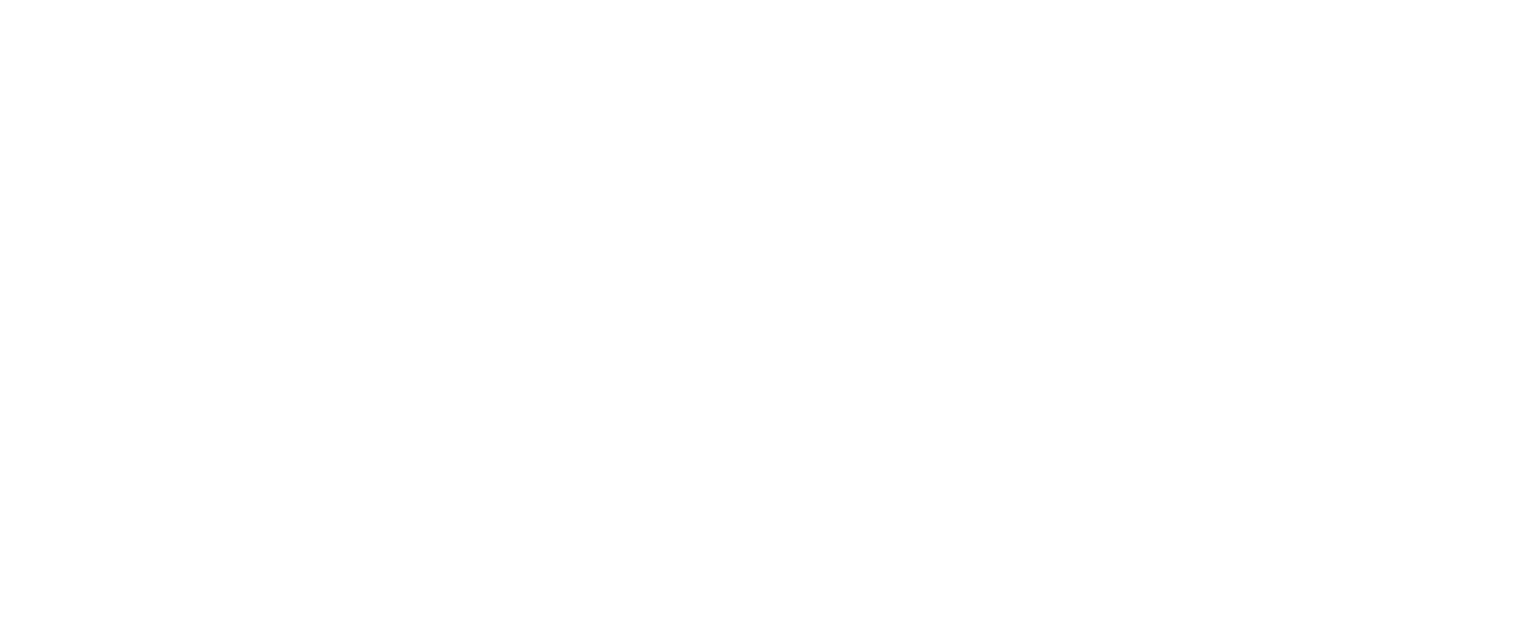 scroll, scrollTop: 0, scrollLeft: 0, axis: both 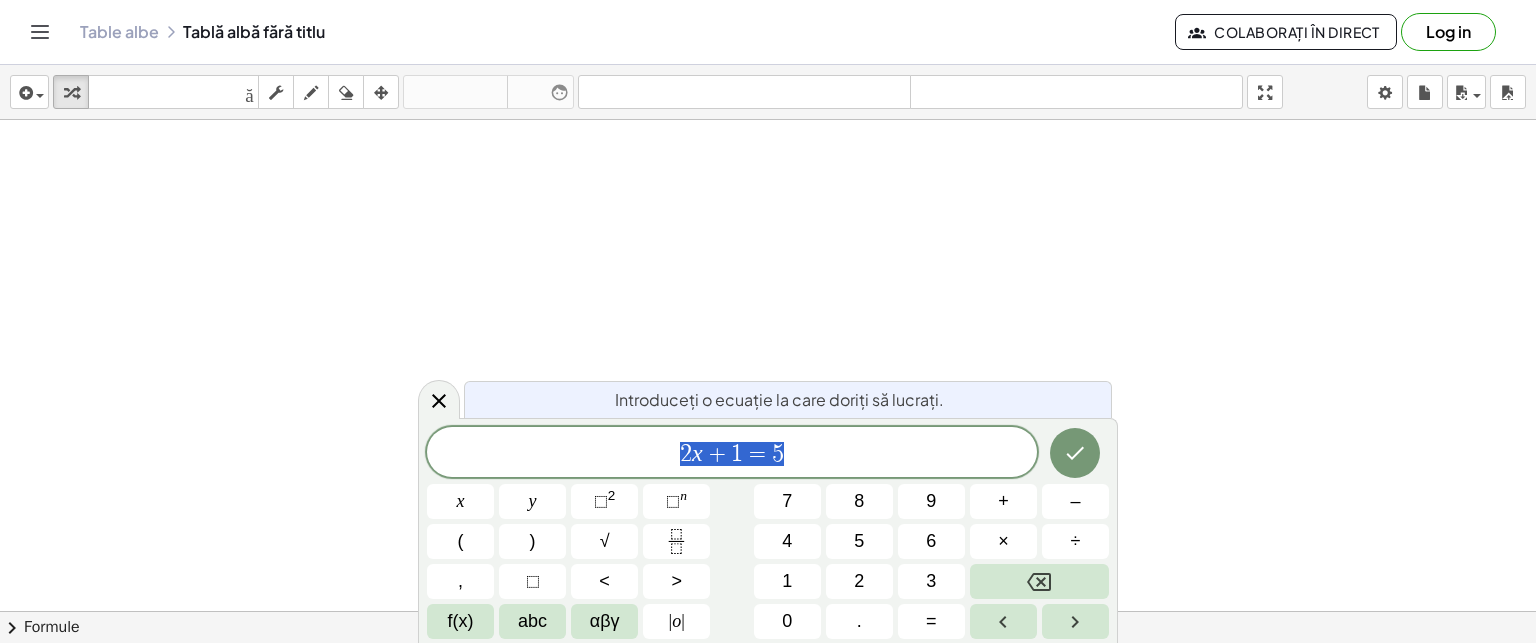 drag, startPoint x: 232, startPoint y: 202, endPoint x: 226, endPoint y: 246, distance: 44.407207 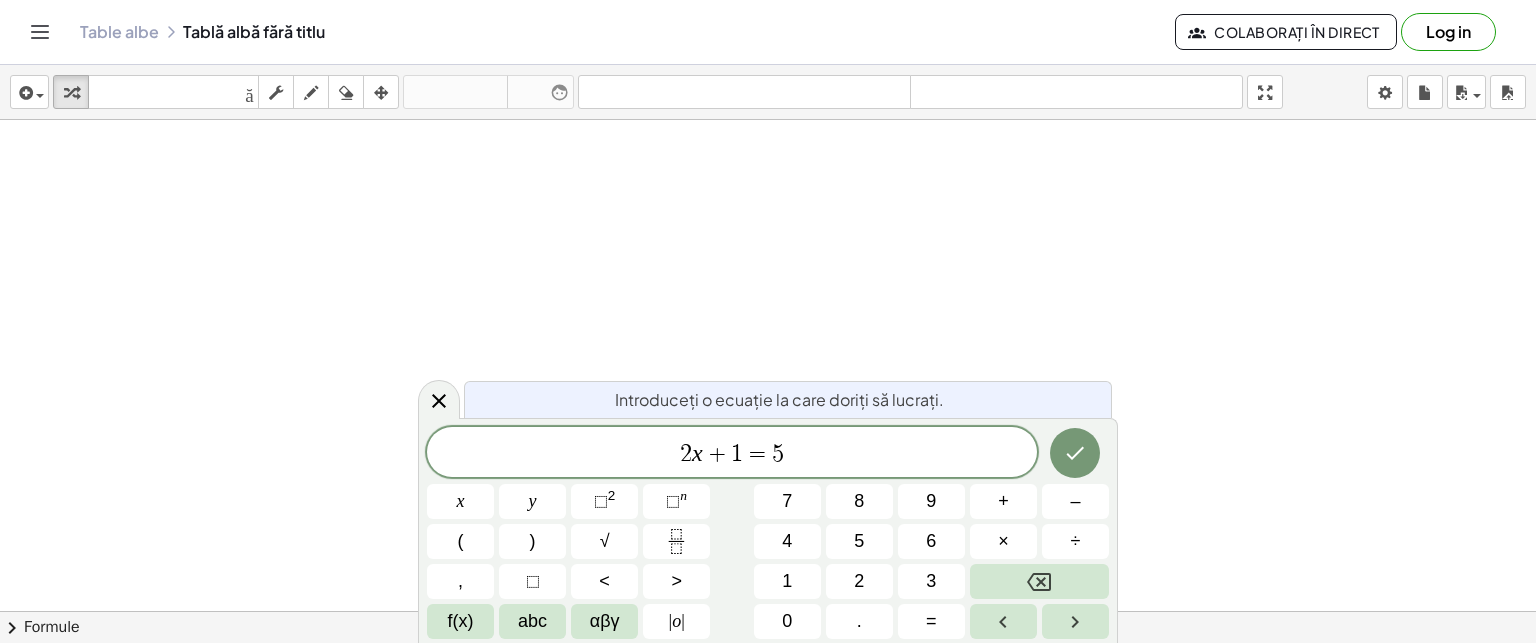 click 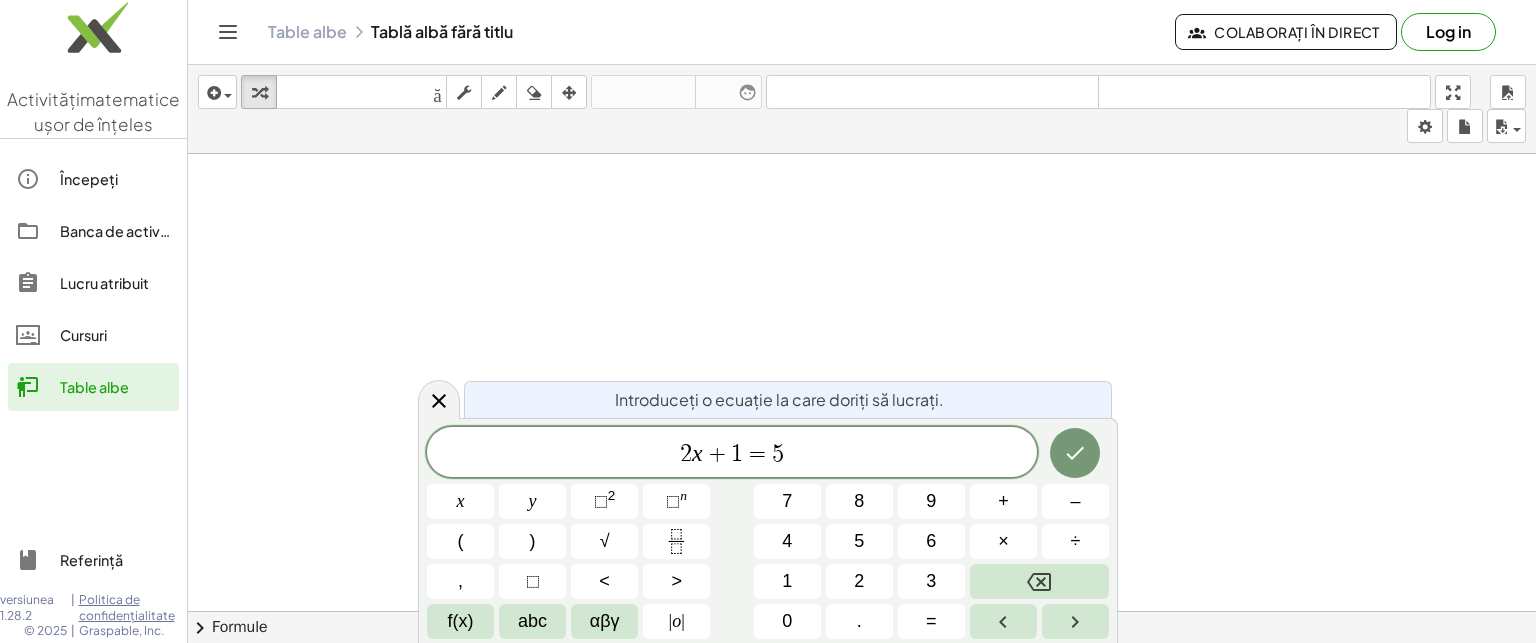 click on "Începeți" at bounding box center (89, 179) 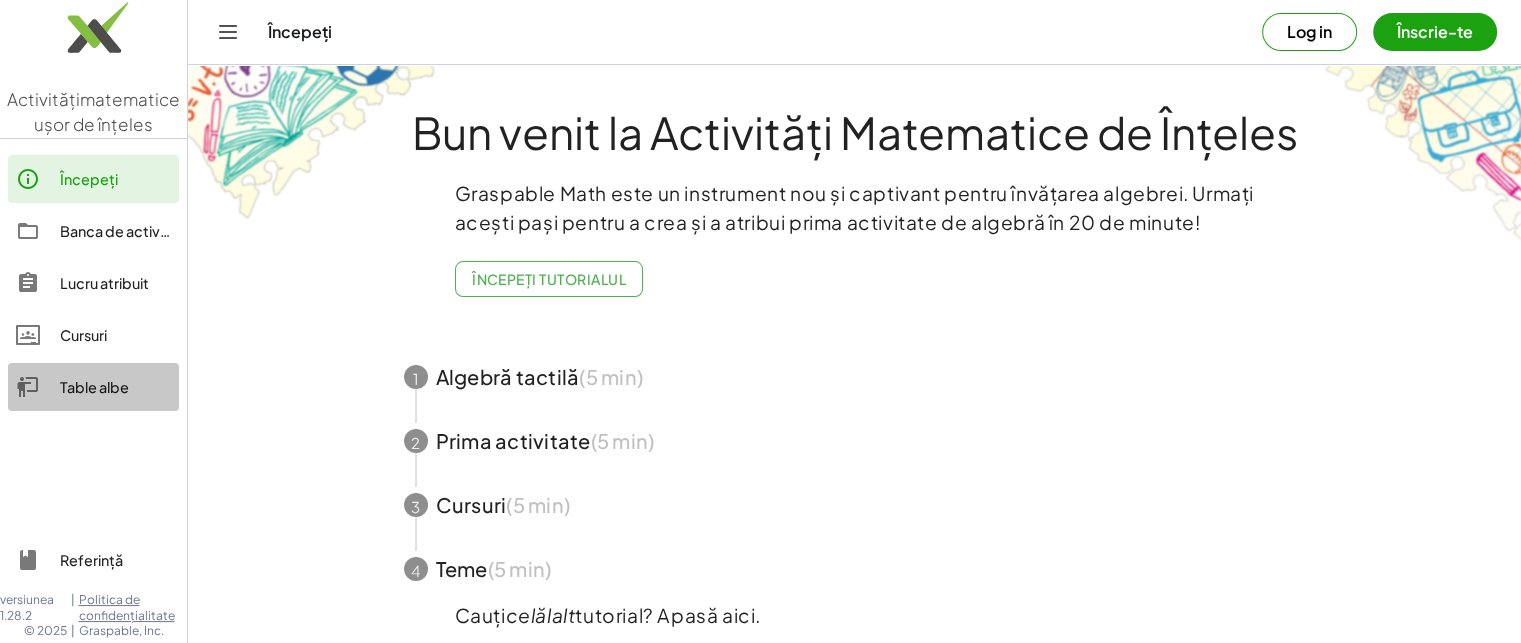 click on "Table albe" at bounding box center [94, 387] 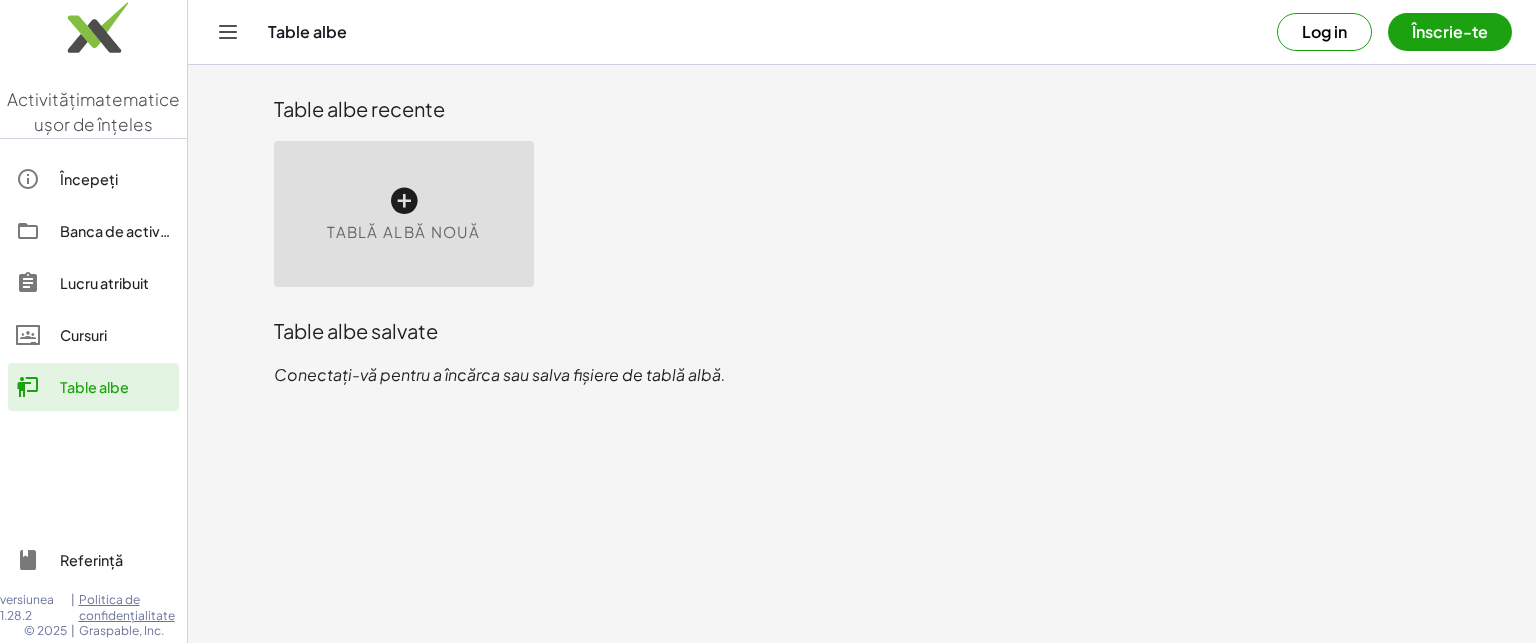 click on "Tablă albă nouă" at bounding box center (404, 231) 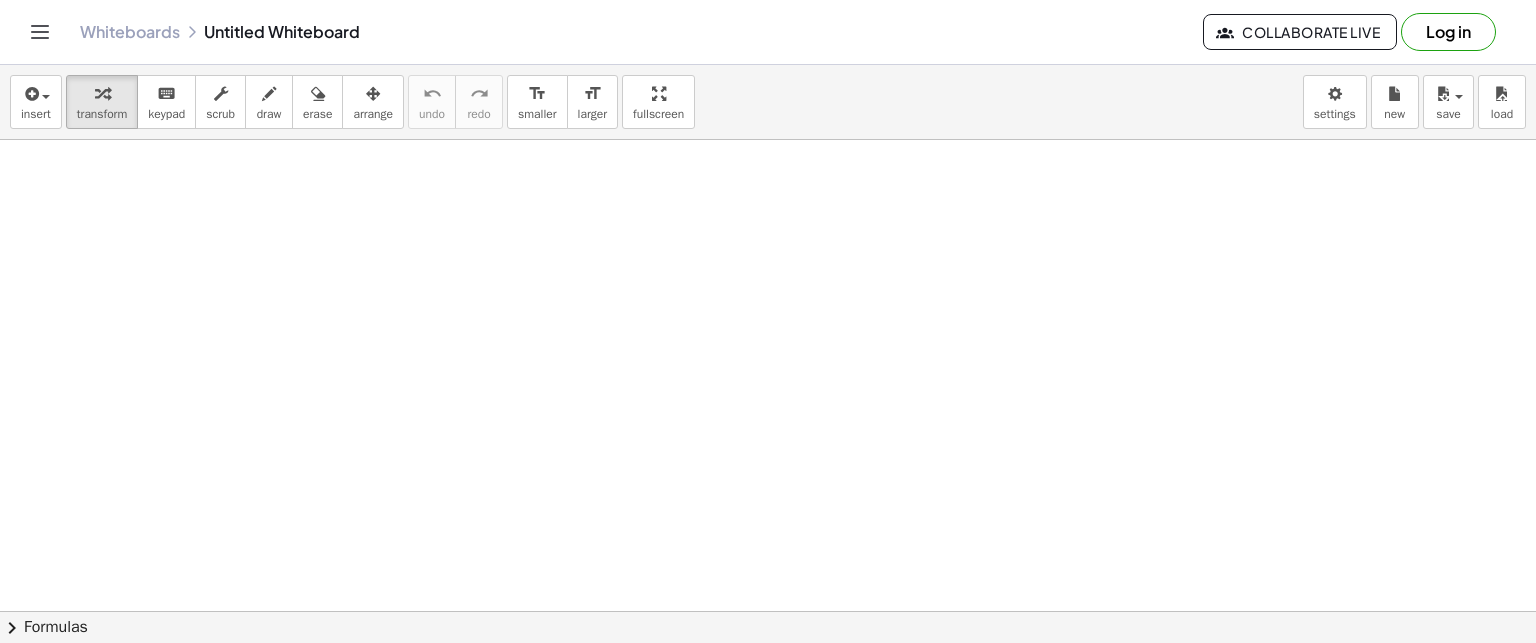 click at bounding box center (768, 612) 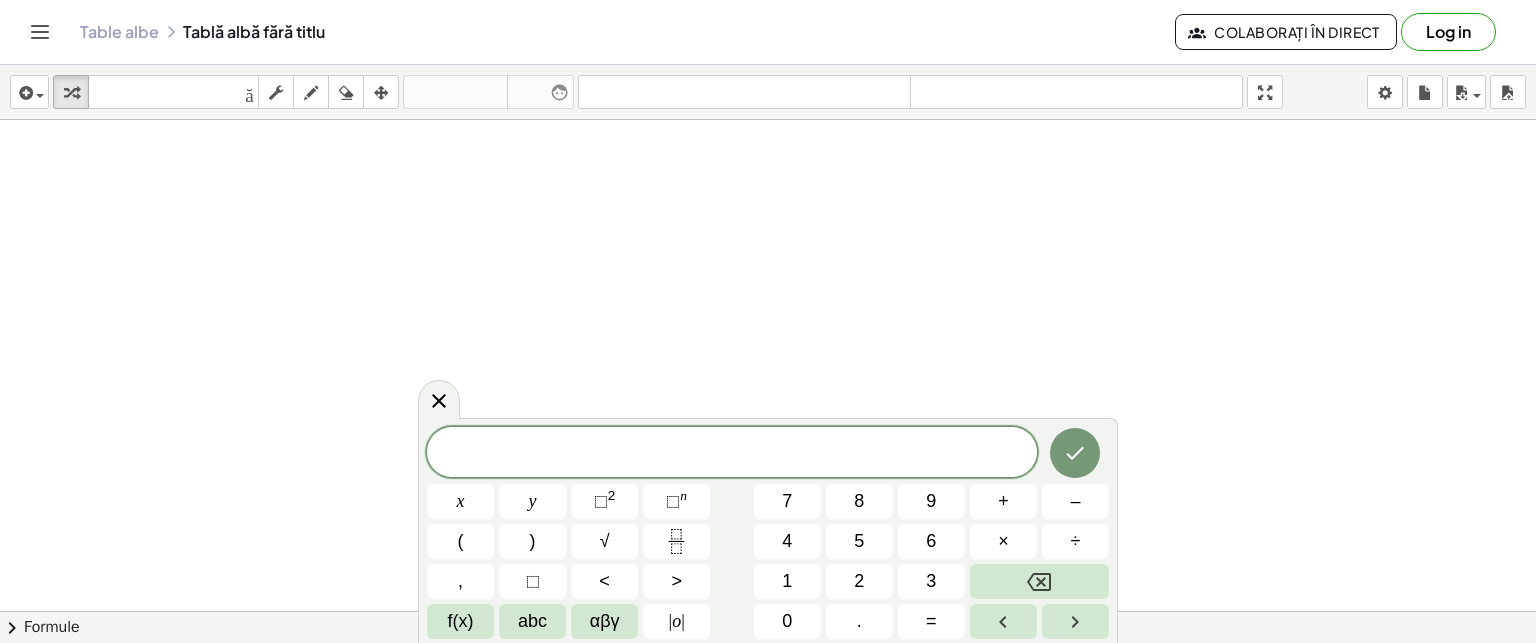 drag, startPoint x: 65, startPoint y: 154, endPoint x: 96, endPoint y: 164, distance: 32.572994 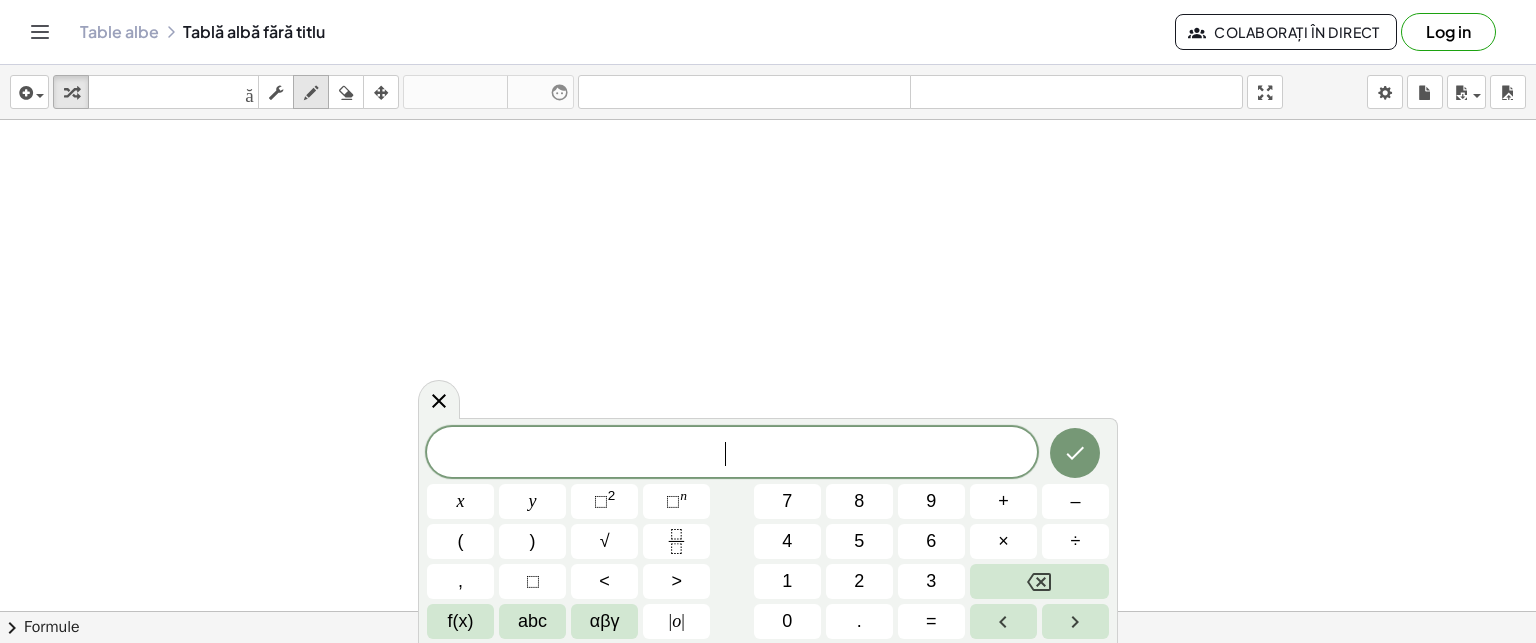 click at bounding box center [311, 93] 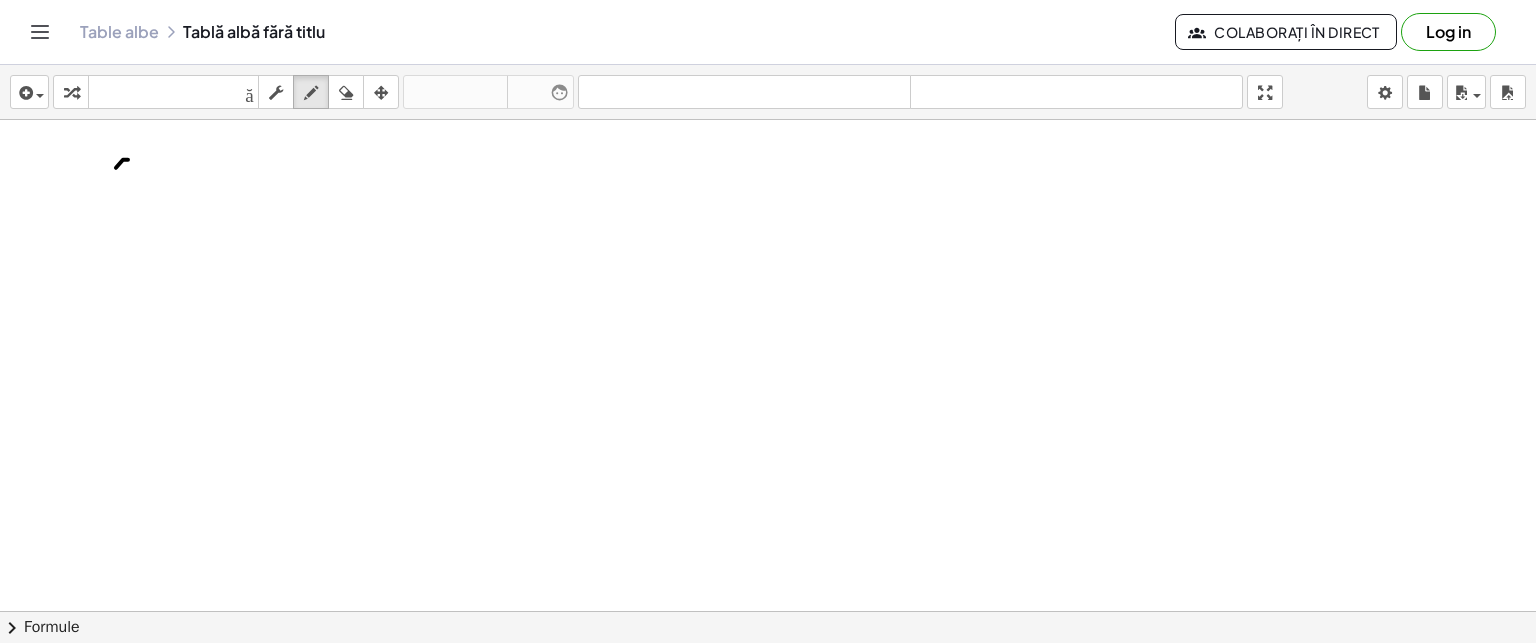 drag, startPoint x: 128, startPoint y: 159, endPoint x: 140, endPoint y: 173, distance: 18.439089 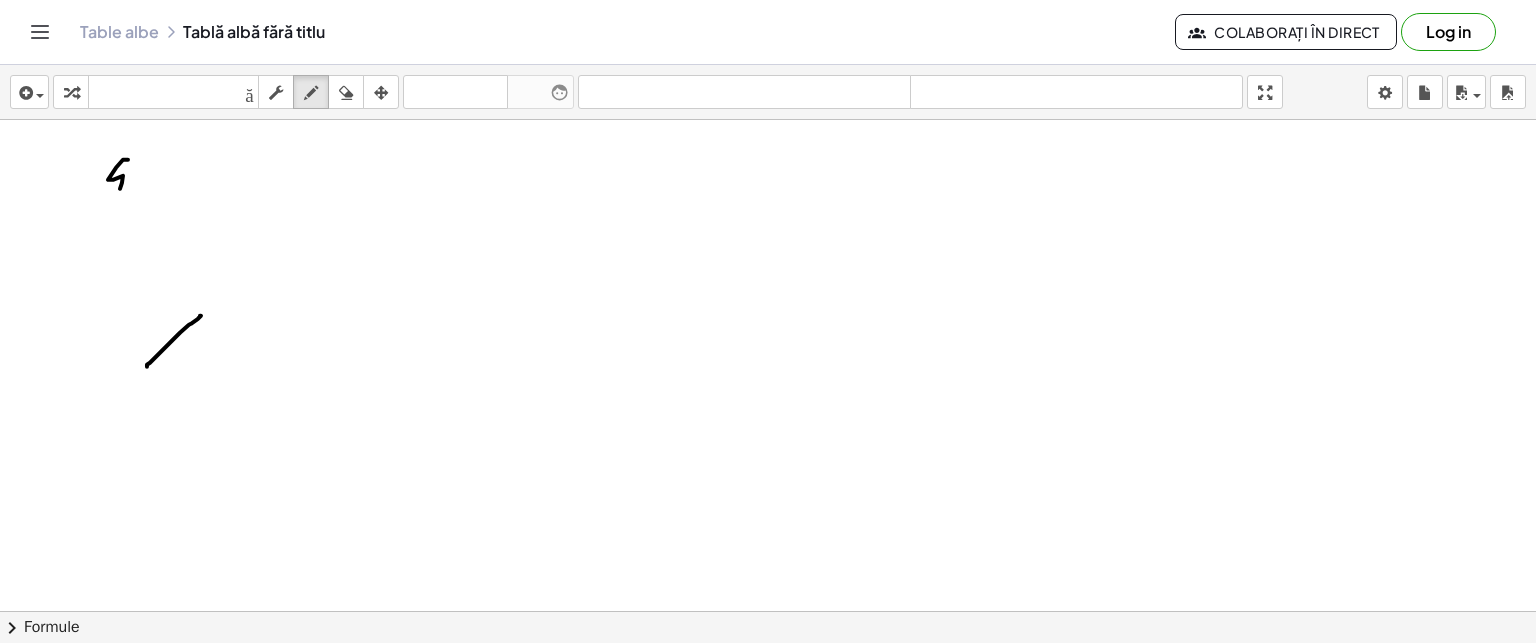 drag, startPoint x: 147, startPoint y: 366, endPoint x: 200, endPoint y: 315, distance: 73.552704 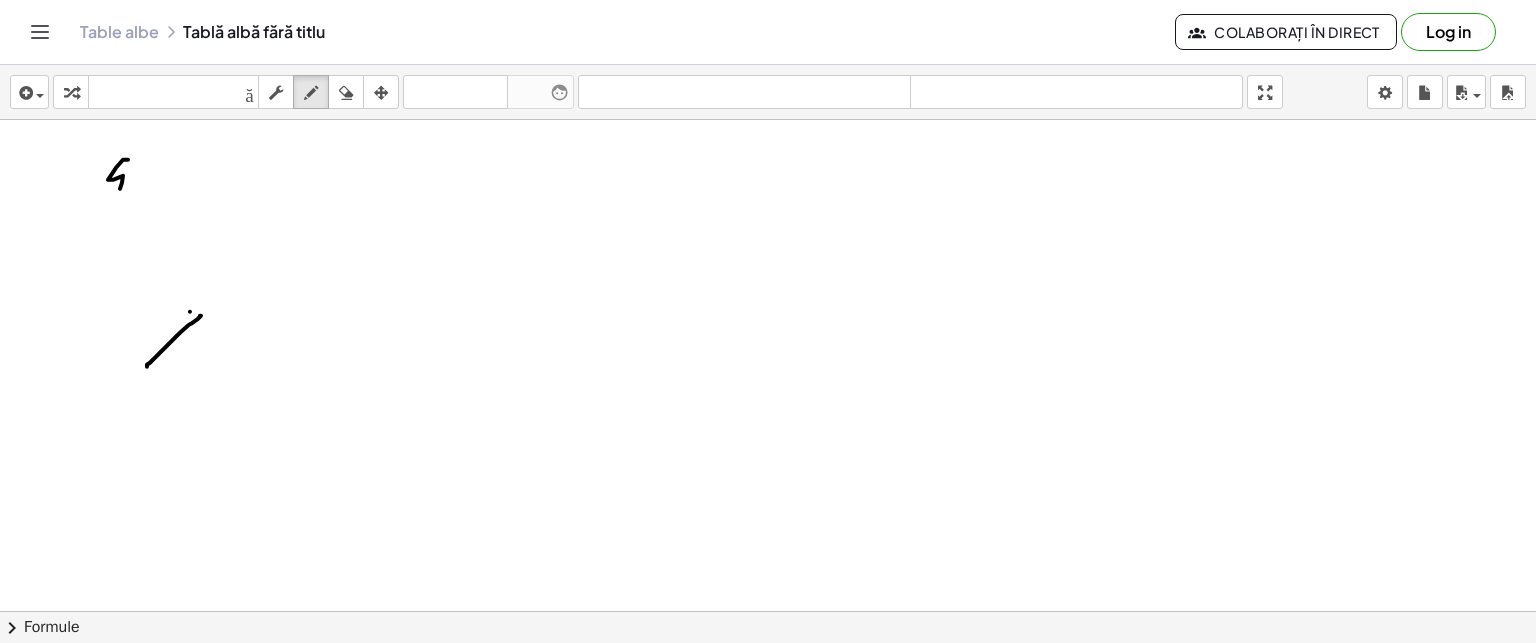 drag, startPoint x: 190, startPoint y: 311, endPoint x: 188, endPoint y: 331, distance: 20.09975 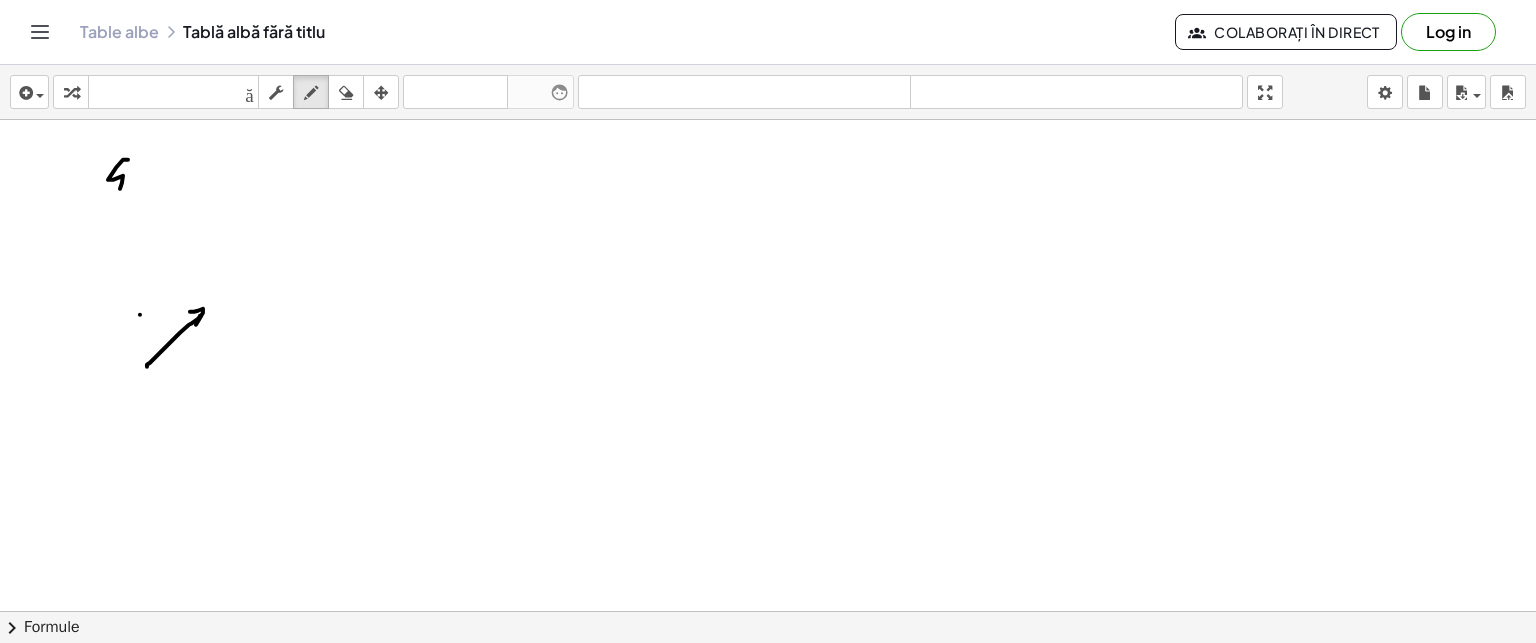 drag, startPoint x: 140, startPoint y: 314, endPoint x: 154, endPoint y: 323, distance: 16.643316 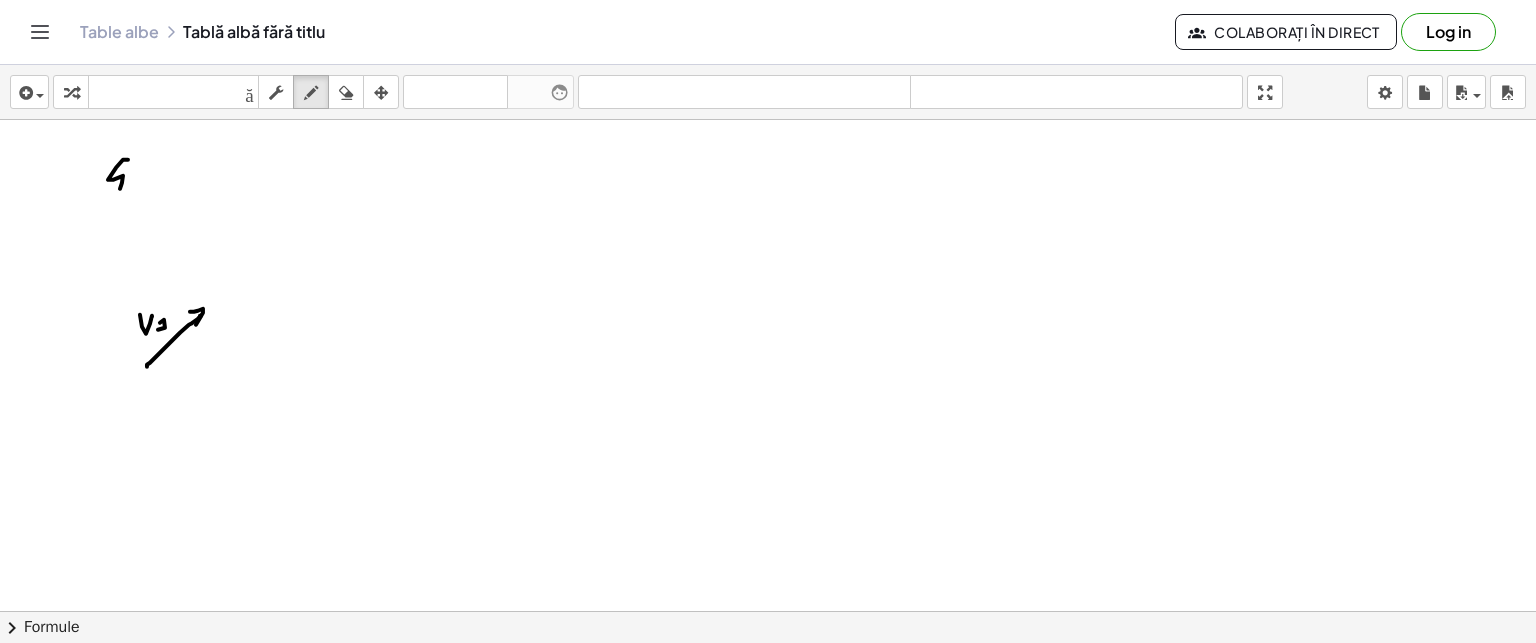 drag, startPoint x: 165, startPoint y: 327, endPoint x: 152, endPoint y: 319, distance: 15.264338 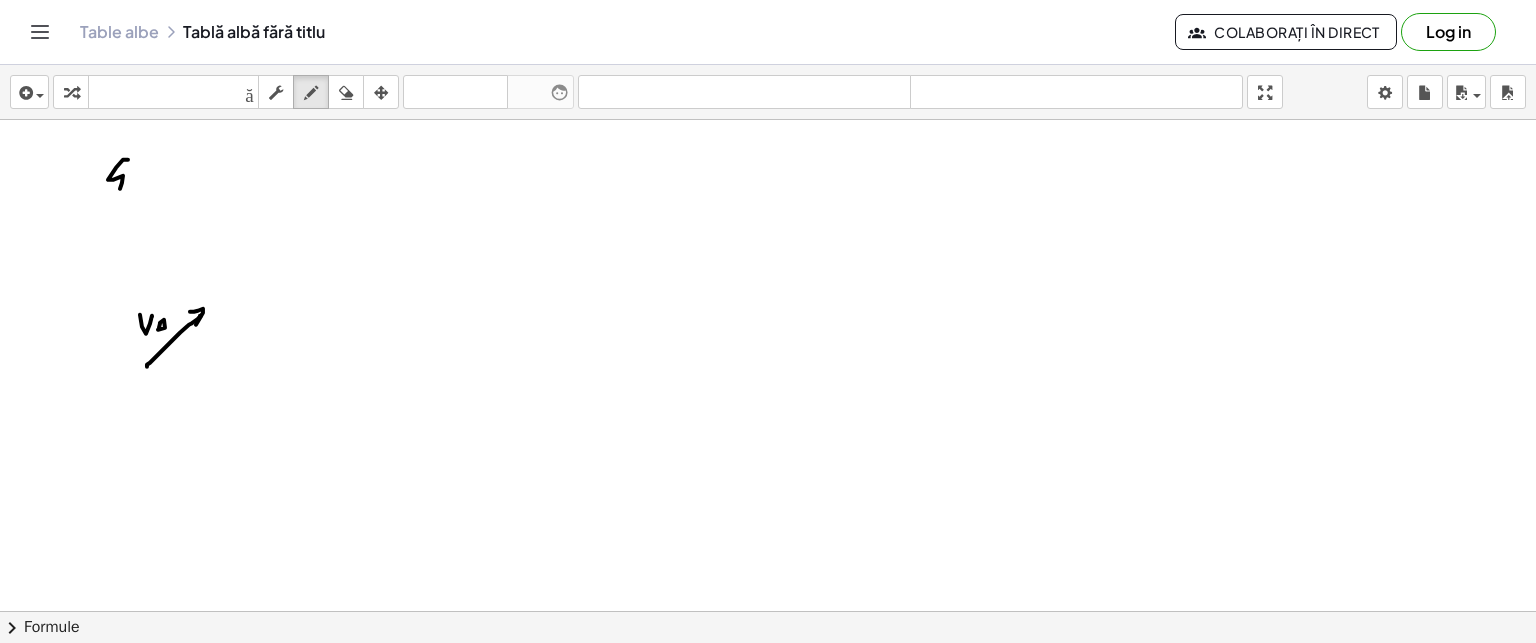 click at bounding box center [768, 611] 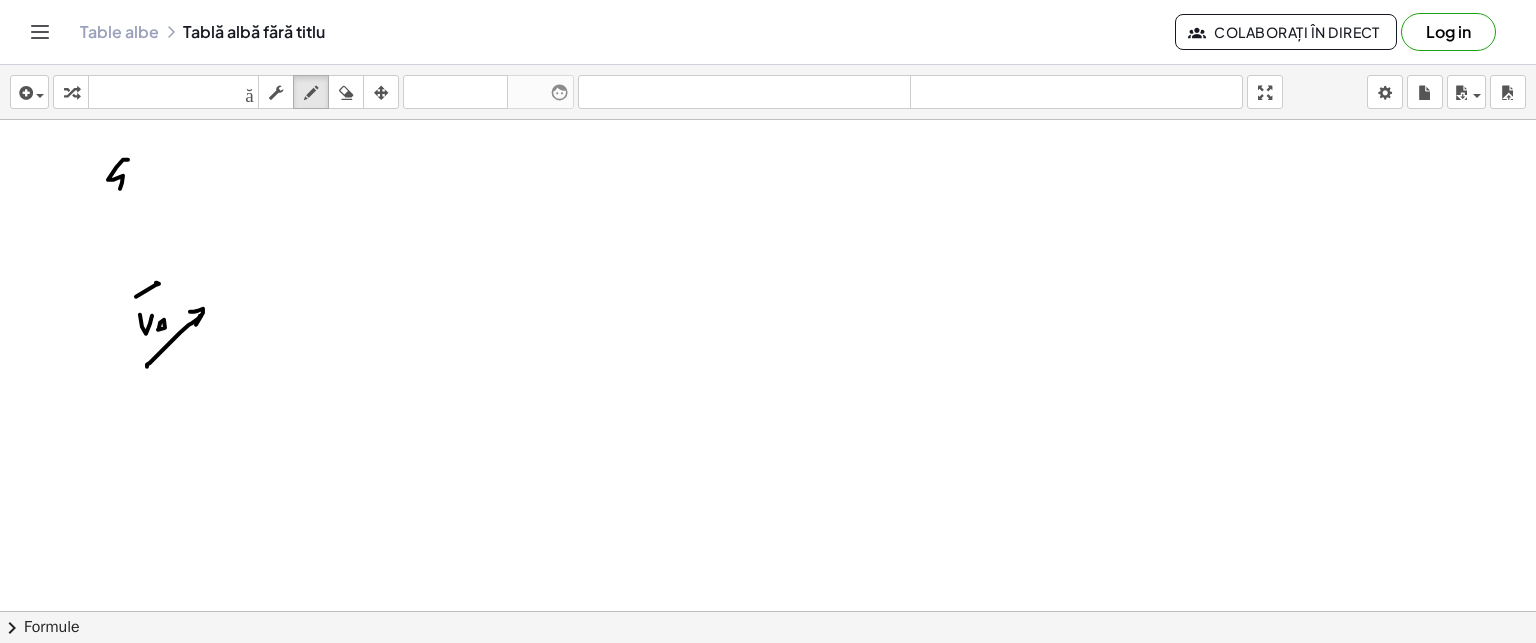 drag, startPoint x: 156, startPoint y: 282, endPoint x: 198, endPoint y: 317, distance: 54.67175 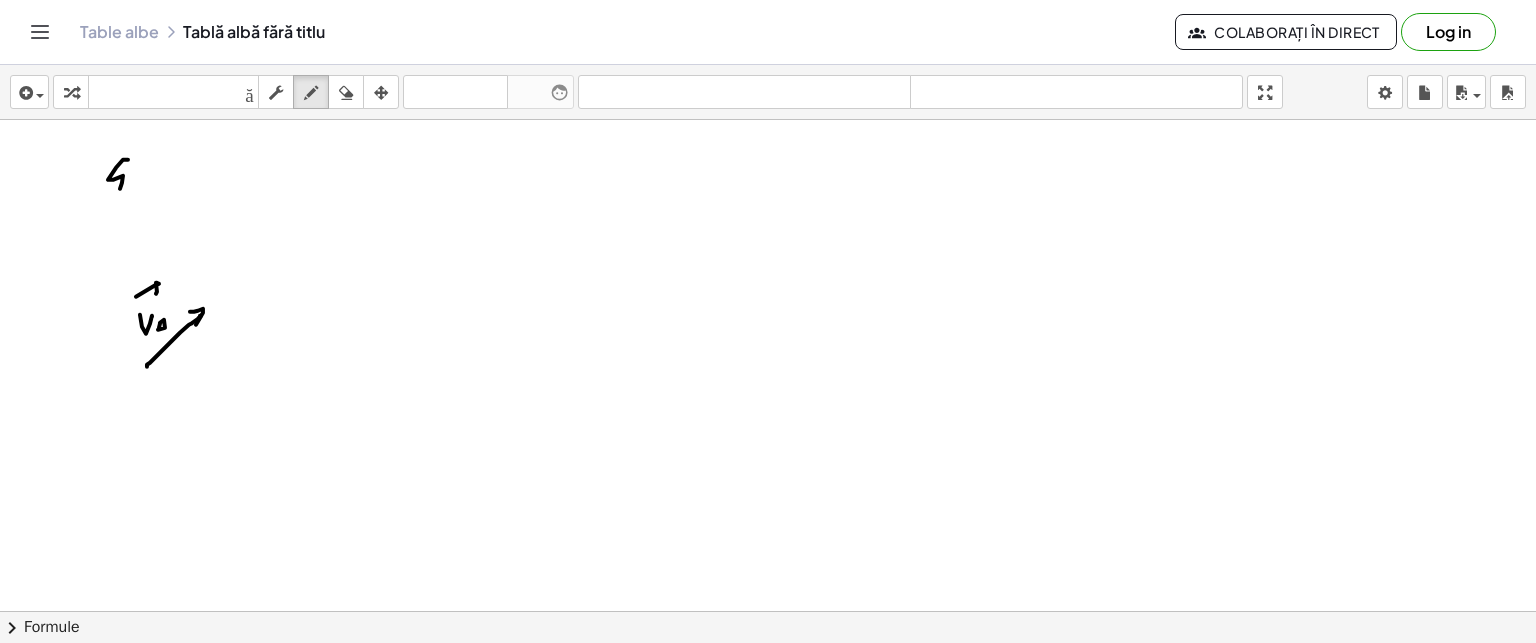 drag, startPoint x: 228, startPoint y: 284, endPoint x: 248, endPoint y: 270, distance: 24.41311 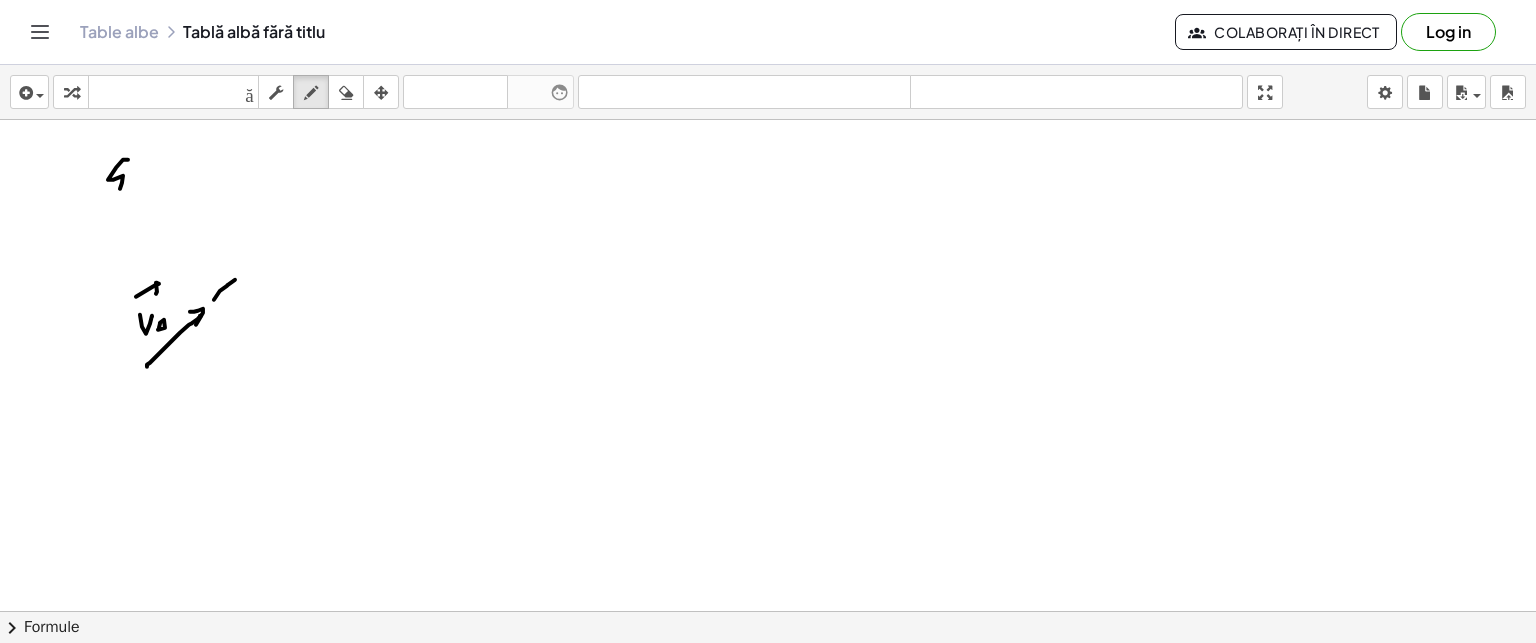 drag, startPoint x: 254, startPoint y: 267, endPoint x: 299, endPoint y: 235, distance: 55.21775 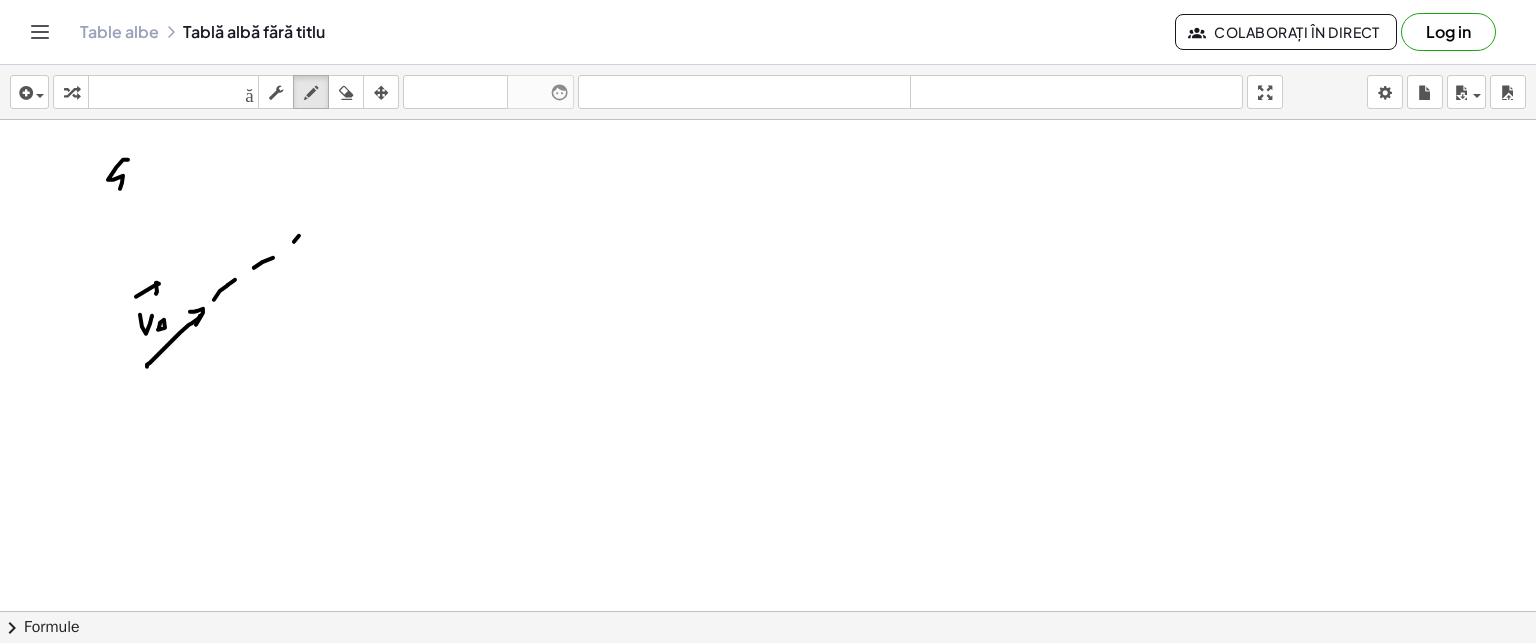 drag, startPoint x: 299, startPoint y: 235, endPoint x: 328, endPoint y: 220, distance: 32.649654 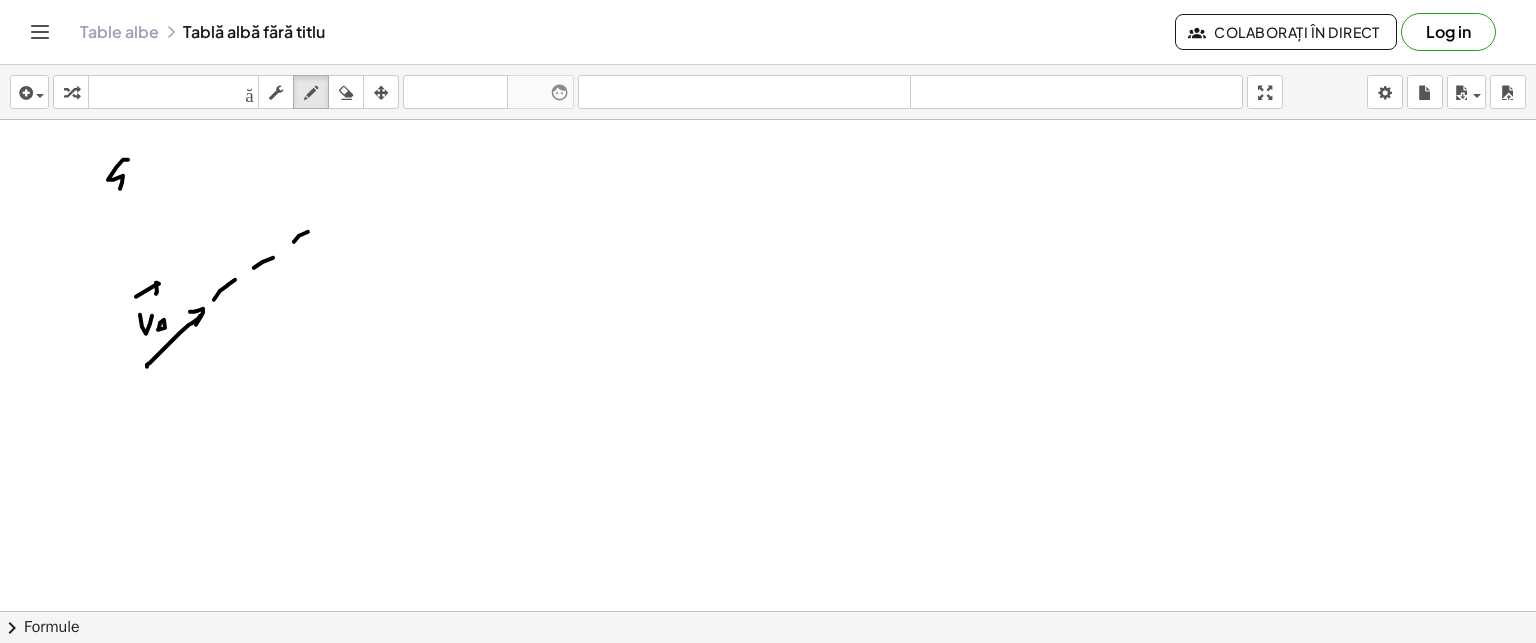 click at bounding box center [768, 611] 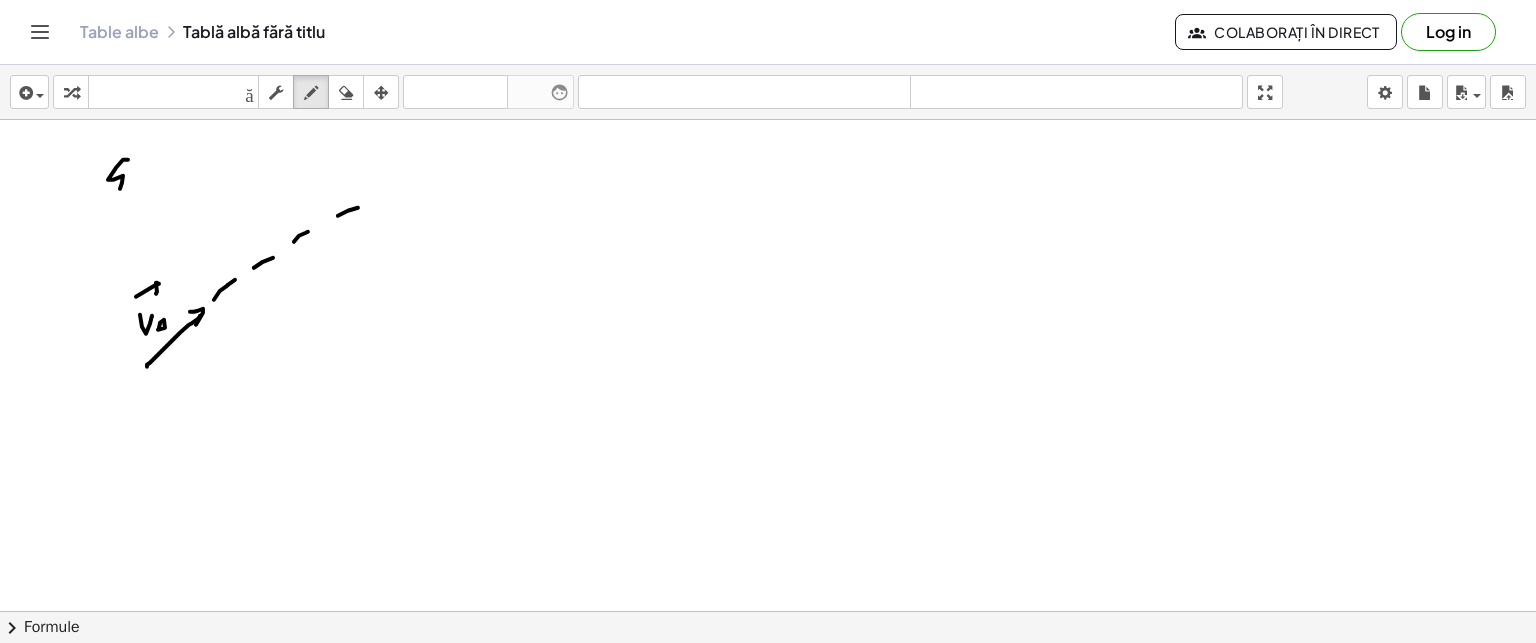 click at bounding box center (768, 611) 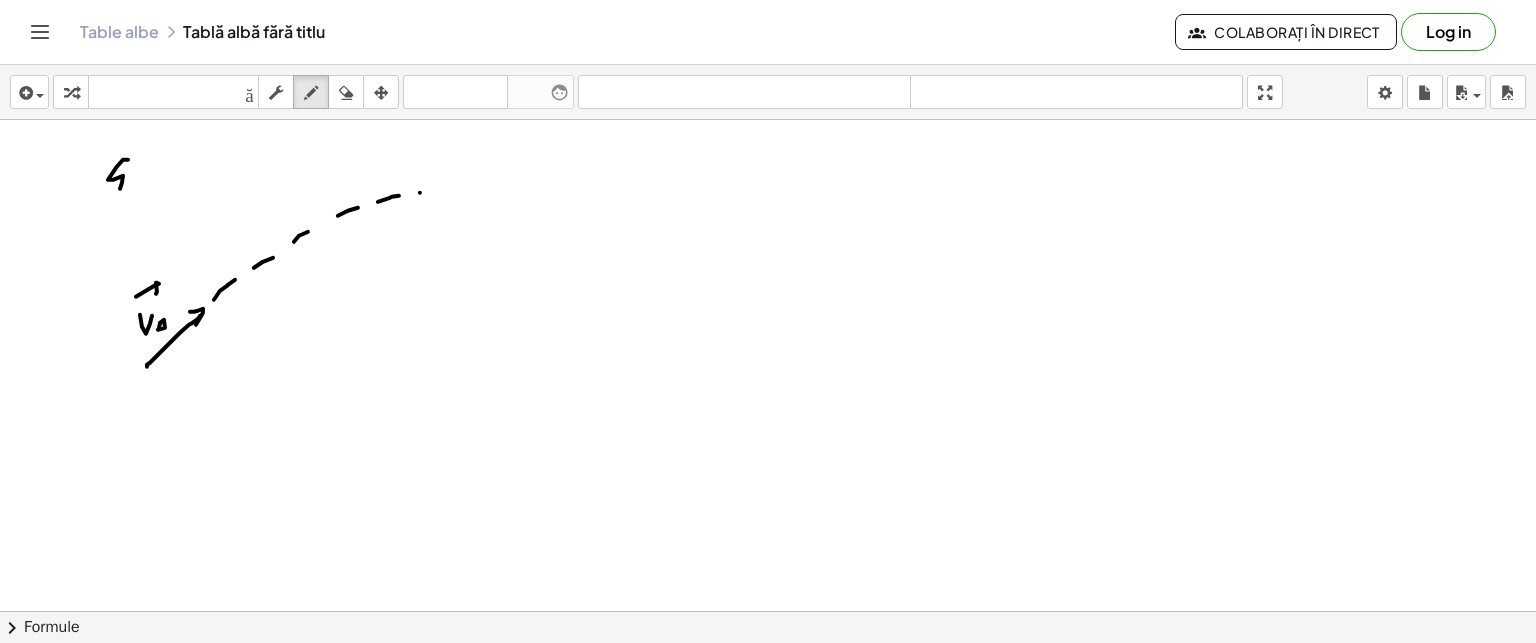 drag, startPoint x: 420, startPoint y: 192, endPoint x: 467, endPoint y: 187, distance: 47.26521 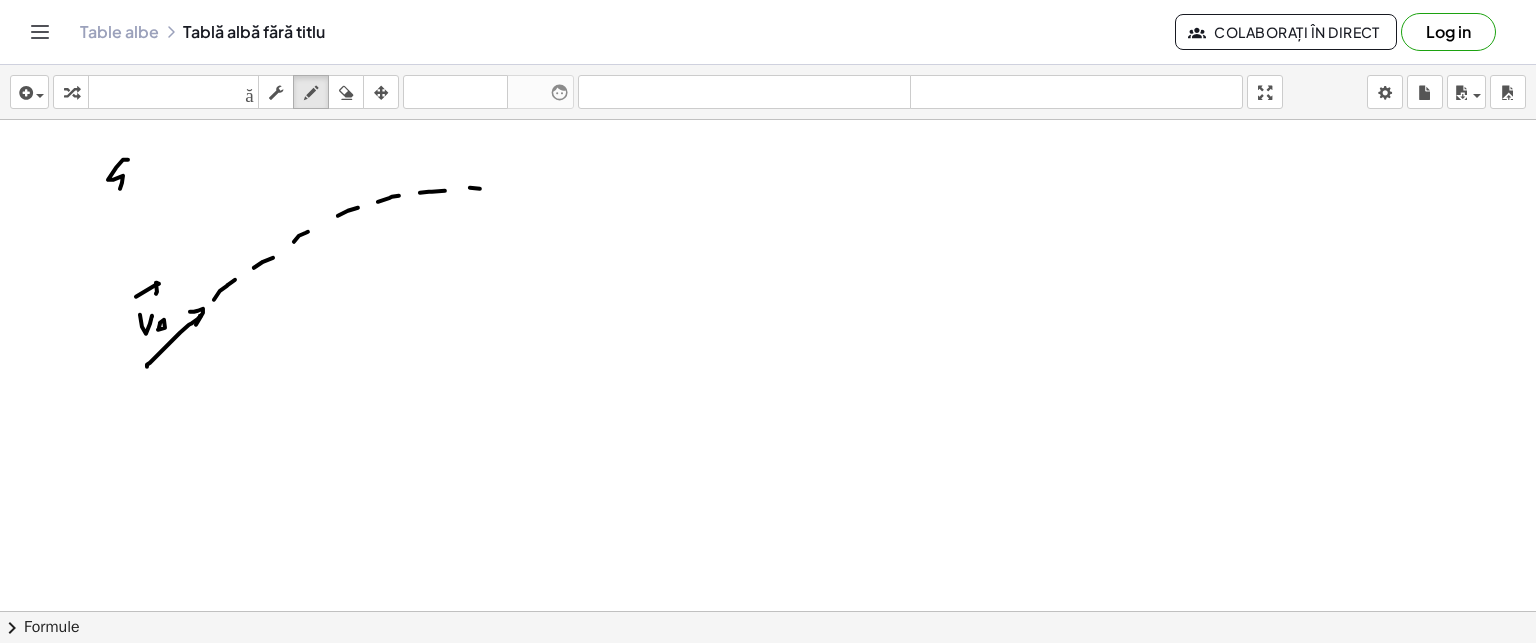 drag, startPoint x: 480, startPoint y: 188, endPoint x: 490, endPoint y: 183, distance: 11.18034 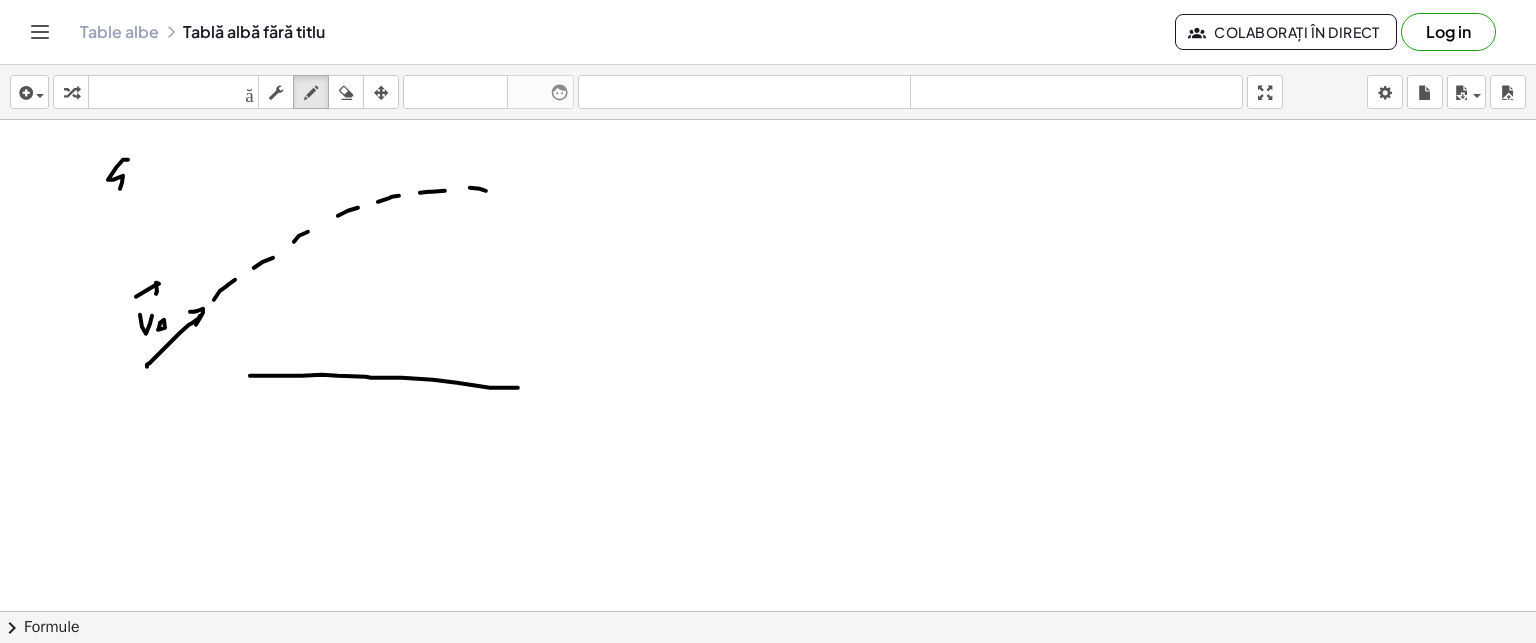 drag, startPoint x: 278, startPoint y: 375, endPoint x: 542, endPoint y: 325, distance: 268.69315 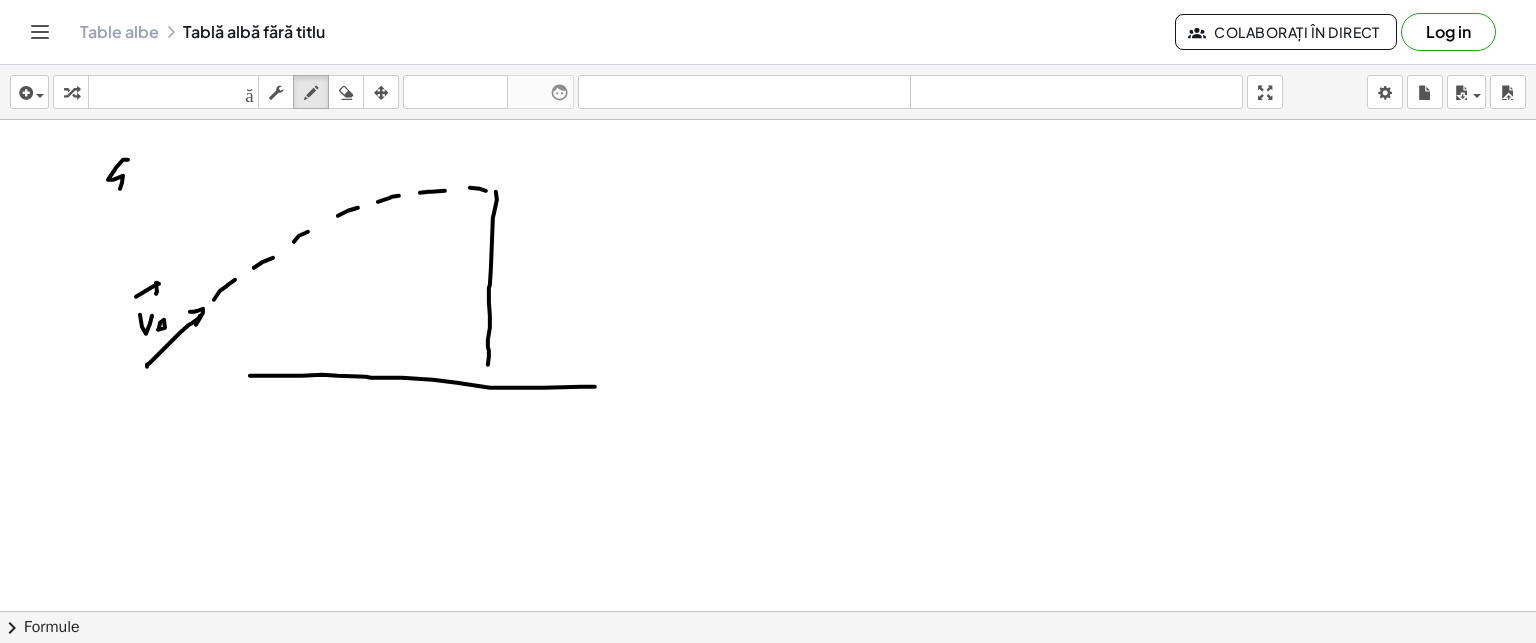 drag, startPoint x: 496, startPoint y: 192, endPoint x: 480, endPoint y: 363, distance: 171.7469 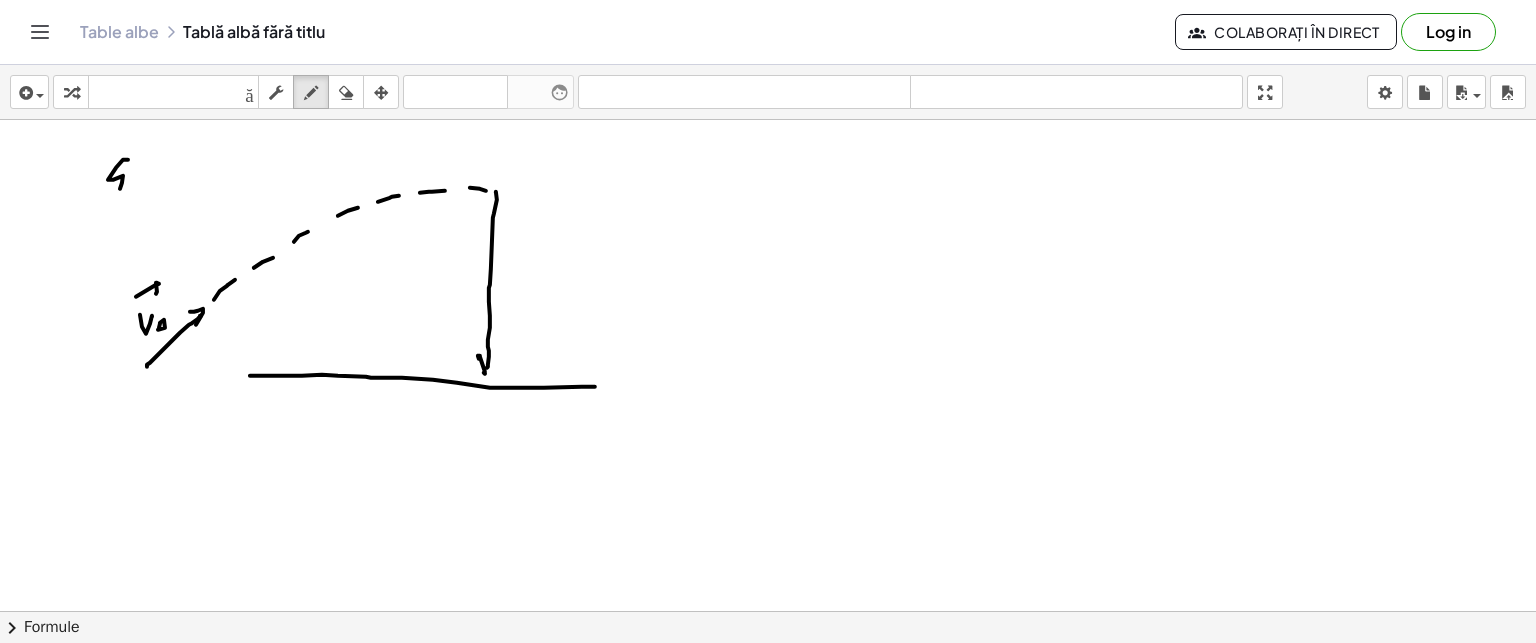 drag, startPoint x: 485, startPoint y: 371, endPoint x: 487, endPoint y: 299, distance: 72.02777 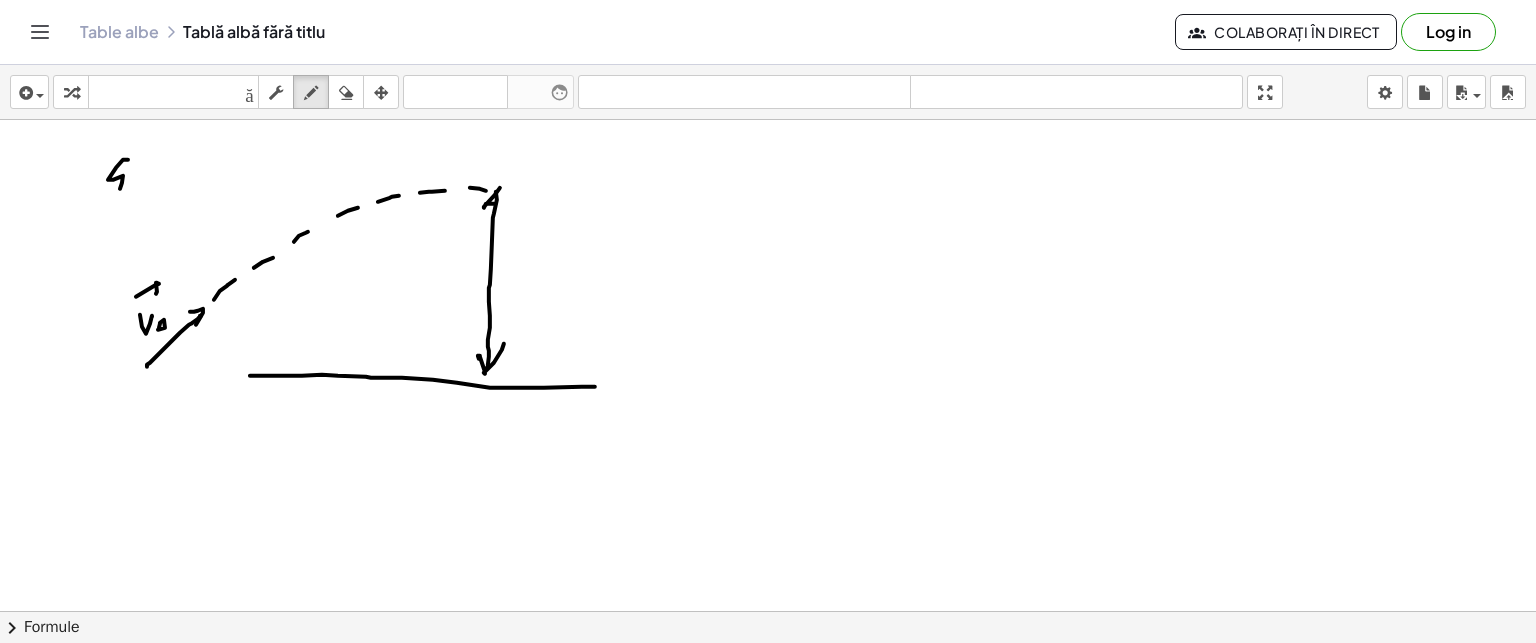 drag, startPoint x: 494, startPoint y: 203, endPoint x: 475, endPoint y: 232, distance: 34.669872 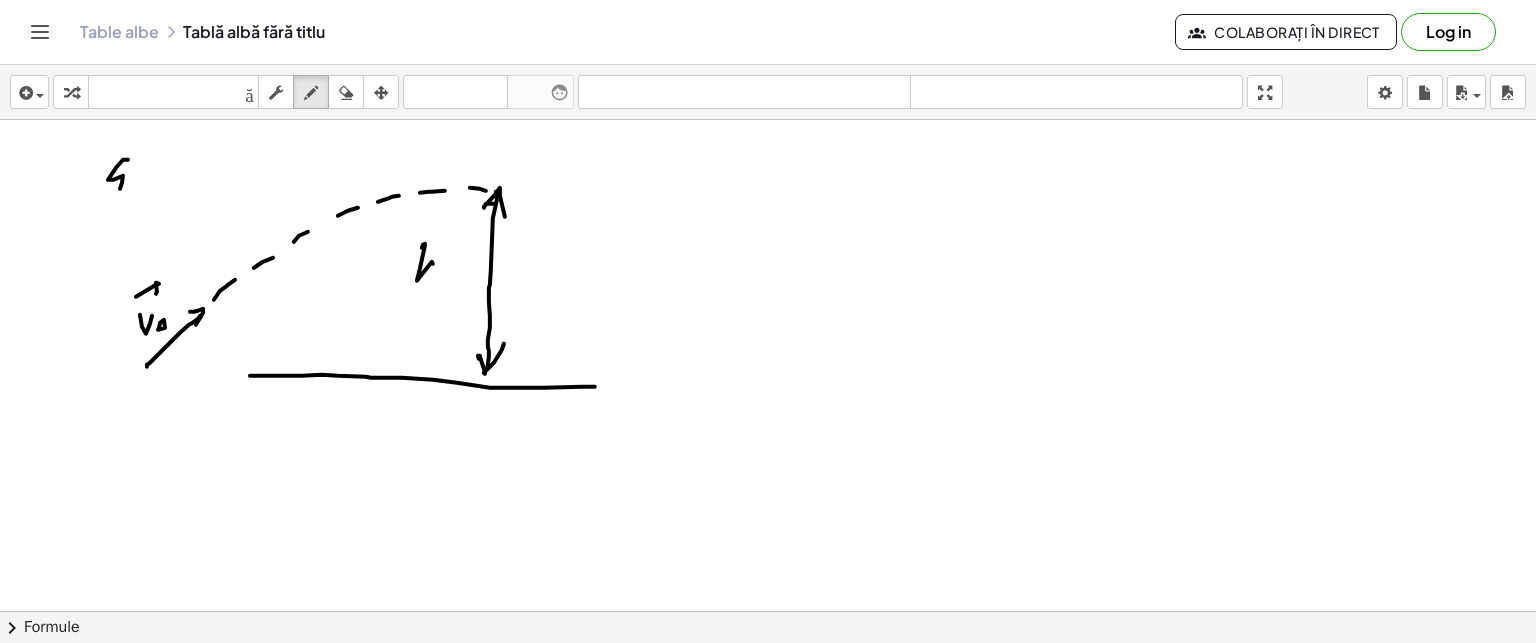 drag, startPoint x: 425, startPoint y: 245, endPoint x: 432, endPoint y: 290, distance: 45.54119 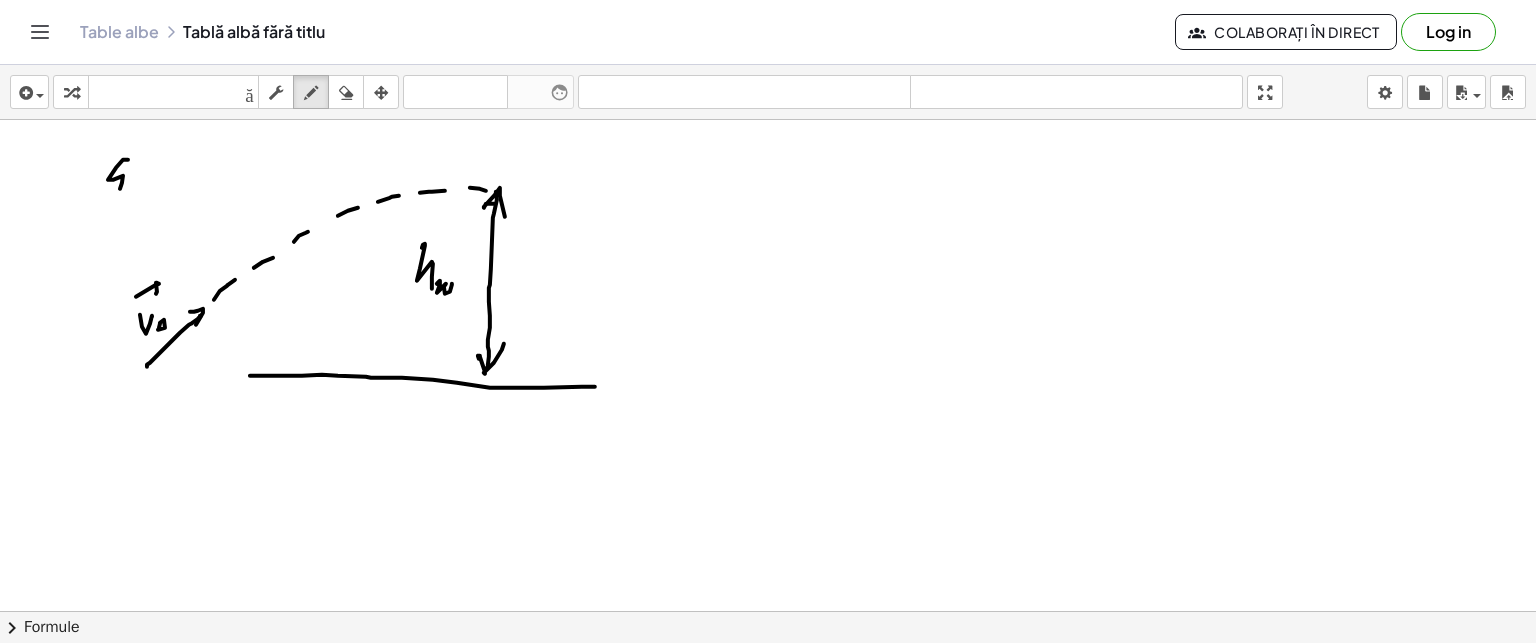 drag, startPoint x: 440, startPoint y: 280, endPoint x: 455, endPoint y: 290, distance: 18.027756 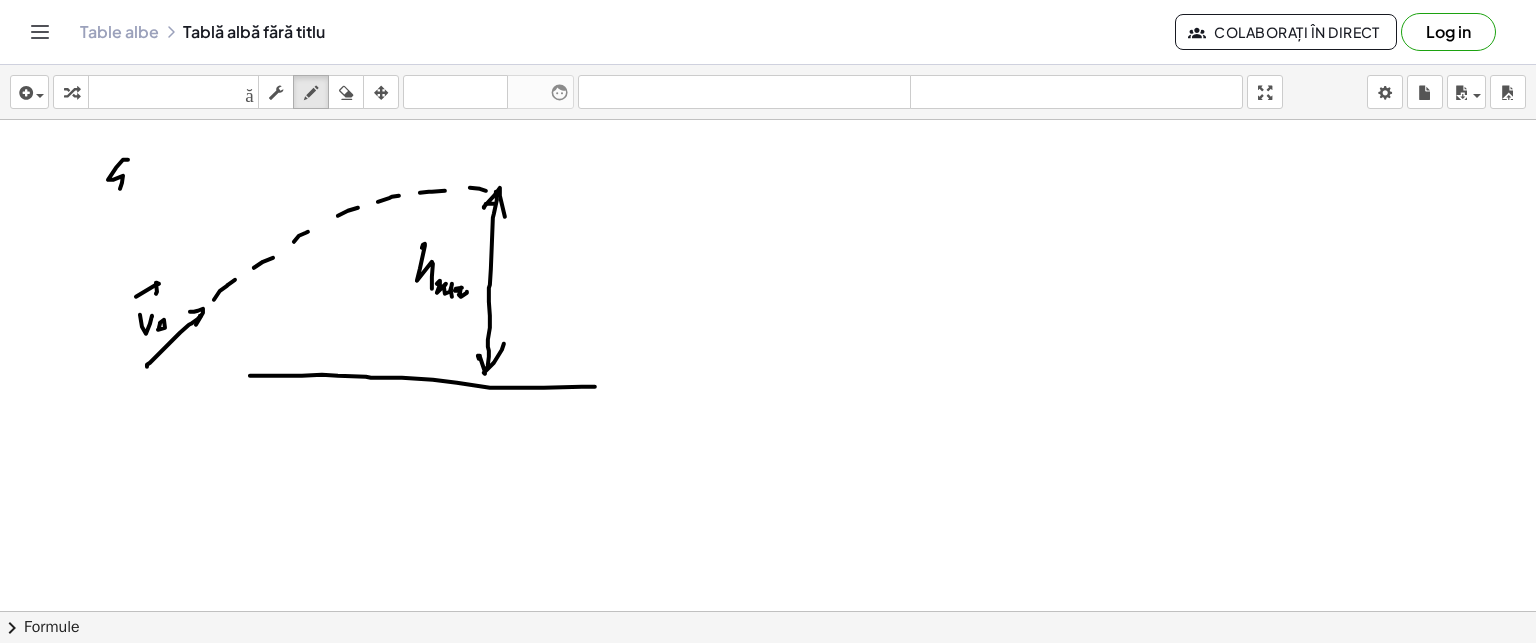 drag, startPoint x: 455, startPoint y: 290, endPoint x: 487, endPoint y: 241, distance: 58.5235 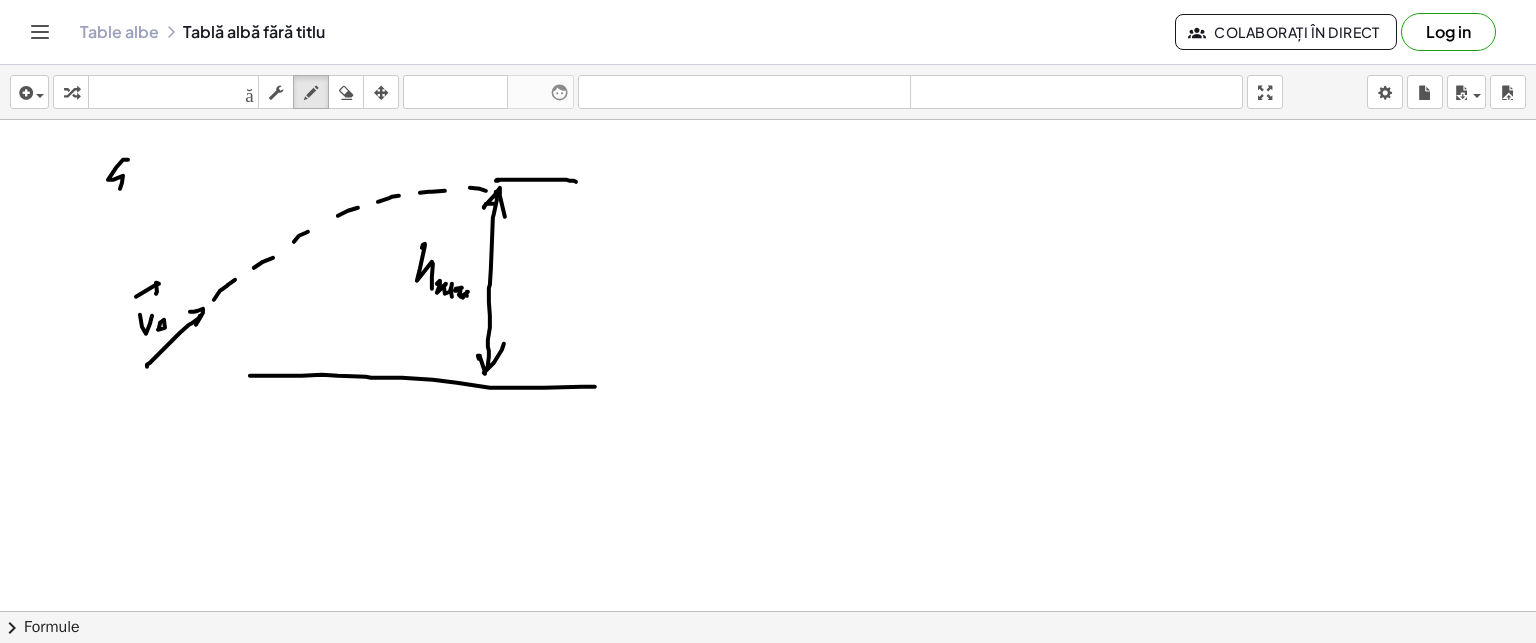 drag, startPoint x: 496, startPoint y: 180, endPoint x: 576, endPoint y: 181, distance: 80.00625 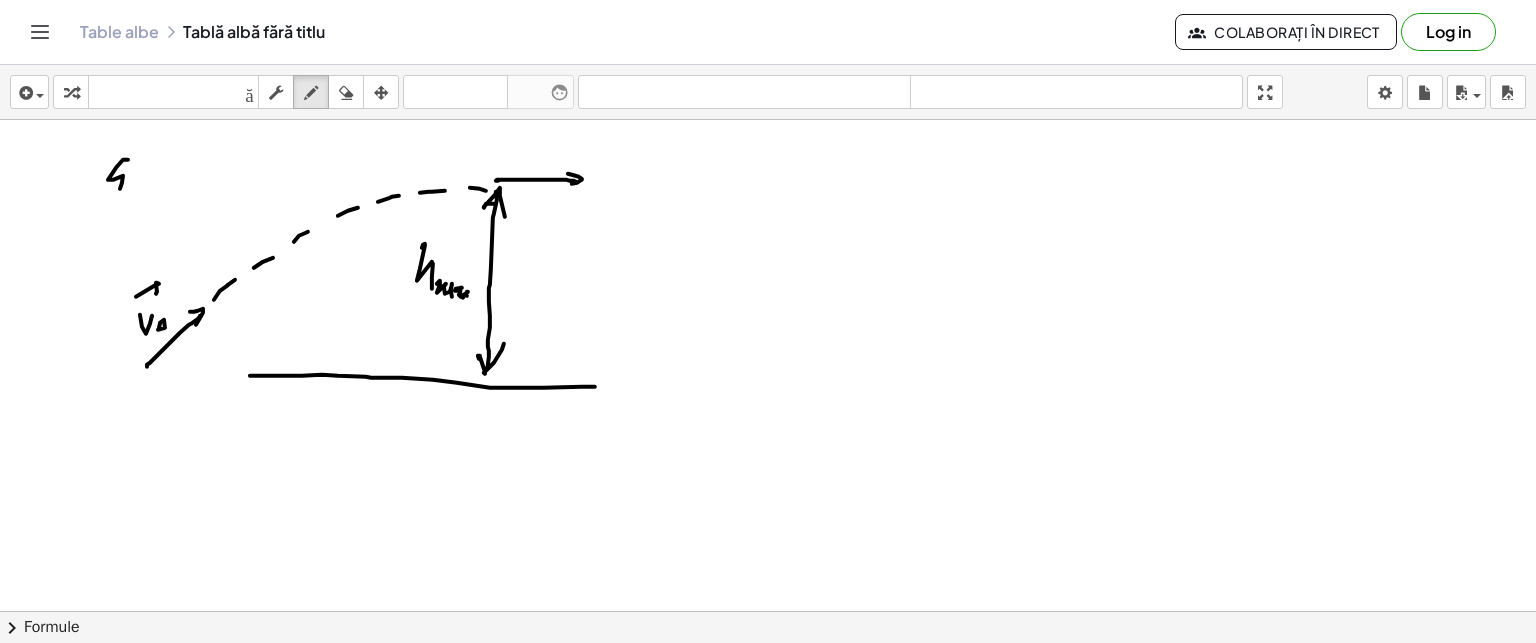 drag, startPoint x: 568, startPoint y: 173, endPoint x: 562, endPoint y: 184, distance: 12.529964 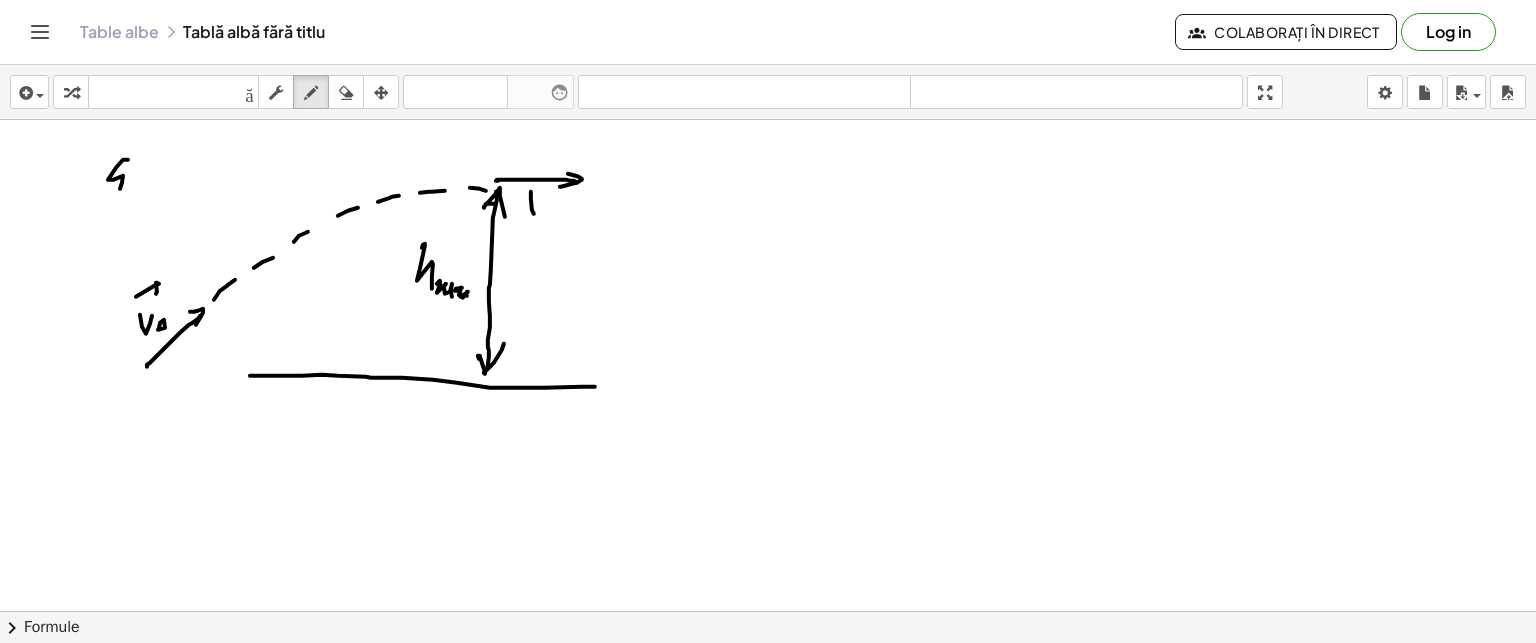 drag, startPoint x: 531, startPoint y: 192, endPoint x: 541, endPoint y: 208, distance: 18.867962 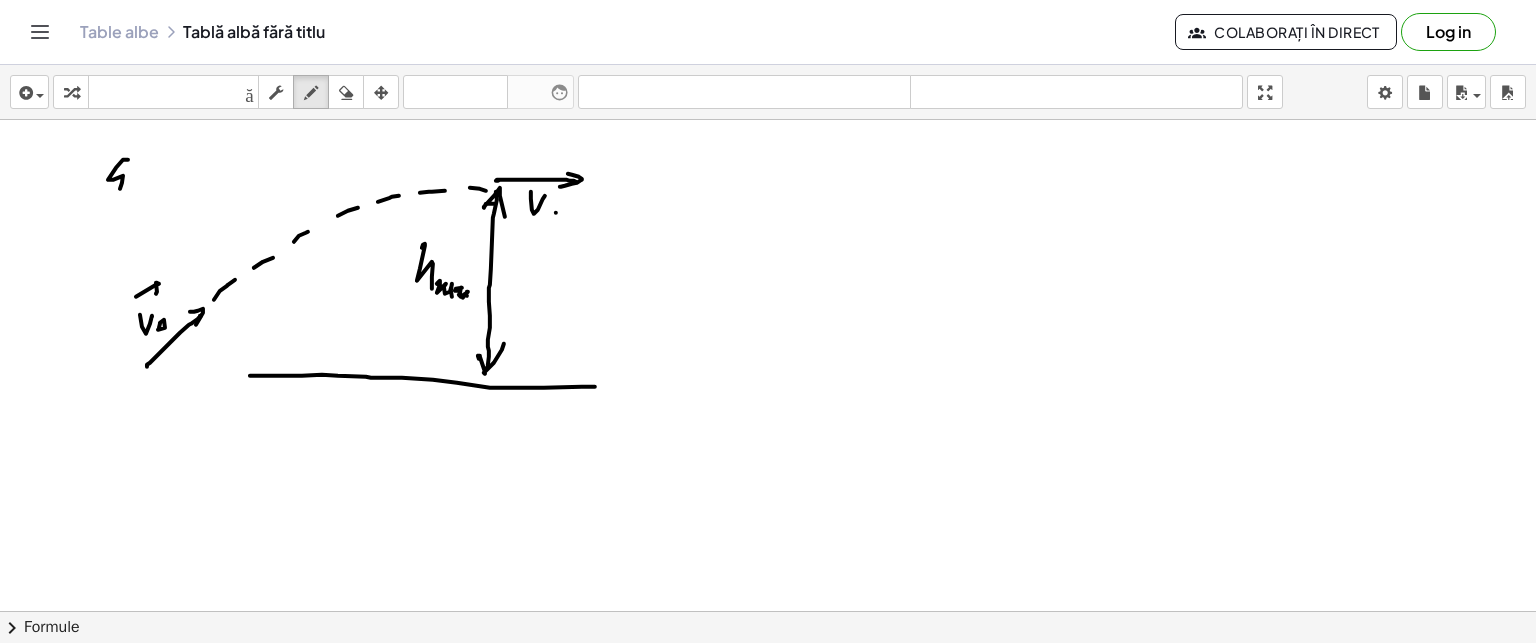 drag, startPoint x: 556, startPoint y: 212, endPoint x: 542, endPoint y: 219, distance: 15.652476 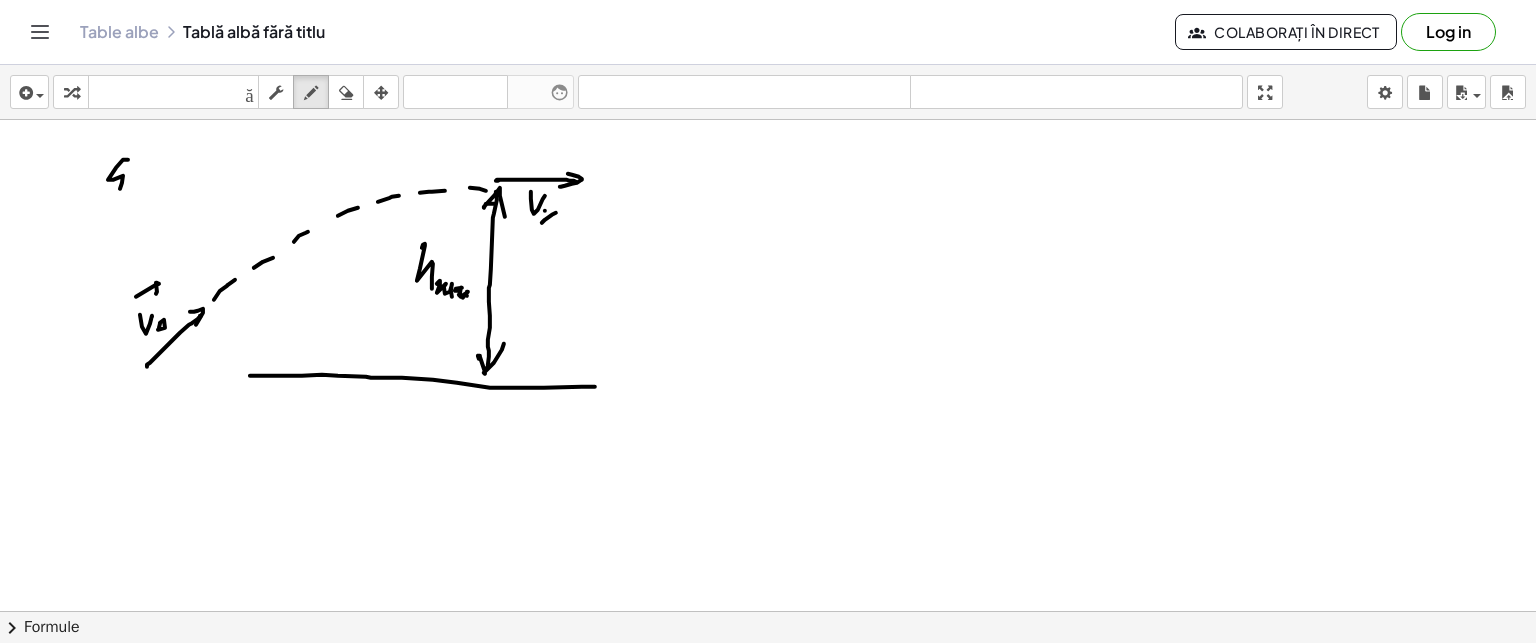 drag, startPoint x: 545, startPoint y: 210, endPoint x: 551, endPoint y: 223, distance: 14.3178215 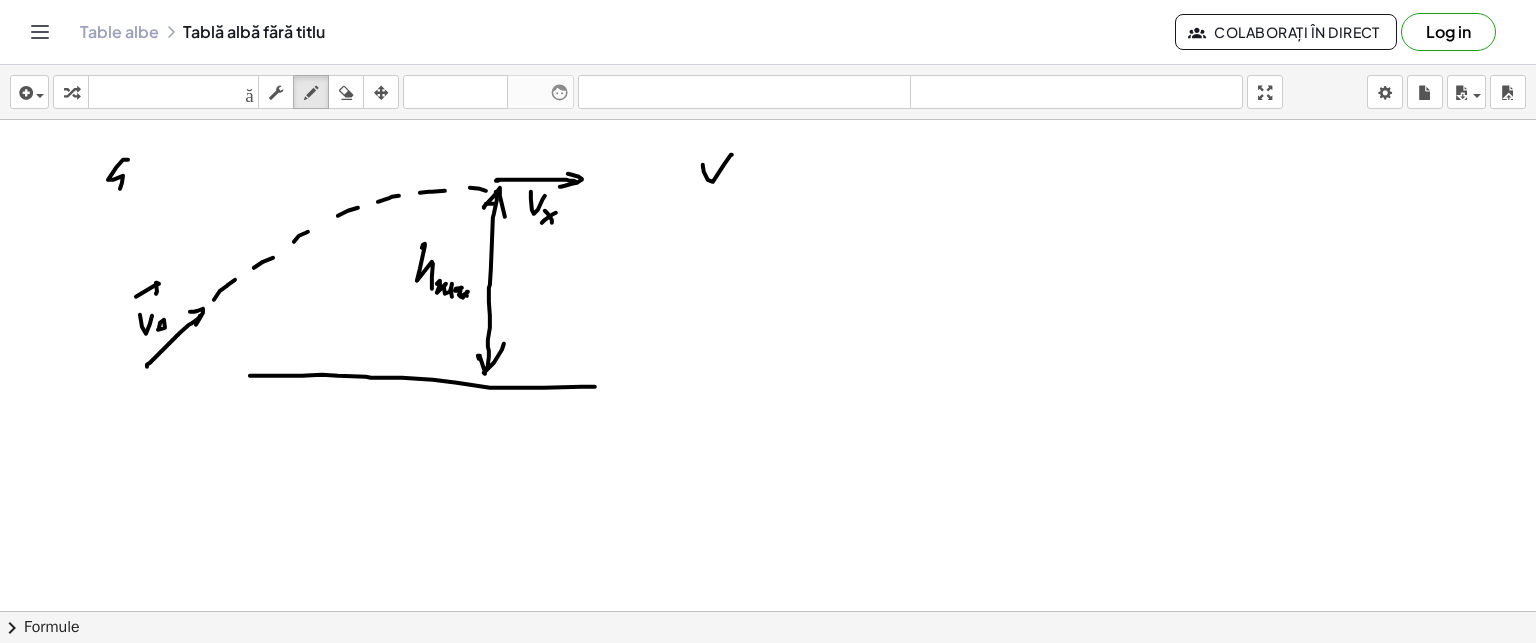 drag, startPoint x: 703, startPoint y: 164, endPoint x: 731, endPoint y: 176, distance: 30.463093 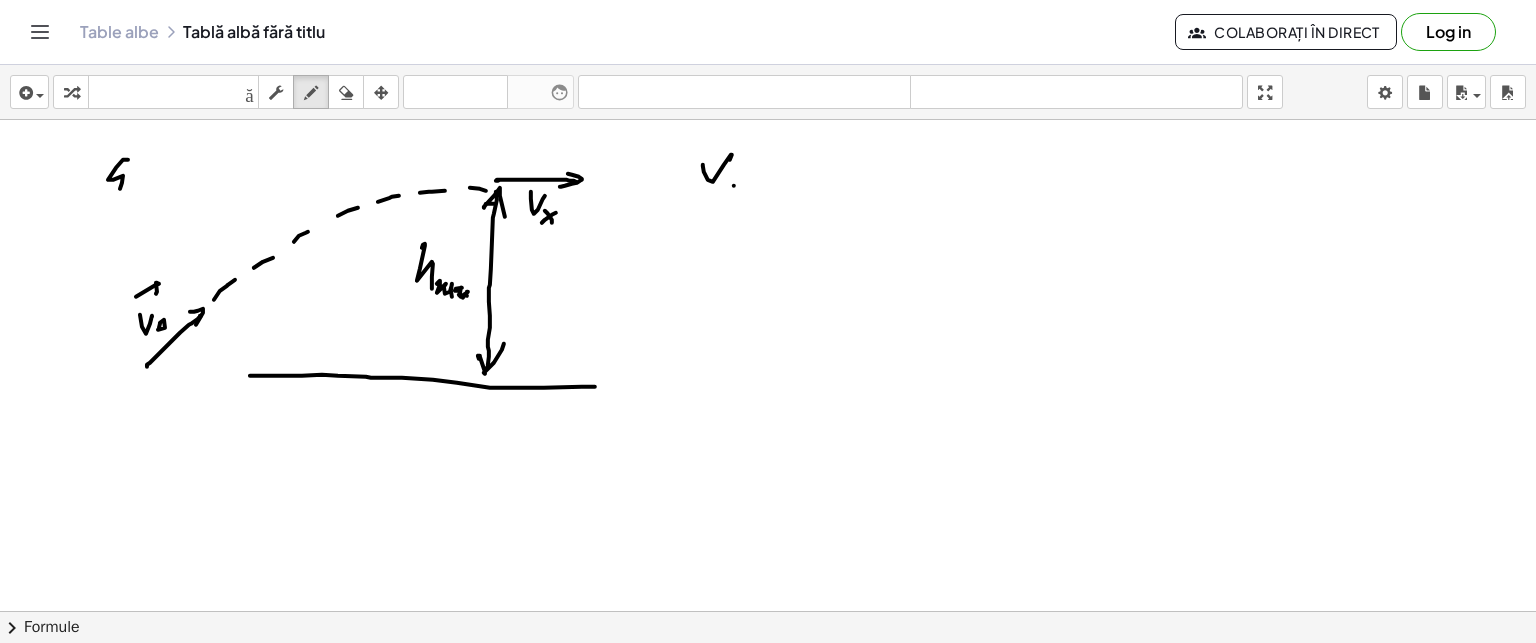 drag, startPoint x: 734, startPoint y: 185, endPoint x: 722, endPoint y: 185, distance: 12 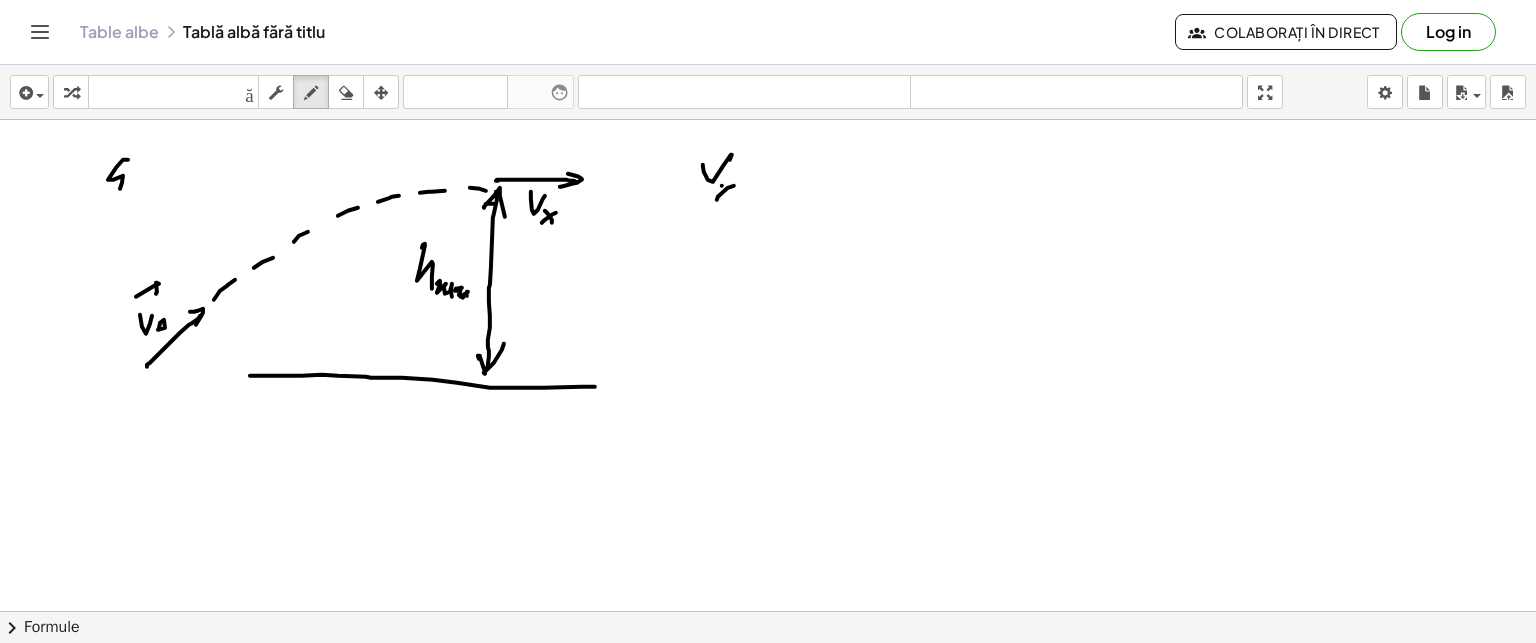 drag, startPoint x: 722, startPoint y: 185, endPoint x: 760, endPoint y: 174, distance: 39.56008 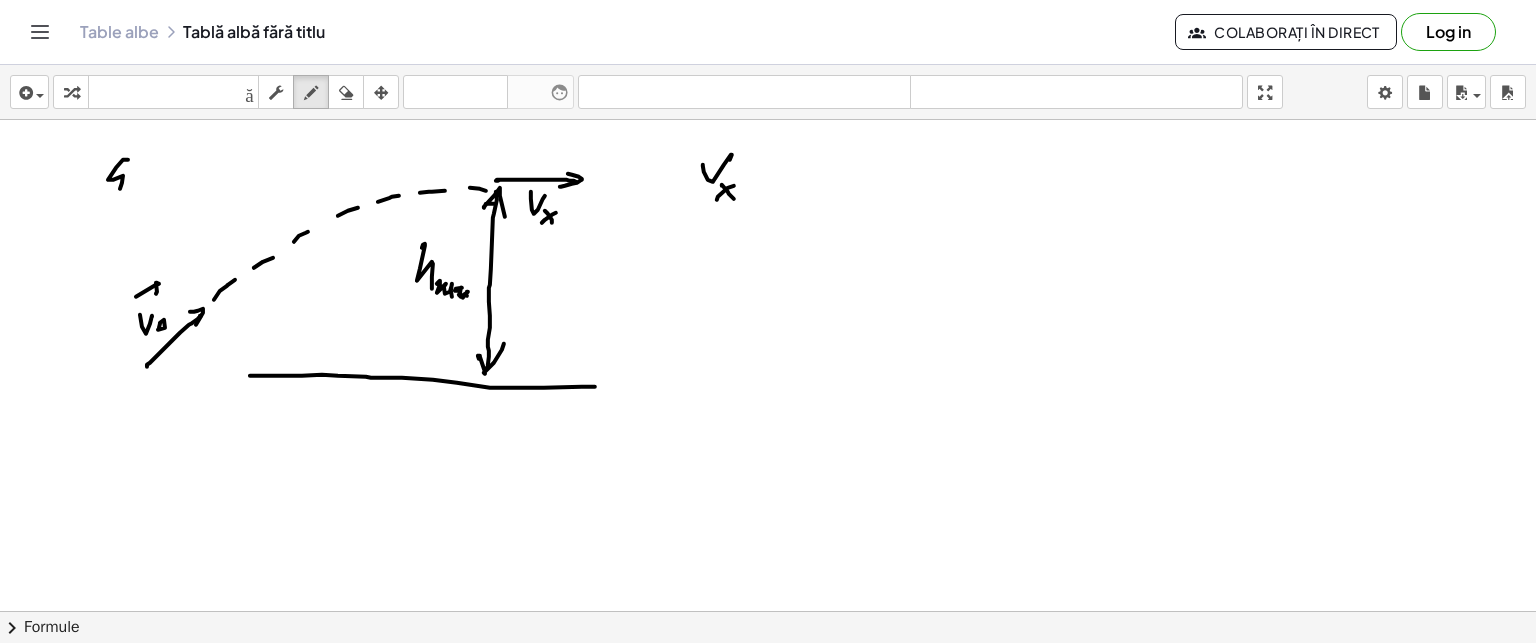 click at bounding box center (768, 611) 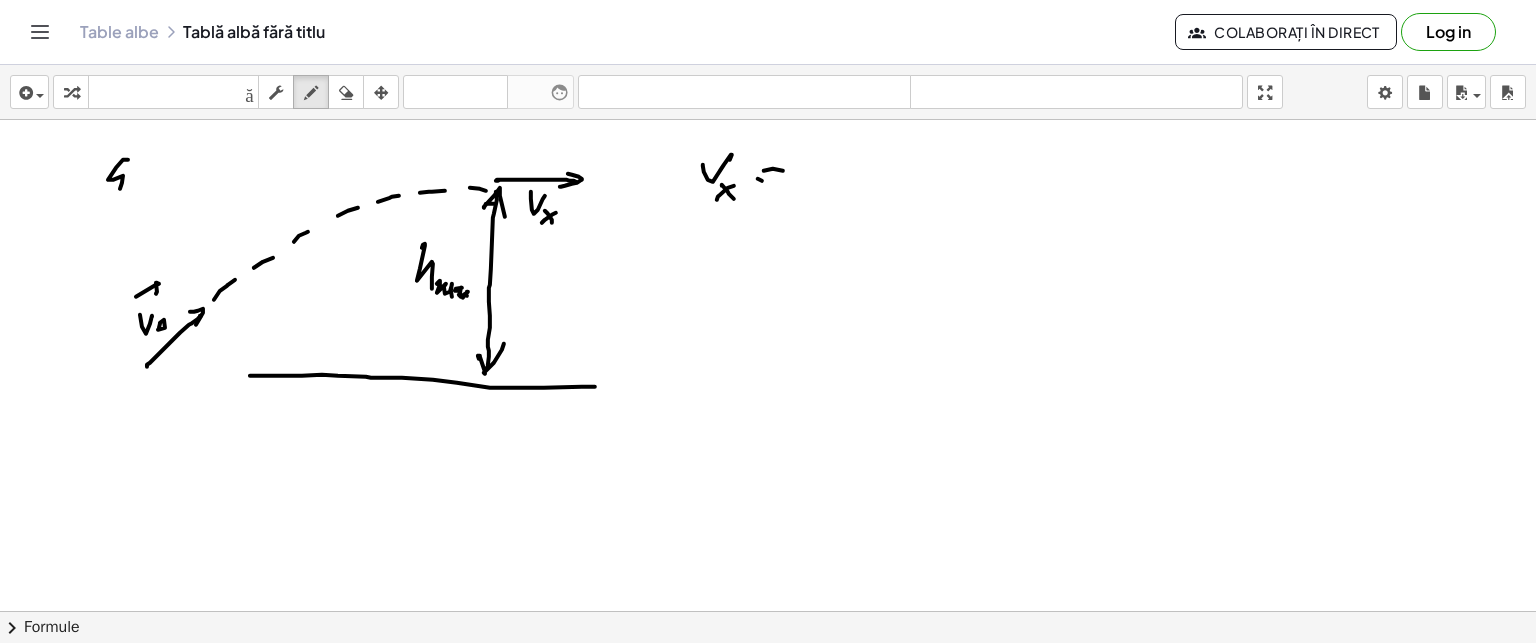 drag, startPoint x: 758, startPoint y: 178, endPoint x: 795, endPoint y: 187, distance: 38.078865 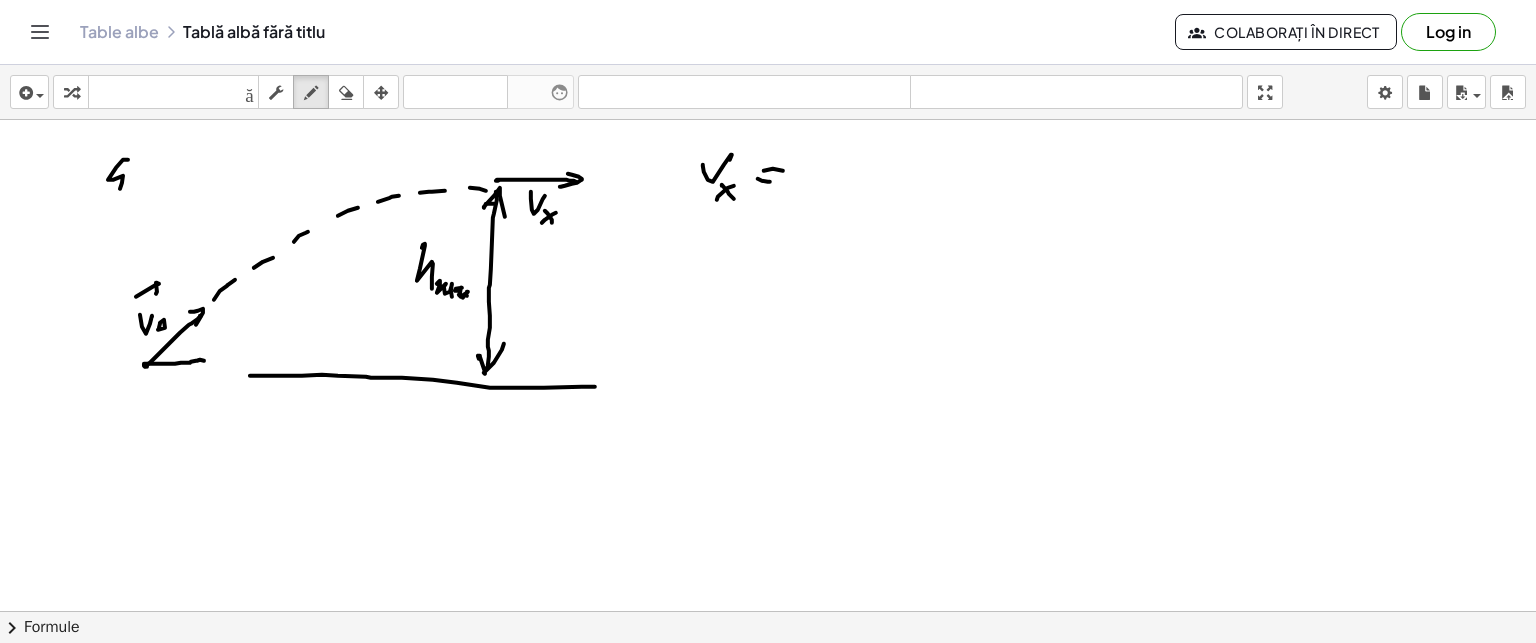 drag, startPoint x: 144, startPoint y: 364, endPoint x: 202, endPoint y: 359, distance: 58.21512 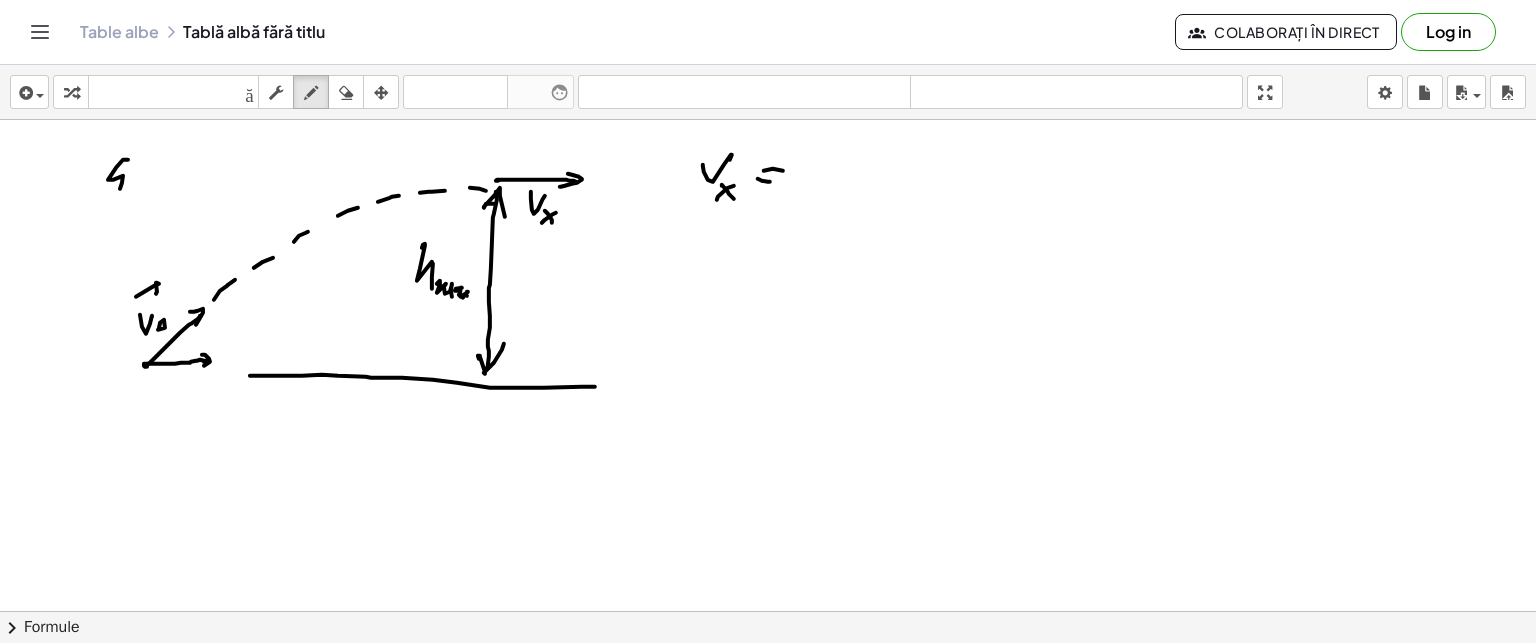 drag, startPoint x: 210, startPoint y: 361, endPoint x: 182, endPoint y: 355, distance: 28.635643 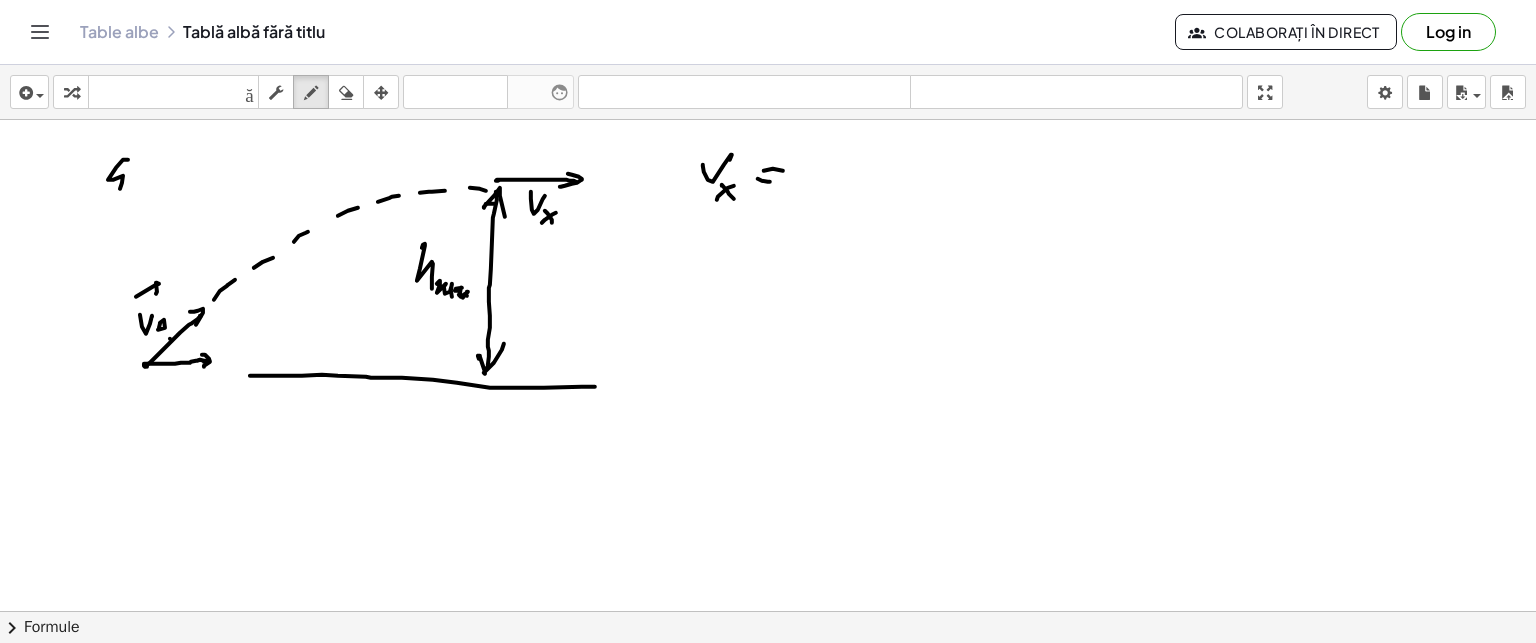 drag 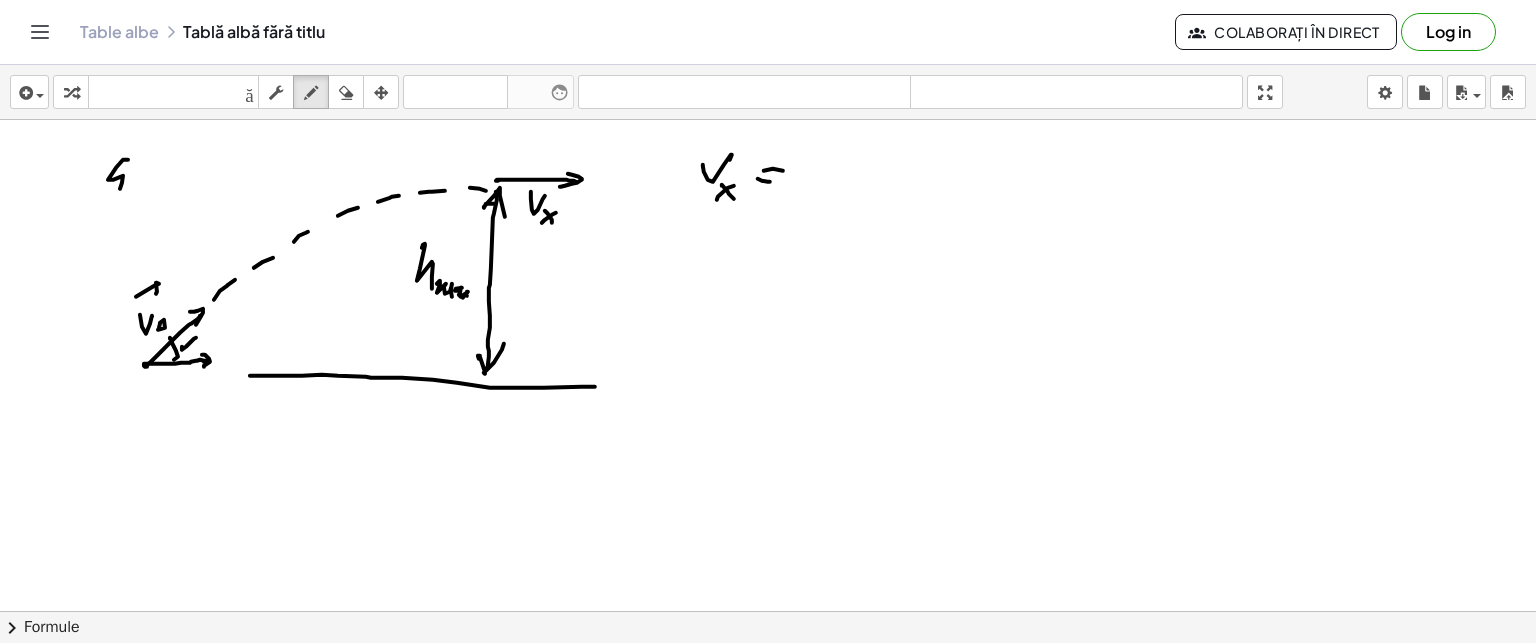 click at bounding box center (768, 611) 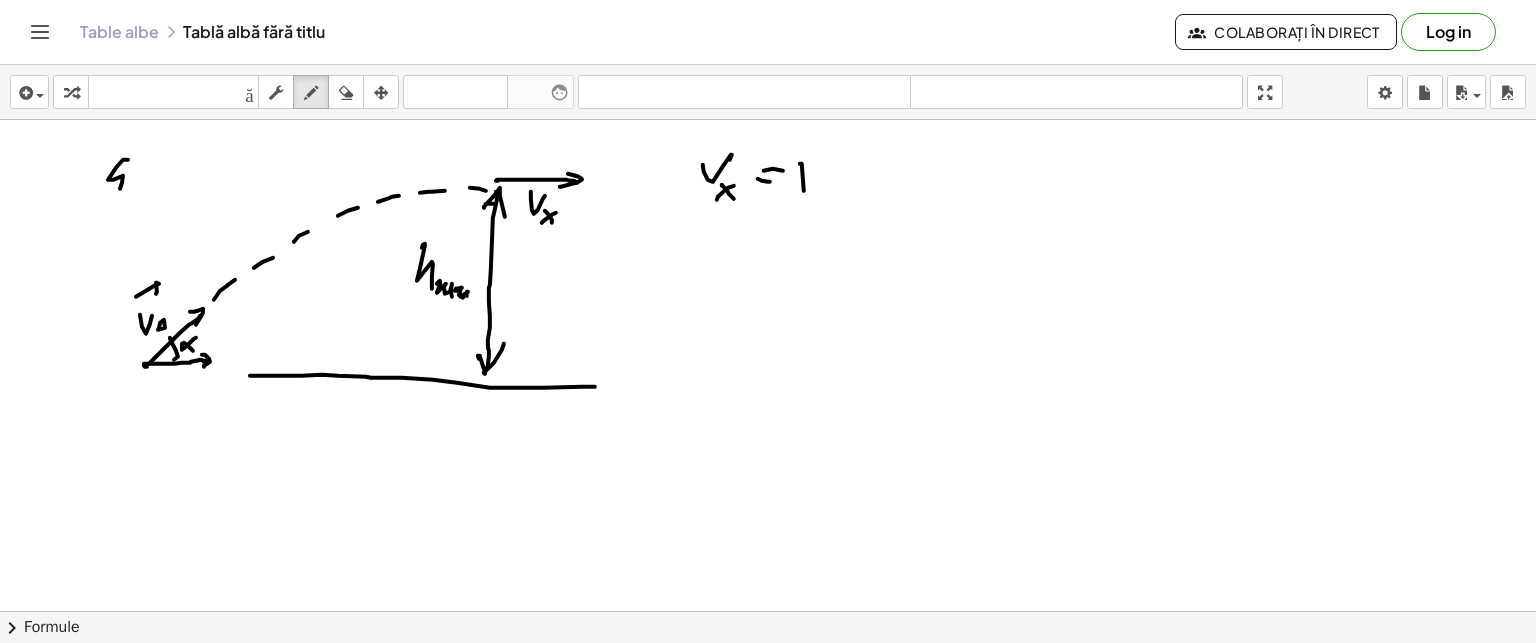 click at bounding box center (768, 611) 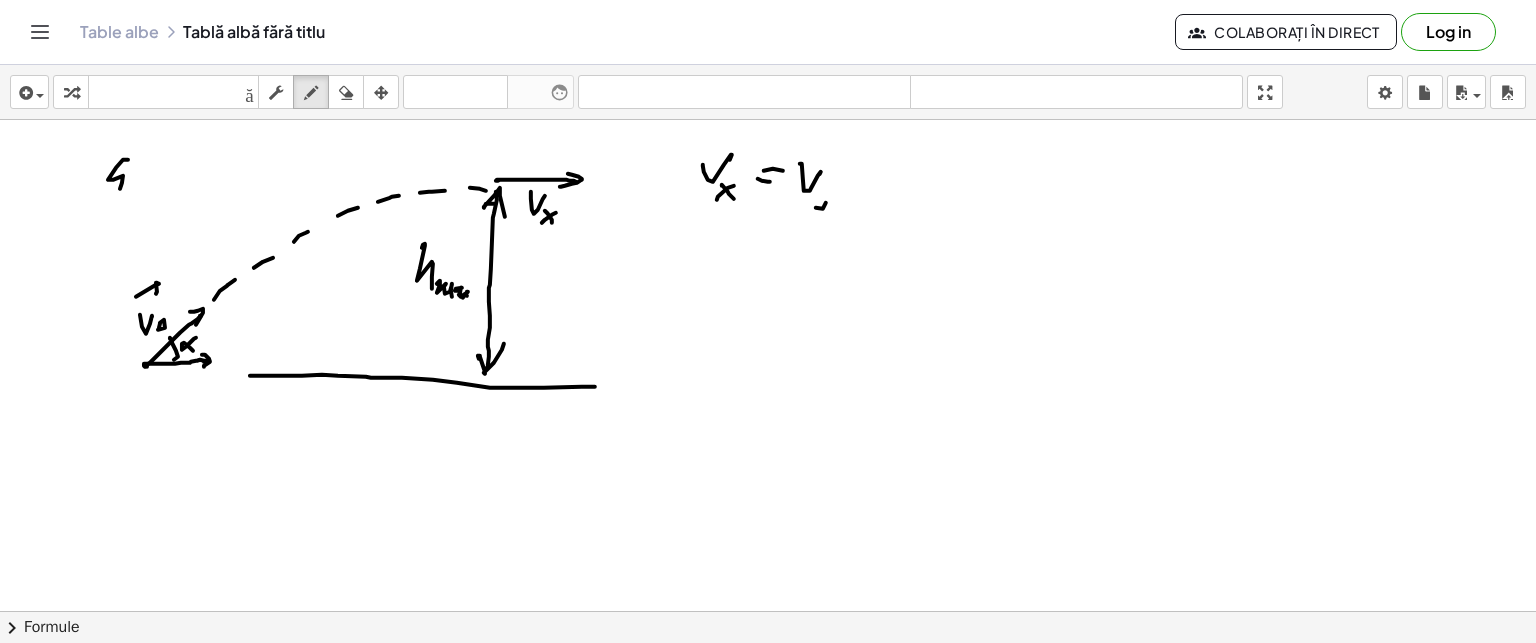click at bounding box center (768, 611) 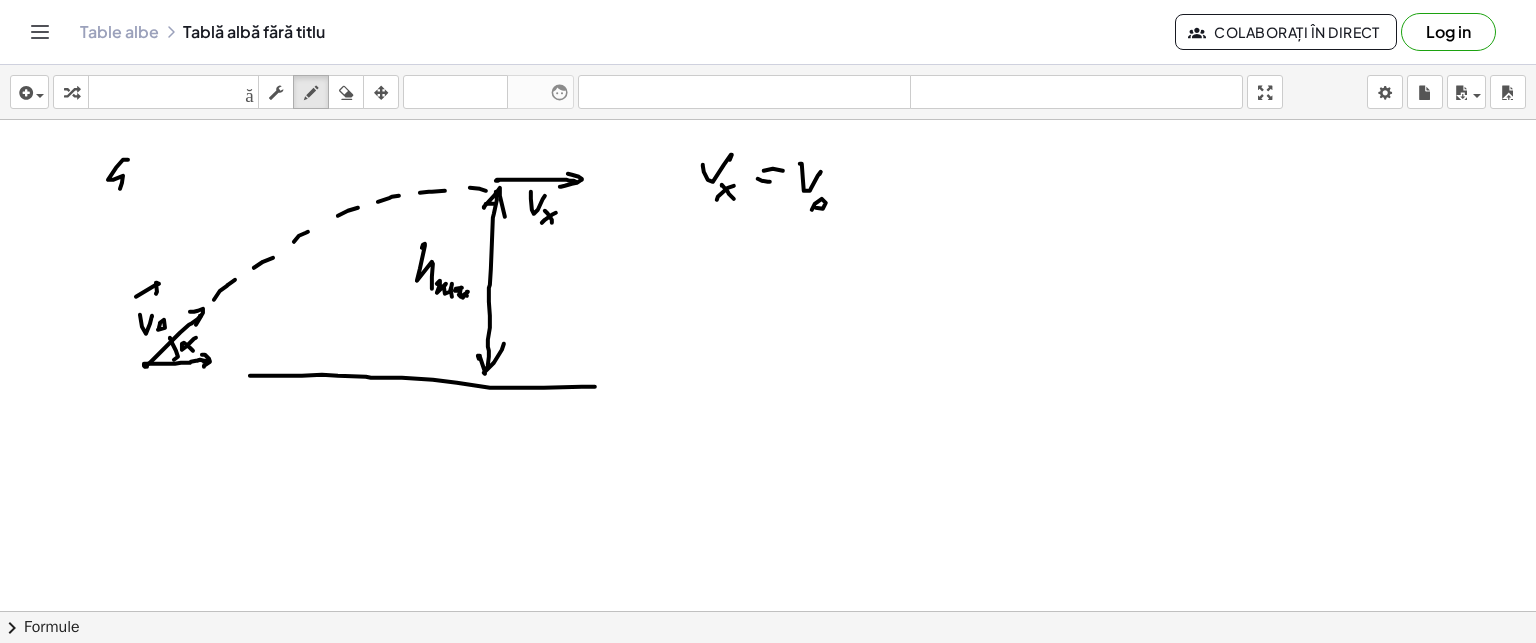 click at bounding box center (768, 611) 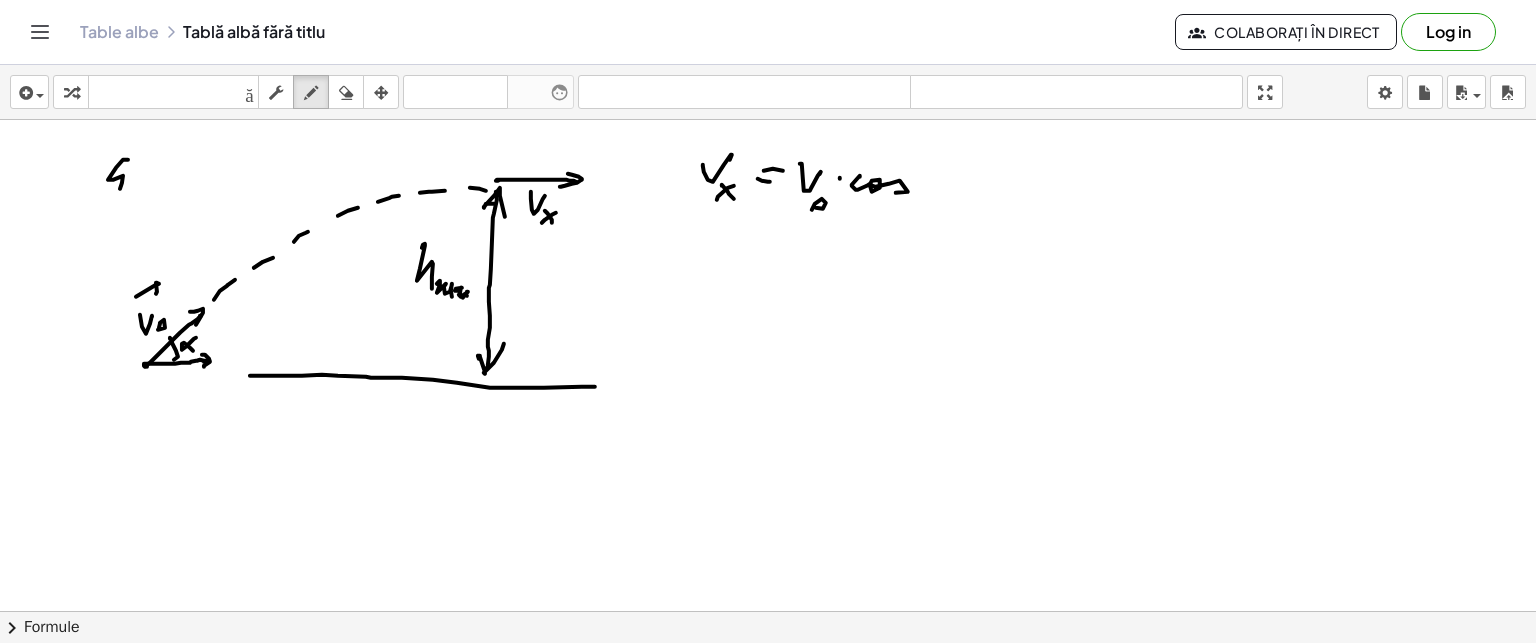 click at bounding box center [768, 611] 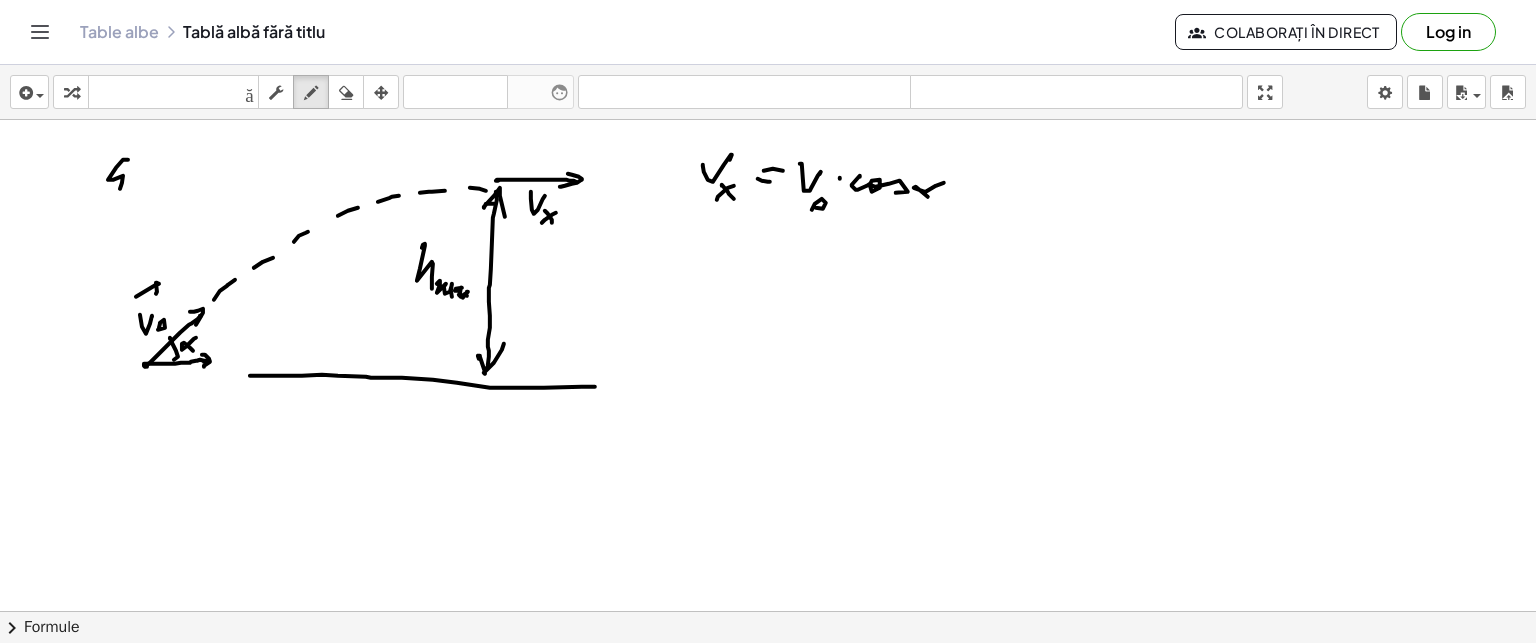 click at bounding box center (768, 611) 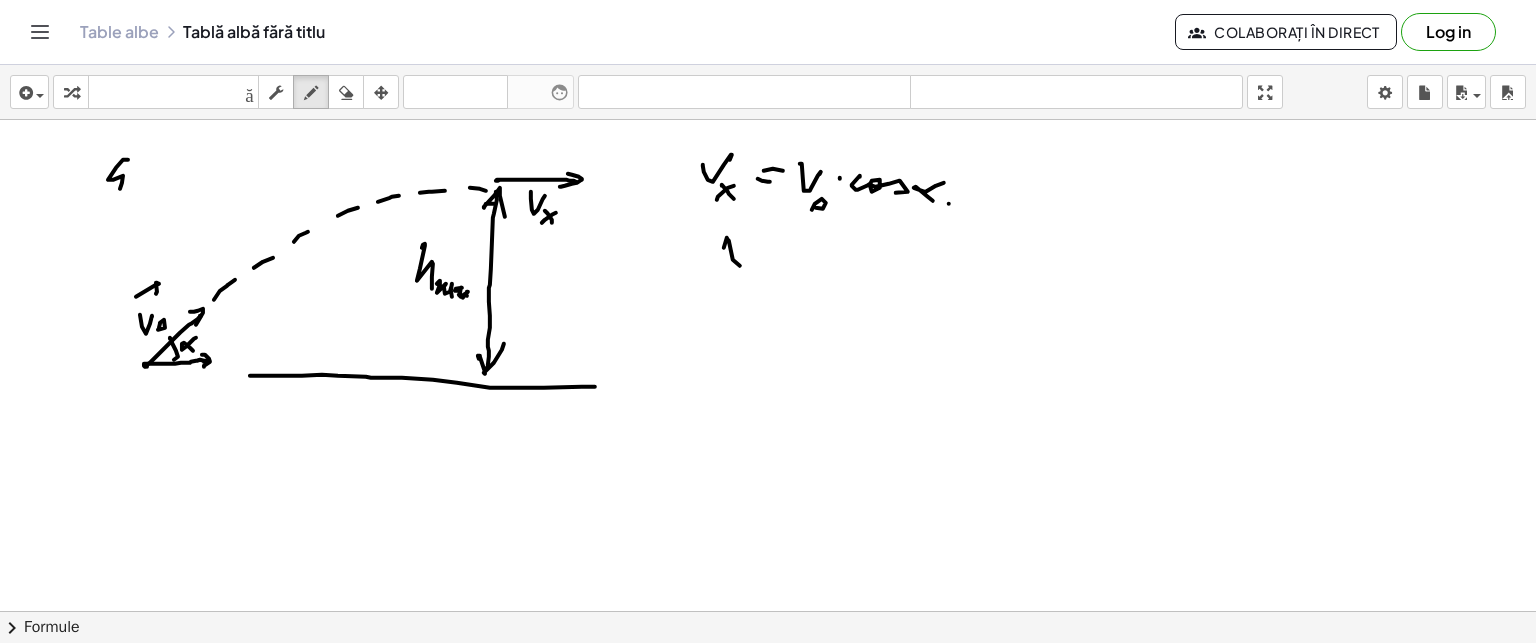 click at bounding box center [768, 611] 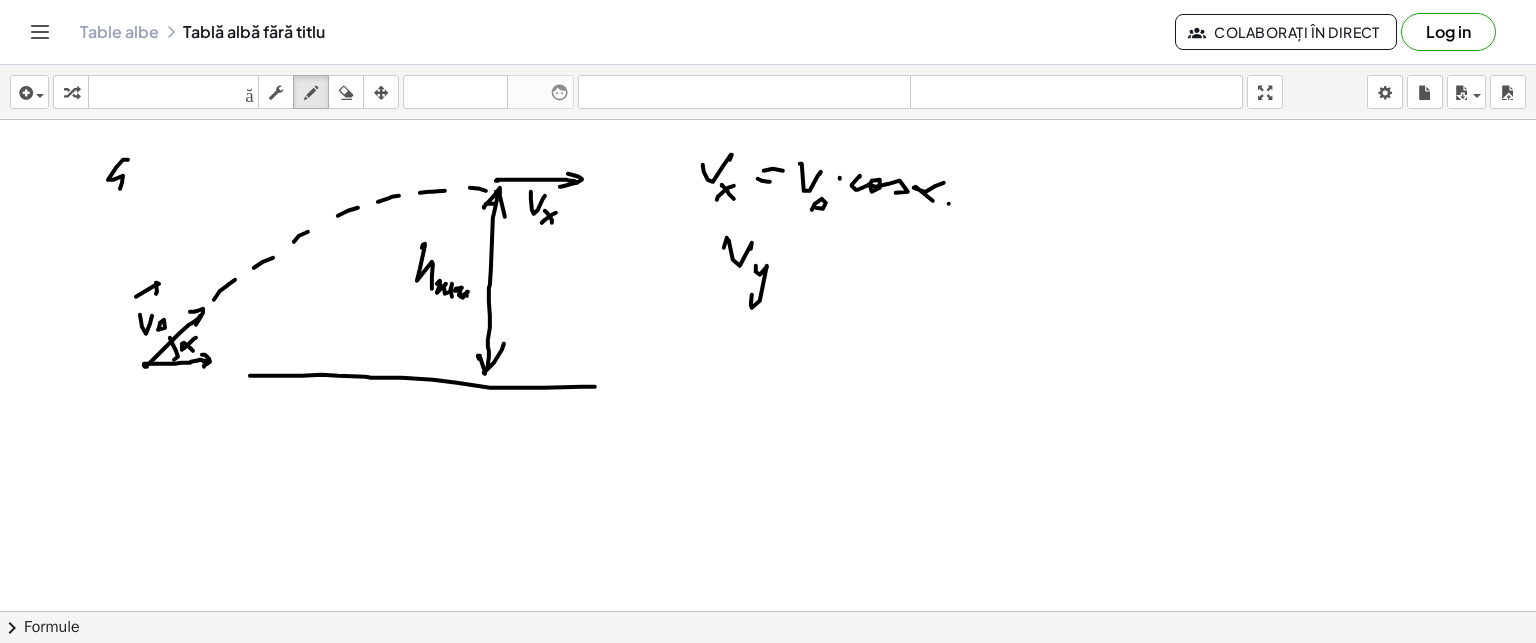 click at bounding box center (768, 611) 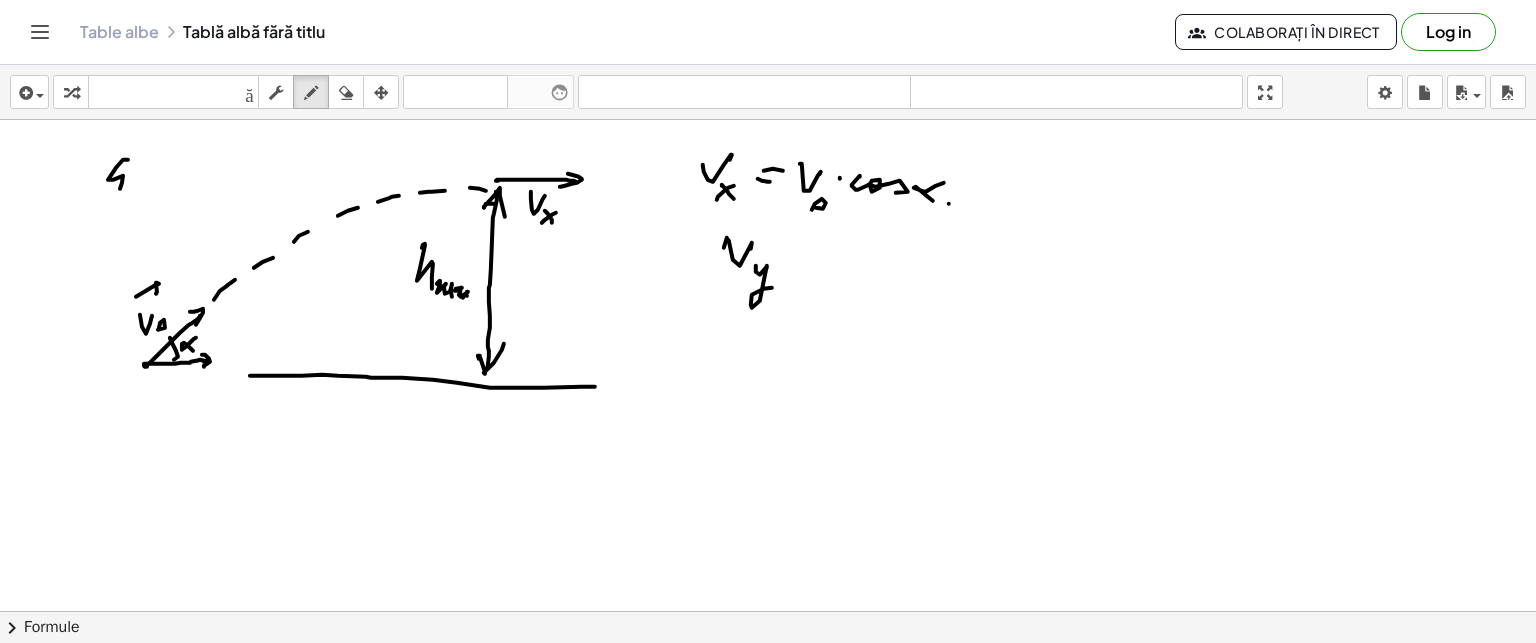 click at bounding box center (768, 611) 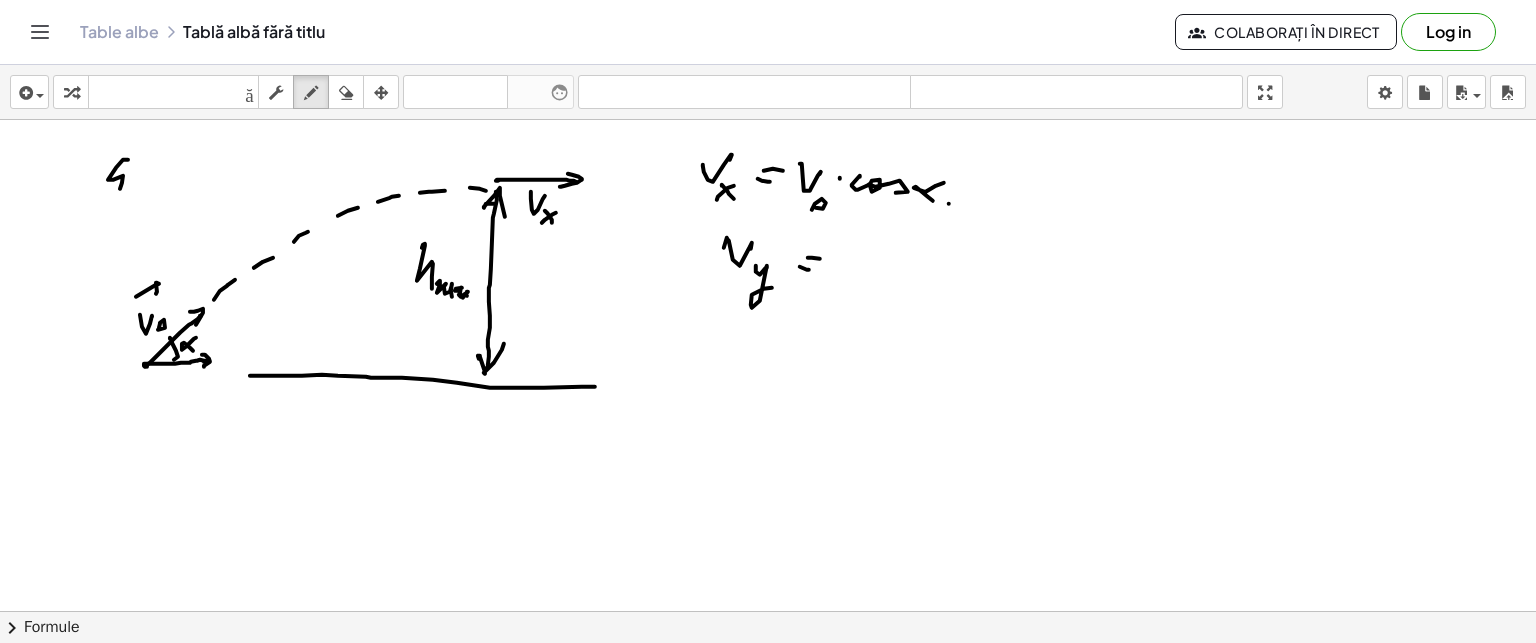click at bounding box center [768, 611] 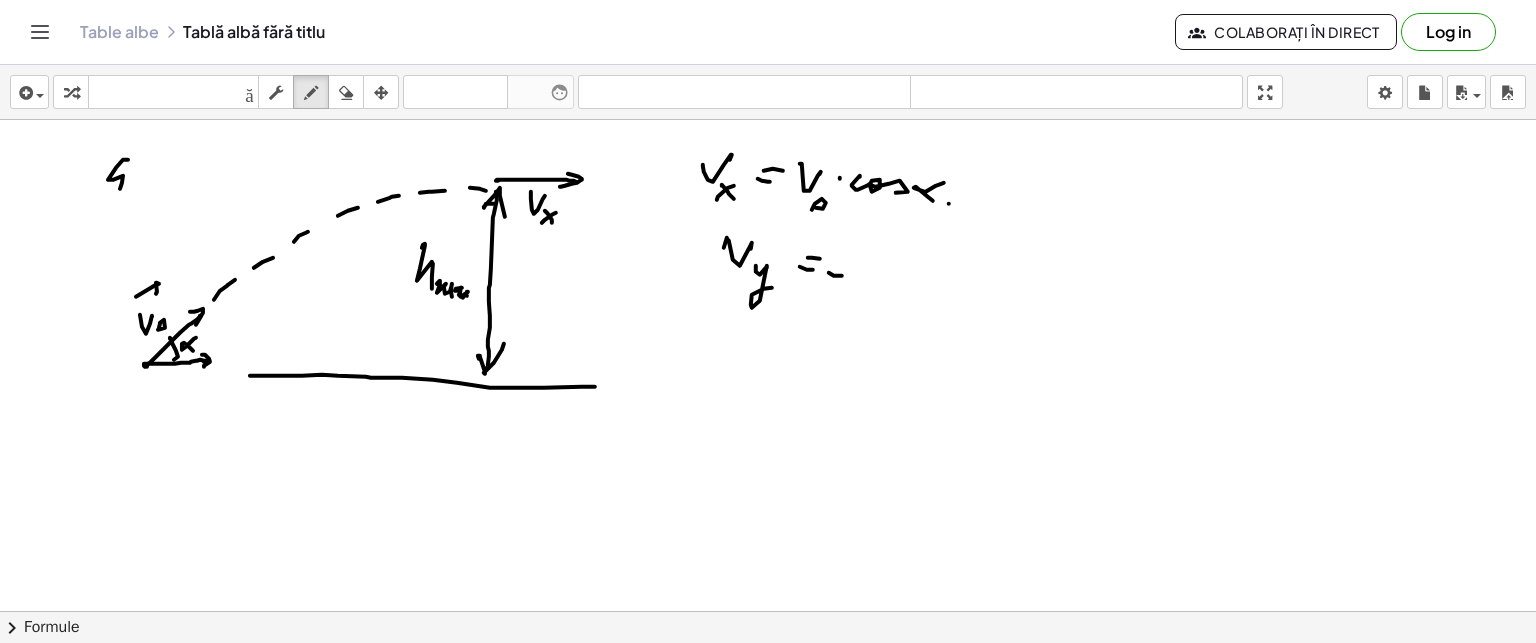 click at bounding box center (768, 611) 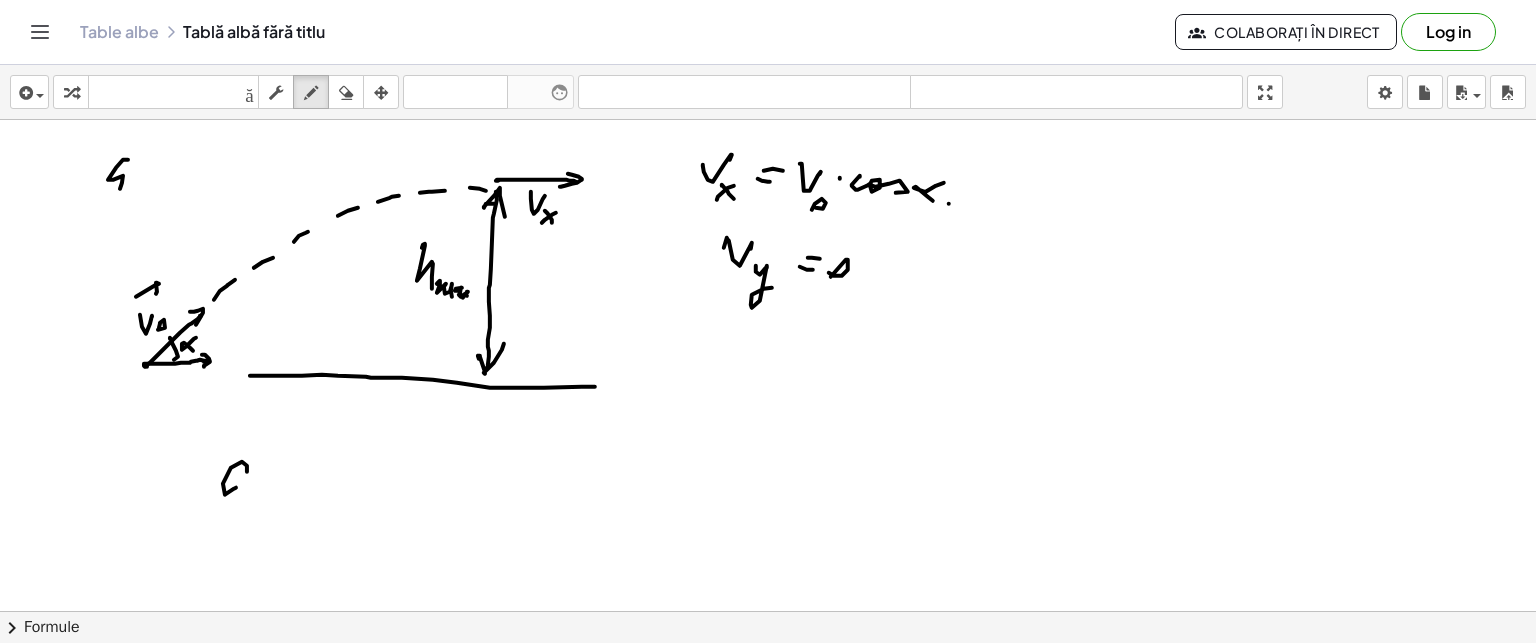 click at bounding box center [768, 611] 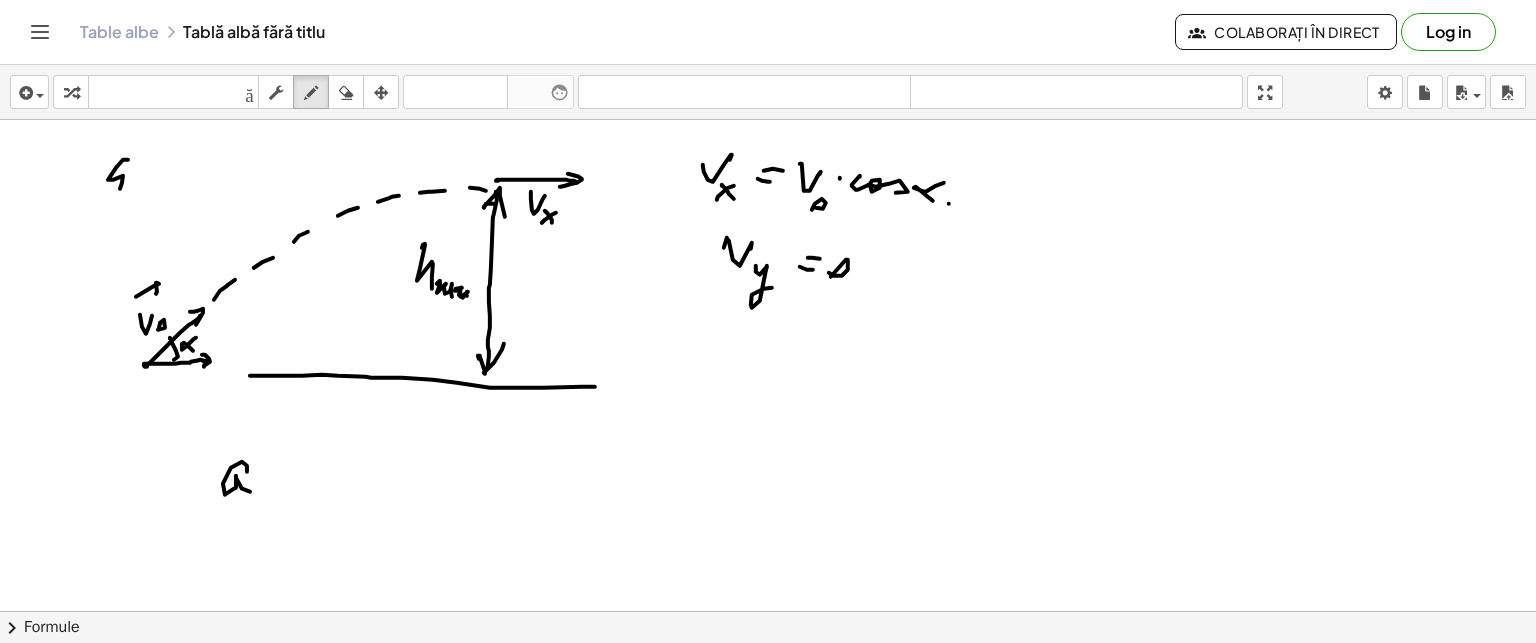 click at bounding box center [768, 611] 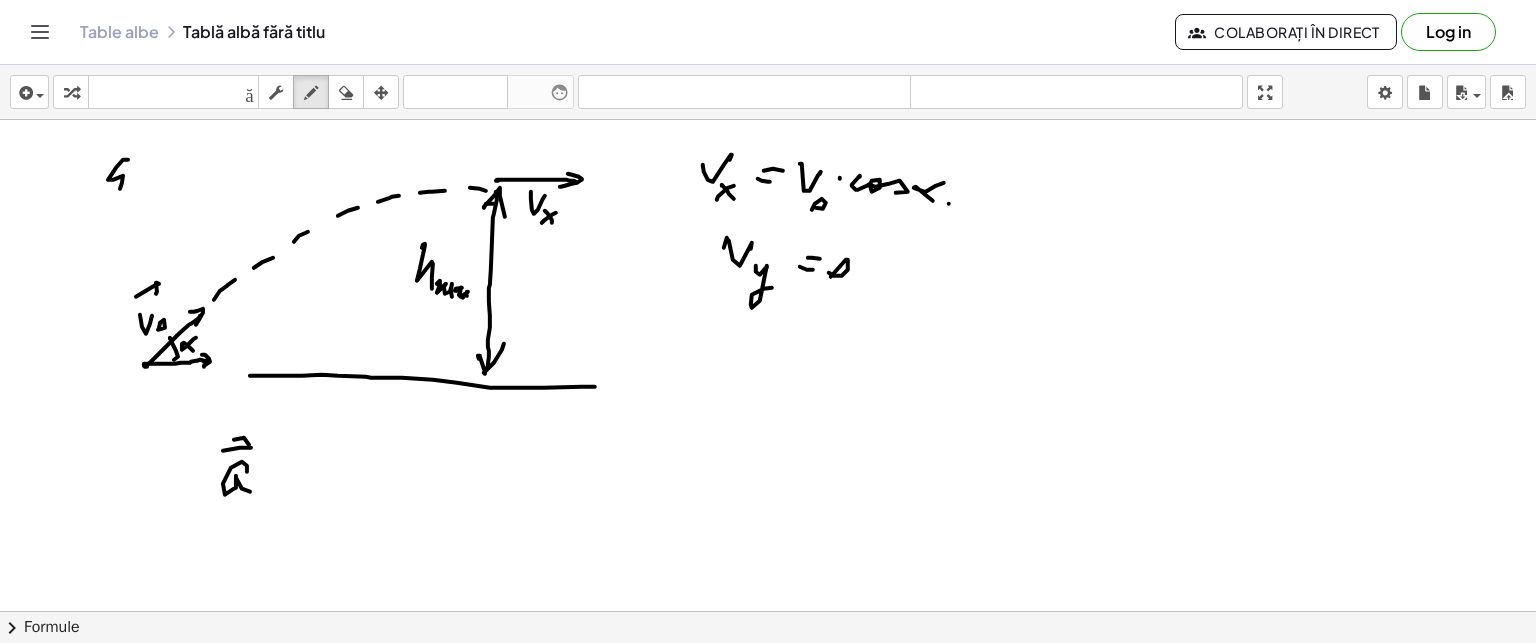 click at bounding box center (768, 611) 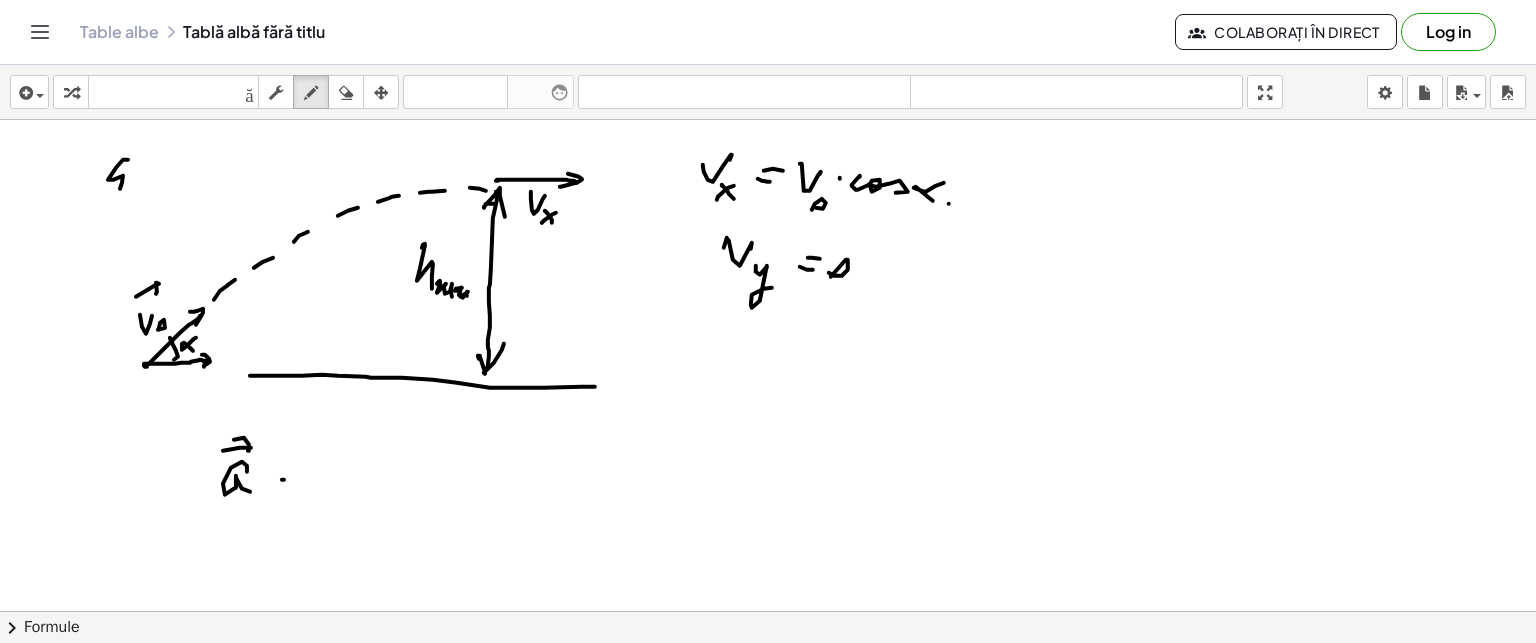 click at bounding box center [768, 611] 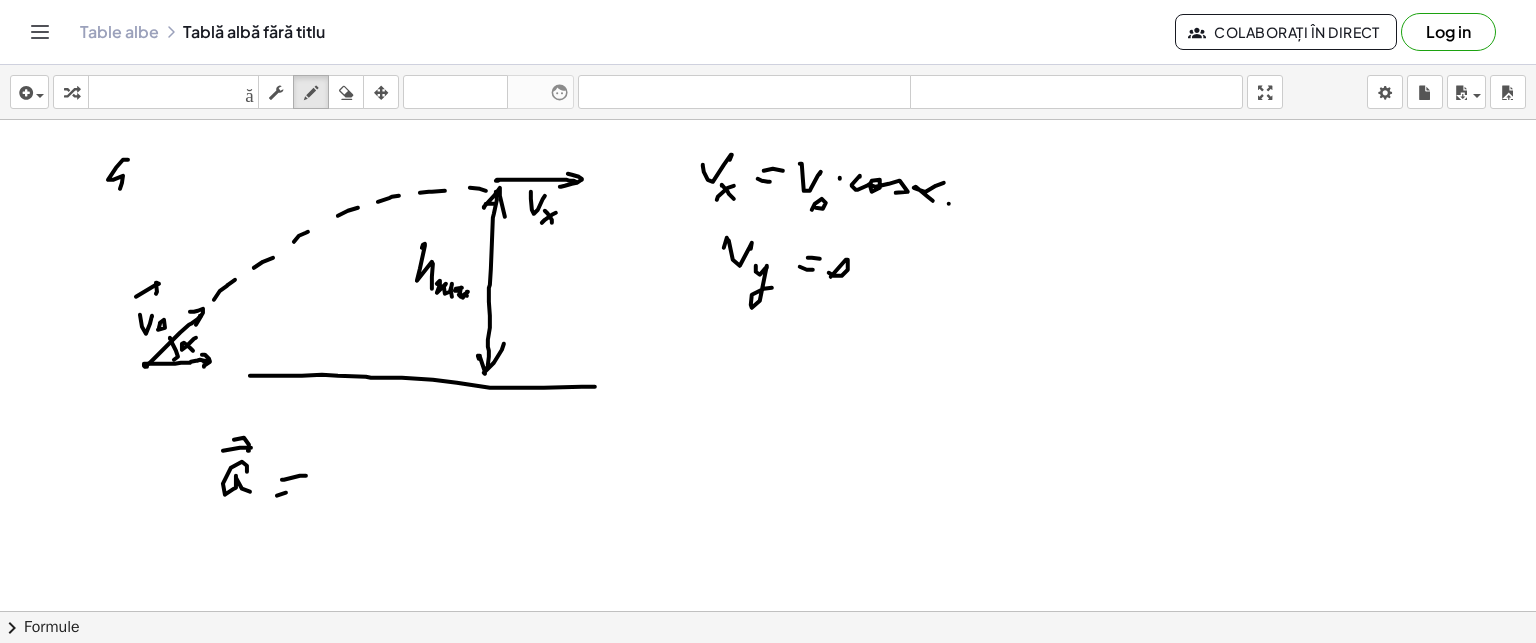 click at bounding box center (768, 611) 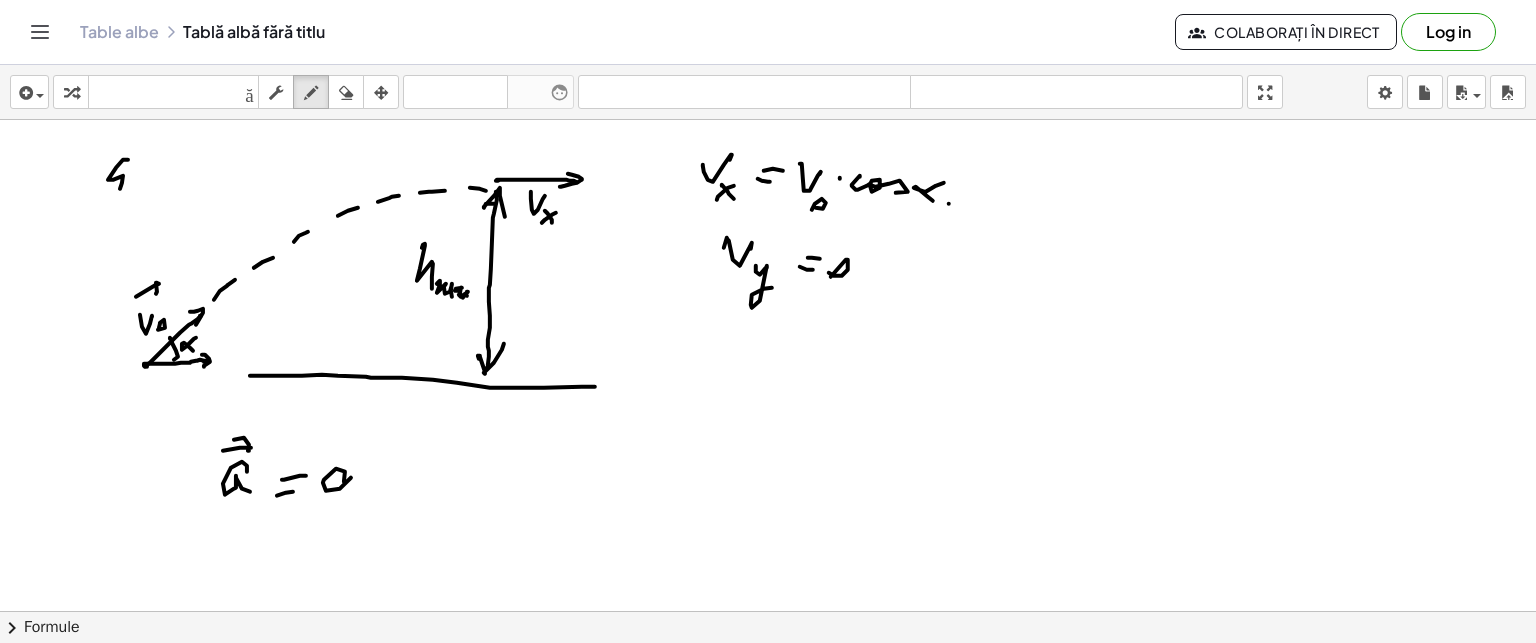 click at bounding box center [768, 611] 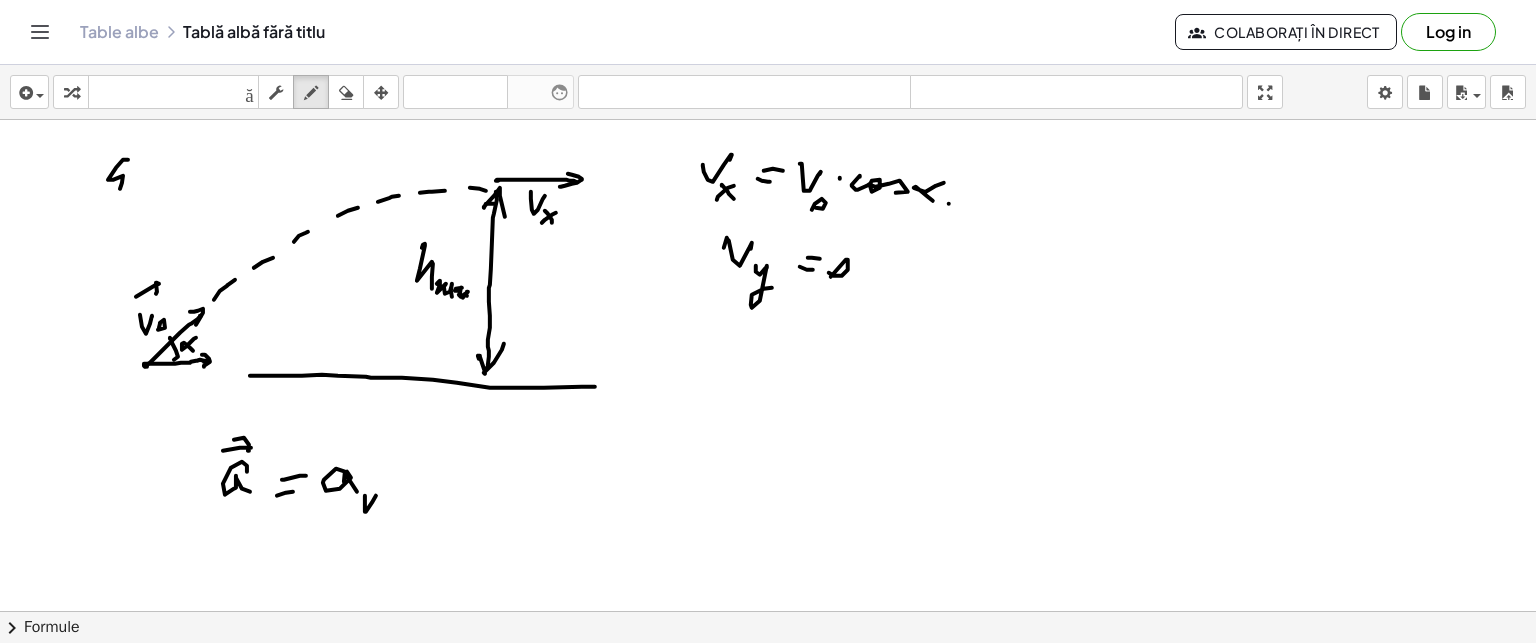 click at bounding box center (768, 611) 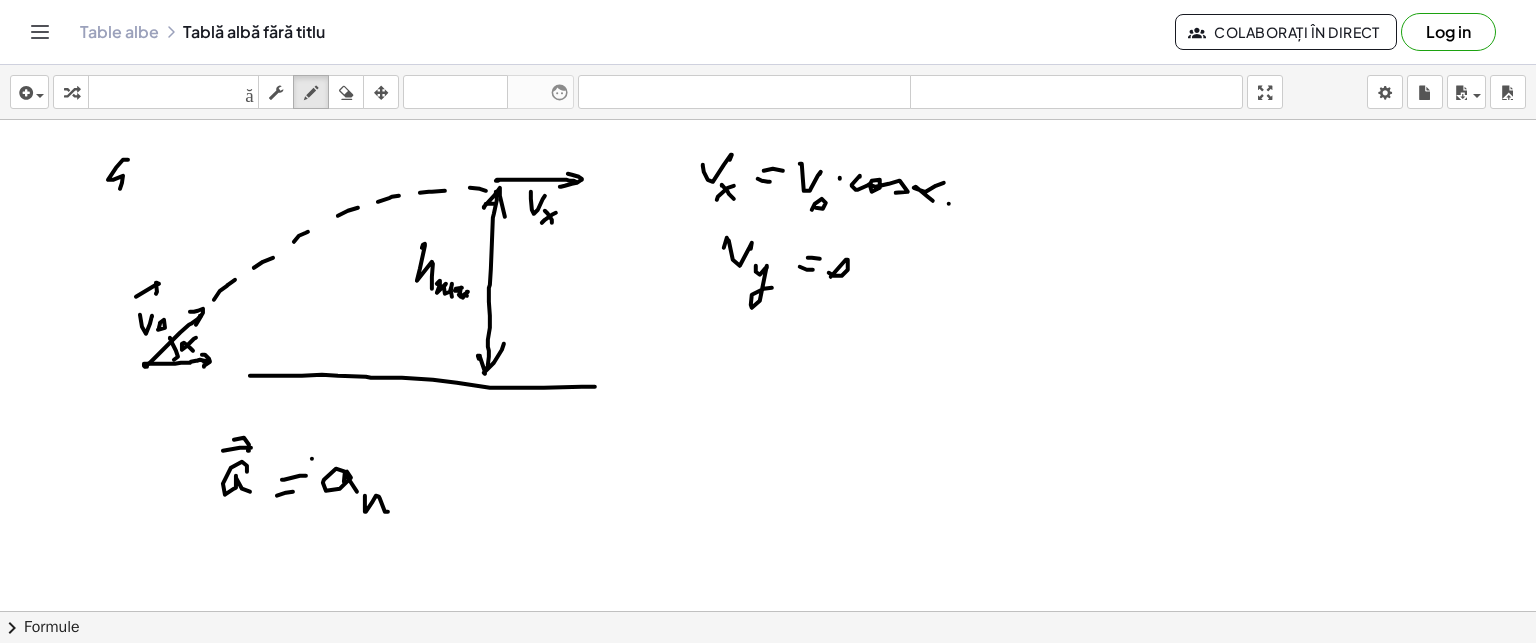 click at bounding box center (768, 611) 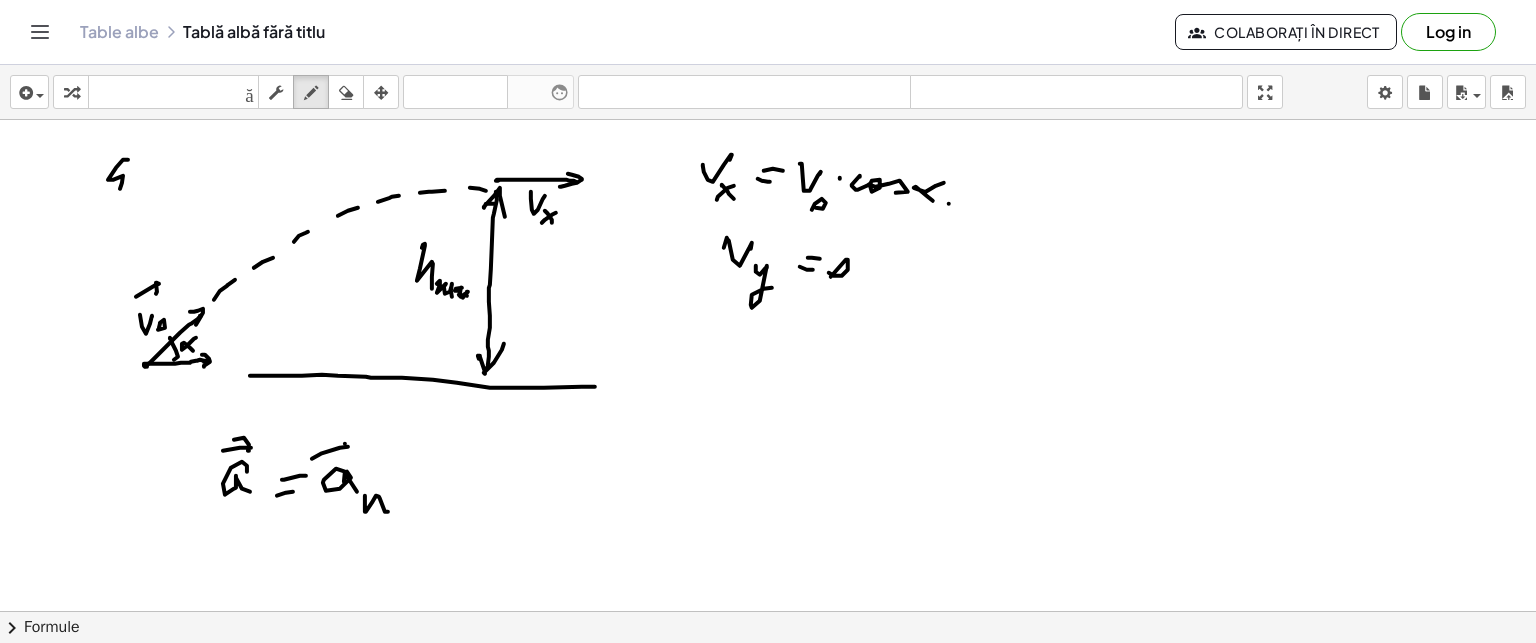 click at bounding box center [768, 611] 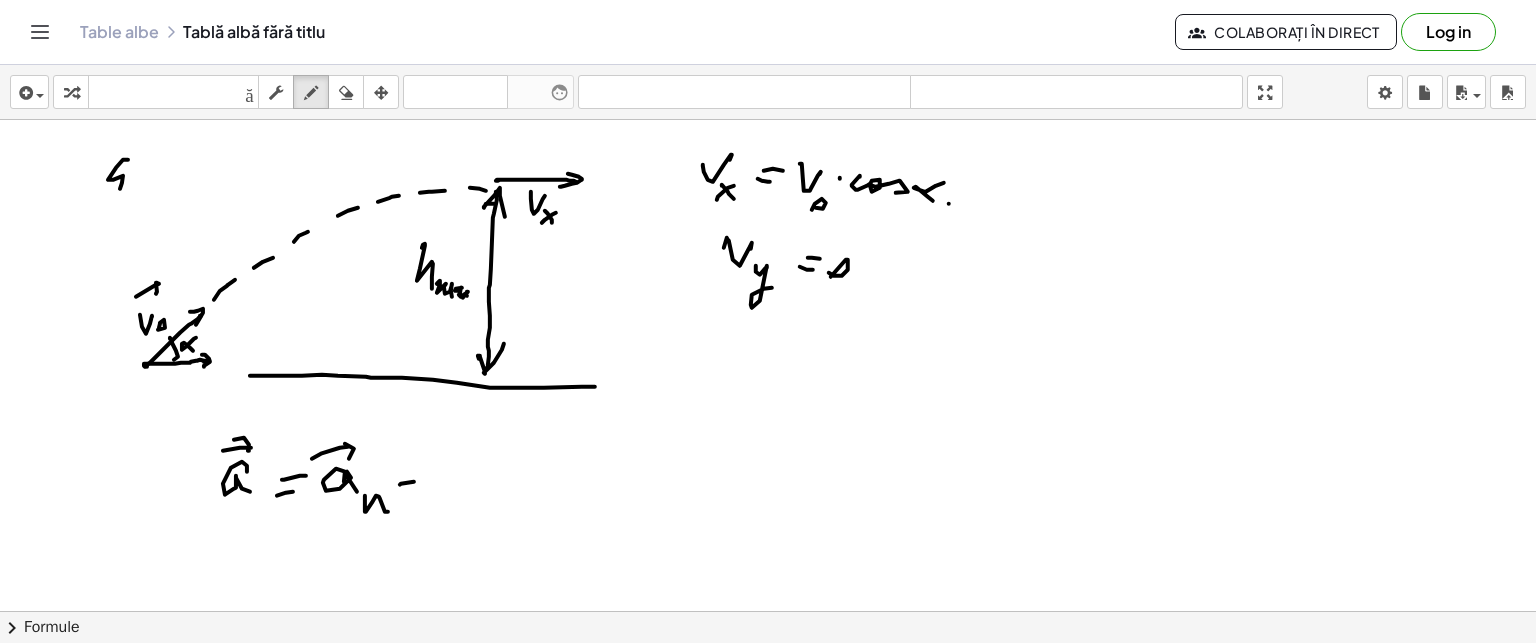 click at bounding box center [768, 611] 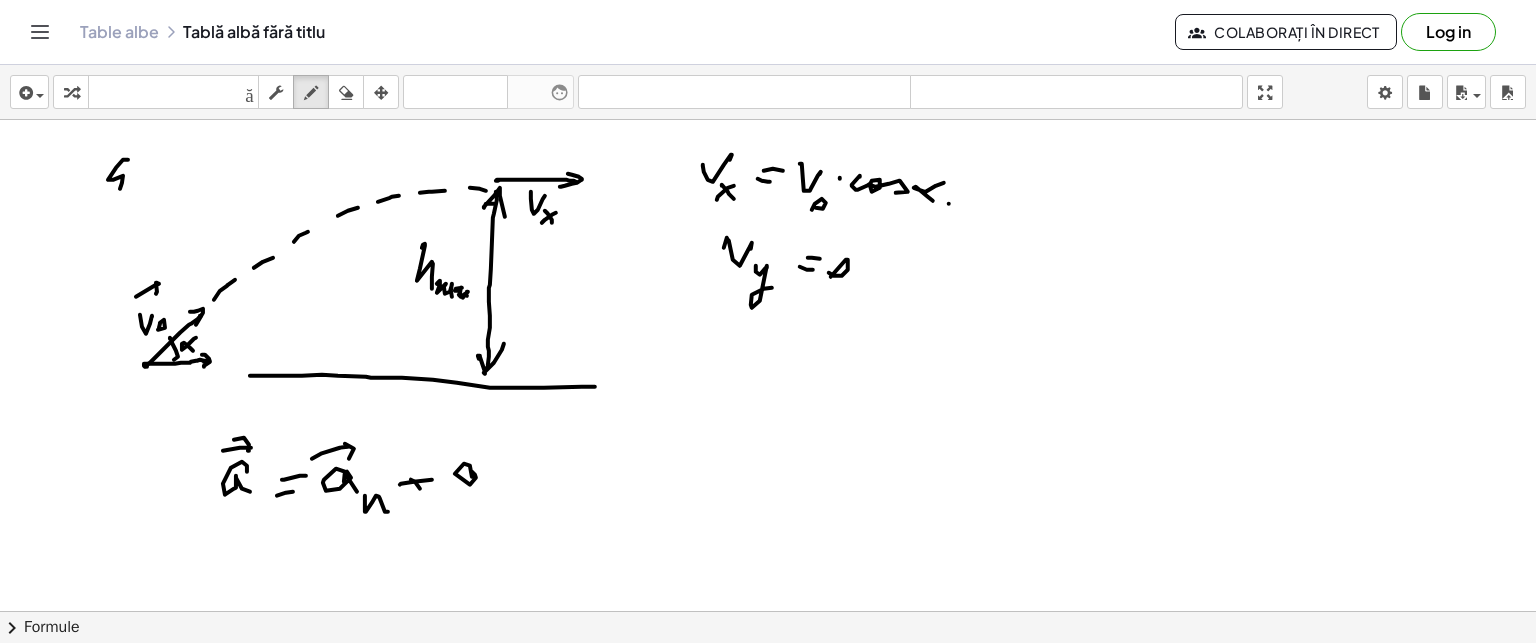click at bounding box center [768, 611] 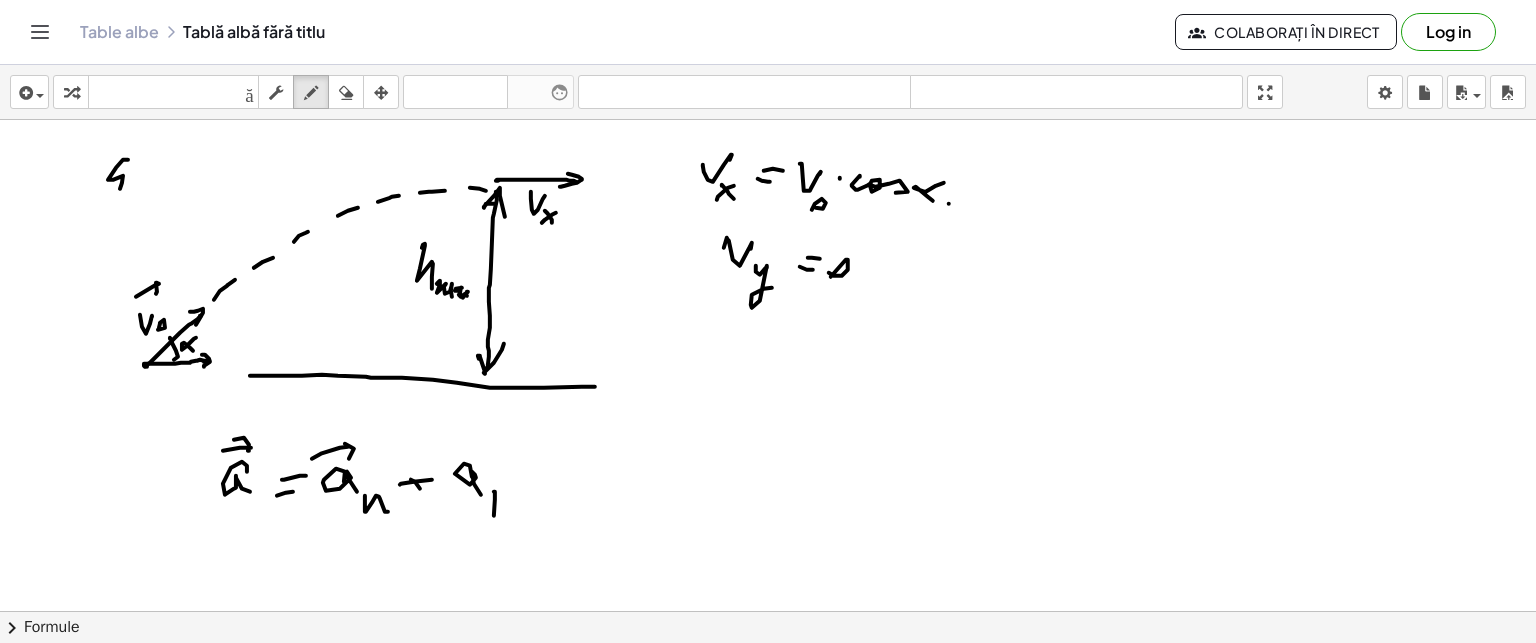 click at bounding box center [768, 611] 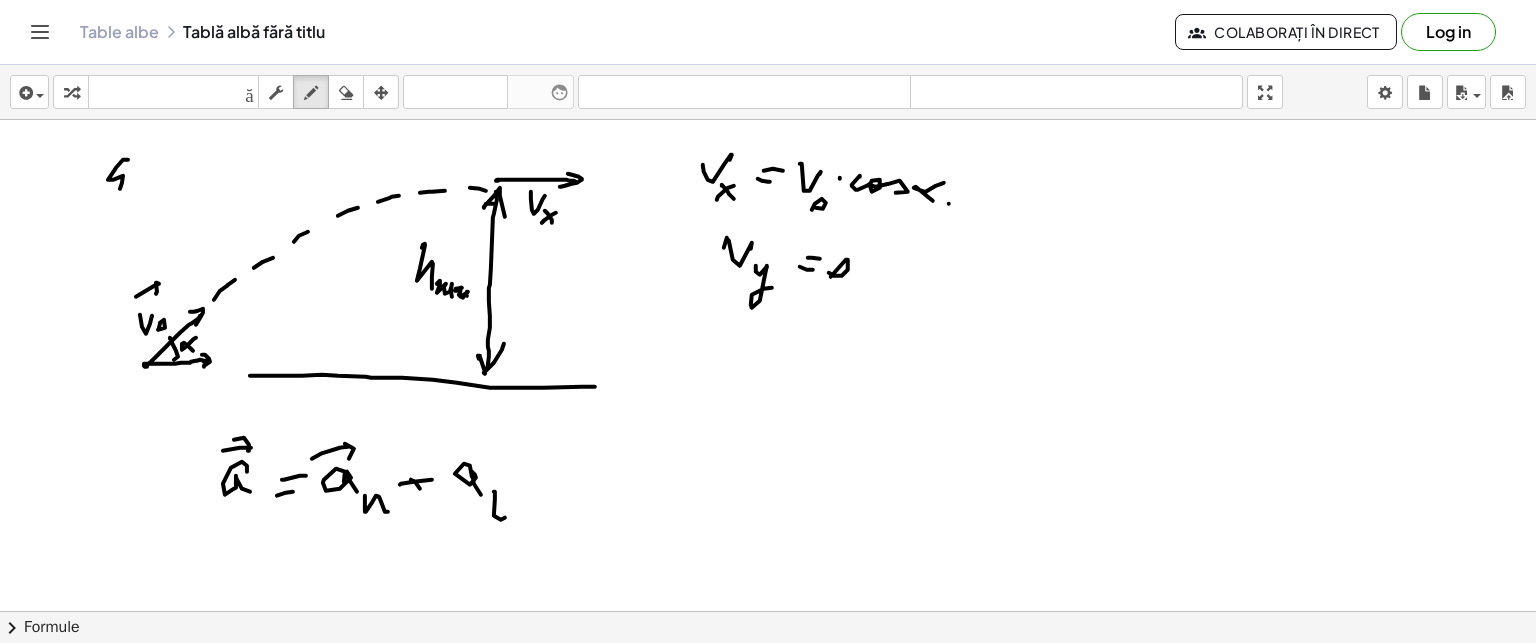 click at bounding box center [768, 611] 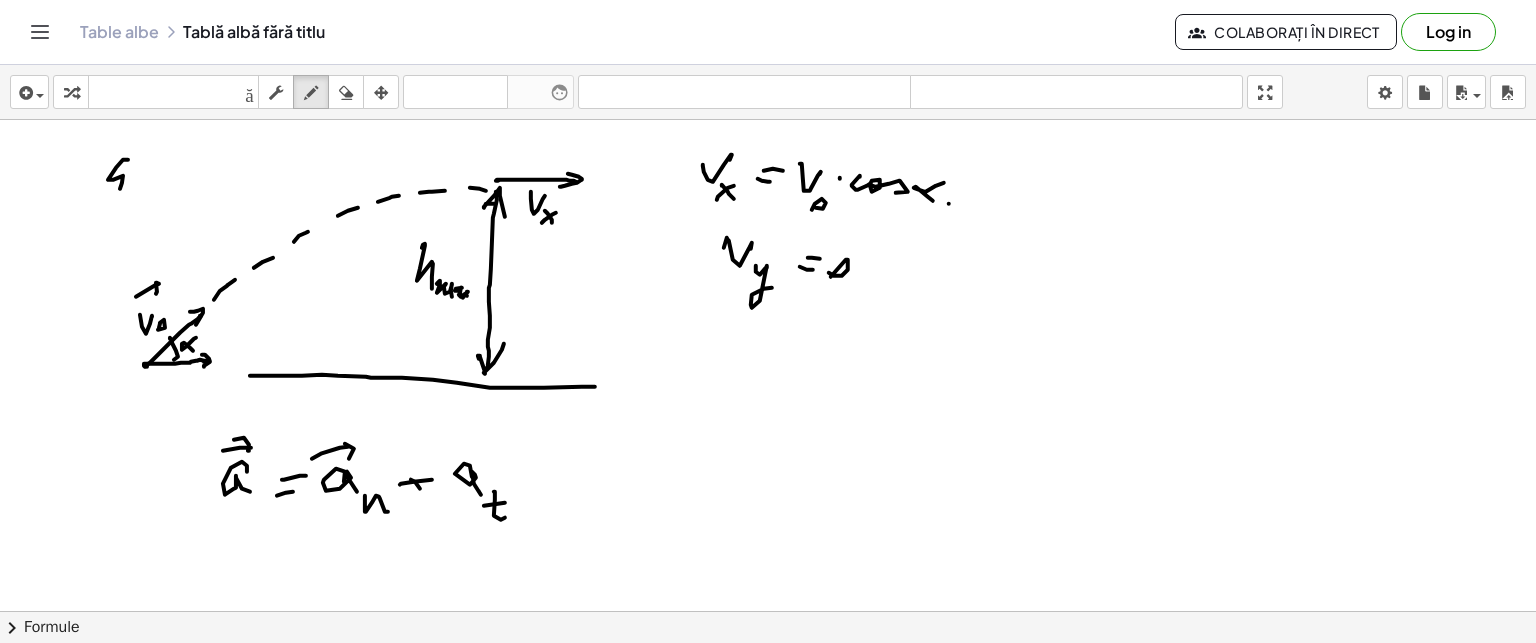 click at bounding box center [768, 611] 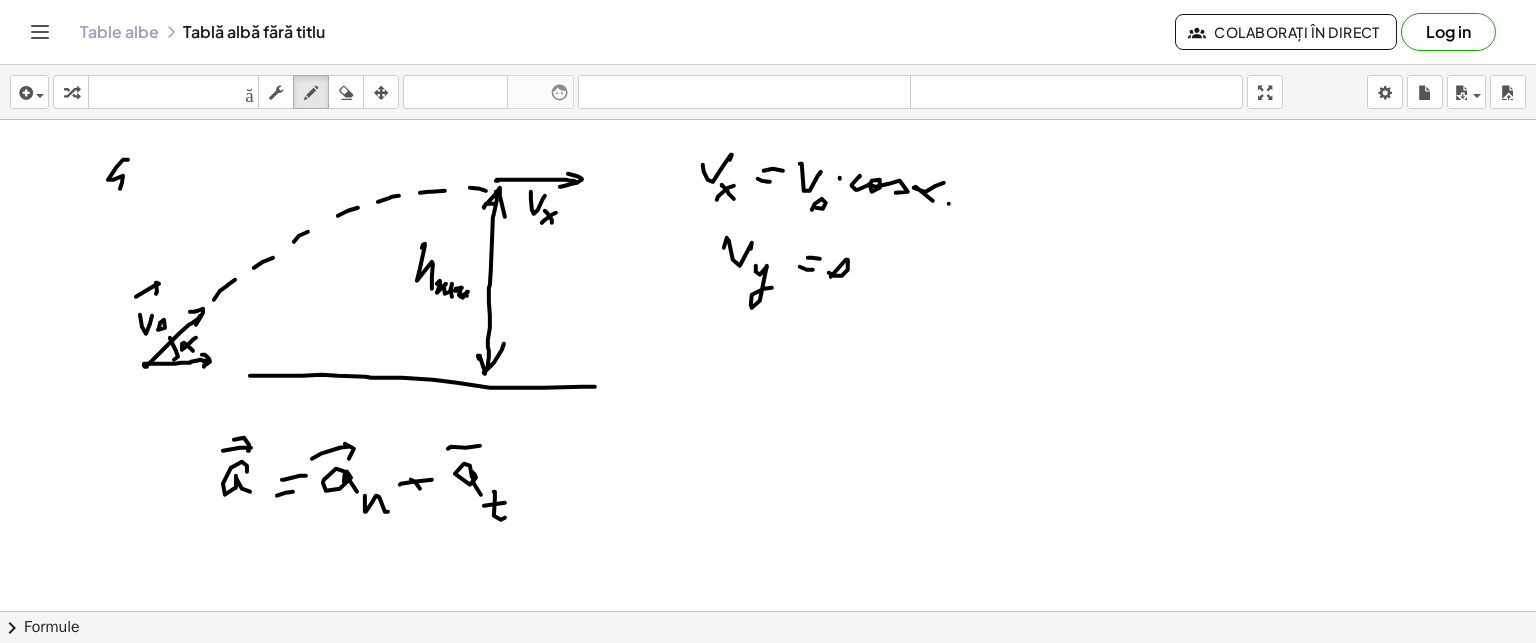 click at bounding box center [768, 611] 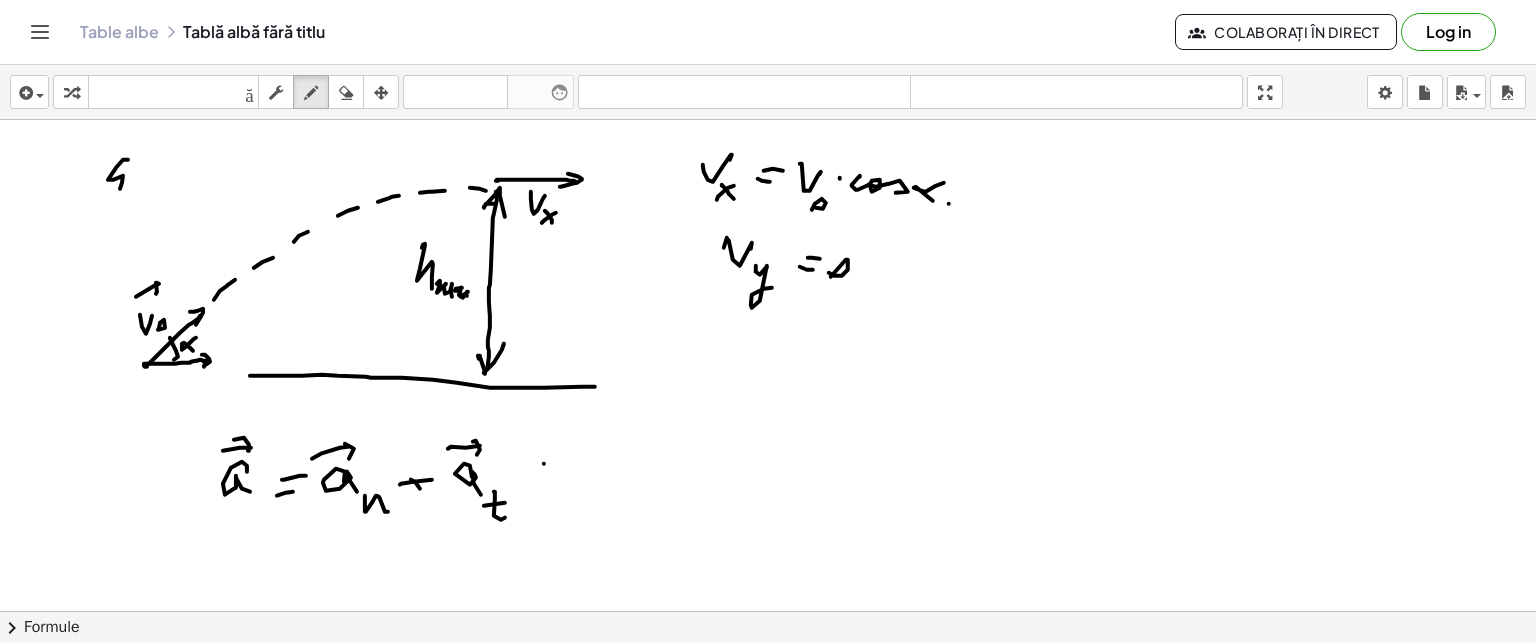 click at bounding box center [768, 611] 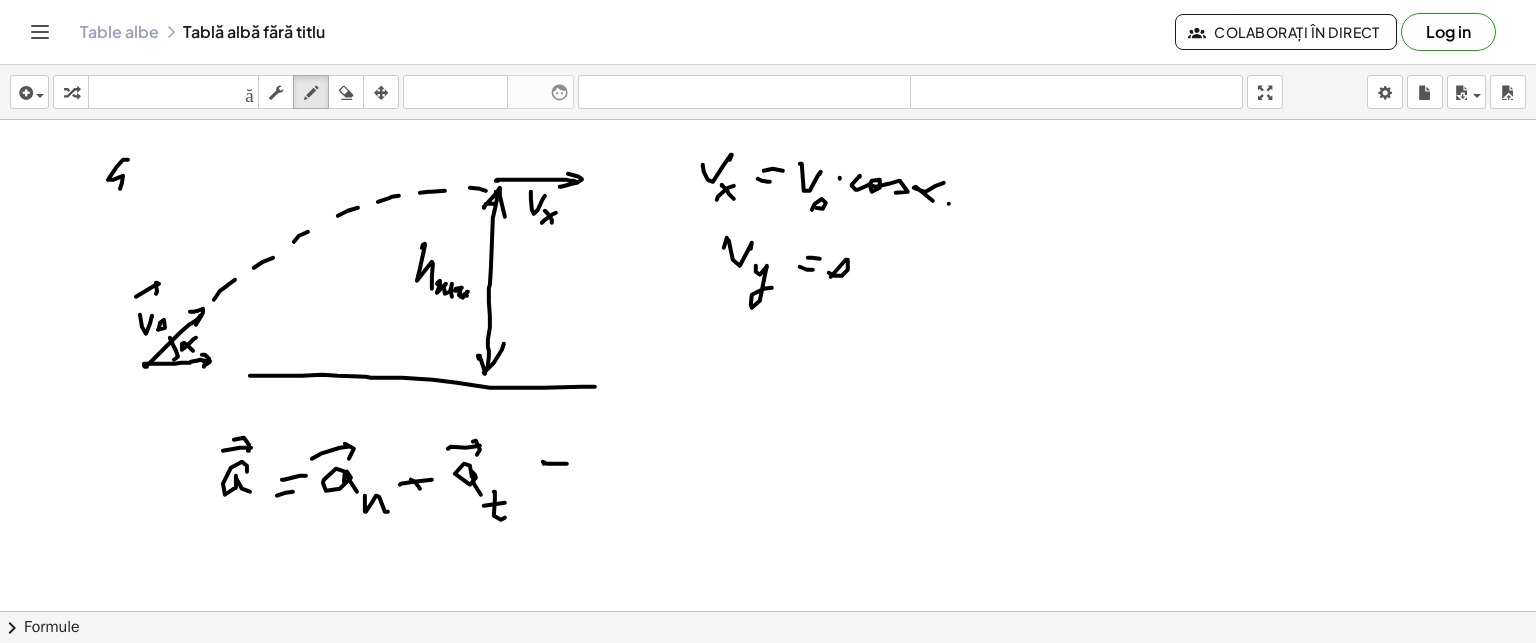 click at bounding box center (768, 611) 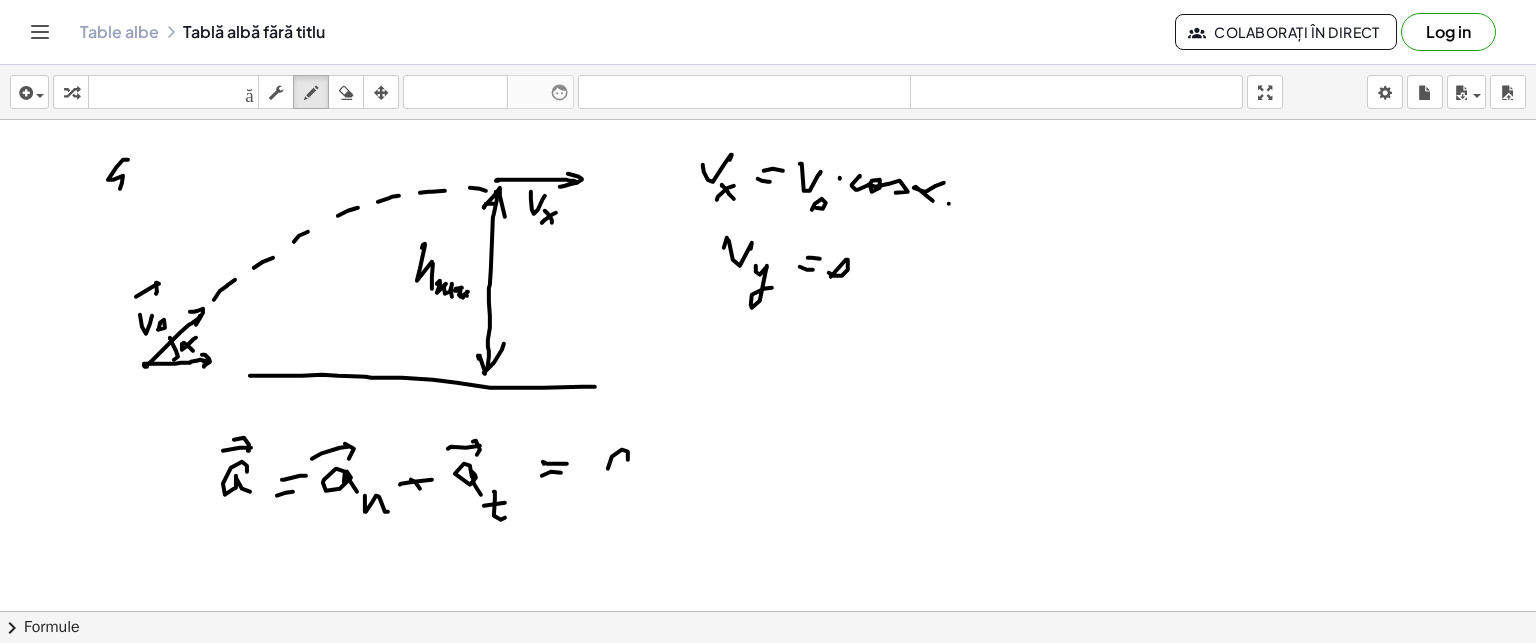 click at bounding box center (768, 611) 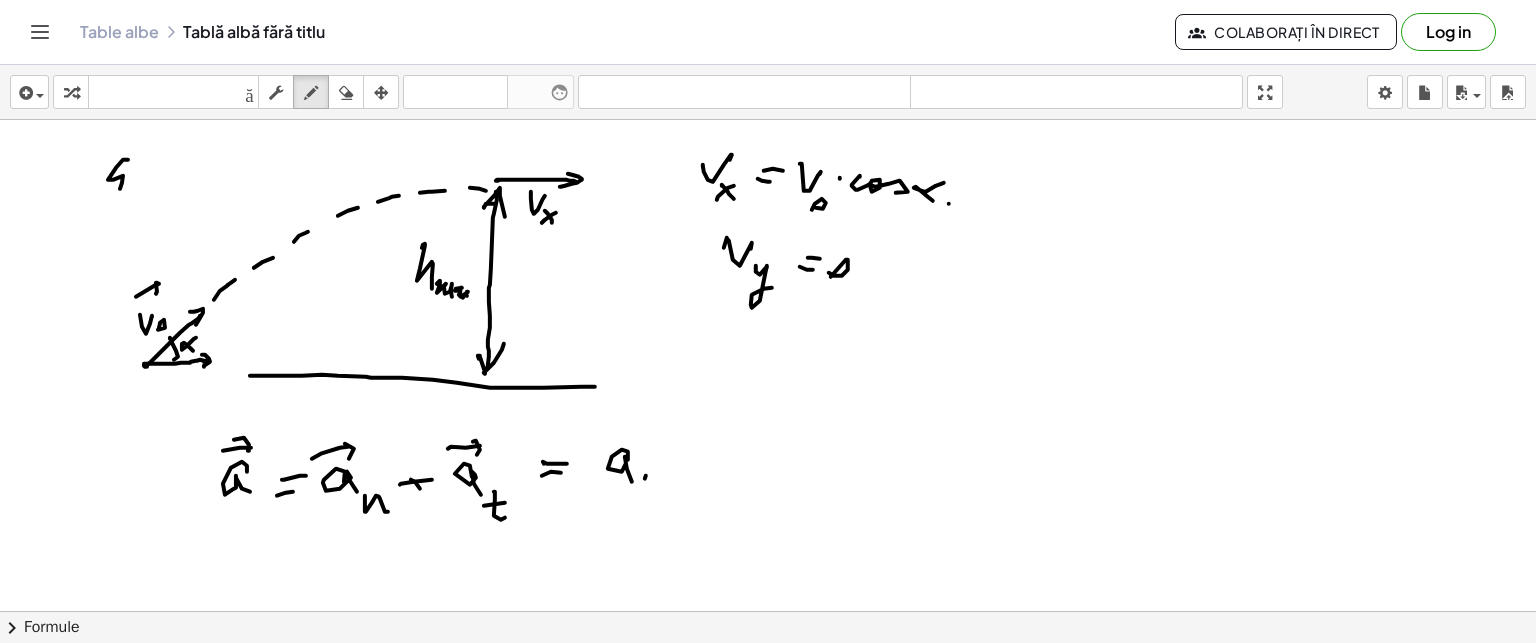 click at bounding box center [768, 611] 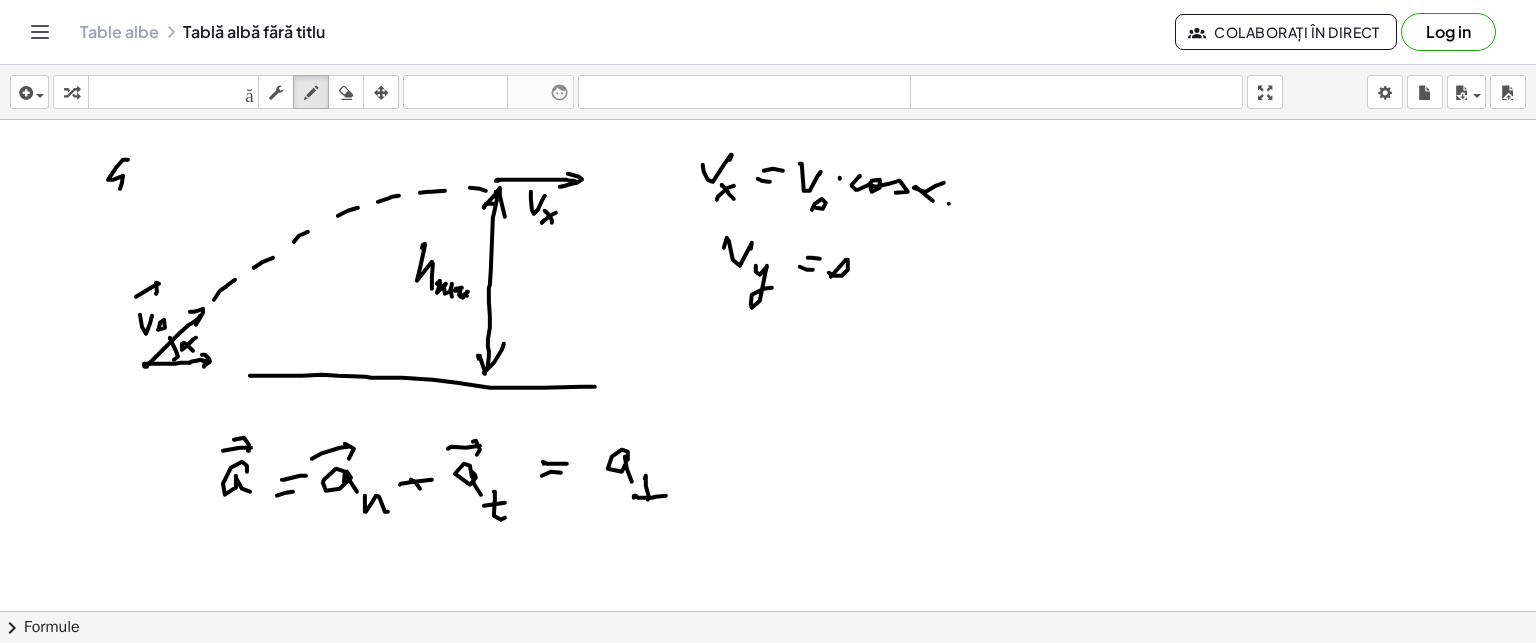 click at bounding box center (768, 611) 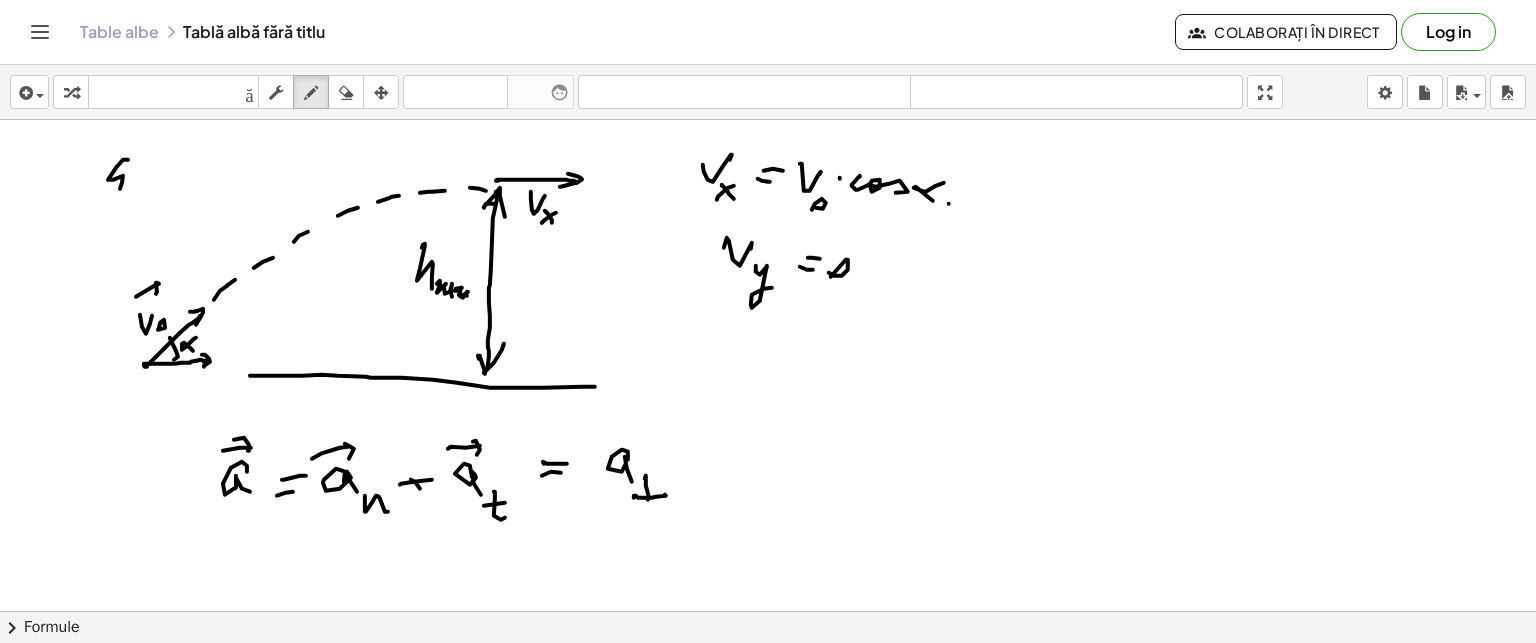 click at bounding box center (768, 611) 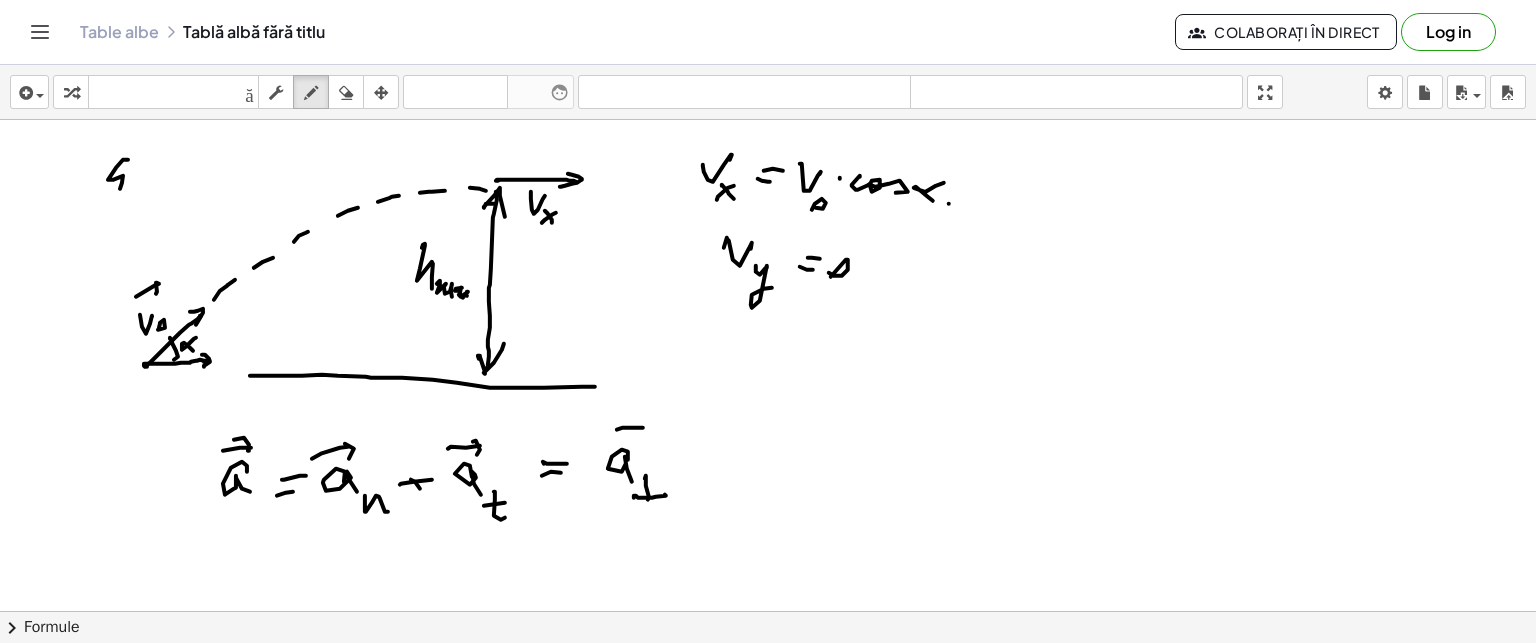 click at bounding box center [768, 611] 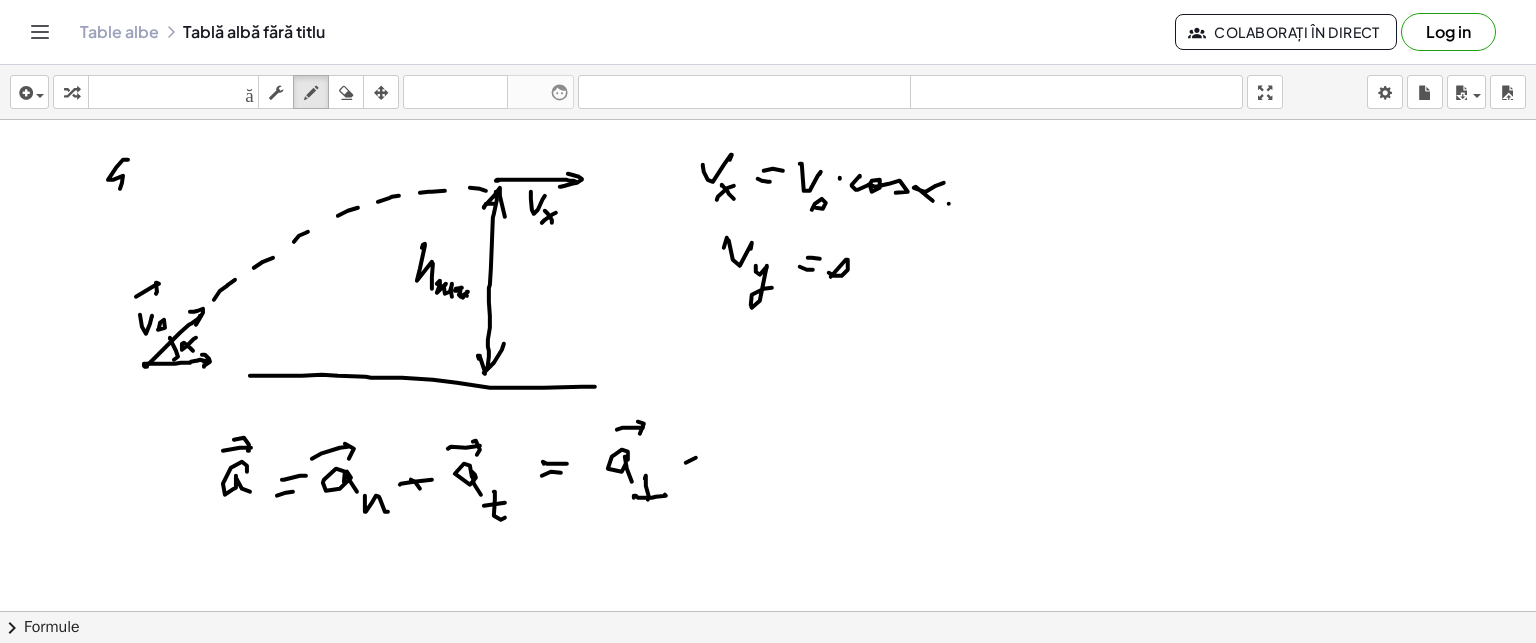 click at bounding box center [768, 611] 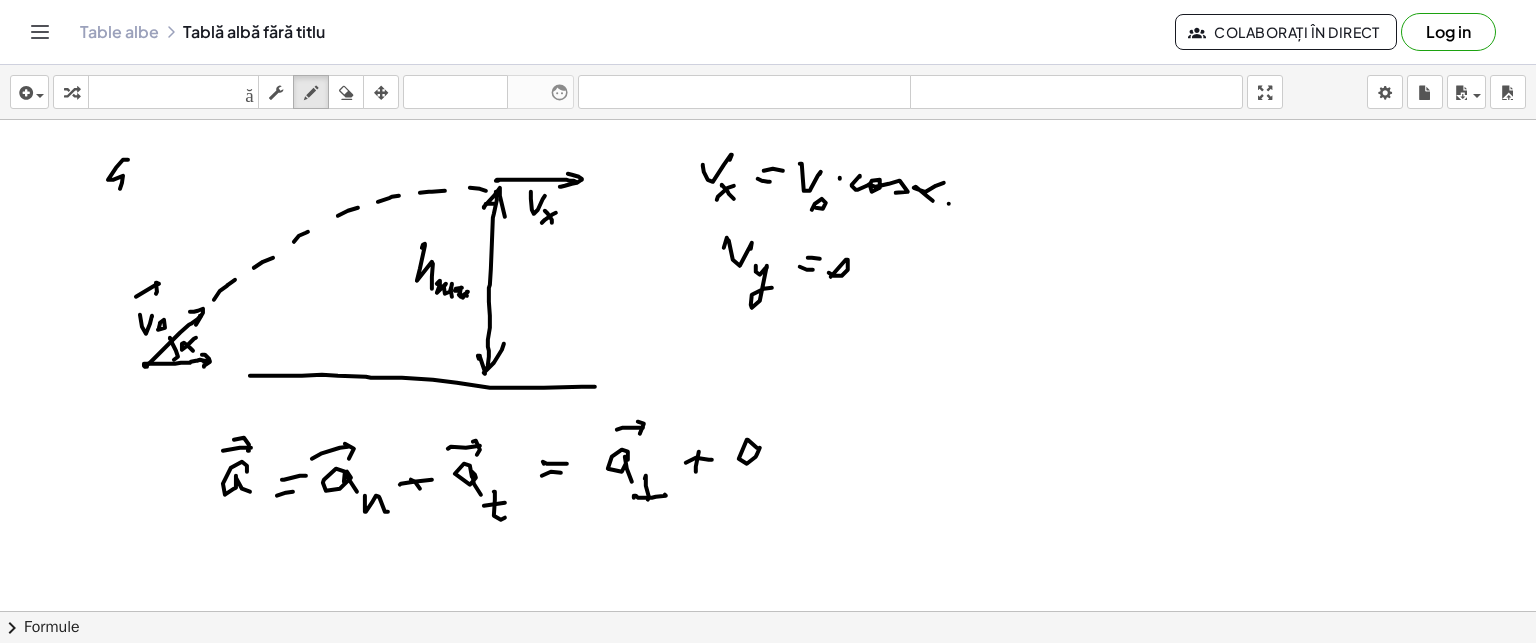 click at bounding box center [768, 611] 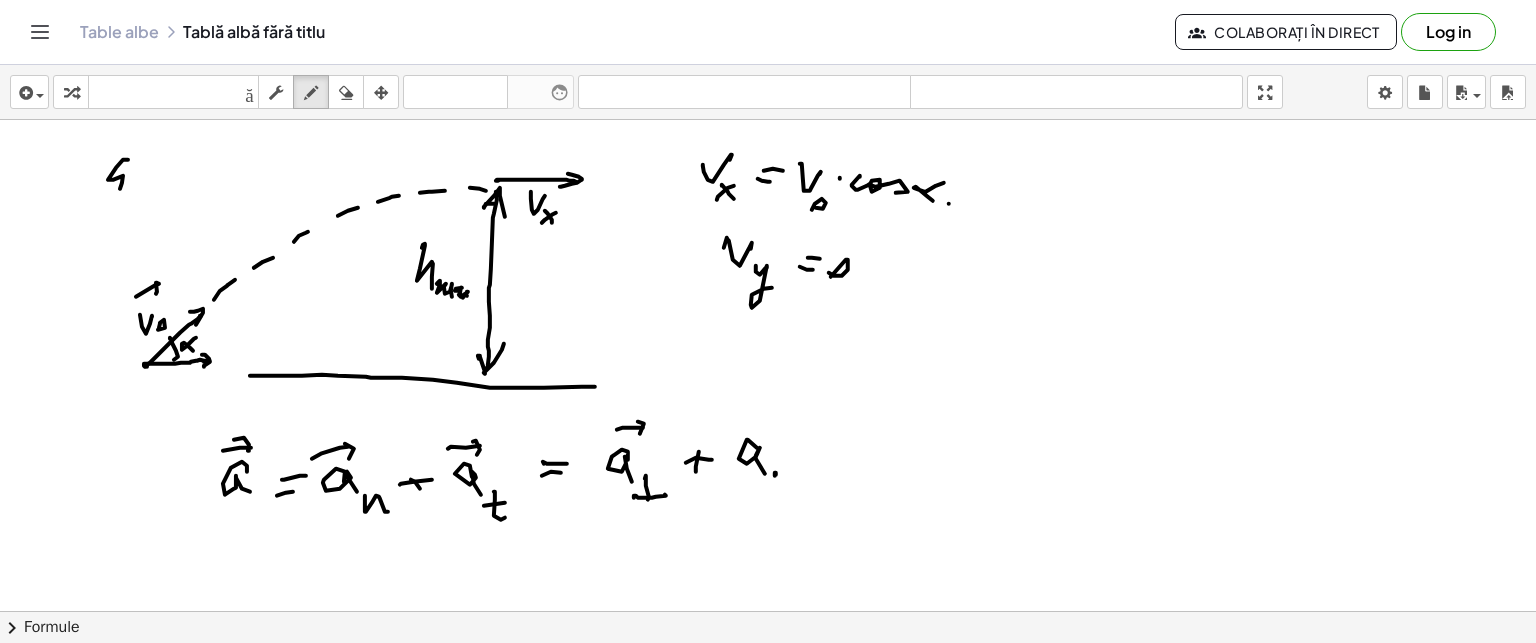 click at bounding box center [768, 611] 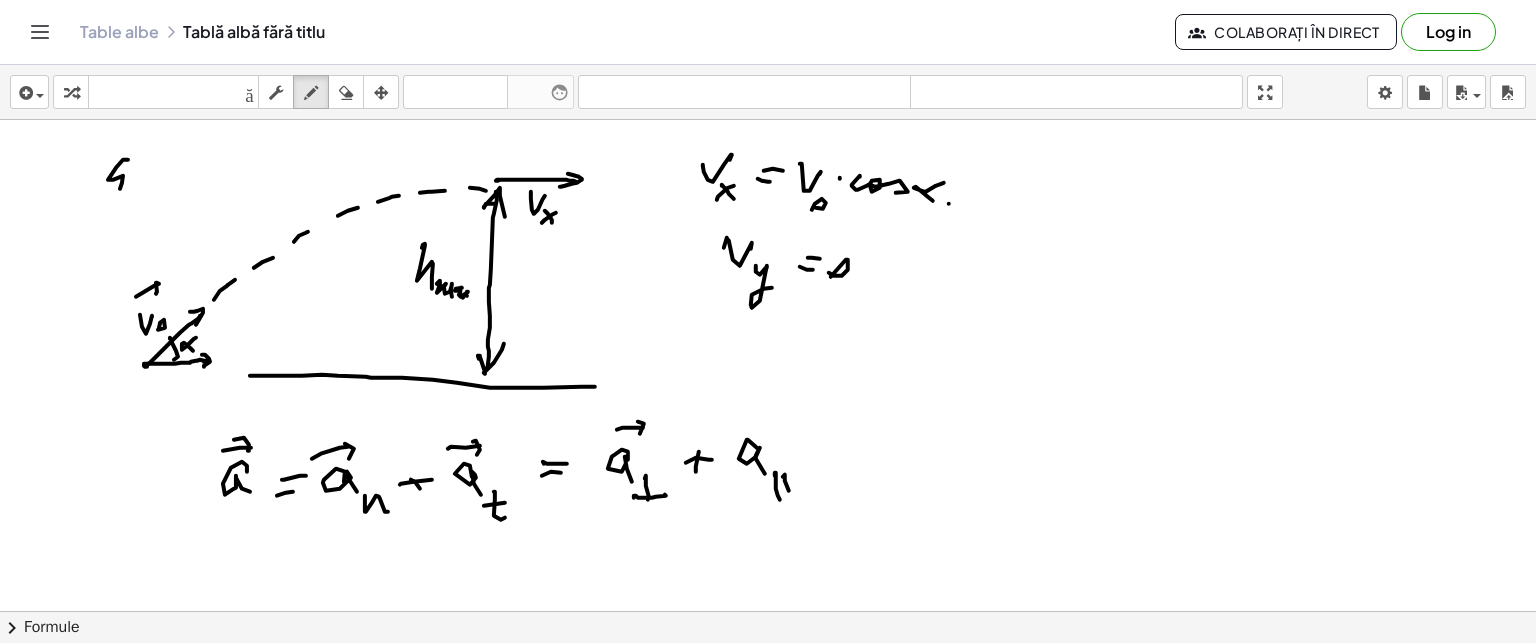 click at bounding box center (768, 611) 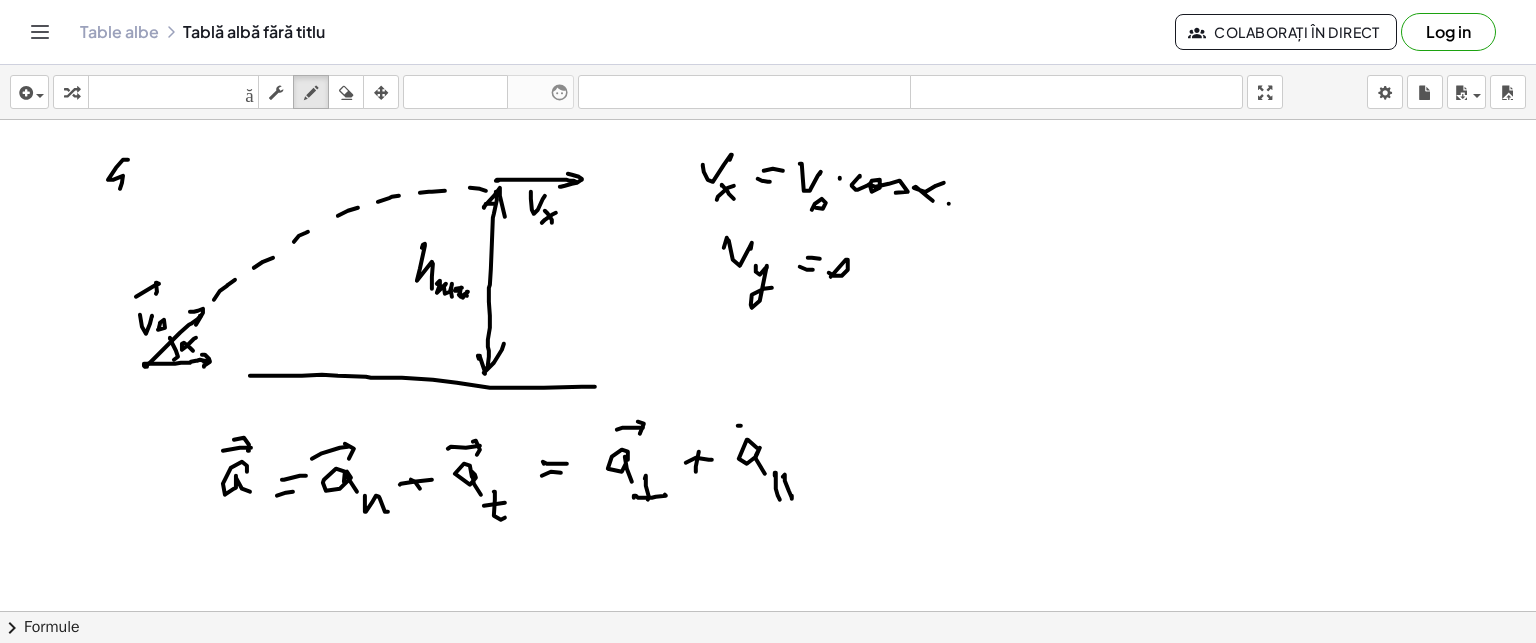 click at bounding box center (768, 611) 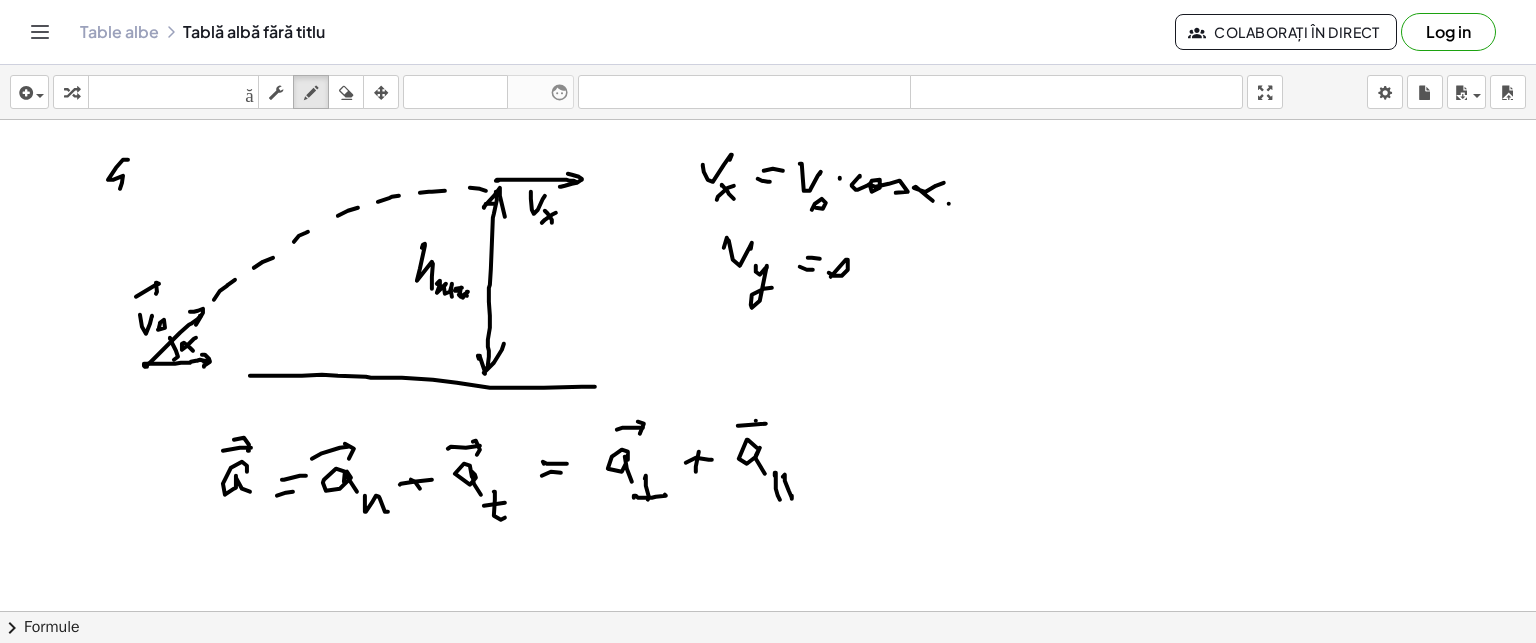 click at bounding box center [768, 611] 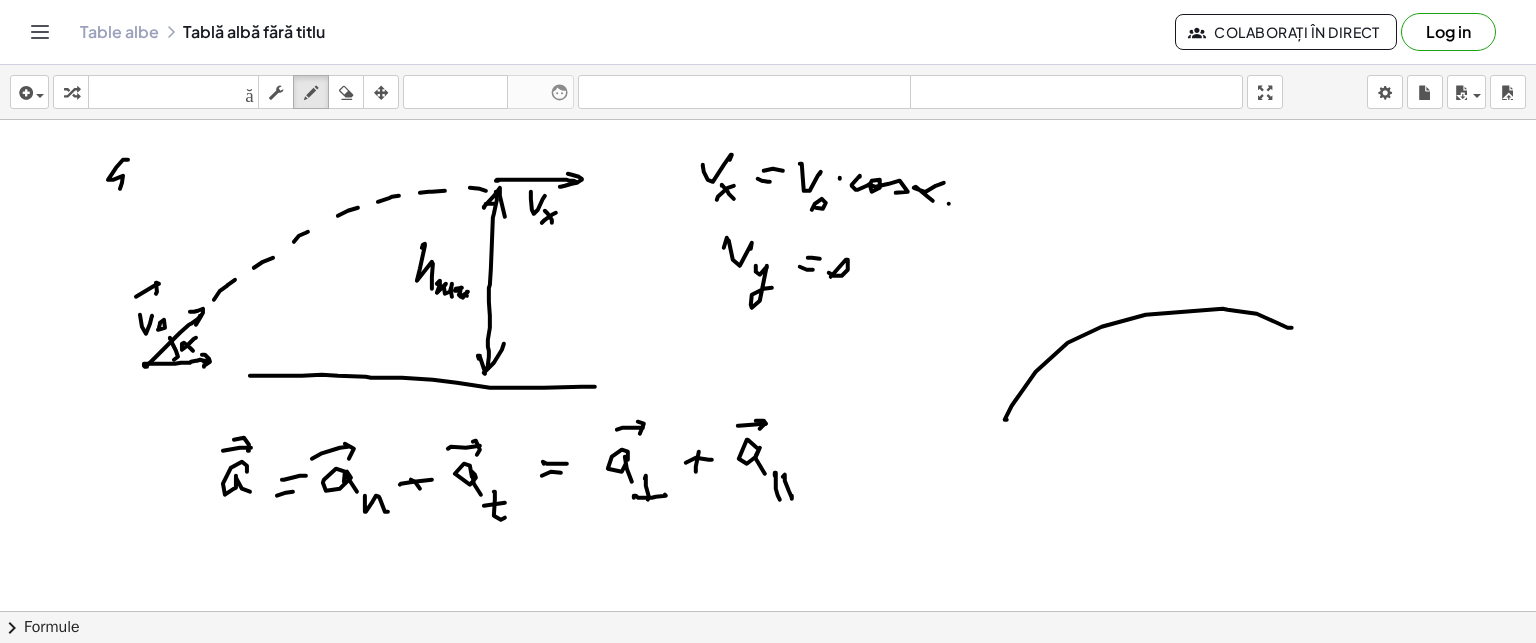 click at bounding box center (768, 611) 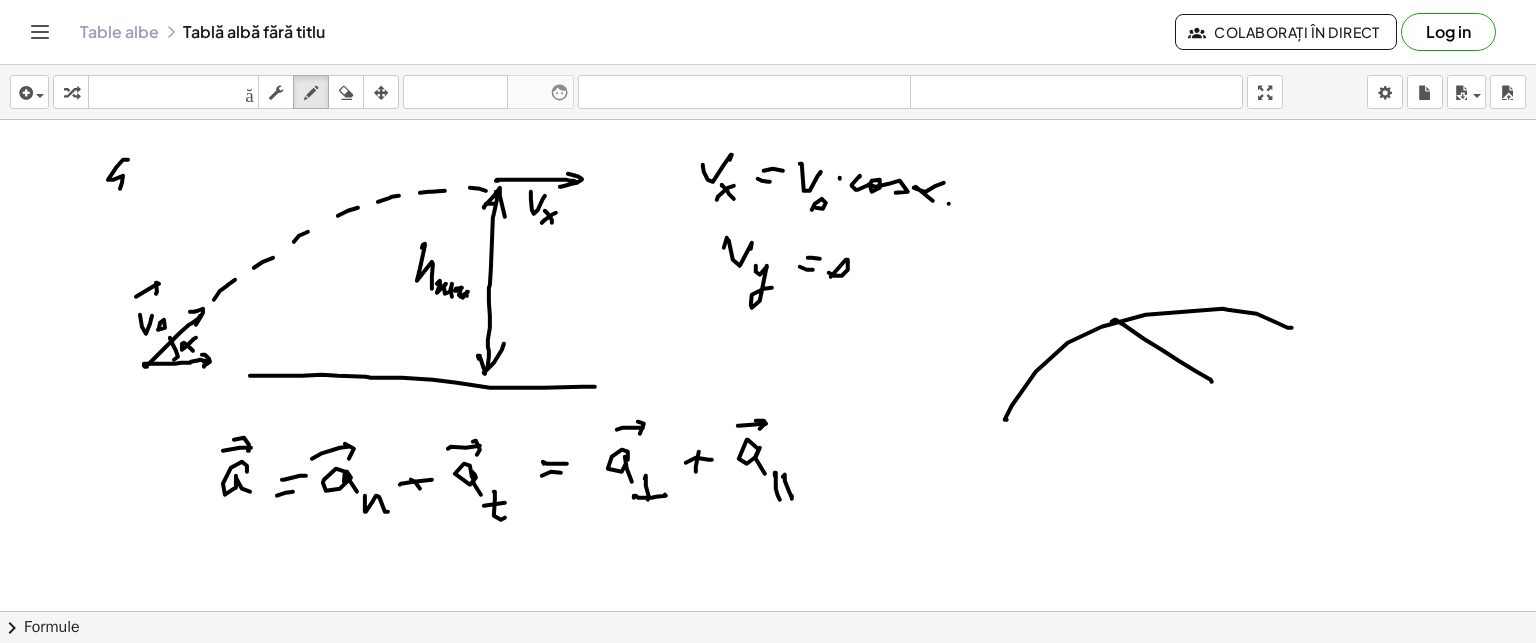 click at bounding box center (768, 611) 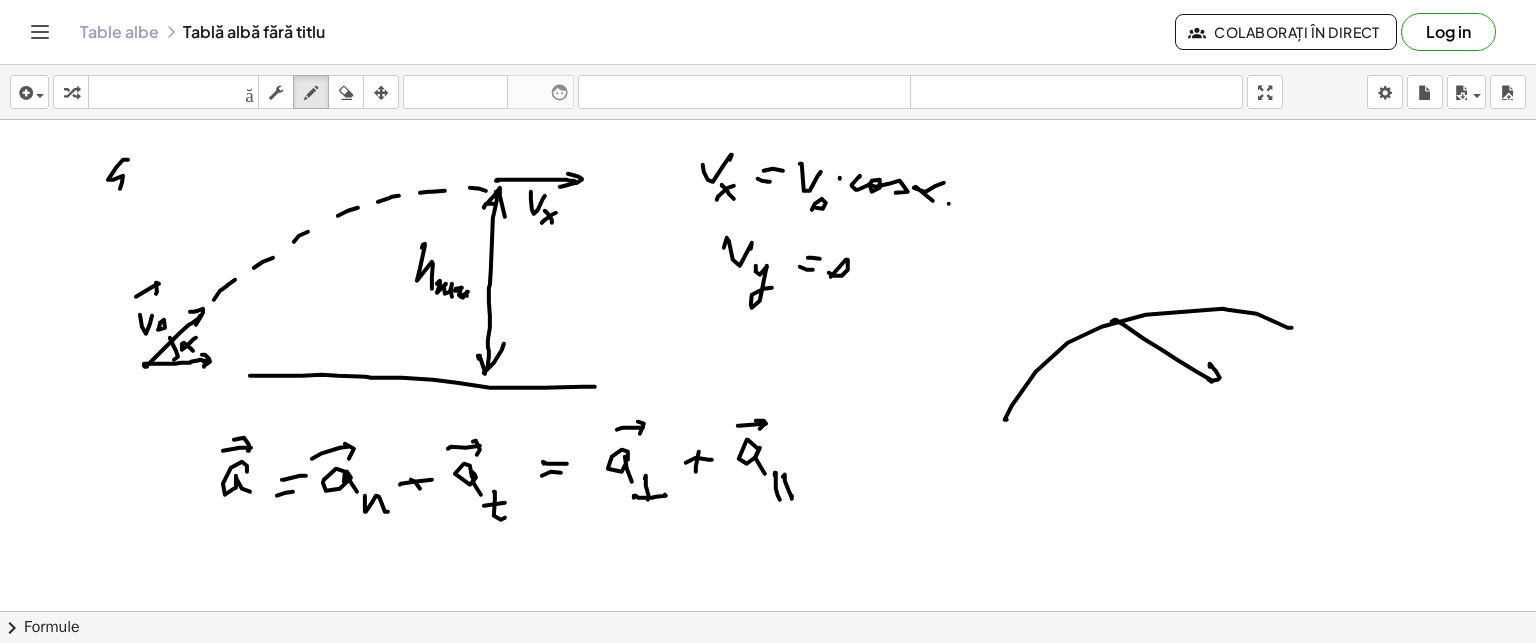 click at bounding box center (768, 611) 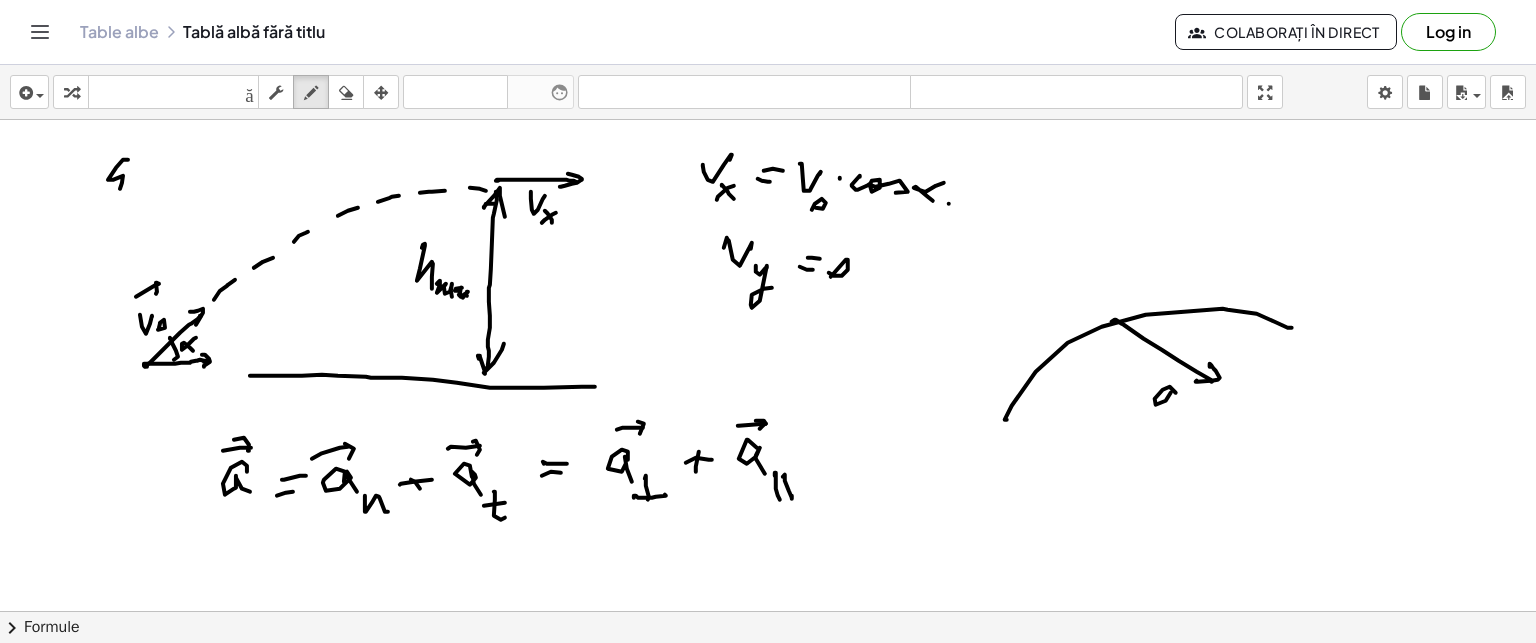 click at bounding box center (768, 611) 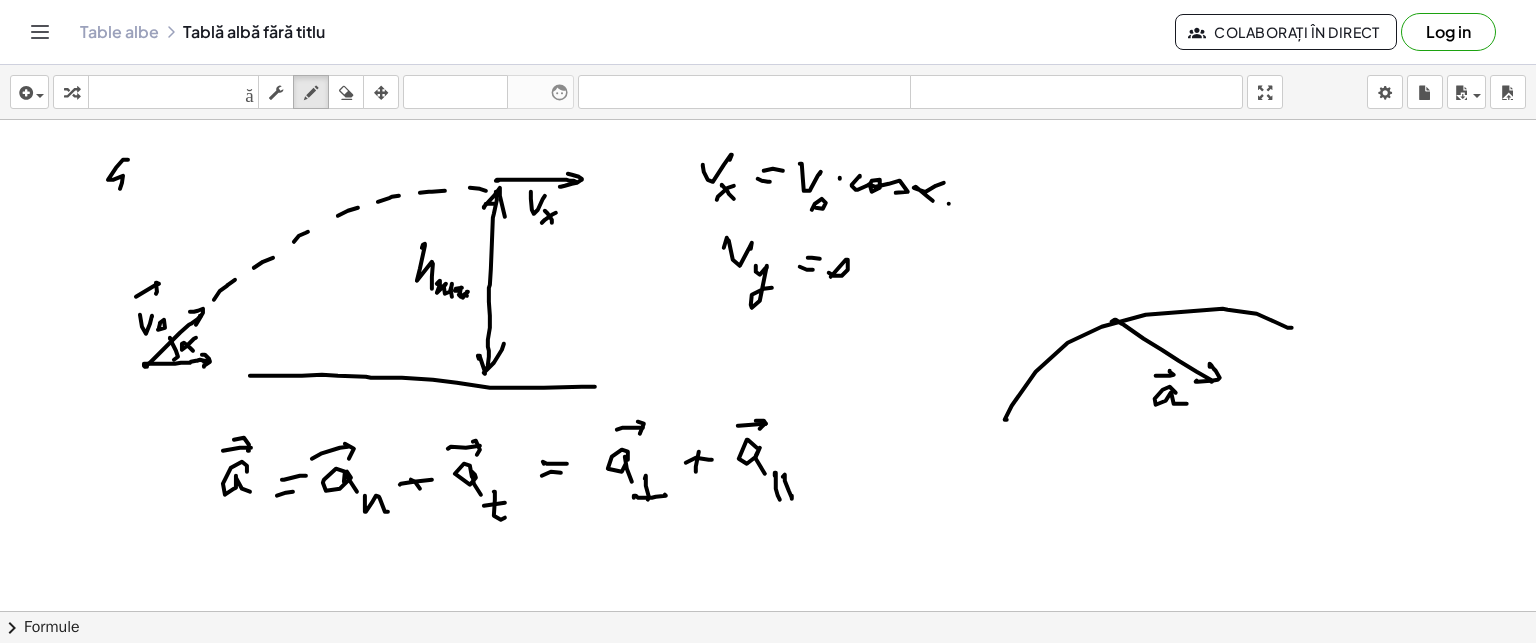 click at bounding box center (768, 611) 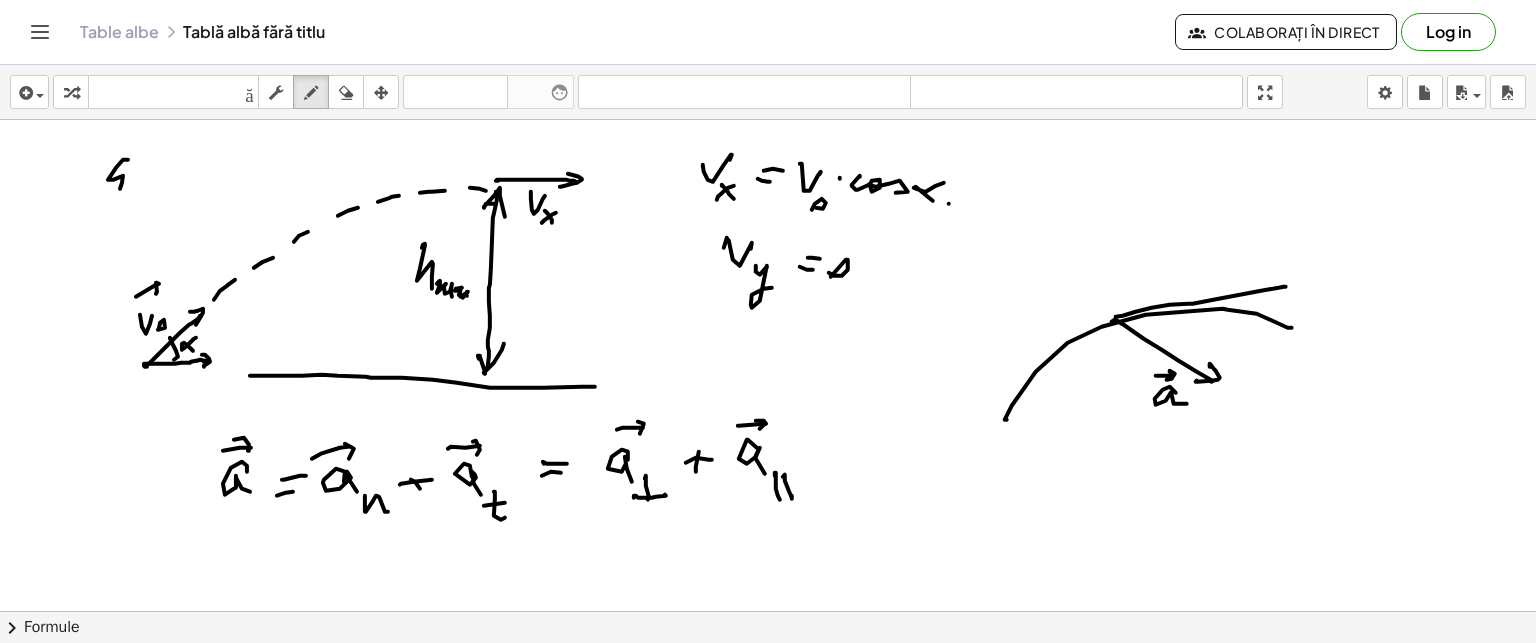click at bounding box center (768, 611) 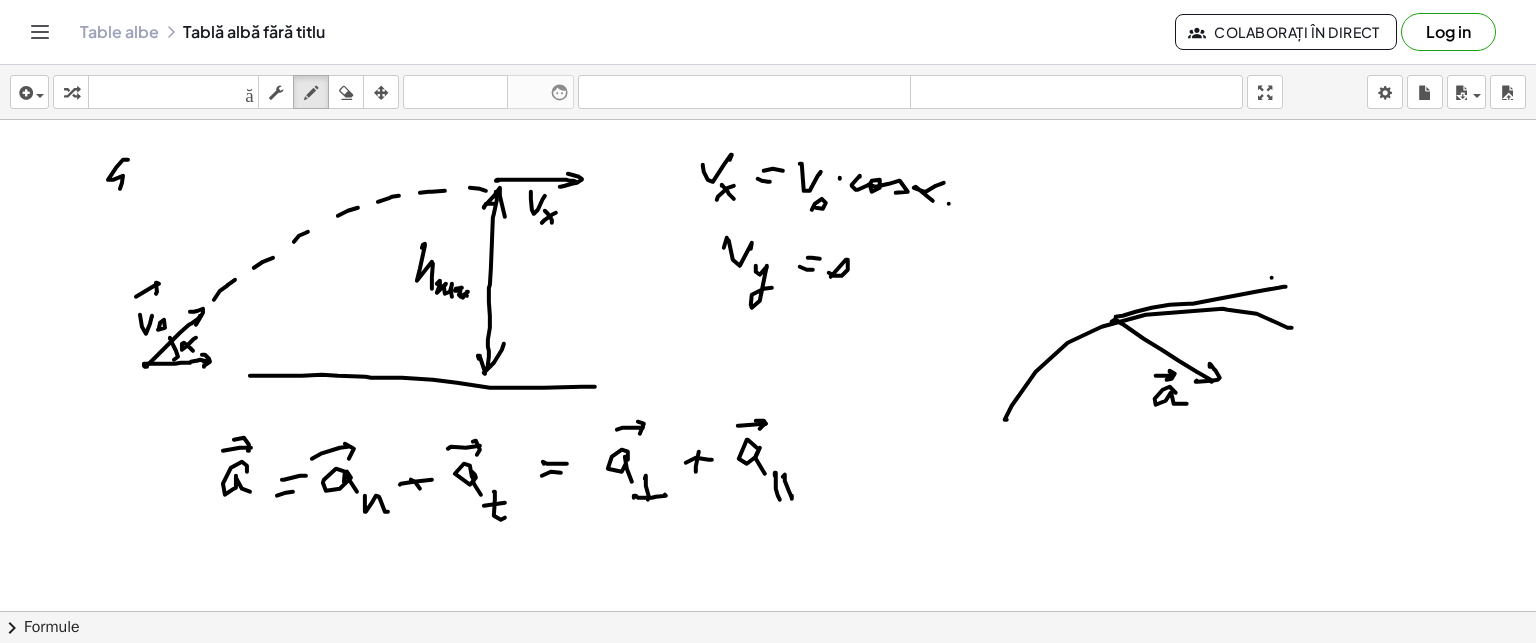 click at bounding box center [768, 611] 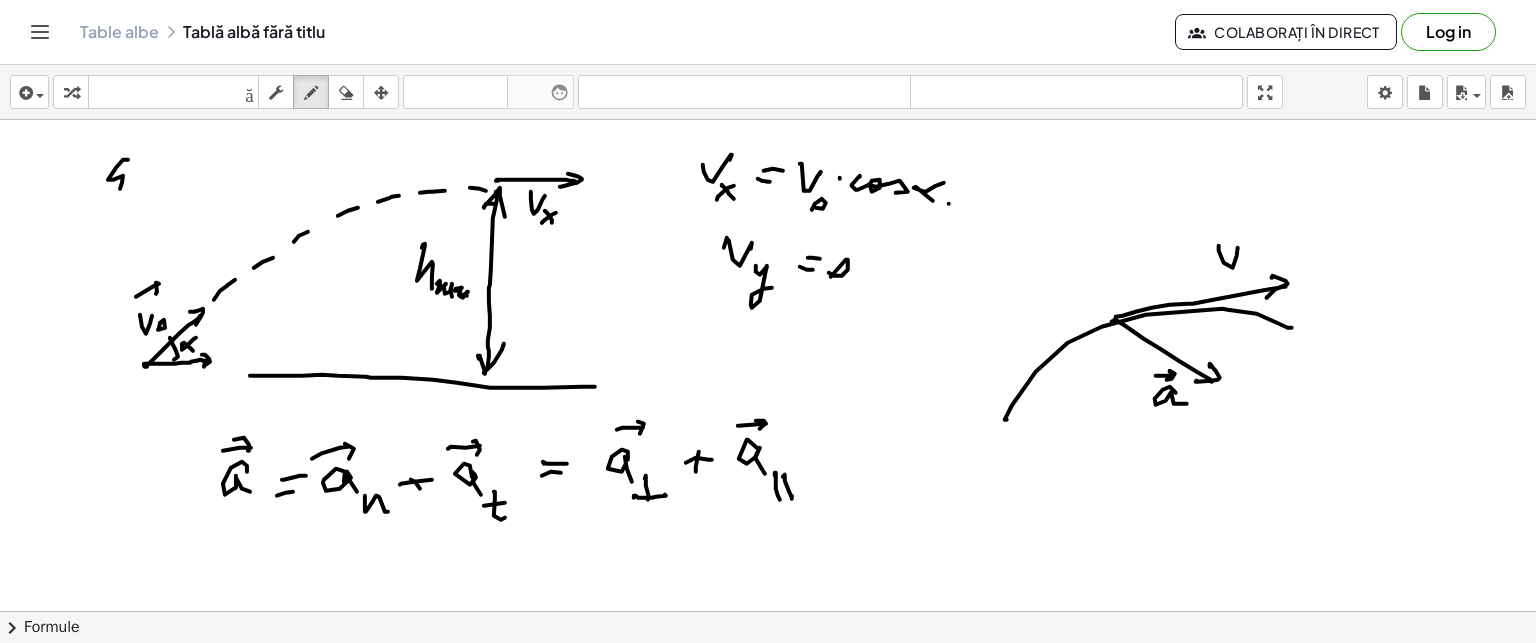 click at bounding box center (768, 611) 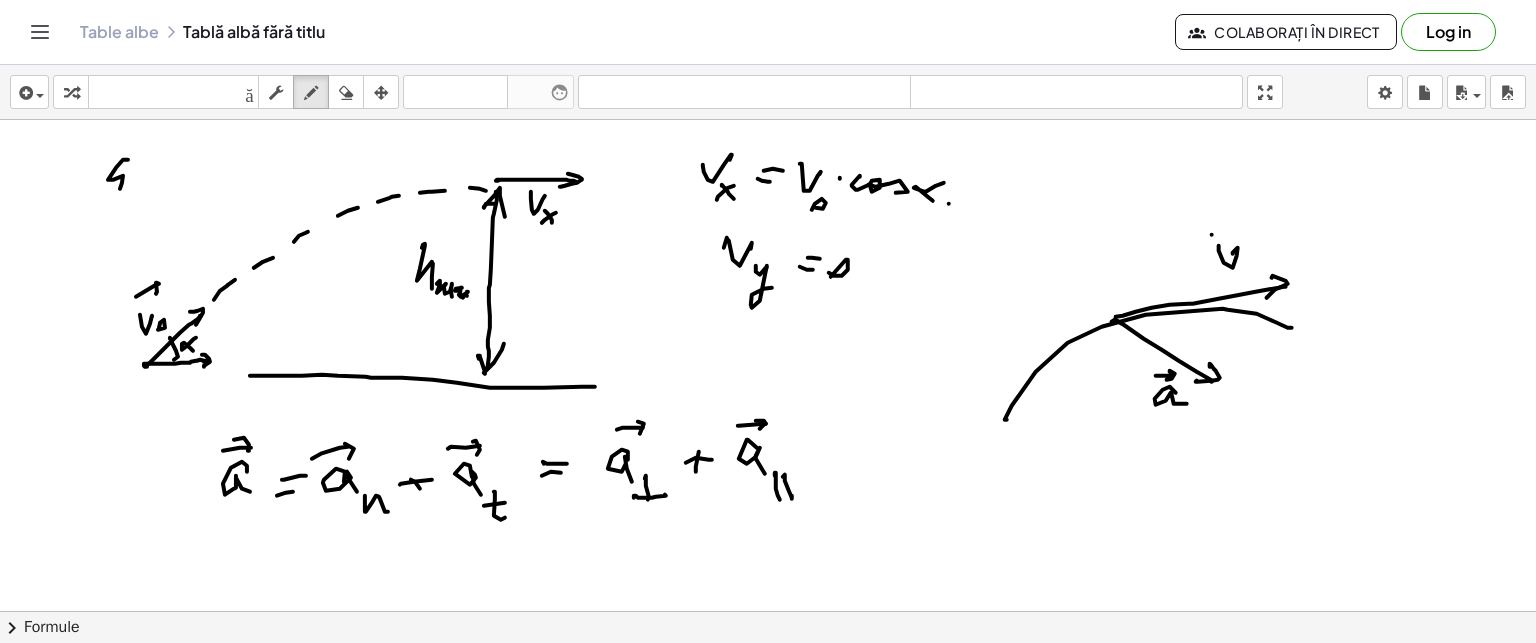 click at bounding box center [768, 611] 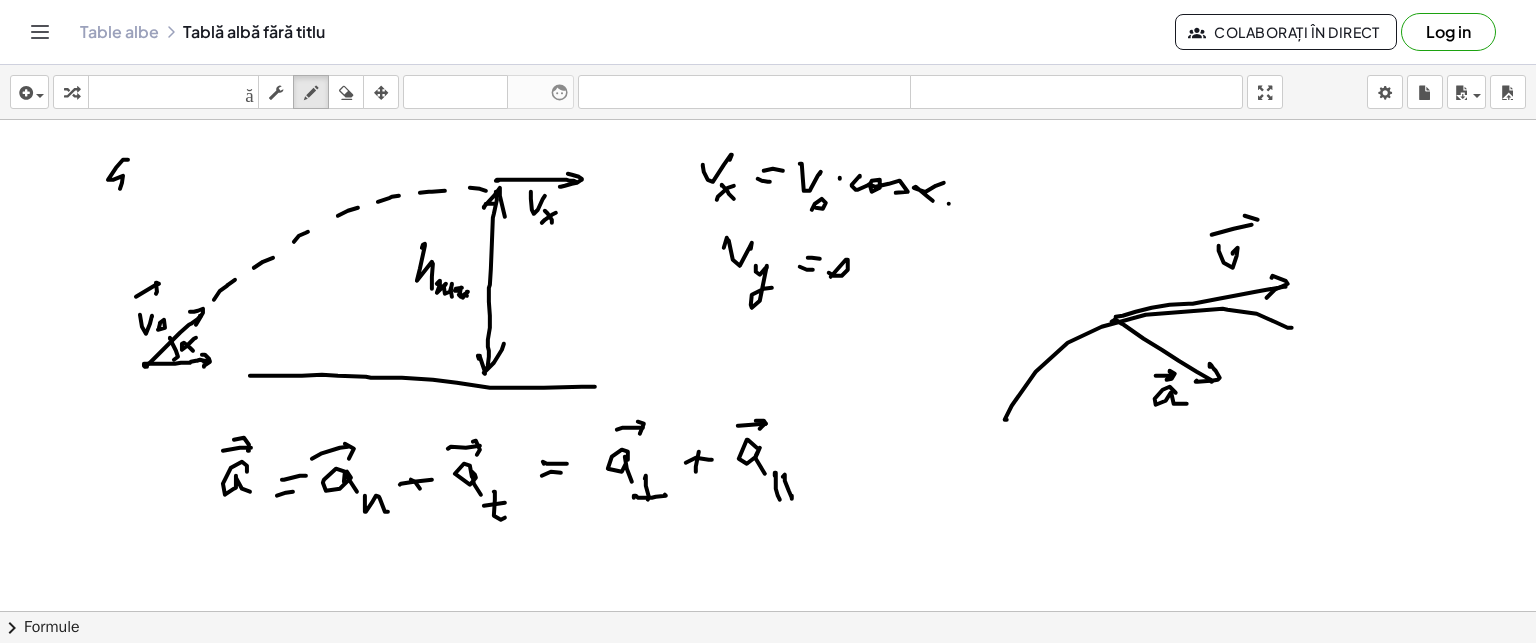 click at bounding box center (768, 611) 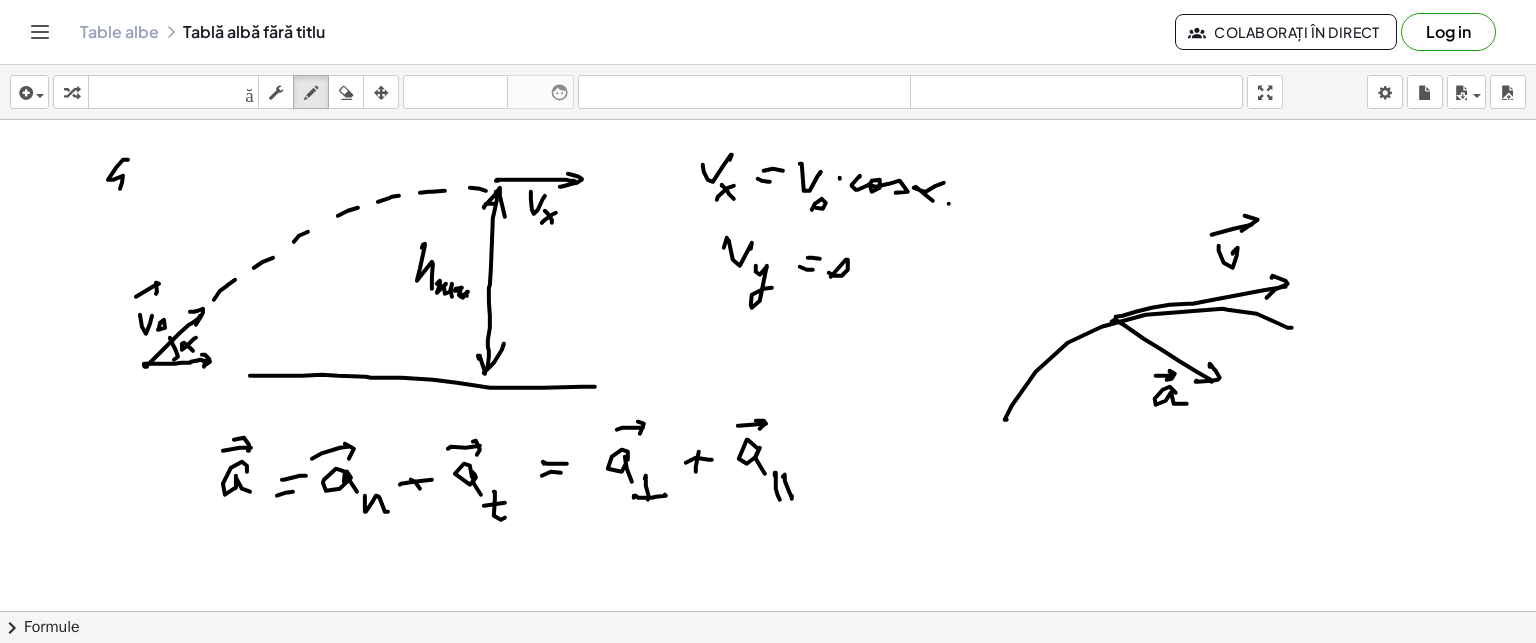 click at bounding box center [768, 611] 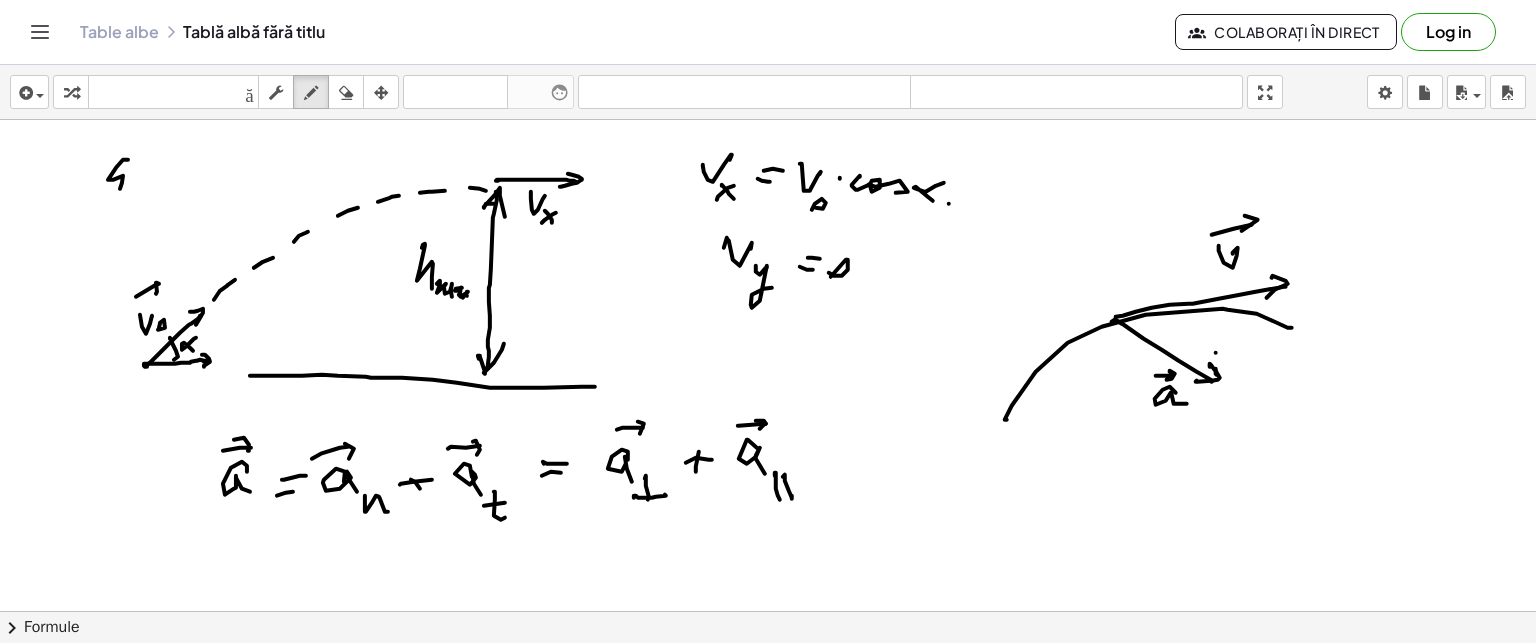 click at bounding box center [768, 611] 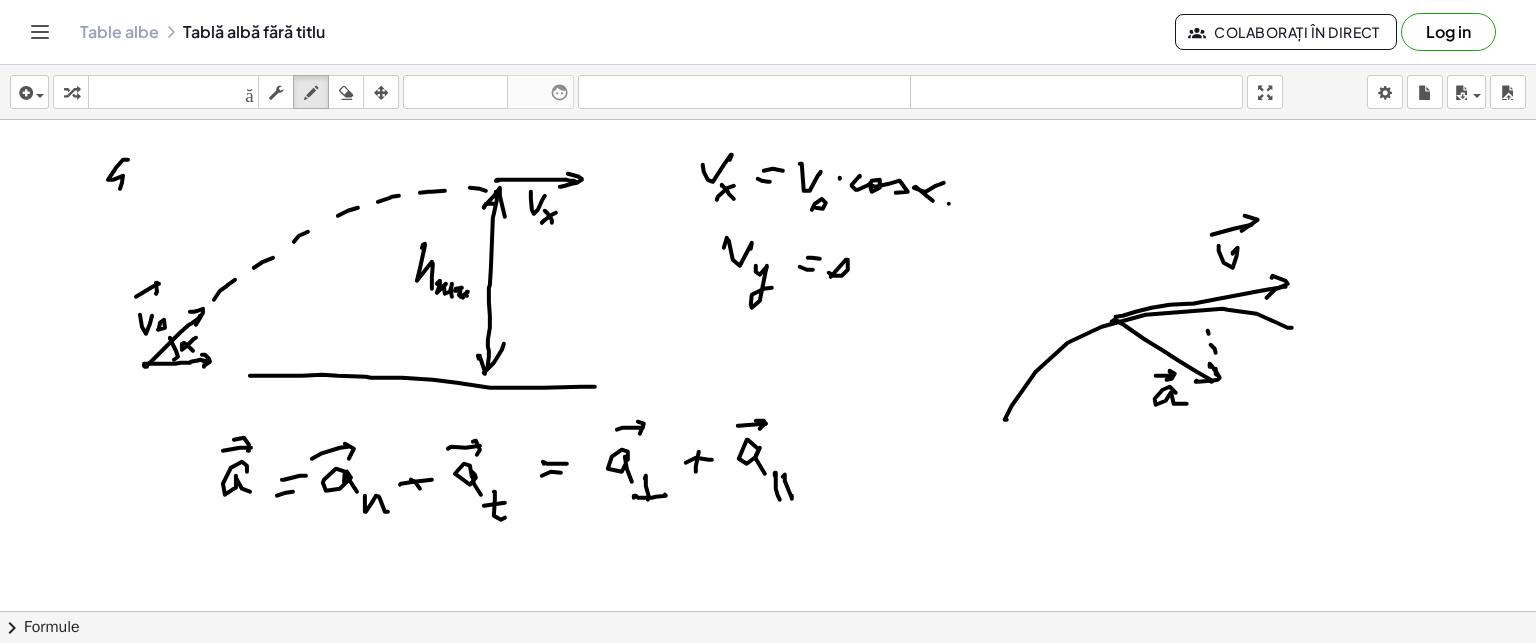 click at bounding box center (768, 611) 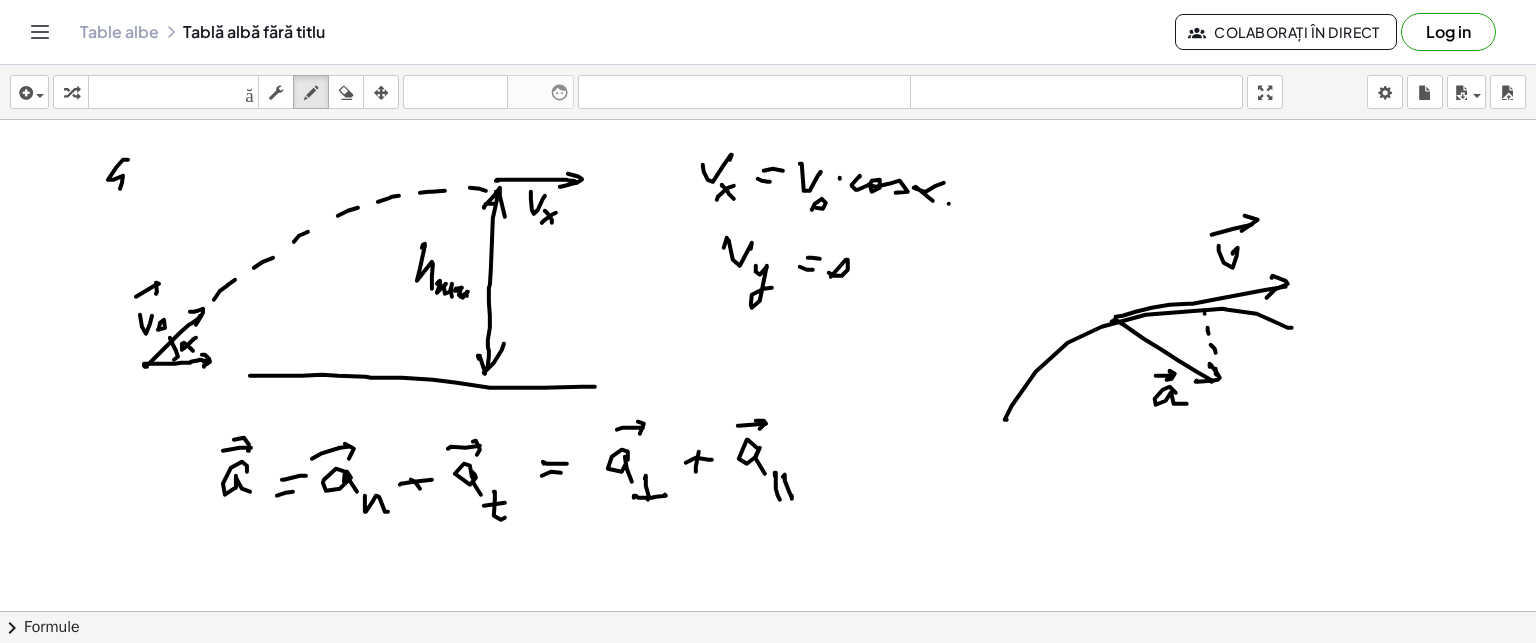 click at bounding box center [768, 611] 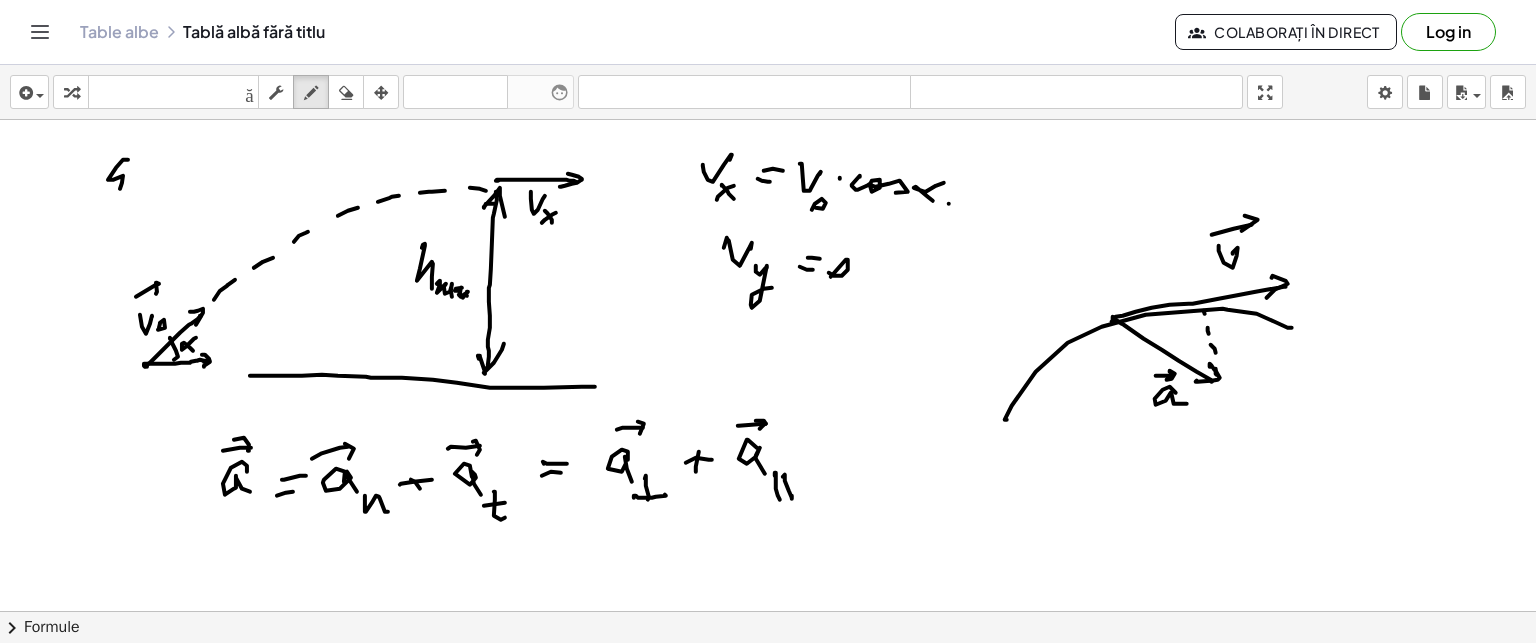 click at bounding box center (768, 611) 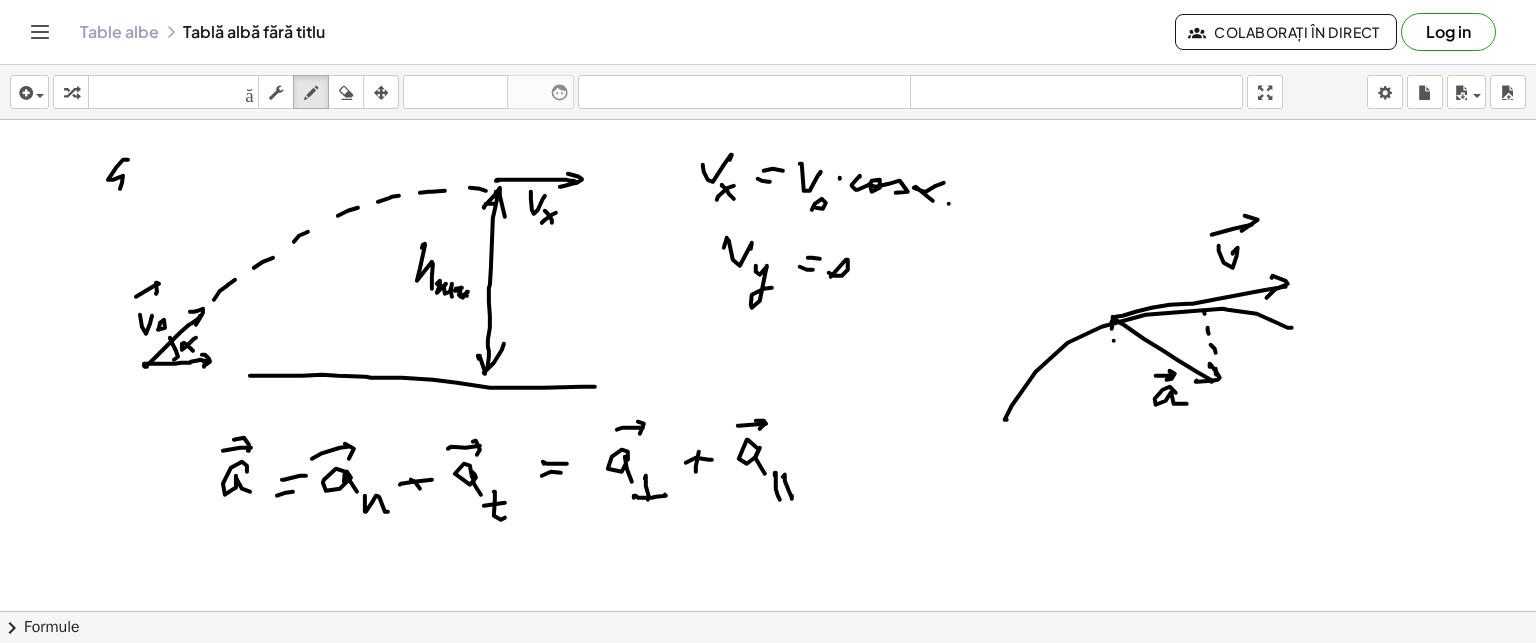 click at bounding box center [768, 611] 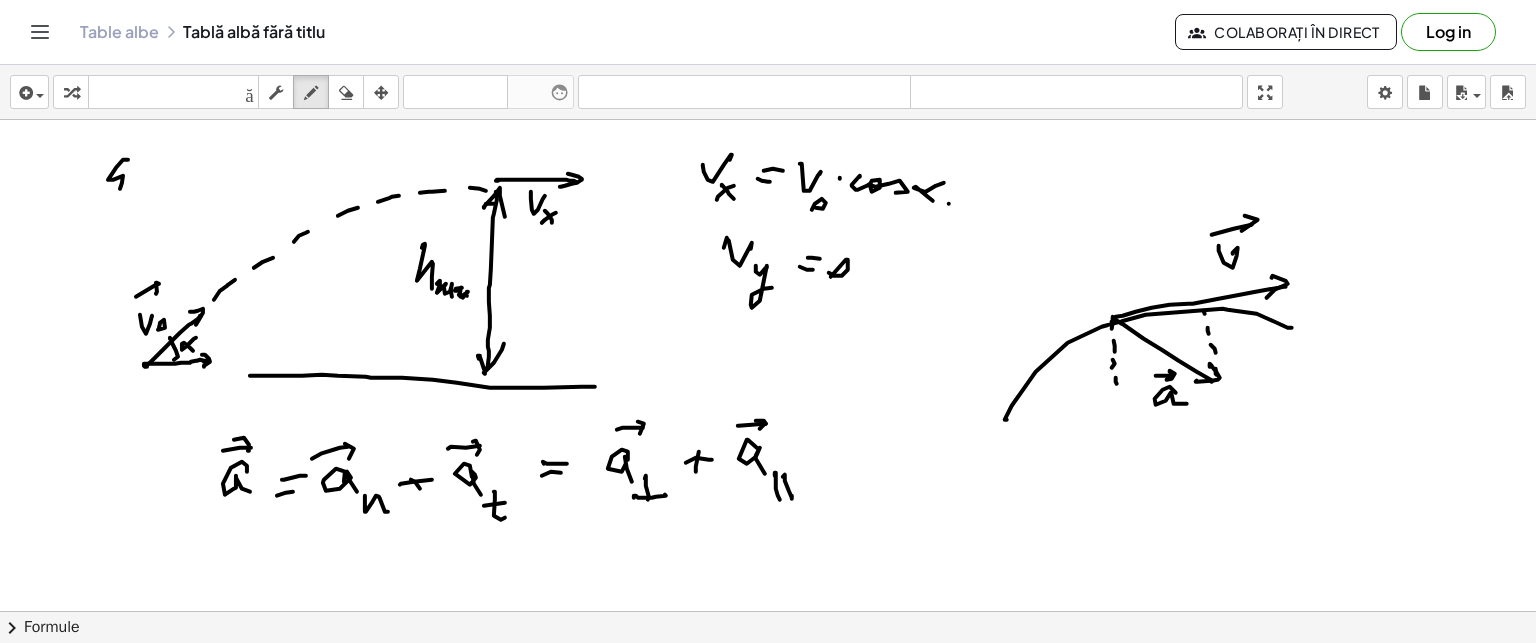click at bounding box center (768, 611) 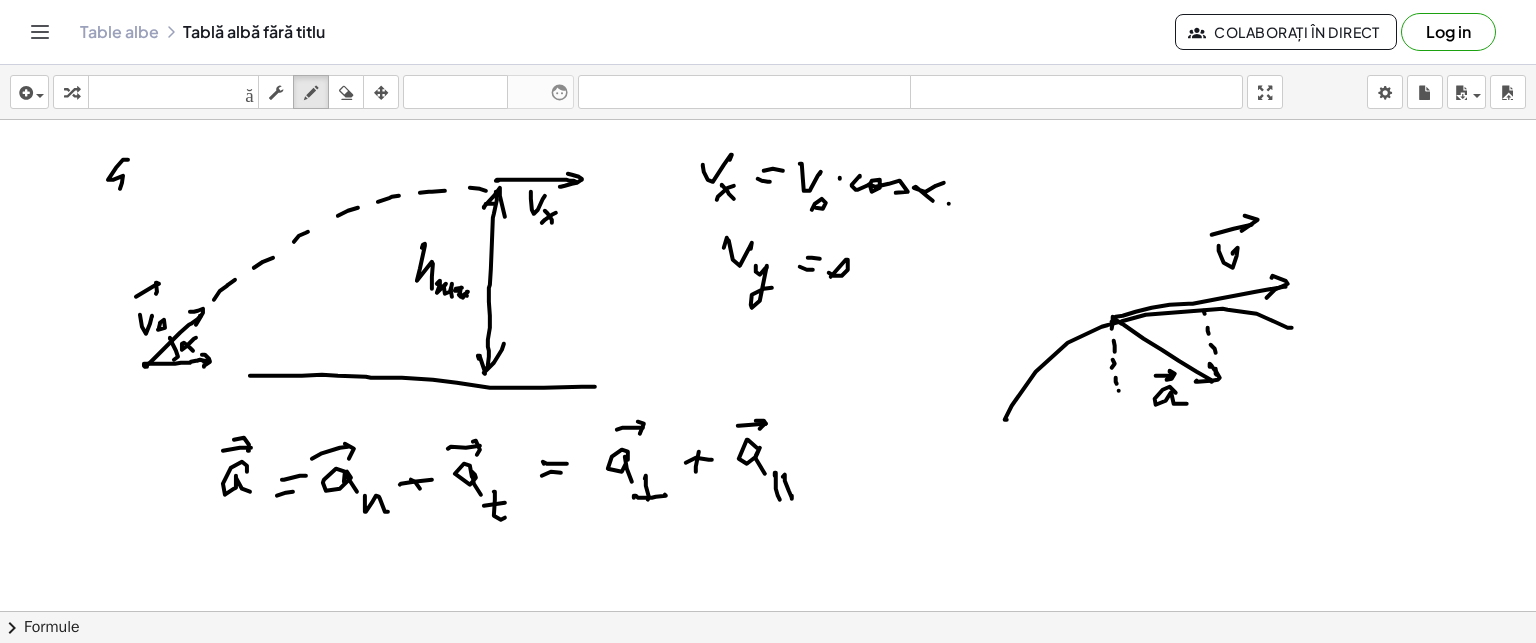 click at bounding box center [768, 611] 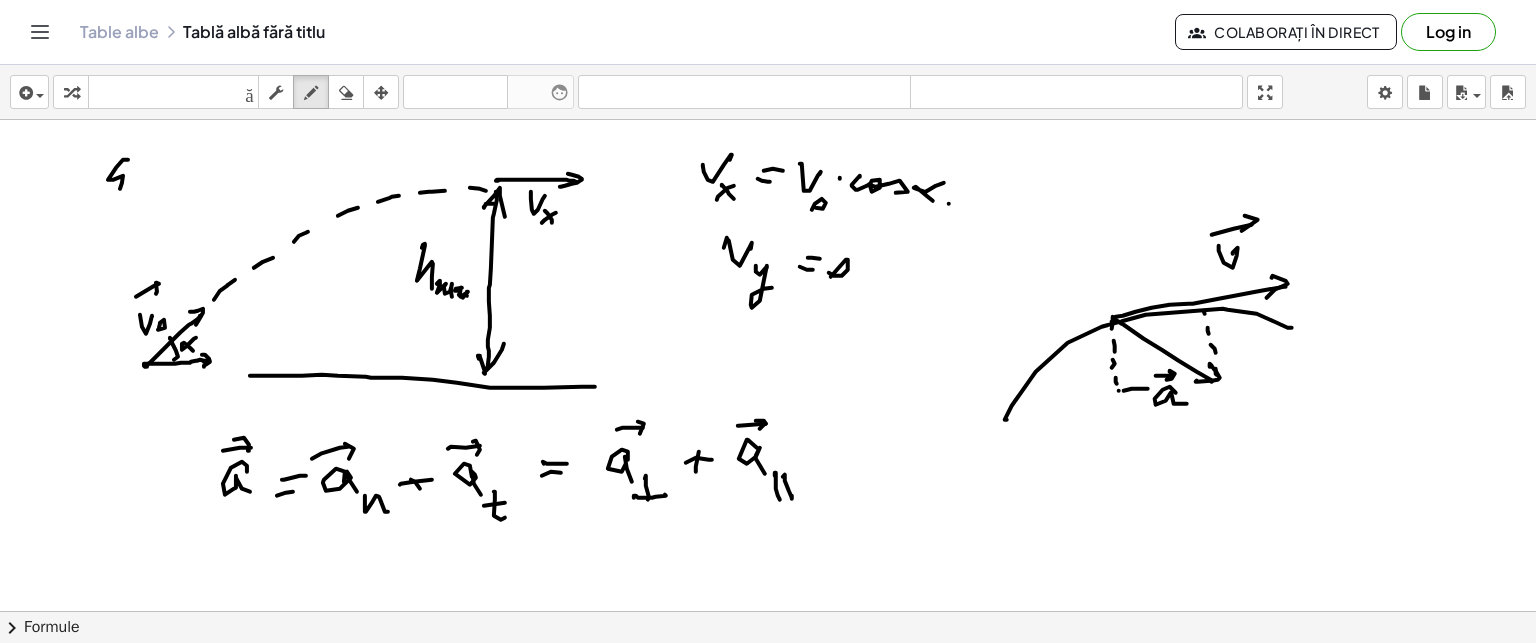 click at bounding box center [768, 611] 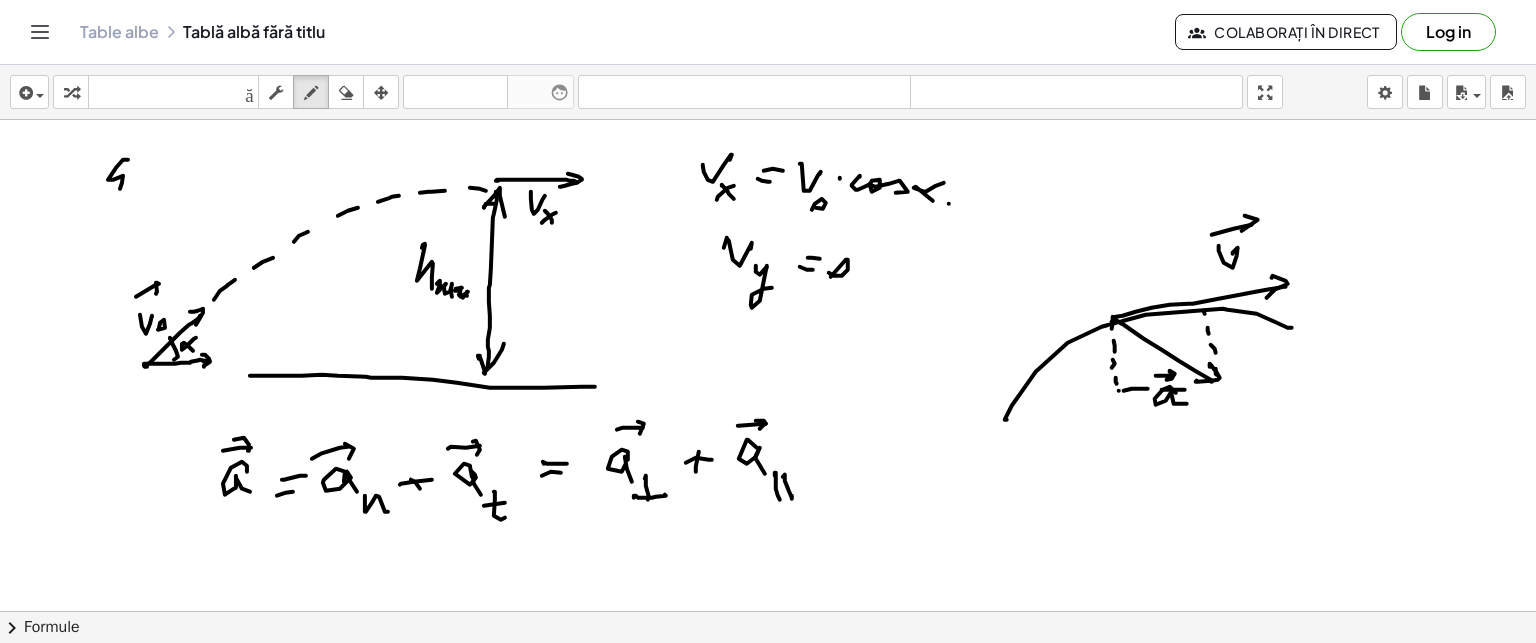 click at bounding box center [768, 611] 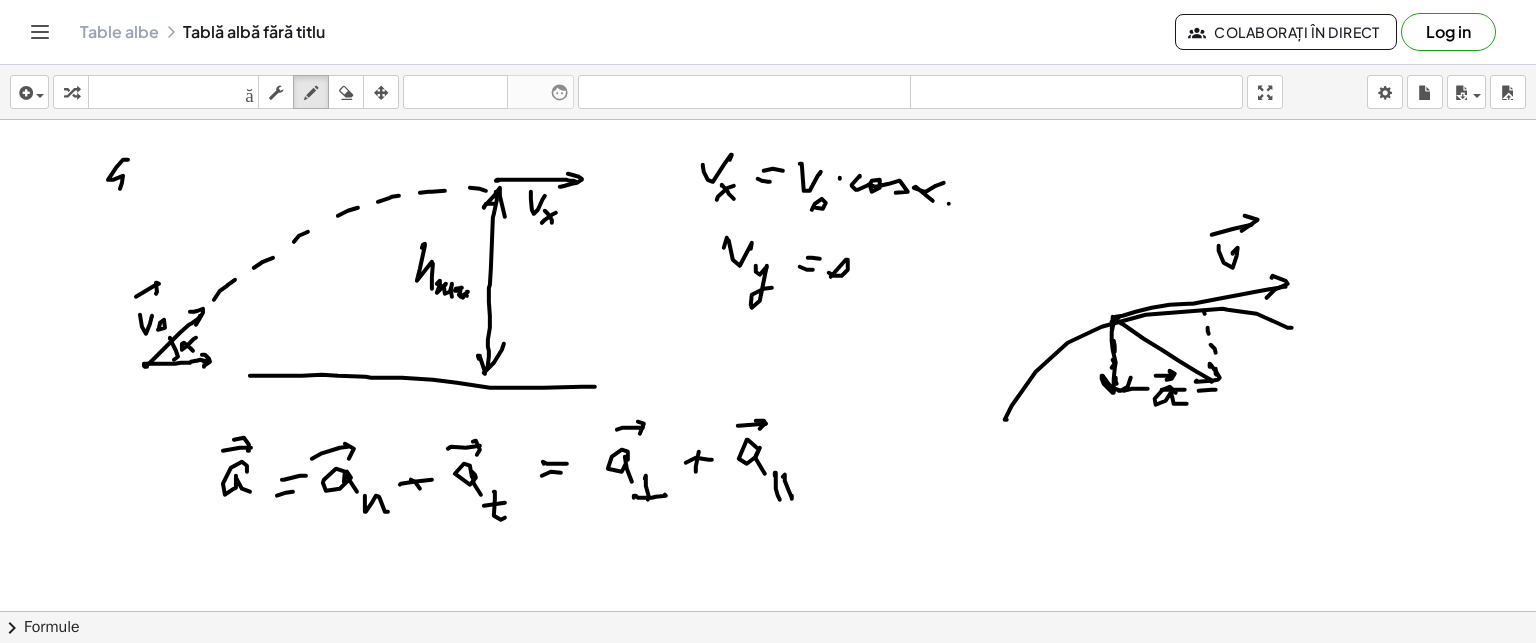 click at bounding box center [768, 611] 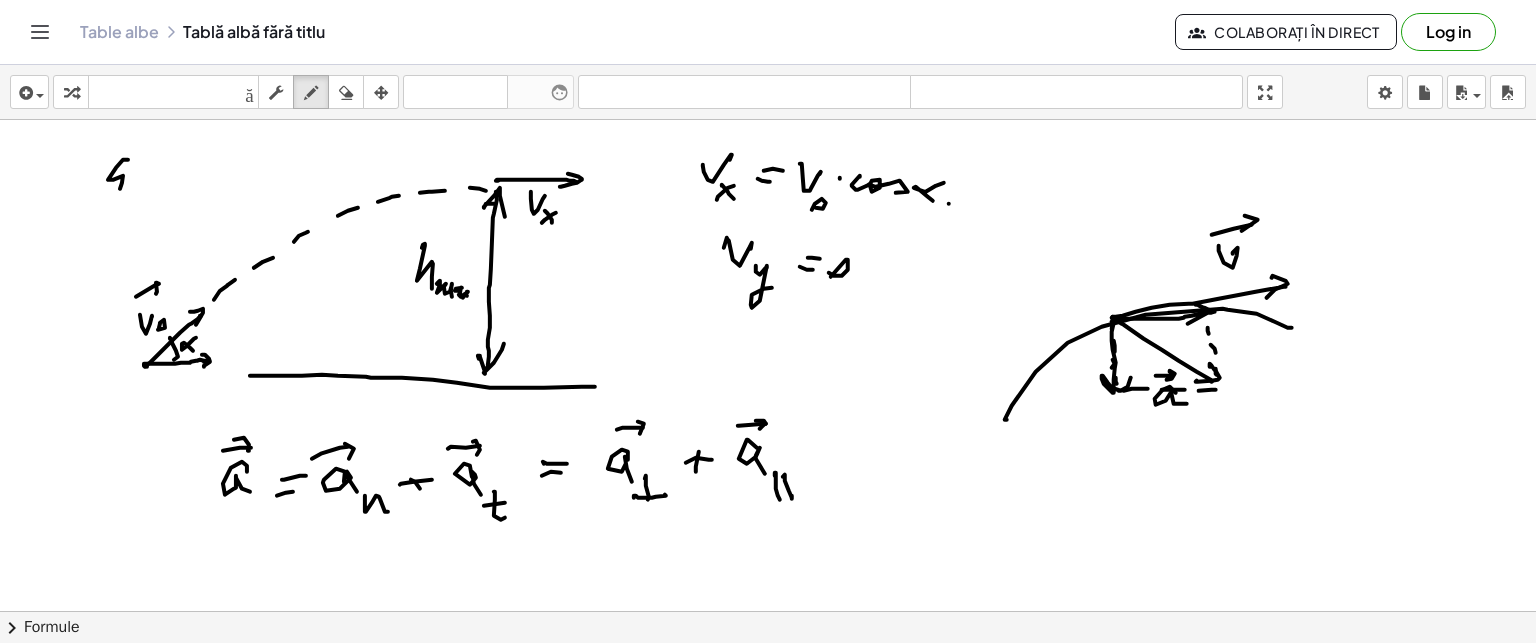 click at bounding box center (768, 611) 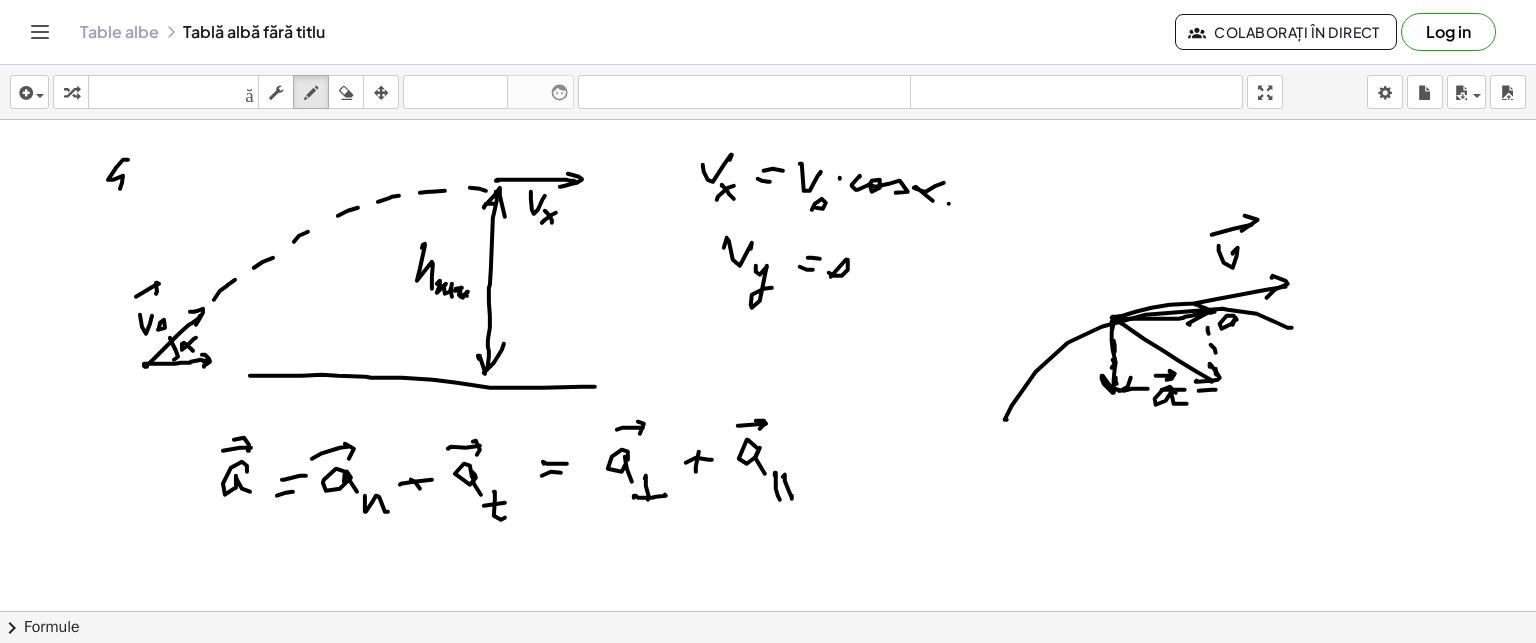 click at bounding box center (768, 611) 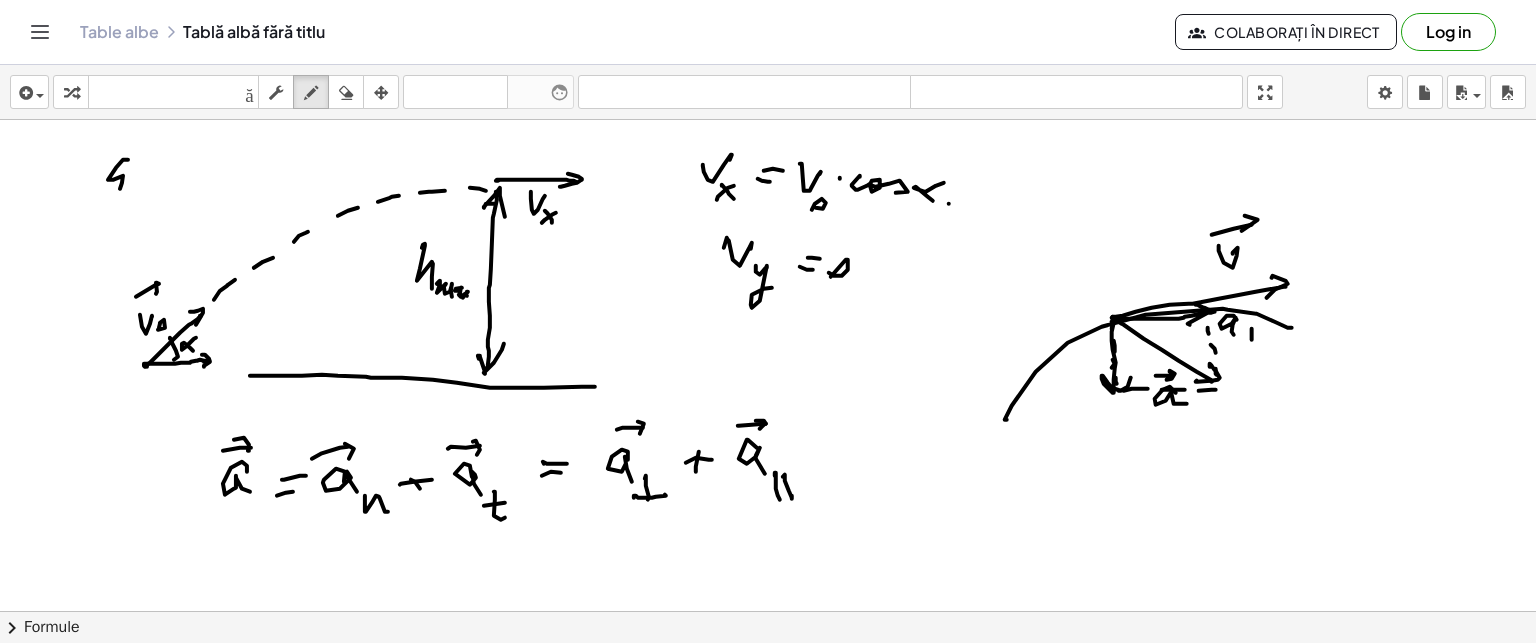 click at bounding box center [768, 611] 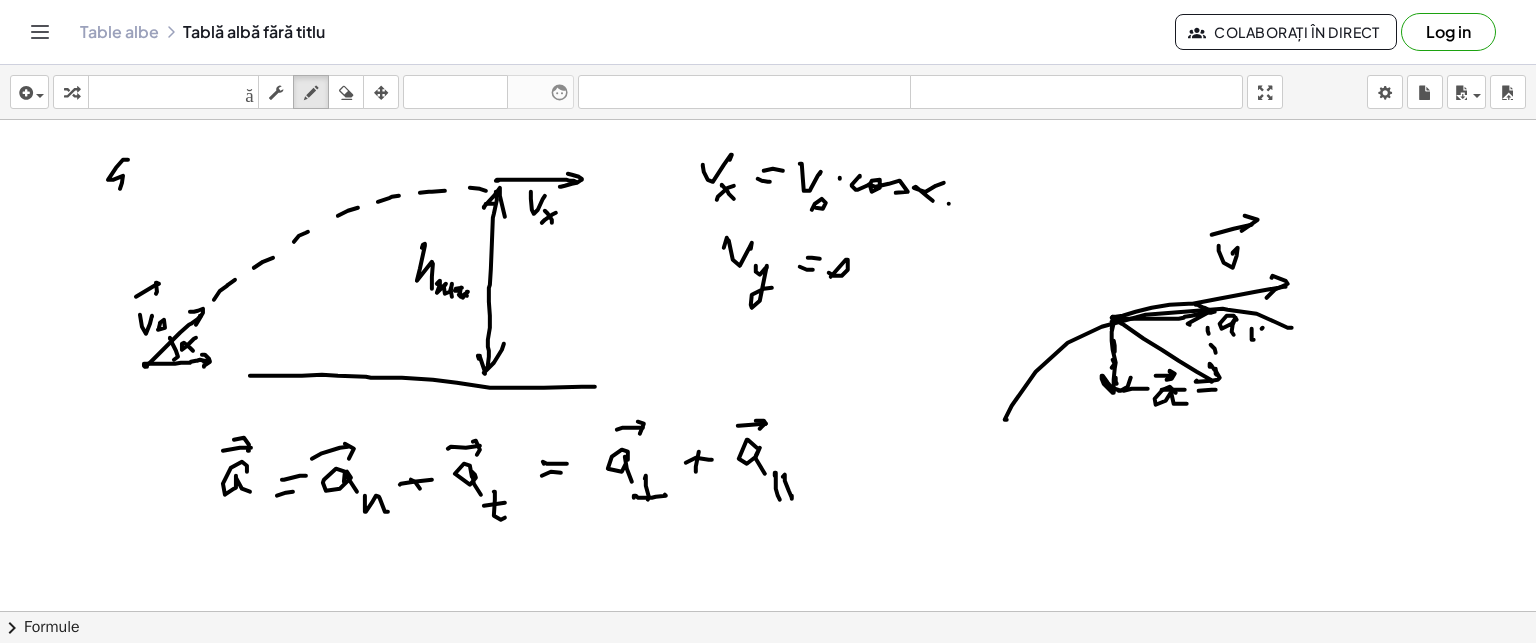 click at bounding box center (768, 611) 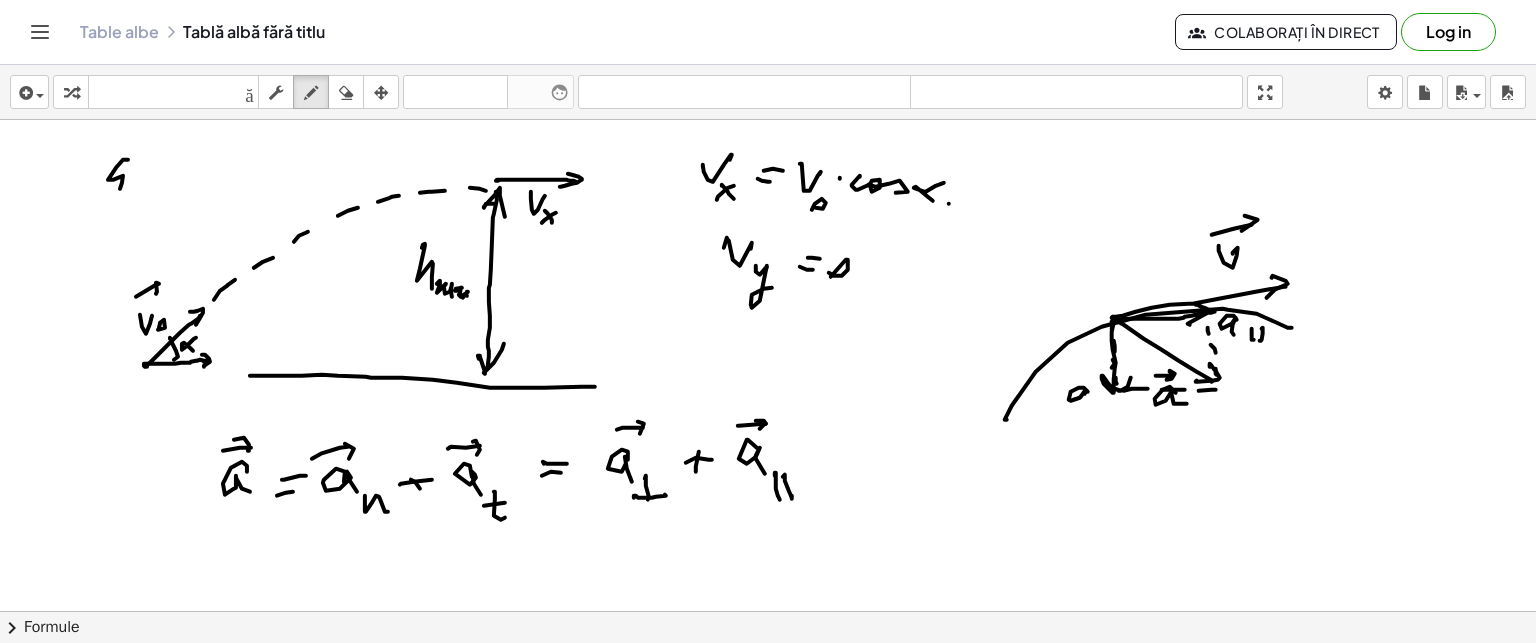 click at bounding box center [768, 611] 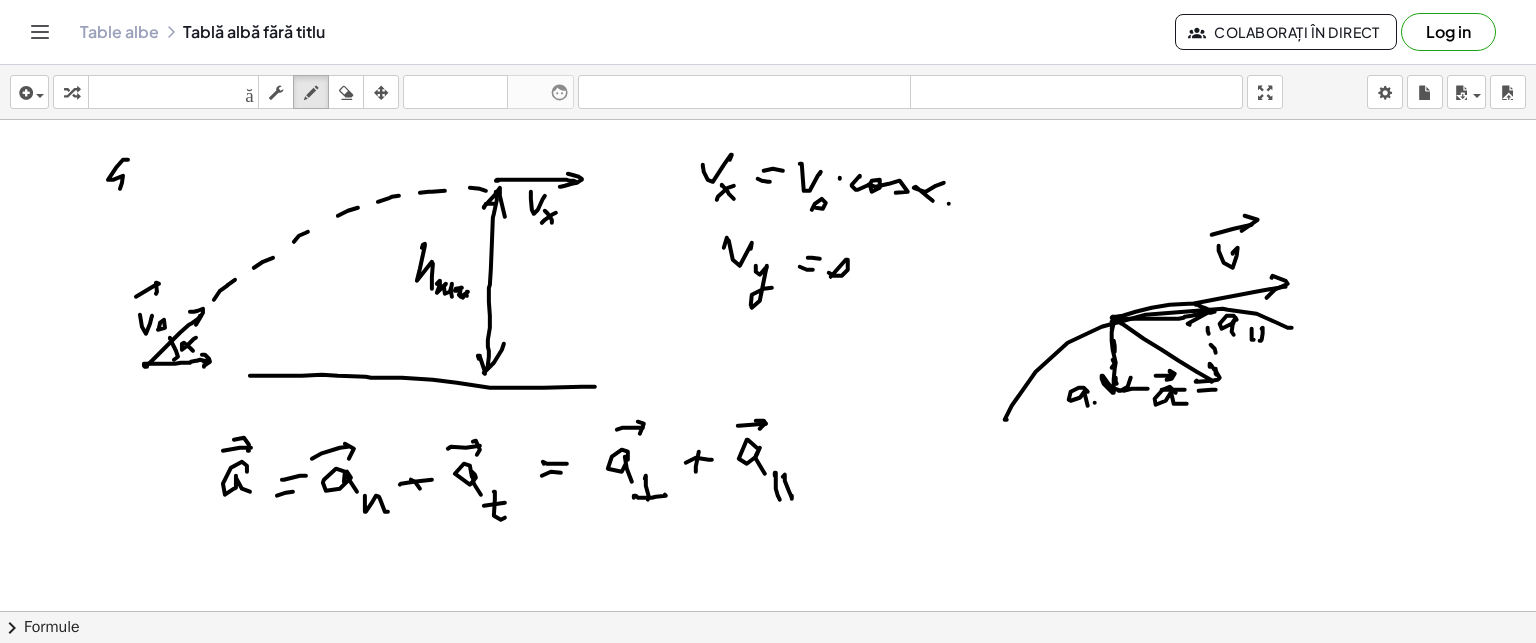 click at bounding box center [768, 611] 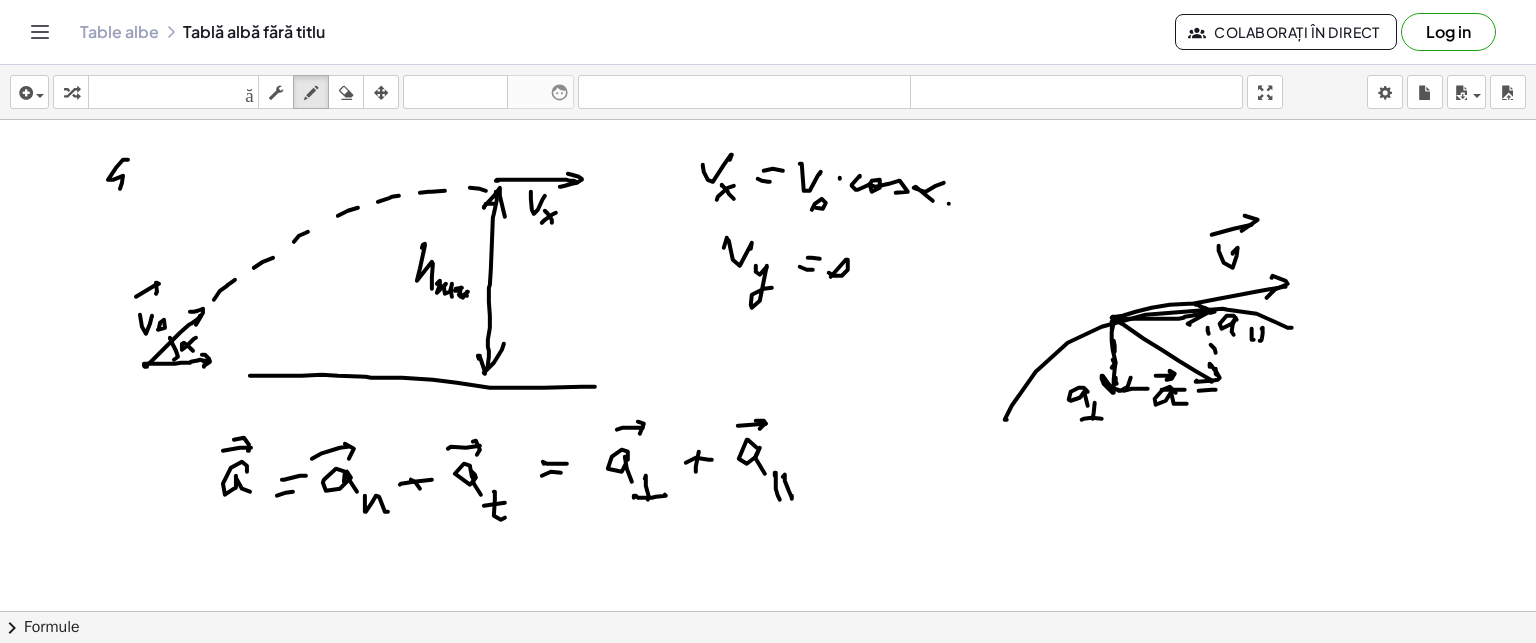 click at bounding box center (768, 611) 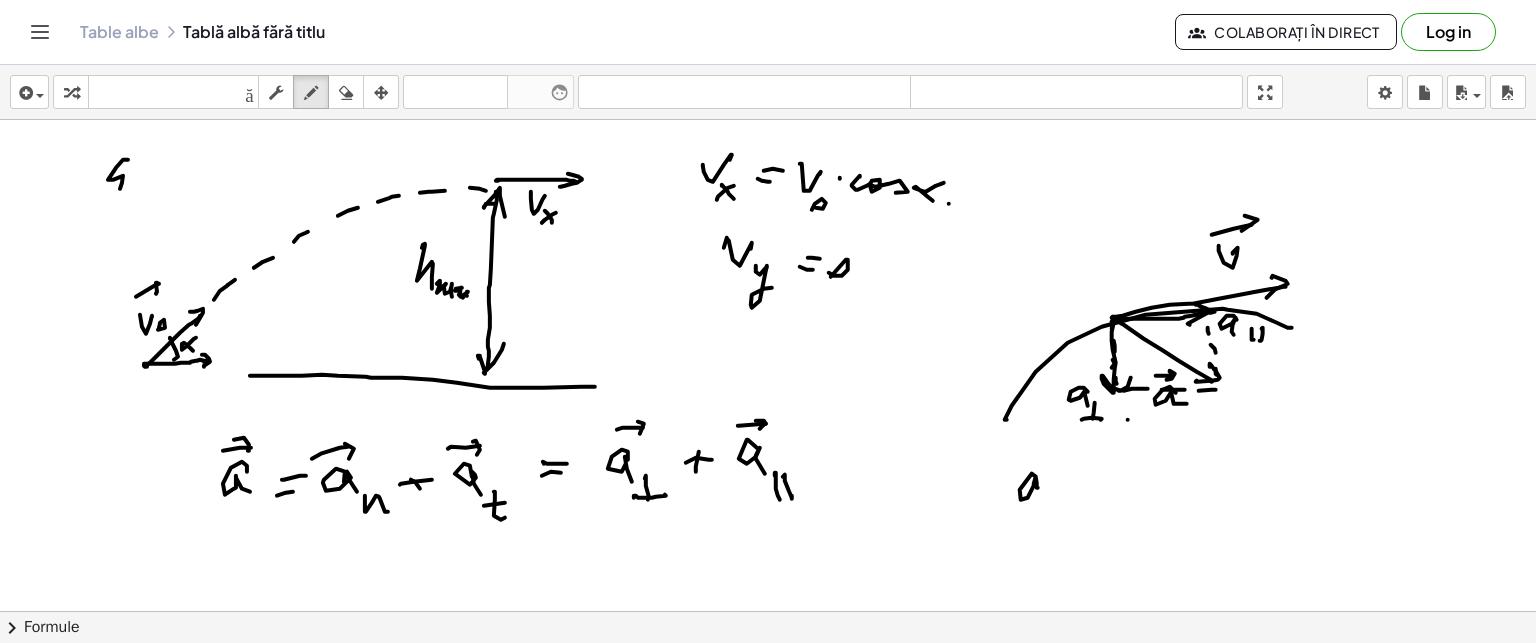 click at bounding box center [768, 611] 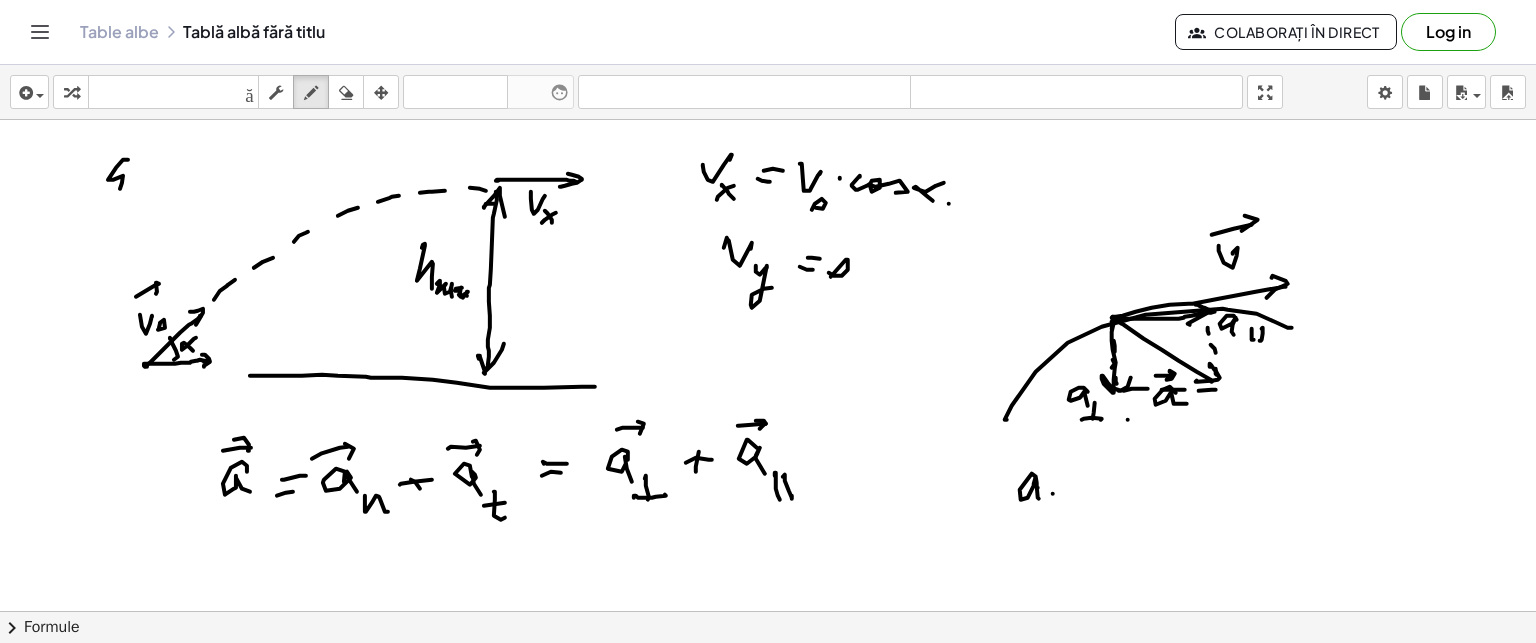 click at bounding box center (768, 611) 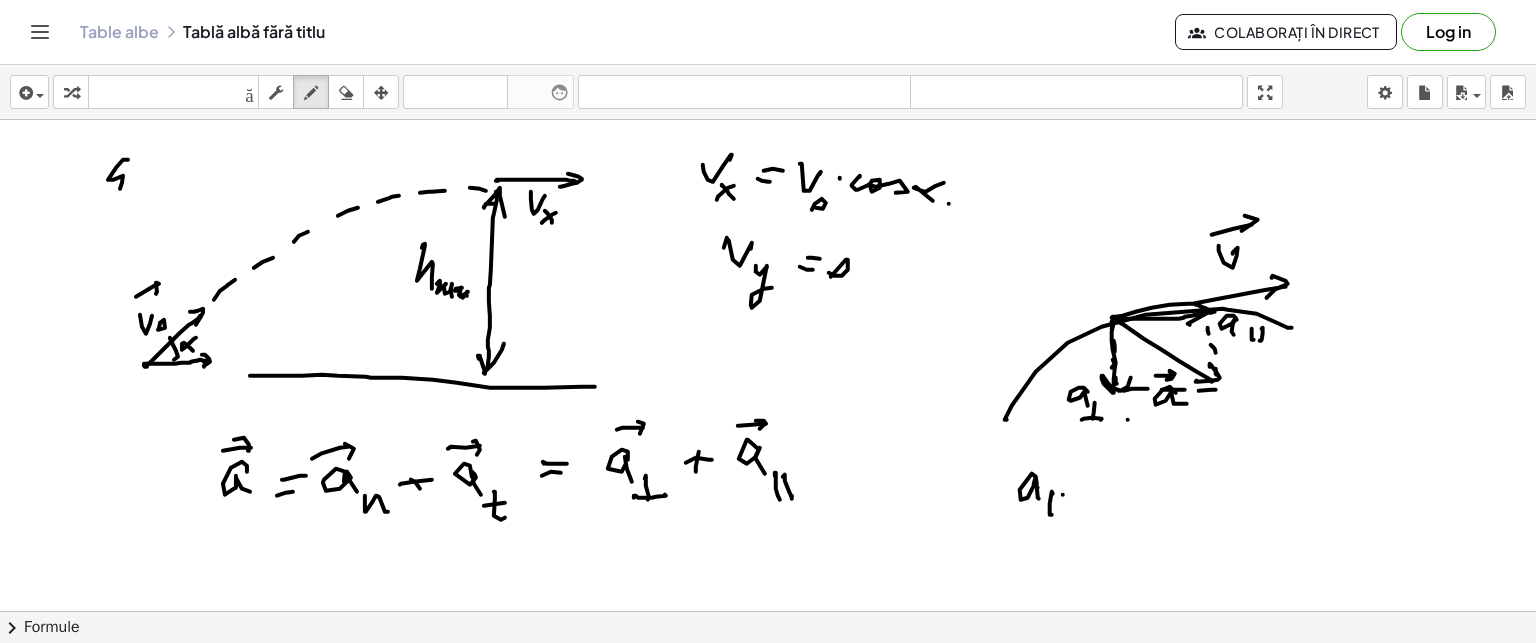 click at bounding box center [768, 611] 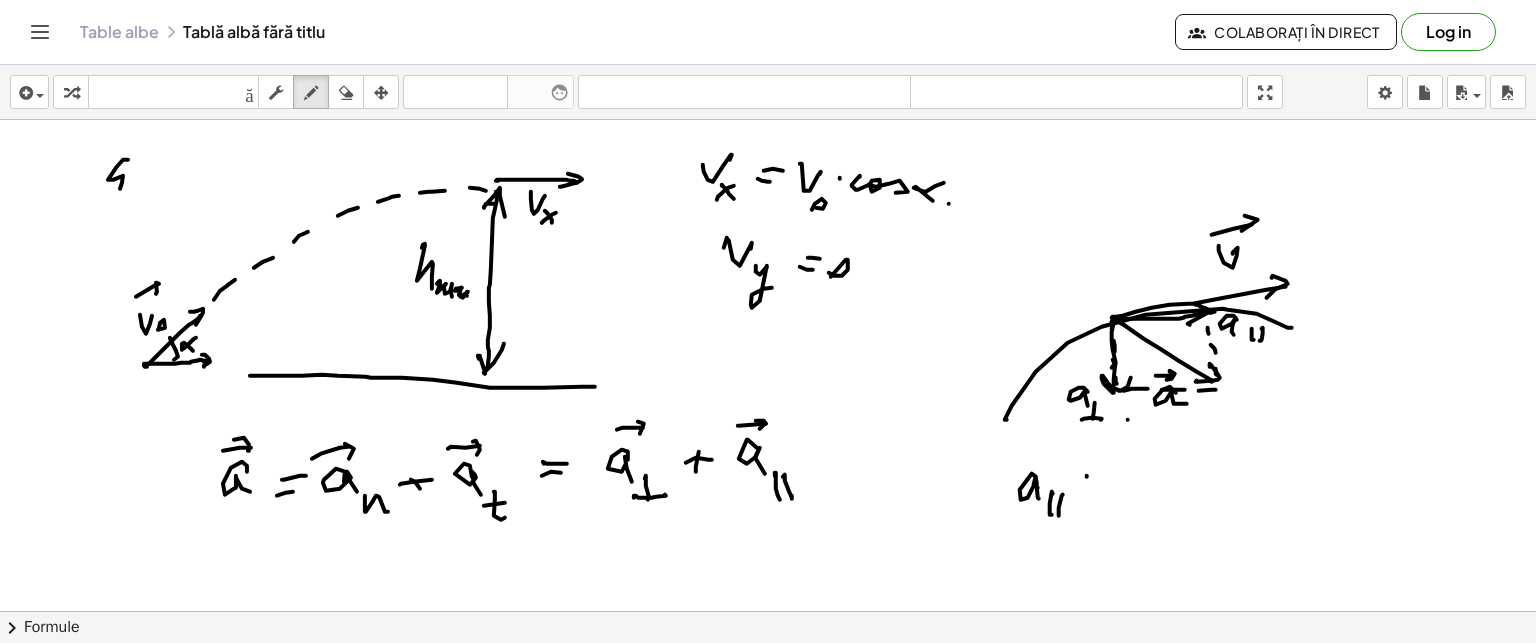 click at bounding box center (768, 611) 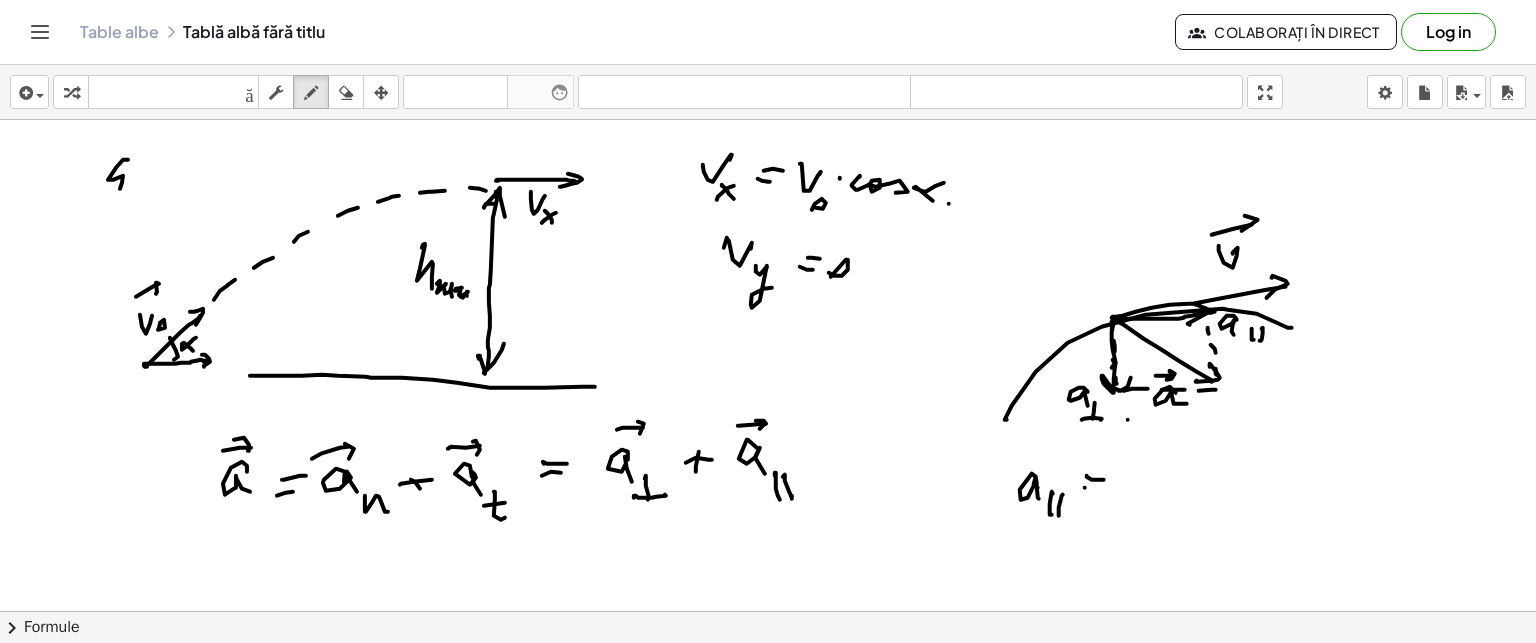 click at bounding box center [768, 611] 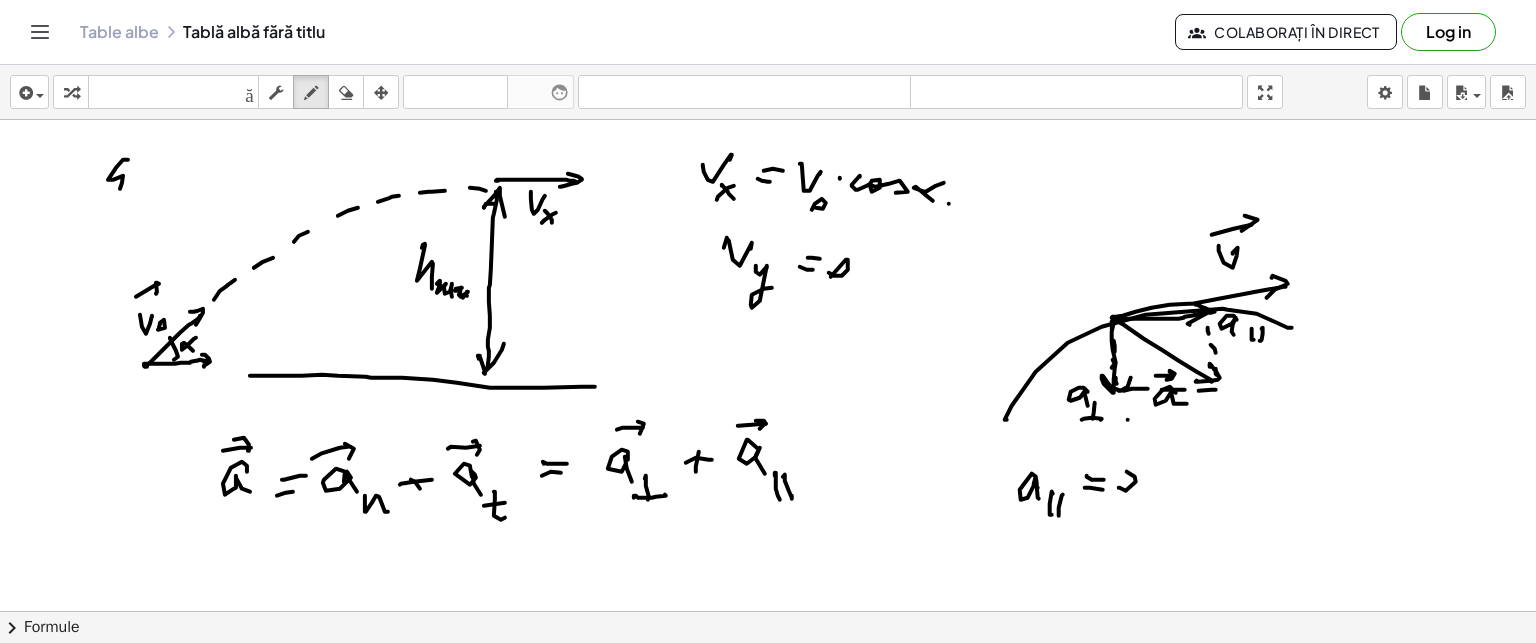 click at bounding box center (768, 611) 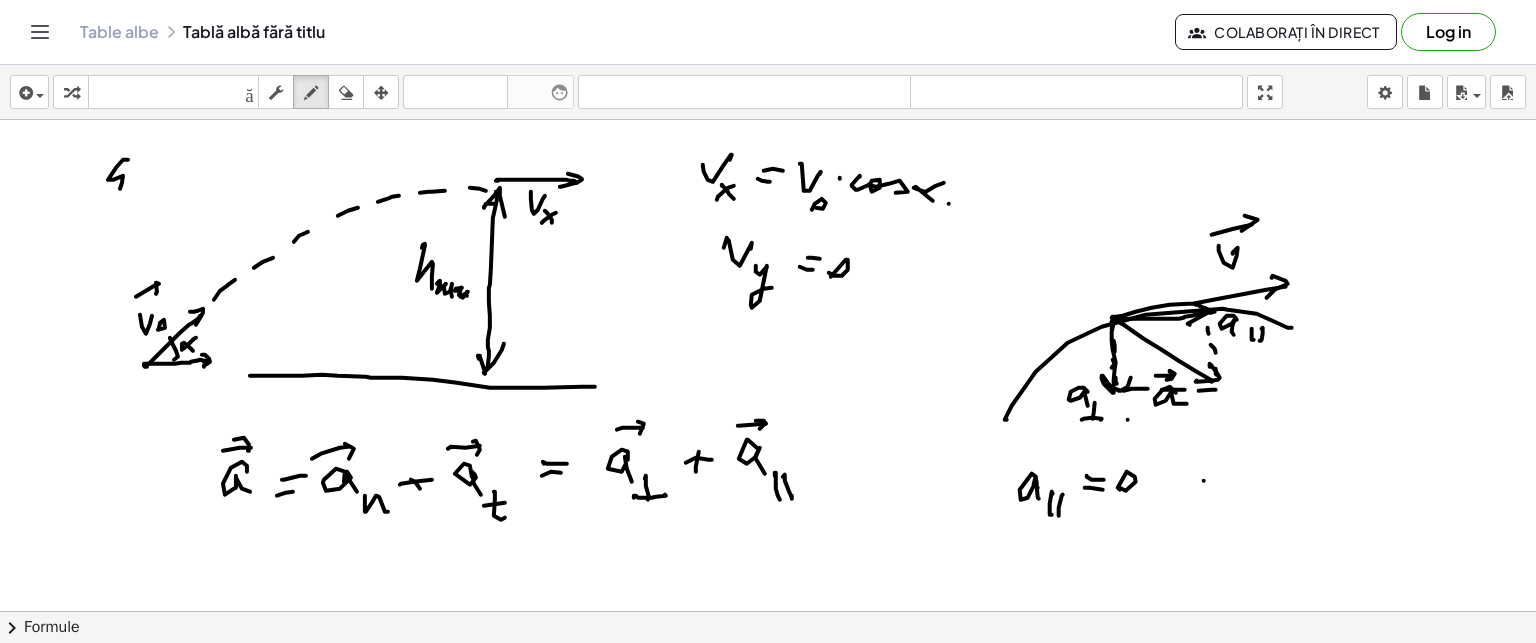click at bounding box center [768, 611] 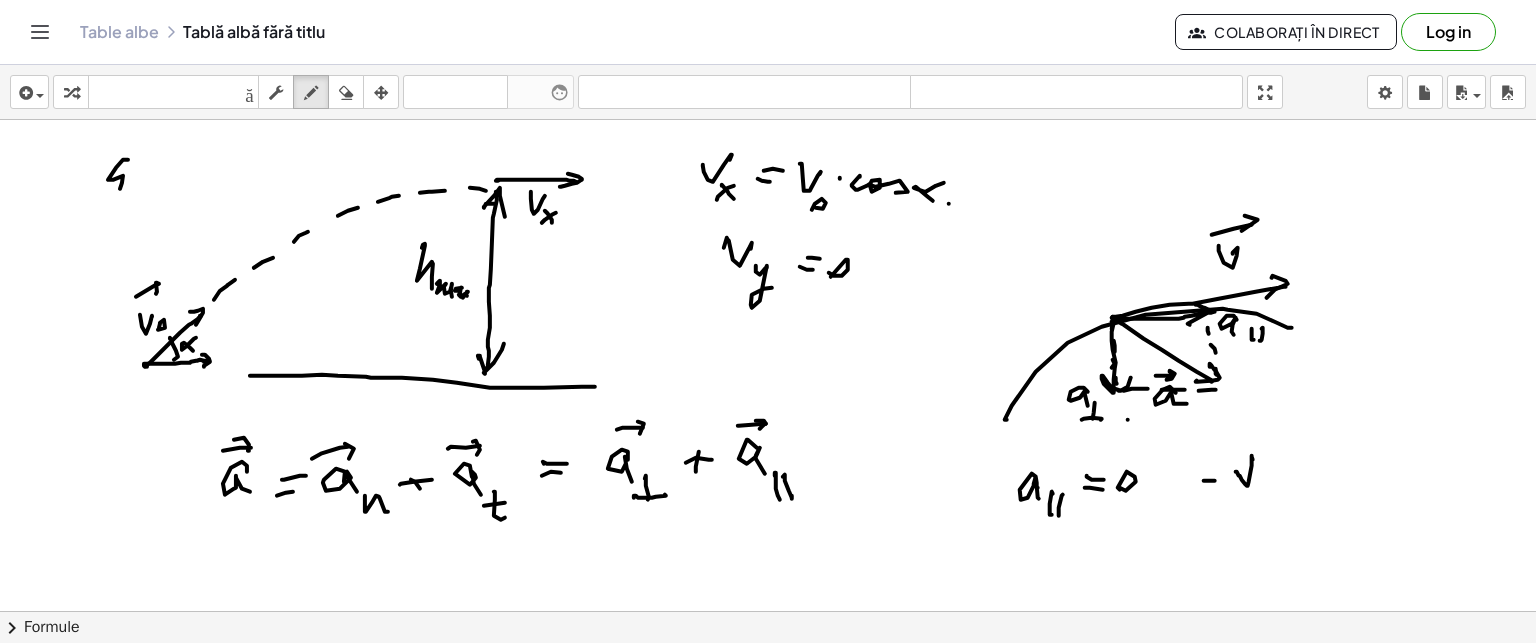 drag, startPoint x: 1236, startPoint y: 471, endPoint x: 1279, endPoint y: 456, distance: 45.54119 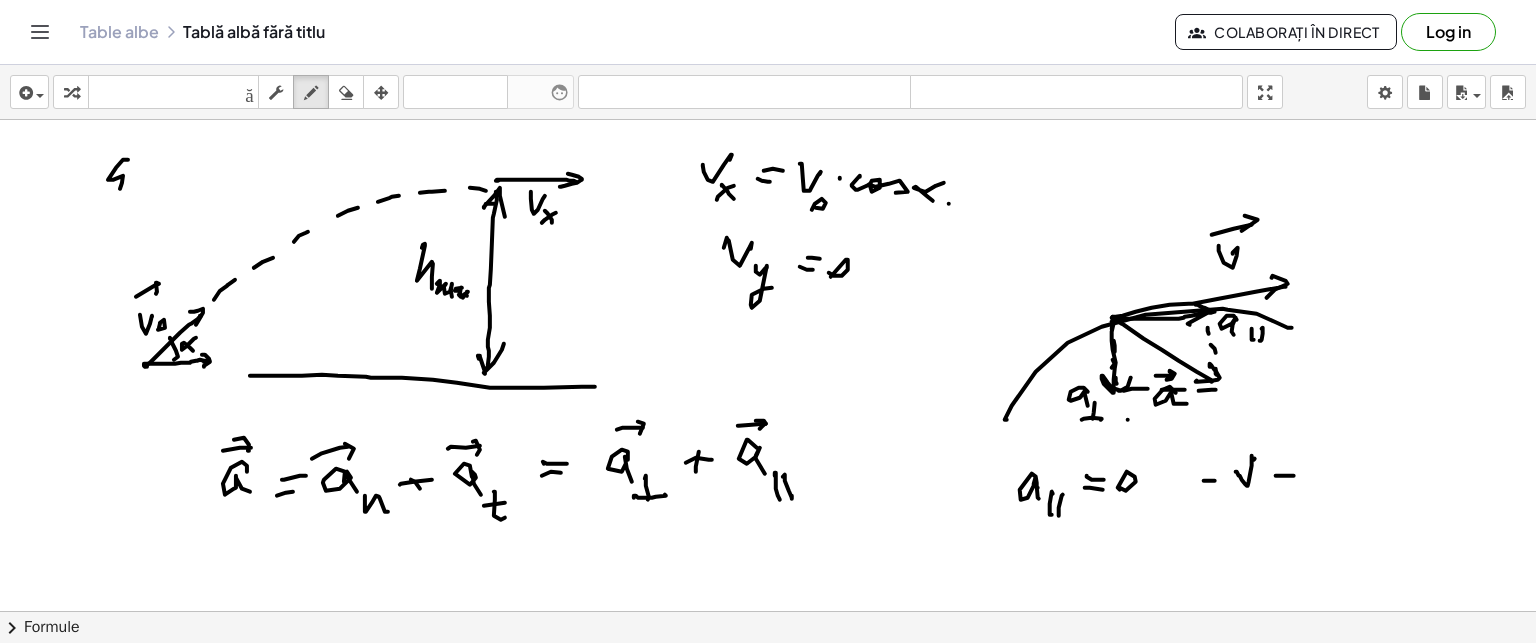 drag, startPoint x: 1276, startPoint y: 475, endPoint x: 1294, endPoint y: 475, distance: 18 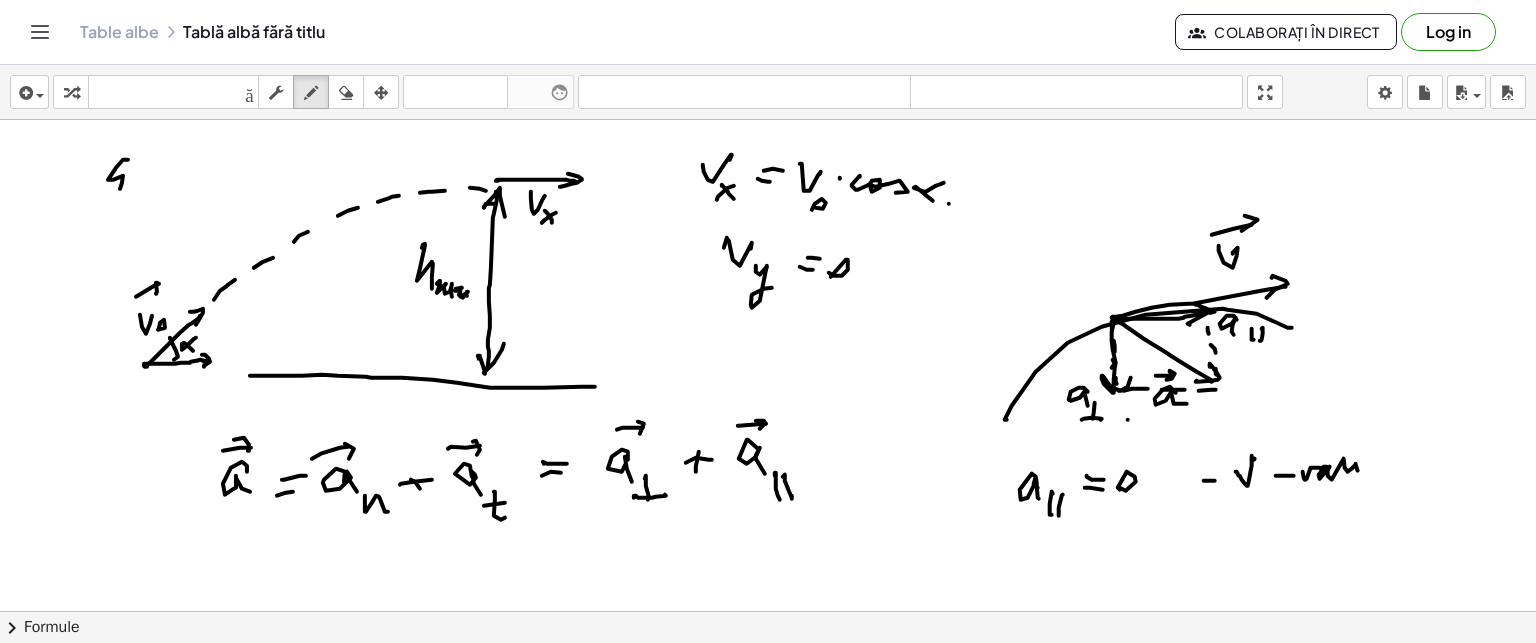 drag, startPoint x: 1305, startPoint y: 479, endPoint x: 1370, endPoint y: 452, distance: 70.38466 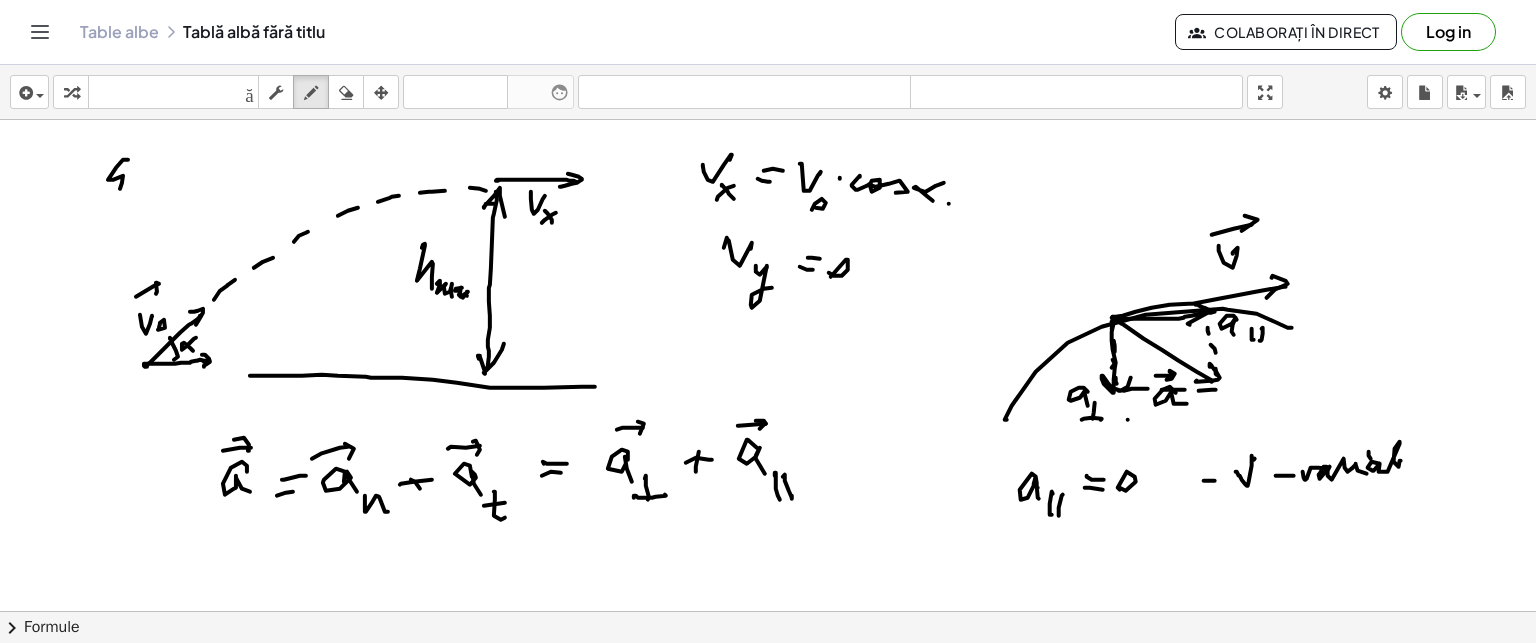 click at bounding box center (768, 611) 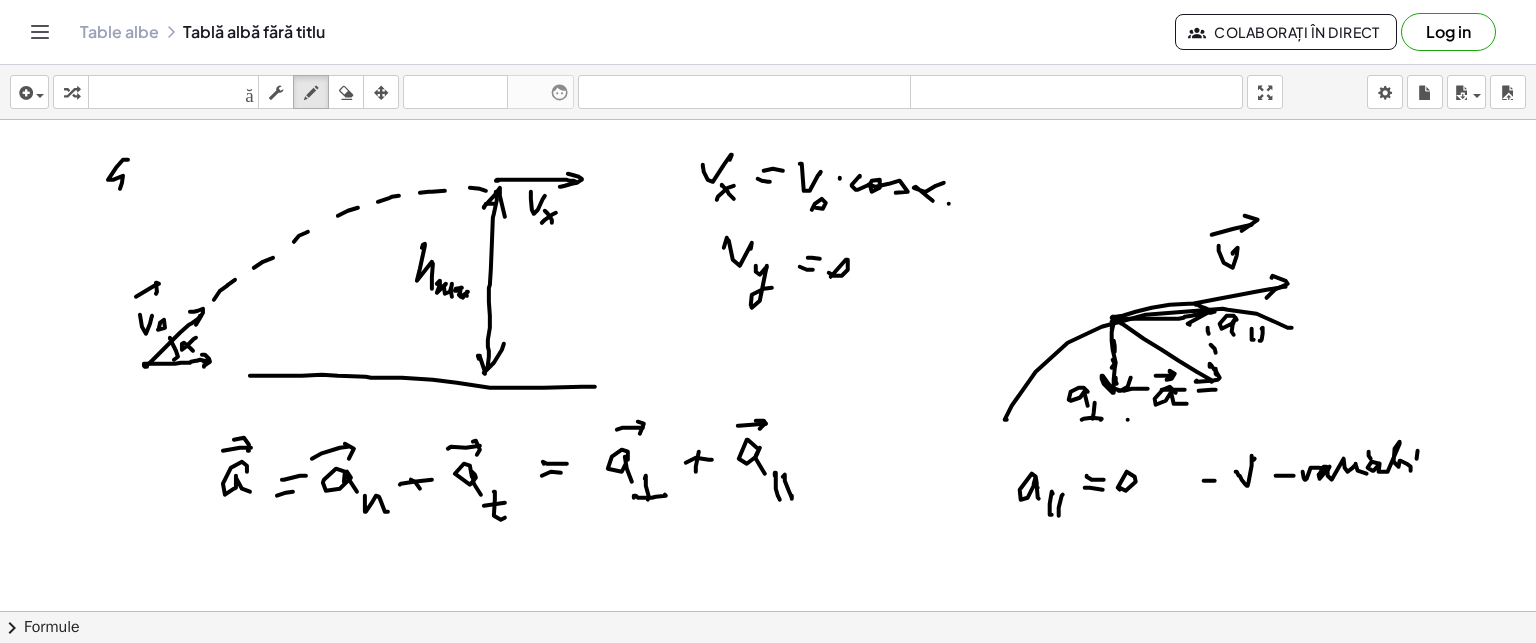 click at bounding box center (768, 611) 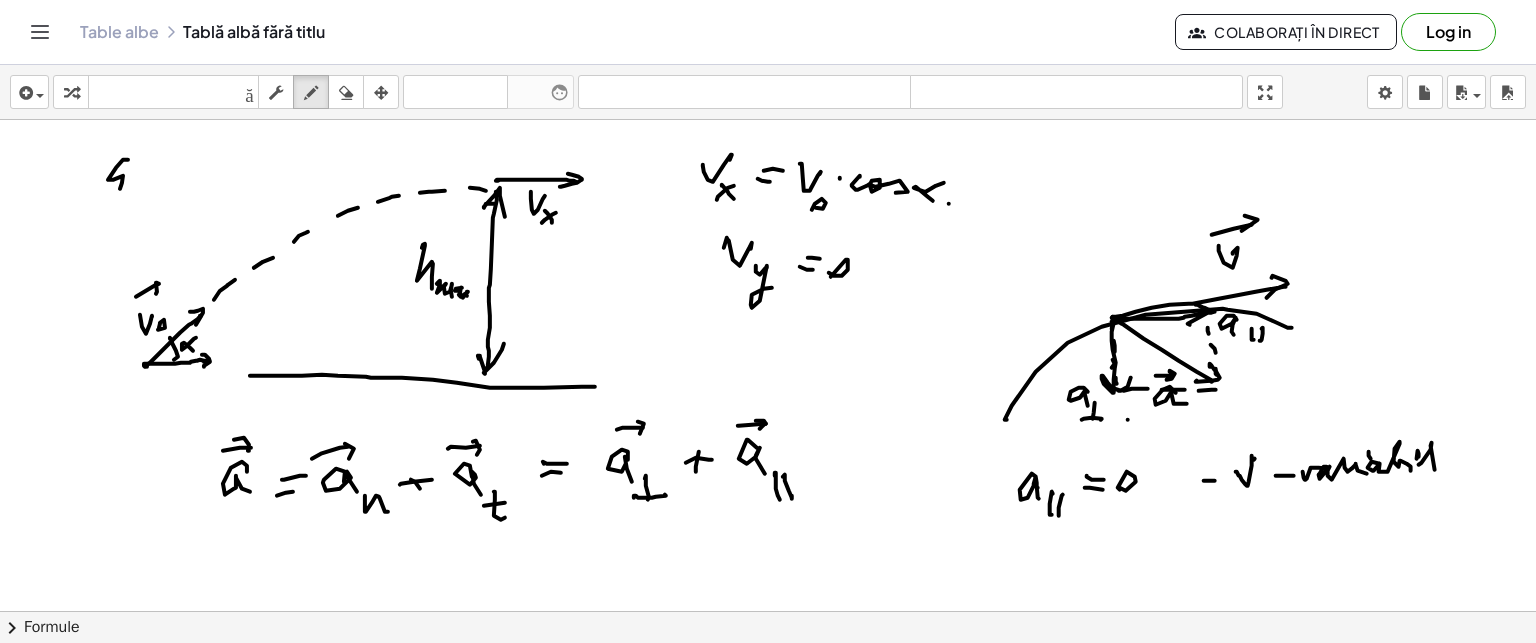 click at bounding box center (768, 611) 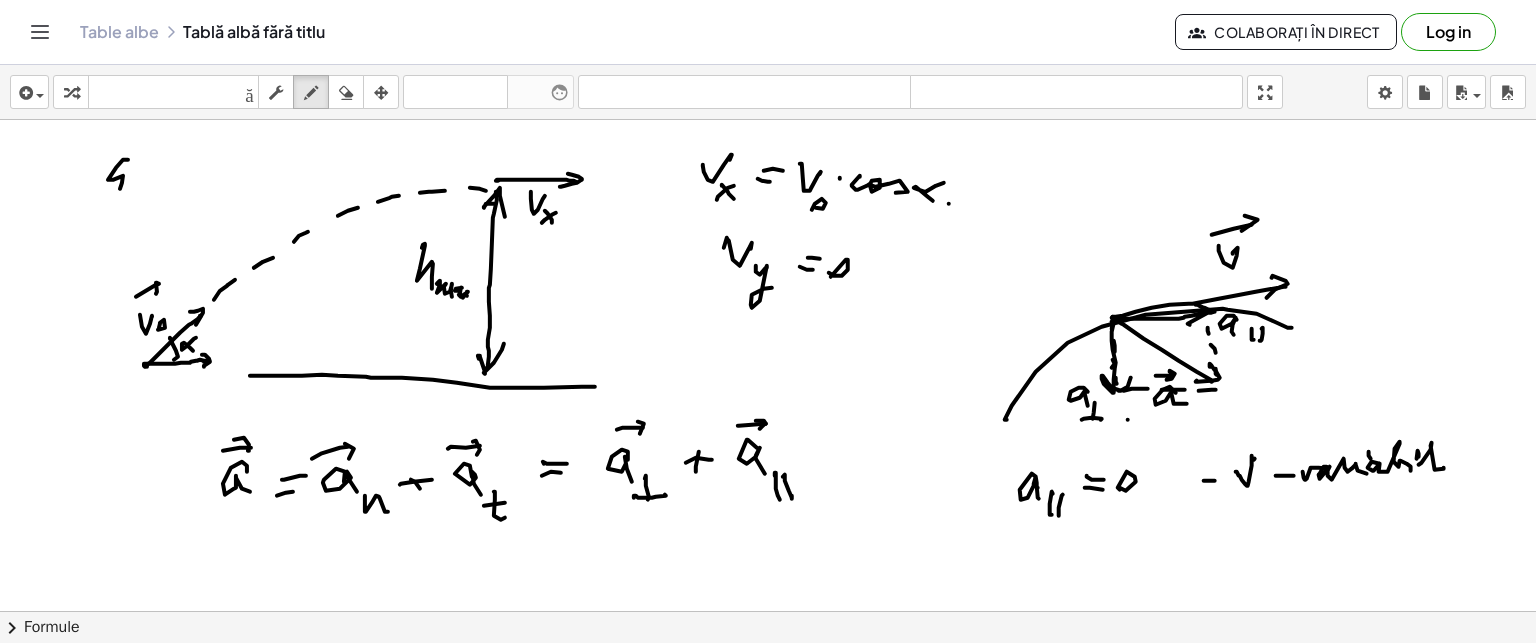 click at bounding box center [768, 611] 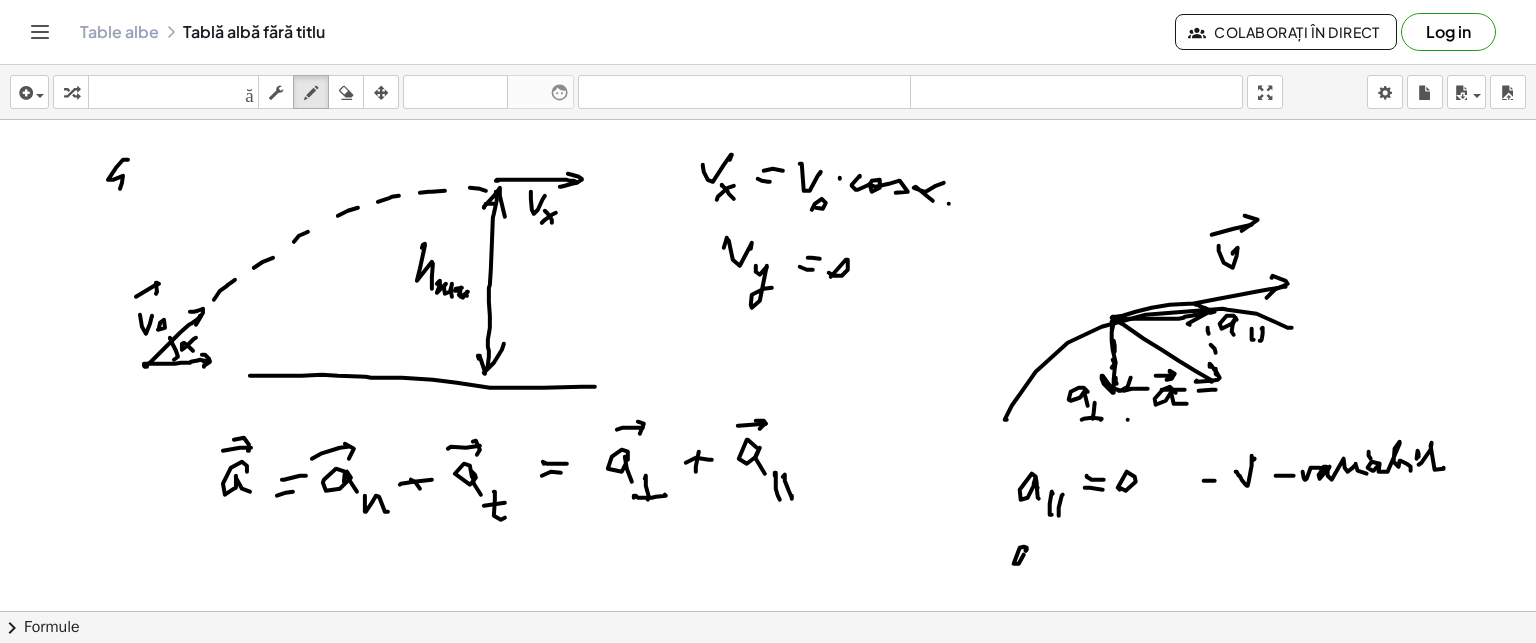 click at bounding box center [768, 611] 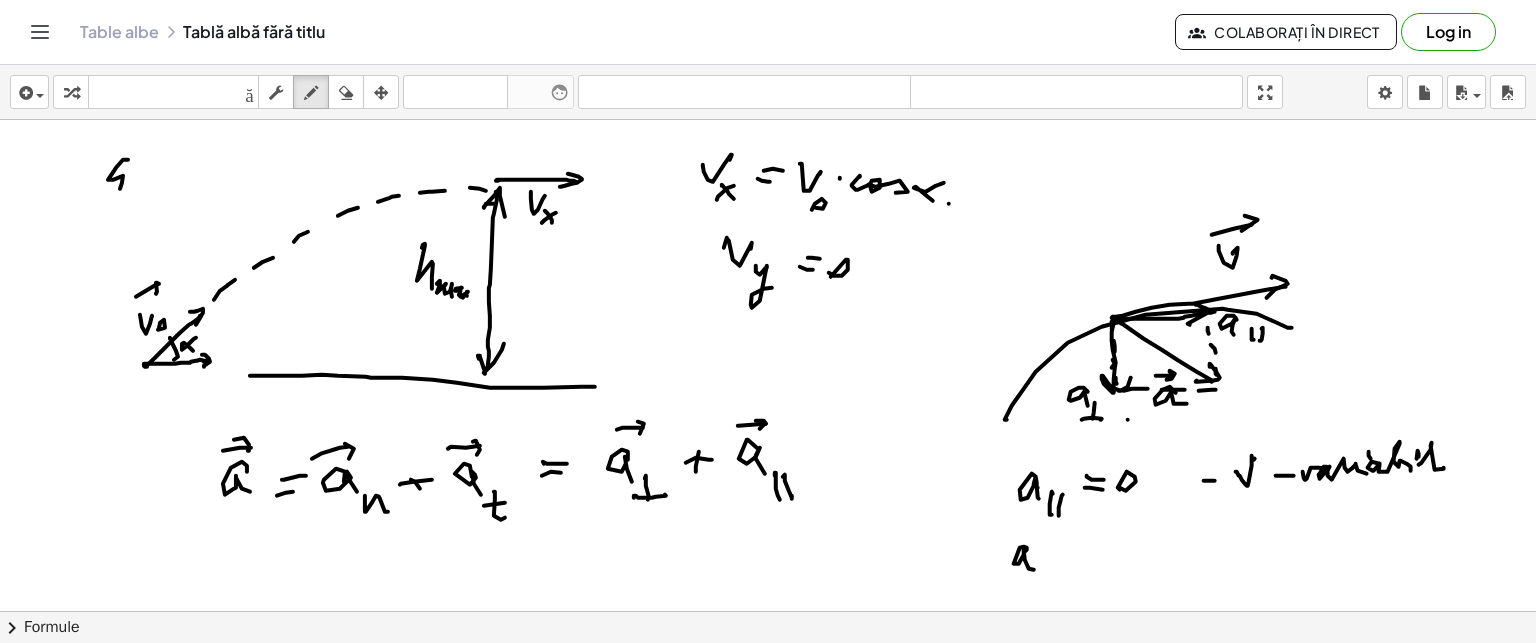 click at bounding box center [768, 611] 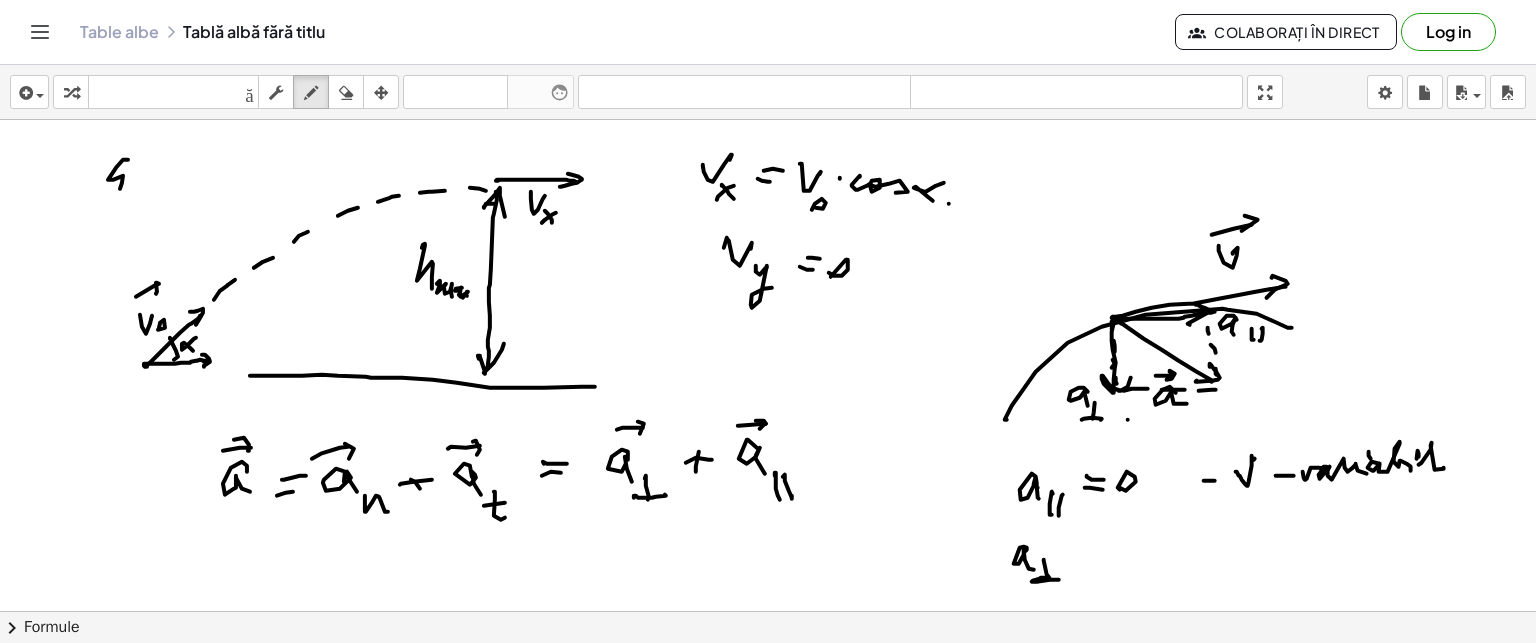 click at bounding box center (768, 611) 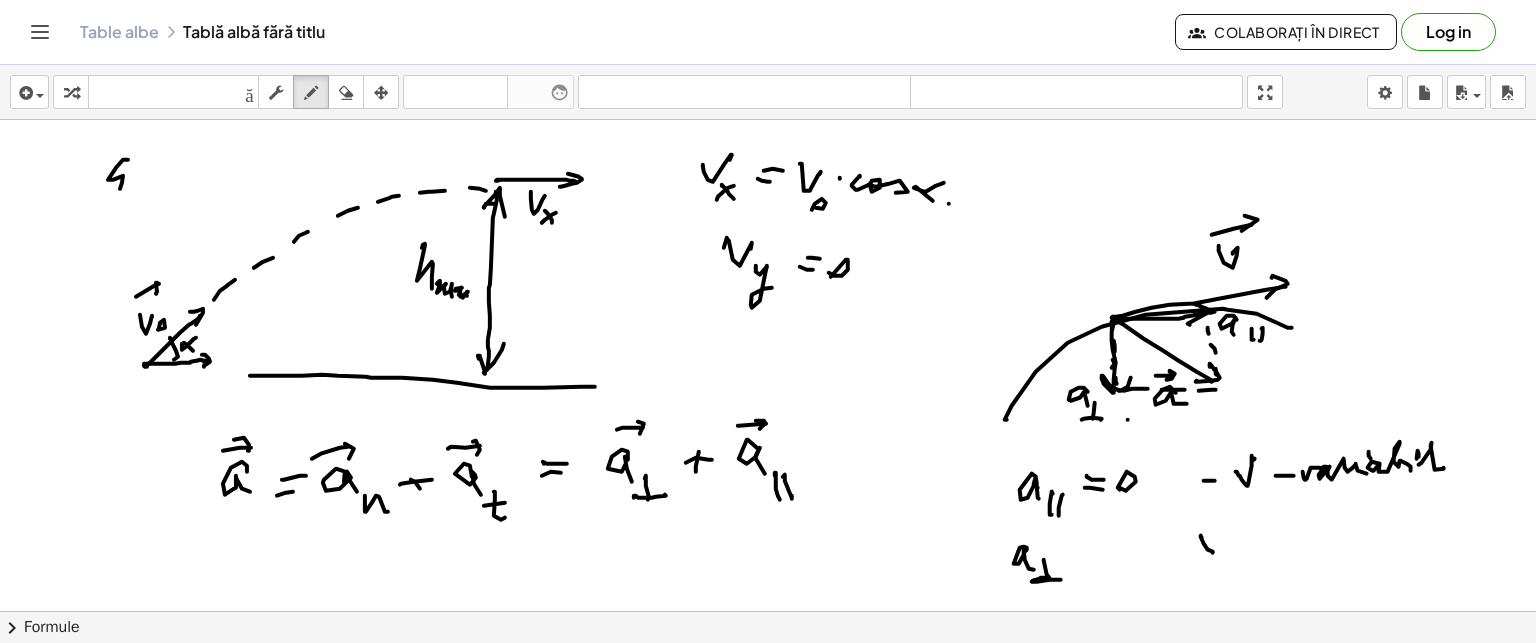 click at bounding box center (768, 611) 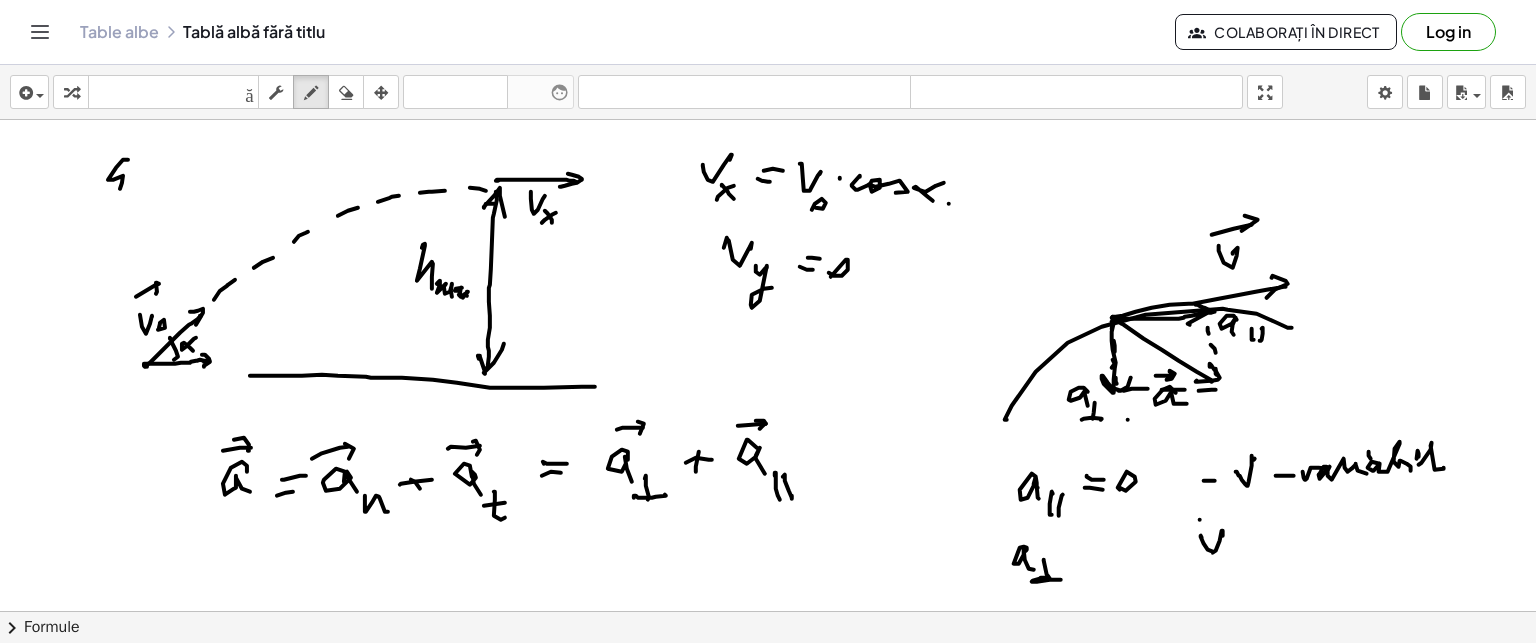 click at bounding box center (768, 611) 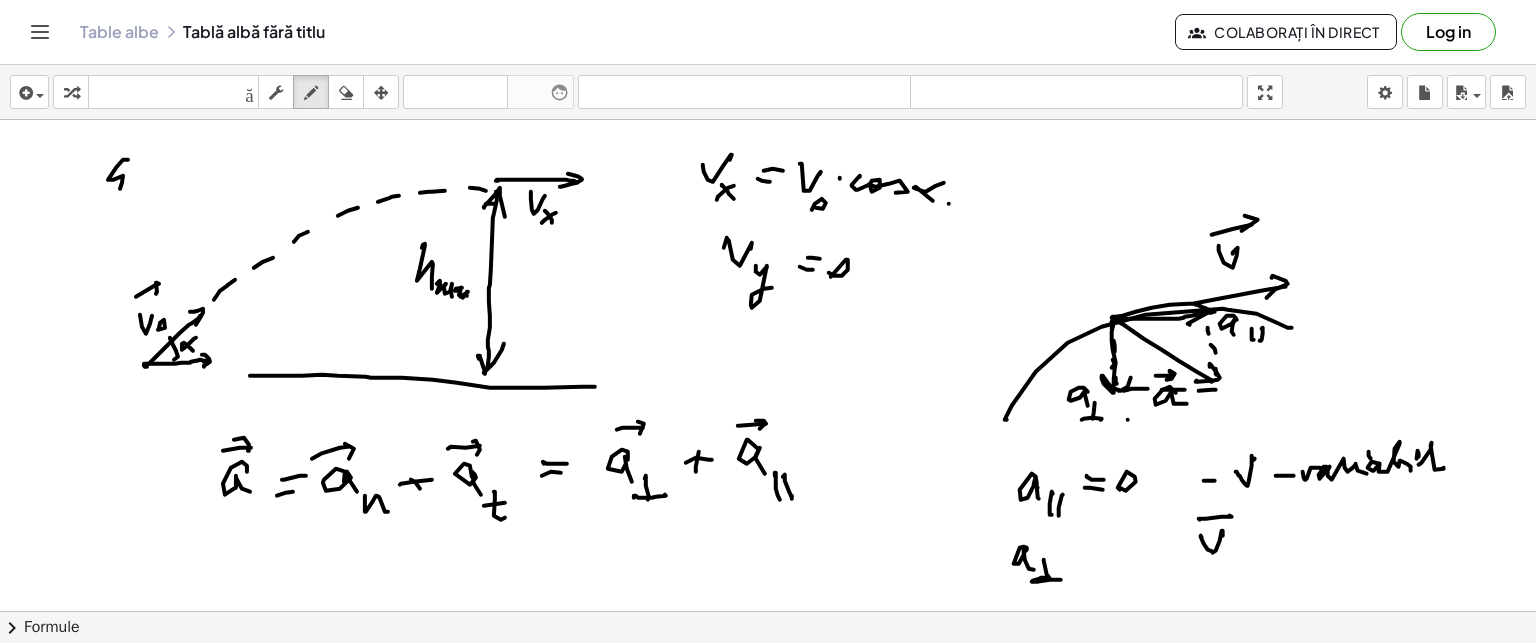 click at bounding box center [768, 611] 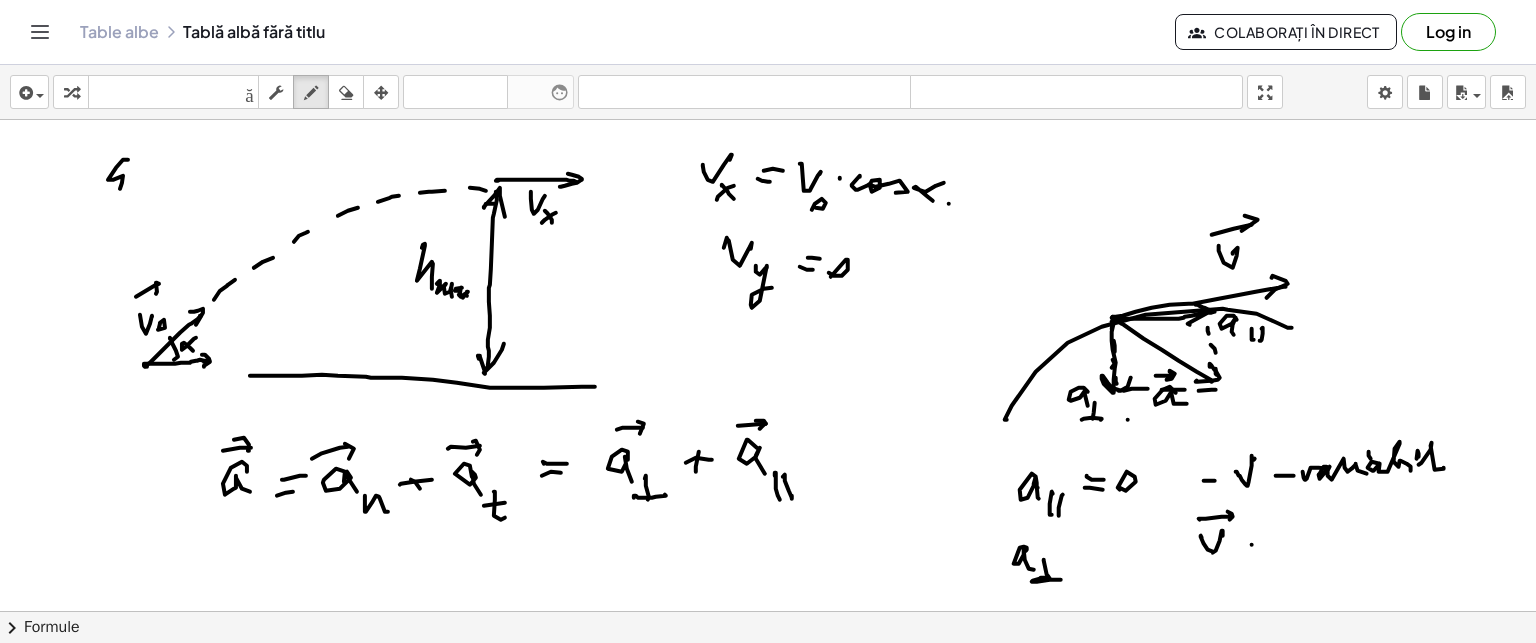 click at bounding box center [768, 611] 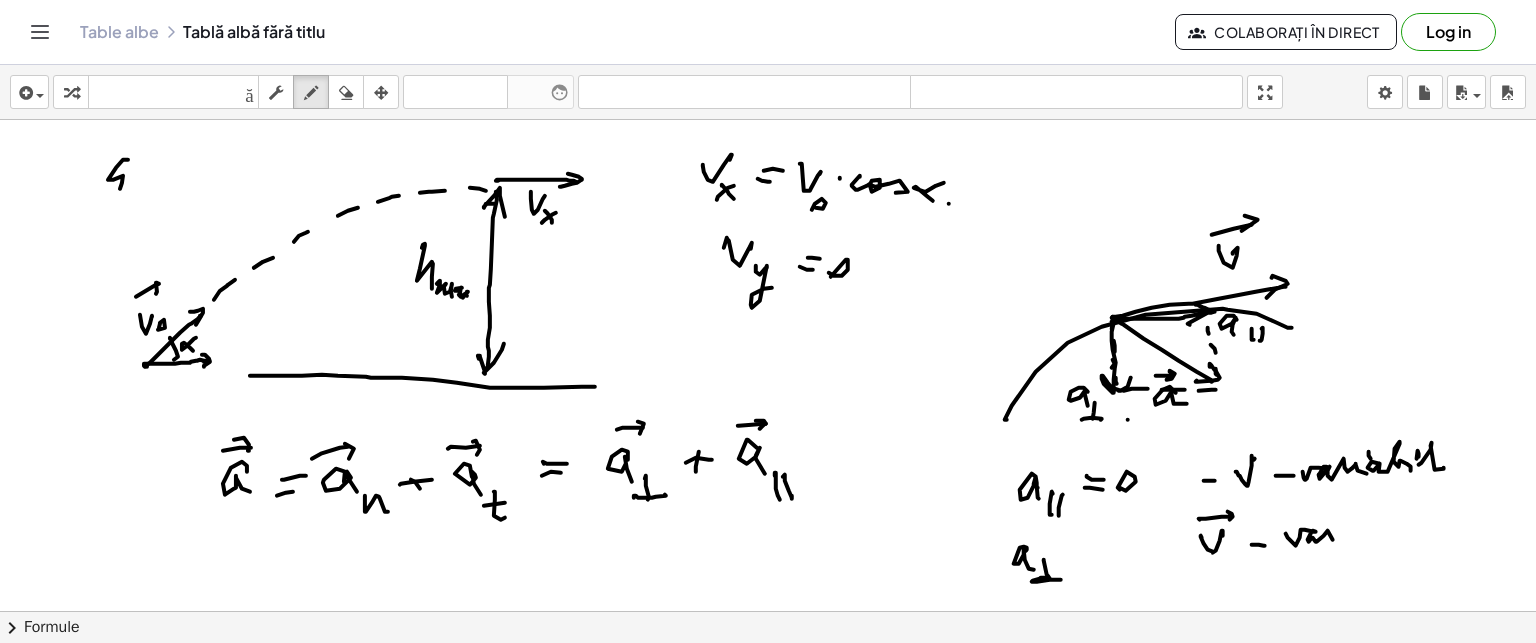 click at bounding box center [768, 611] 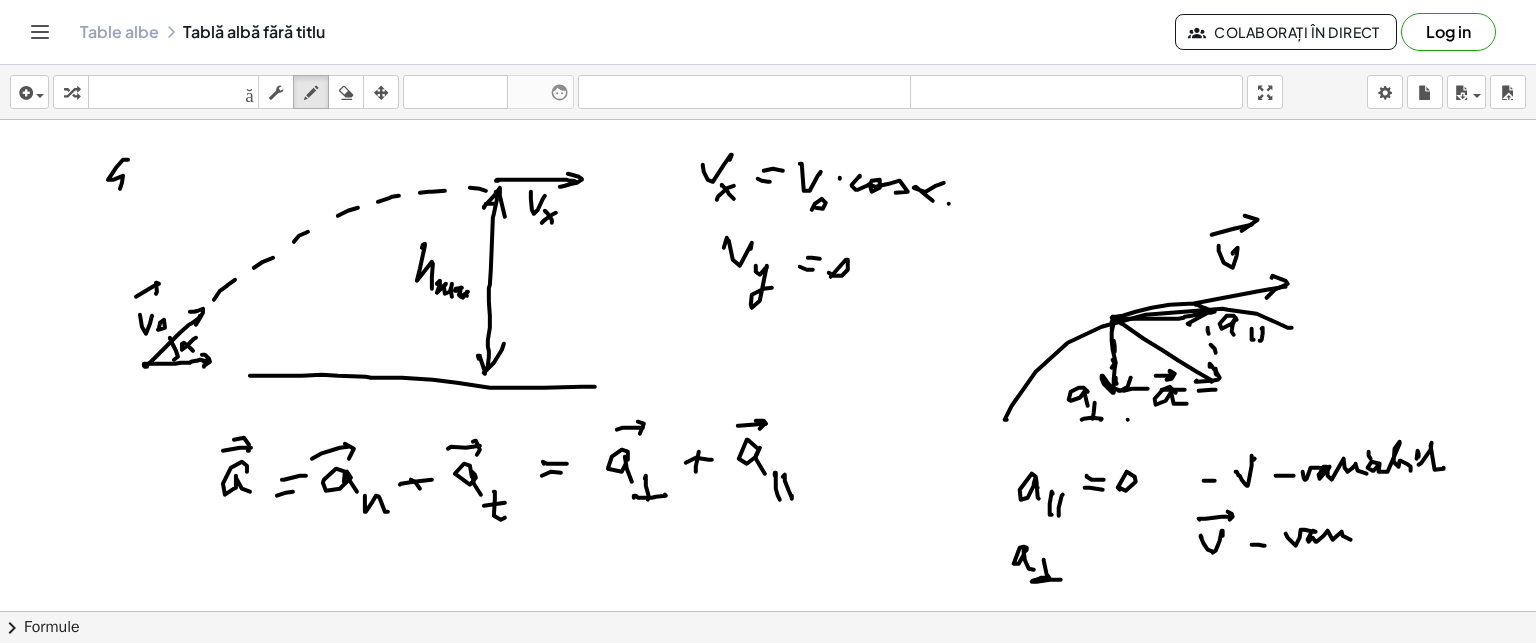 click at bounding box center [768, 611] 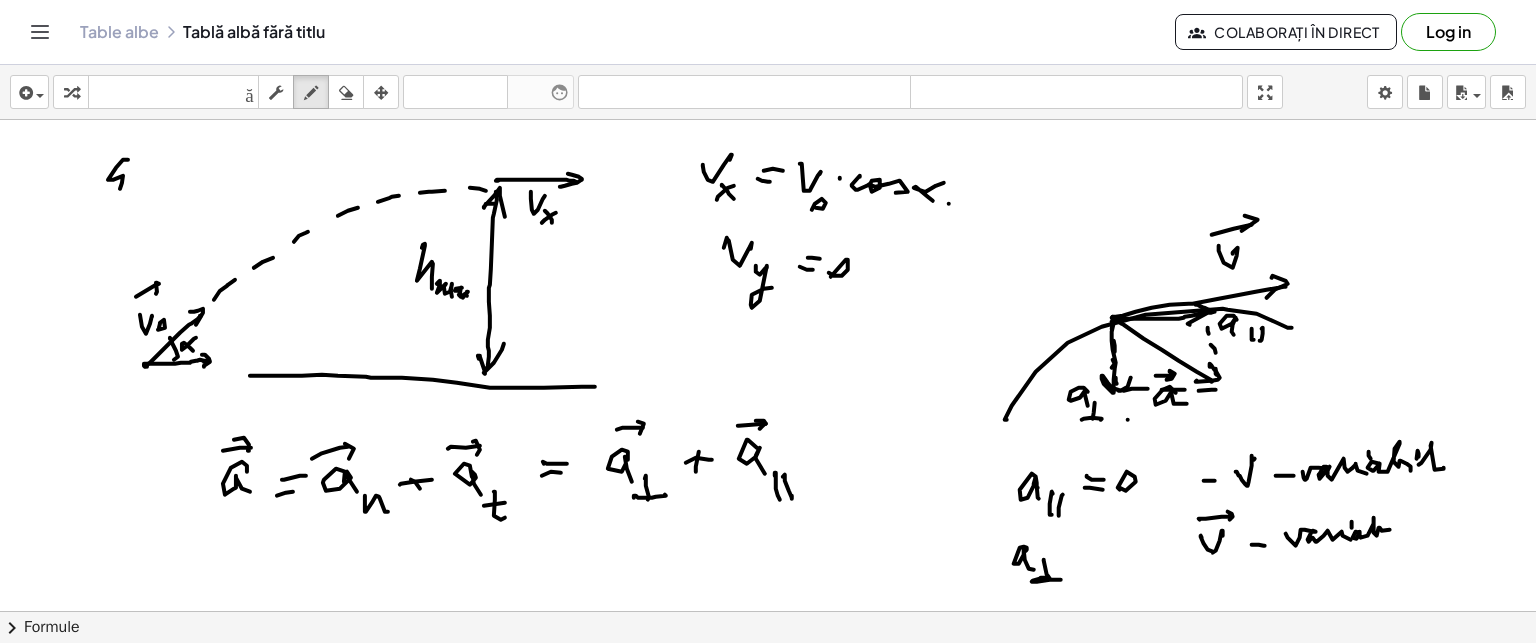 click at bounding box center (768, 611) 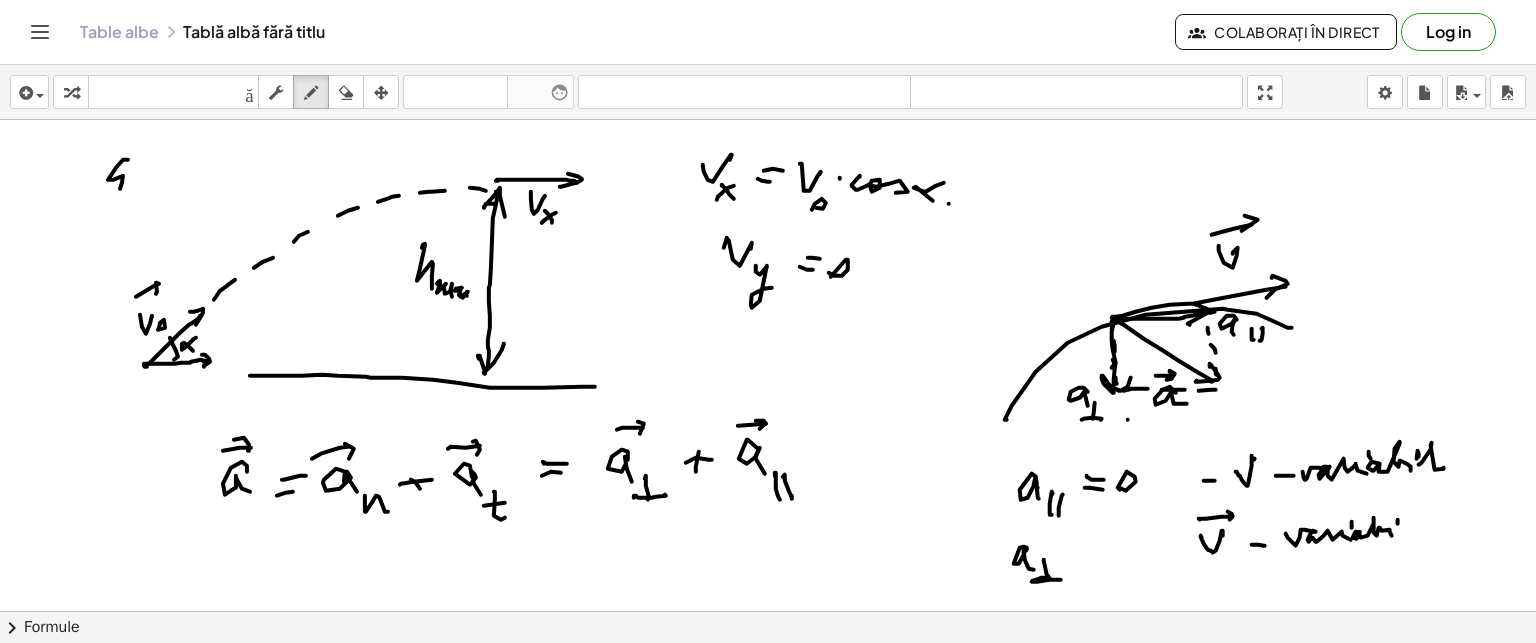 click at bounding box center (768, 611) 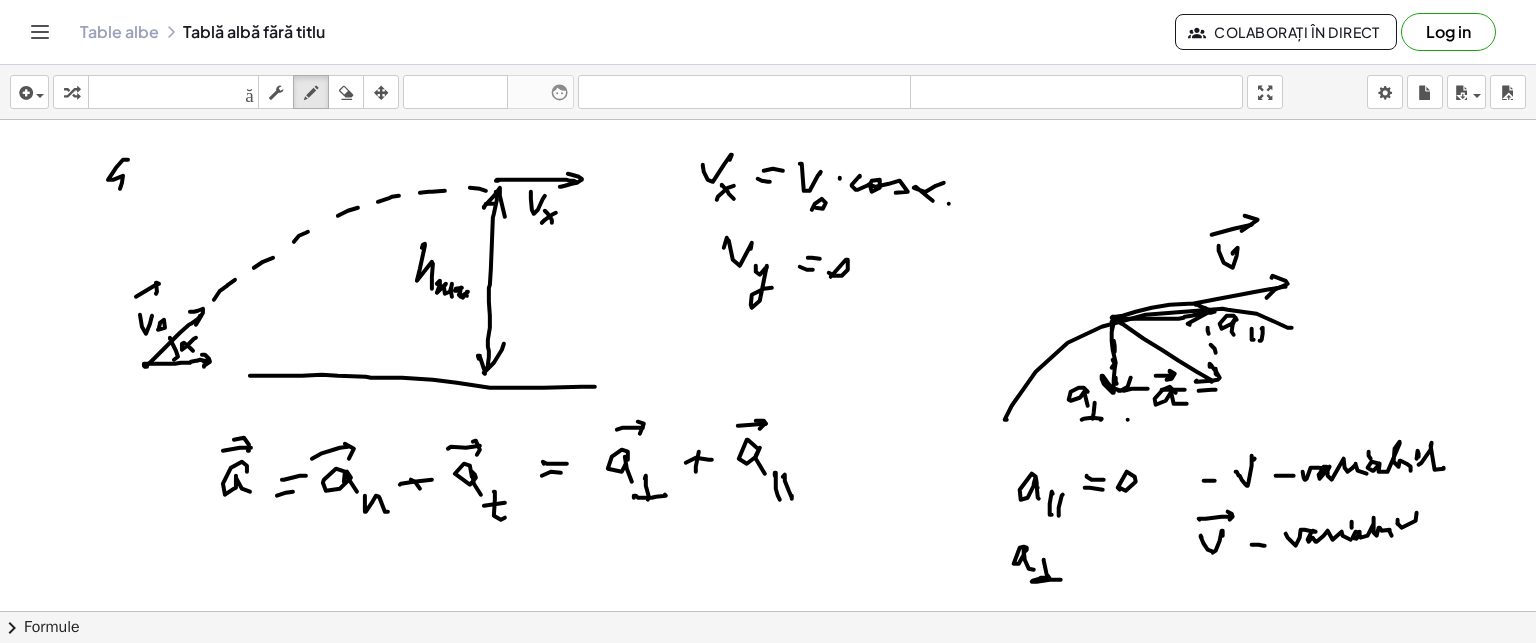 click at bounding box center [768, 611] 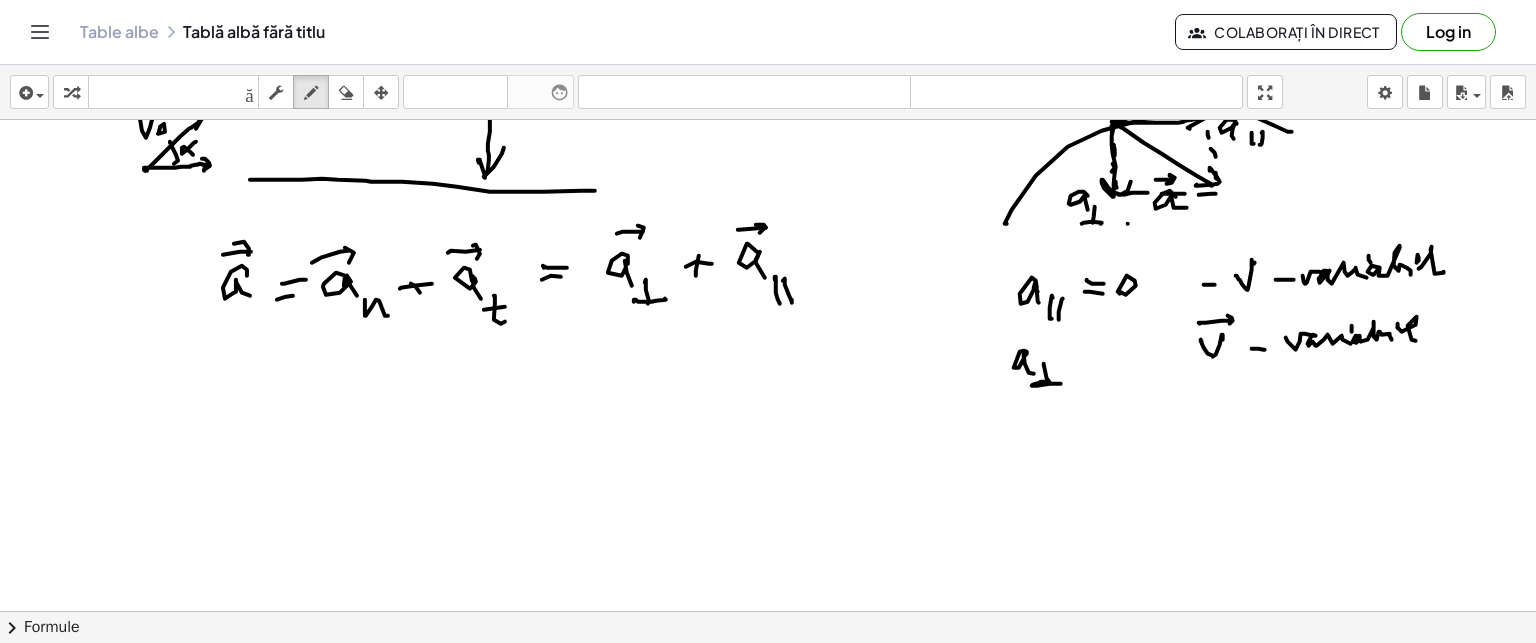 scroll, scrollTop: 200, scrollLeft: 0, axis: vertical 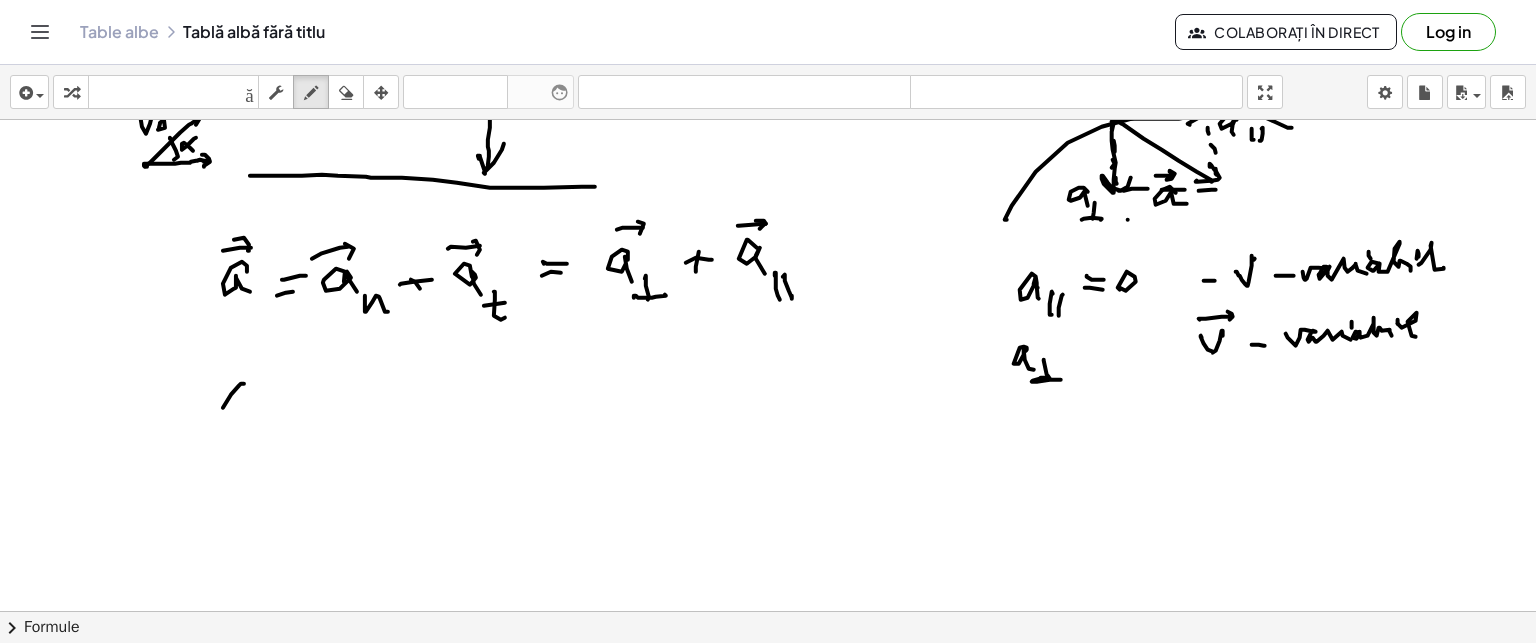 drag, startPoint x: 241, startPoint y: 383, endPoint x: 224, endPoint y: 394, distance: 20.248457 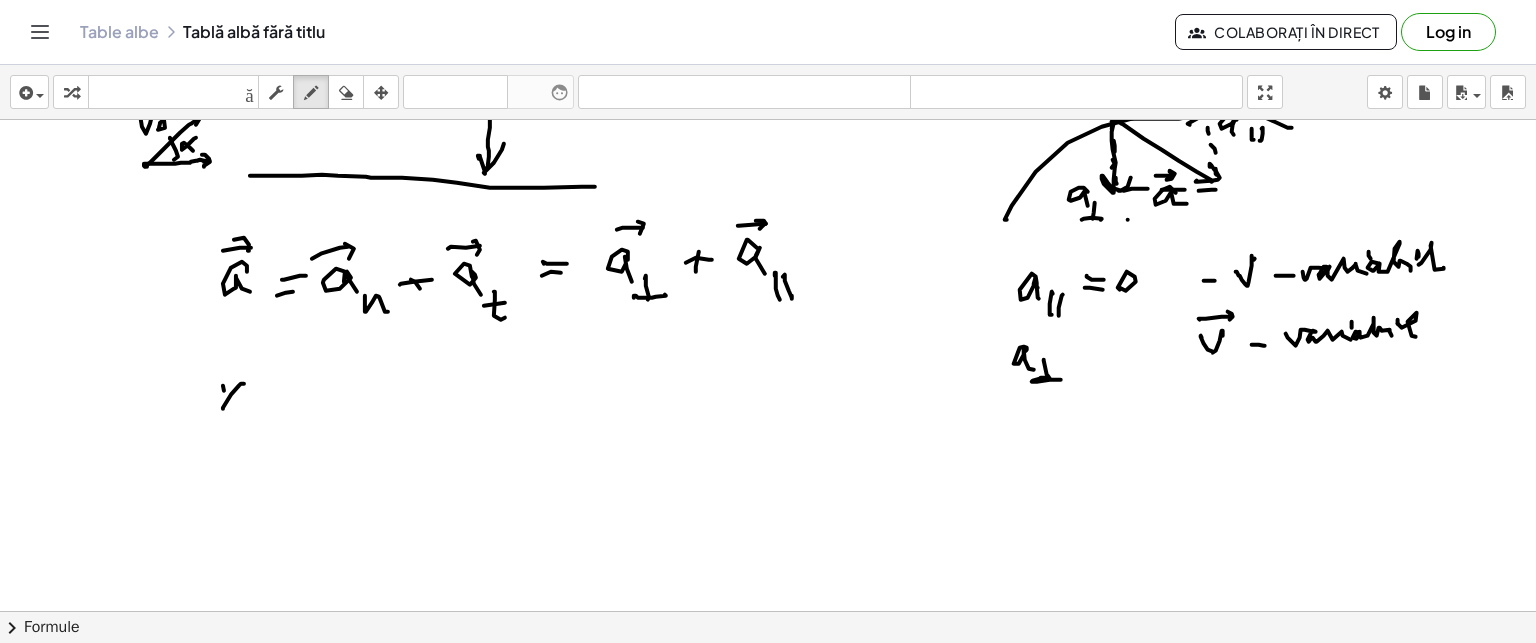 drag, startPoint x: 223, startPoint y: 385, endPoint x: 268, endPoint y: 397, distance: 46.572525 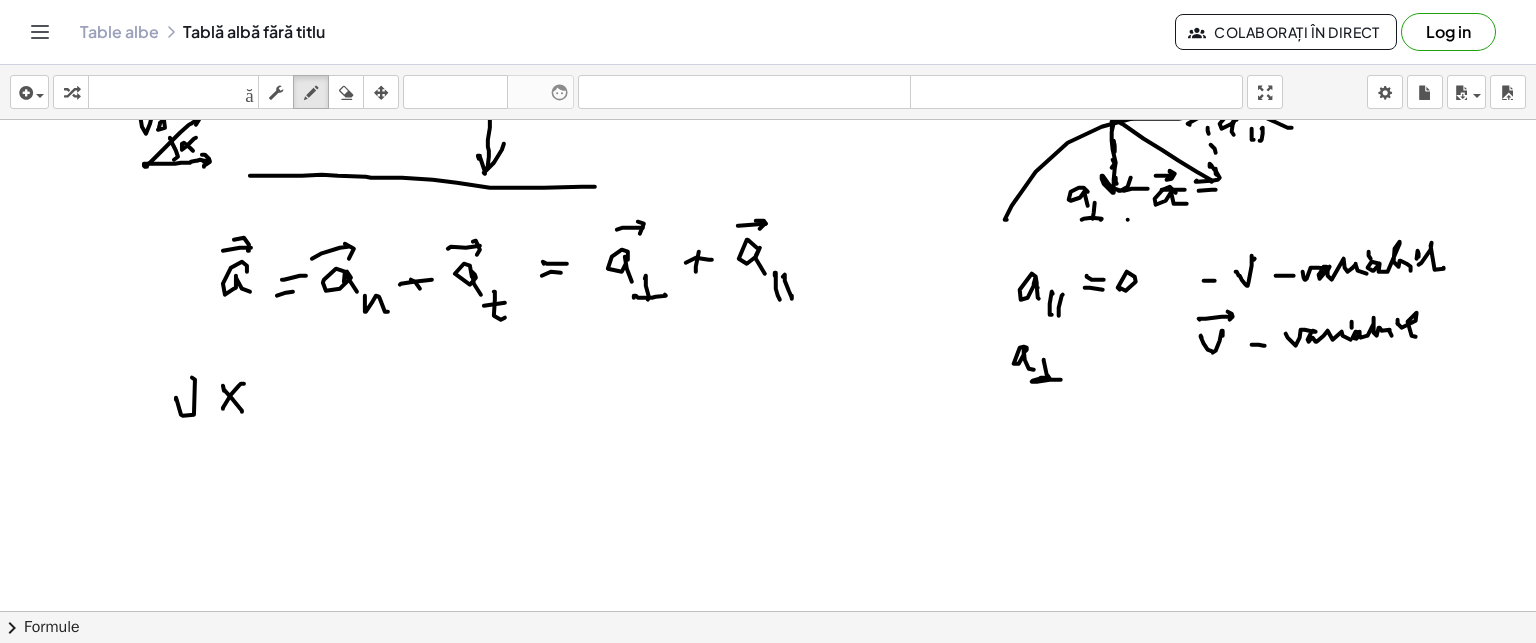 drag, startPoint x: 176, startPoint y: 399, endPoint x: 255, endPoint y: 409, distance: 79.630394 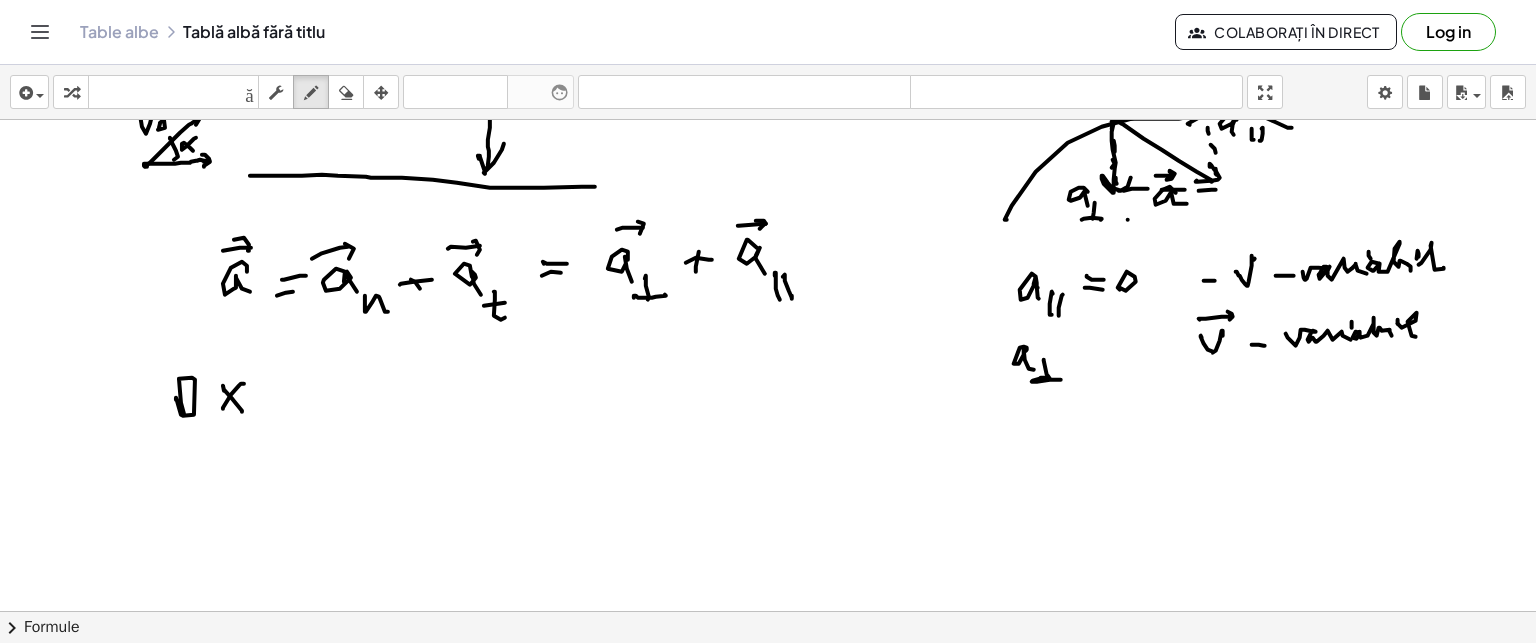 drag, startPoint x: 270, startPoint y: 403, endPoint x: 300, endPoint y: 401, distance: 30.066593 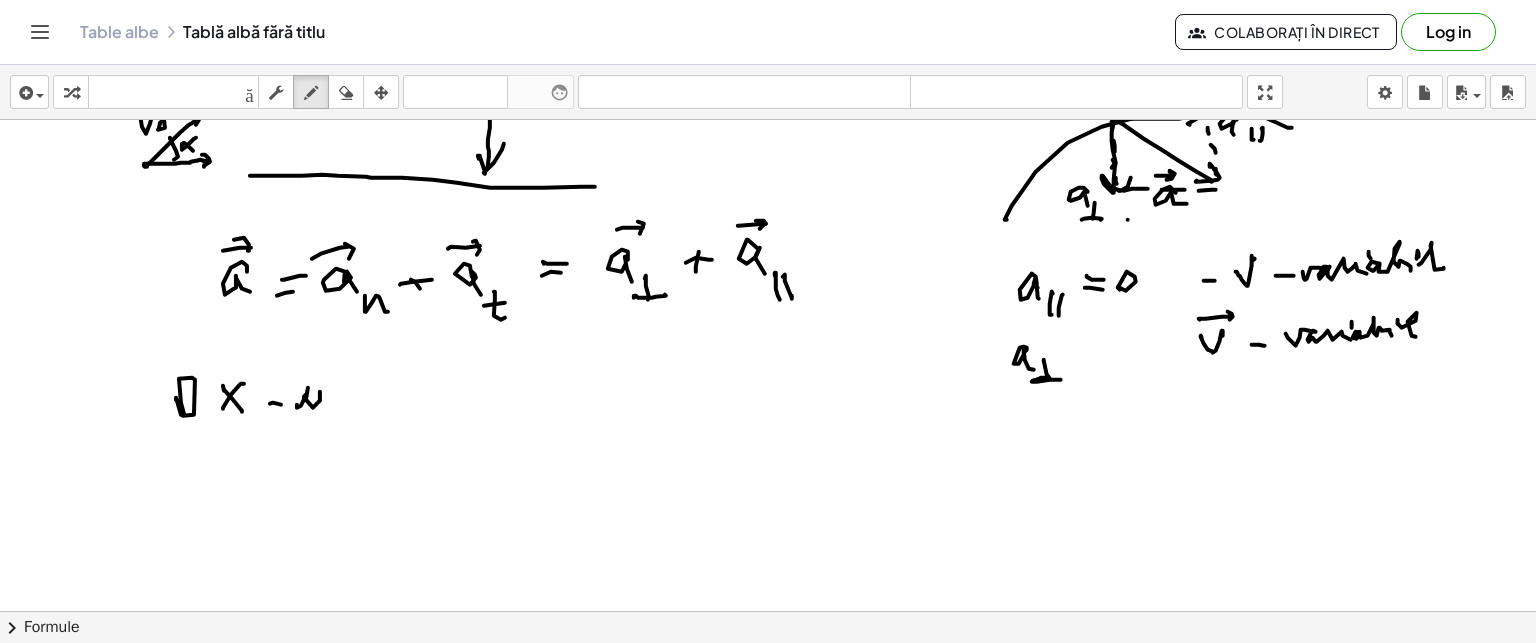 drag, startPoint x: 297, startPoint y: 404, endPoint x: 334, endPoint y: 387, distance: 40.718548 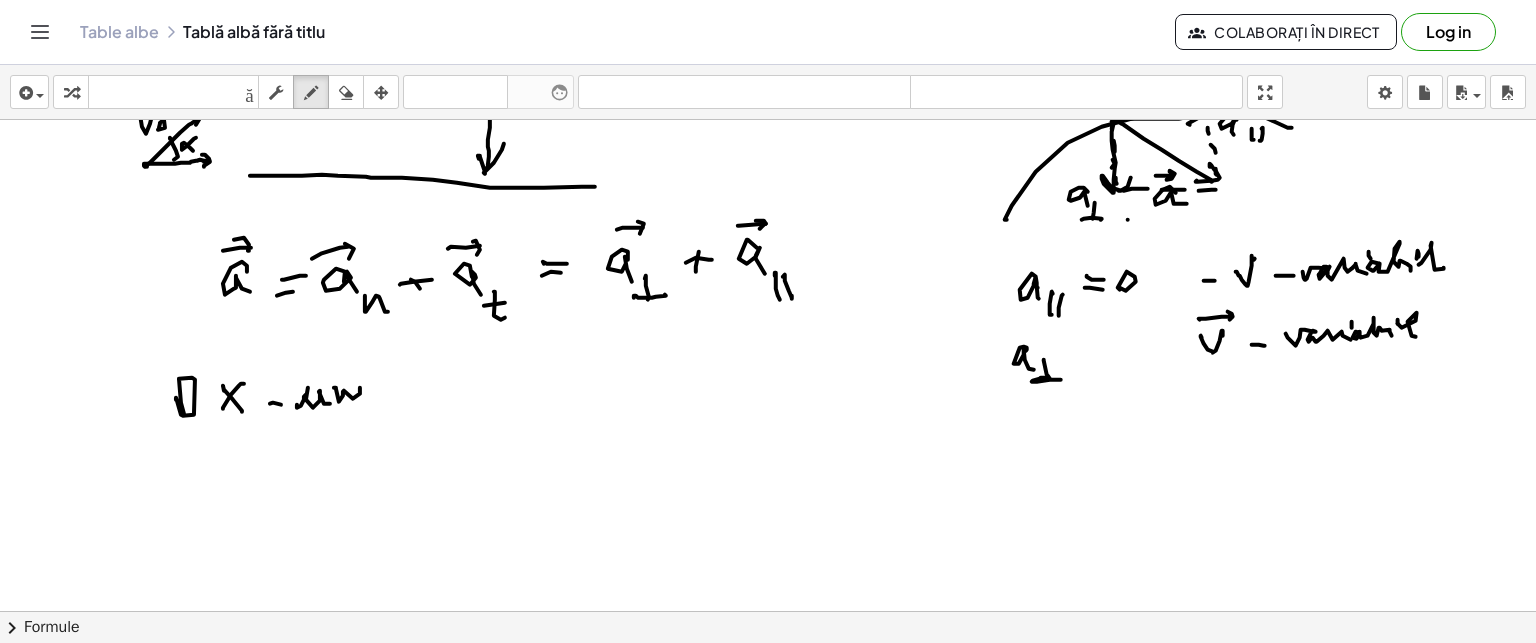 drag, startPoint x: 334, startPoint y: 387, endPoint x: 368, endPoint y: 383, distance: 34.234486 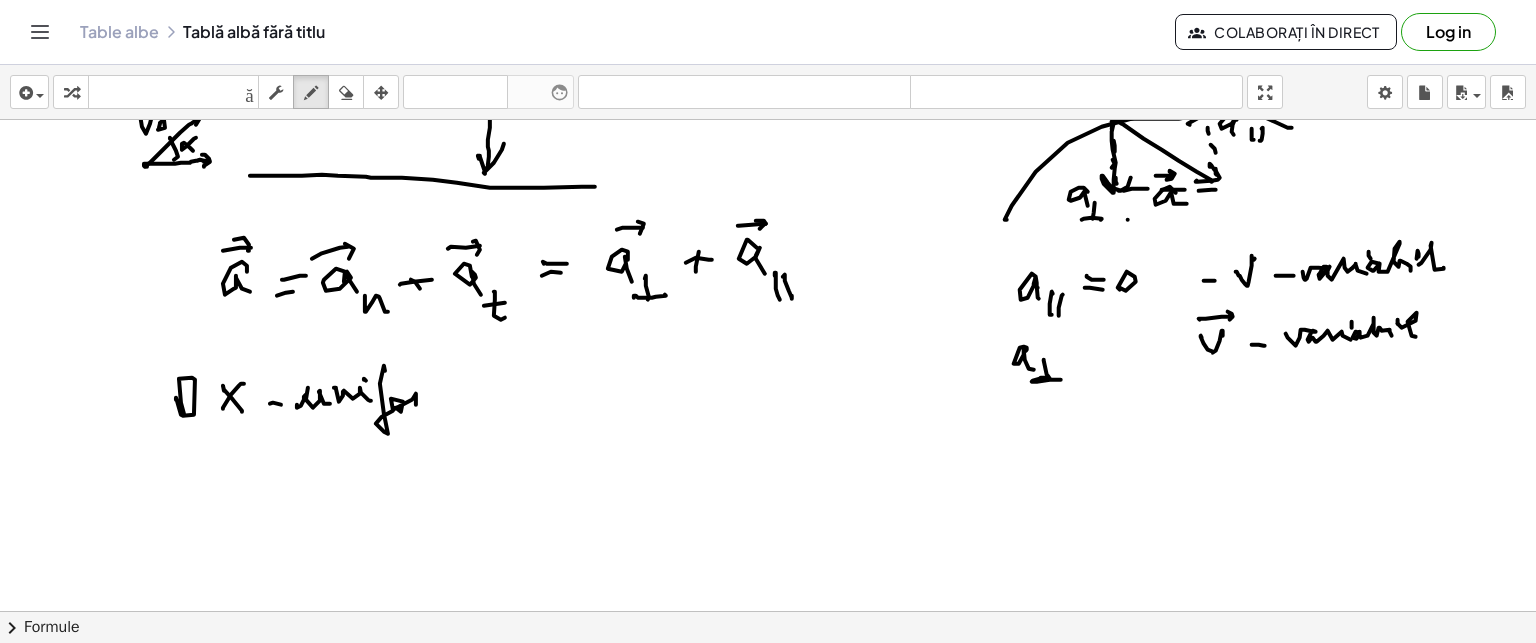 drag, startPoint x: 385, startPoint y: 370, endPoint x: 434, endPoint y: 390, distance: 52.924473 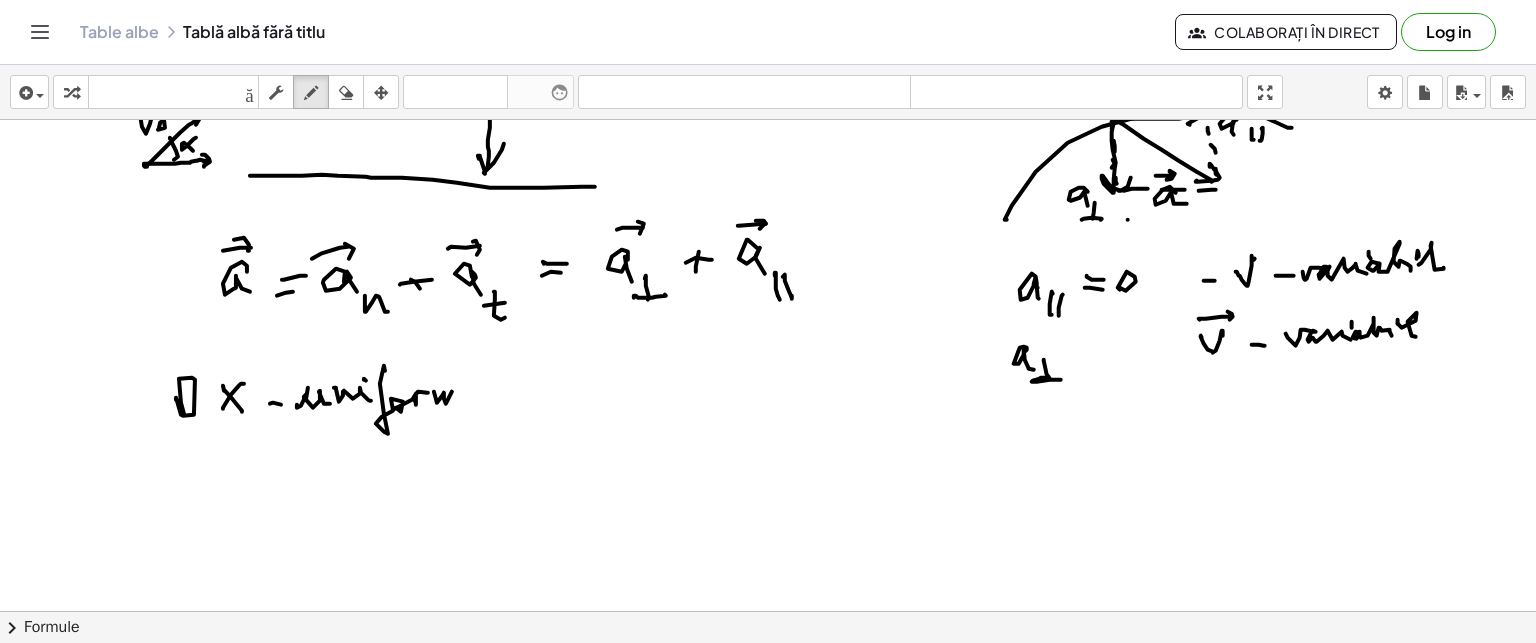 drag, startPoint x: 434, startPoint y: 391, endPoint x: 471, endPoint y: 389, distance: 37.054016 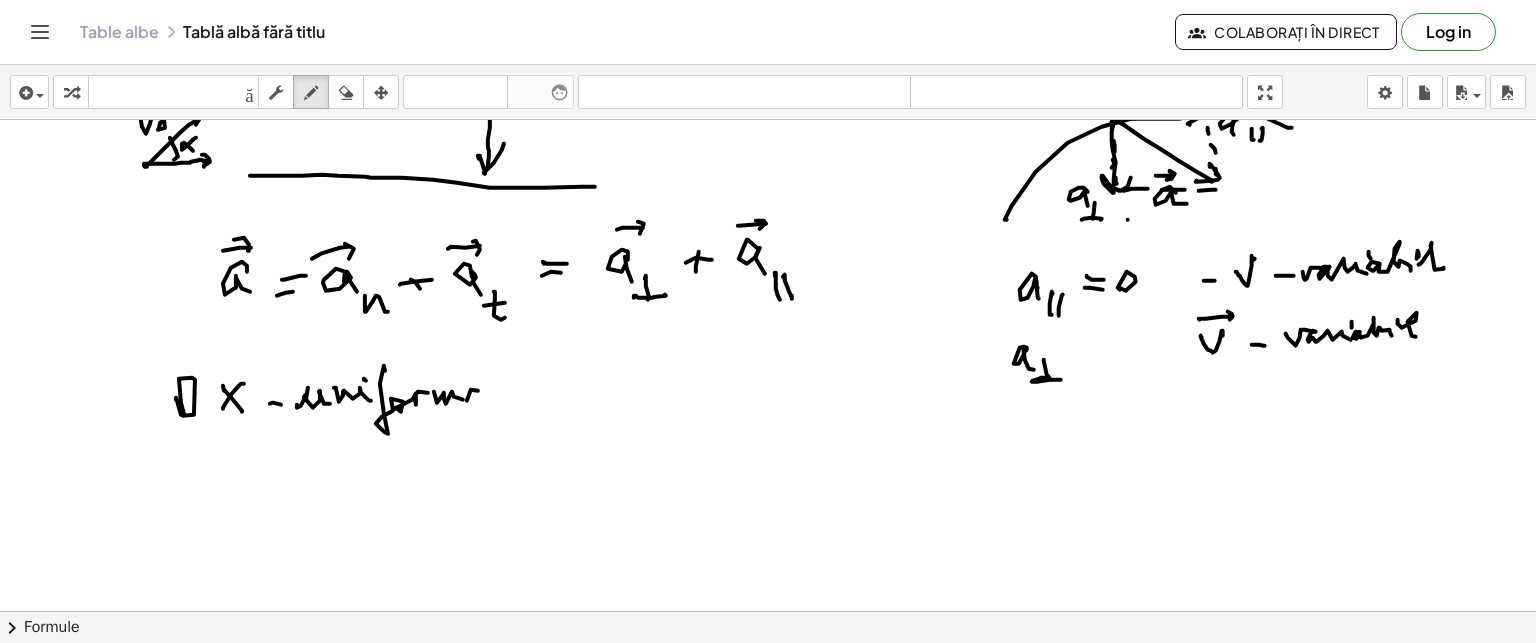 drag, startPoint x: 471, startPoint y: 389, endPoint x: 480, endPoint y: 369, distance: 21.931713 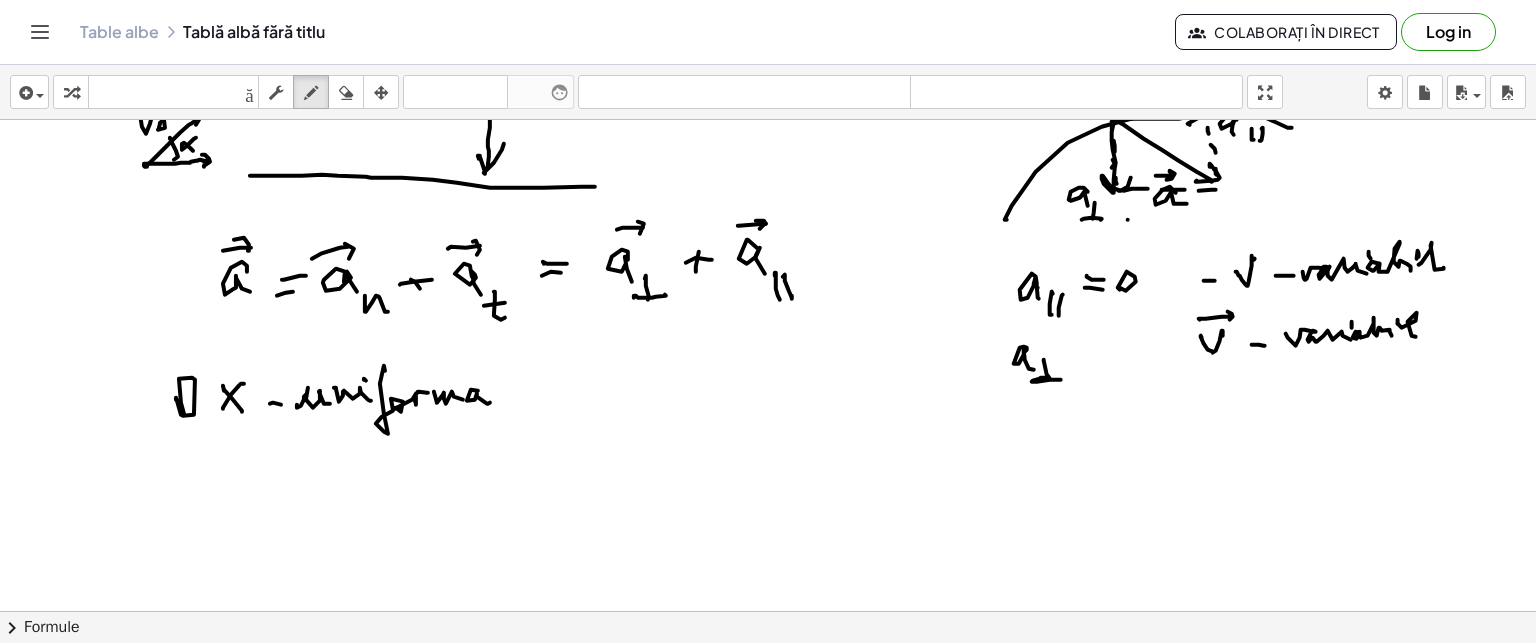 drag, startPoint x: 477, startPoint y: 366, endPoint x: 433, endPoint y: 392, distance: 51.10773 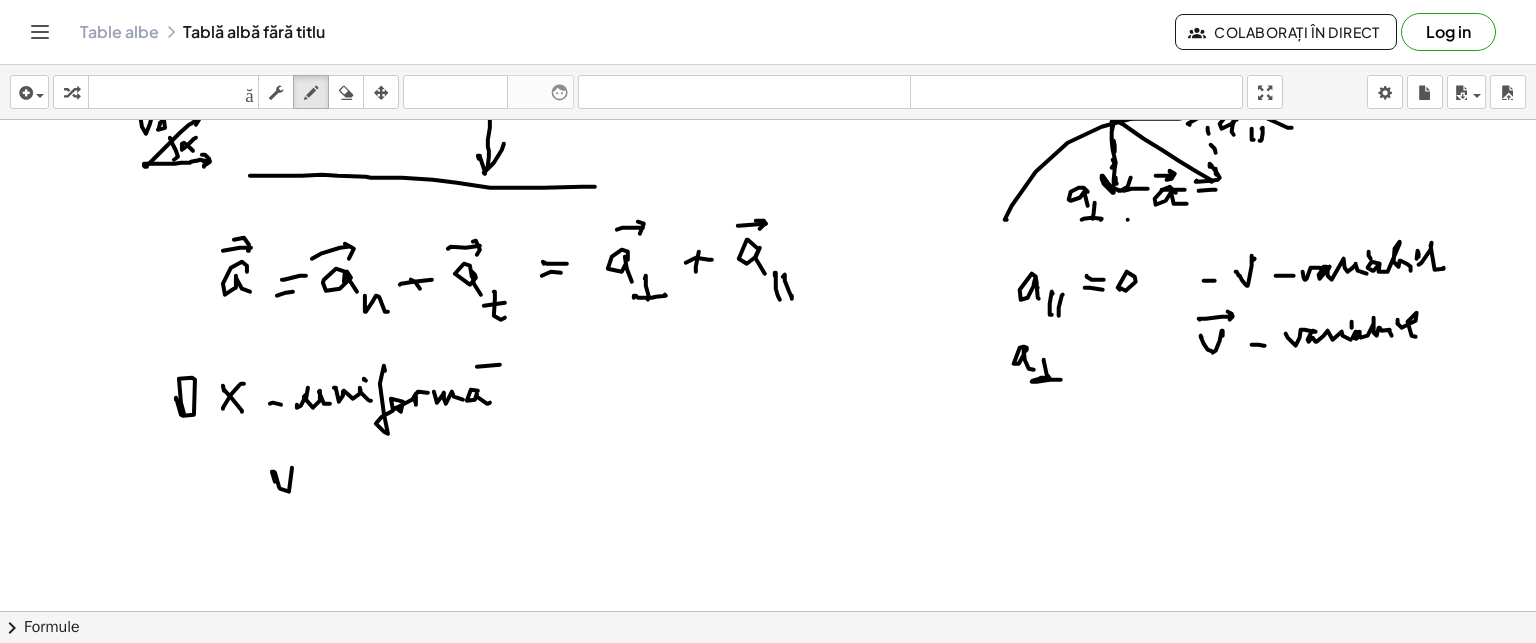 drag, startPoint x: 275, startPoint y: 481, endPoint x: 314, endPoint y: 484, distance: 39.115215 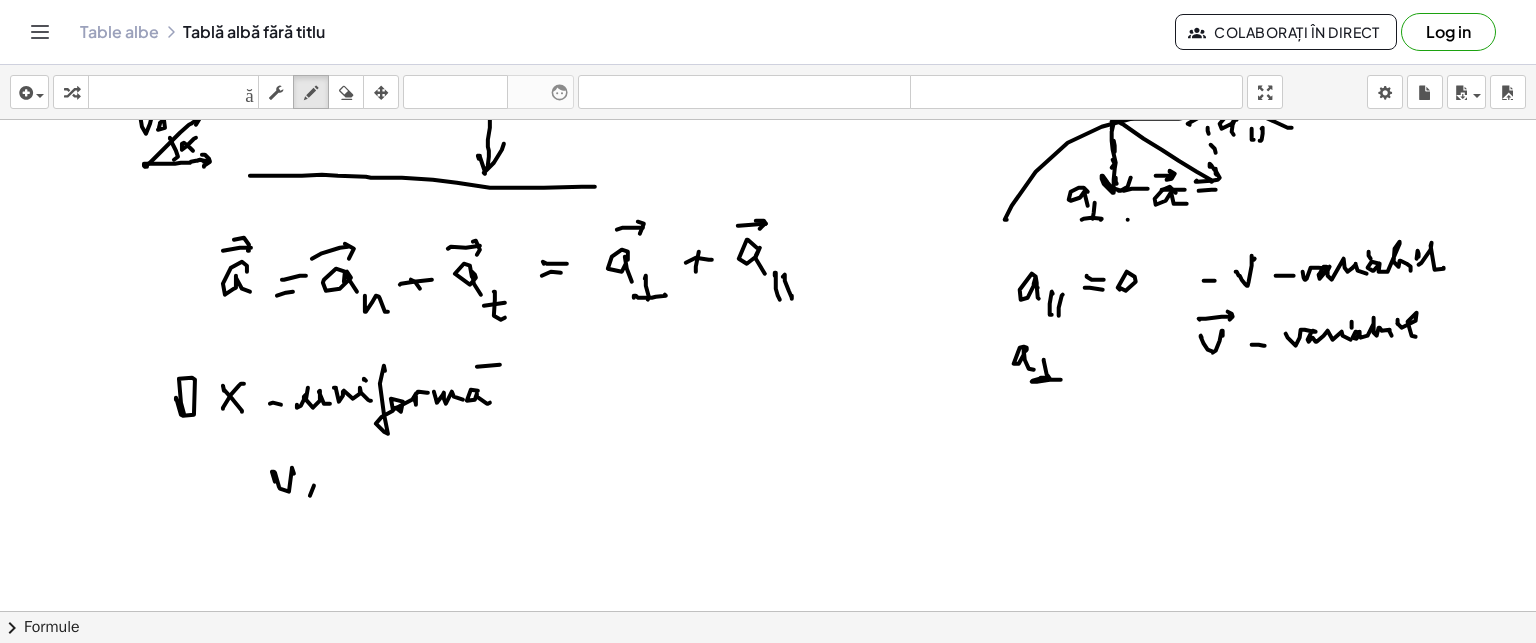 drag, startPoint x: 310, startPoint y: 495, endPoint x: 305, endPoint y: 480, distance: 15.811388 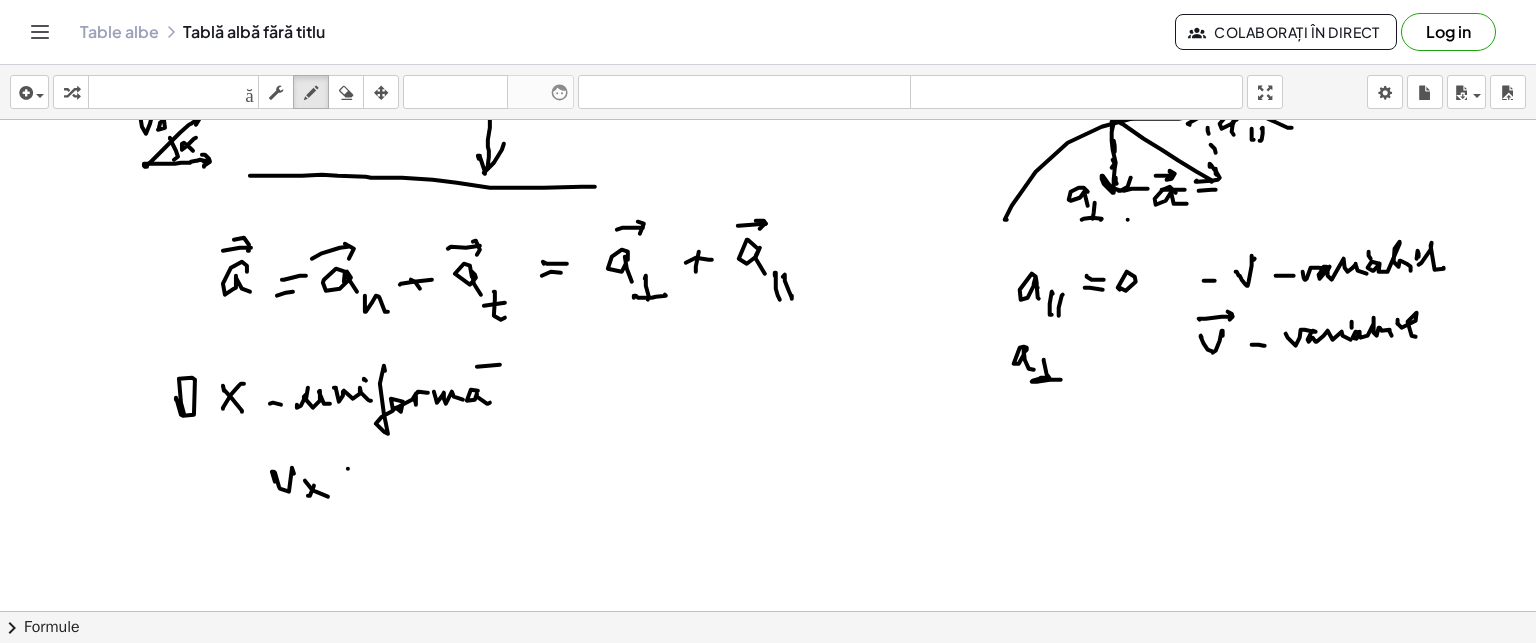 drag, startPoint x: 348, startPoint y: 468, endPoint x: 358, endPoint y: 474, distance: 11.661903 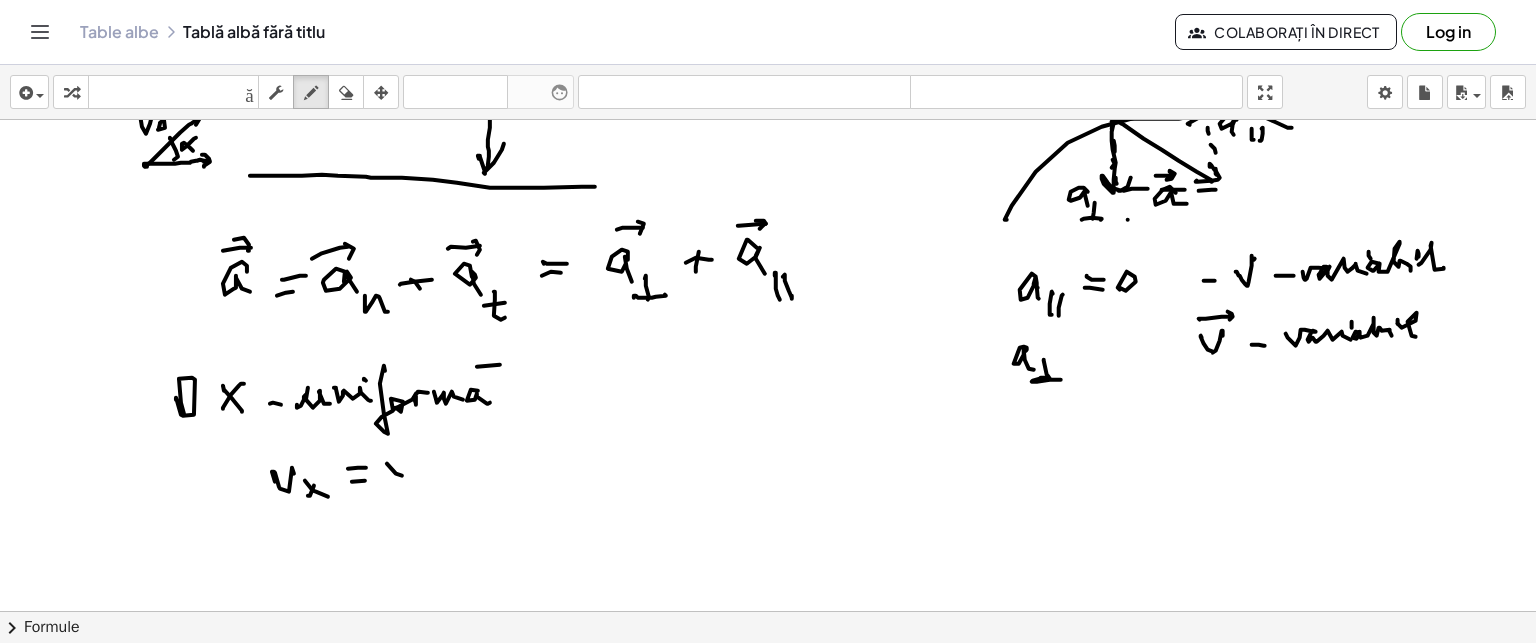 drag, startPoint x: 387, startPoint y: 463, endPoint x: 408, endPoint y: 463, distance: 21 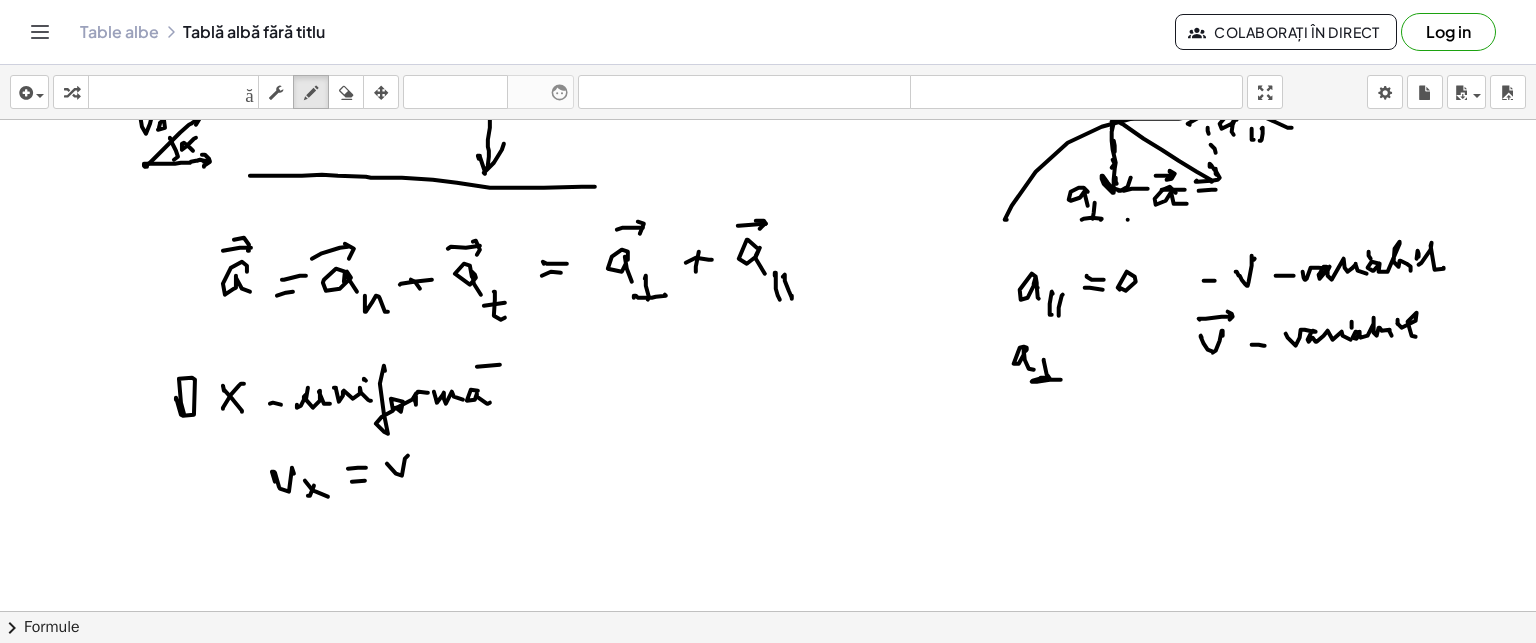drag, startPoint x: 425, startPoint y: 483, endPoint x: 451, endPoint y: 473, distance: 27.856777 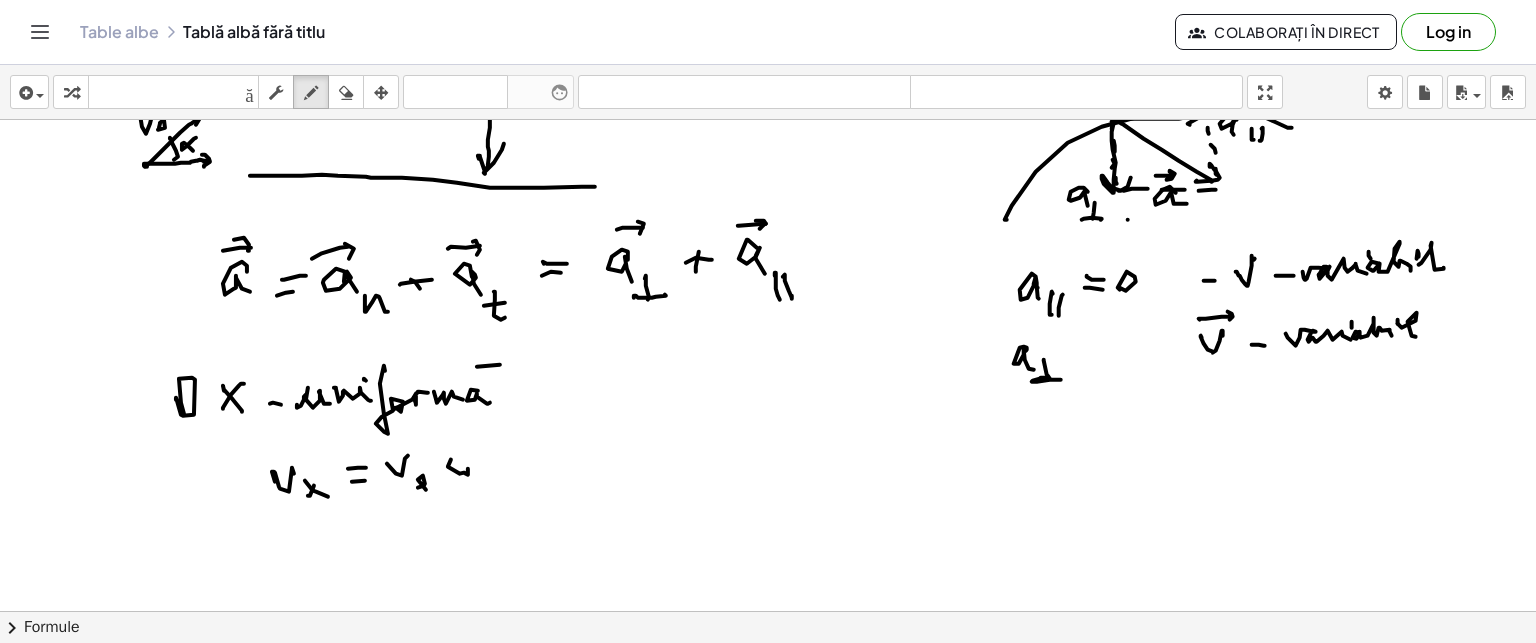 drag, startPoint x: 460, startPoint y: 473, endPoint x: 500, endPoint y: 471, distance: 40.04997 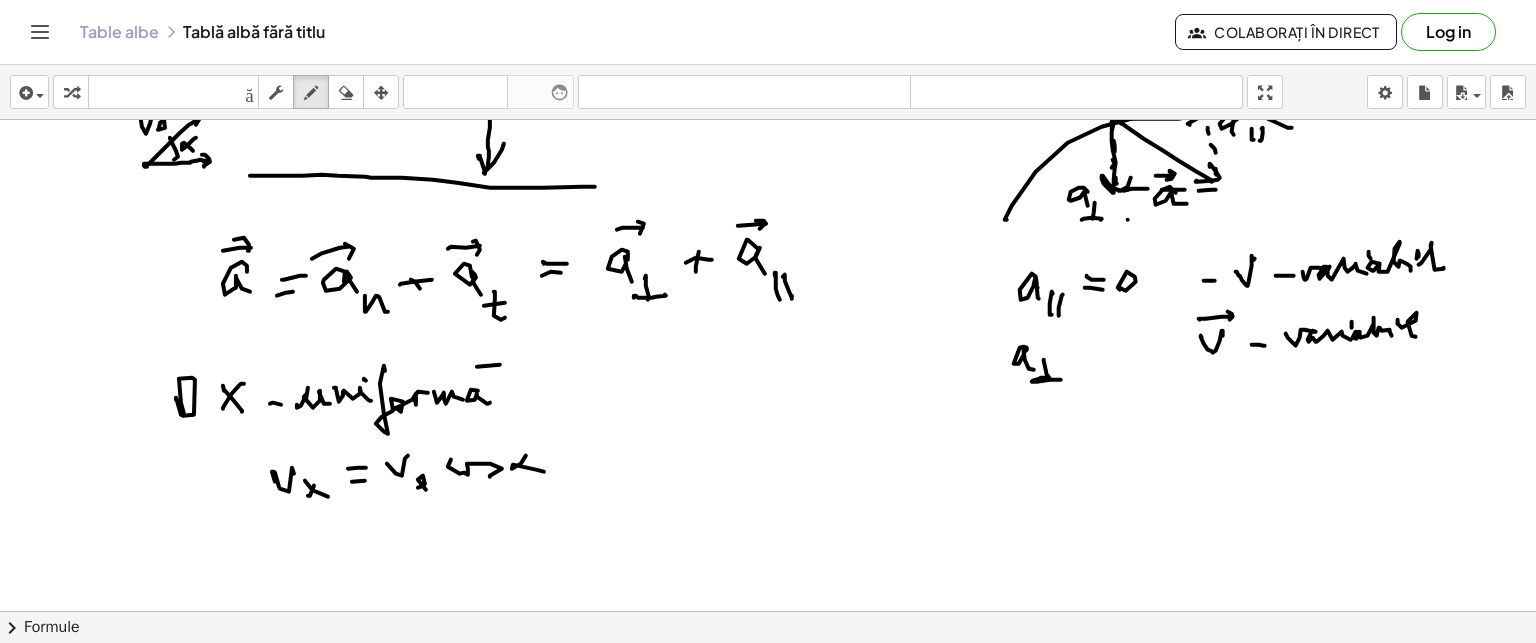 drag, startPoint x: 526, startPoint y: 455, endPoint x: 545, endPoint y: 455, distance: 19 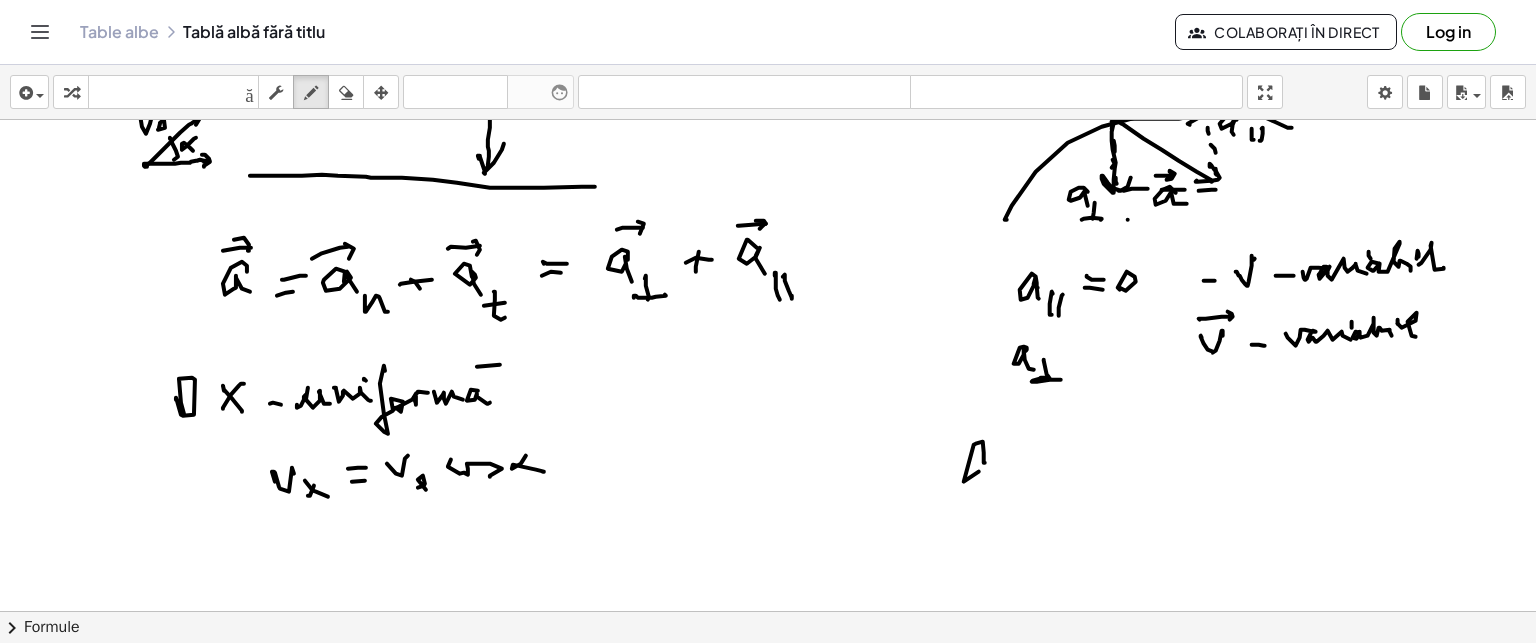drag, startPoint x: 985, startPoint y: 462, endPoint x: 1009, endPoint y: 468, distance: 24.738634 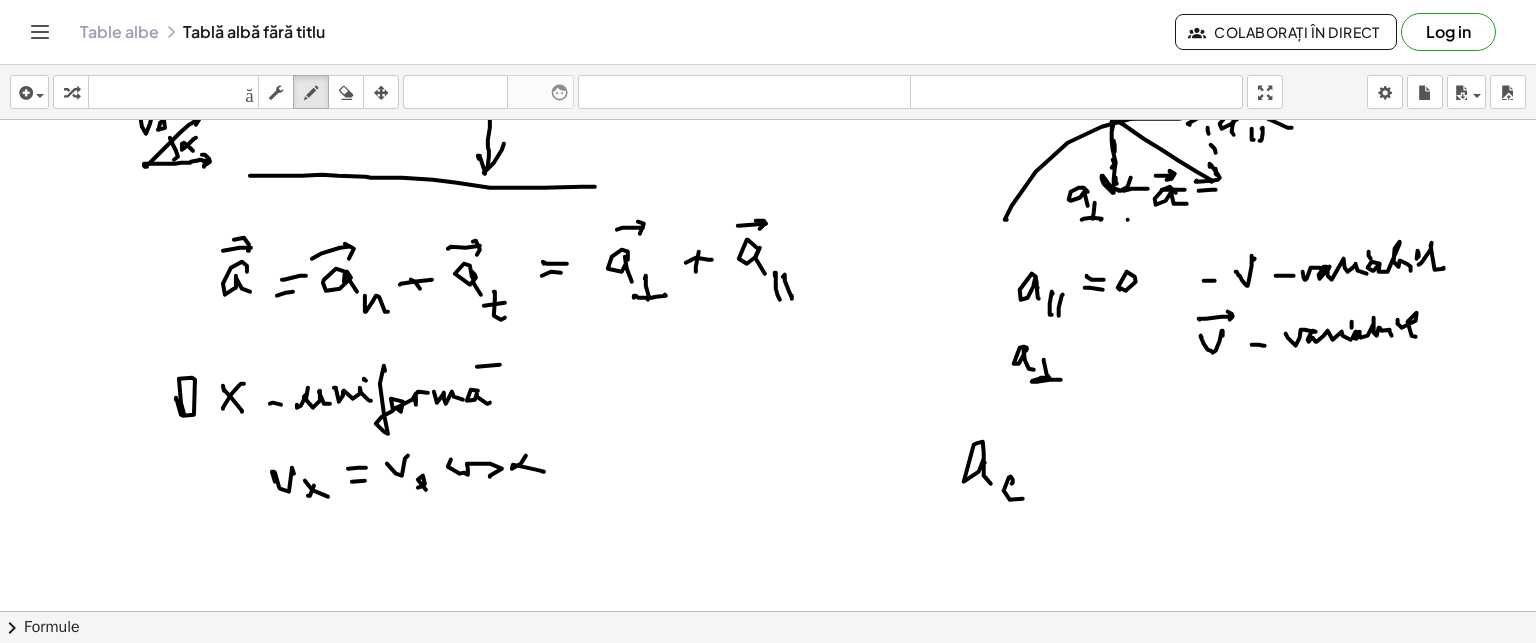 drag, startPoint x: 1012, startPoint y: 483, endPoint x: 1024, endPoint y: 492, distance: 15 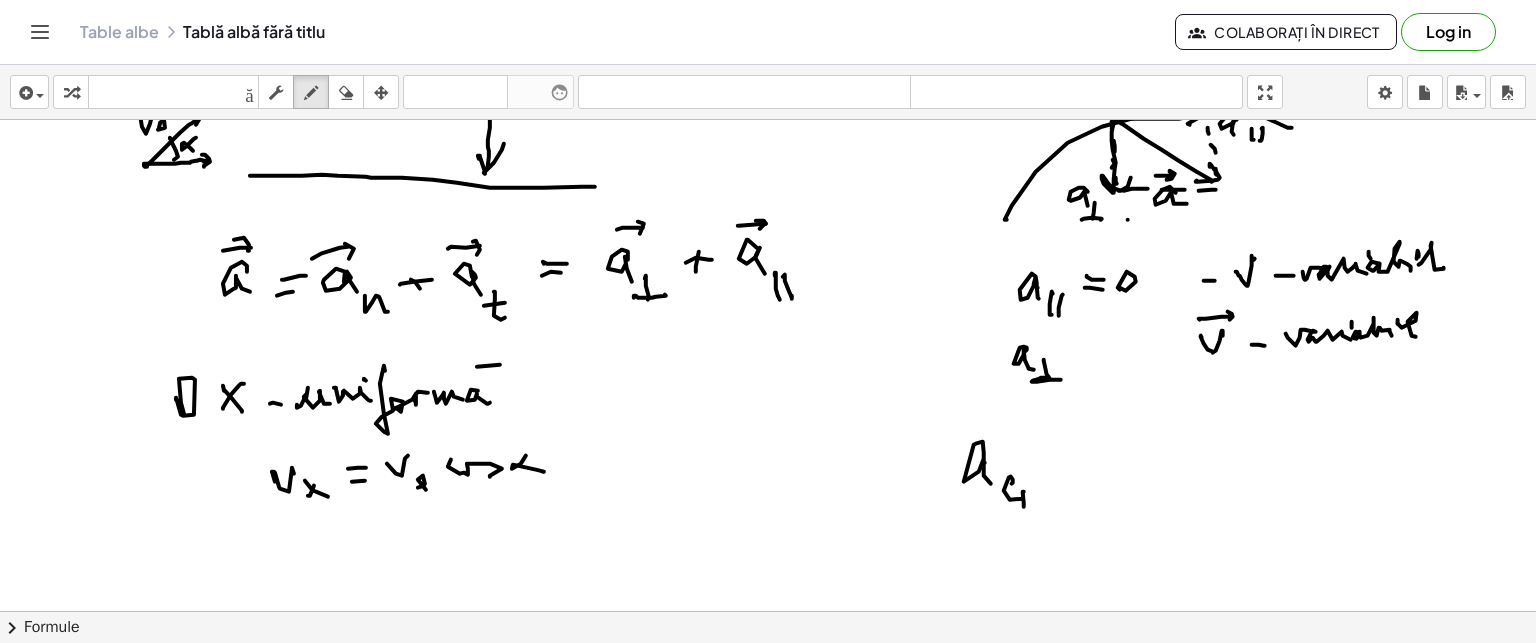 drag, startPoint x: 1023, startPoint y: 491, endPoint x: 1025, endPoint y: 539, distance: 48.04165 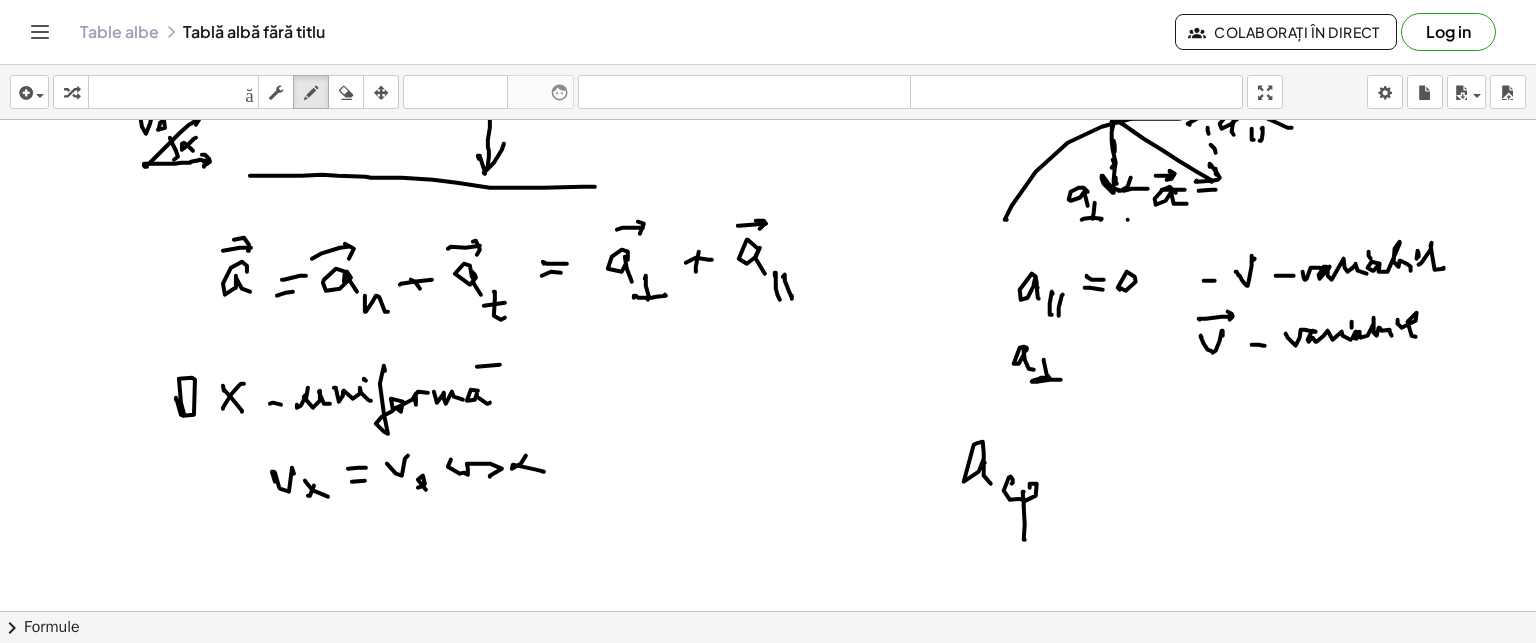 click at bounding box center [768, 411] 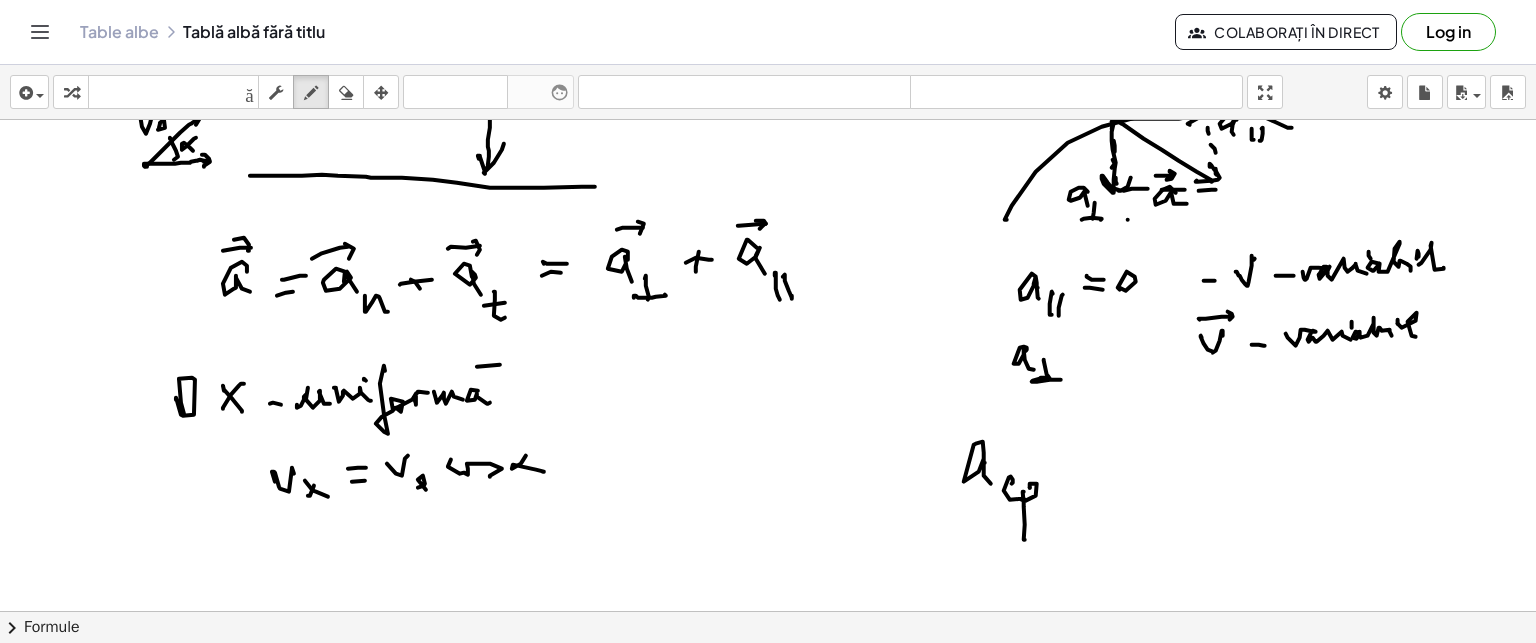 drag, startPoint x: 1030, startPoint y: 487, endPoint x: 1025, endPoint y: 496, distance: 10.29563 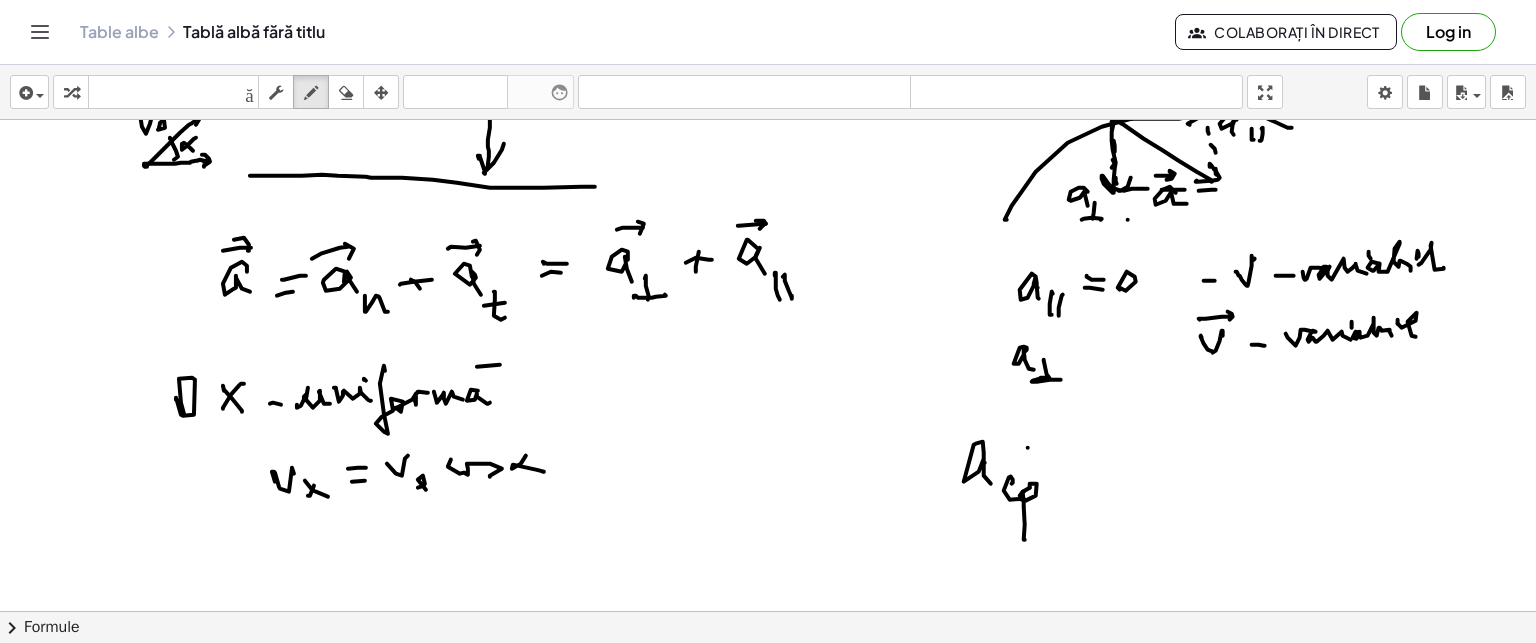 click at bounding box center (768, 411) 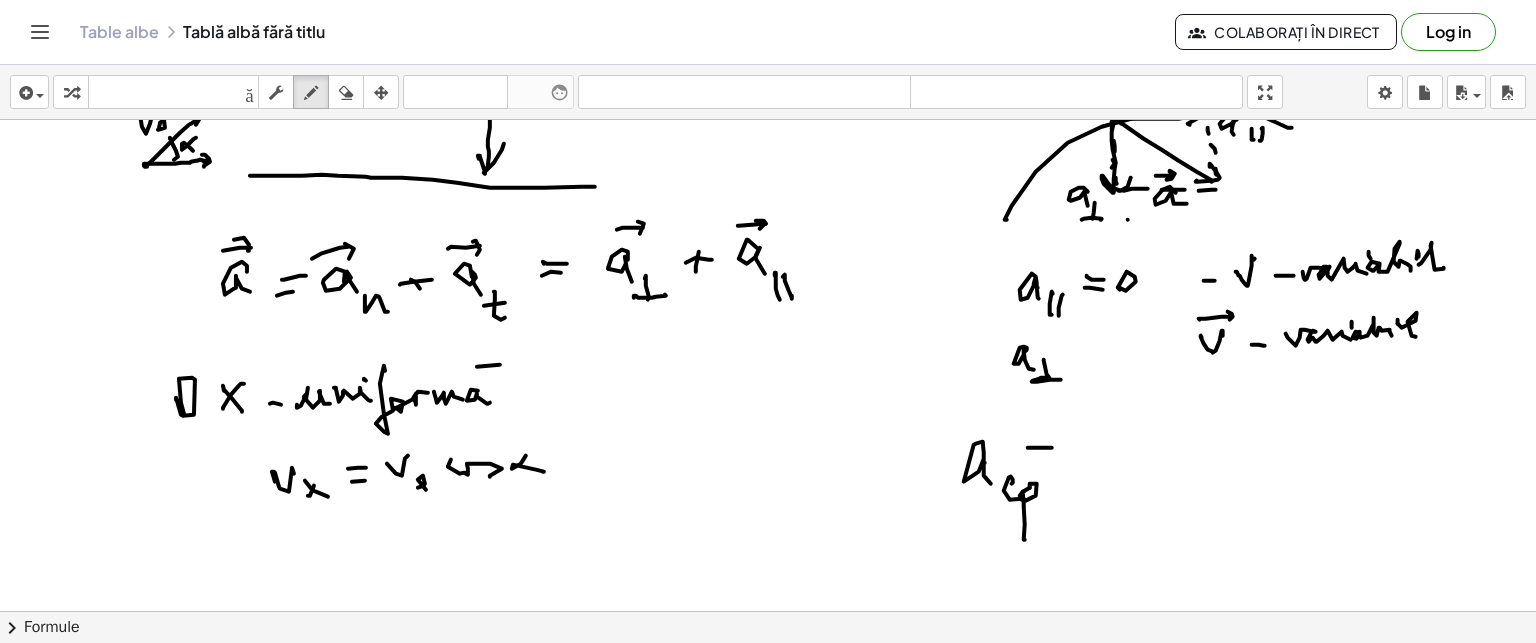 click at bounding box center [768, 411] 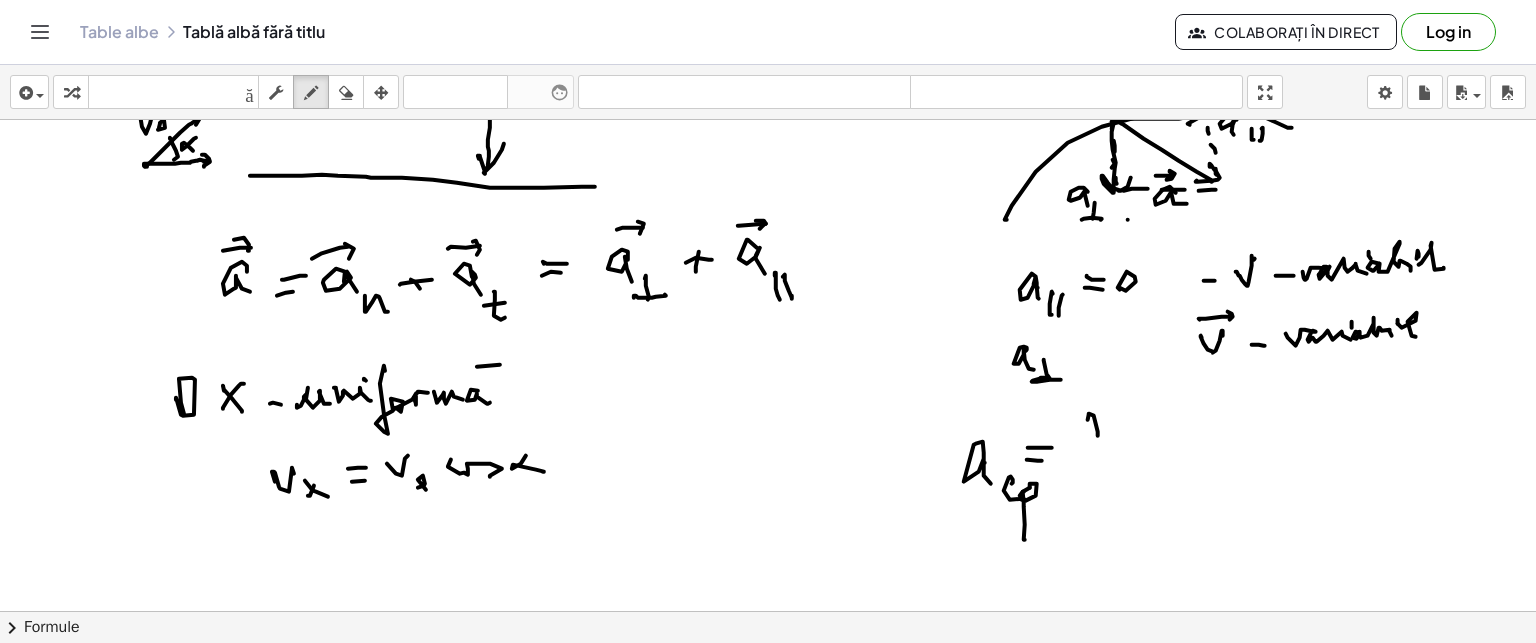 drag, startPoint x: 1089, startPoint y: 413, endPoint x: 1128, endPoint y: 414, distance: 39.012817 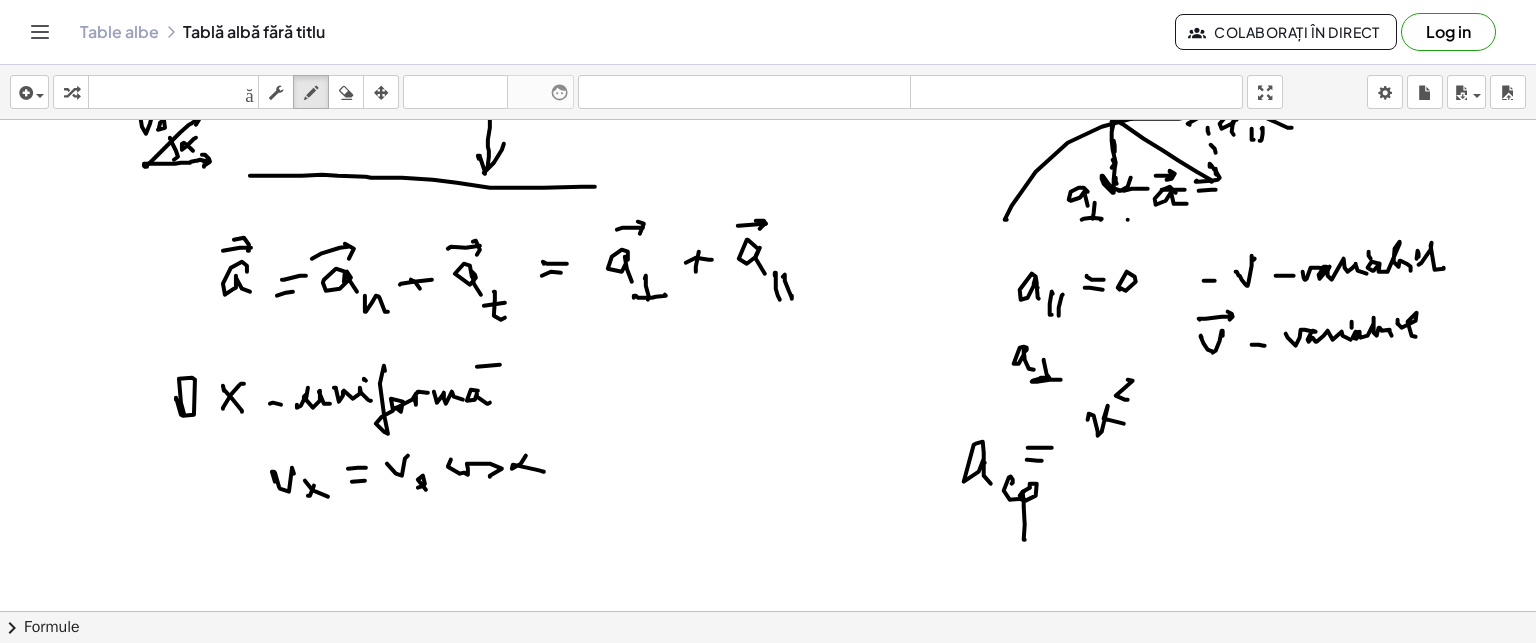 drag, startPoint x: 1128, startPoint y: 379, endPoint x: 1096, endPoint y: 436, distance: 65.36819 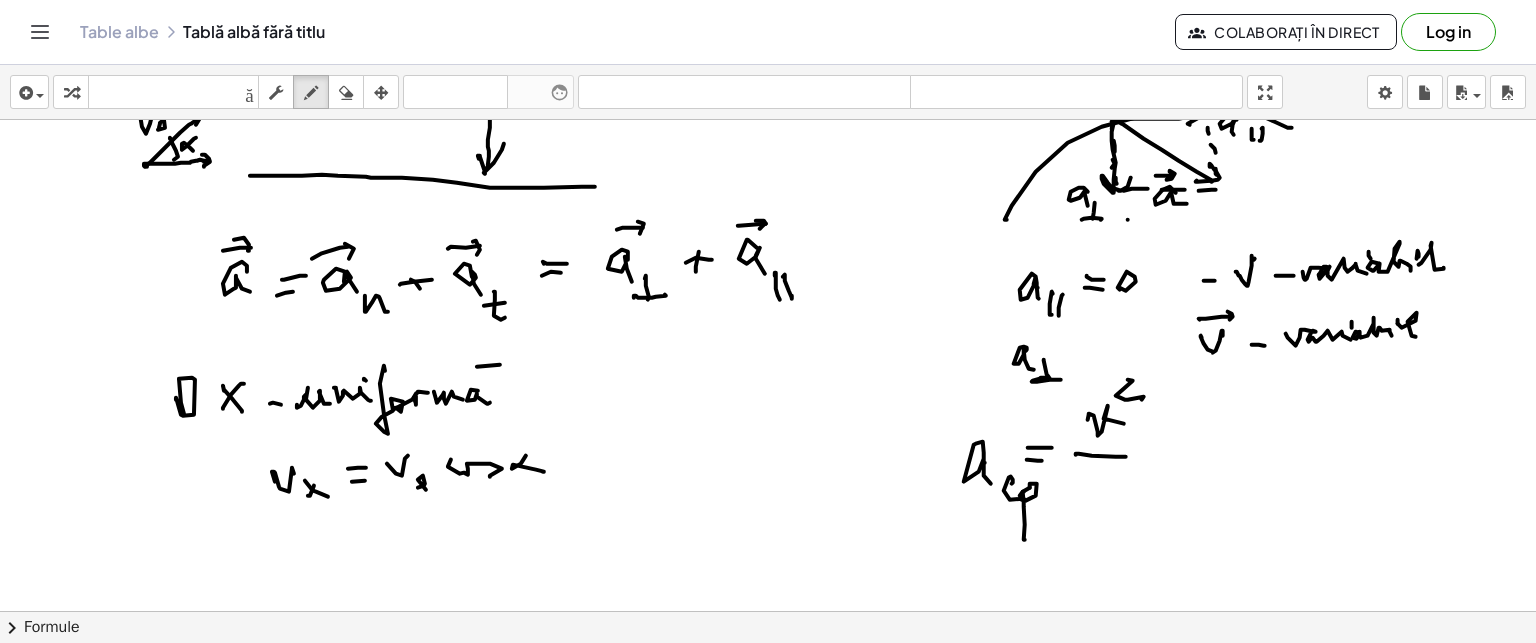 drag, startPoint x: 1076, startPoint y: 454, endPoint x: 1126, endPoint y: 456, distance: 50.039986 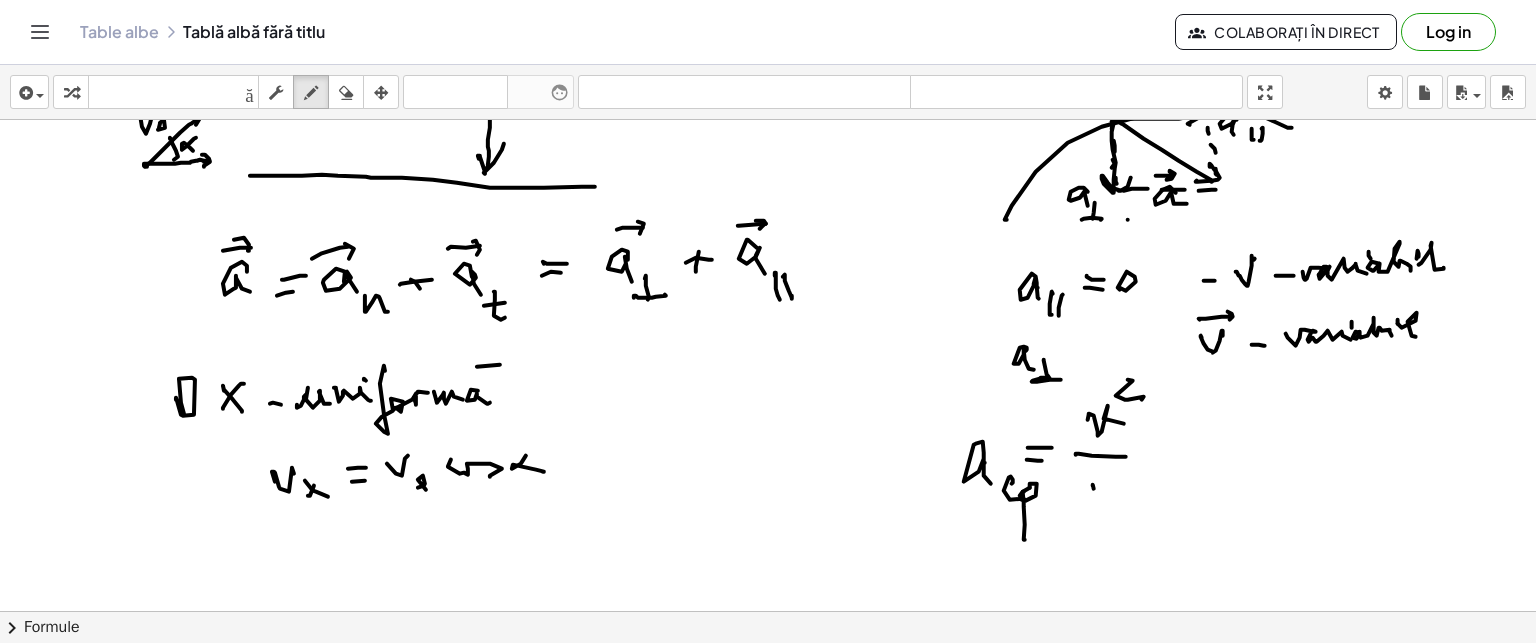 drag, startPoint x: 1093, startPoint y: 485, endPoint x: 1092, endPoint y: 508, distance: 23.021729 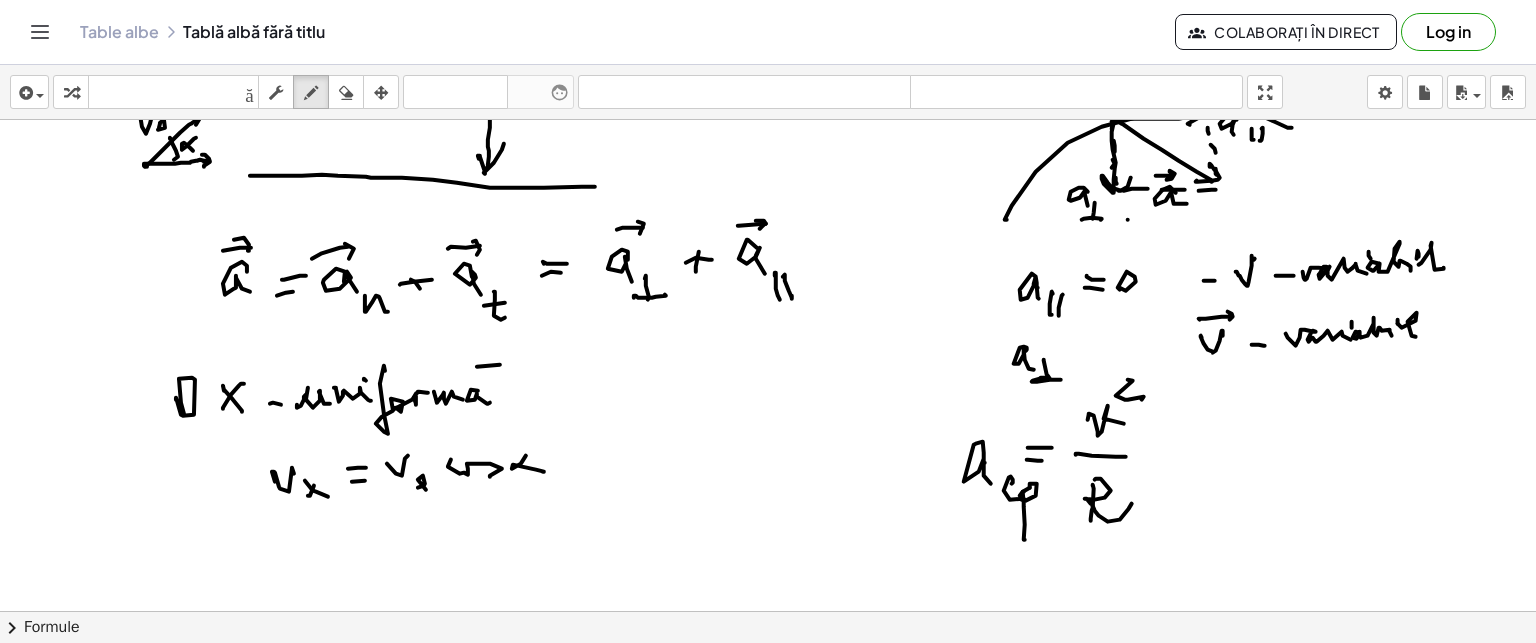 drag, startPoint x: 1095, startPoint y: 479, endPoint x: 1128, endPoint y: 501, distance: 39.661064 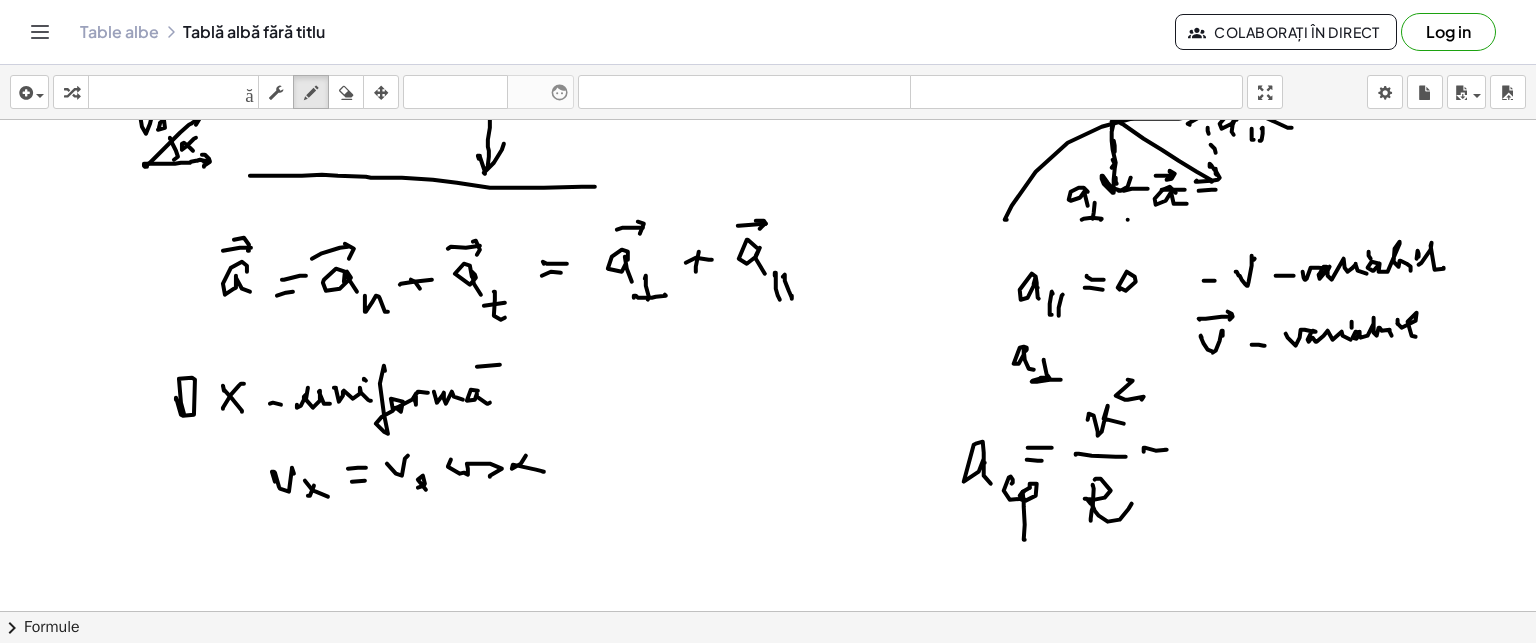 drag, startPoint x: 1140, startPoint y: 462, endPoint x: 1175, endPoint y: 447, distance: 38.078865 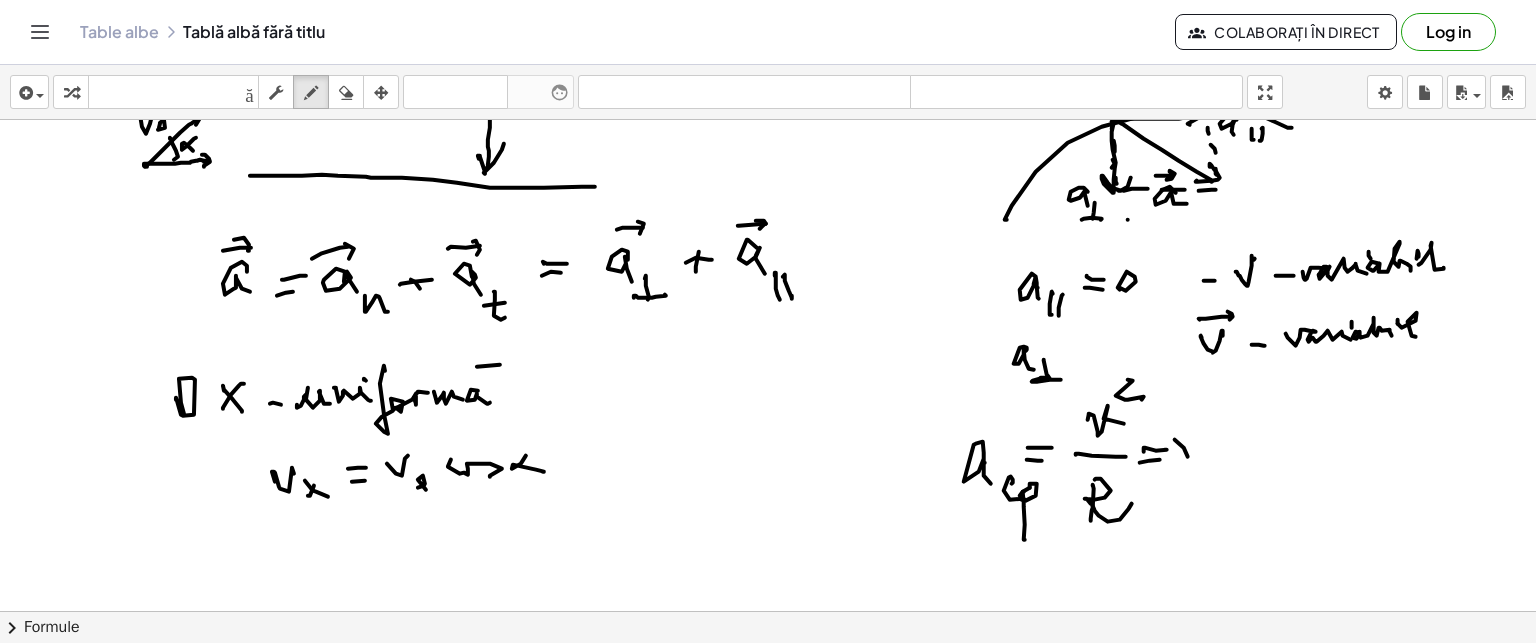 click at bounding box center (768, 411) 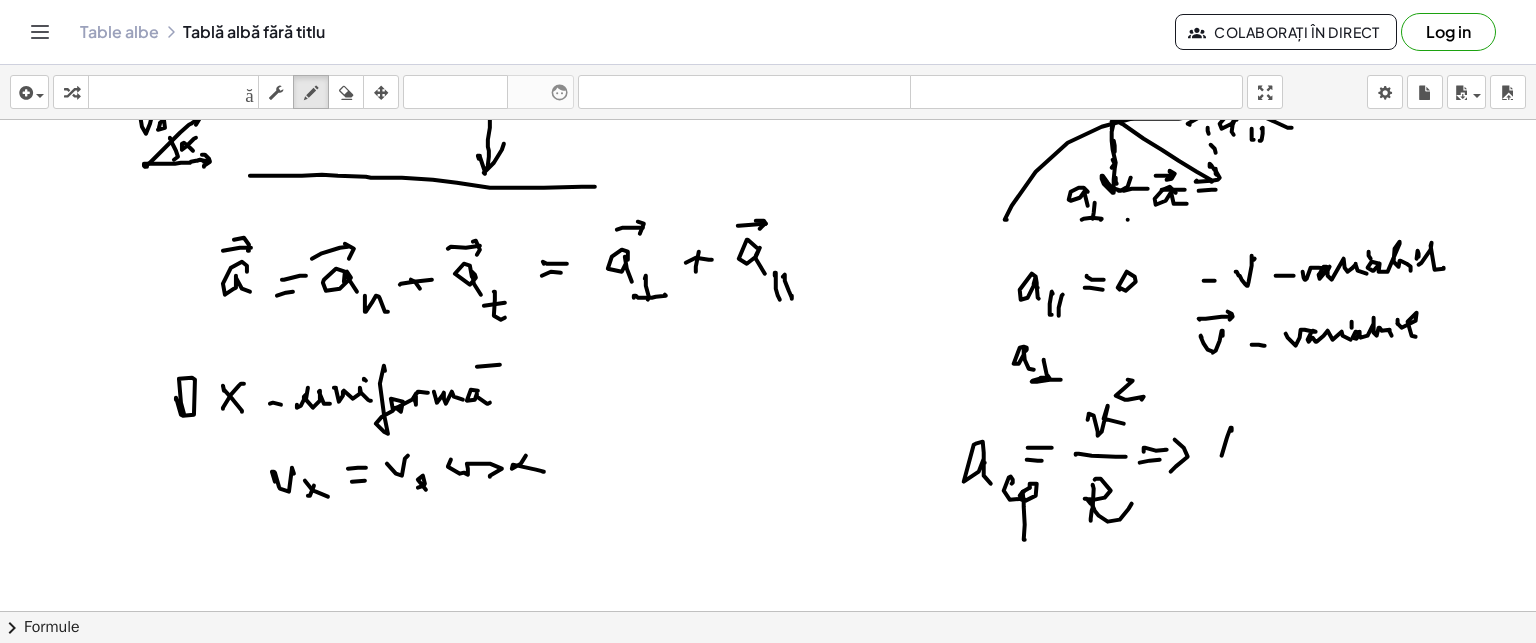 drag, startPoint x: 1232, startPoint y: 427, endPoint x: 1228, endPoint y: 438, distance: 11.7046995 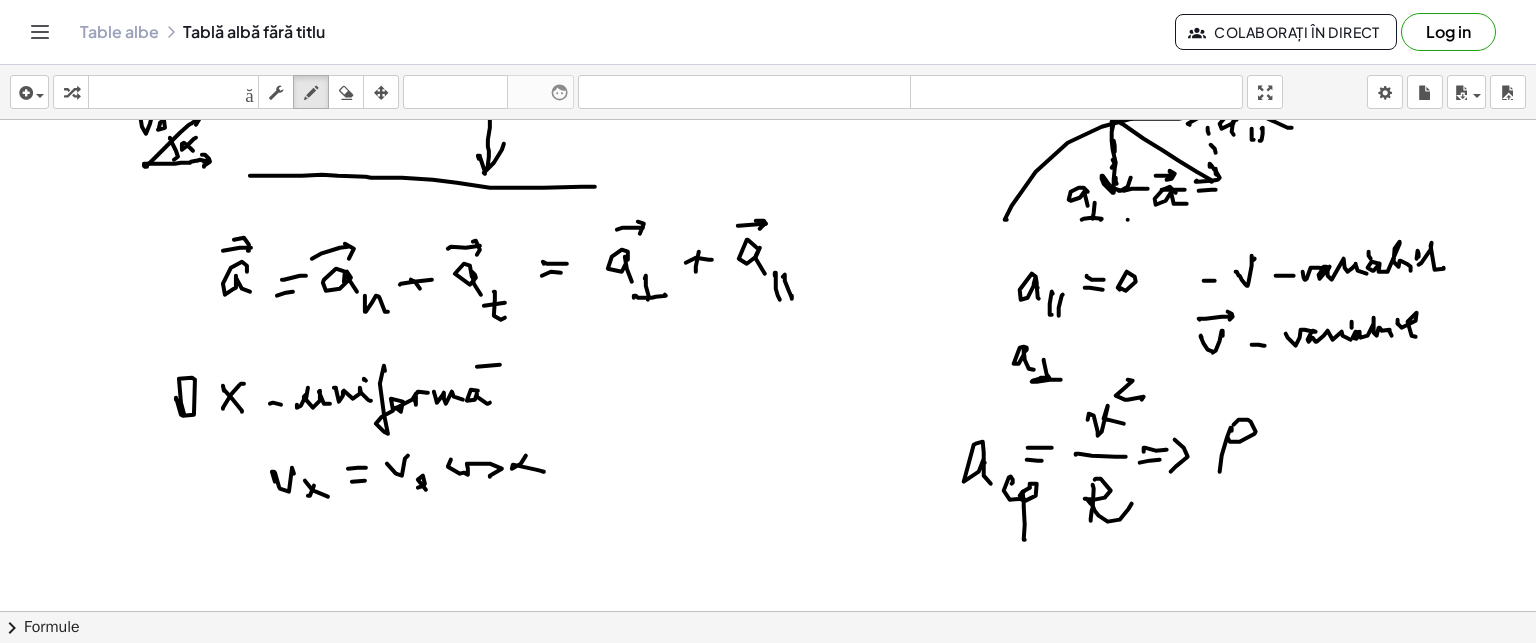 drag, startPoint x: 1234, startPoint y: 424, endPoint x: 1279, endPoint y: 440, distance: 47.759815 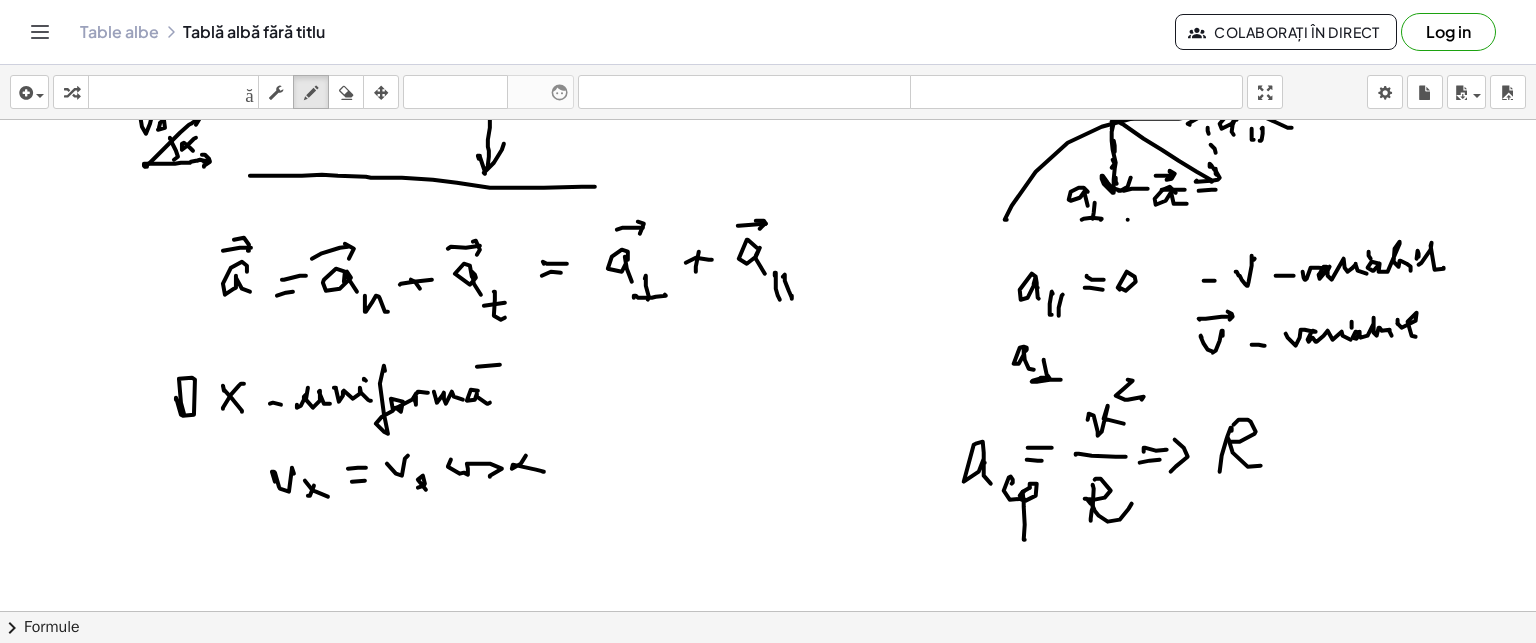 click at bounding box center (768, 411) 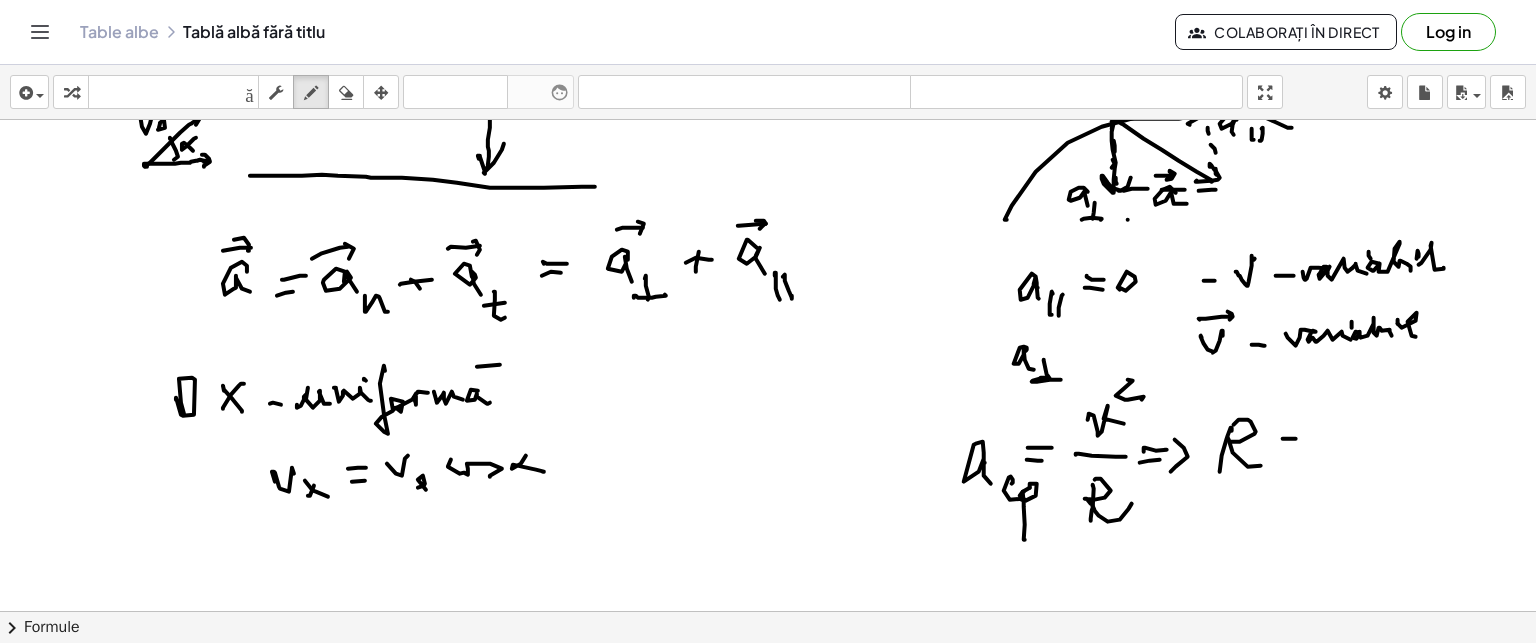 click at bounding box center (768, 411) 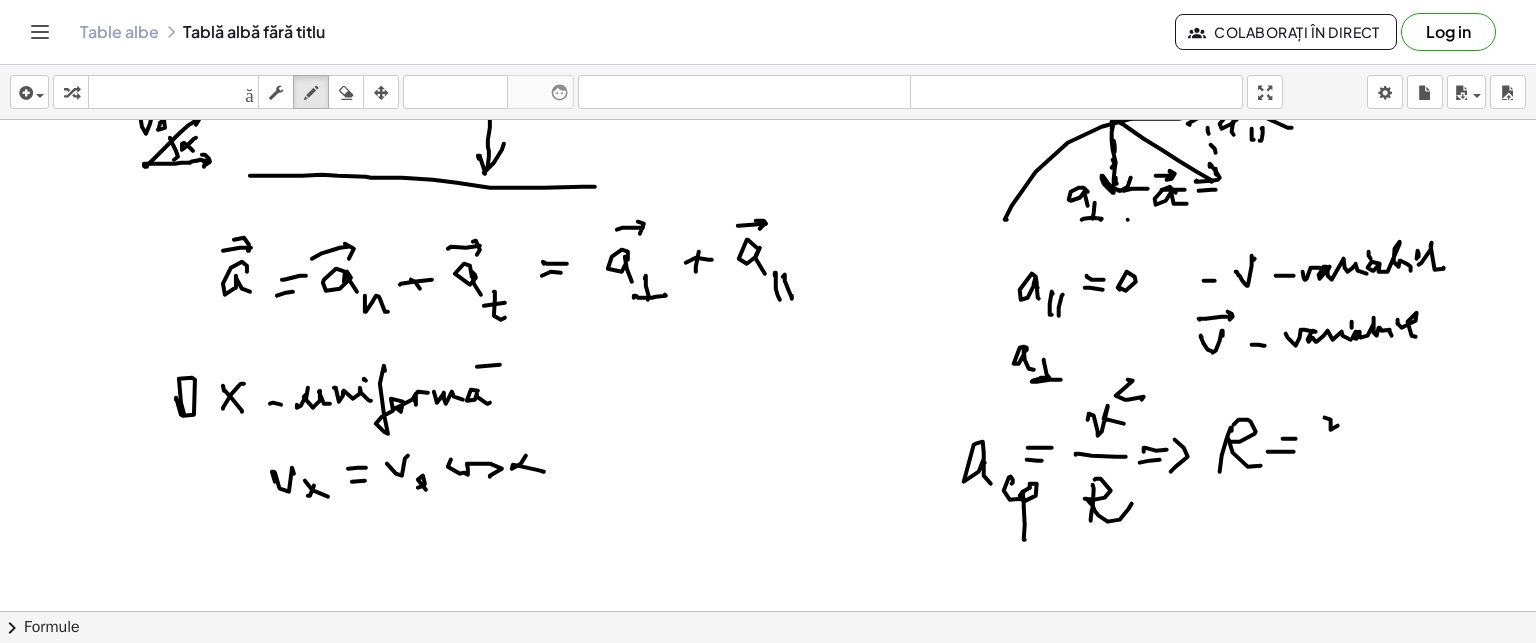 click at bounding box center (768, 411) 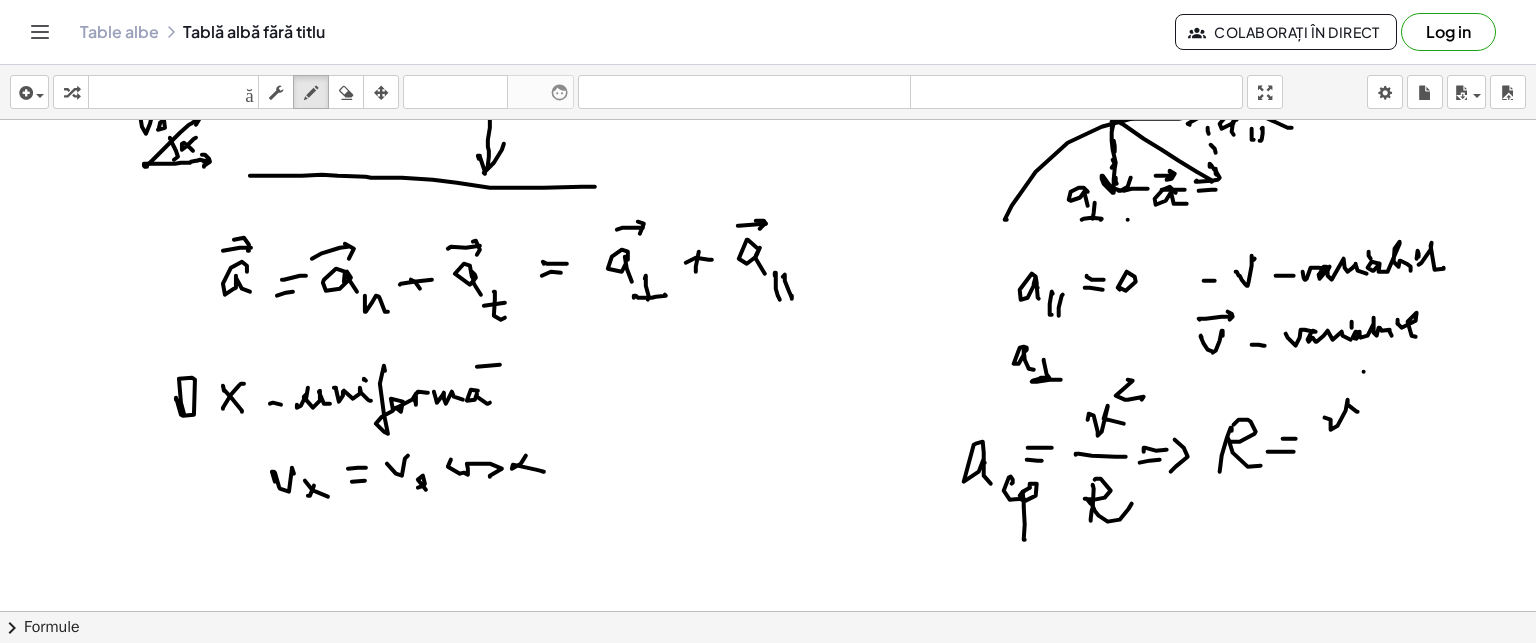 click at bounding box center [768, 411] 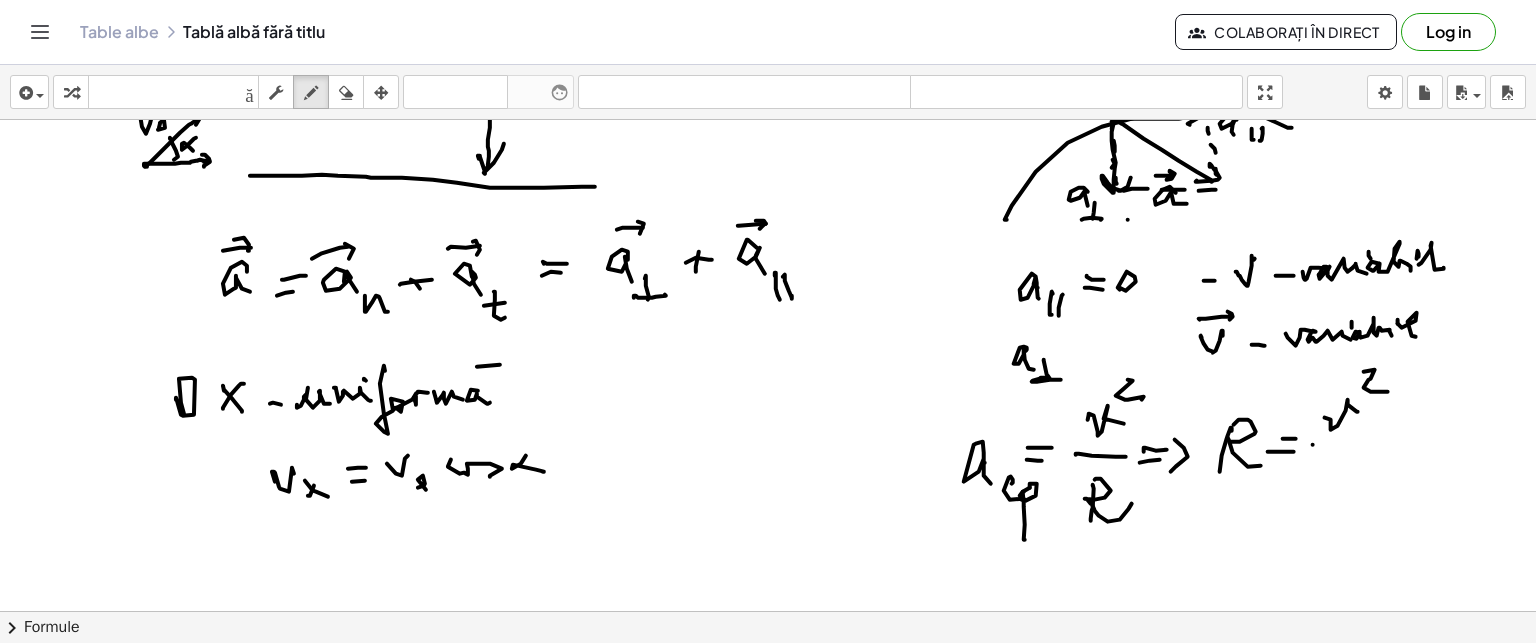 click at bounding box center (768, 411) 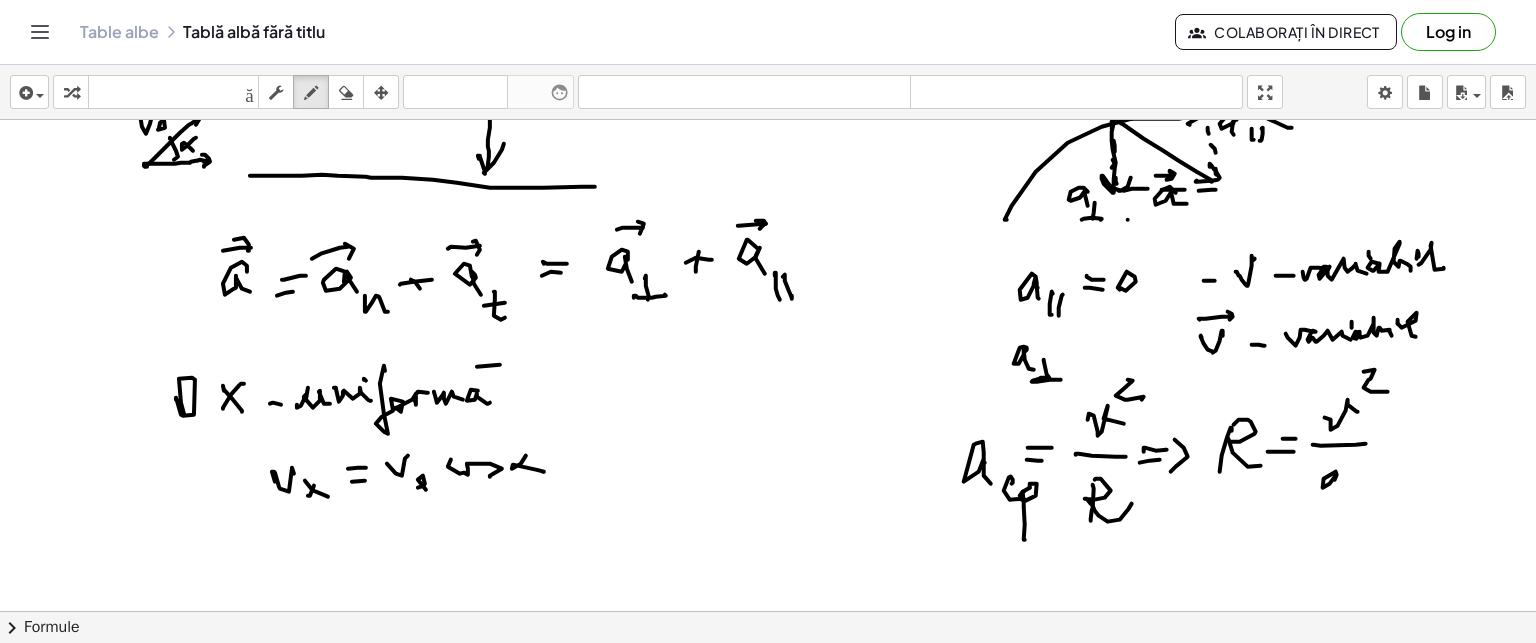 click at bounding box center [768, 411] 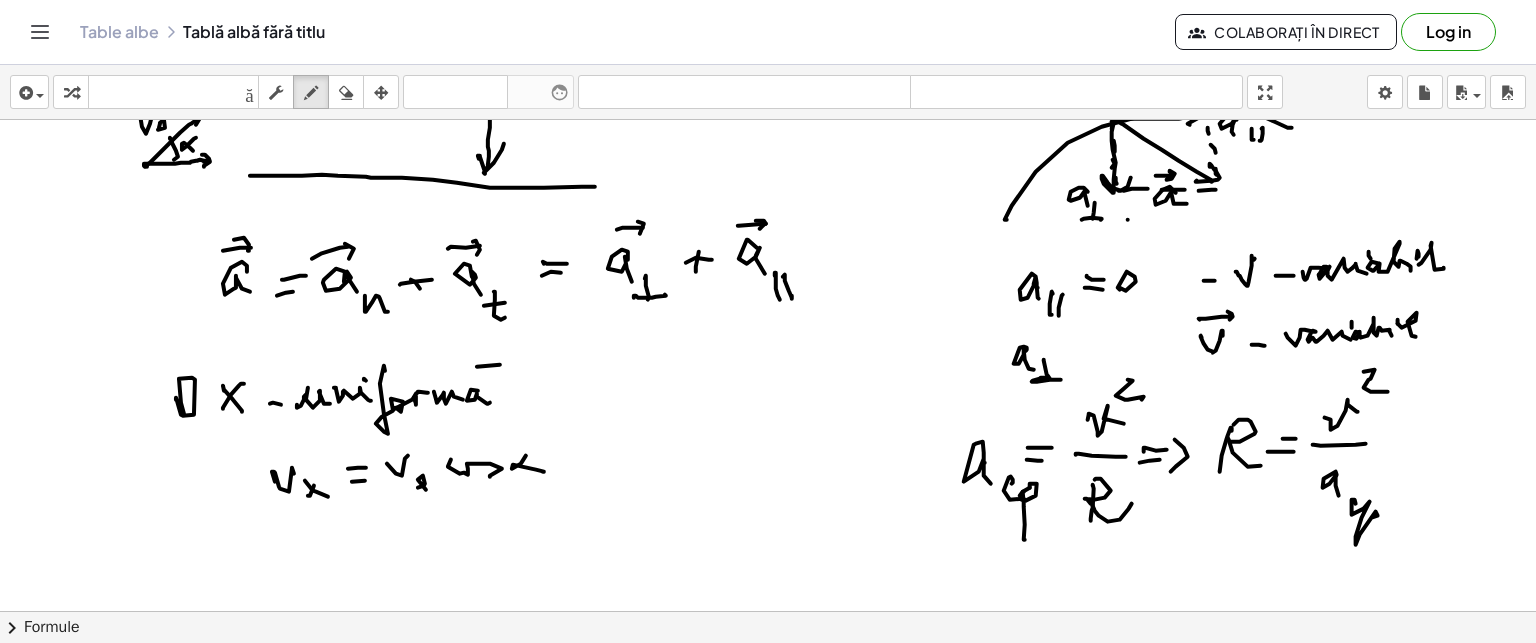click at bounding box center (768, 411) 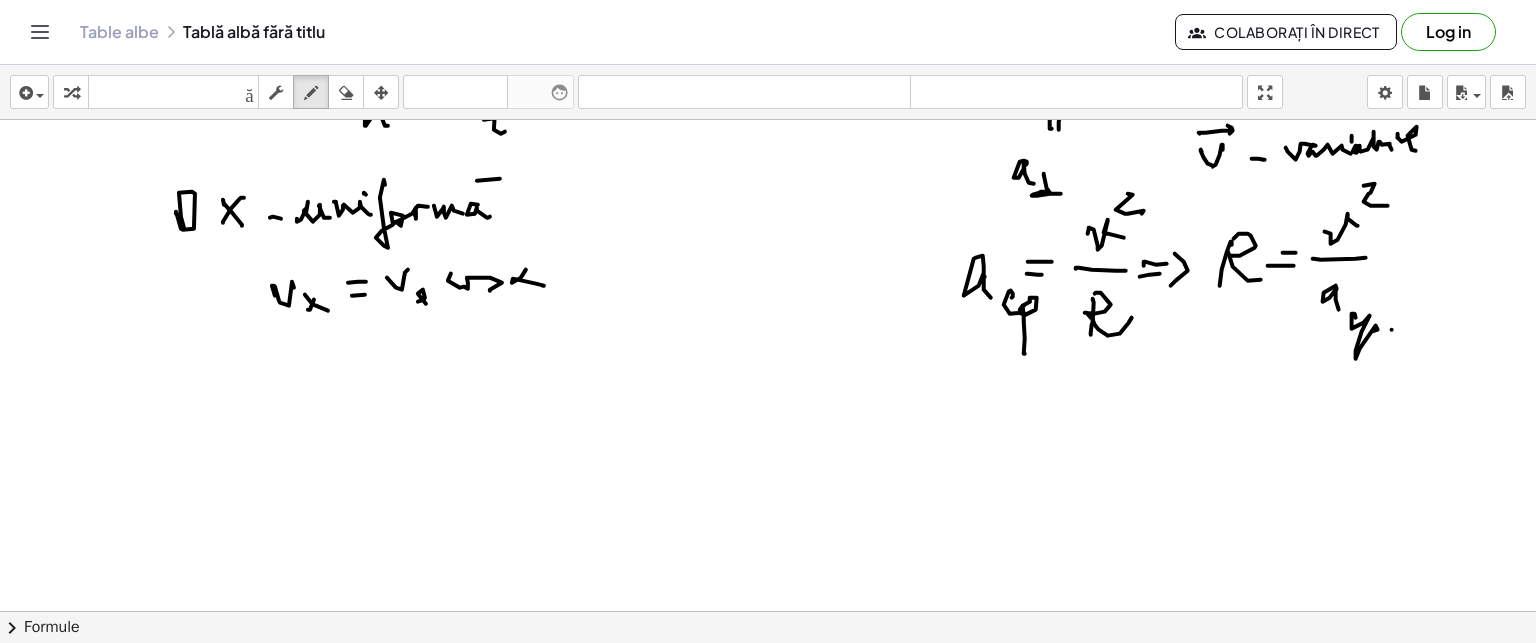 scroll, scrollTop: 400, scrollLeft: 0, axis: vertical 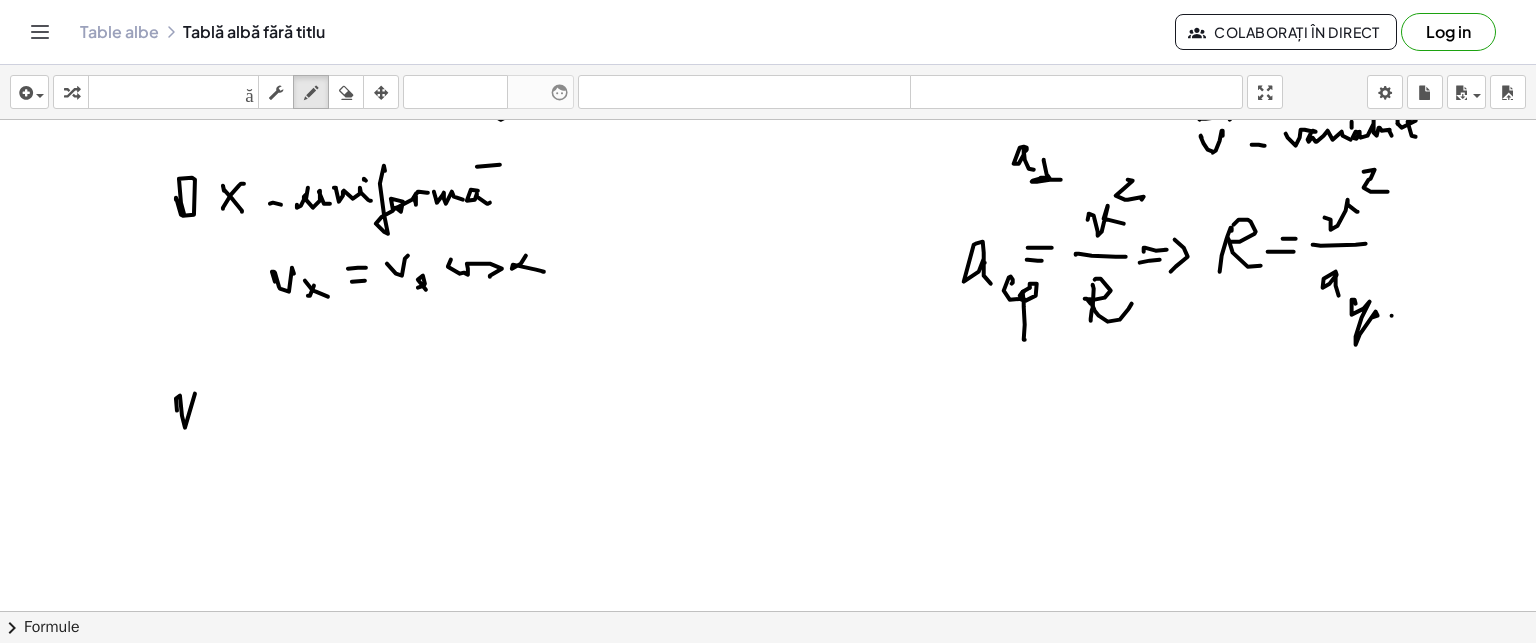 click at bounding box center [768, 211] 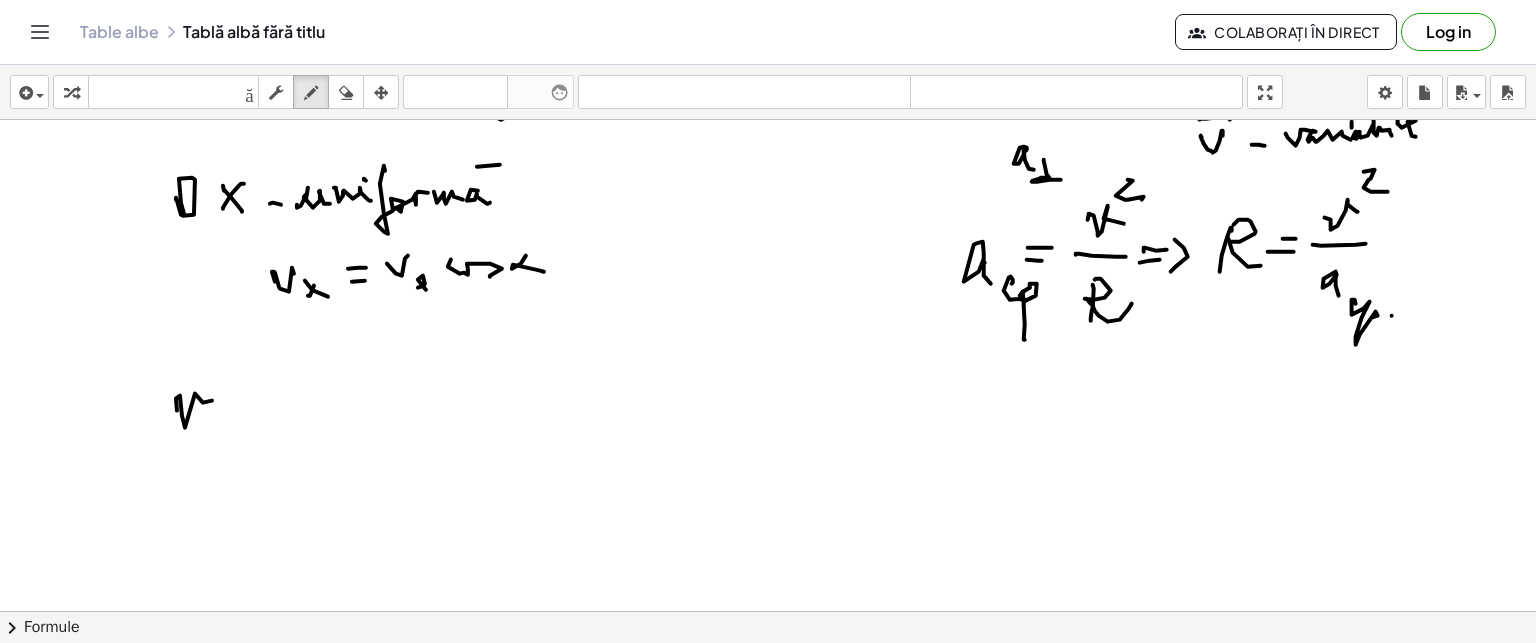 click at bounding box center (768, 211) 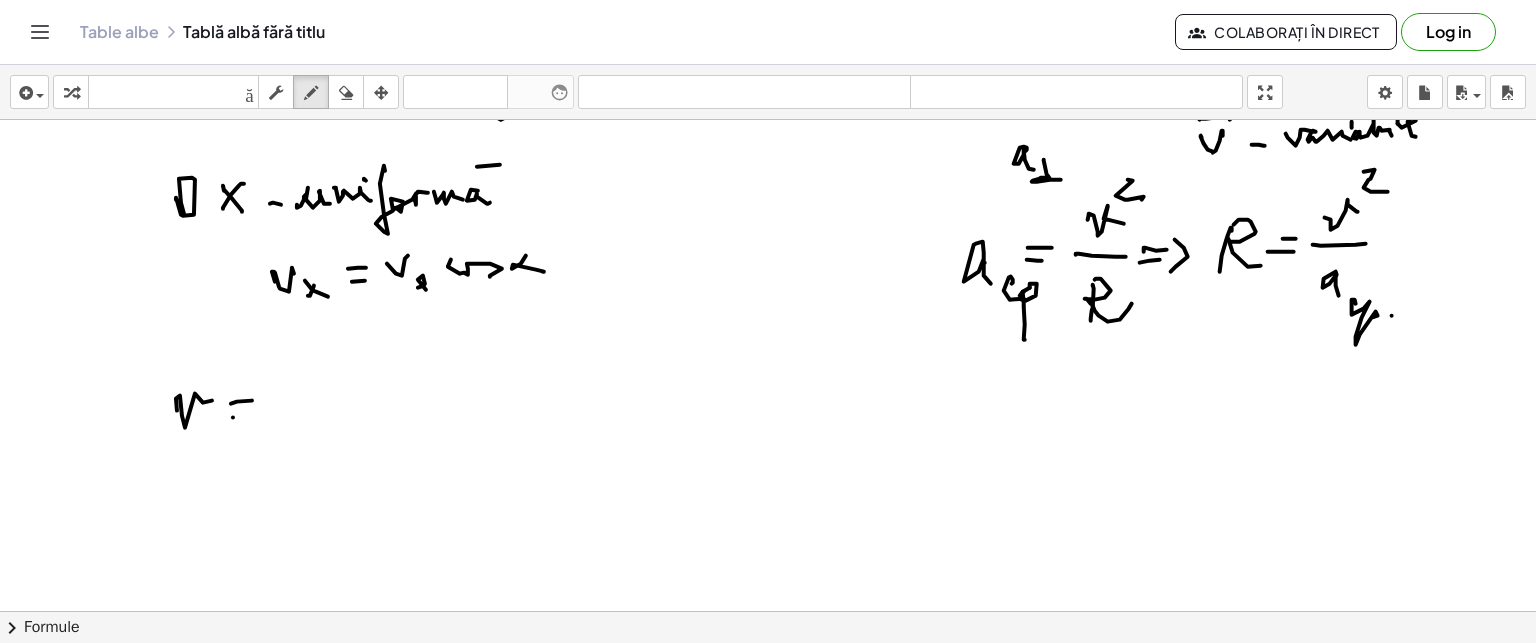 click at bounding box center (768, 211) 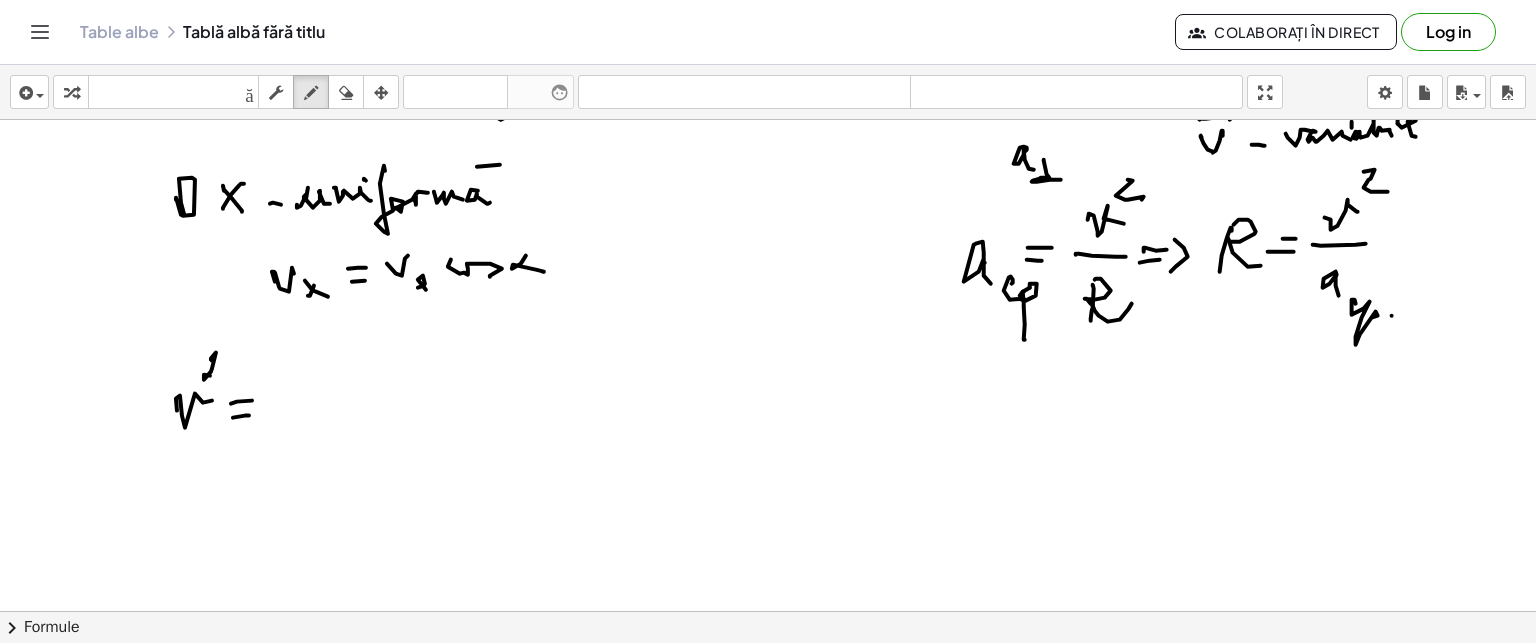click at bounding box center (768, 211) 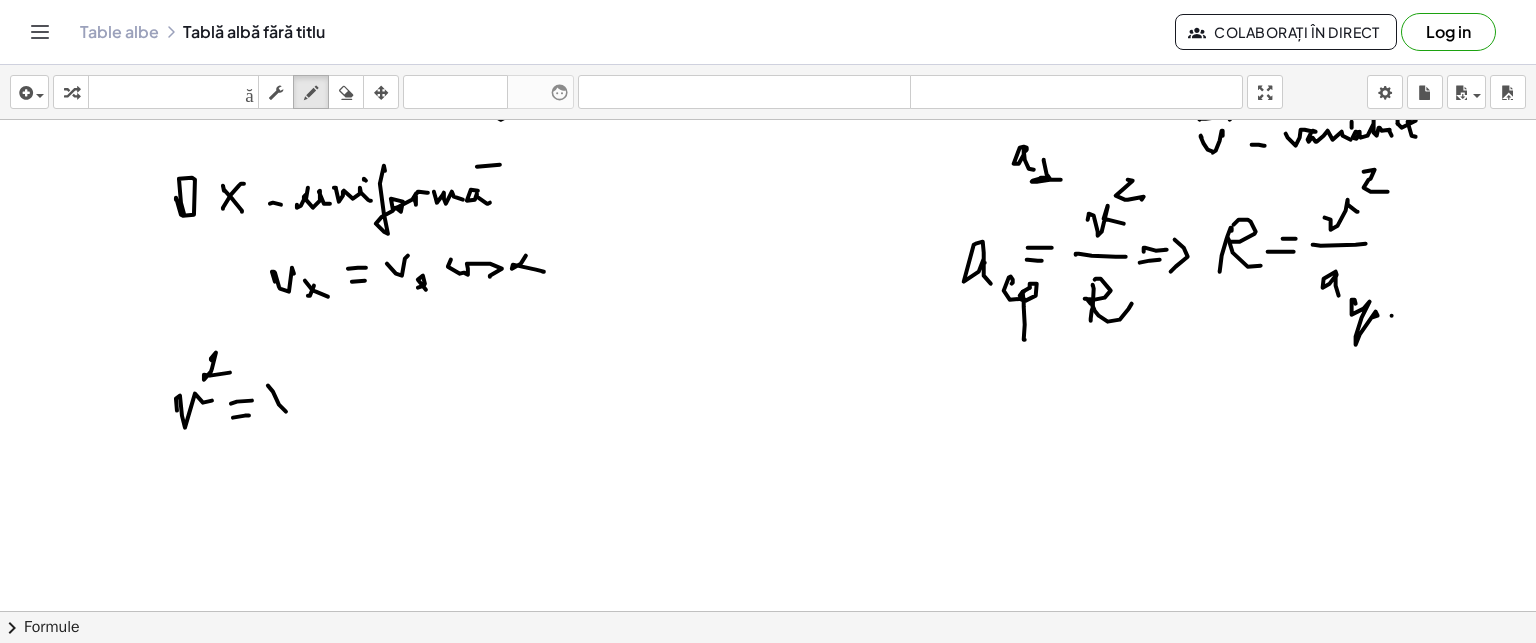 click at bounding box center [768, 211] 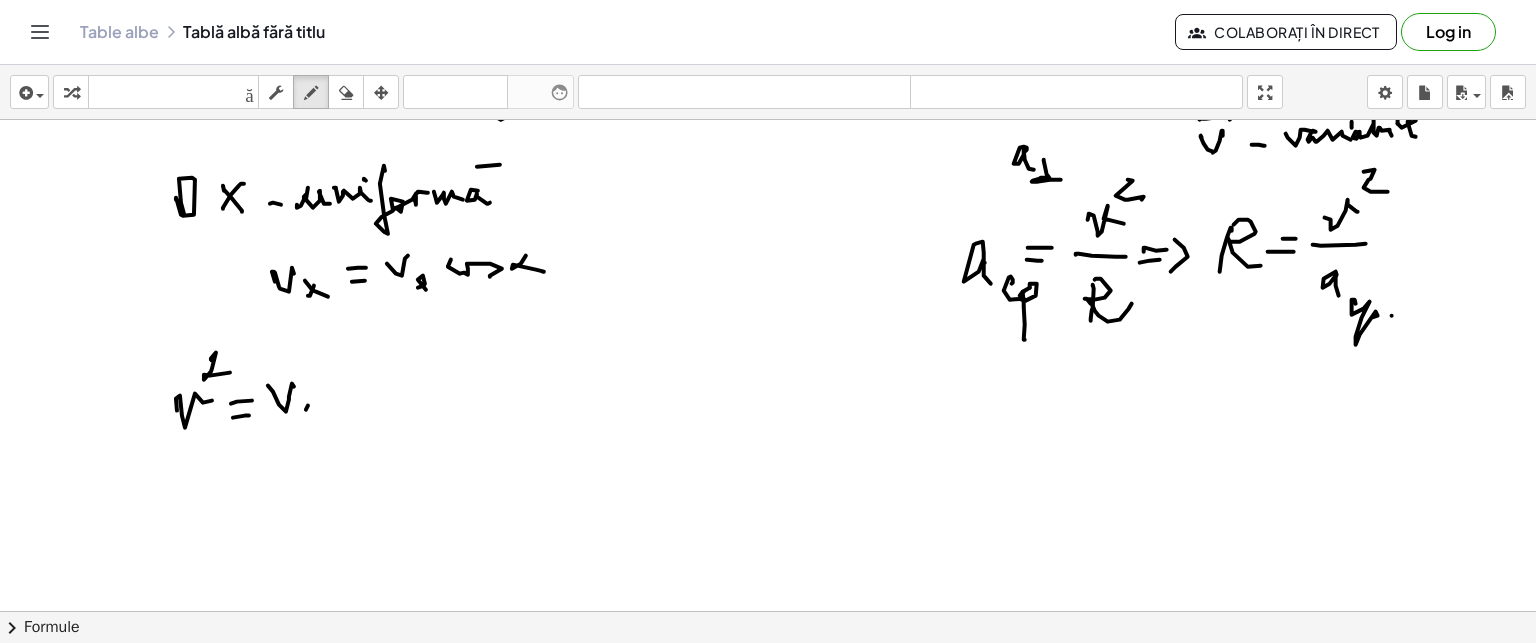 click at bounding box center [768, 211] 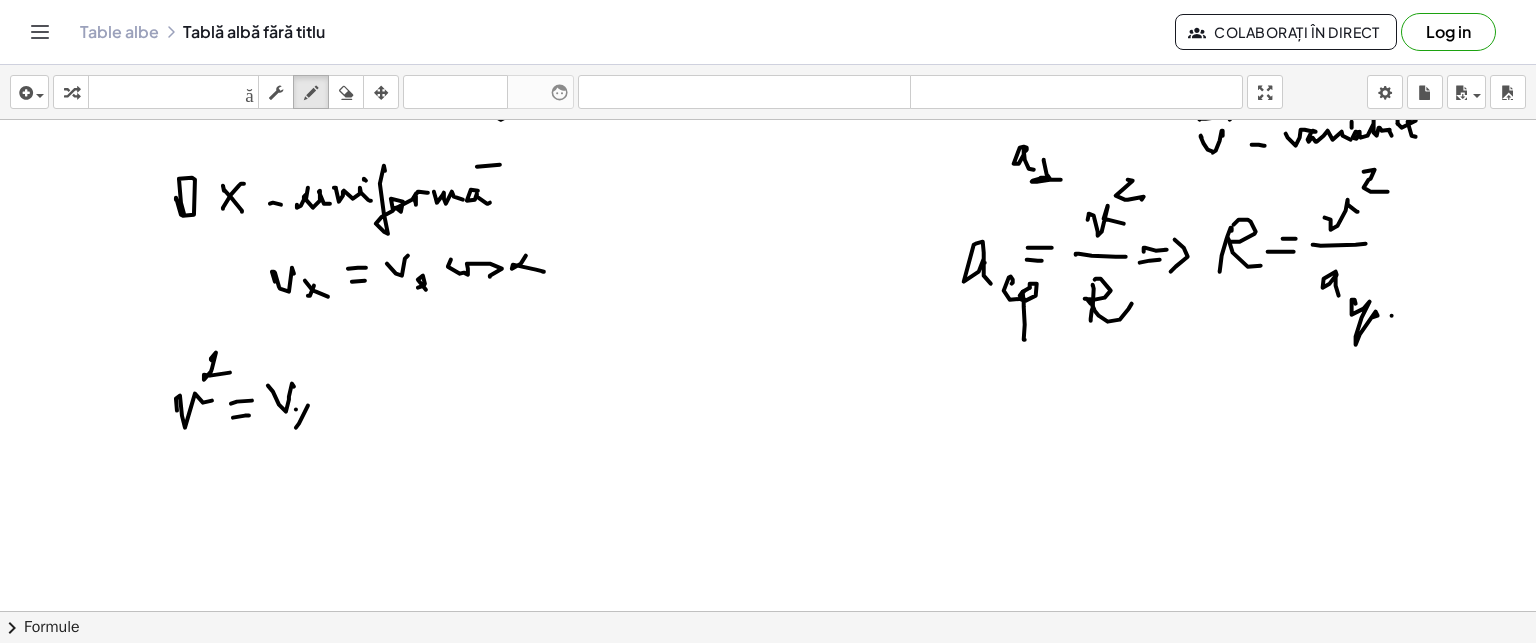 click at bounding box center [768, 211] 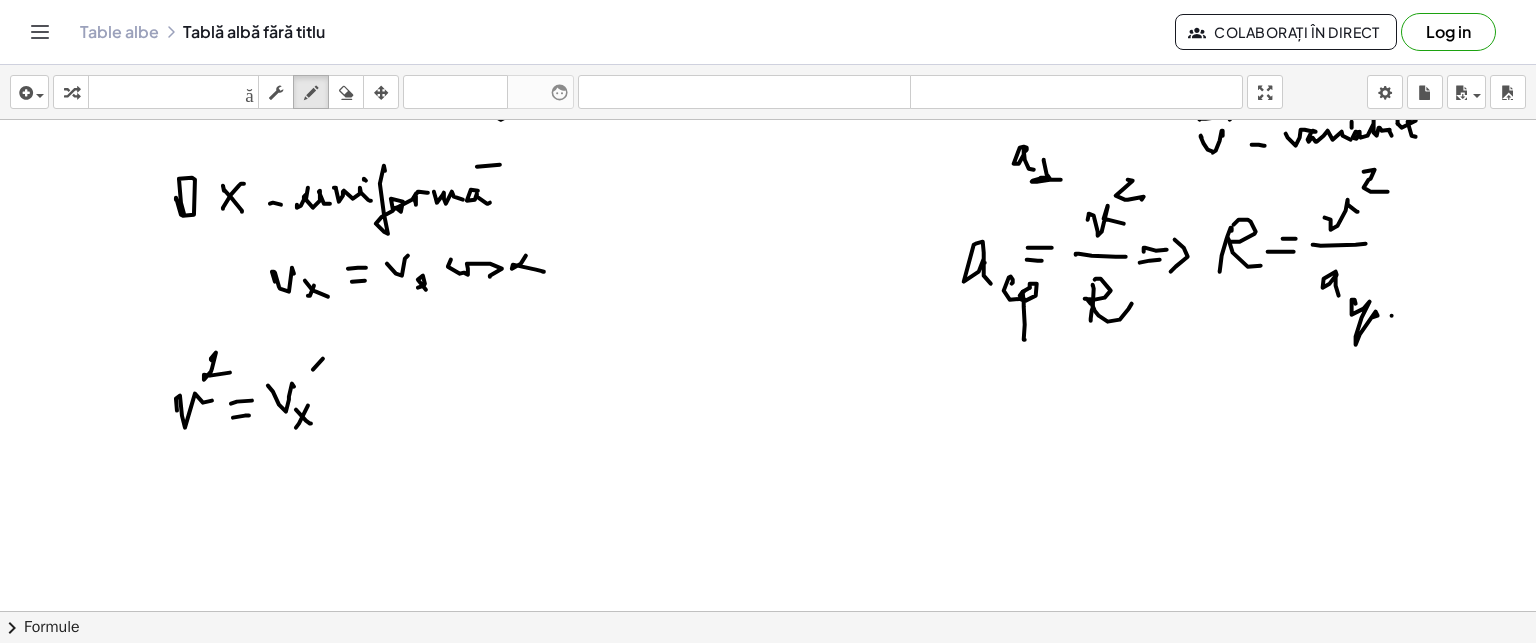 click at bounding box center [768, 211] 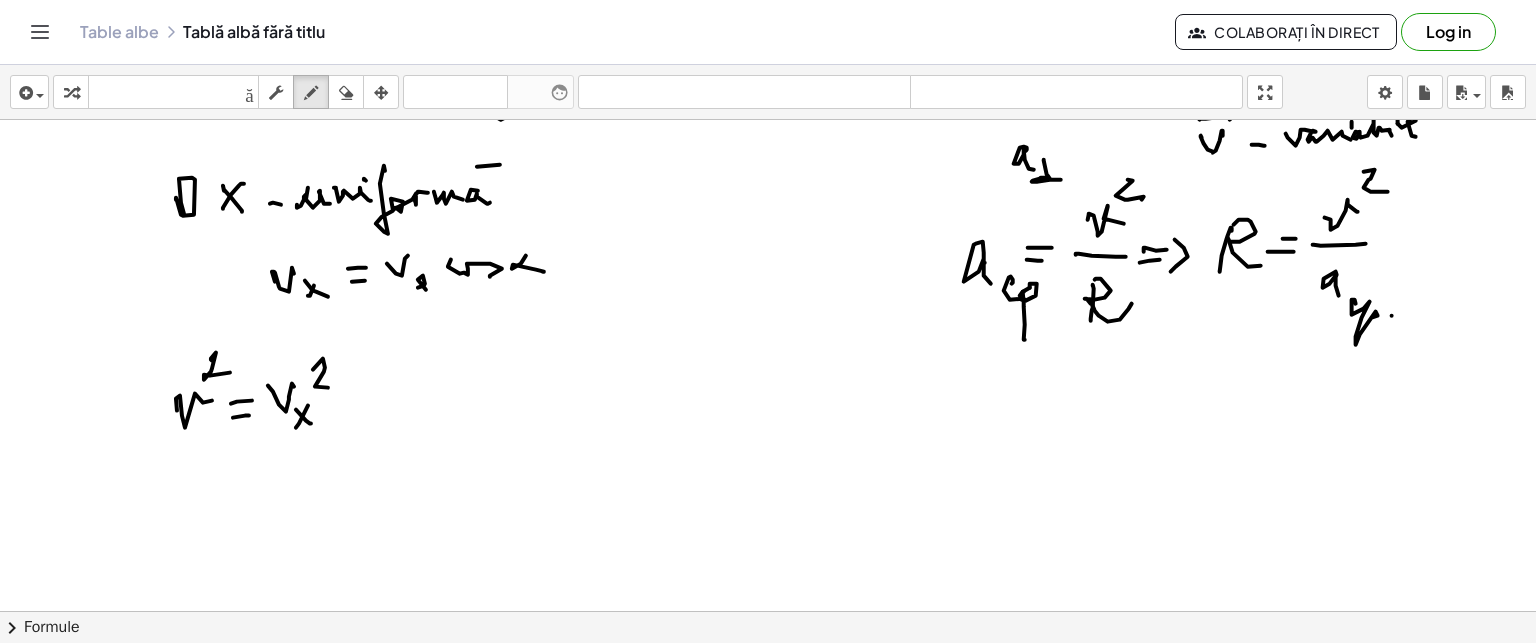 click at bounding box center [768, 211] 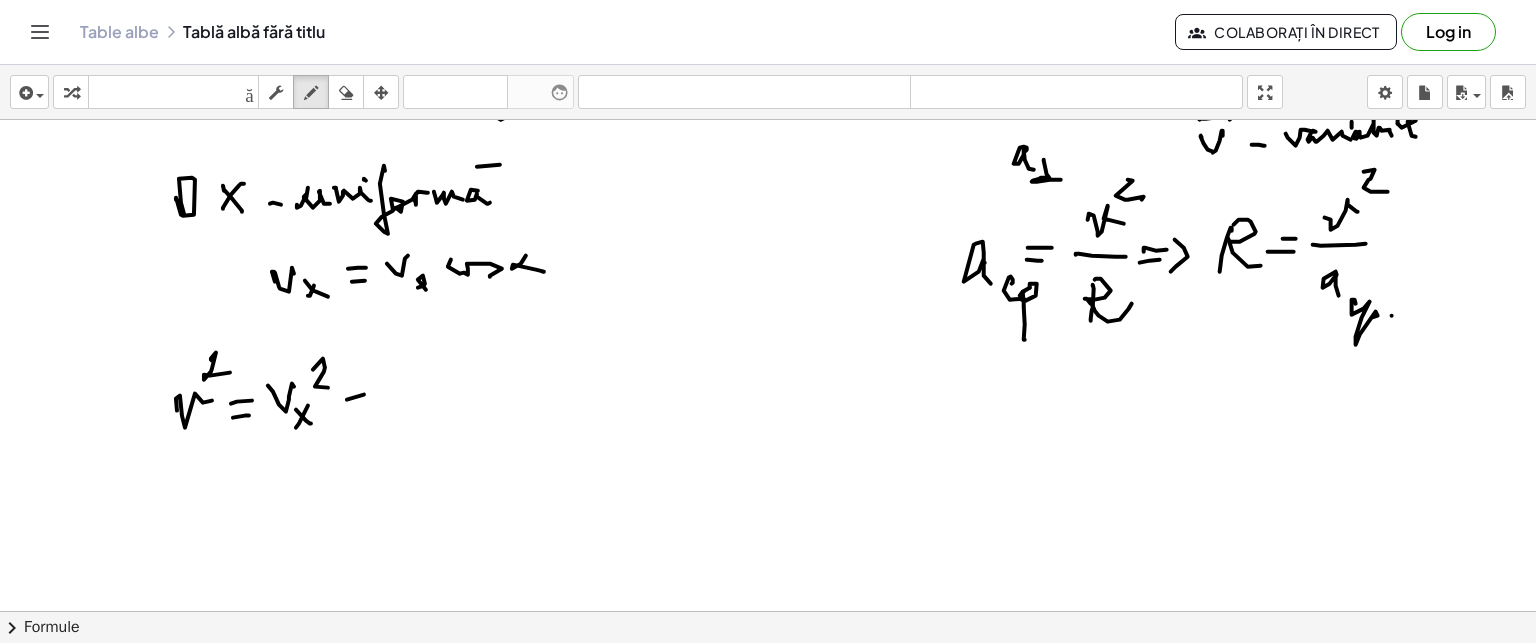 click at bounding box center (768, 211) 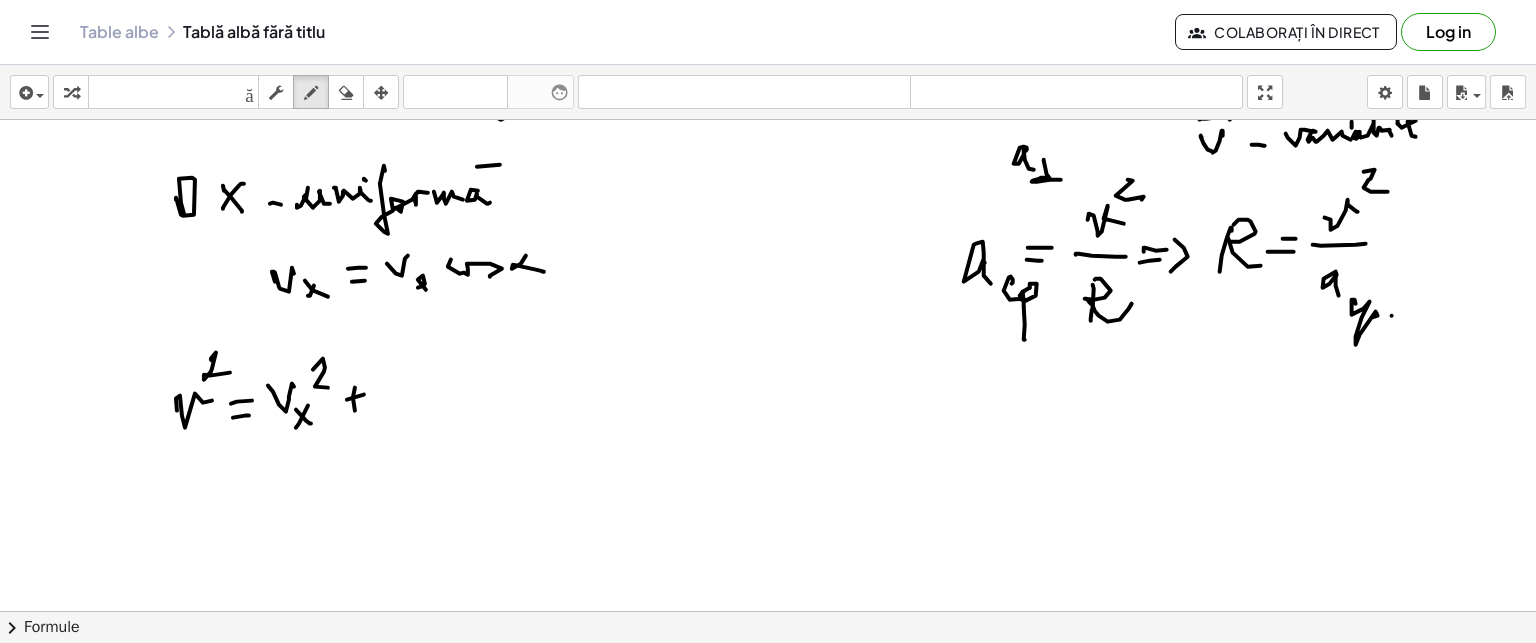 click at bounding box center [768, 211] 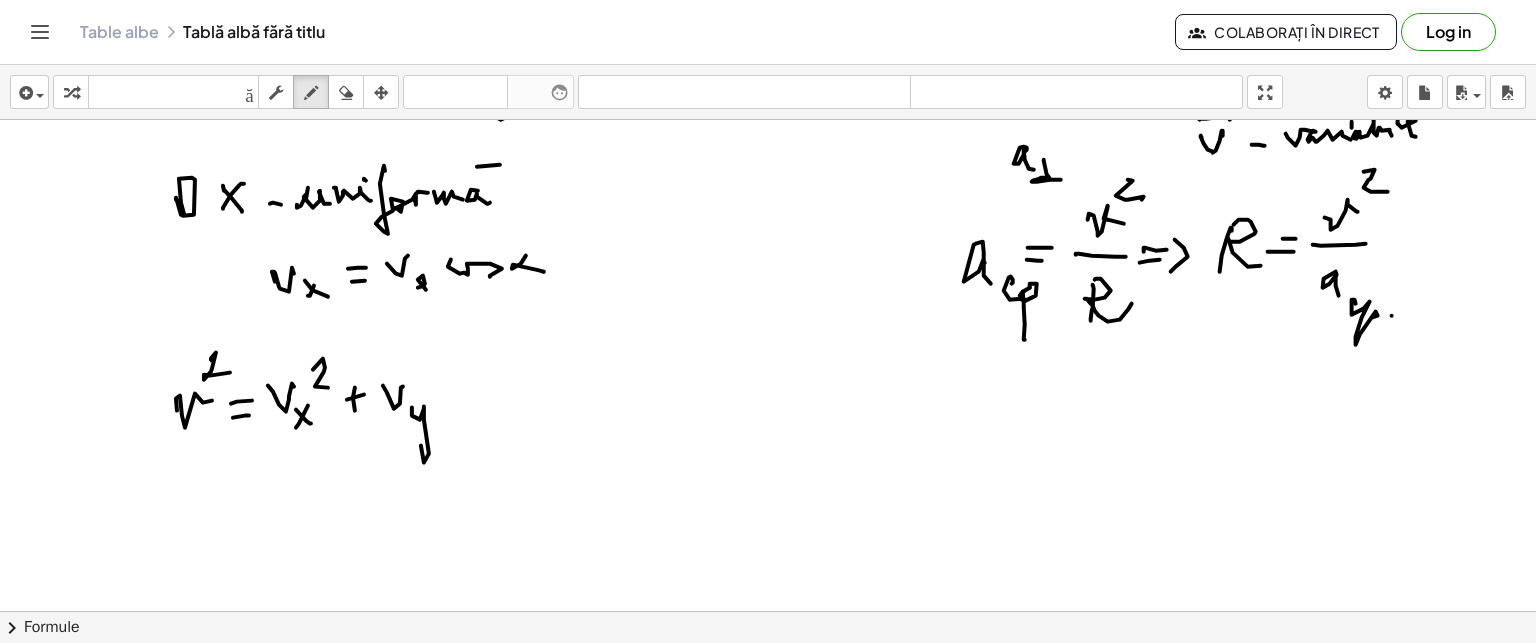 click at bounding box center (768, 211) 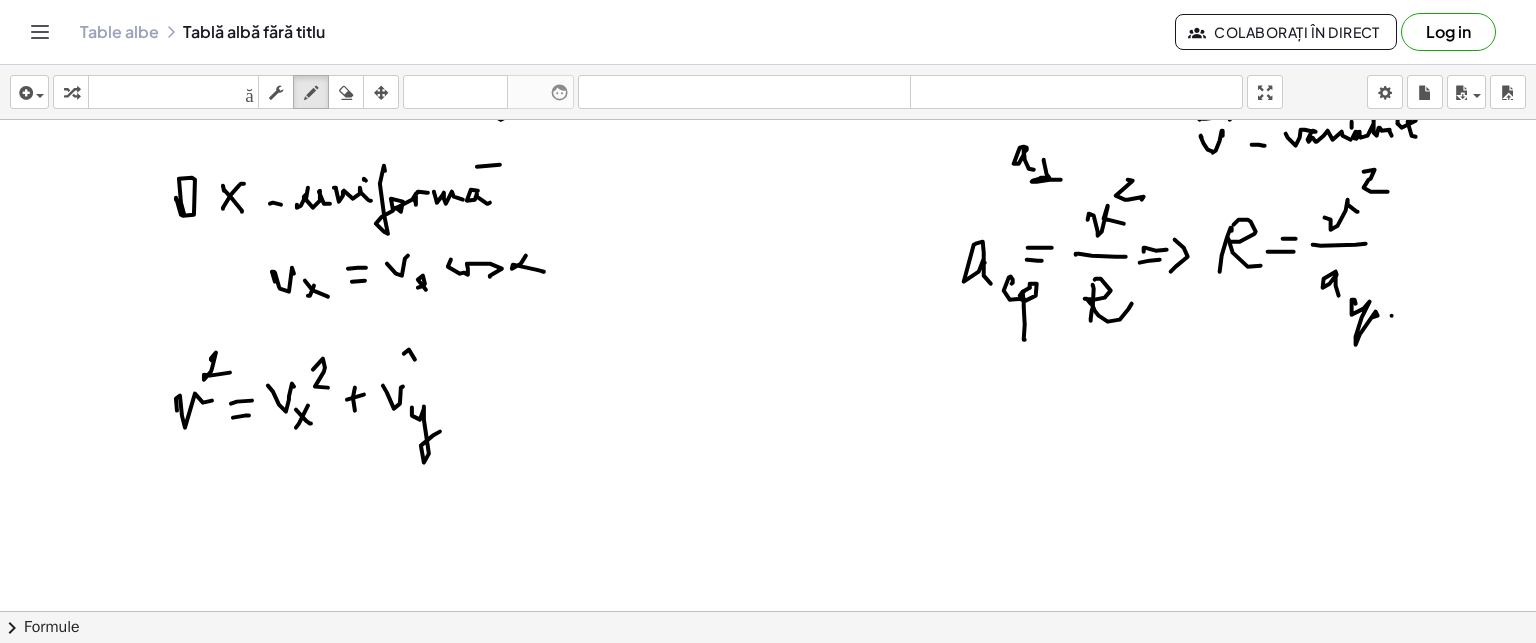 click at bounding box center (768, 211) 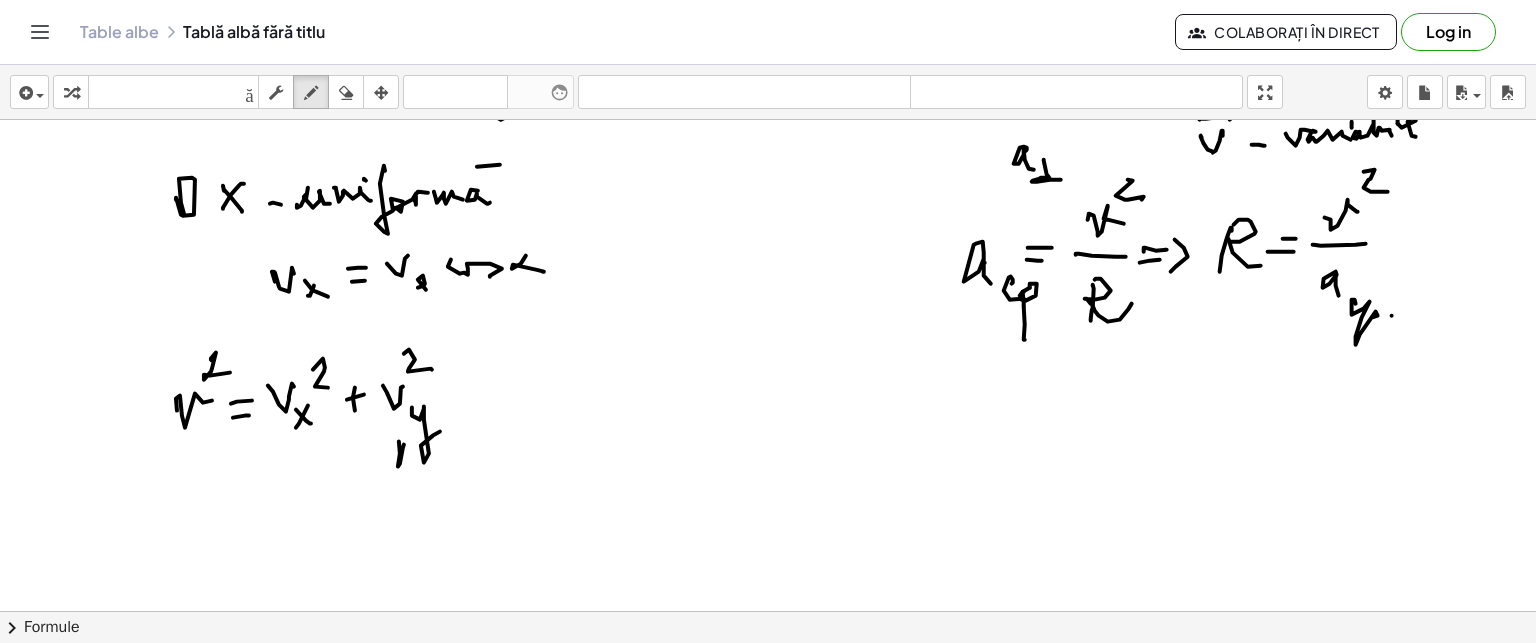 click at bounding box center (768, 211) 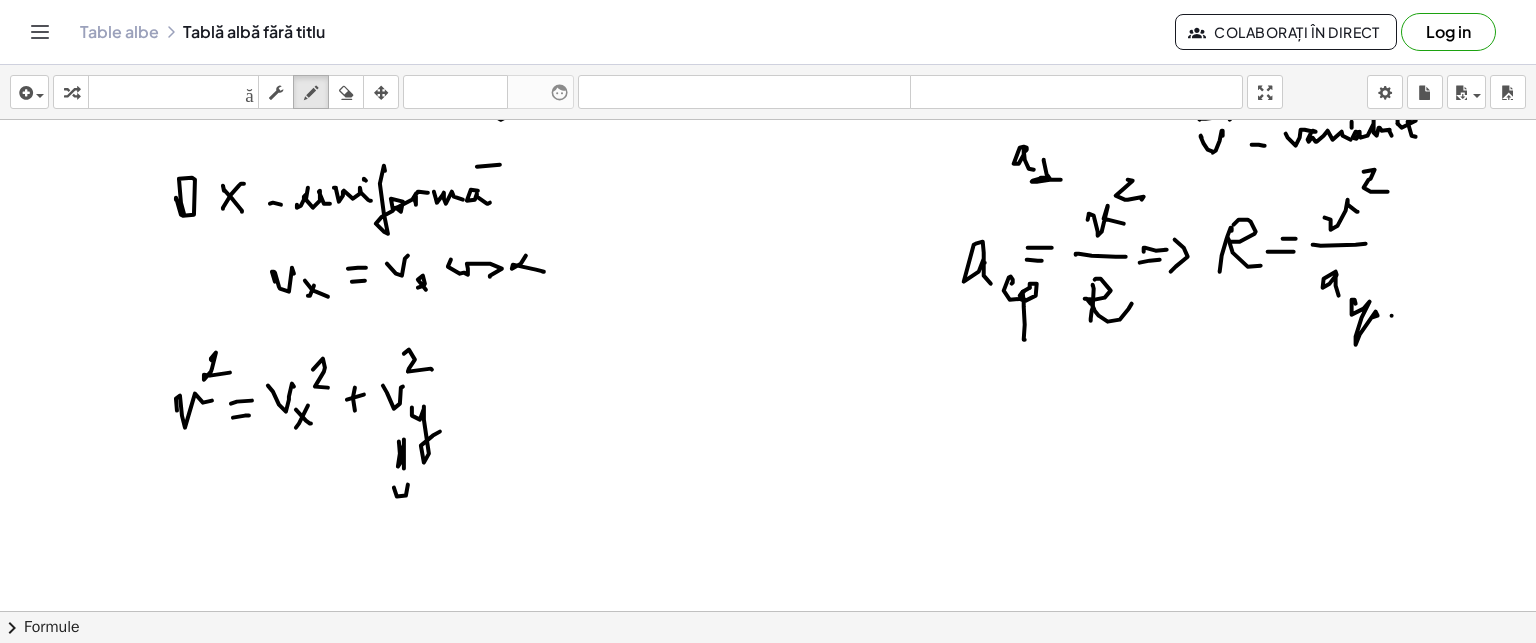 click at bounding box center [768, 211] 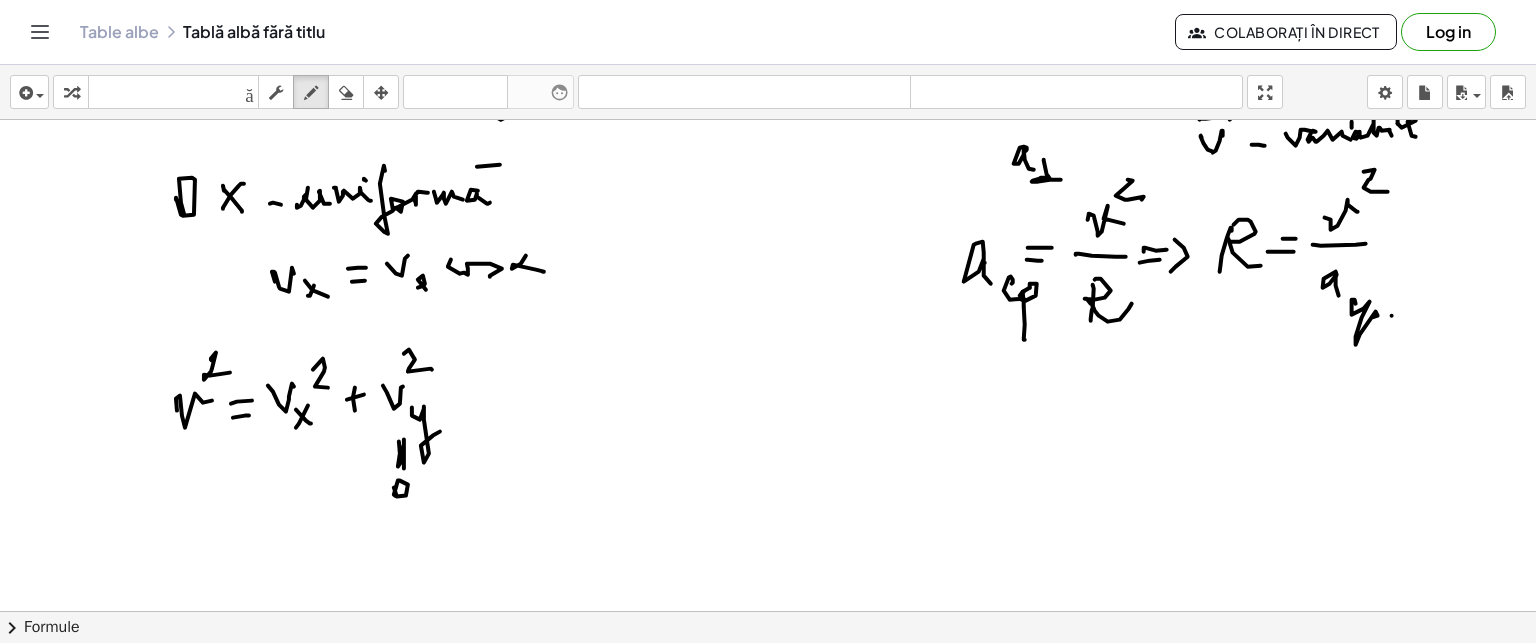 click at bounding box center (768, 211) 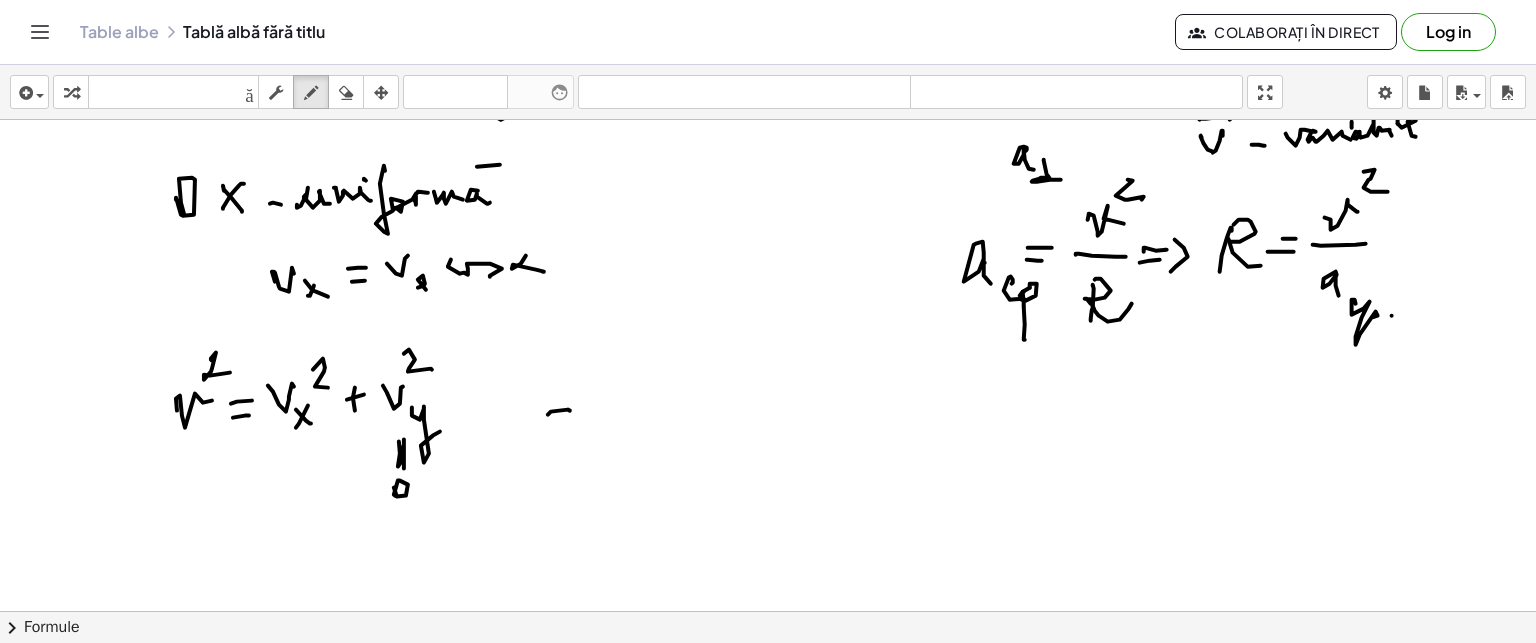 click at bounding box center [768, 211] 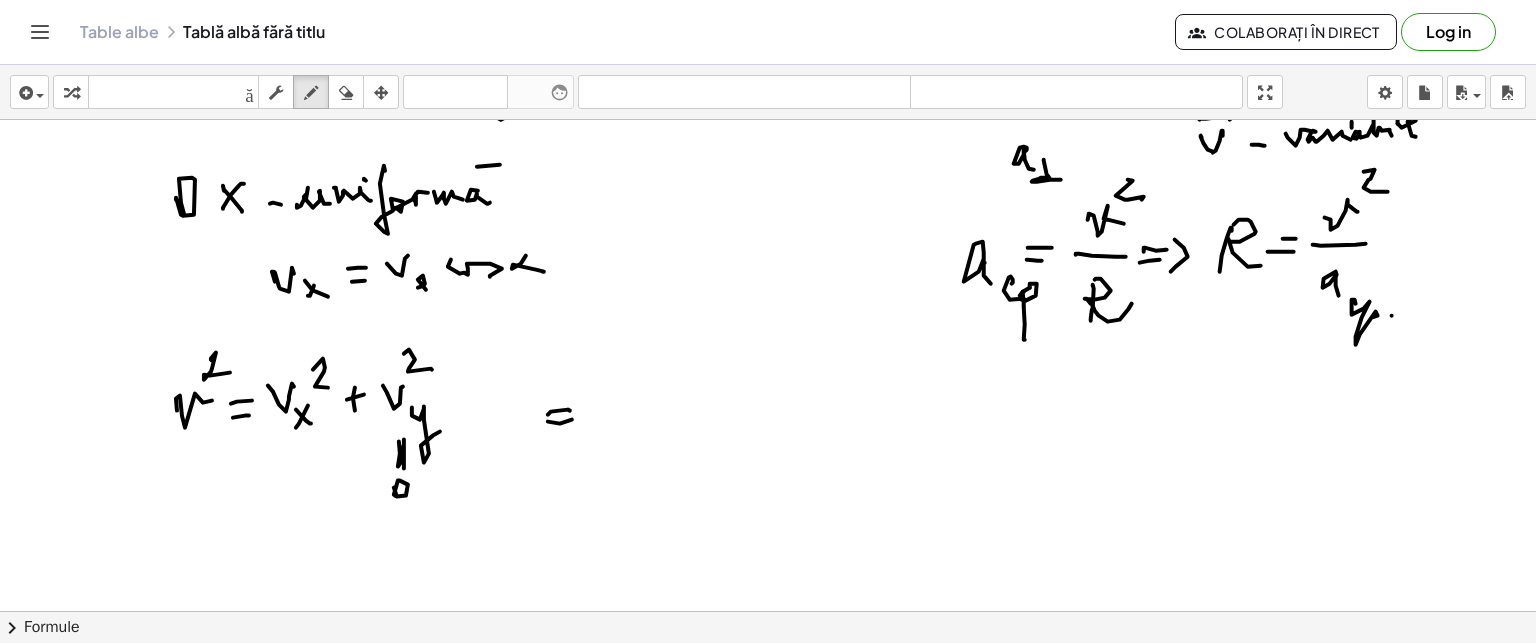 click at bounding box center [768, 211] 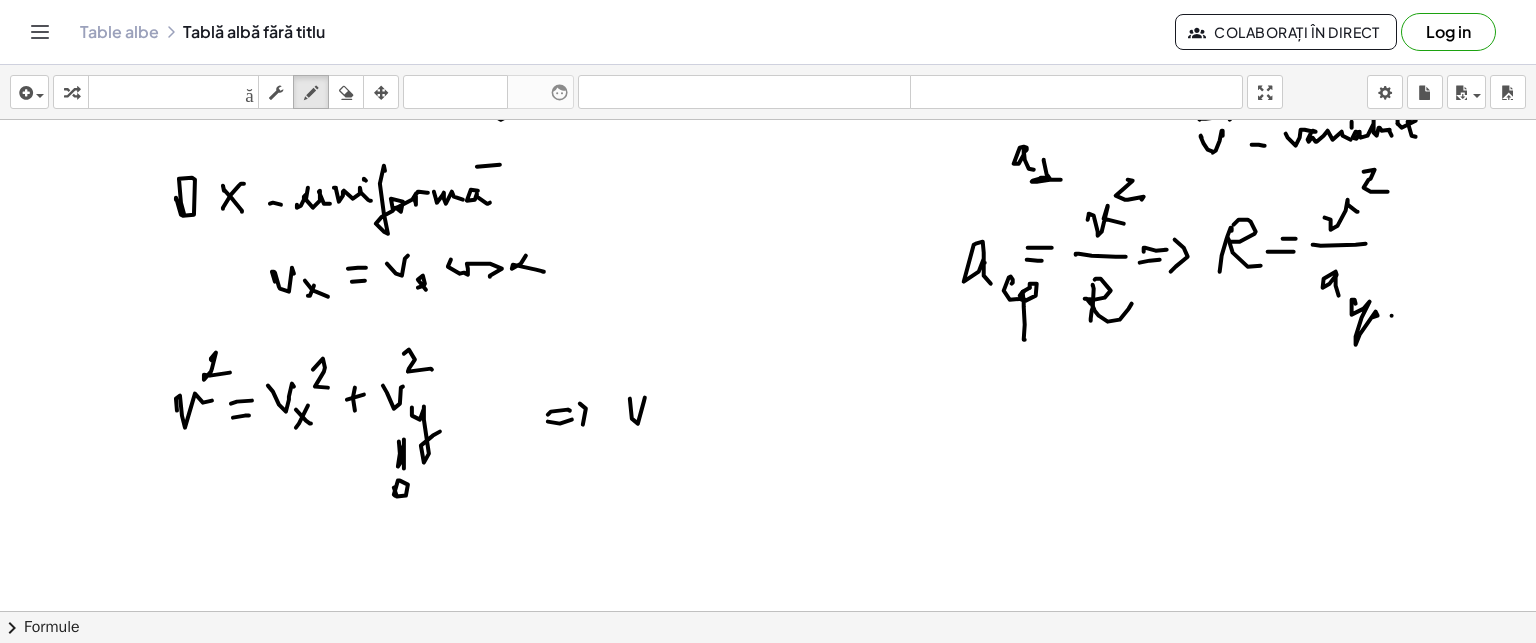 click at bounding box center [768, 211] 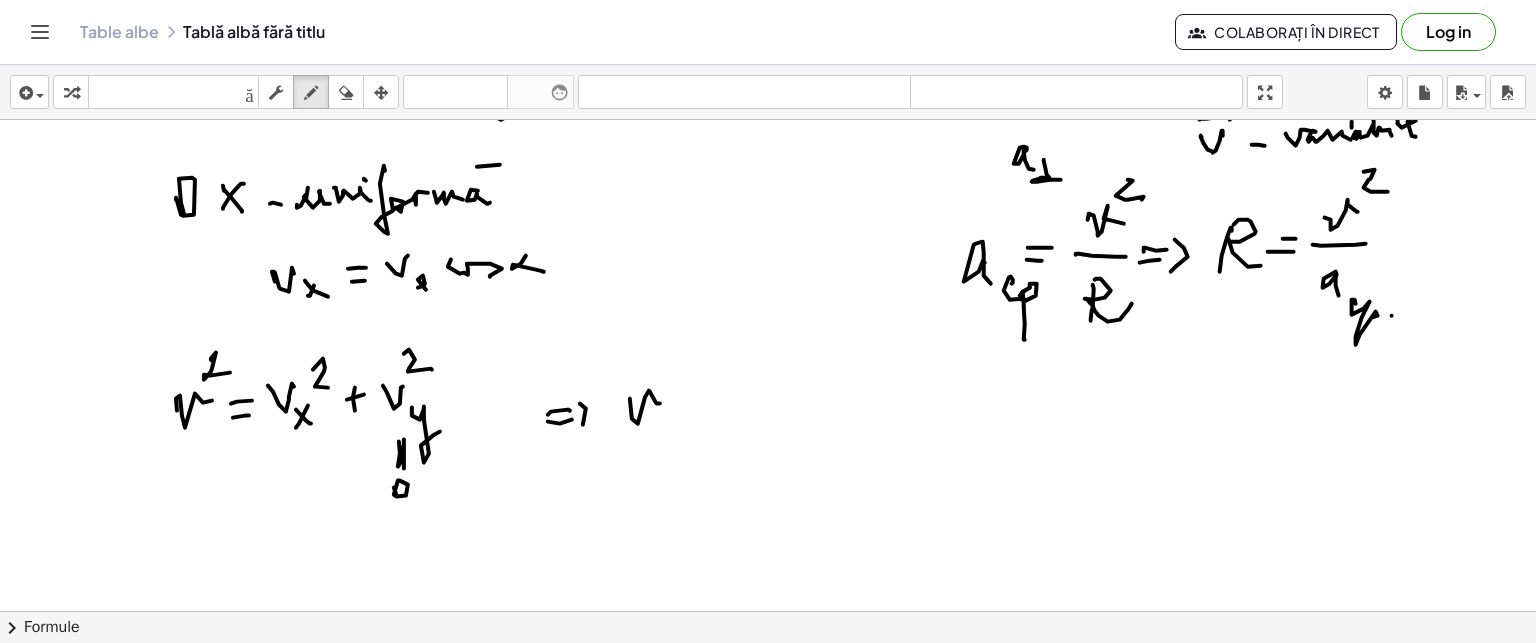 click at bounding box center (768, 211) 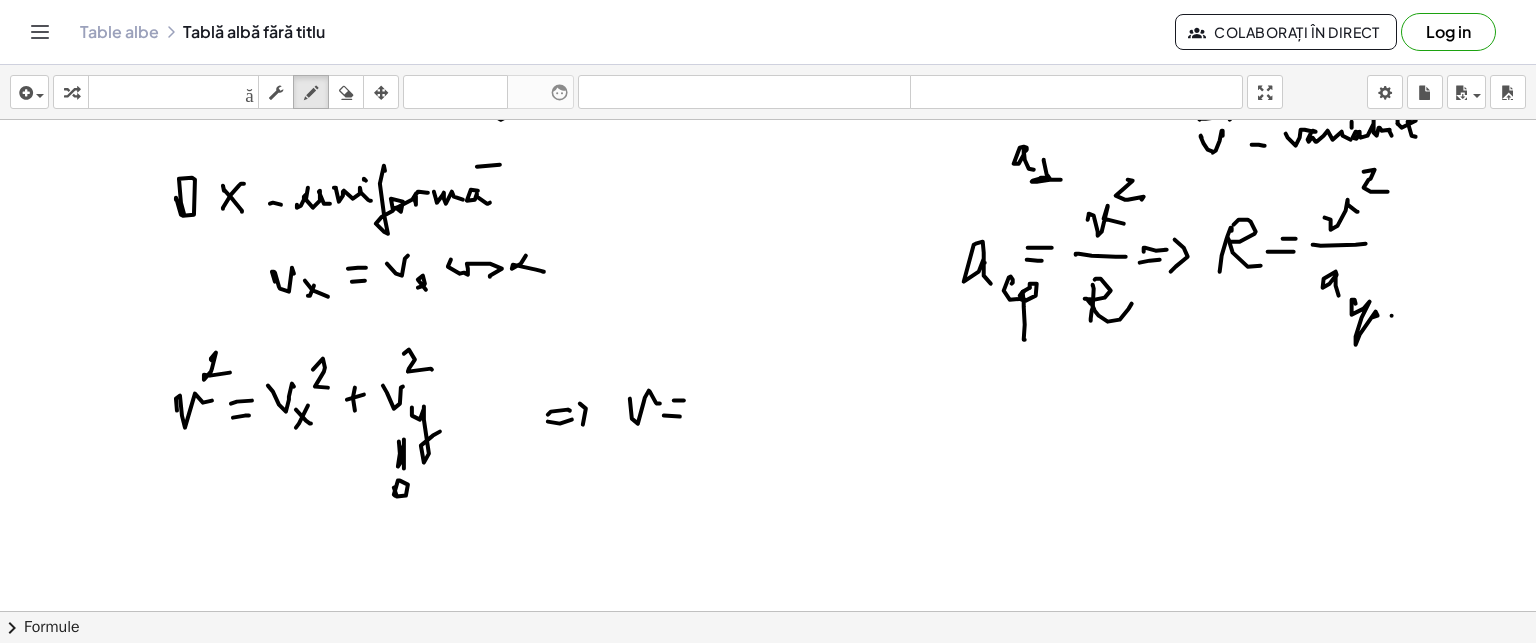 click at bounding box center (768, 211) 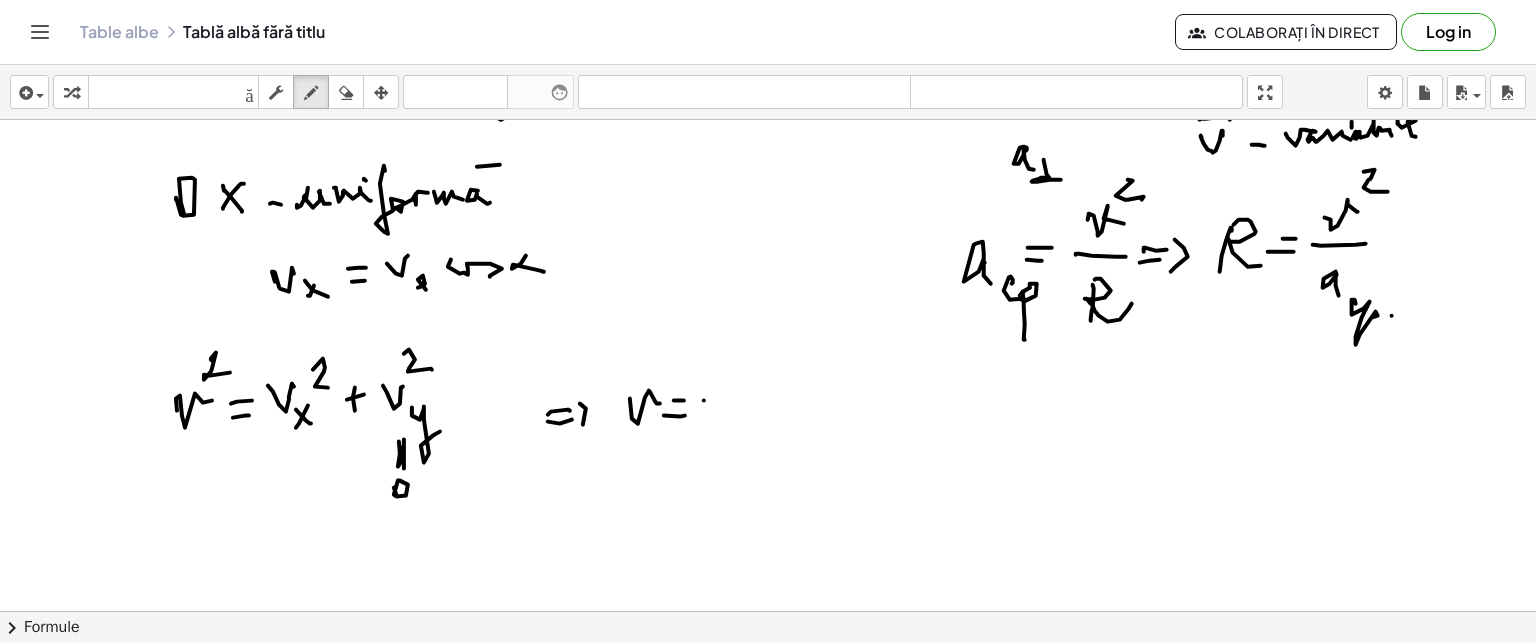 click at bounding box center [768, 211] 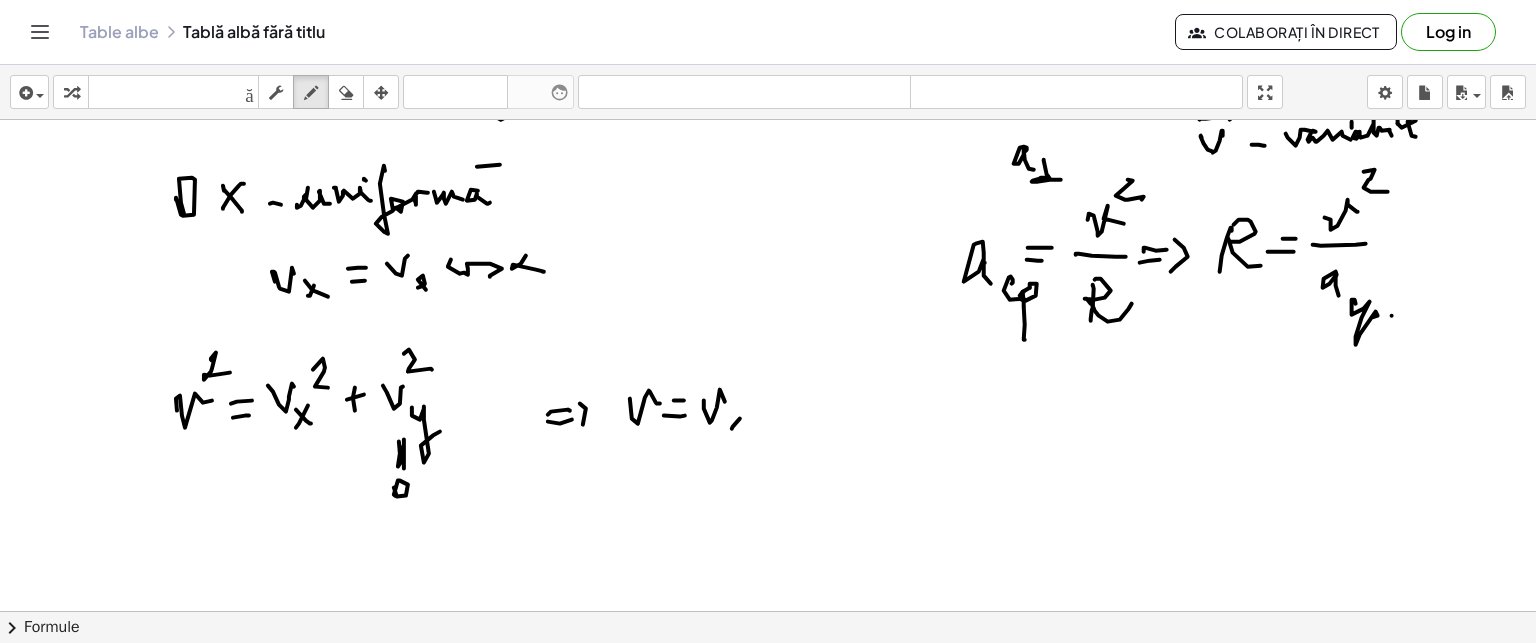click at bounding box center [768, 211] 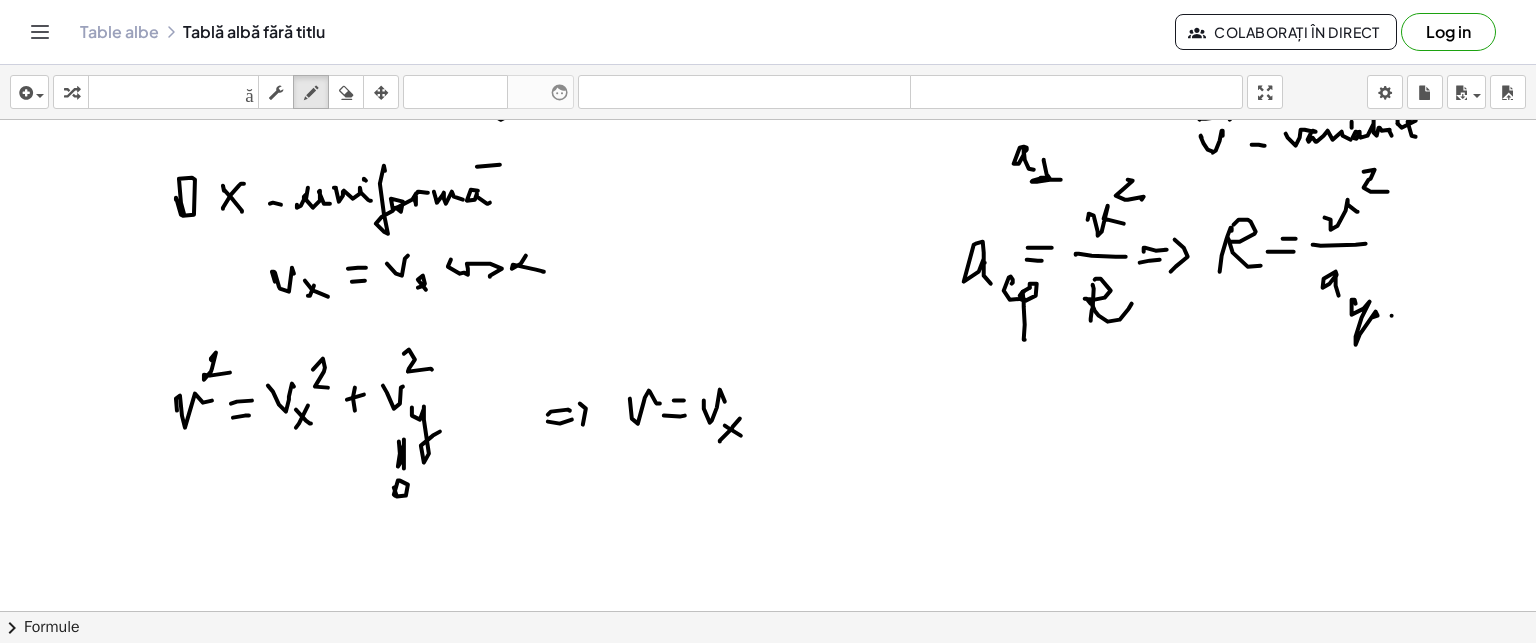 click at bounding box center (768, 211) 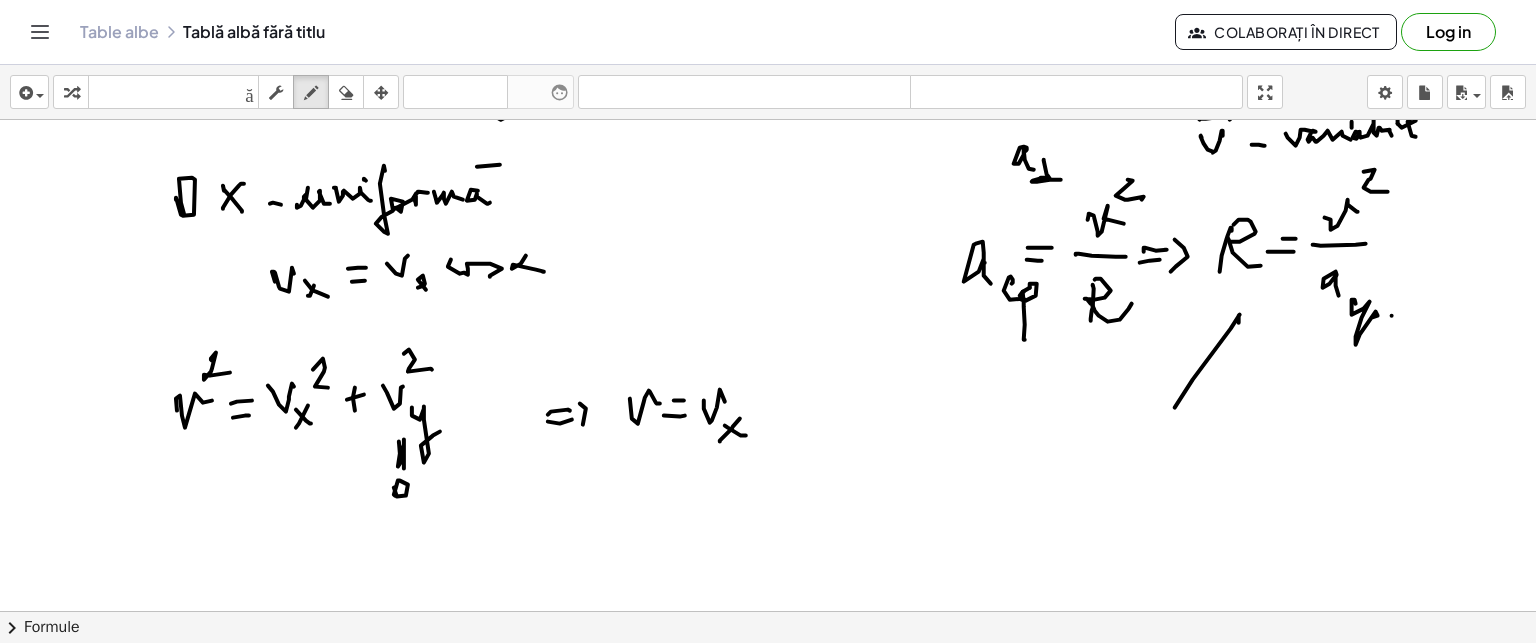 click at bounding box center [768, 211] 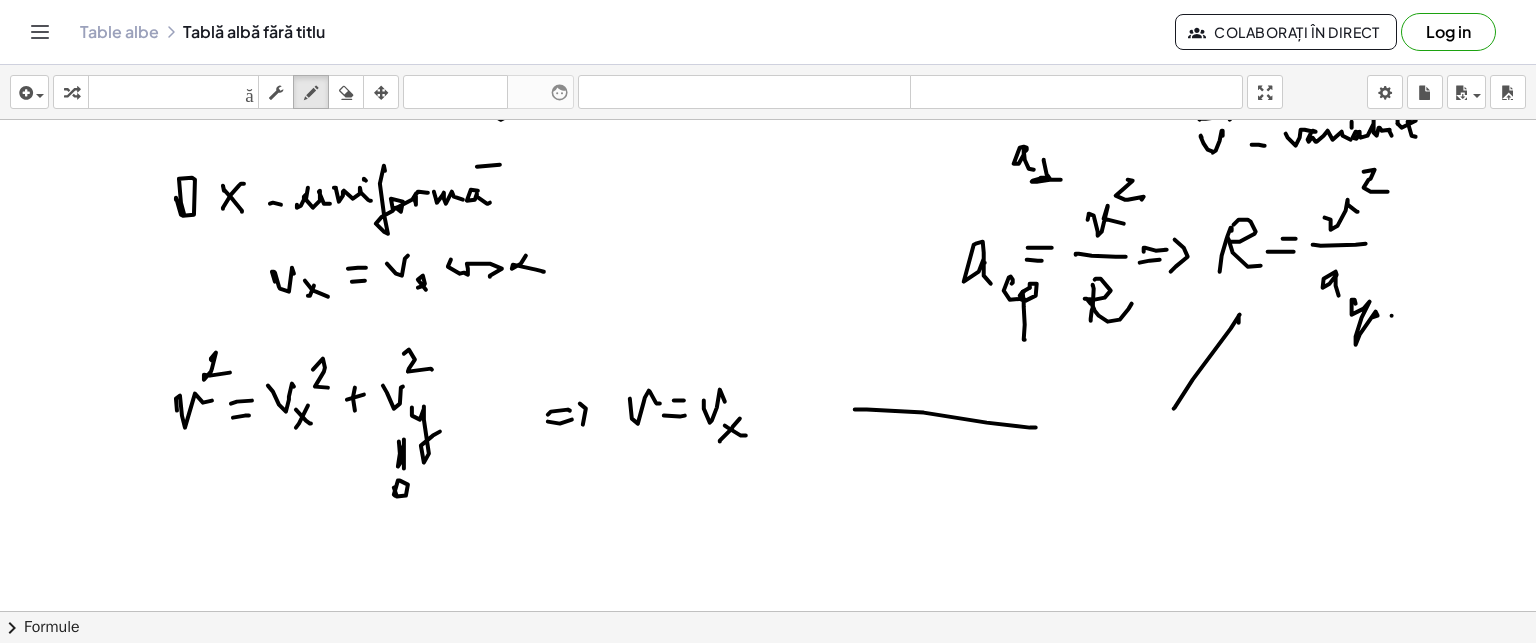 click at bounding box center (768, 211) 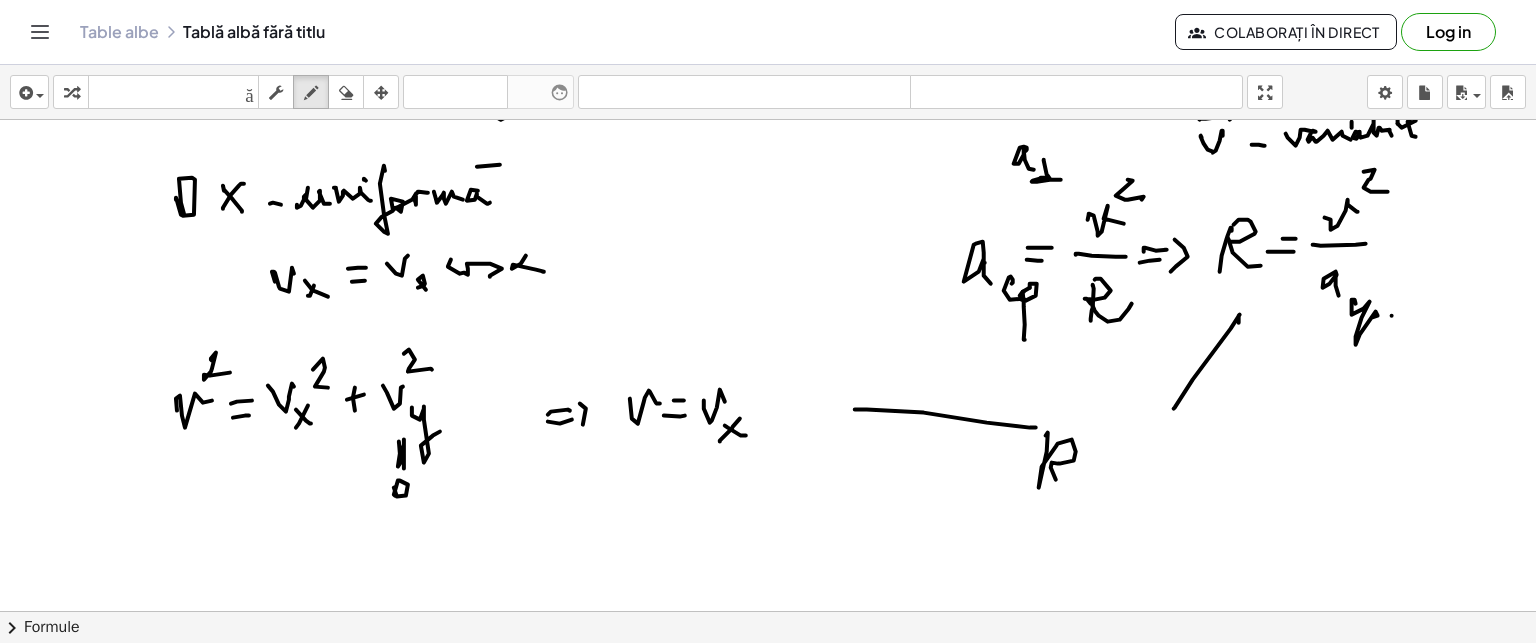 click at bounding box center (768, 211) 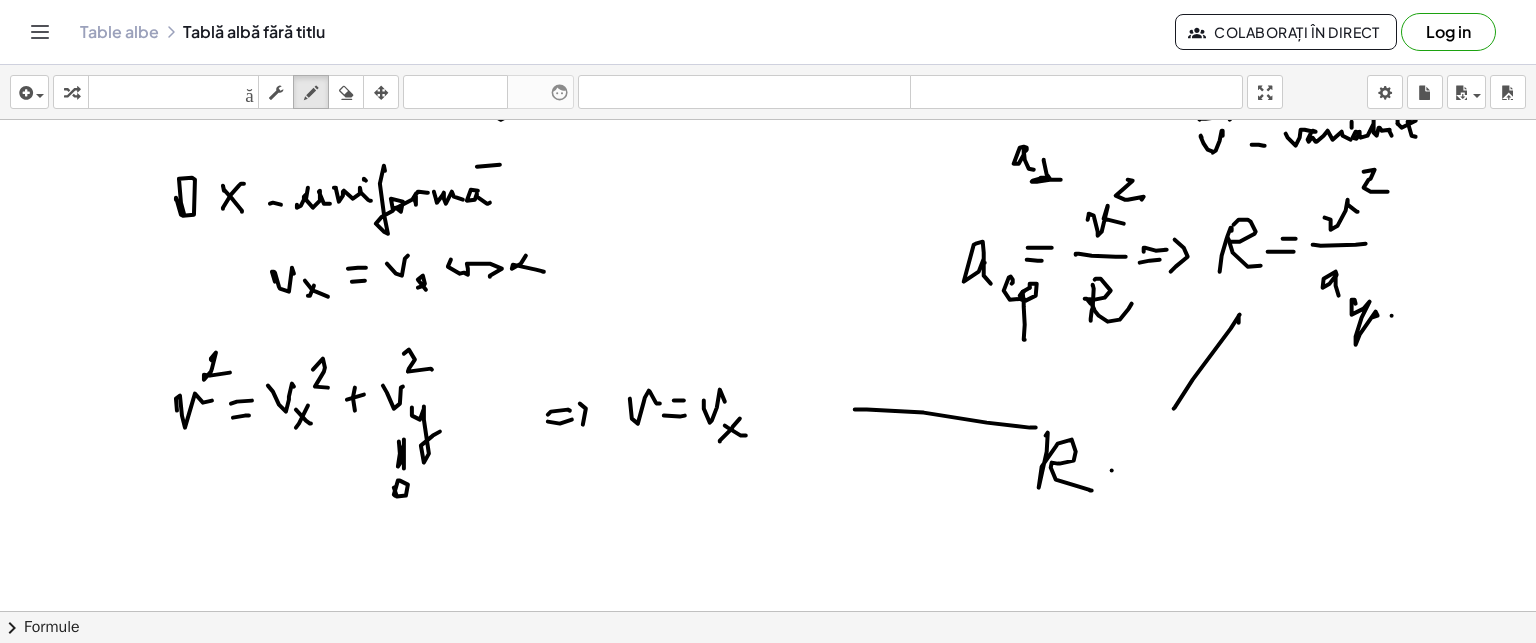 click at bounding box center (768, 211) 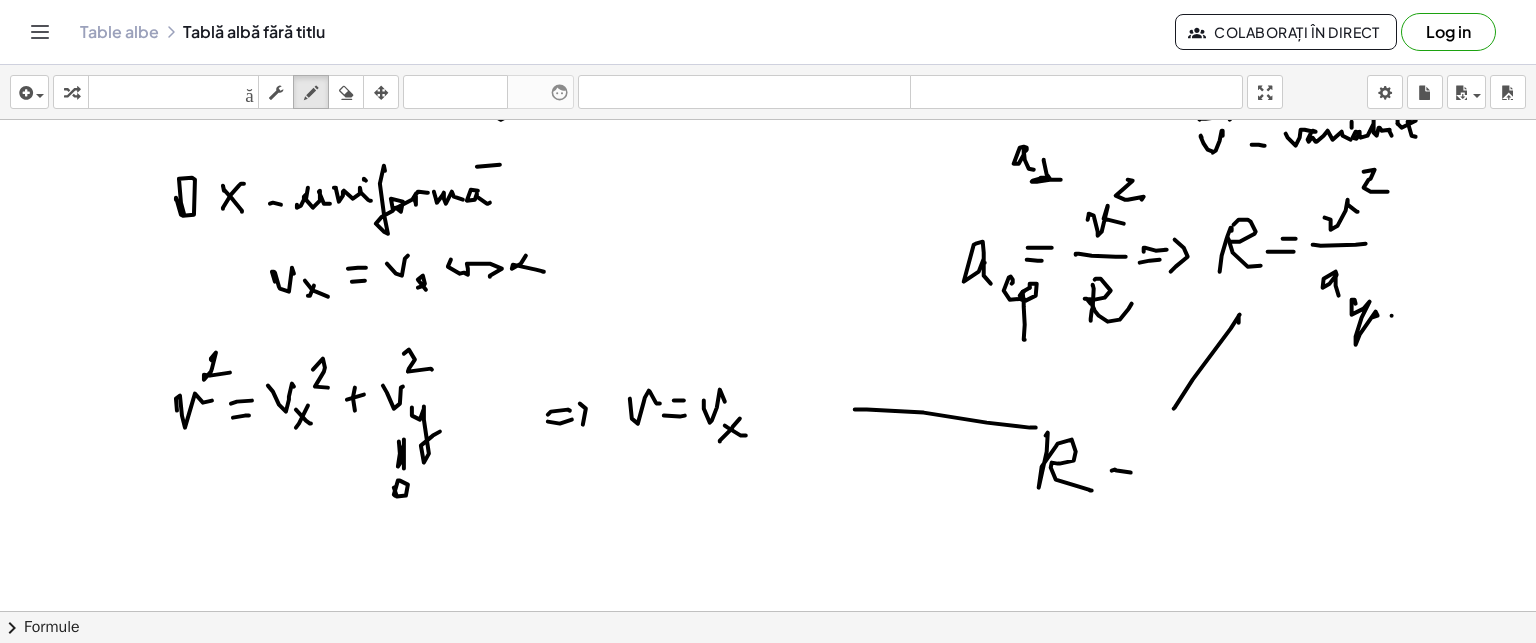 click at bounding box center [768, 211] 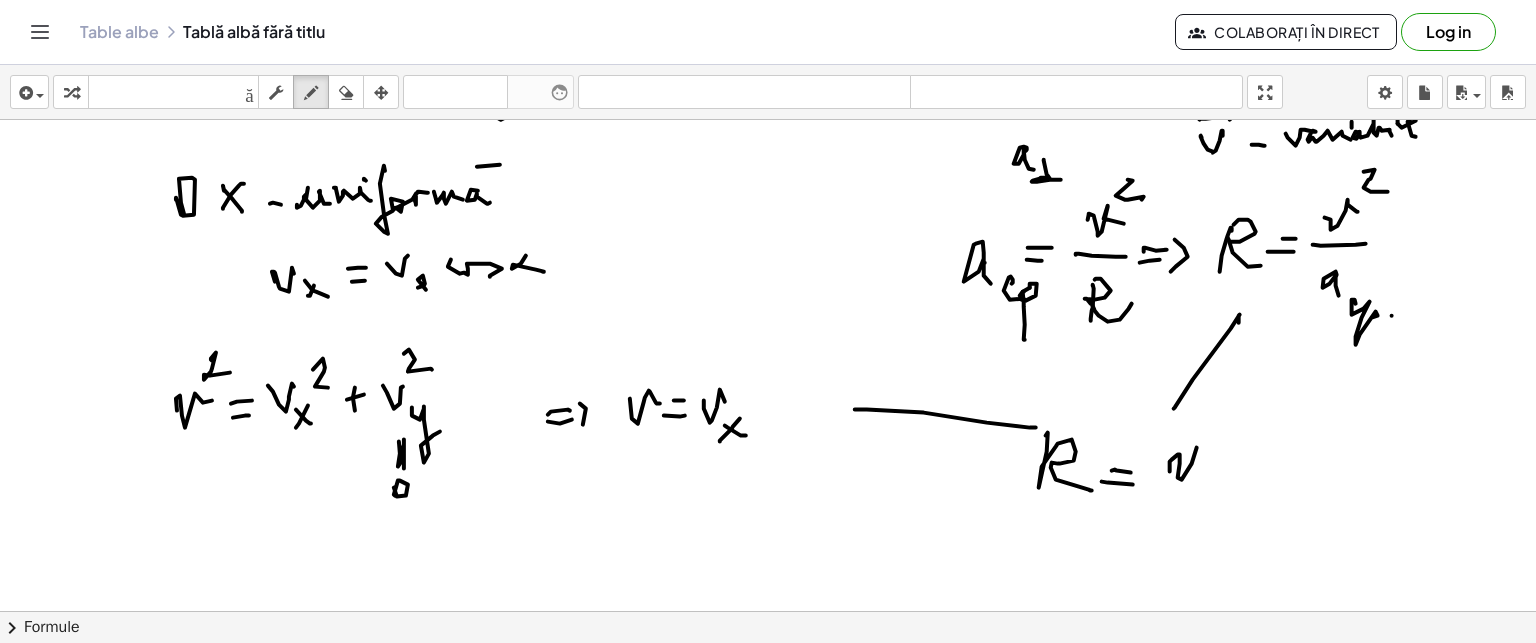 click at bounding box center [768, 211] 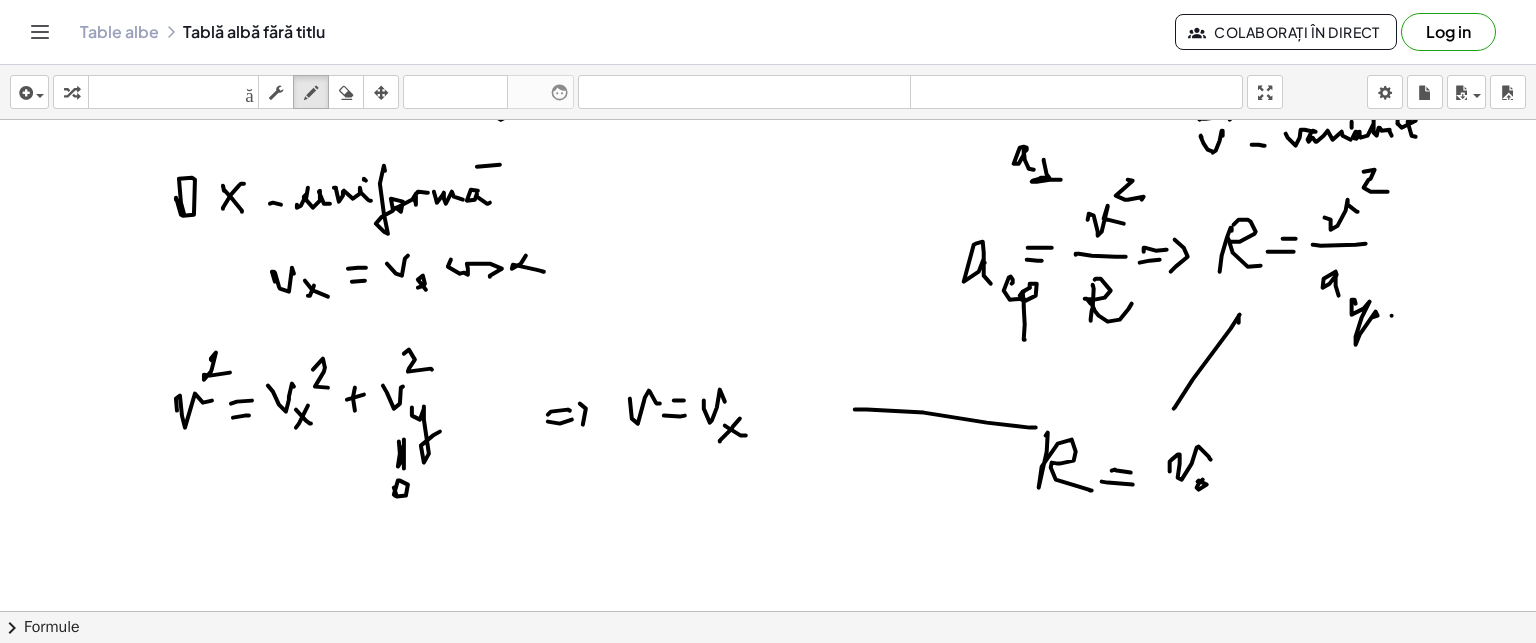 click at bounding box center (768, 211) 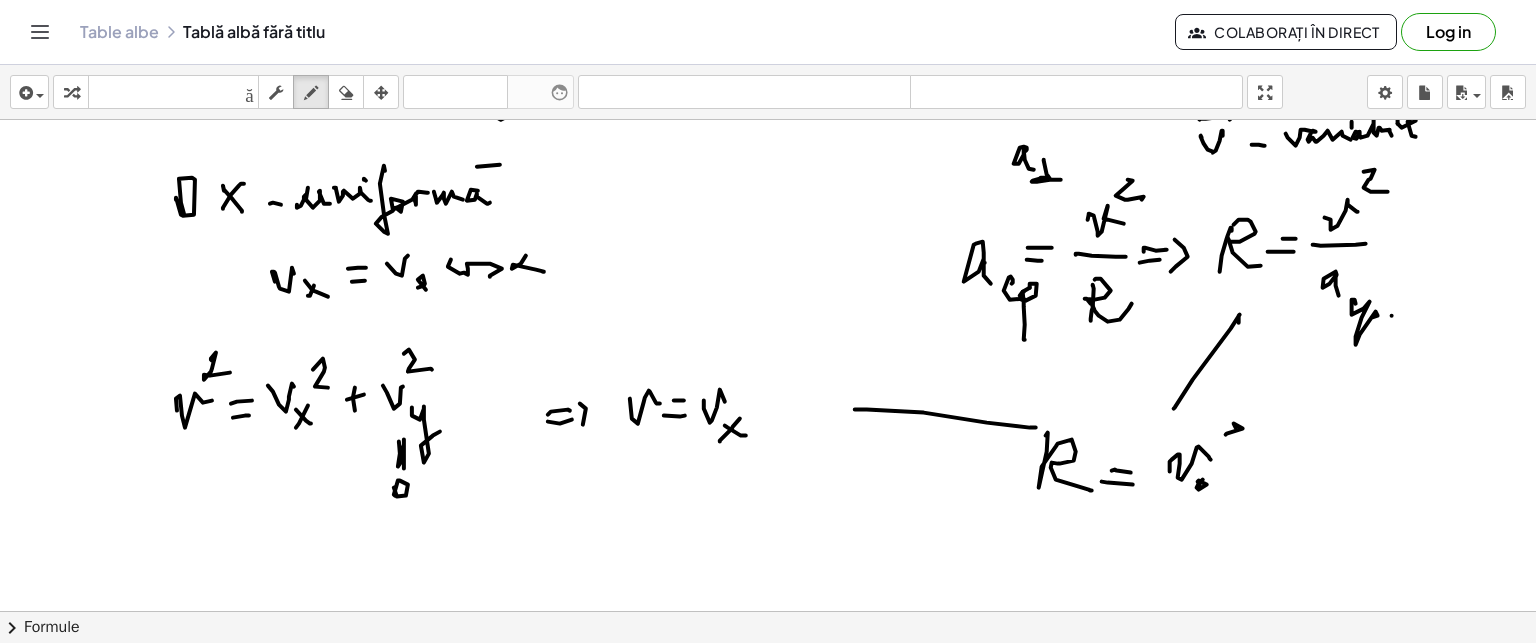 click at bounding box center [768, 211] 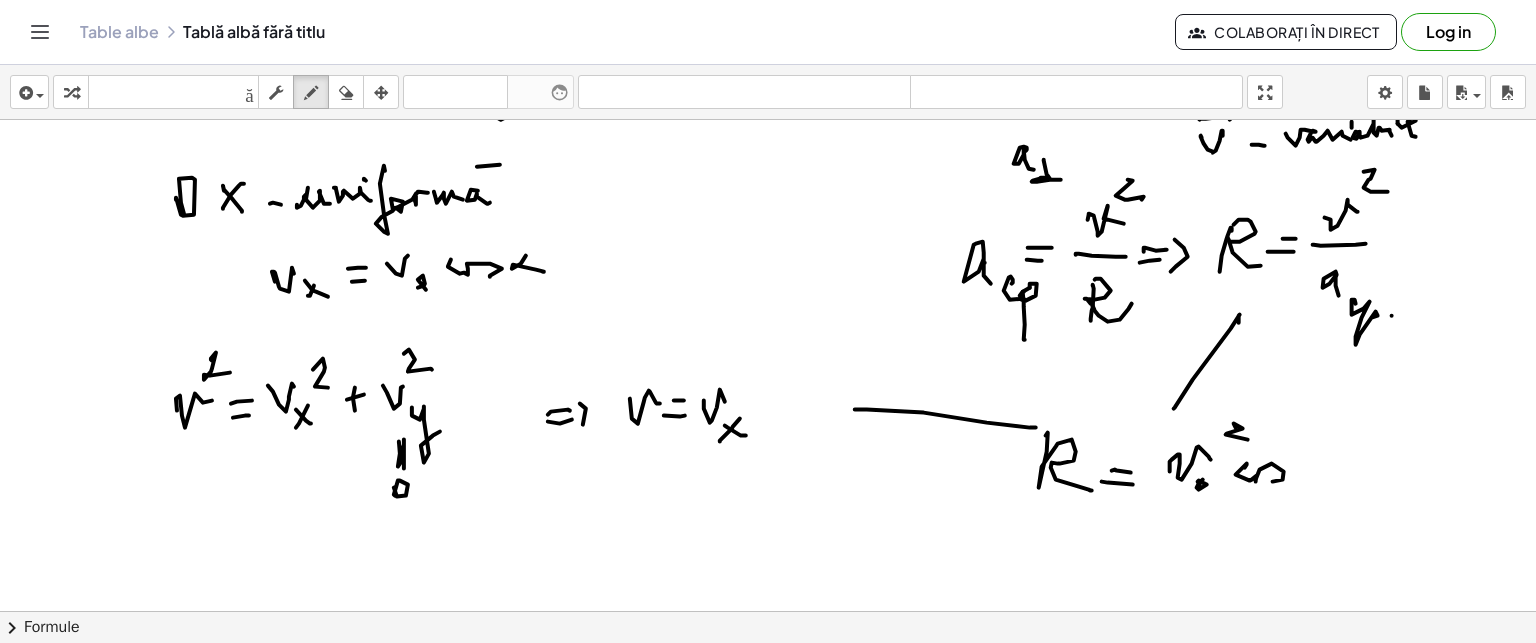 click at bounding box center [768, 211] 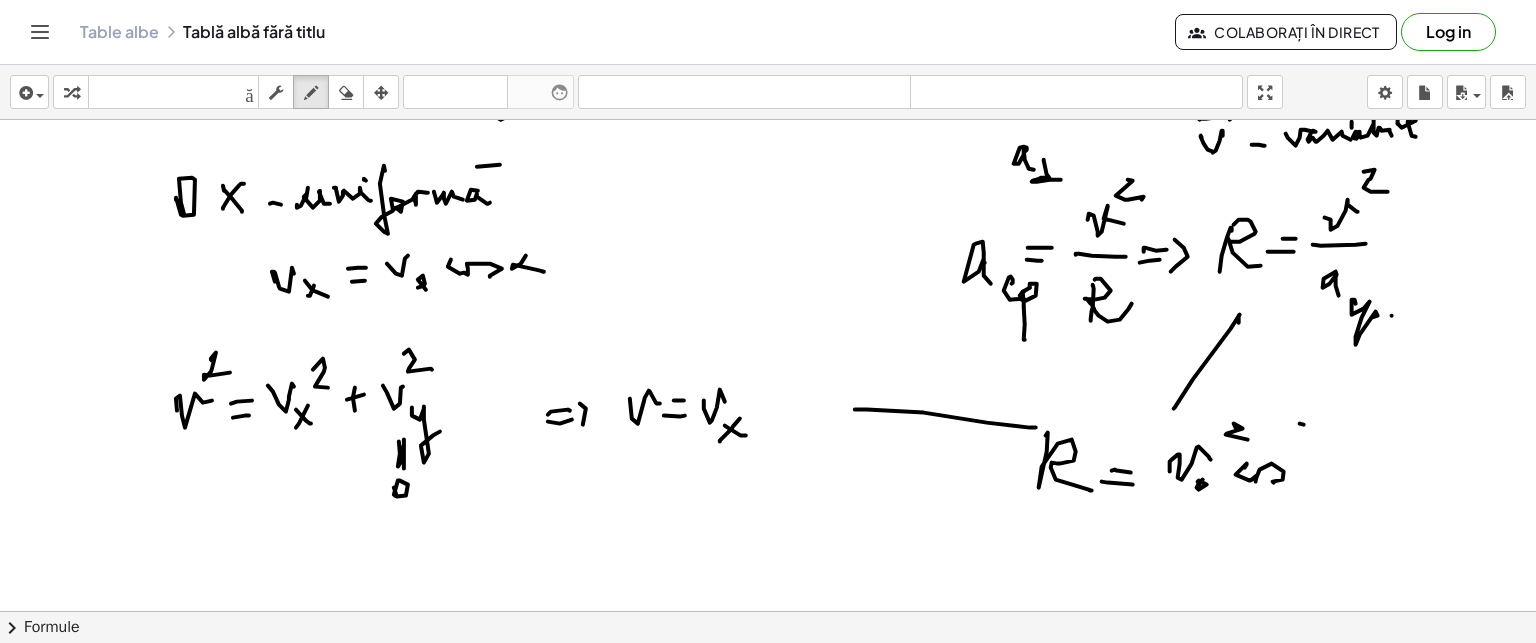 click at bounding box center [768, 211] 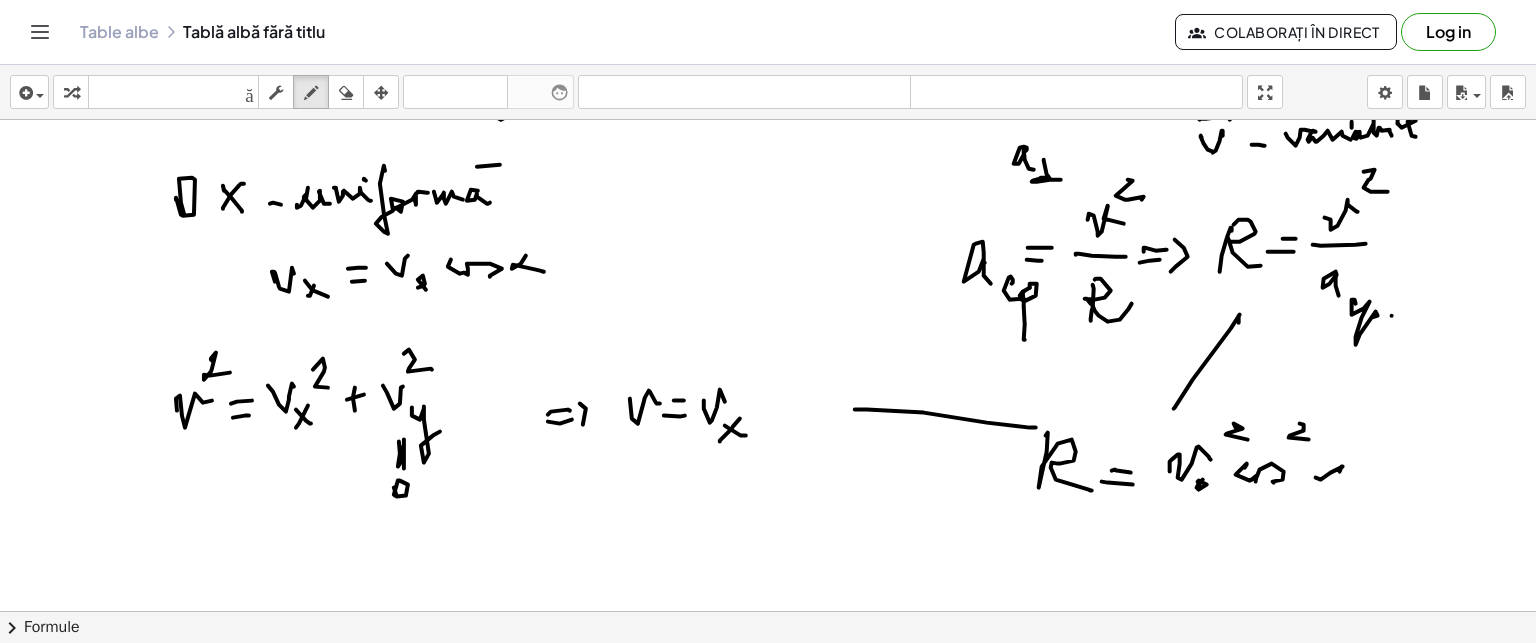 click at bounding box center [768, 211] 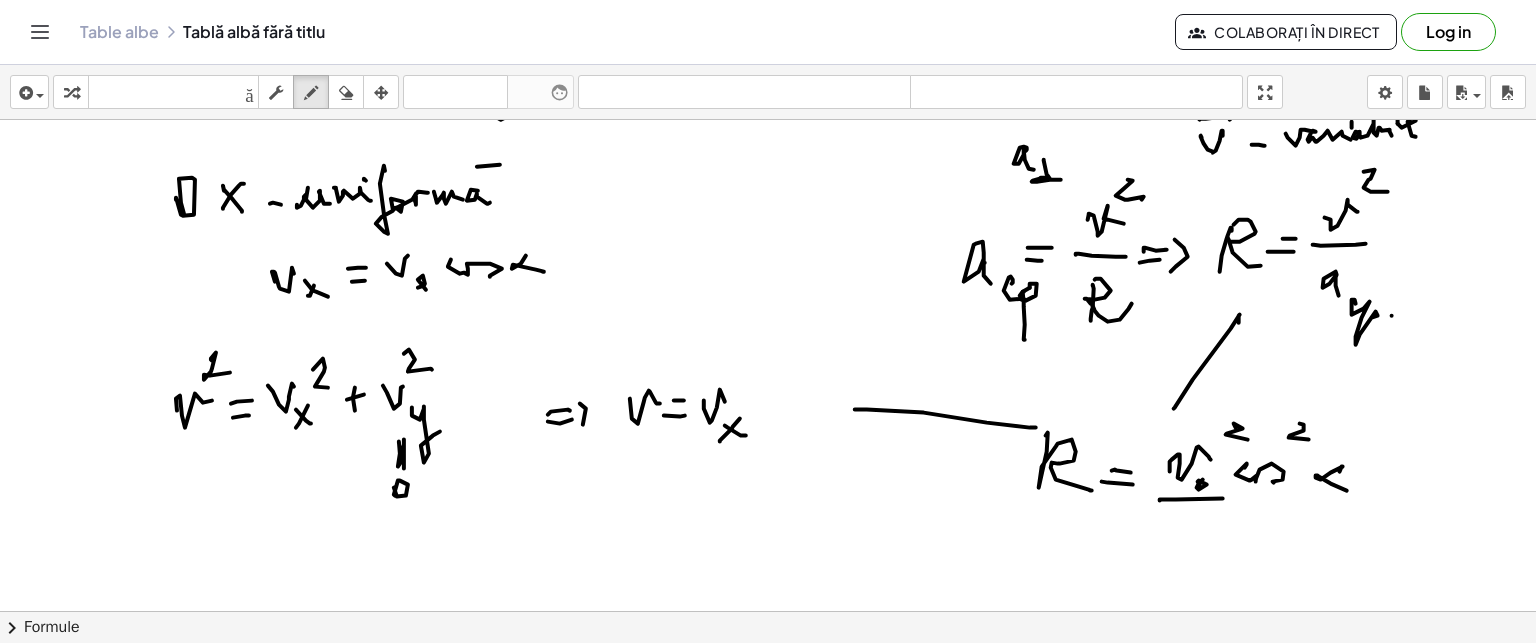 click at bounding box center [768, 211] 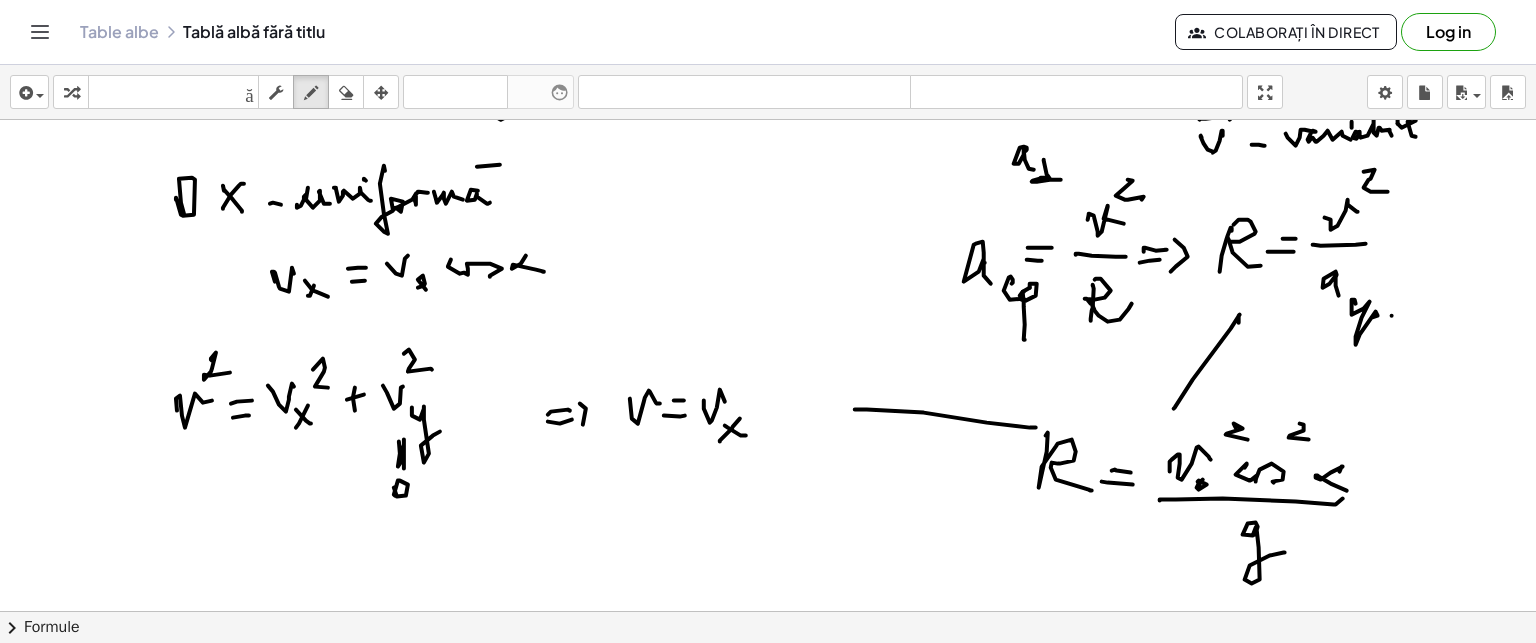 click at bounding box center (768, 211) 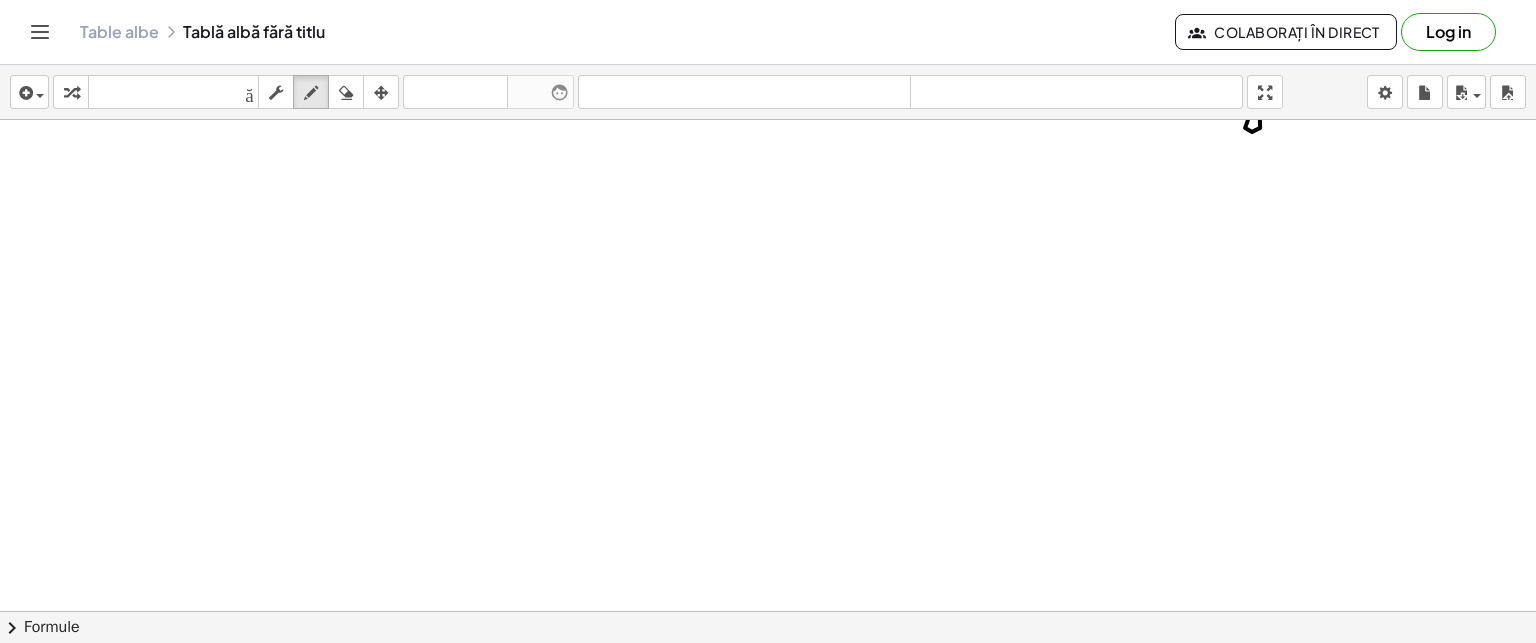 scroll, scrollTop: 892, scrollLeft: 0, axis: vertical 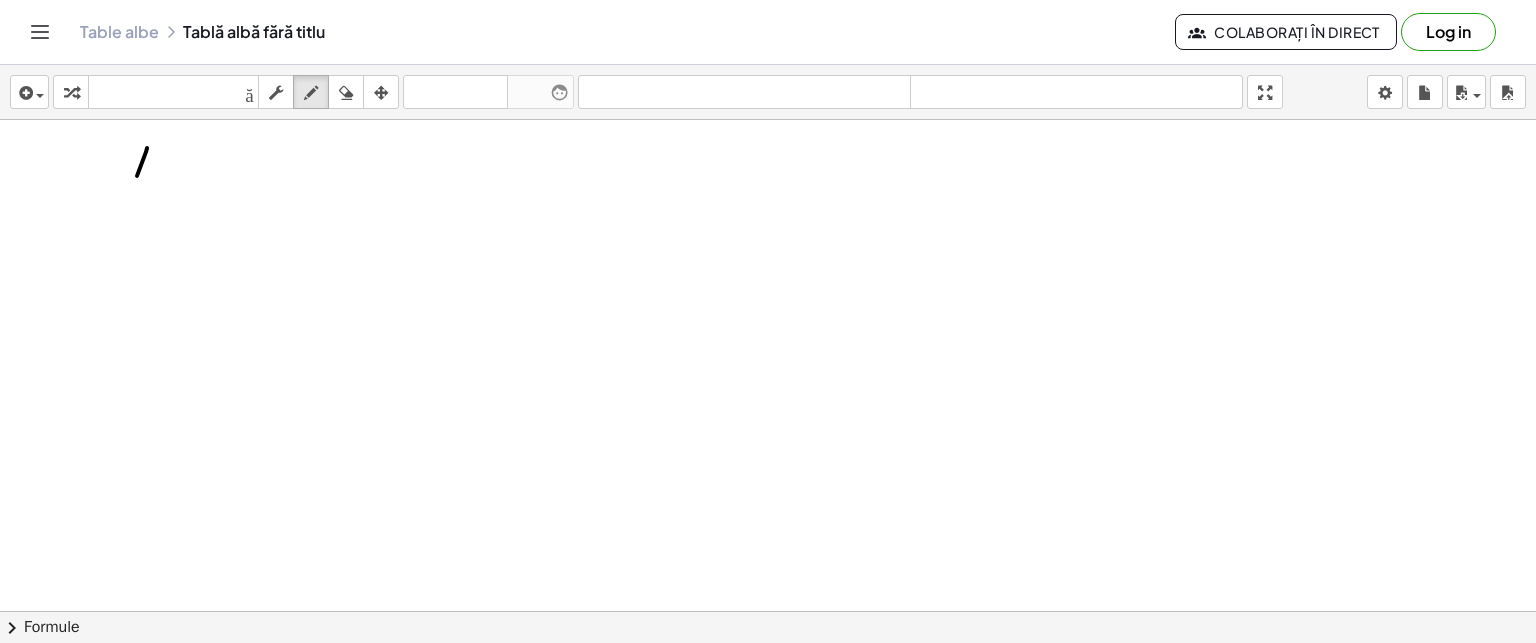 drag, startPoint x: 137, startPoint y: 175, endPoint x: 137, endPoint y: 155, distance: 20 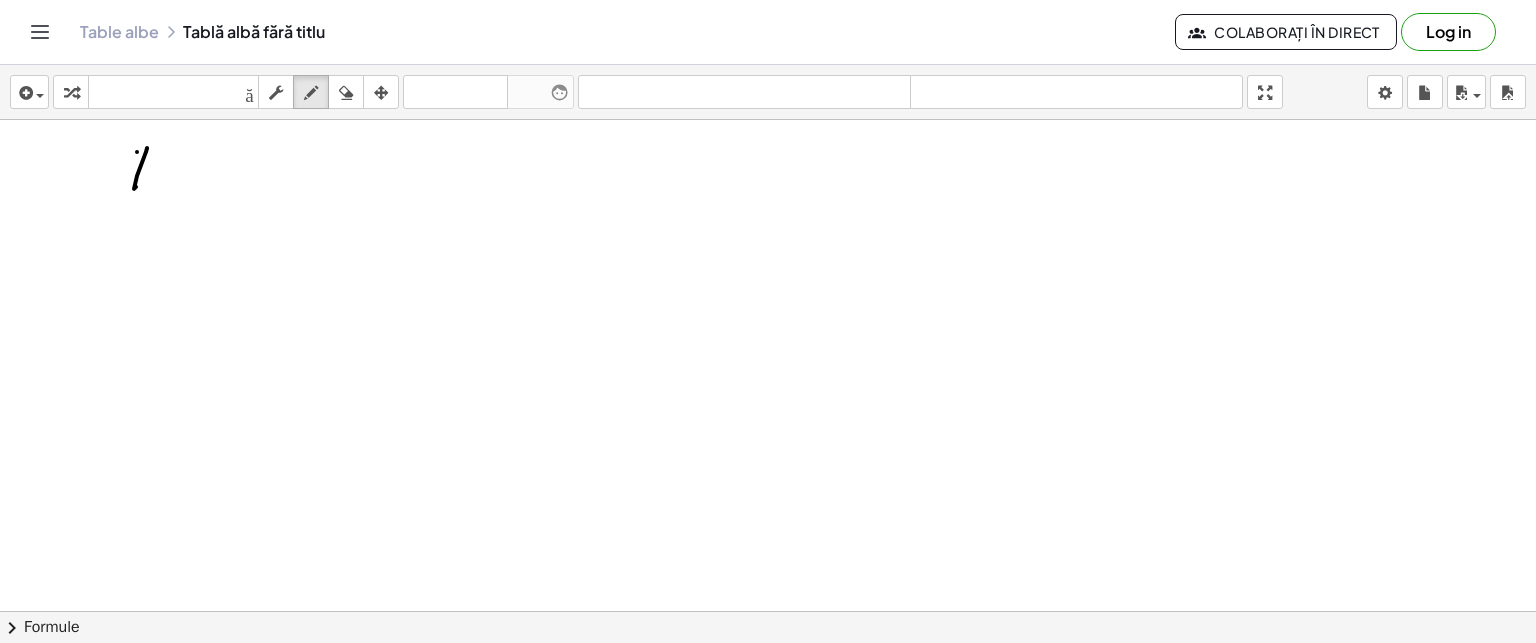 drag, startPoint x: 137, startPoint y: 151, endPoint x: 134, endPoint y: 166, distance: 15.297058 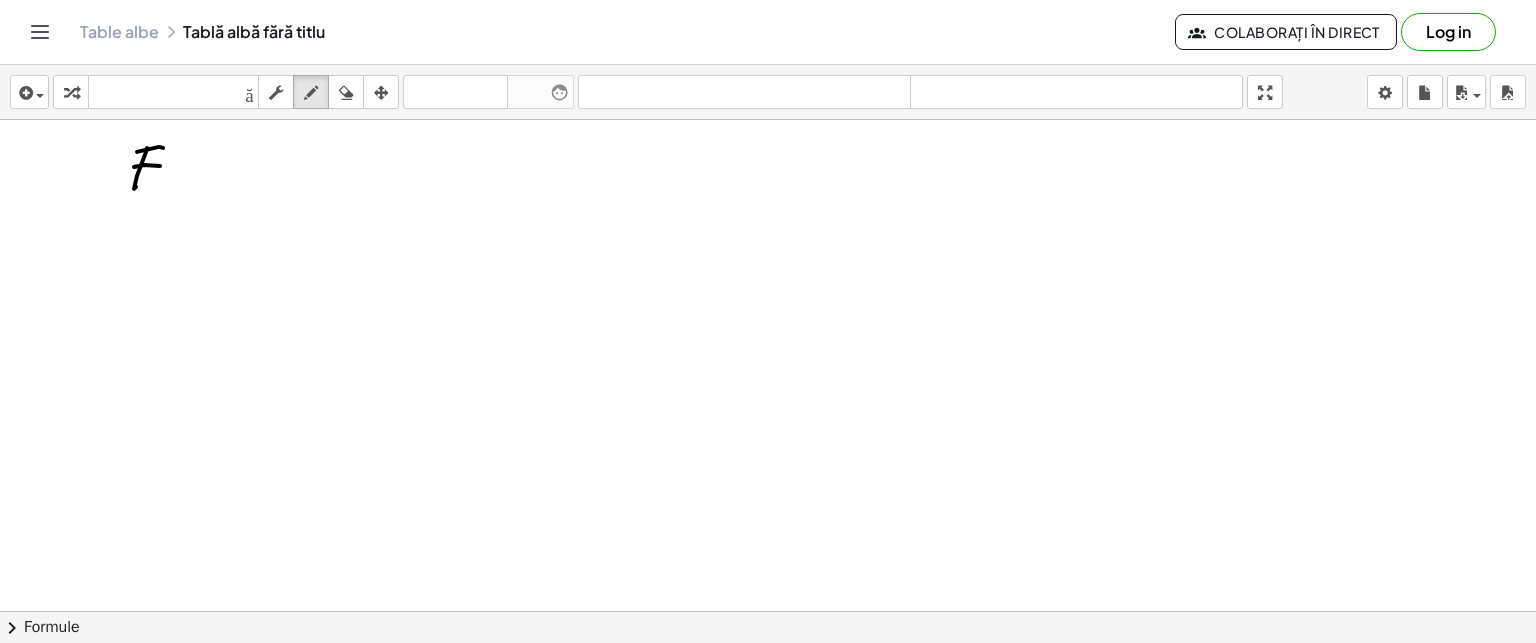 drag, startPoint x: 134, startPoint y: 166, endPoint x: 160, endPoint y: 165, distance: 26.019224 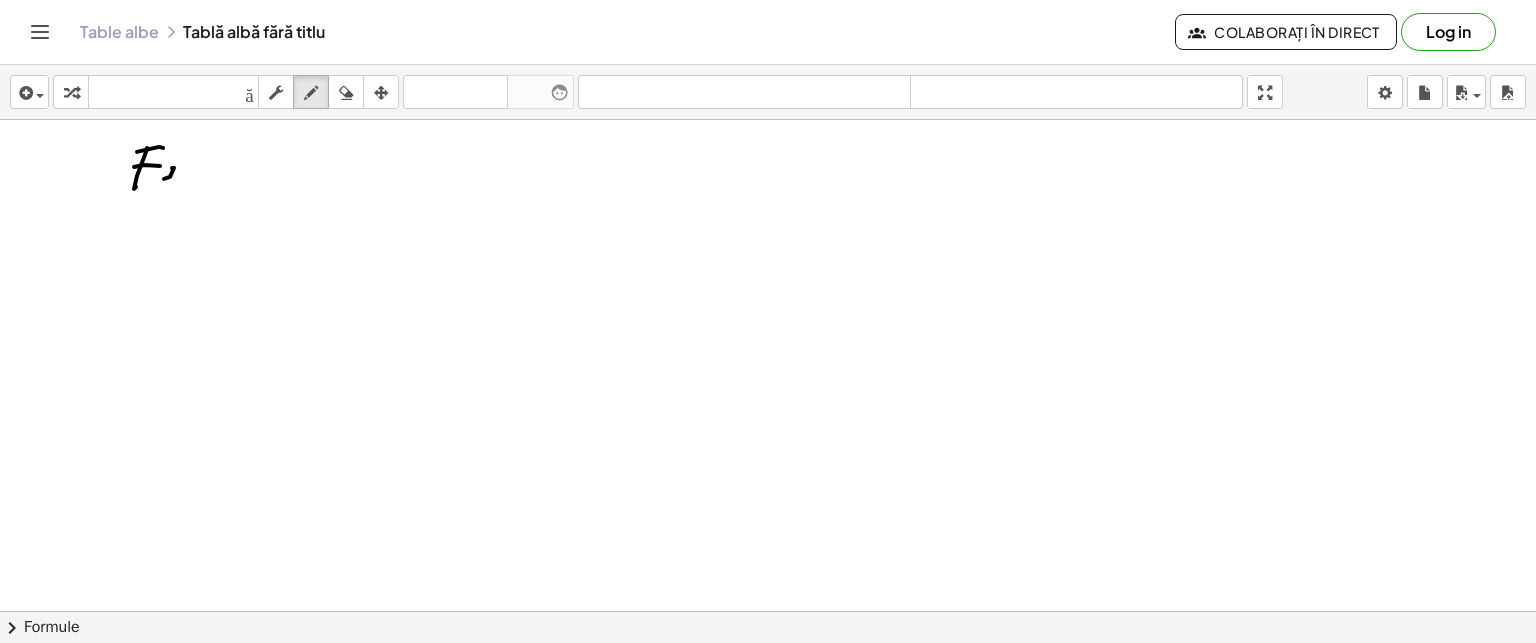 drag, startPoint x: 172, startPoint y: 167, endPoint x: 156, endPoint y: 202, distance: 38.483765 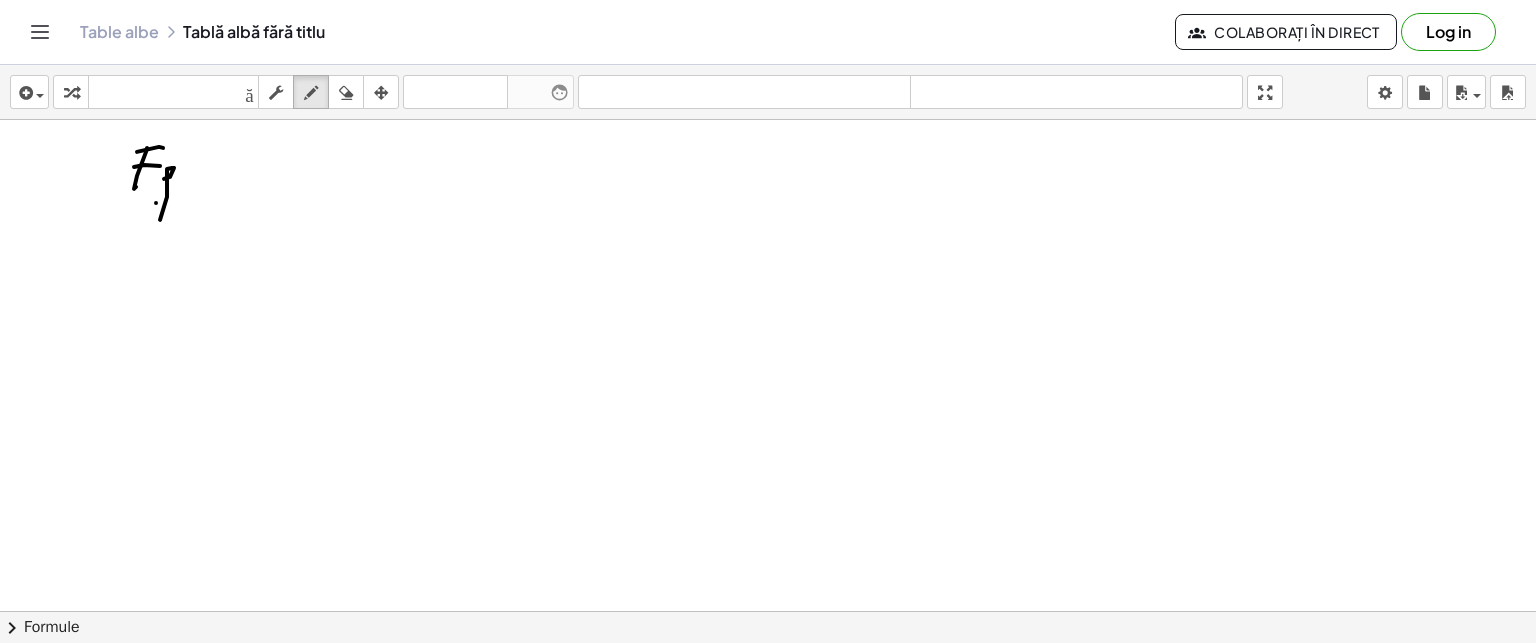drag, startPoint x: 156, startPoint y: 202, endPoint x: 207, endPoint y: 159, distance: 66.70832 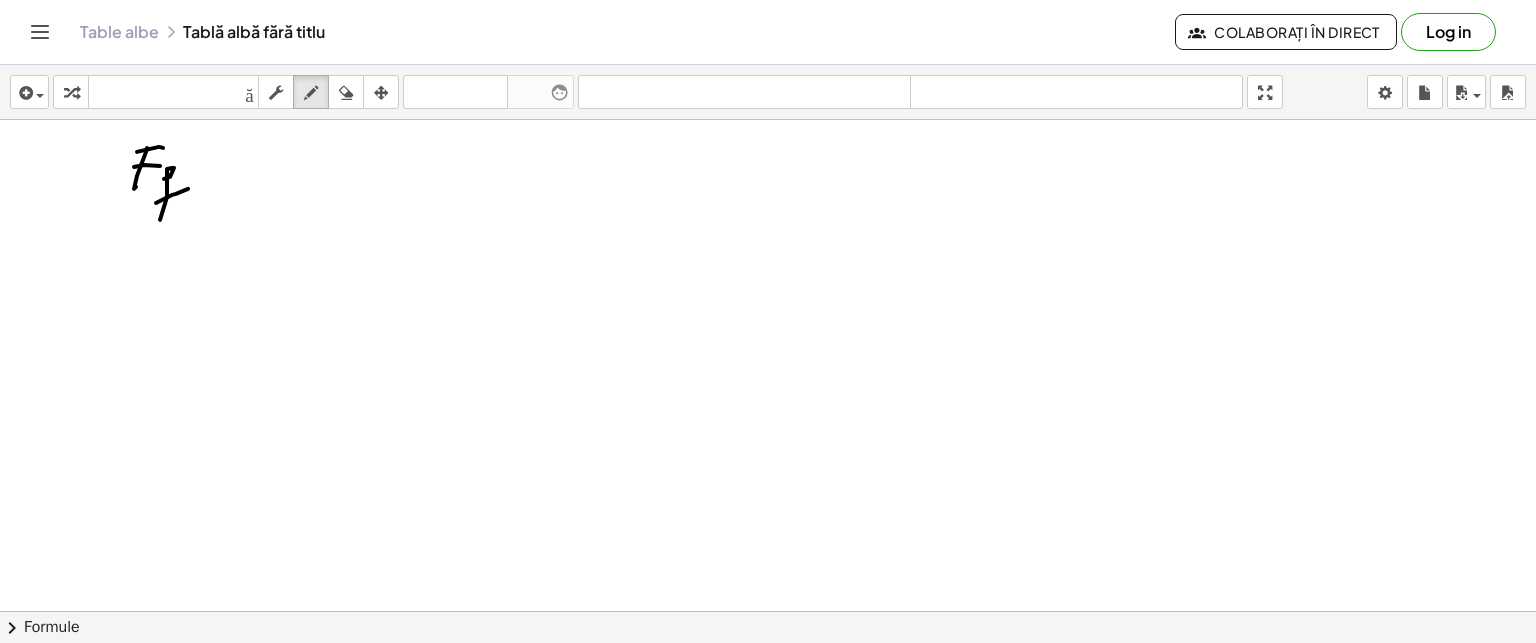click at bounding box center (768, -34) 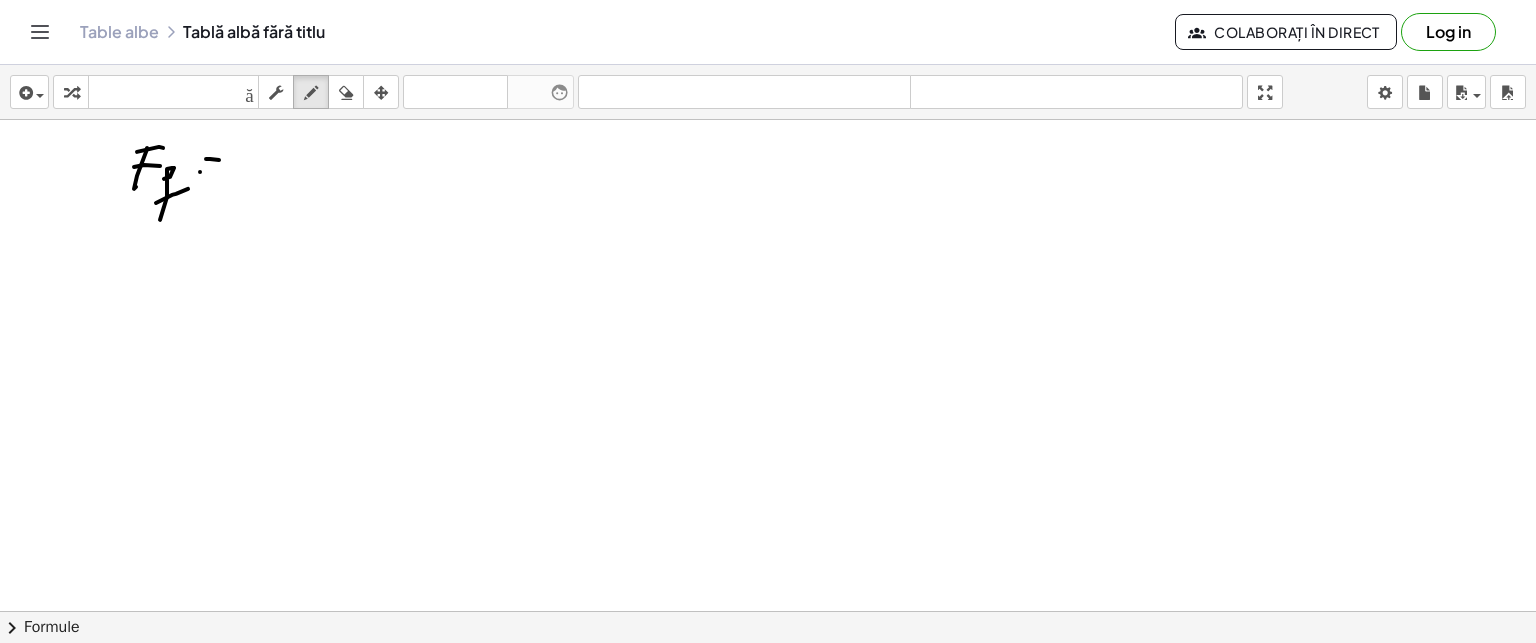drag, startPoint x: 200, startPoint y: 171, endPoint x: 238, endPoint y: 179, distance: 38.832977 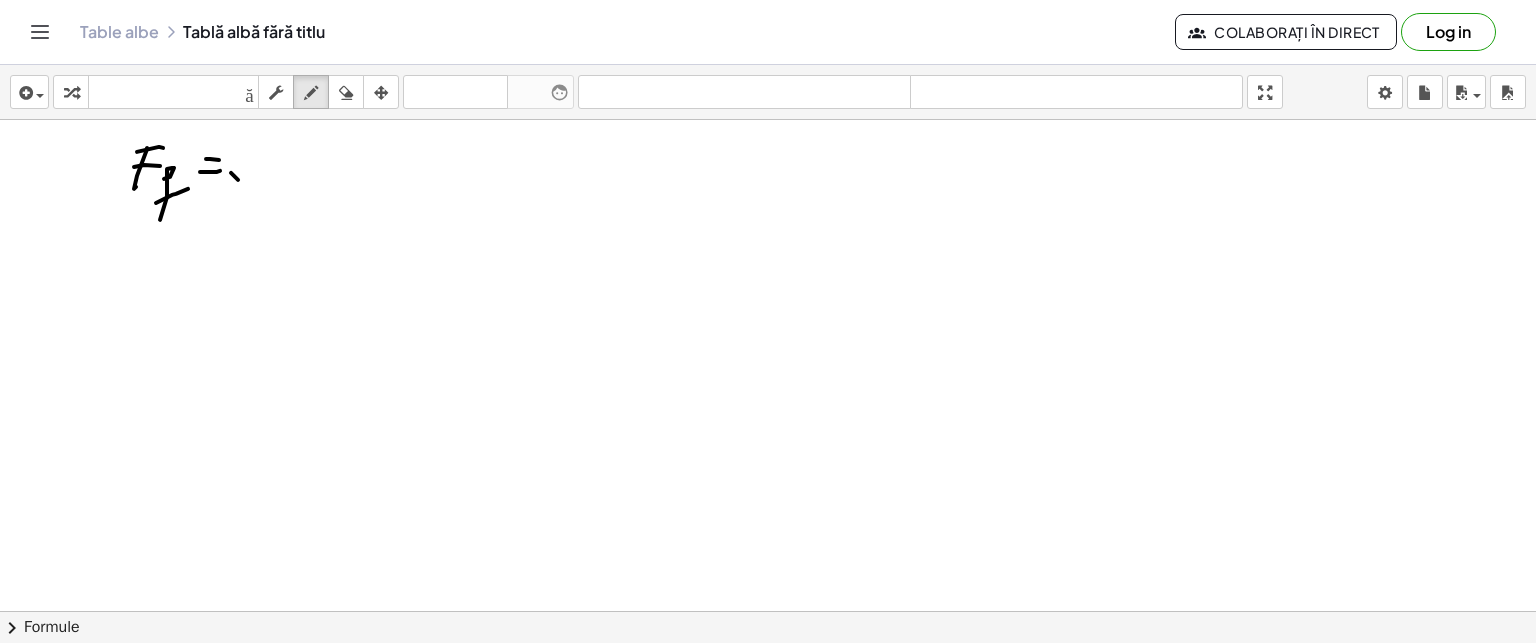 drag, startPoint x: 238, startPoint y: 179, endPoint x: 272, endPoint y: 170, distance: 35.17101 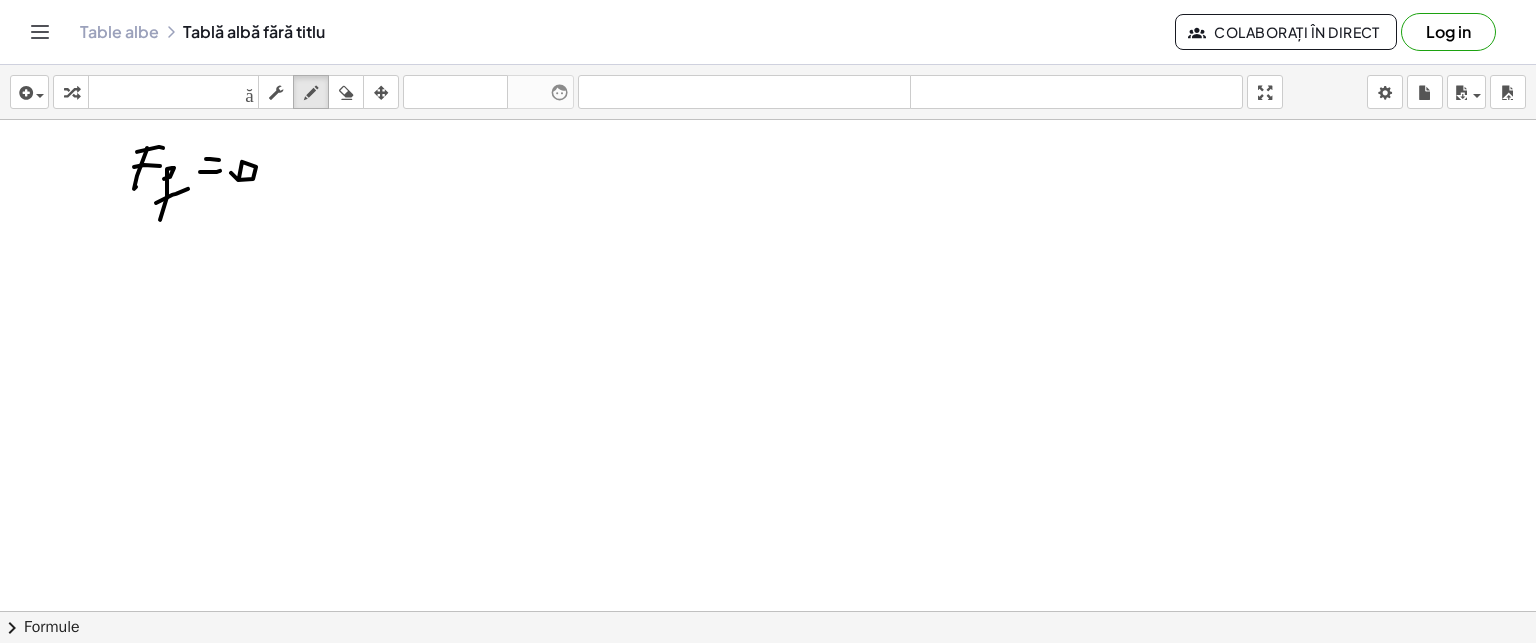 click at bounding box center (768, -34) 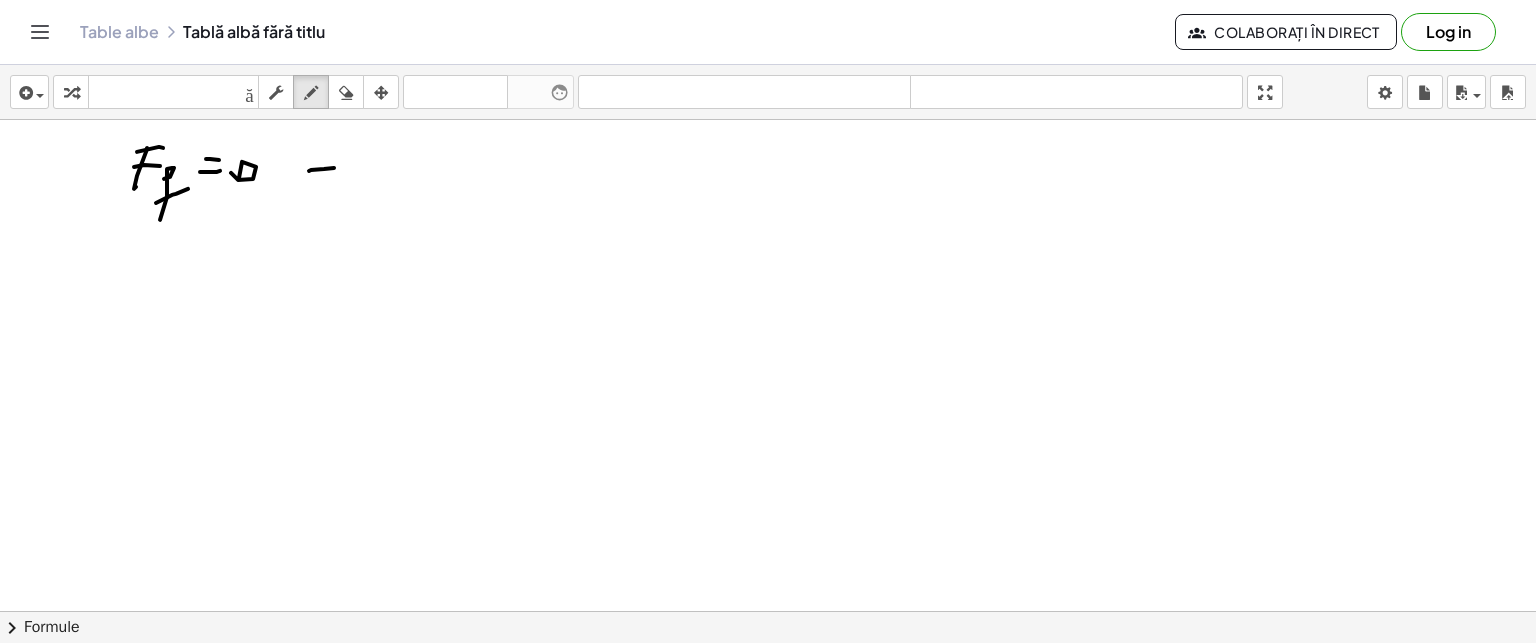 click at bounding box center [768, -34] 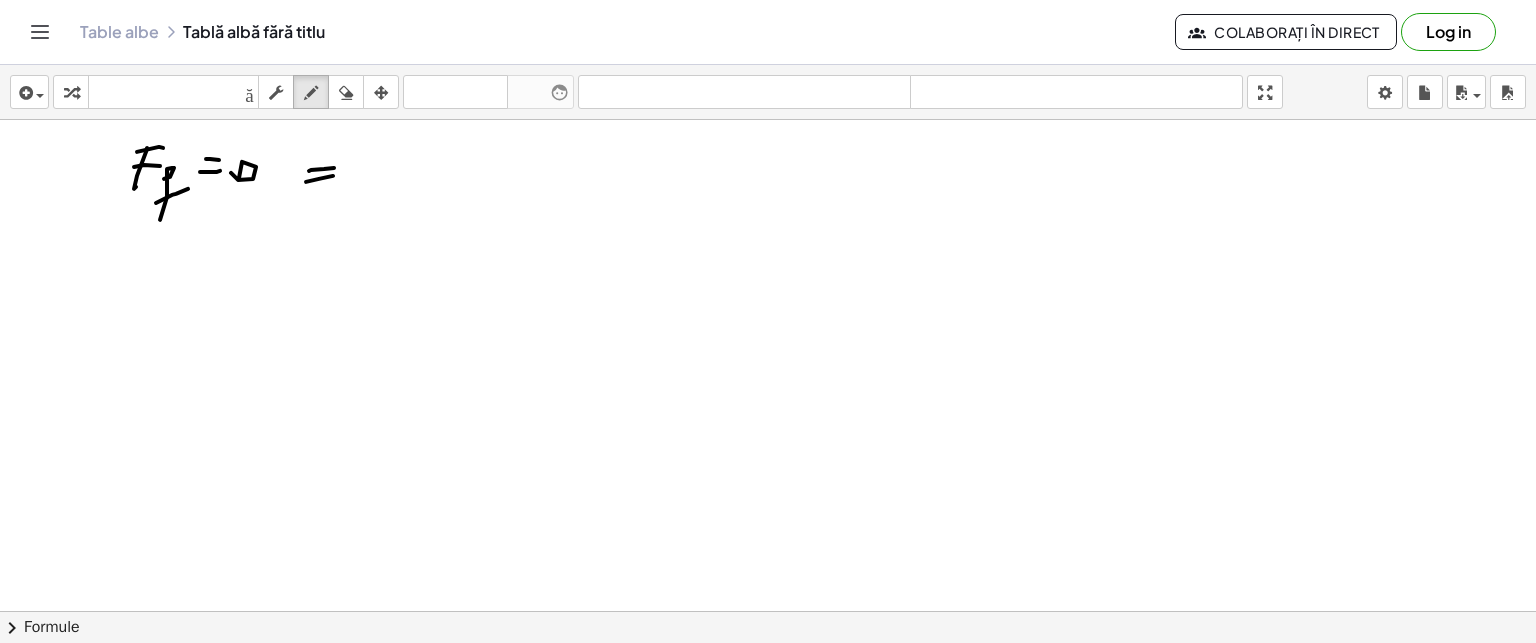 click at bounding box center (768, -34) 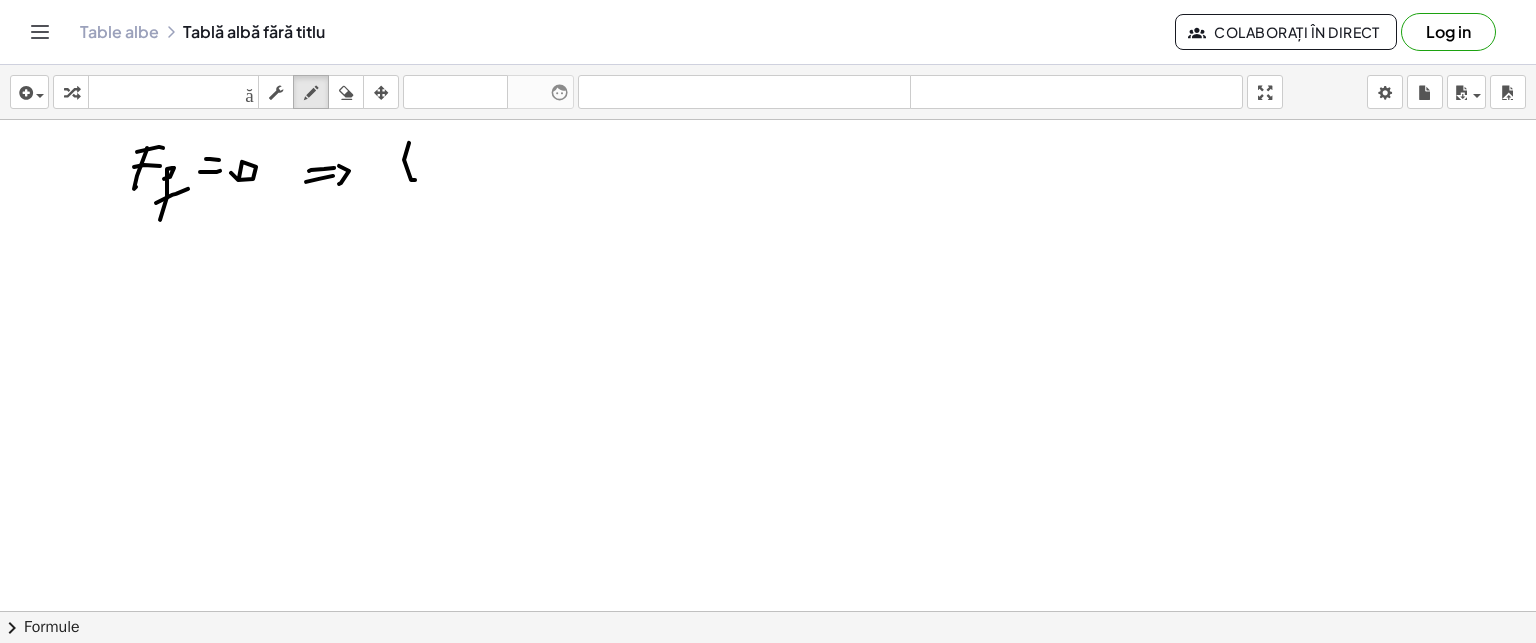 drag, startPoint x: 404, startPoint y: 159, endPoint x: 414, endPoint y: 151, distance: 12.806249 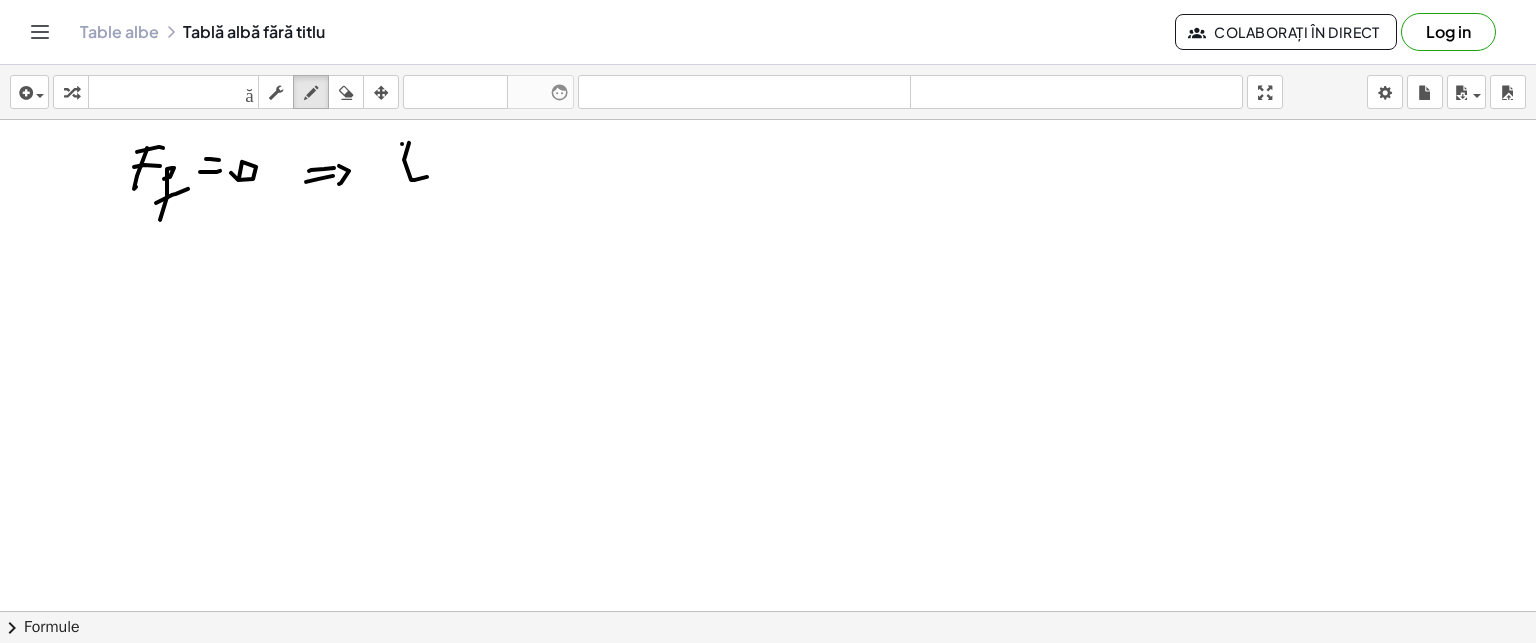 click at bounding box center [768, -34] 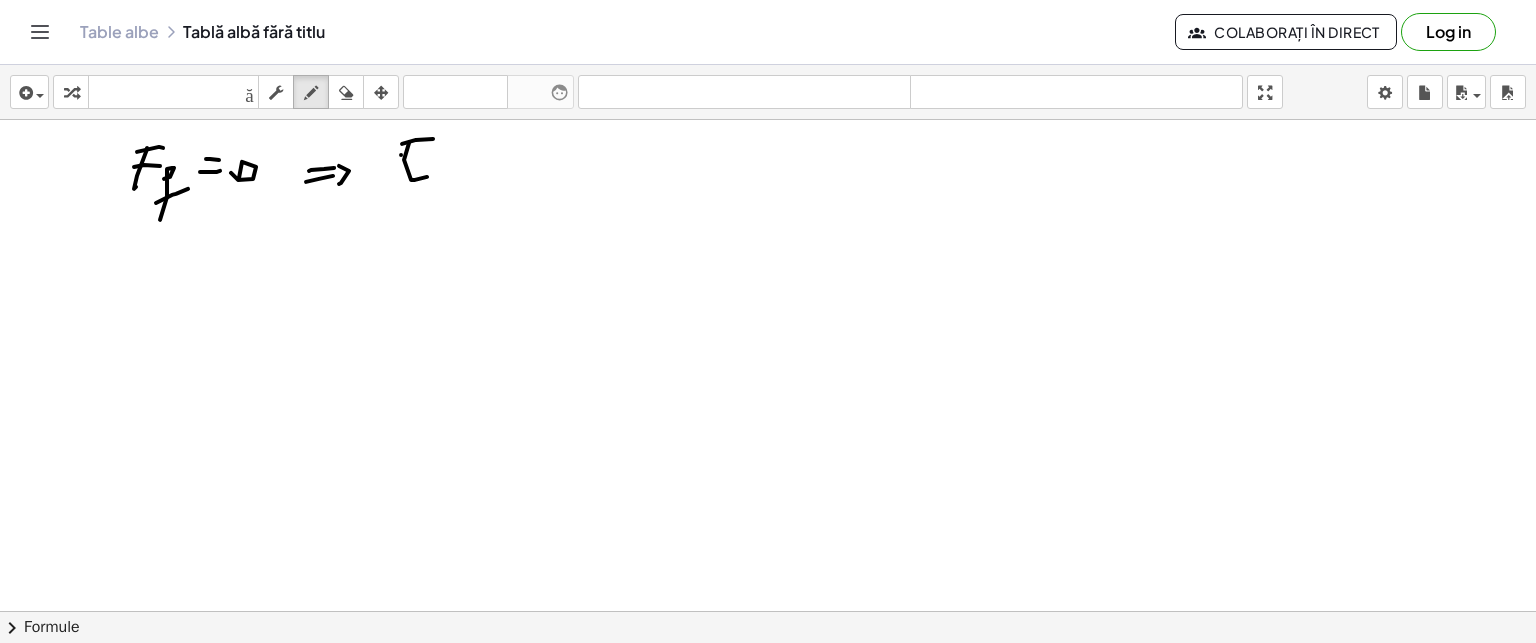 drag, startPoint x: 401, startPoint y: 154, endPoint x: 440, endPoint y: 147, distance: 39.623226 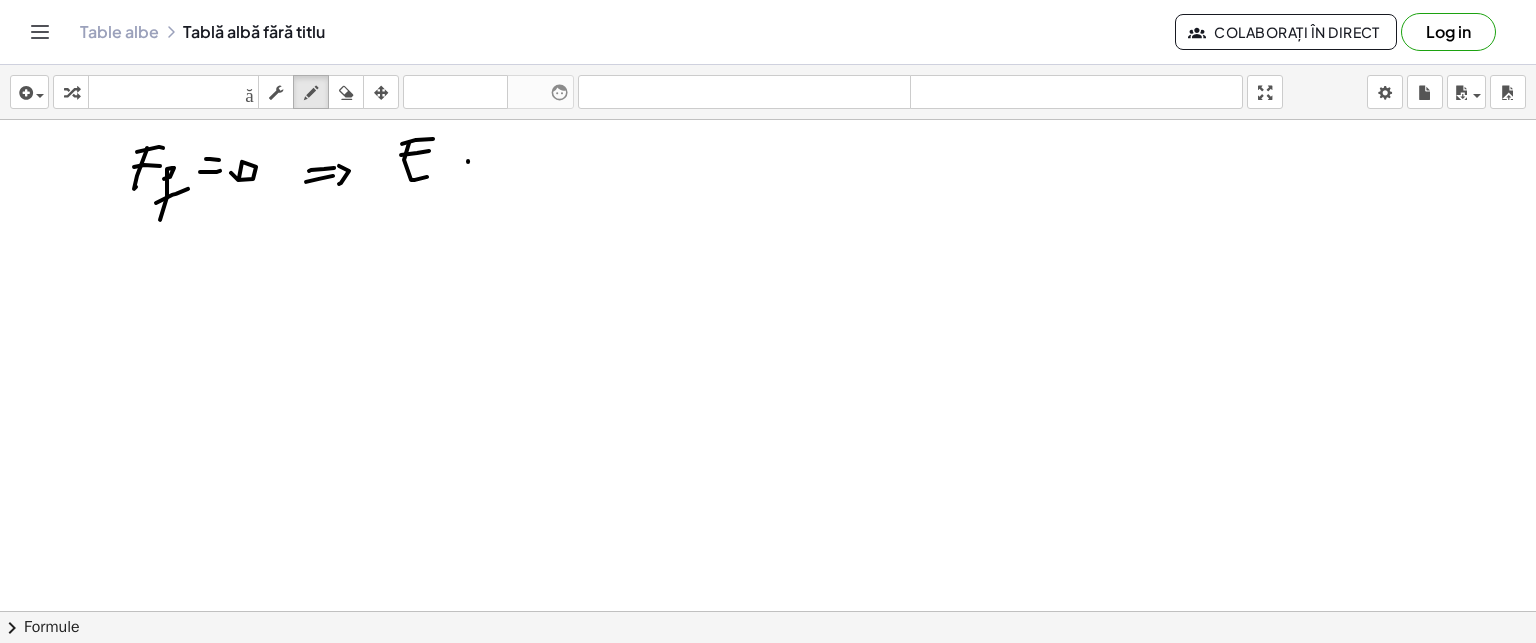 click at bounding box center [768, -34] 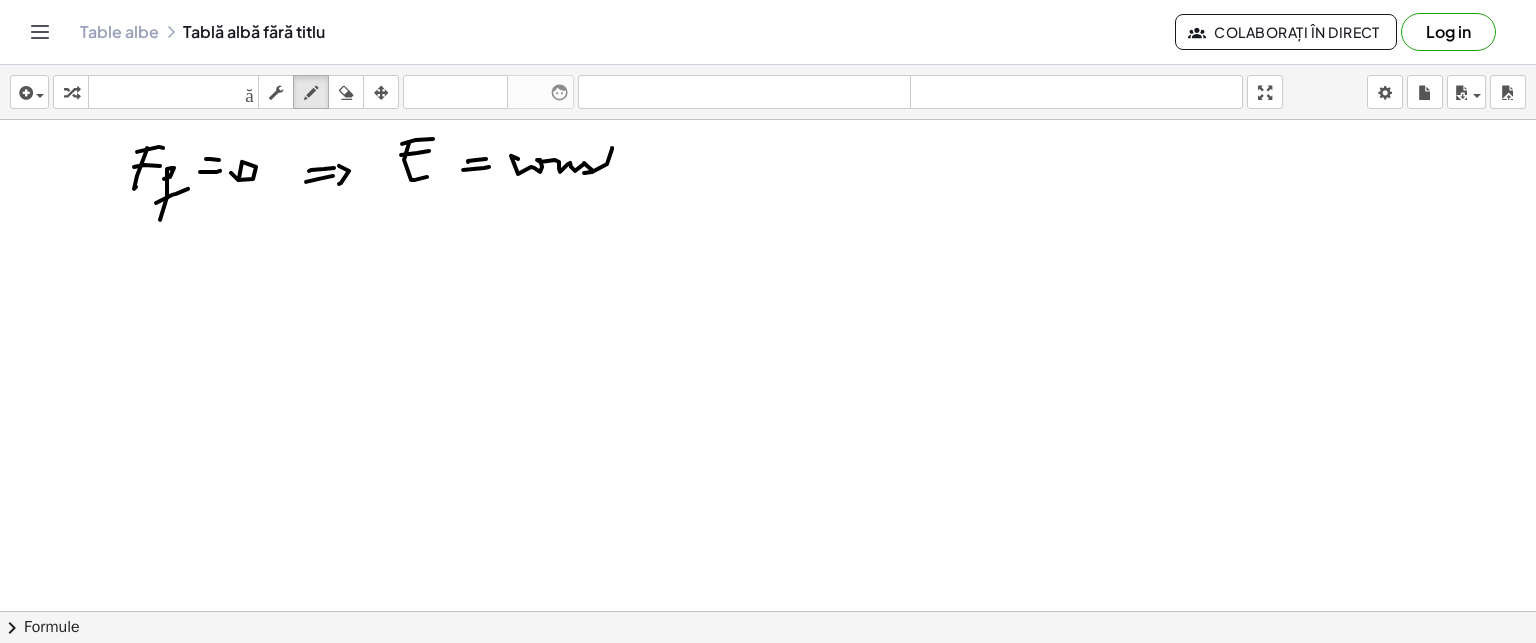 drag, startPoint x: 518, startPoint y: 173, endPoint x: 611, endPoint y: 158, distance: 94.20191 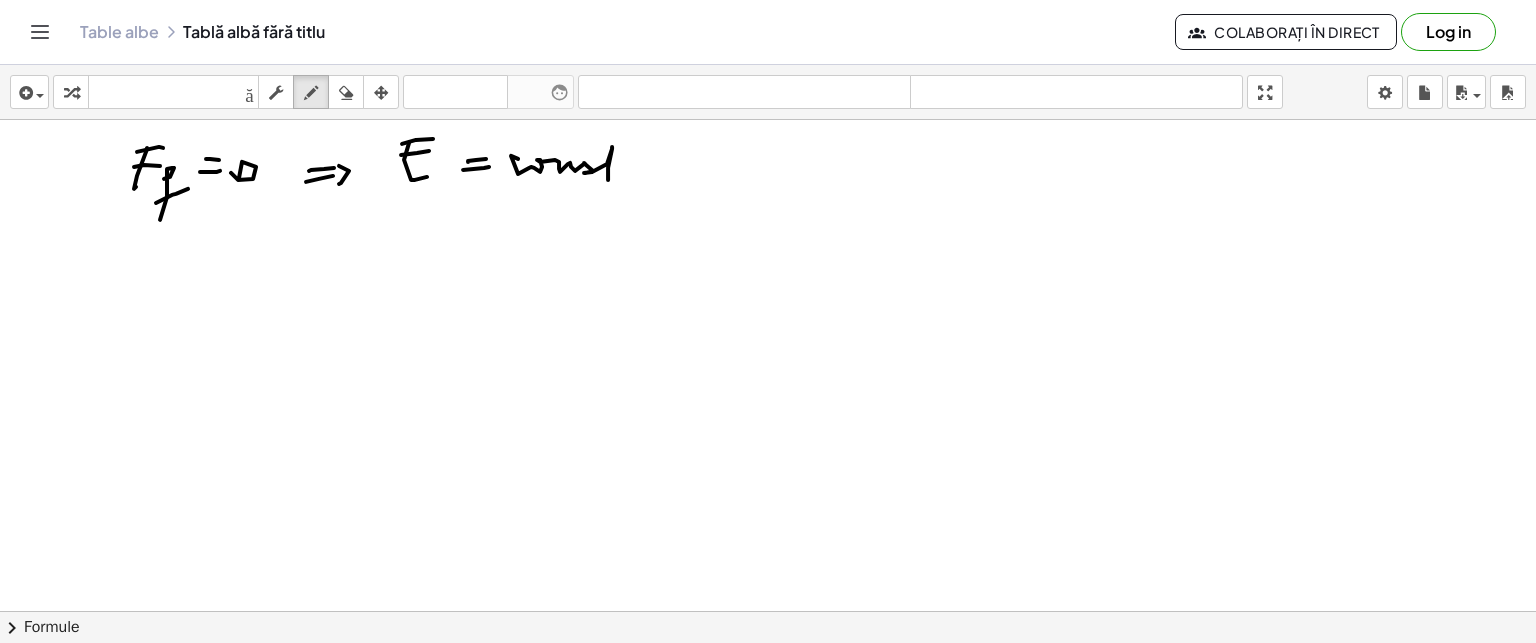 drag, startPoint x: 641, startPoint y: 146, endPoint x: 631, endPoint y: 142, distance: 10.770329 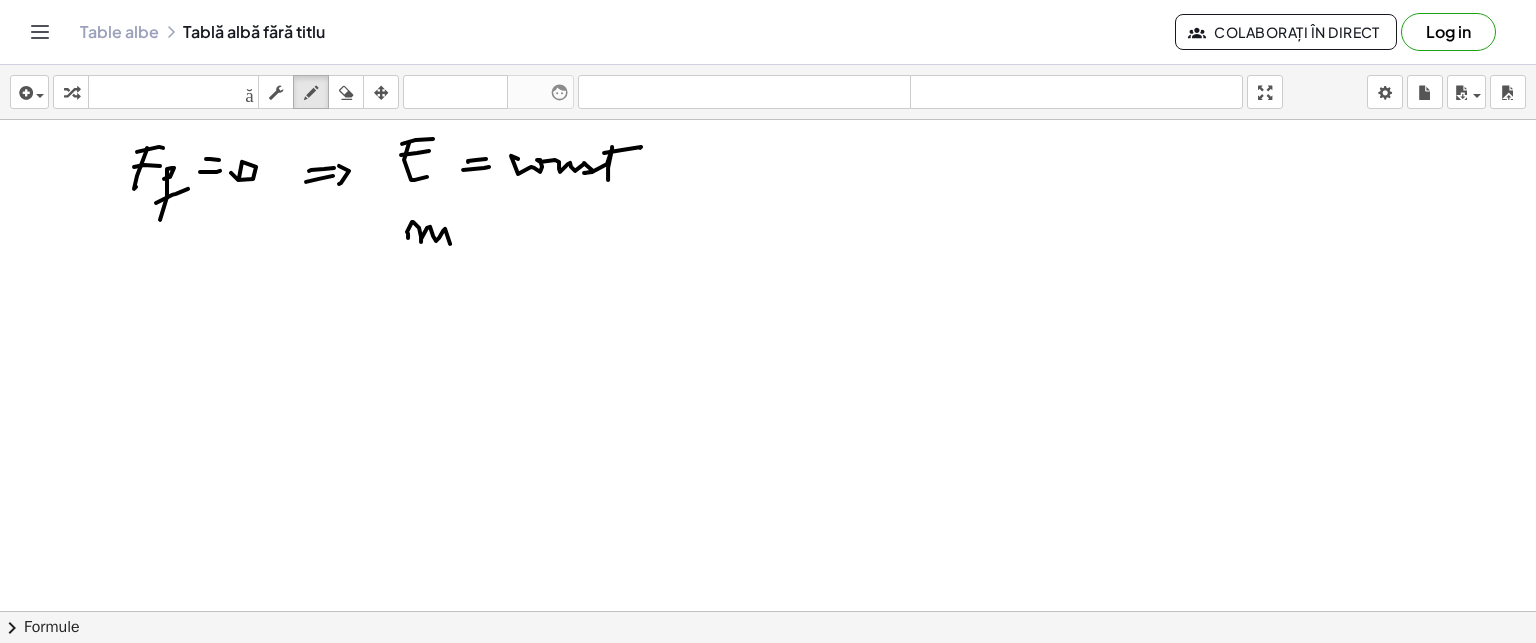 drag, startPoint x: 408, startPoint y: 237, endPoint x: 457, endPoint y: 229, distance: 49.648766 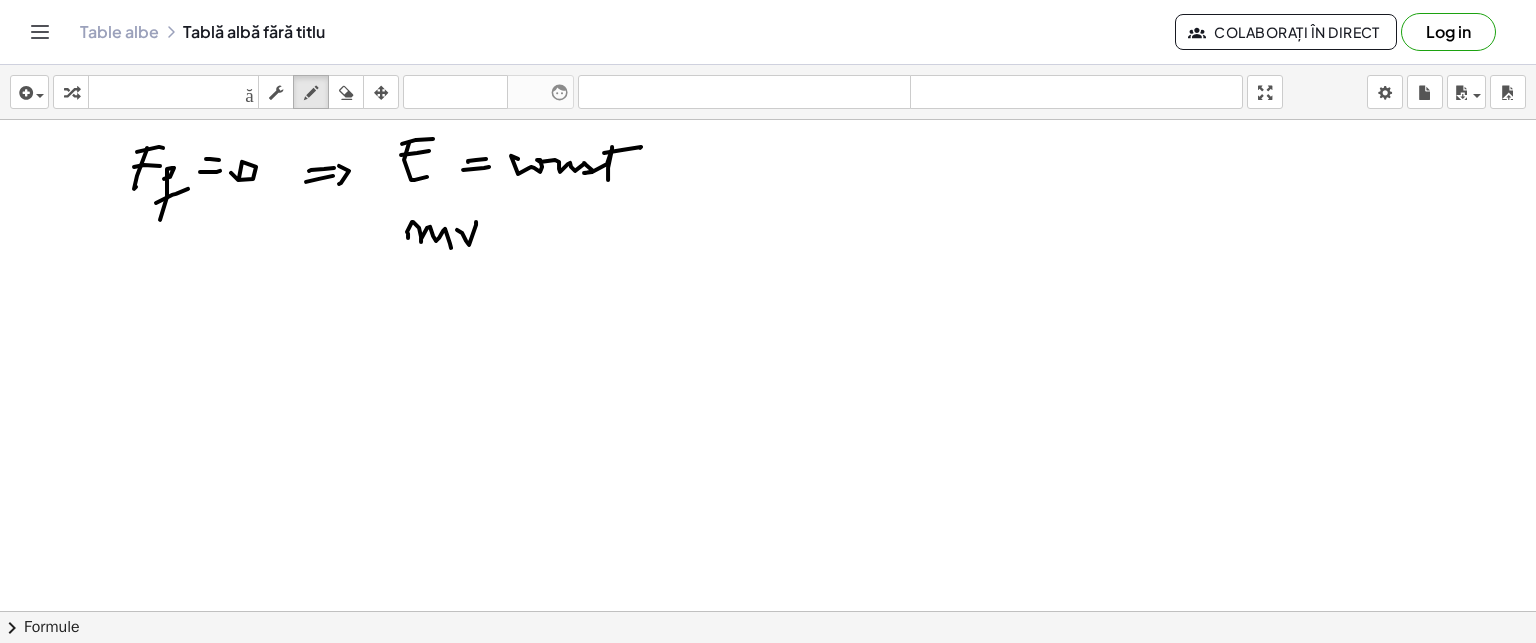 drag, startPoint x: 457, startPoint y: 229, endPoint x: 484, endPoint y: 216, distance: 29.966648 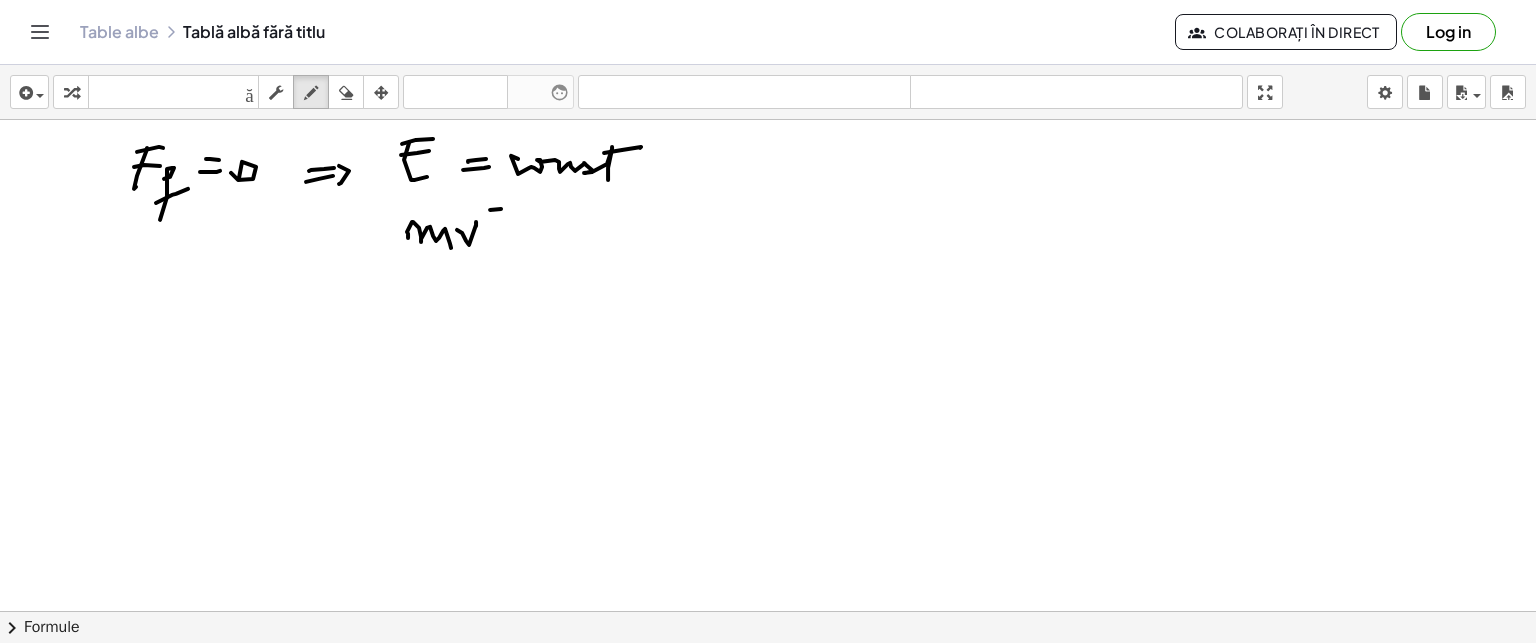 drag, startPoint x: 501, startPoint y: 208, endPoint x: 464, endPoint y: 242, distance: 50.24938 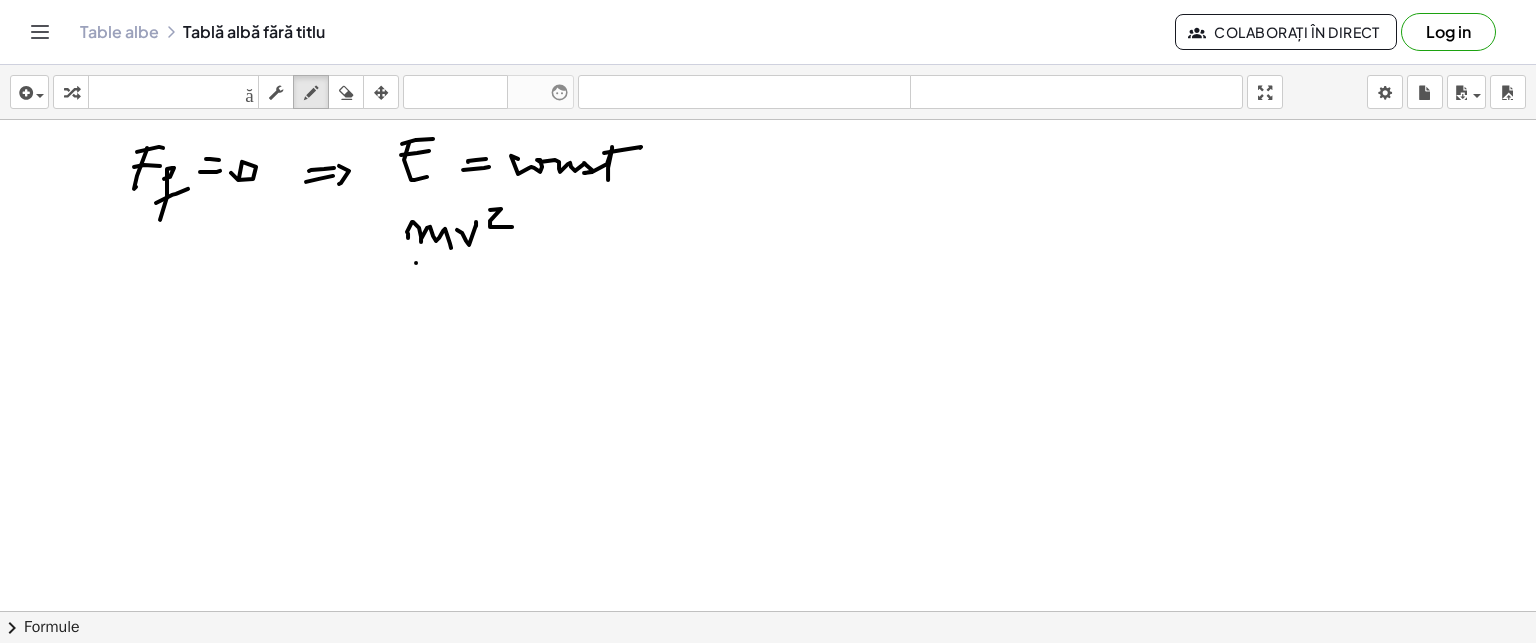 drag, startPoint x: 416, startPoint y: 262, endPoint x: 450, endPoint y: 275, distance: 36.40055 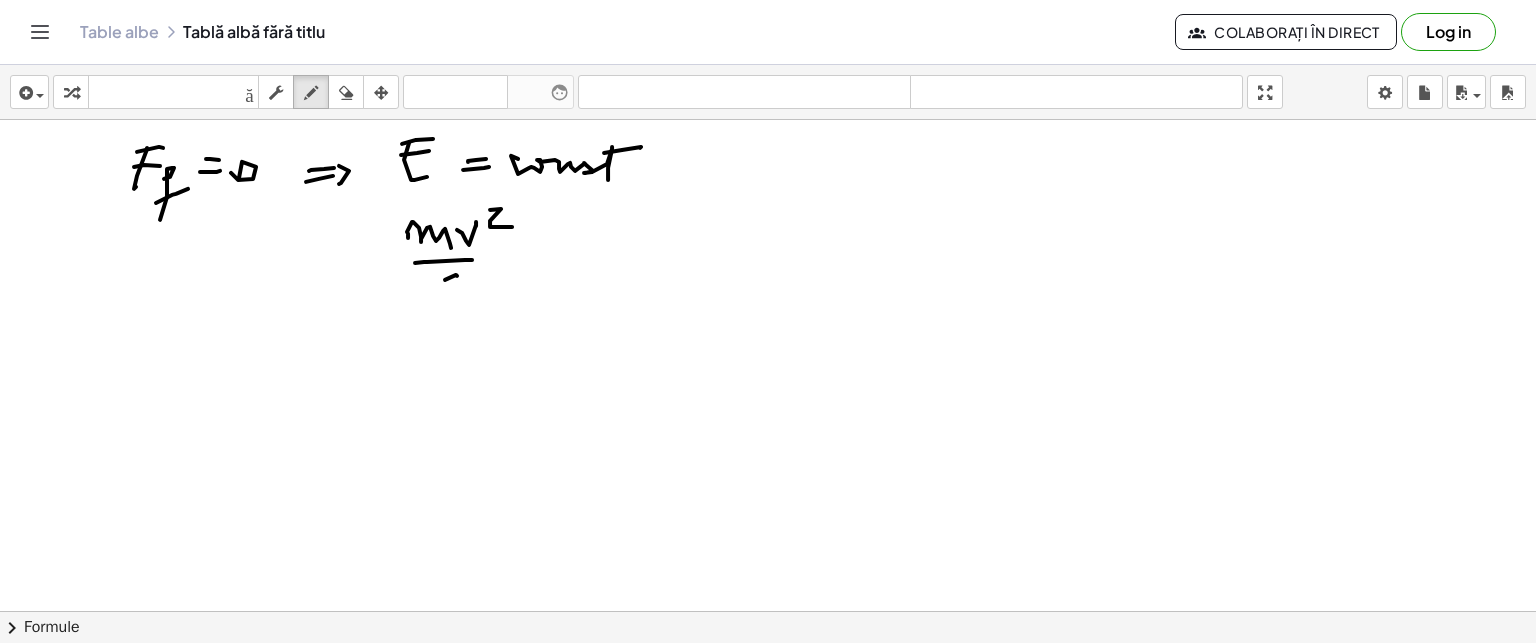 drag, startPoint x: 457, startPoint y: 275, endPoint x: 502, endPoint y: 271, distance: 45.17743 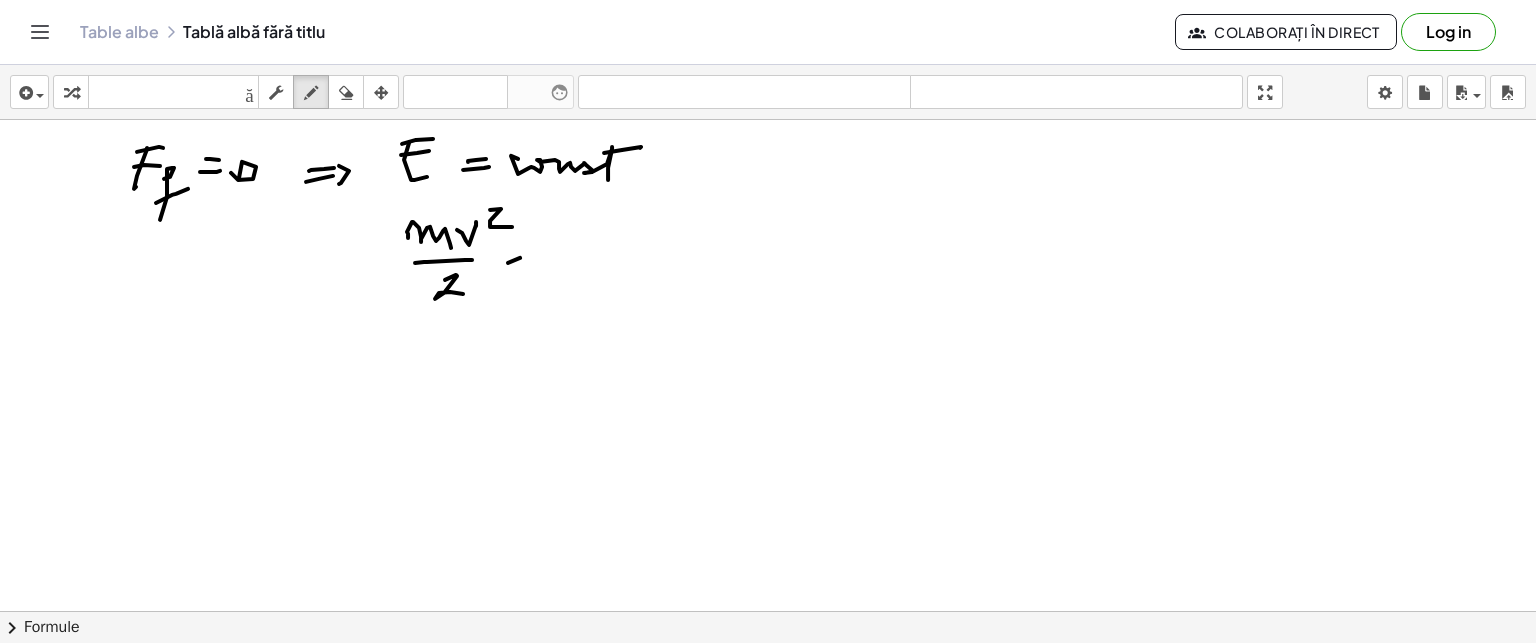 click at bounding box center (768, -34) 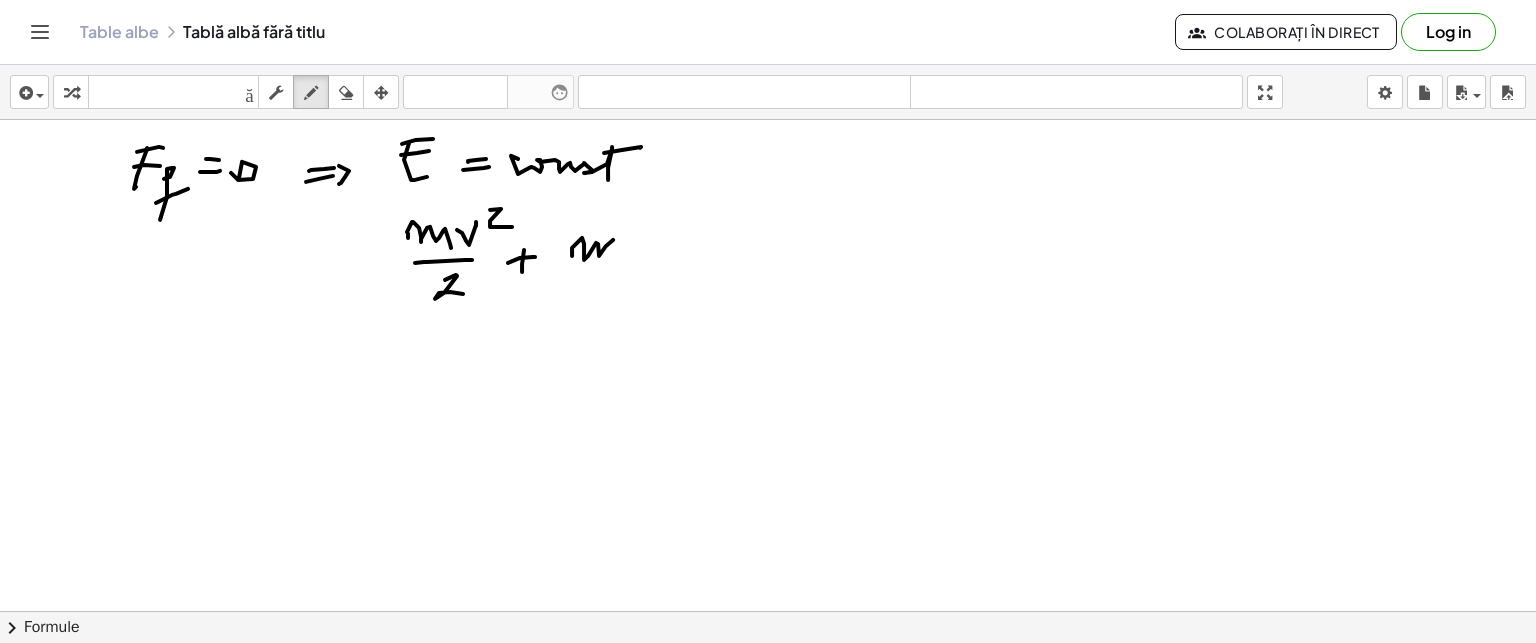 drag, startPoint x: 582, startPoint y: 237, endPoint x: 642, endPoint y: 251, distance: 61.611687 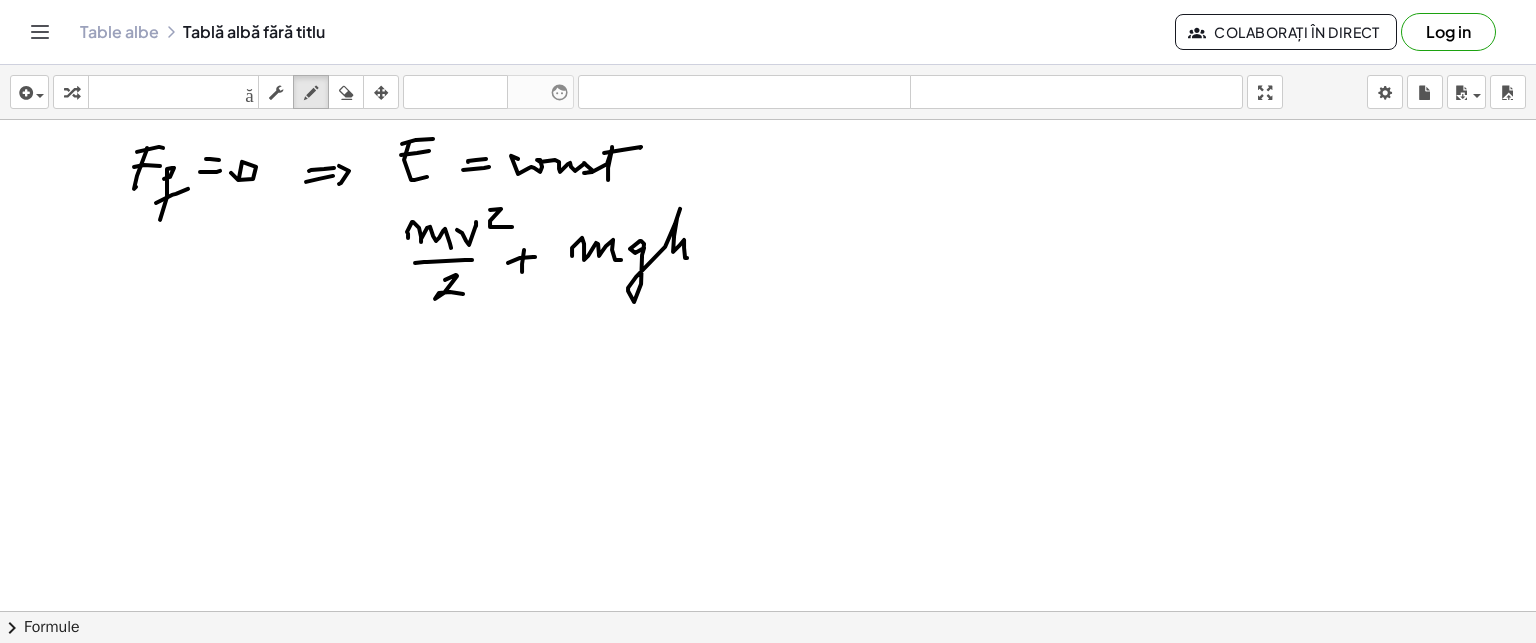 drag, startPoint x: 640, startPoint y: 240, endPoint x: 722, endPoint y: 204, distance: 89.55445 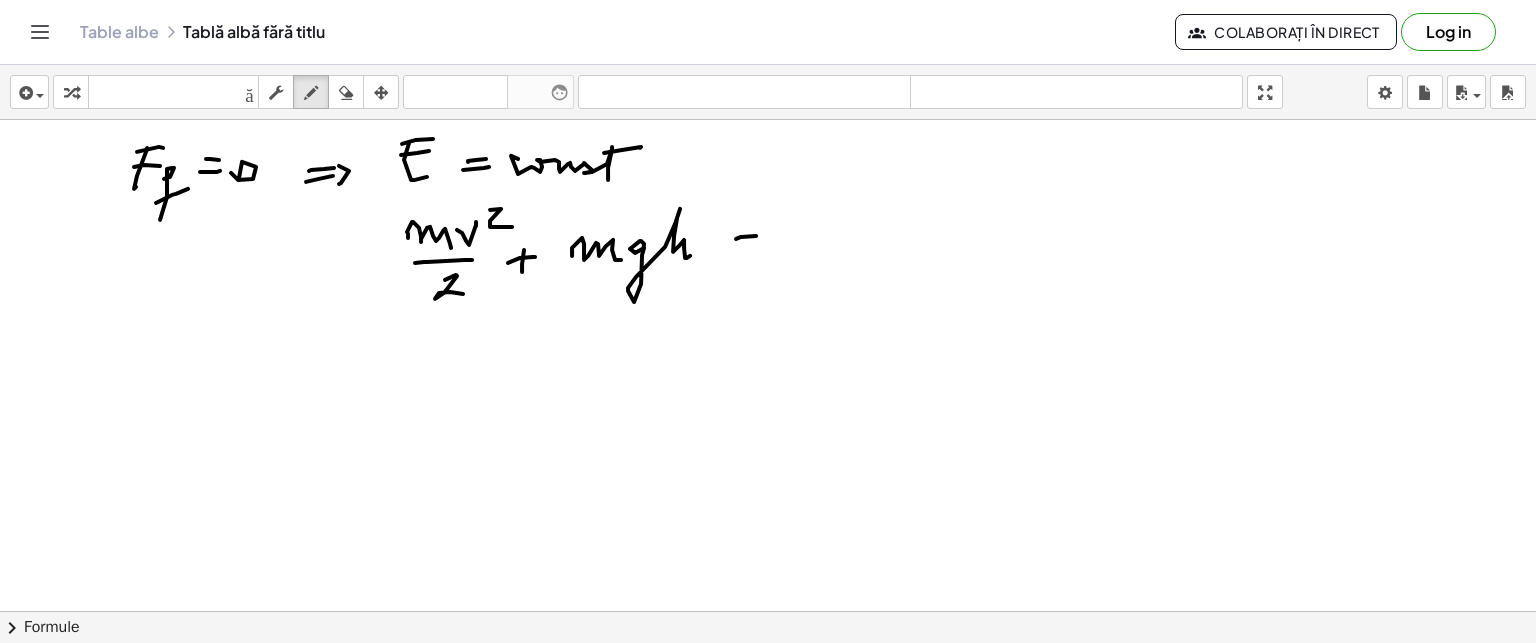 click at bounding box center (768, -34) 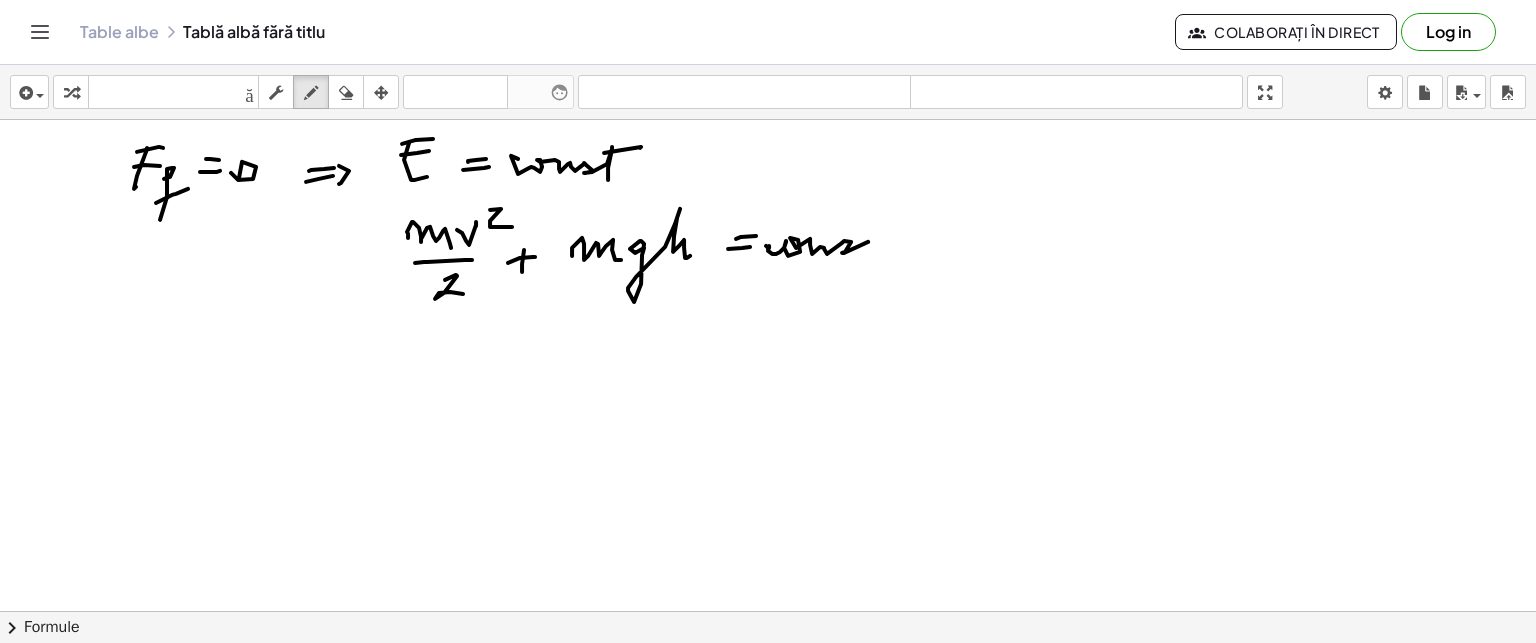 drag, startPoint x: 769, startPoint y: 247, endPoint x: 866, endPoint y: 246, distance: 97.00516 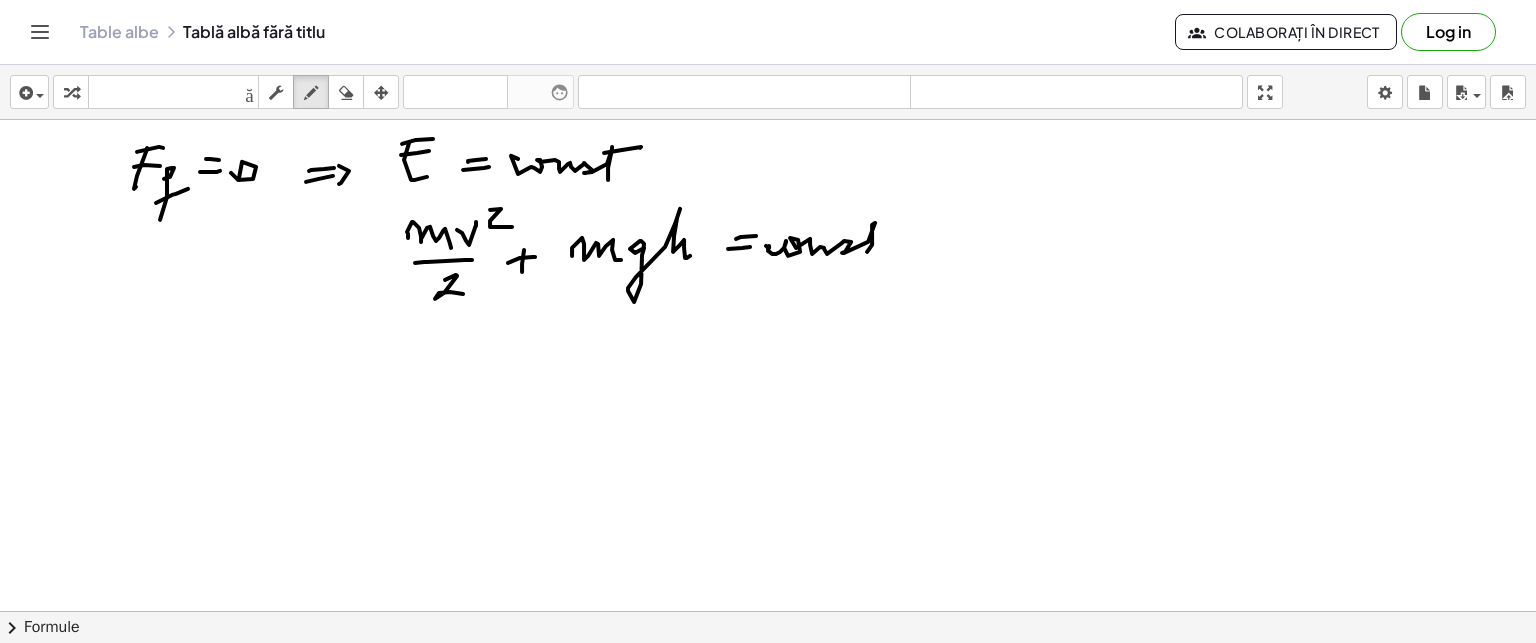 click at bounding box center (768, -34) 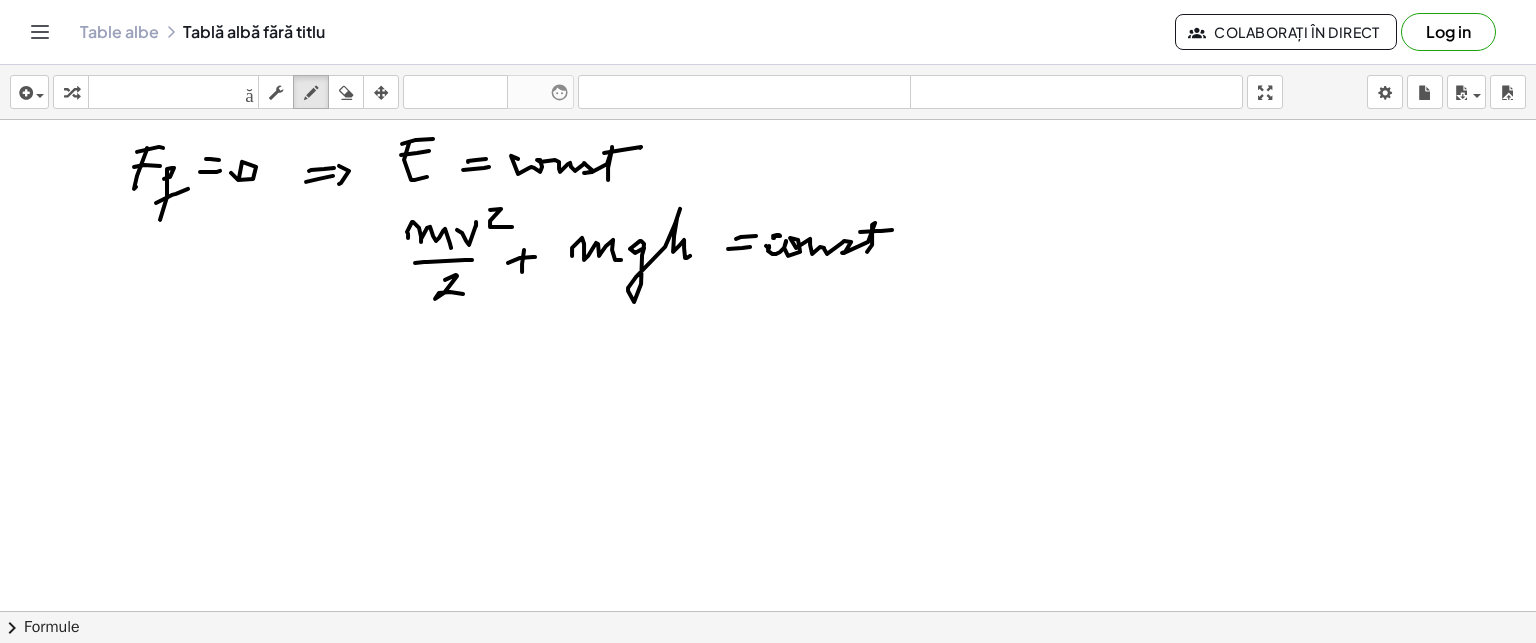 click at bounding box center [768, -34] 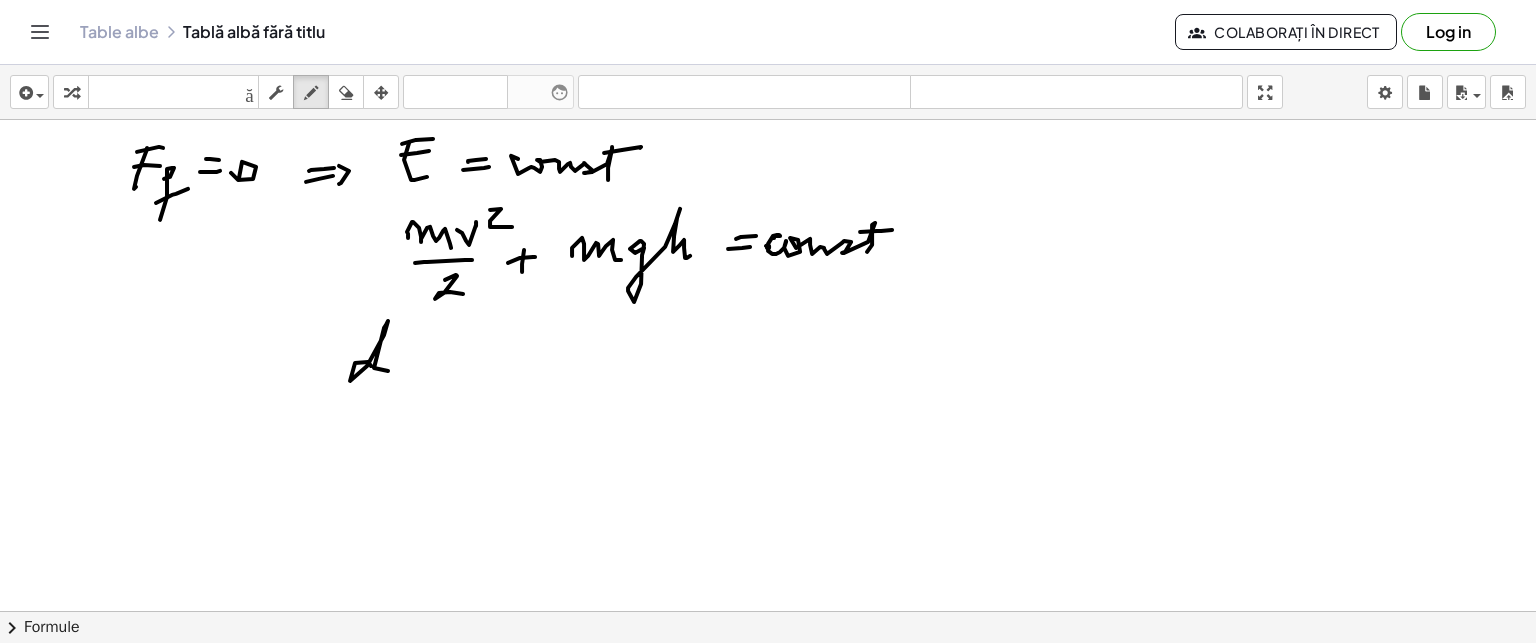 drag, startPoint x: 355, startPoint y: 362, endPoint x: 388, endPoint y: 370, distance: 33.955853 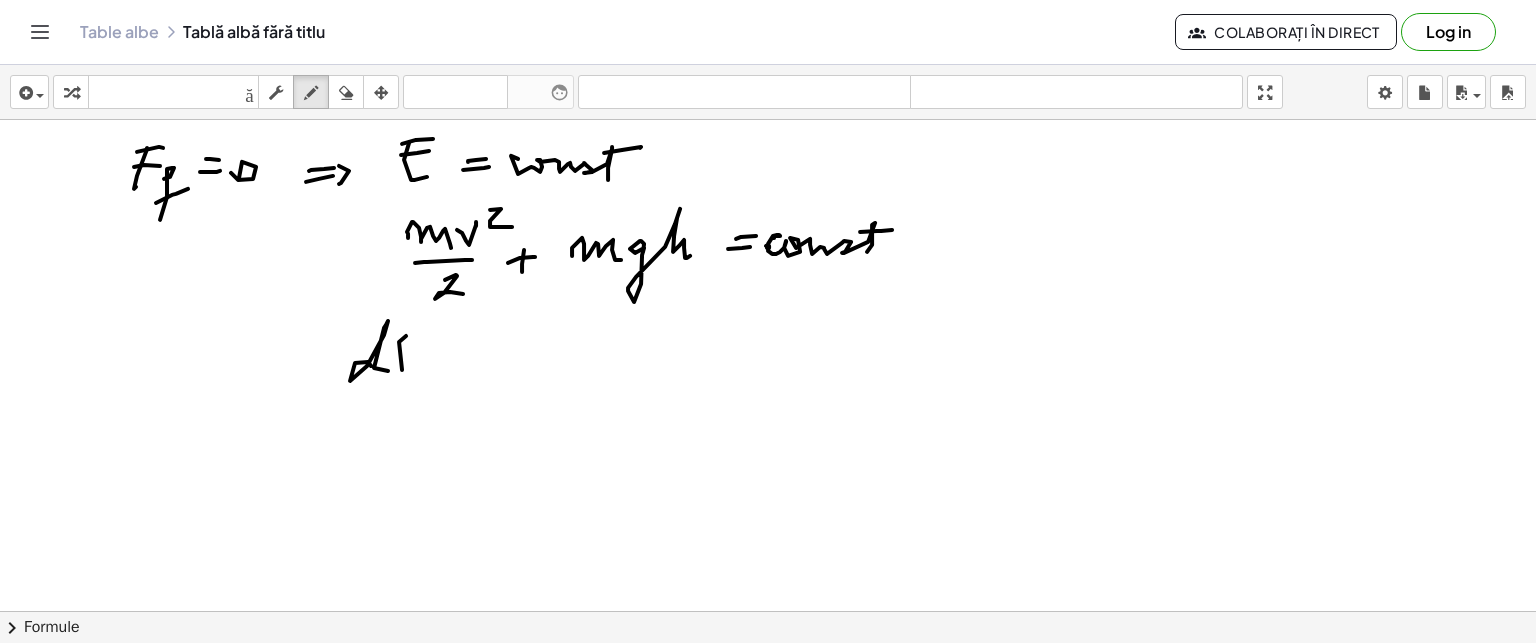 drag, startPoint x: 402, startPoint y: 369, endPoint x: 416, endPoint y: 346, distance: 26.925823 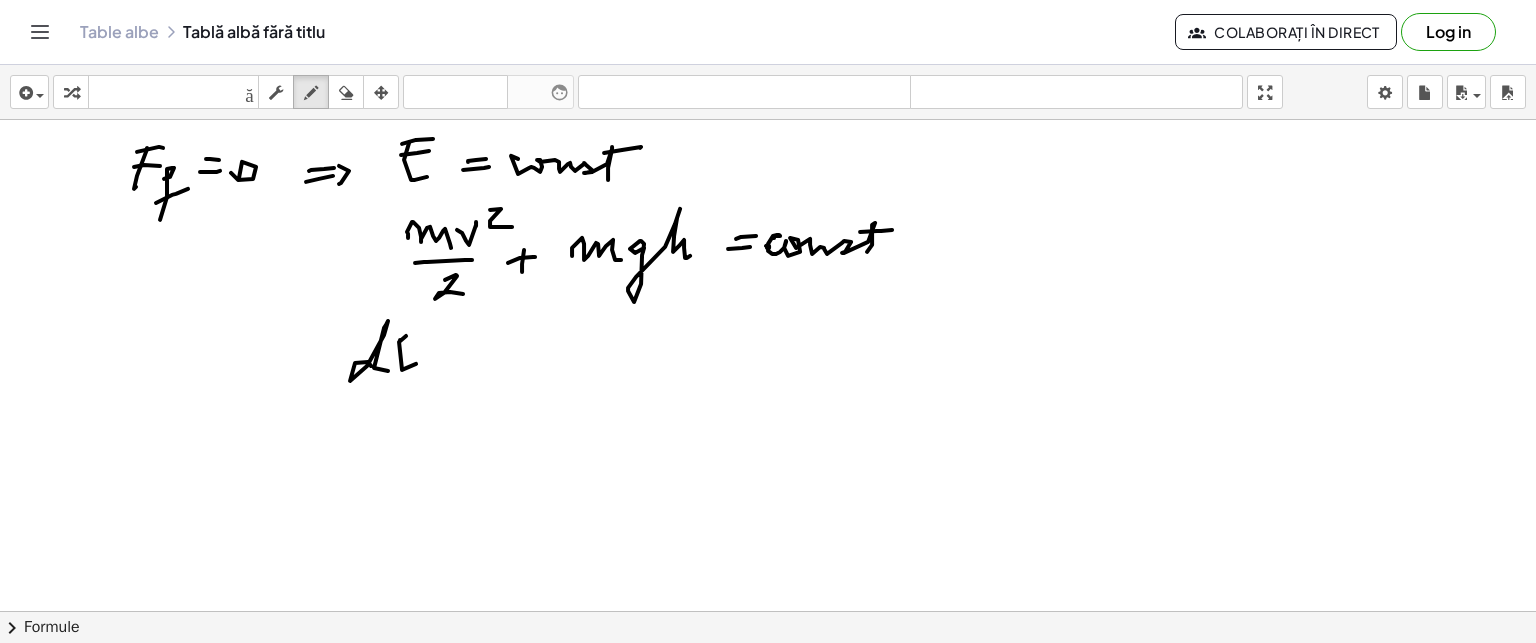 drag, startPoint x: 400, startPoint y: 339, endPoint x: 424, endPoint y: 335, distance: 24.33105 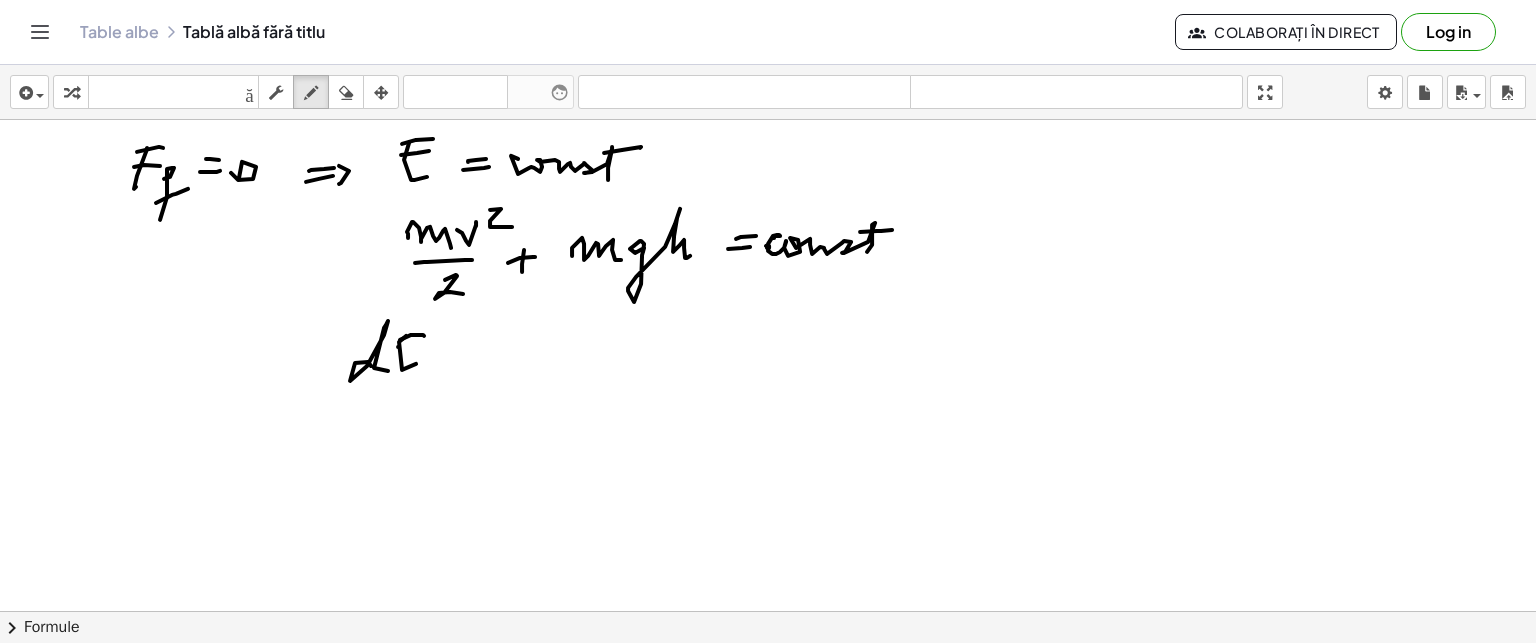 drag, startPoint x: 398, startPoint y: 346, endPoint x: 417, endPoint y: 348, distance: 19.104973 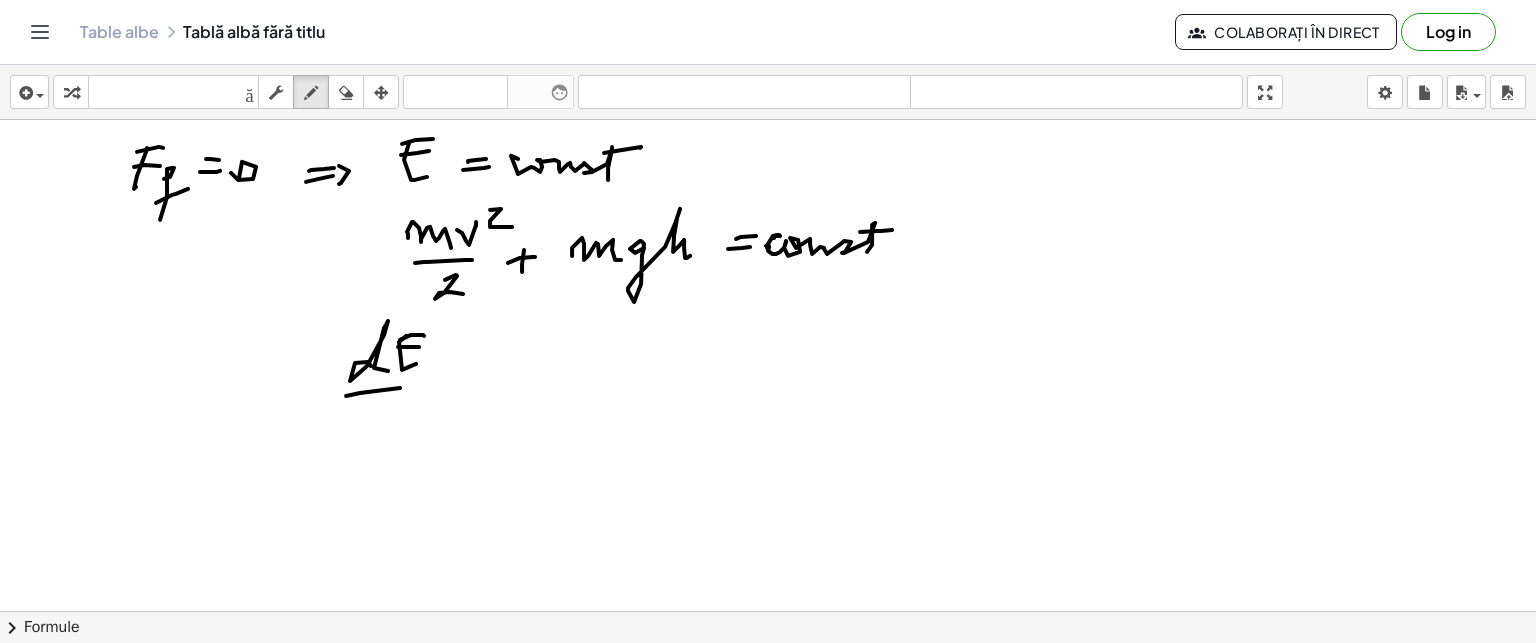 drag, startPoint x: 400, startPoint y: 387, endPoint x: 389, endPoint y: 423, distance: 37.64306 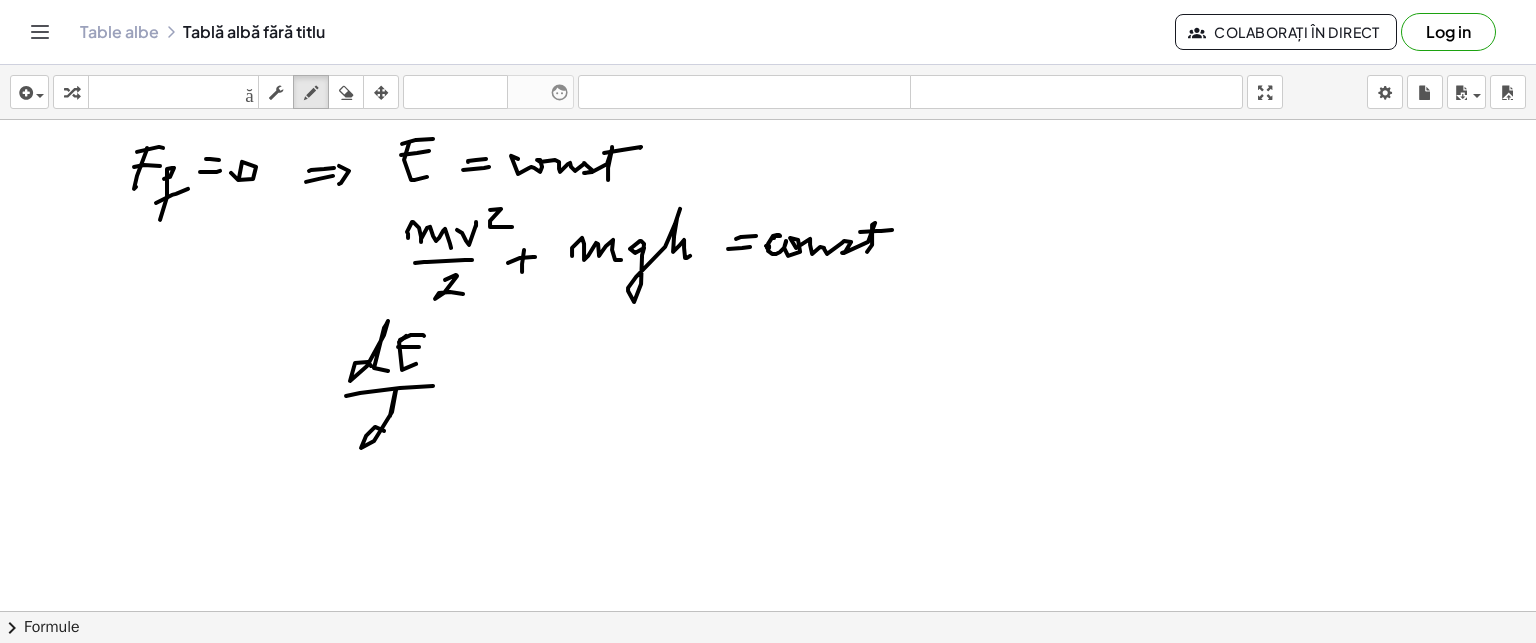 drag, startPoint x: 384, startPoint y: 430, endPoint x: 416, endPoint y: 415, distance: 35.341194 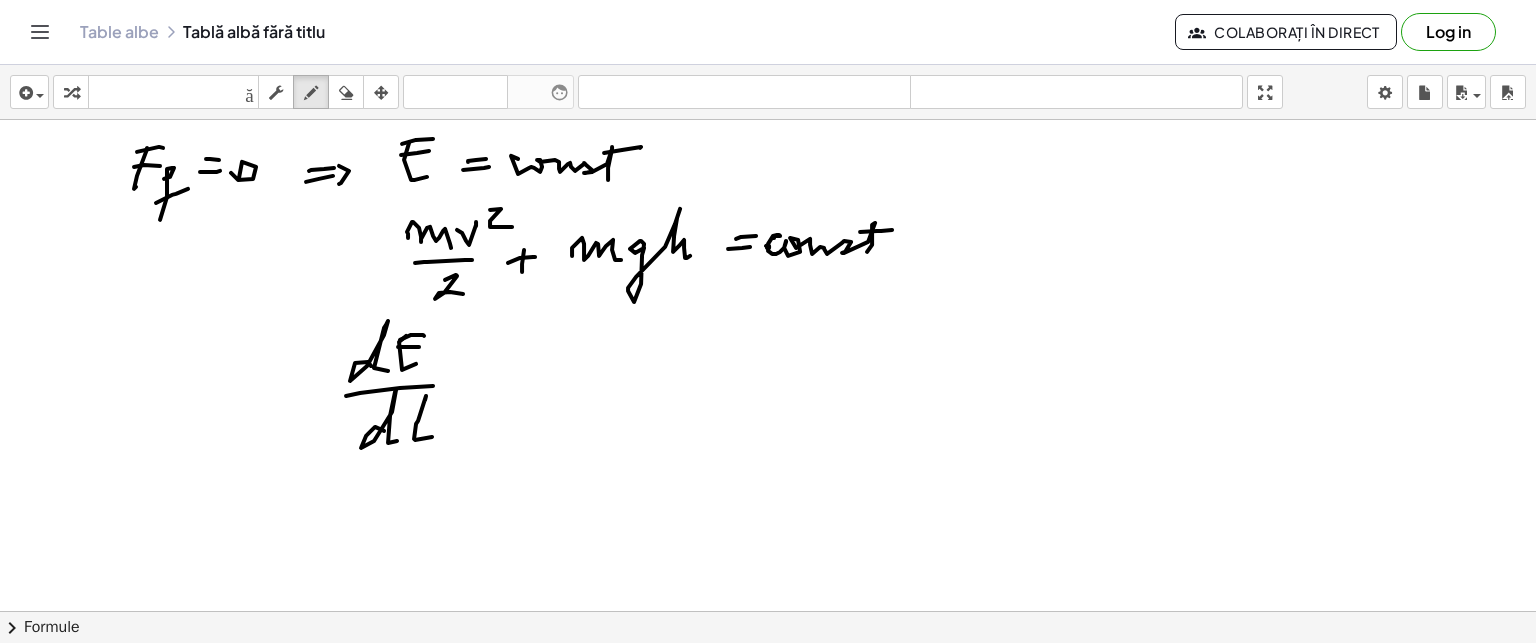 drag, startPoint x: 416, startPoint y: 423, endPoint x: 432, endPoint y: 436, distance: 20.615528 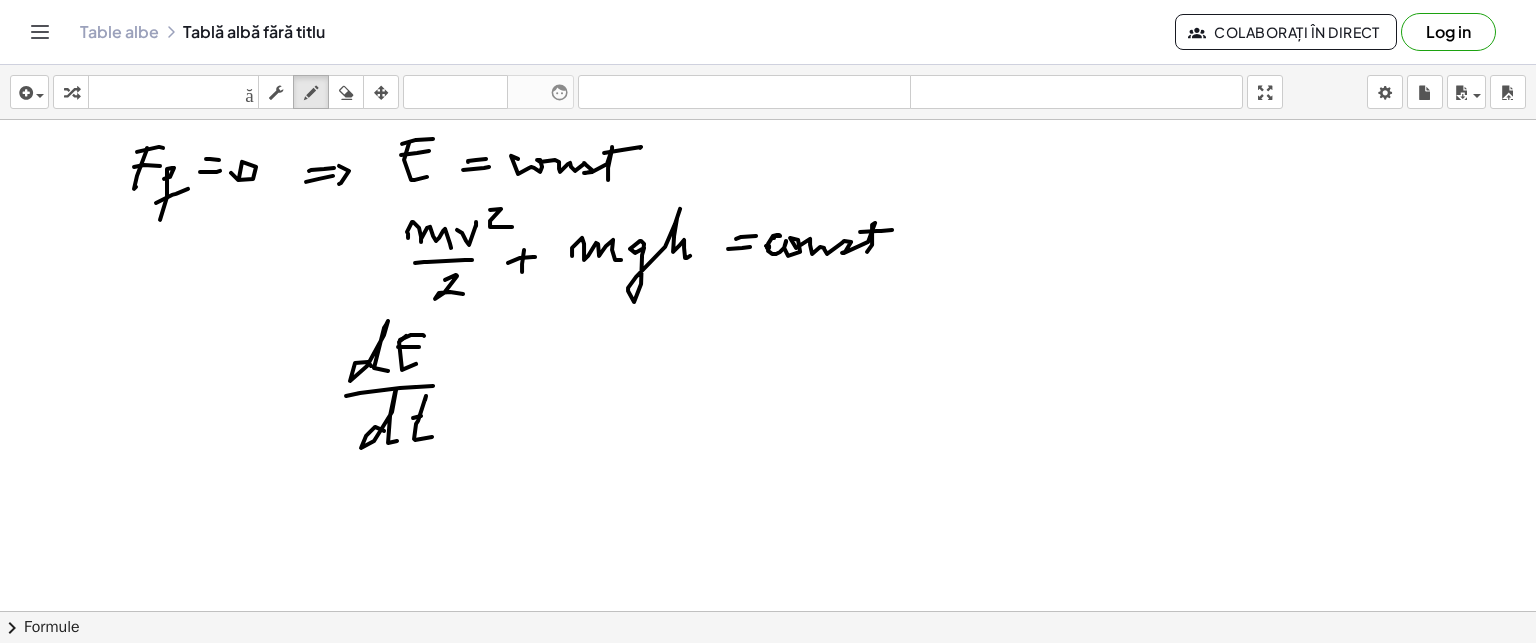 drag, startPoint x: 421, startPoint y: 415, endPoint x: 468, endPoint y: 399, distance: 49.648766 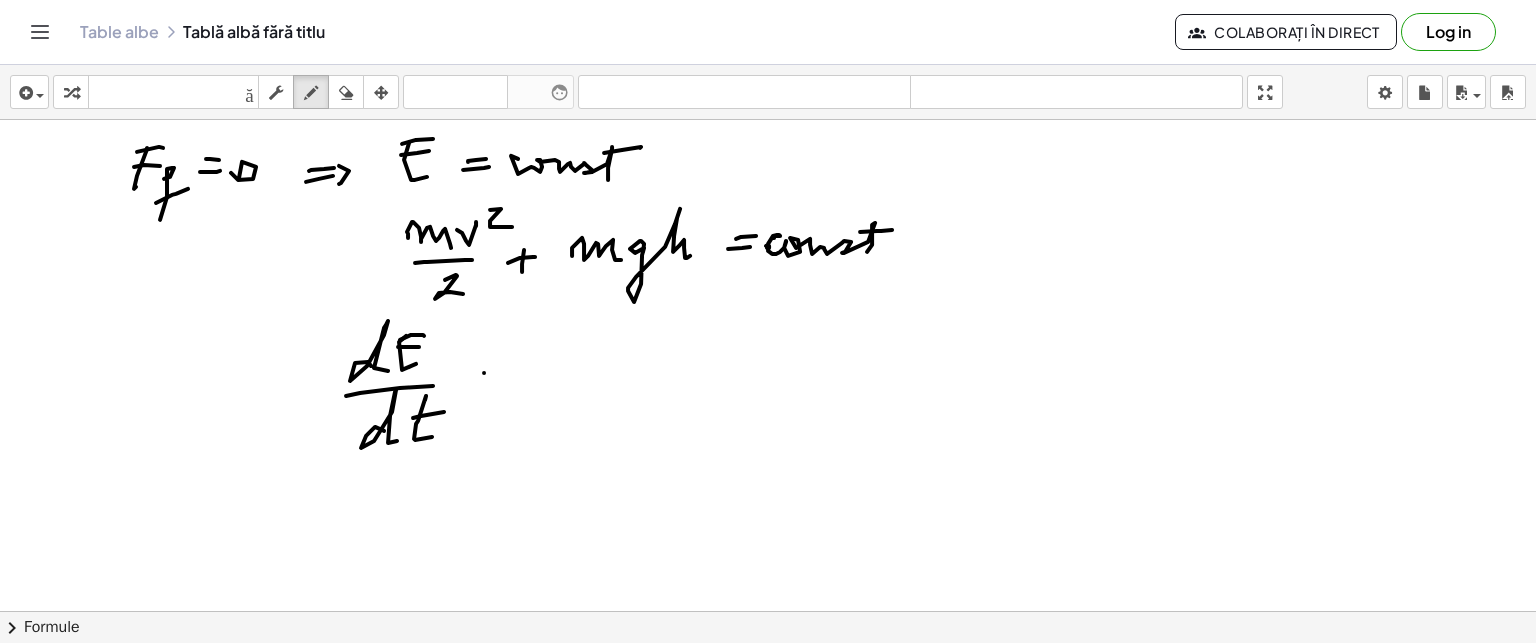 drag, startPoint x: 484, startPoint y: 372, endPoint x: 495, endPoint y: 375, distance: 11.401754 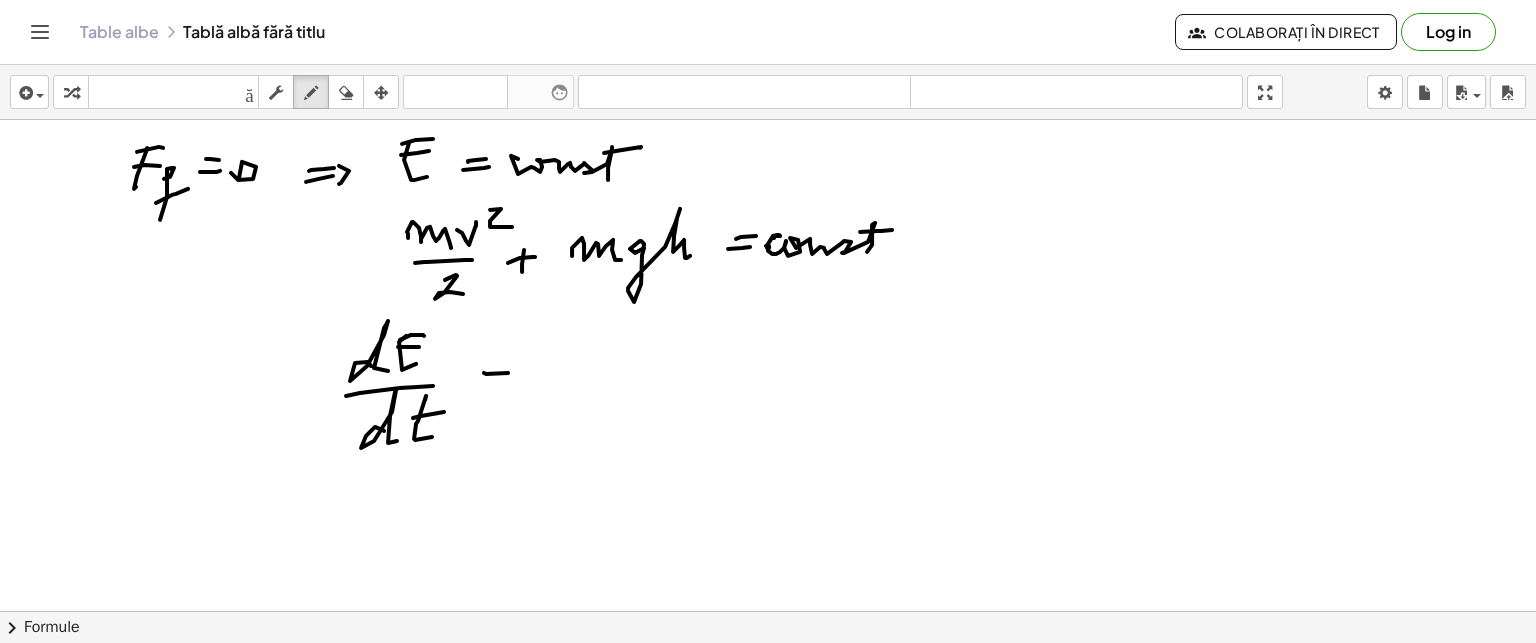 click at bounding box center [768, -34] 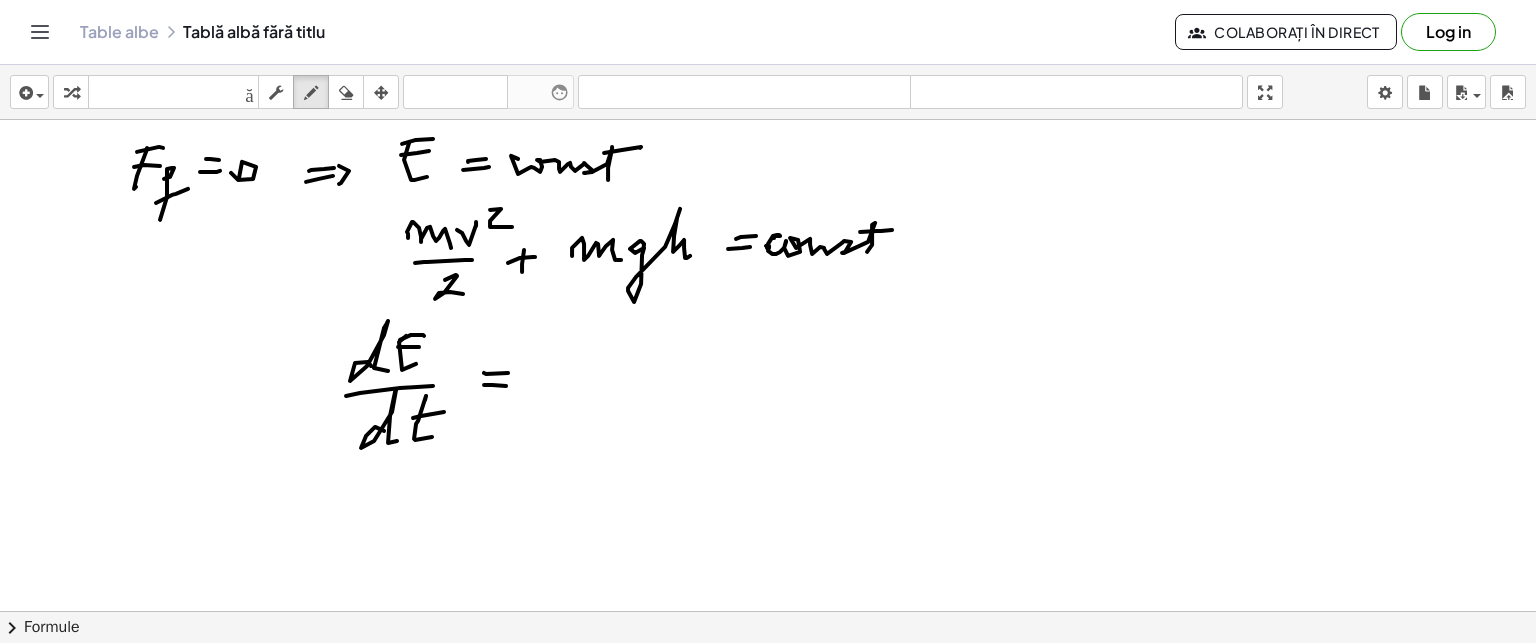click at bounding box center [768, -34] 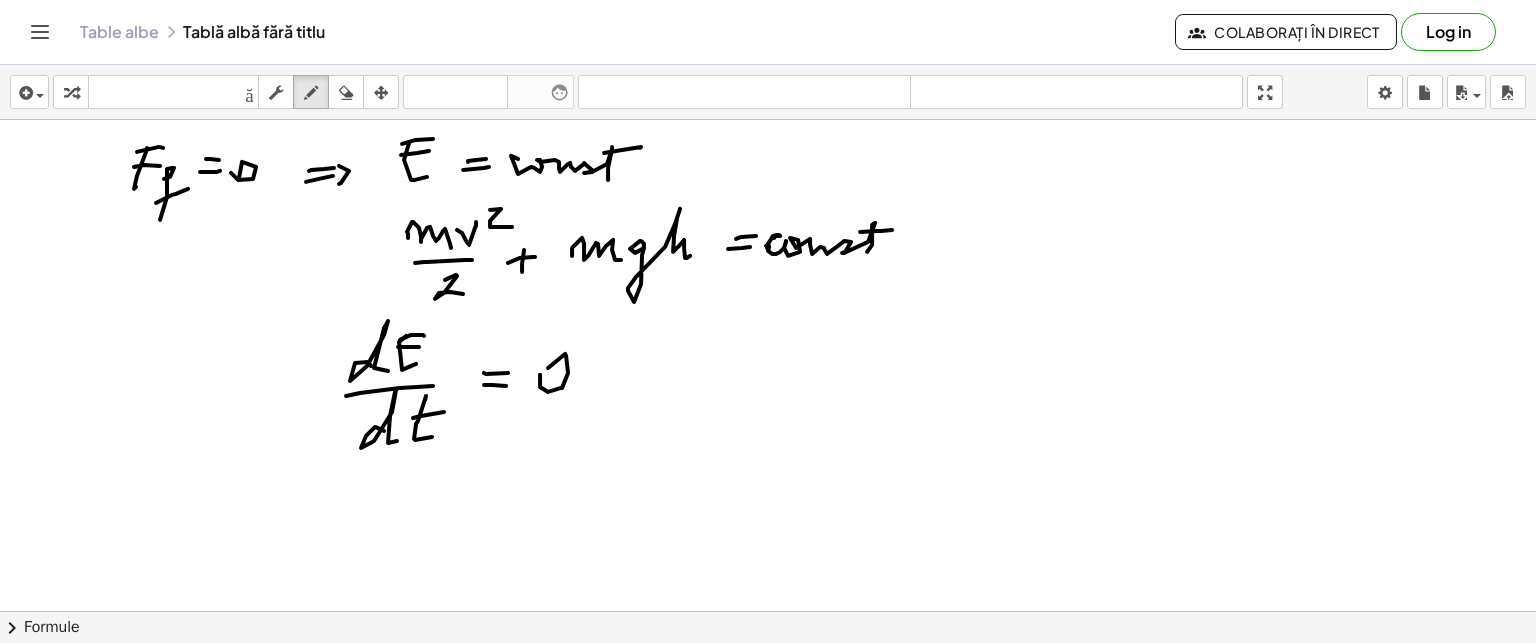 drag, startPoint x: 540, startPoint y: 377, endPoint x: 572, endPoint y: 371, distance: 32.55764 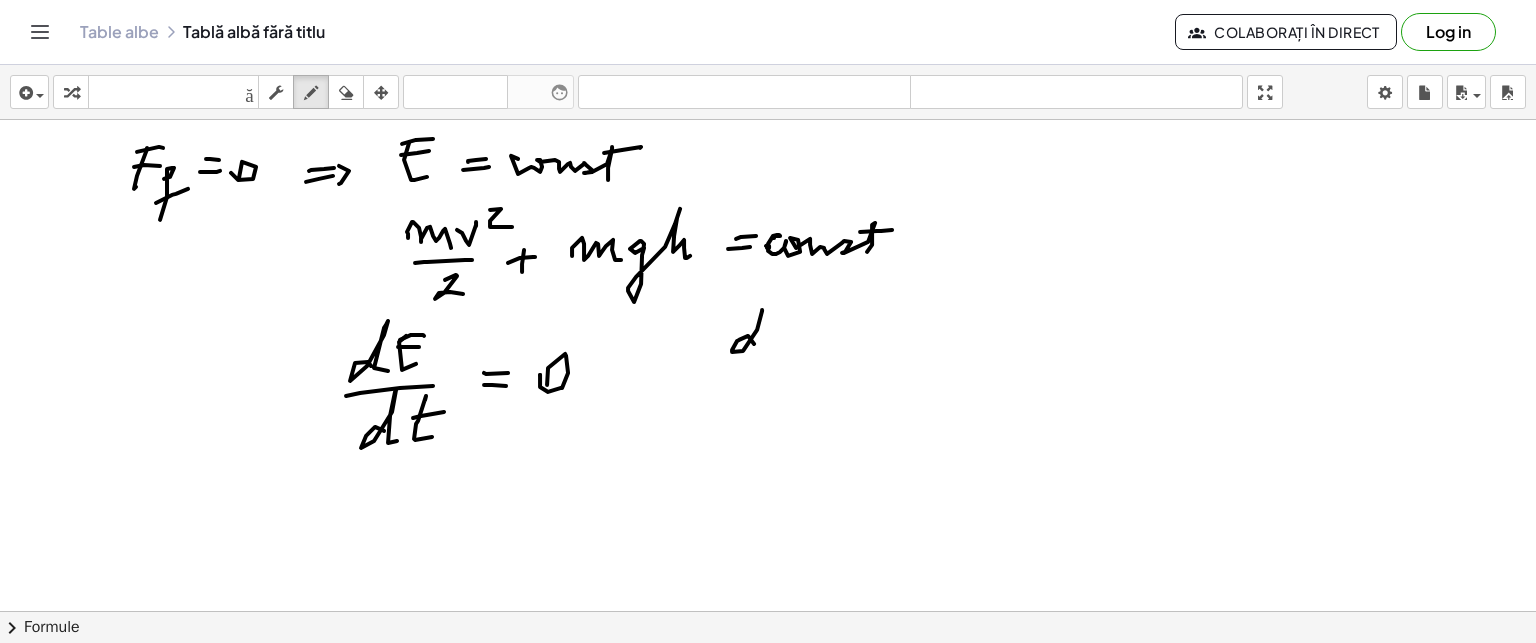 drag, startPoint x: 748, startPoint y: 335, endPoint x: 767, endPoint y: 346, distance: 21.954498 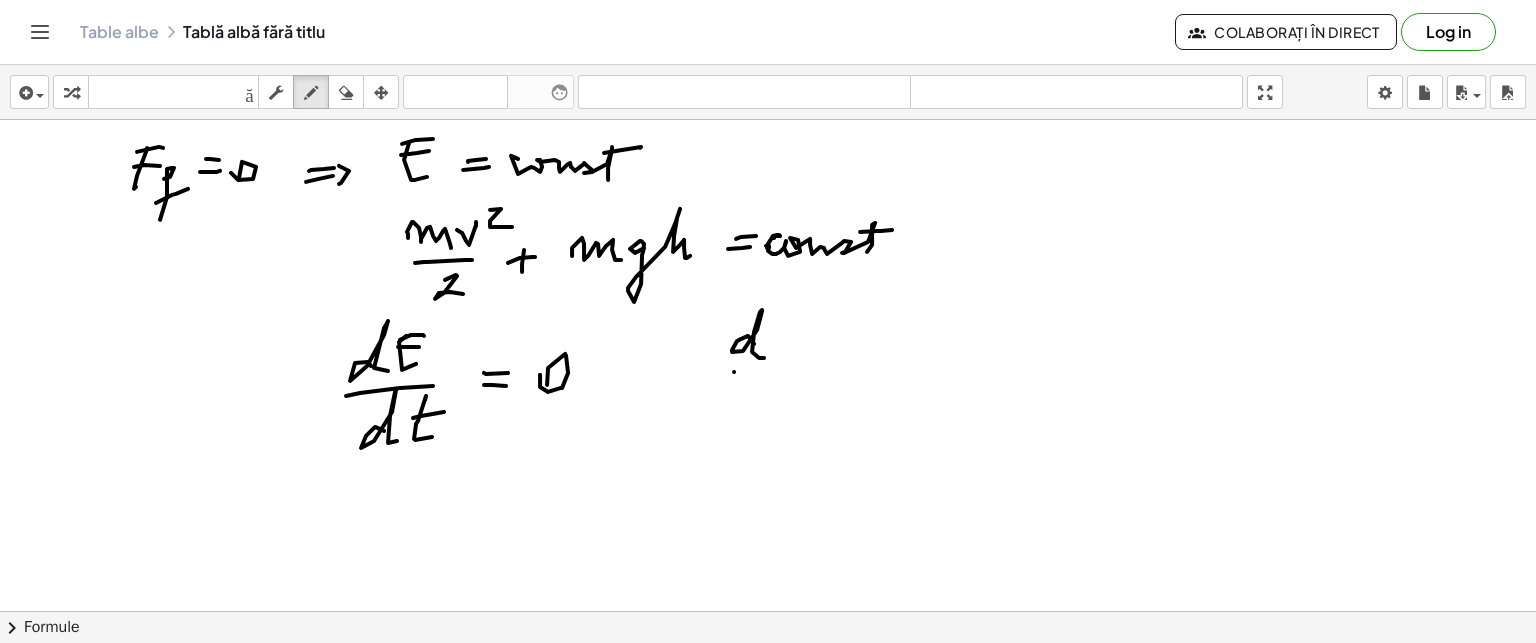 click at bounding box center [768, -34] 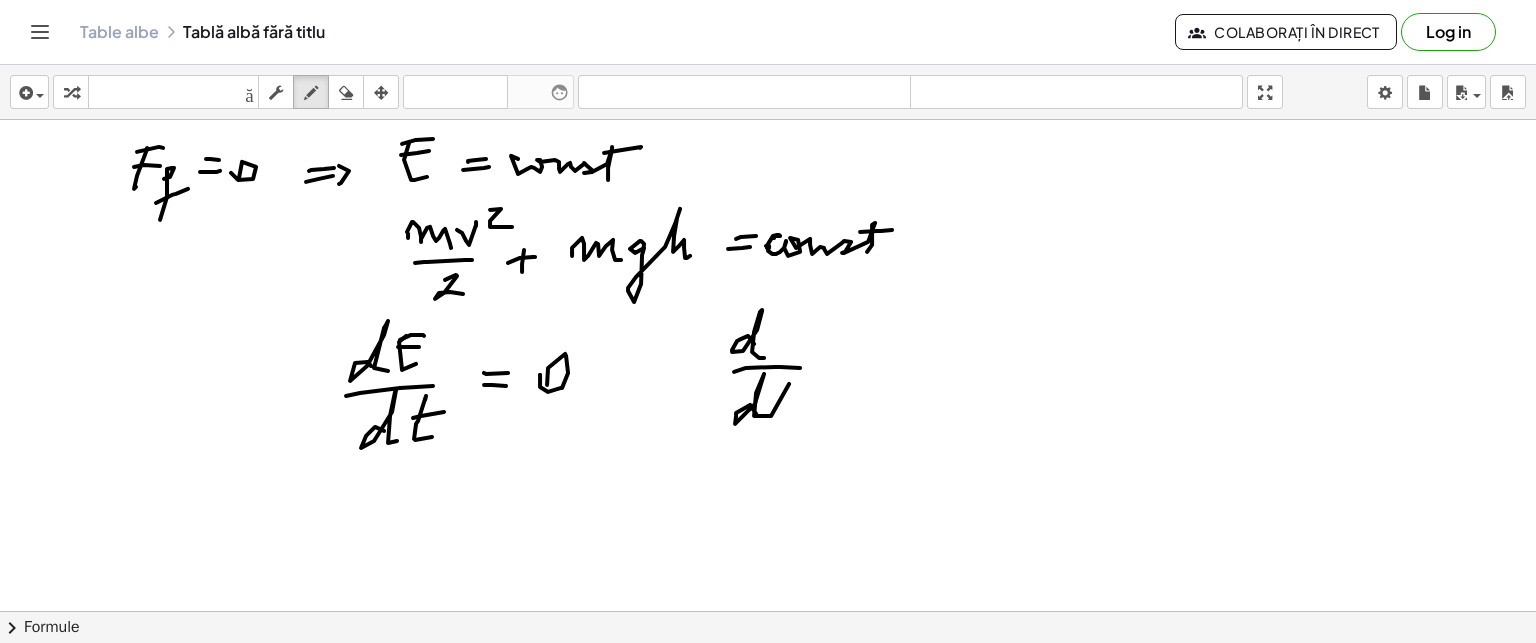 click at bounding box center (768, -34) 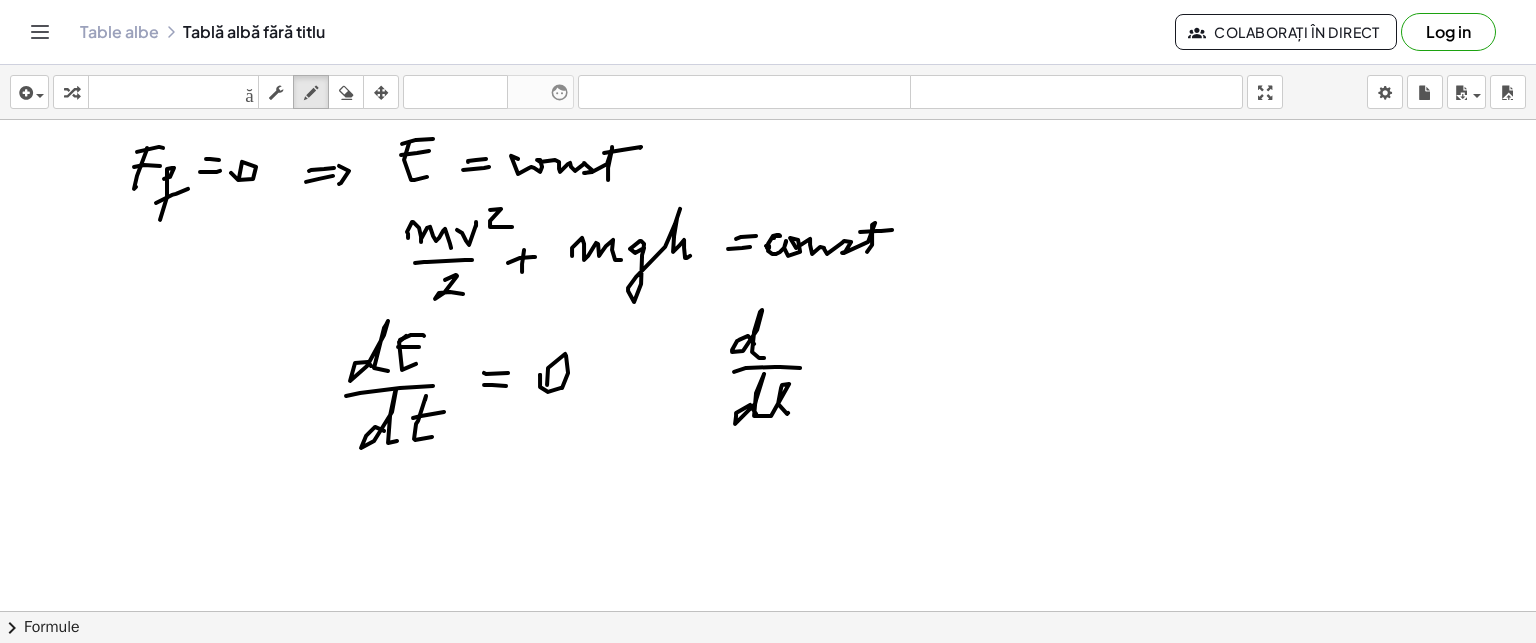 click at bounding box center [768, -34] 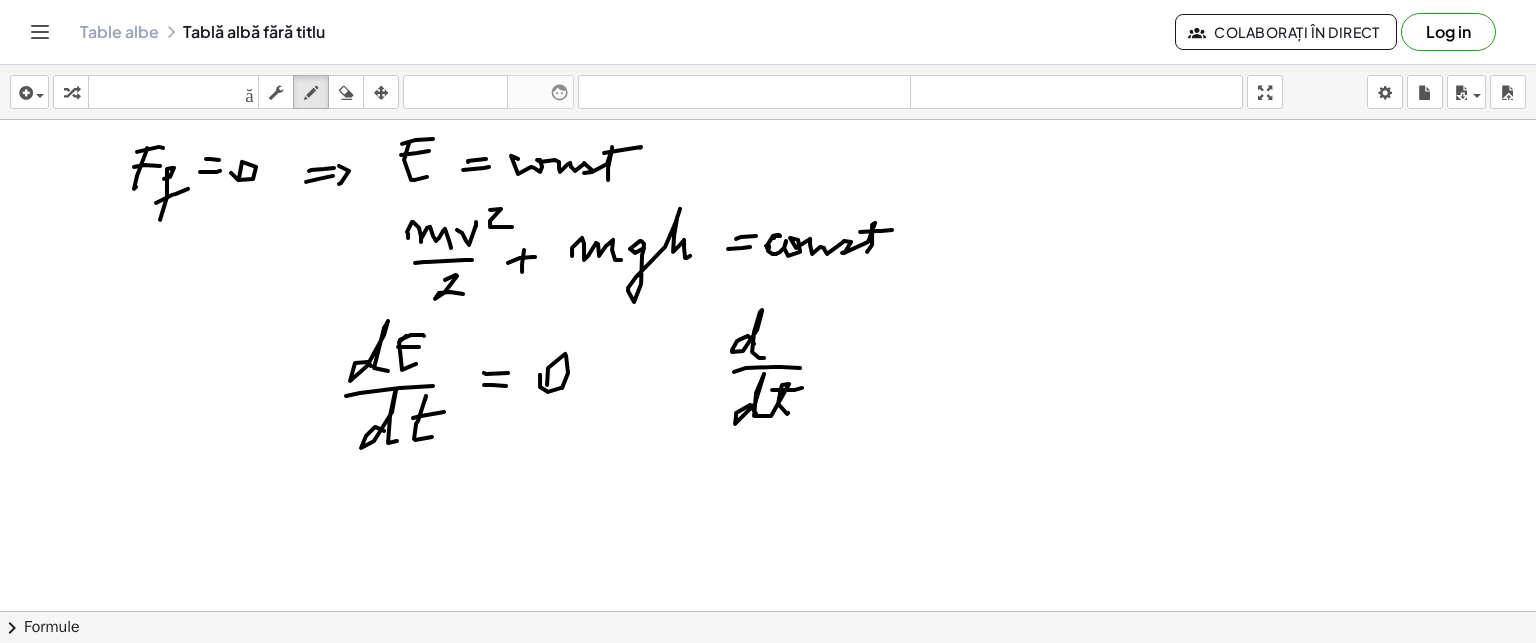 click at bounding box center [768, -34] 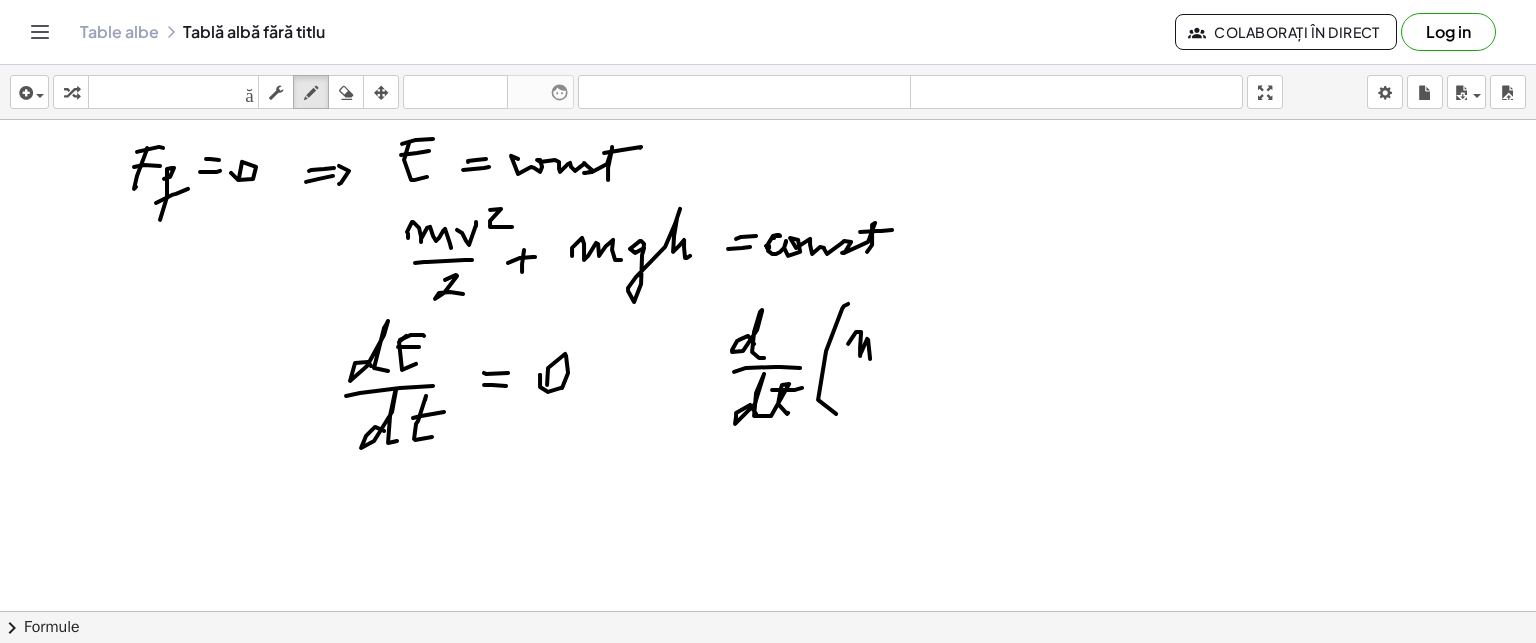 click at bounding box center [768, -34] 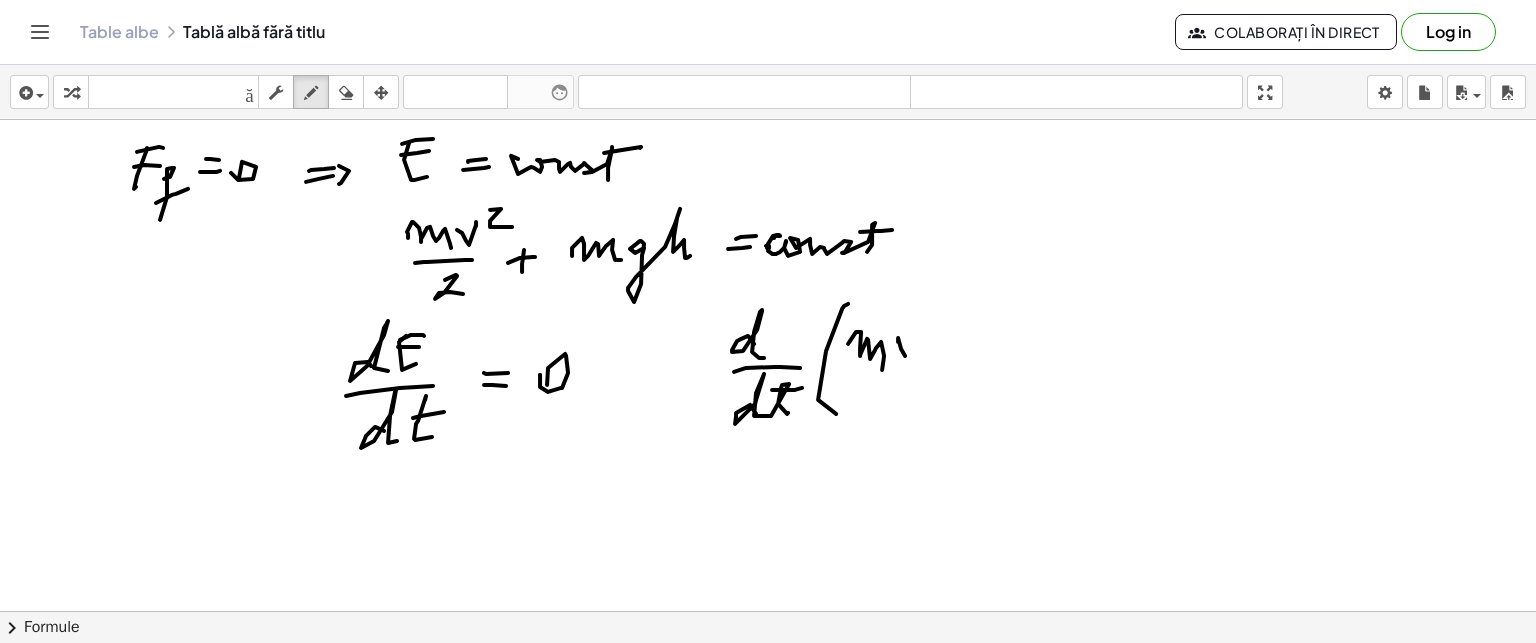 click at bounding box center (768, -34) 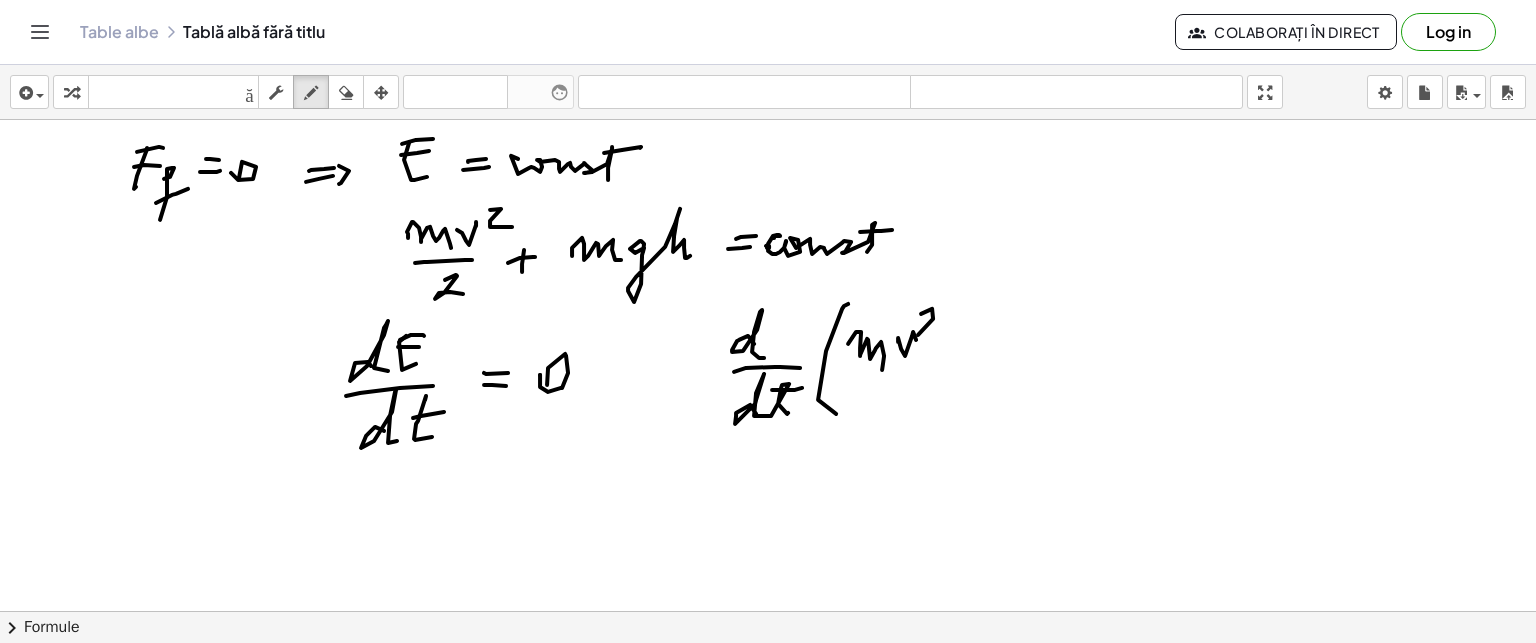click at bounding box center (768, -34) 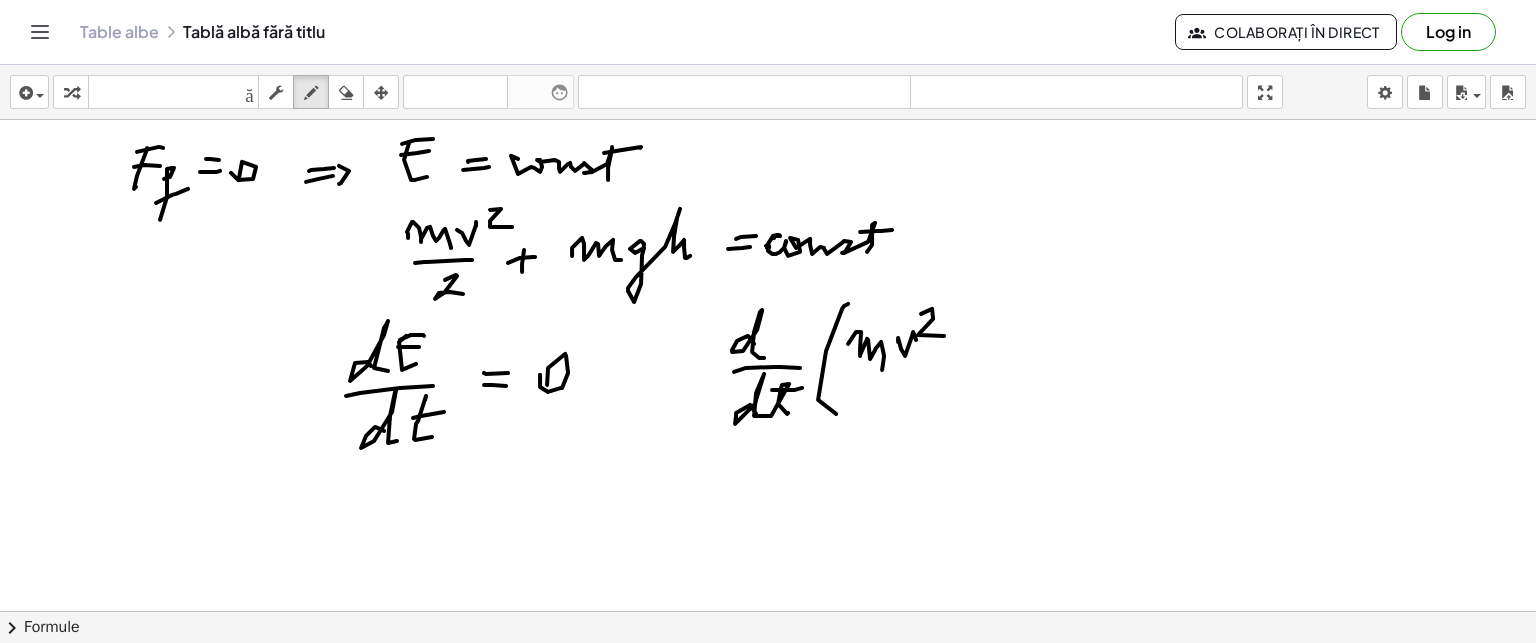 click at bounding box center (768, -34) 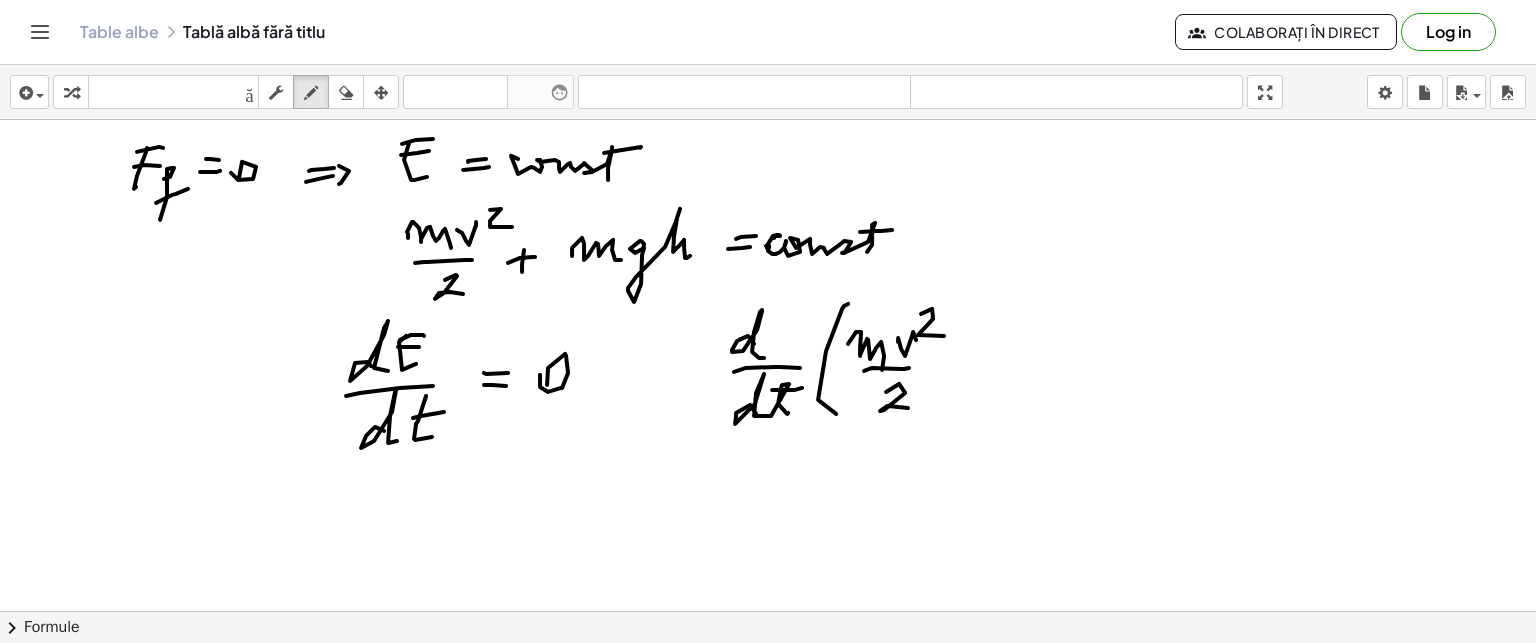 click at bounding box center [768, -34] 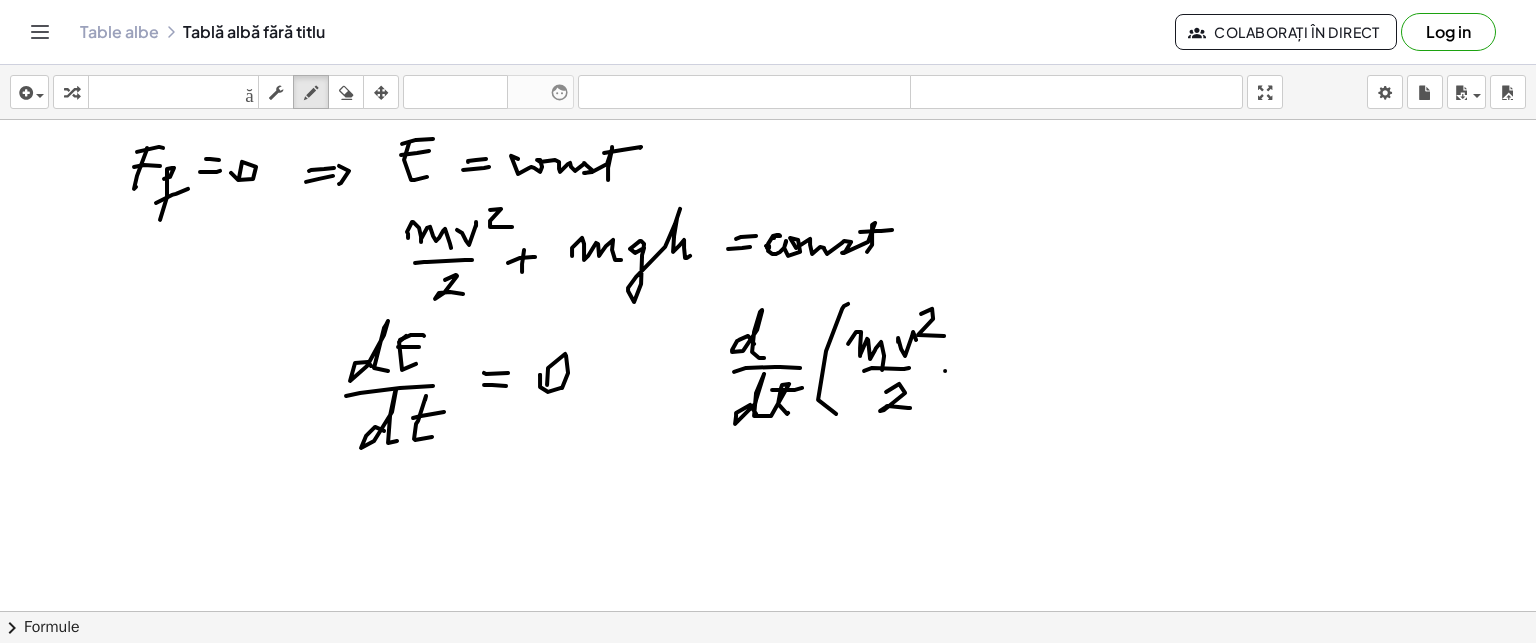 click at bounding box center [768, -34] 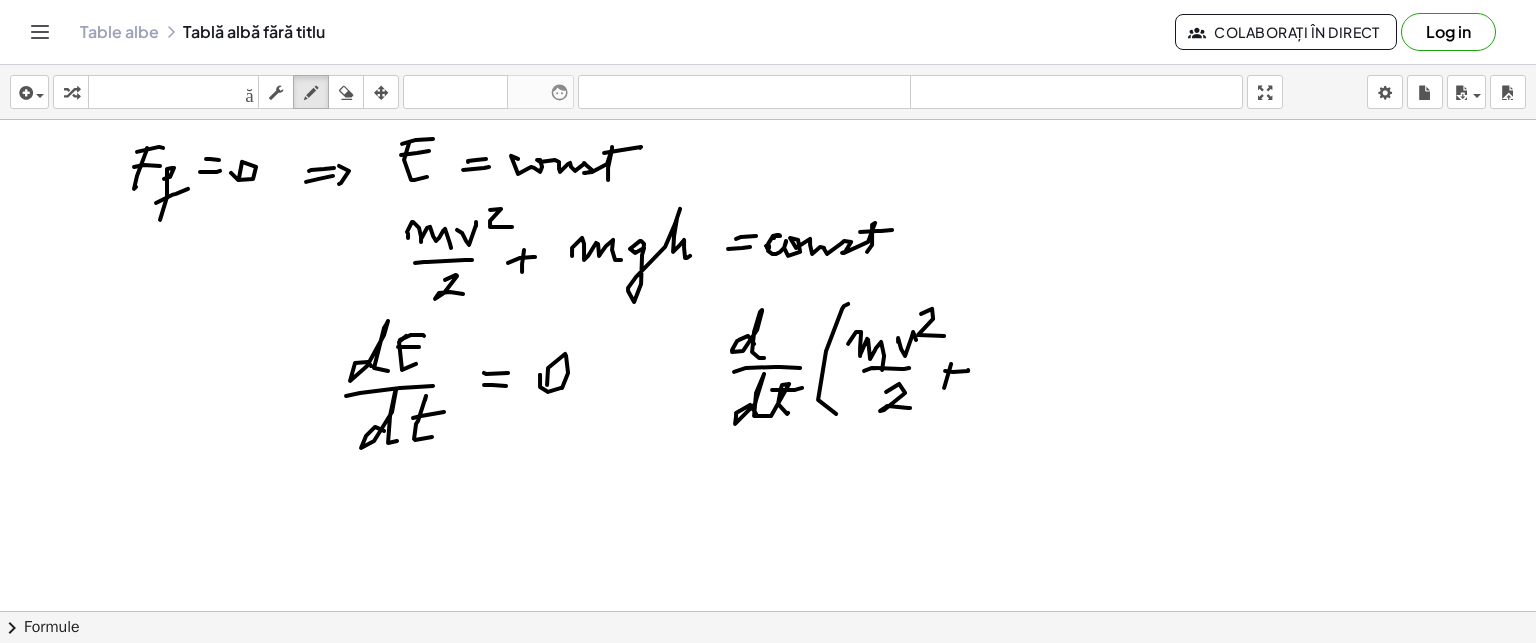 click at bounding box center [768, -34] 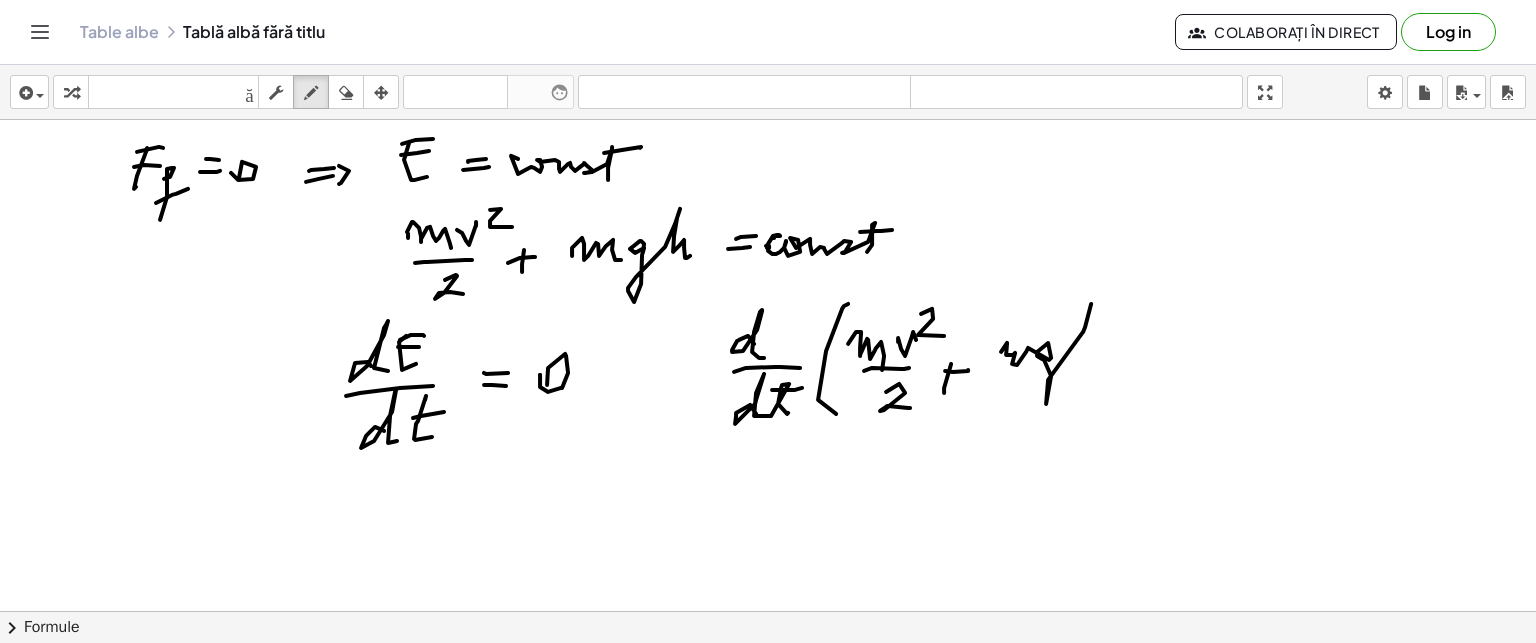 click at bounding box center (768, -34) 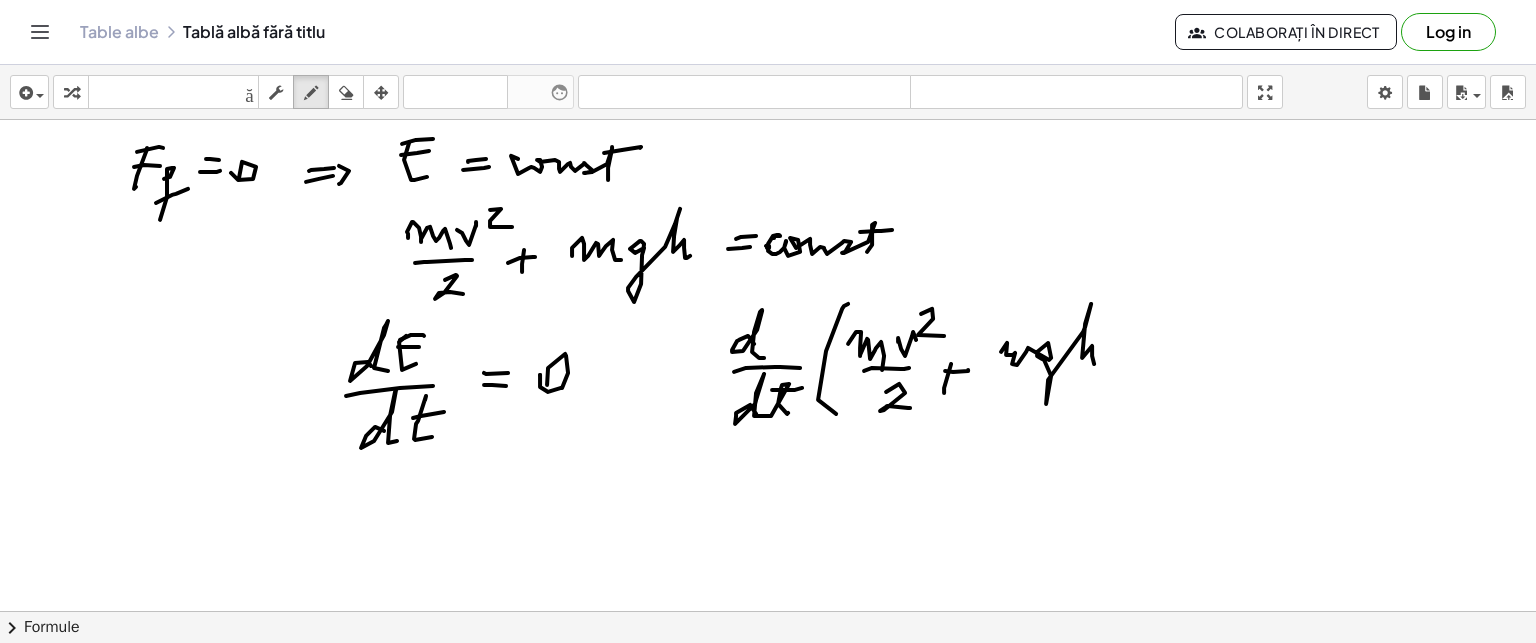 click at bounding box center [768, -34] 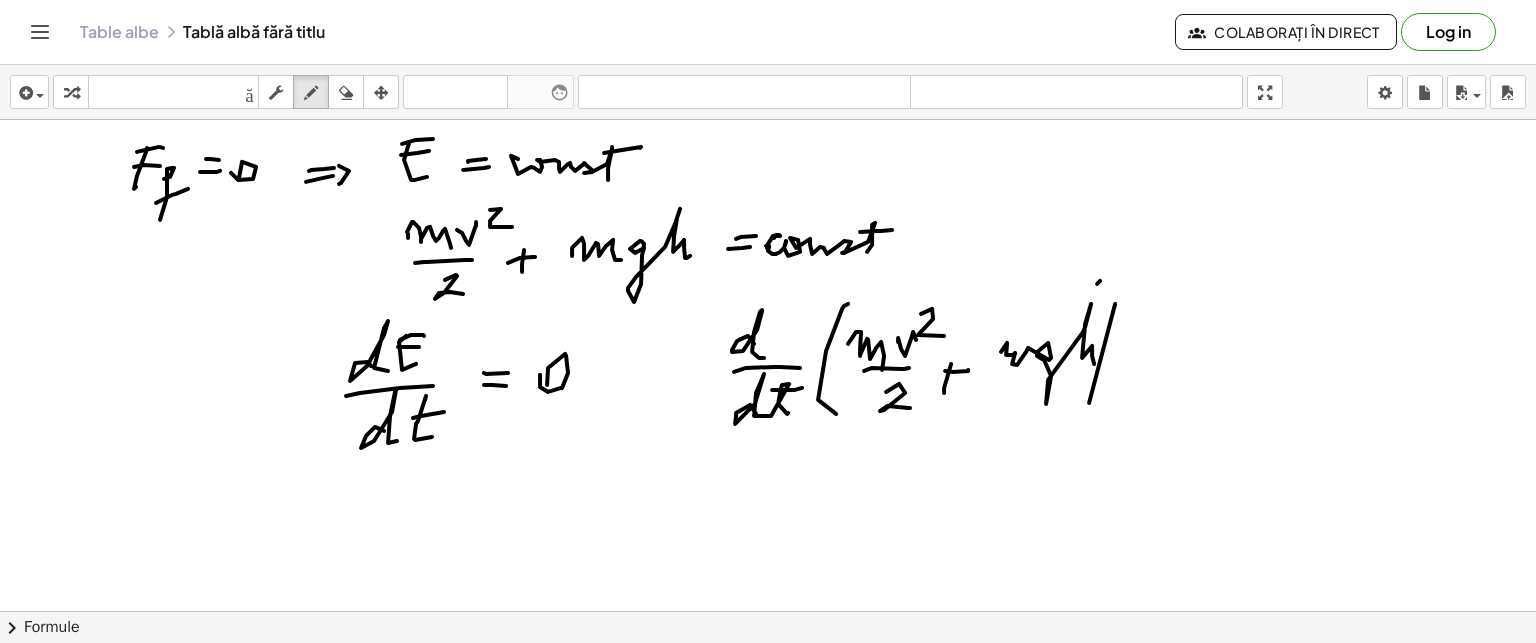 click at bounding box center [768, -34] 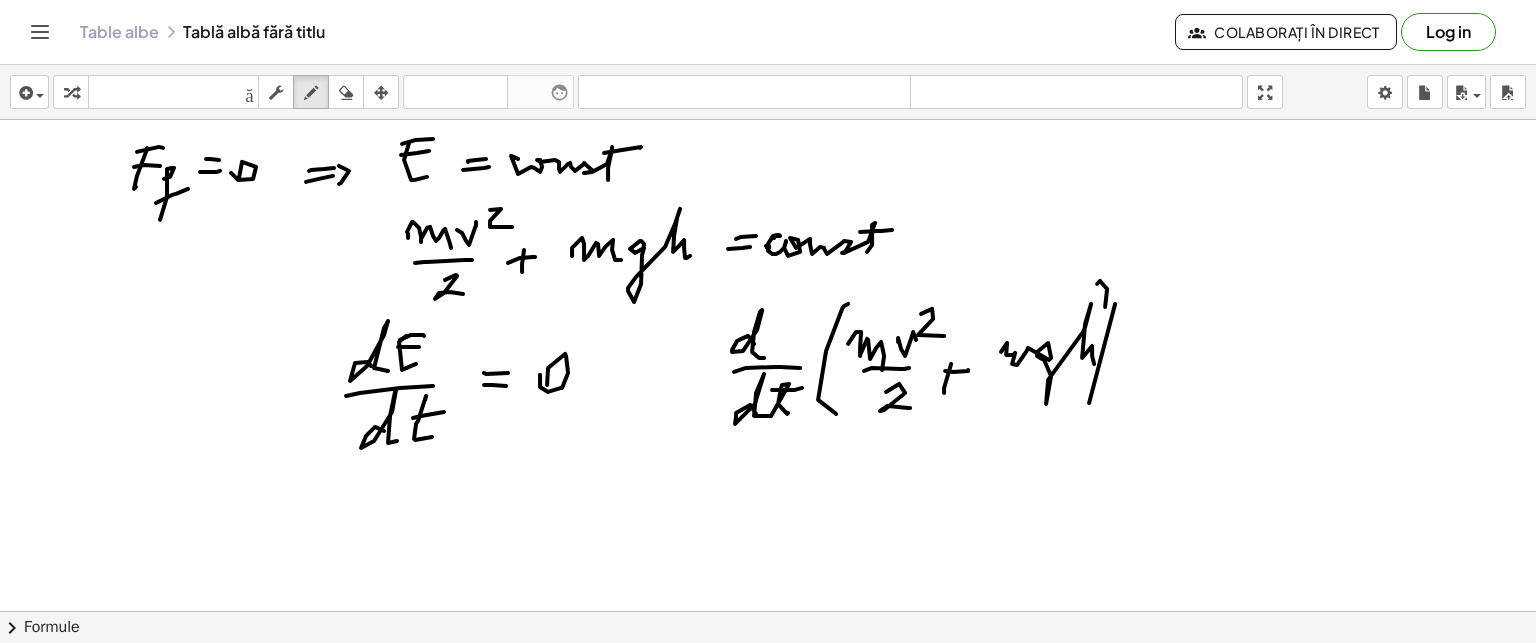 click at bounding box center [768, -34] 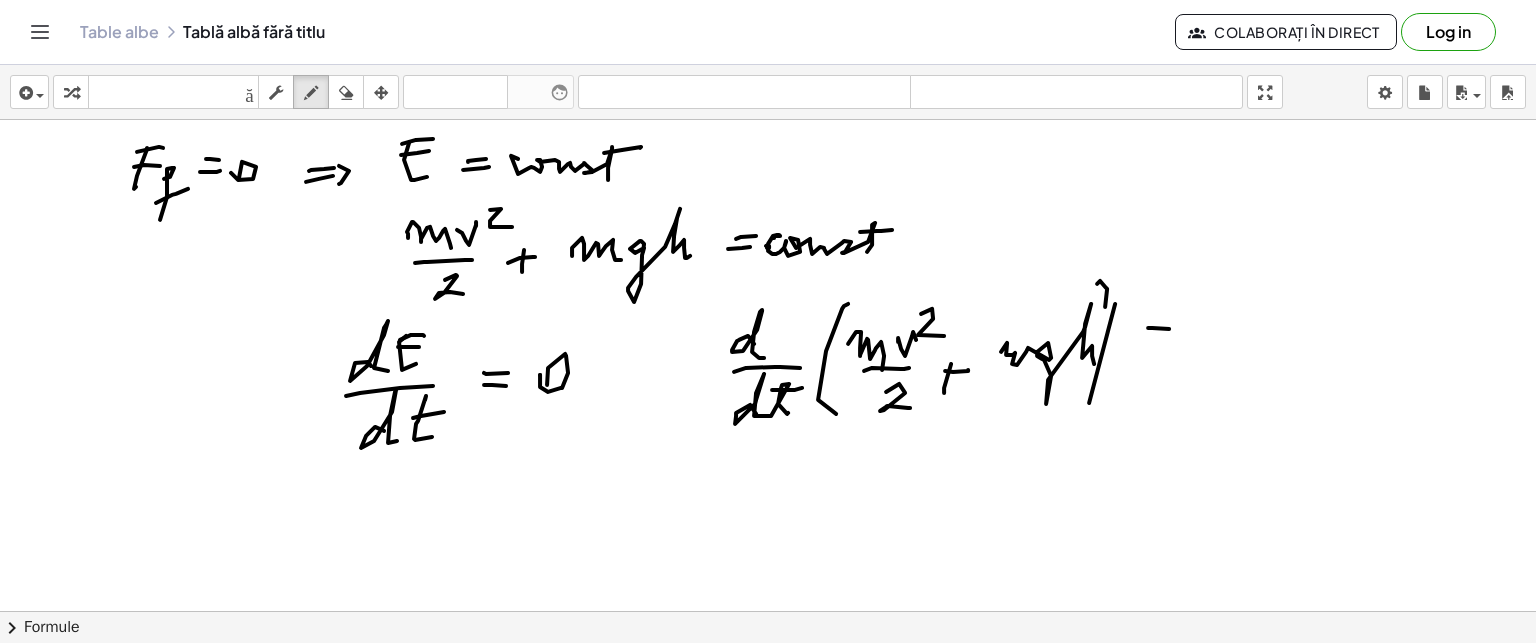 click at bounding box center (768, -34) 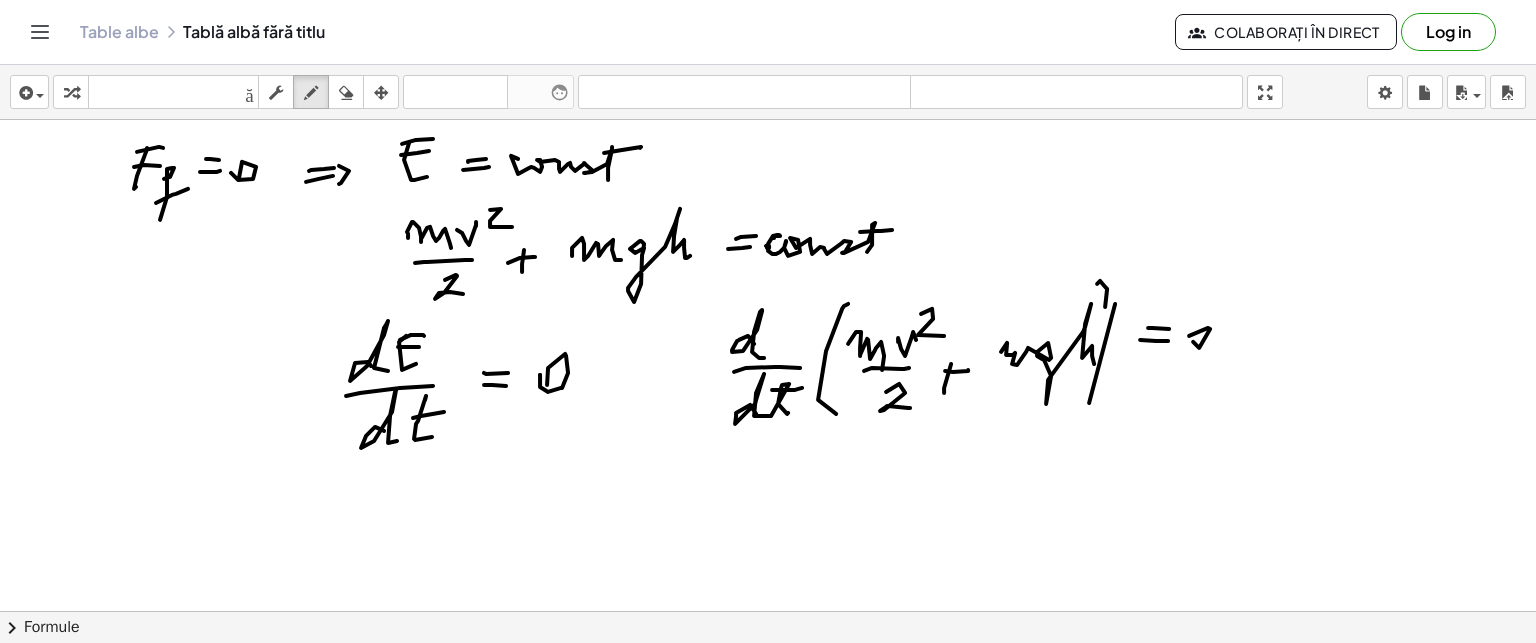 click at bounding box center (768, -34) 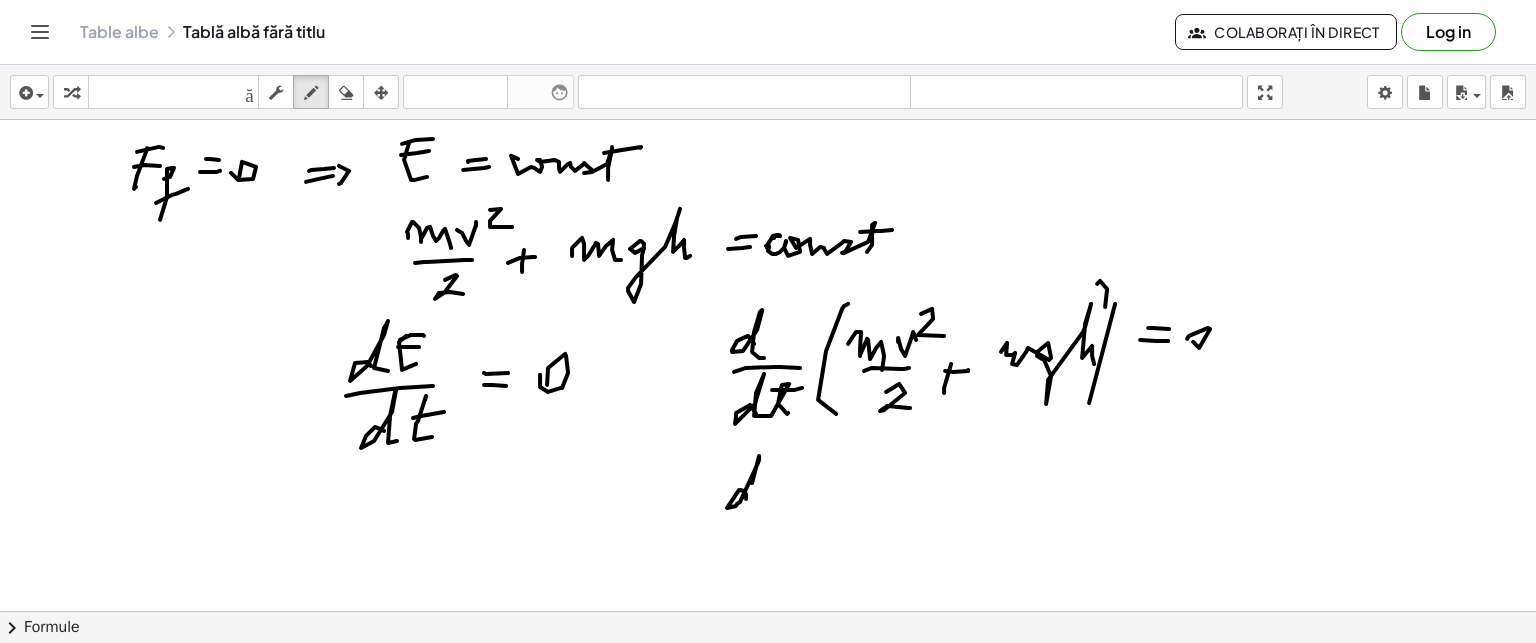 click at bounding box center [768, -34] 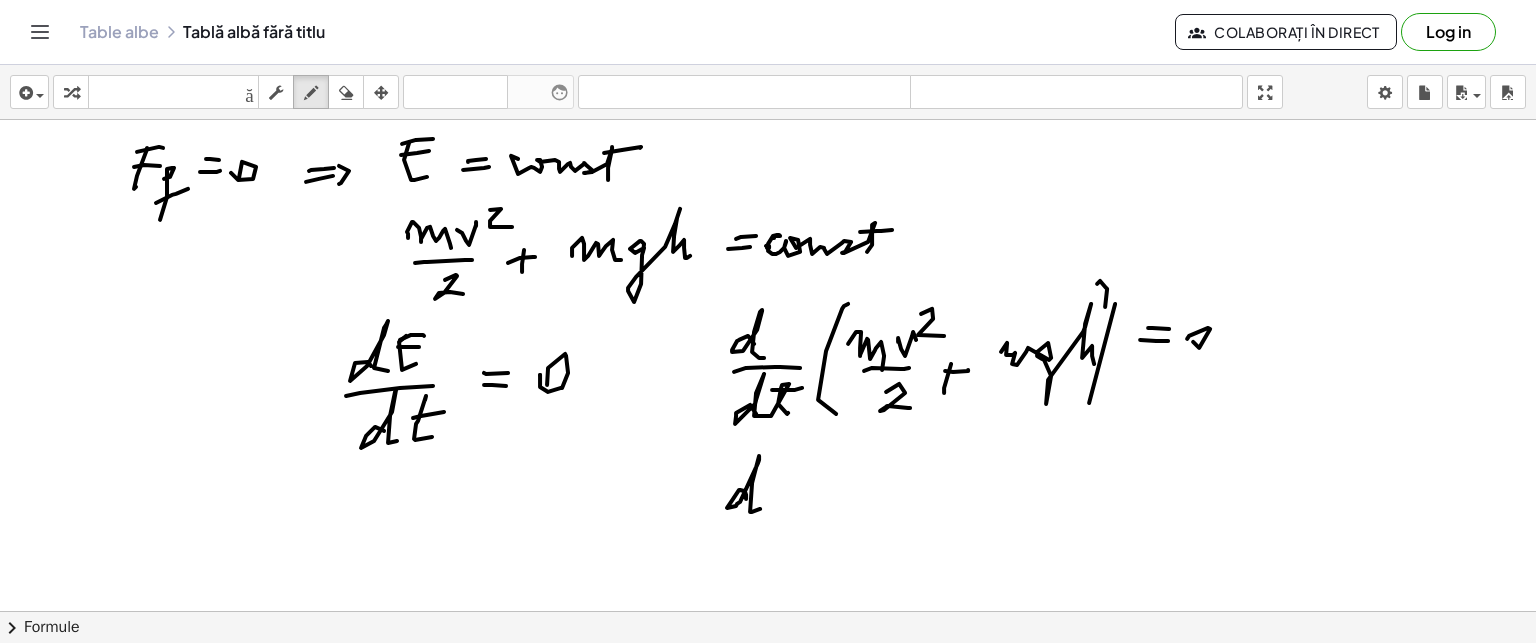 click at bounding box center [768, -34] 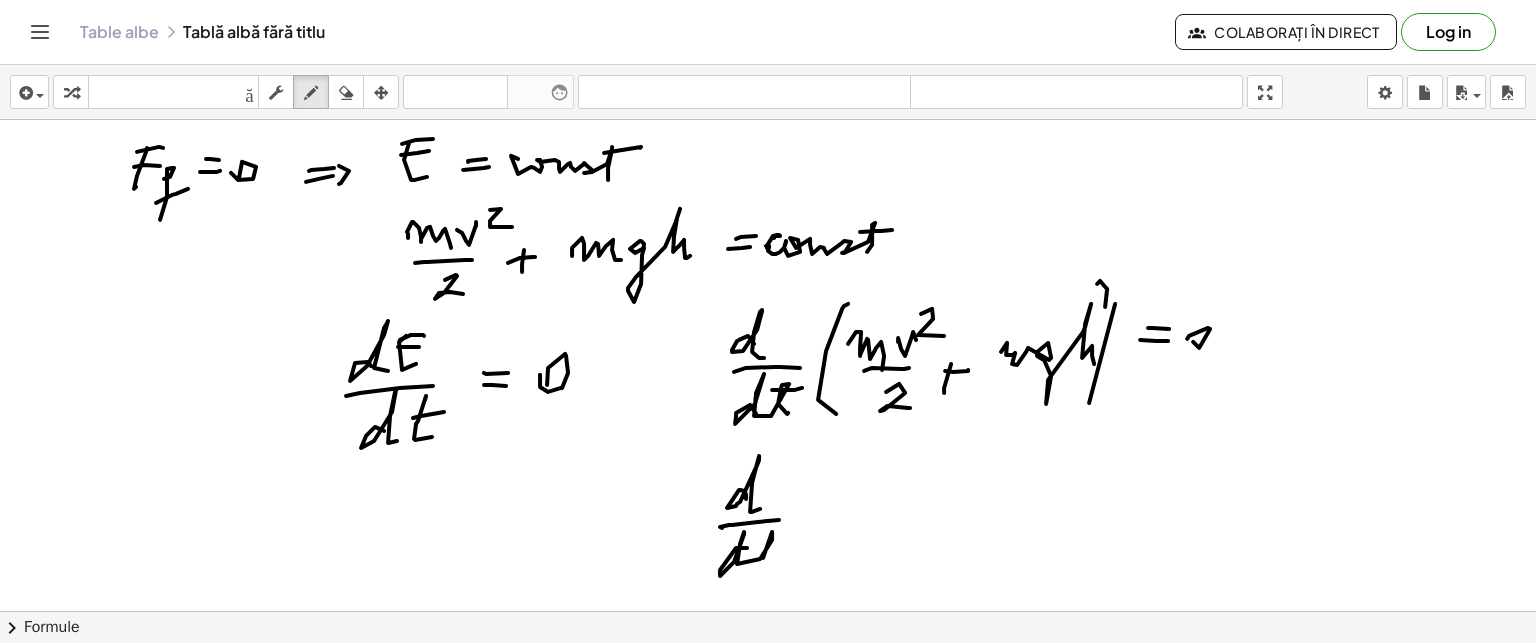 click at bounding box center [768, -34] 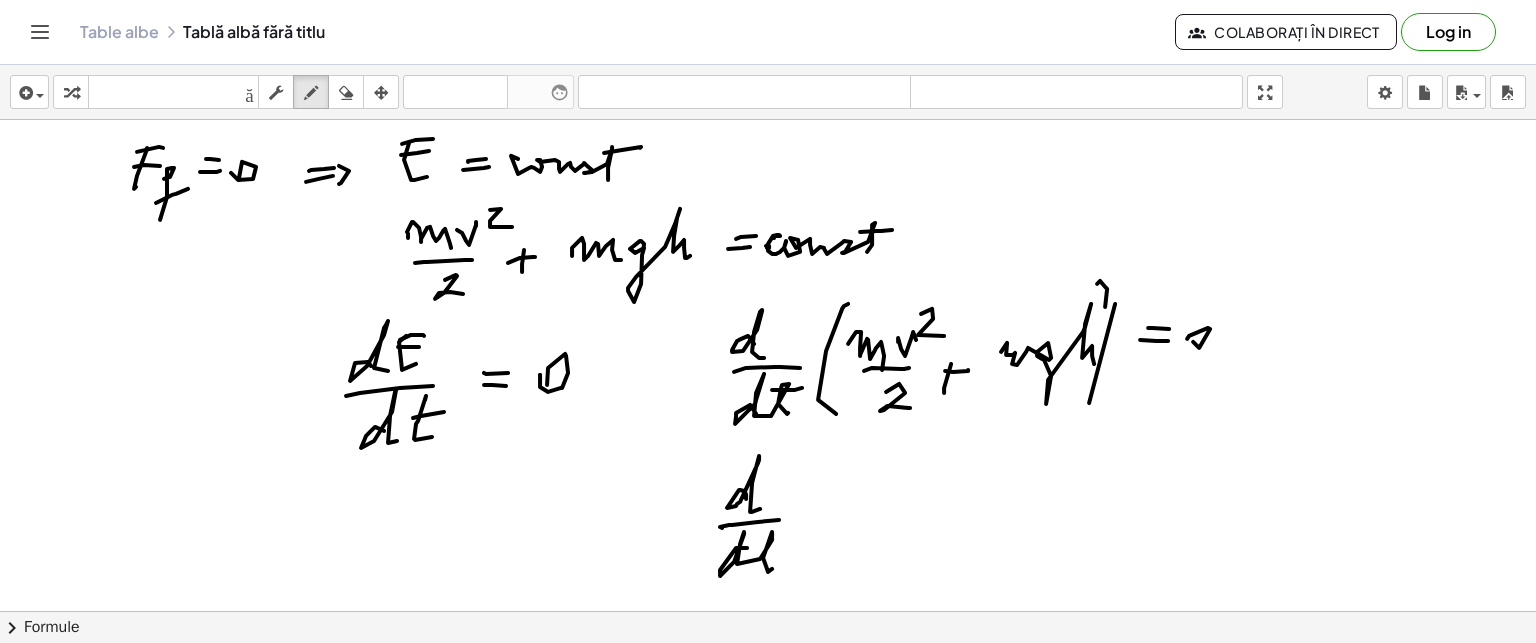 click at bounding box center [768, -34] 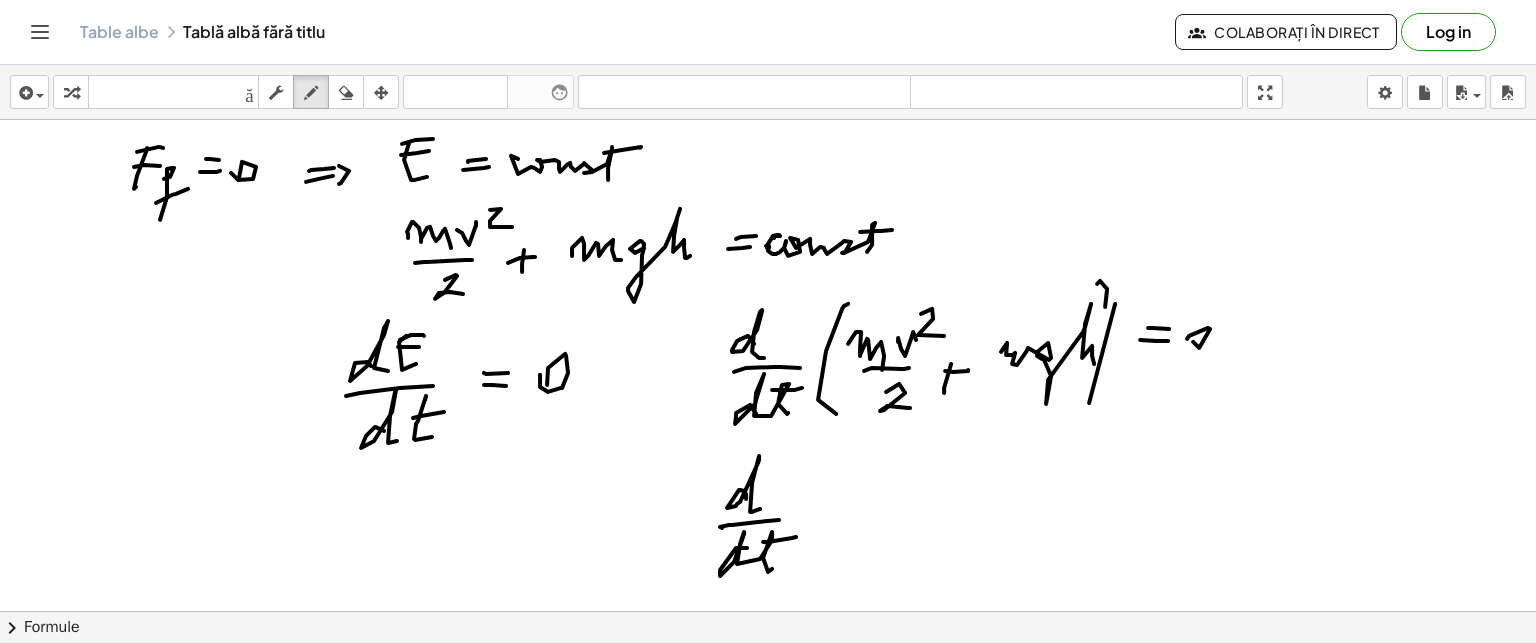 click at bounding box center (768, -34) 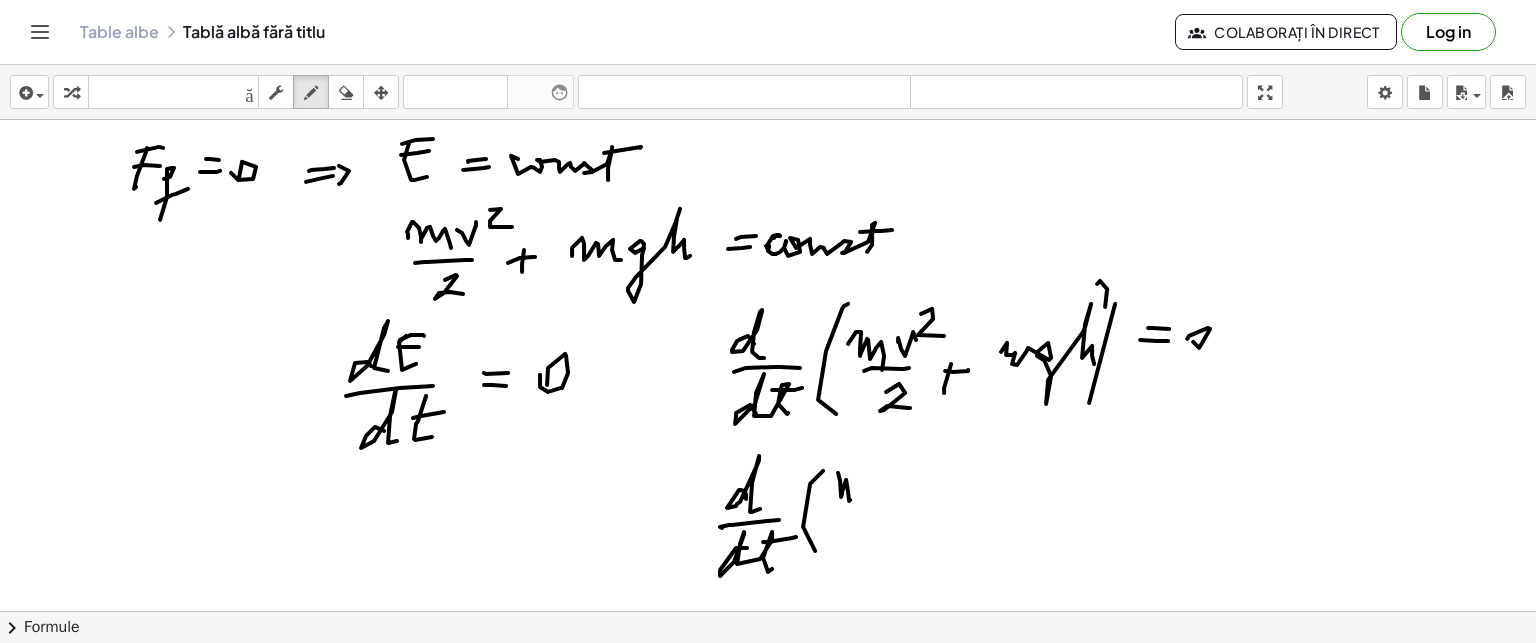 click at bounding box center (768, -34) 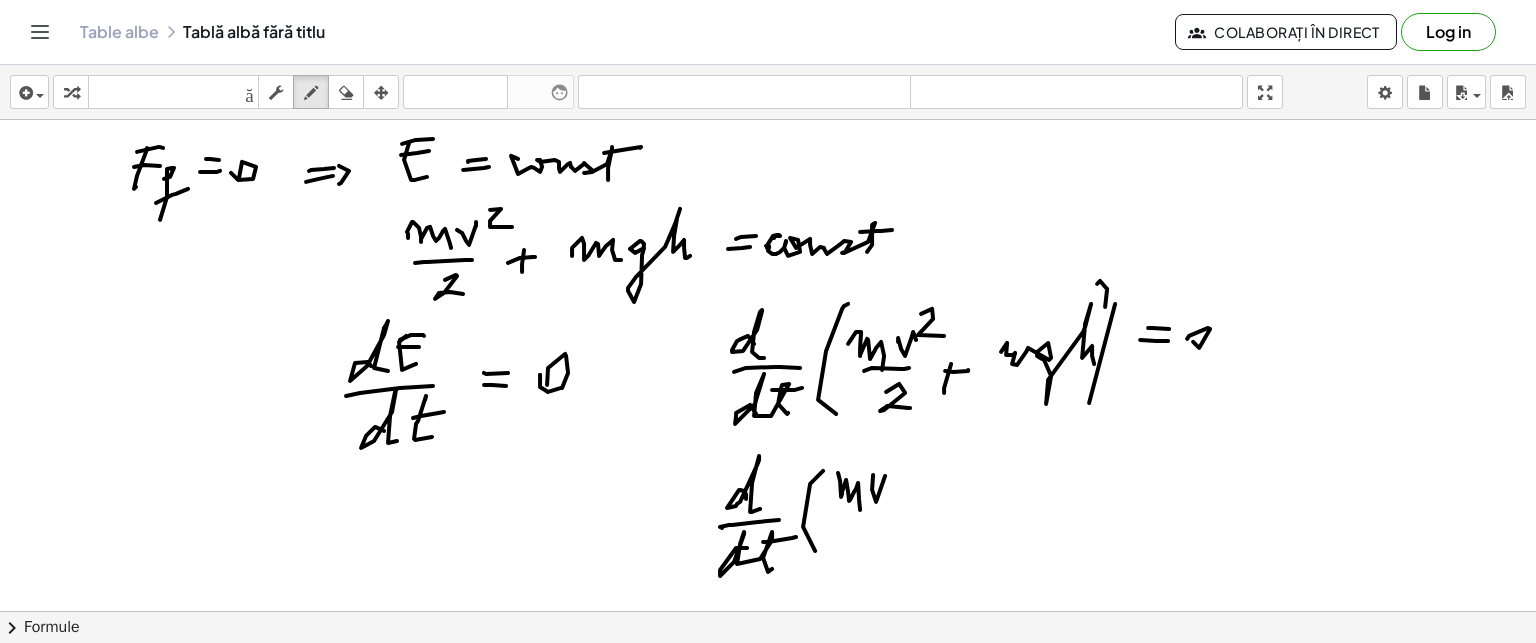 click at bounding box center (768, -34) 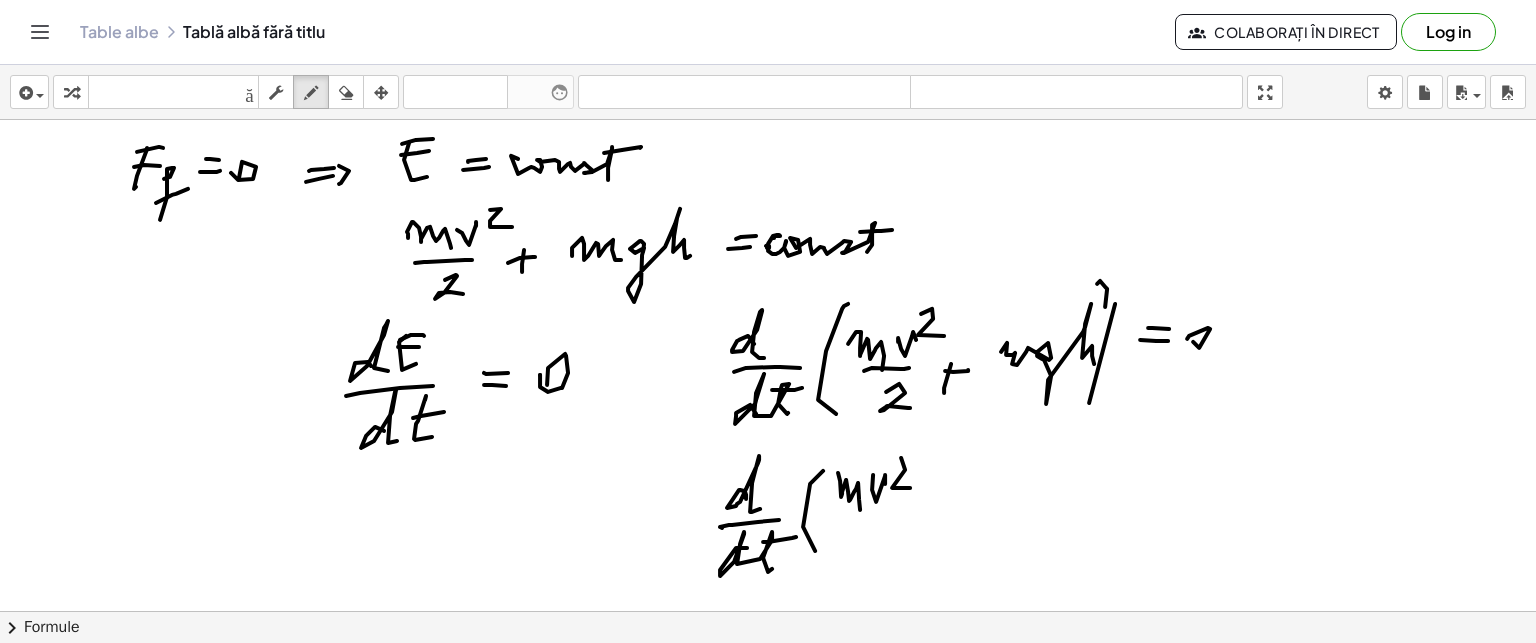 click at bounding box center [768, -34] 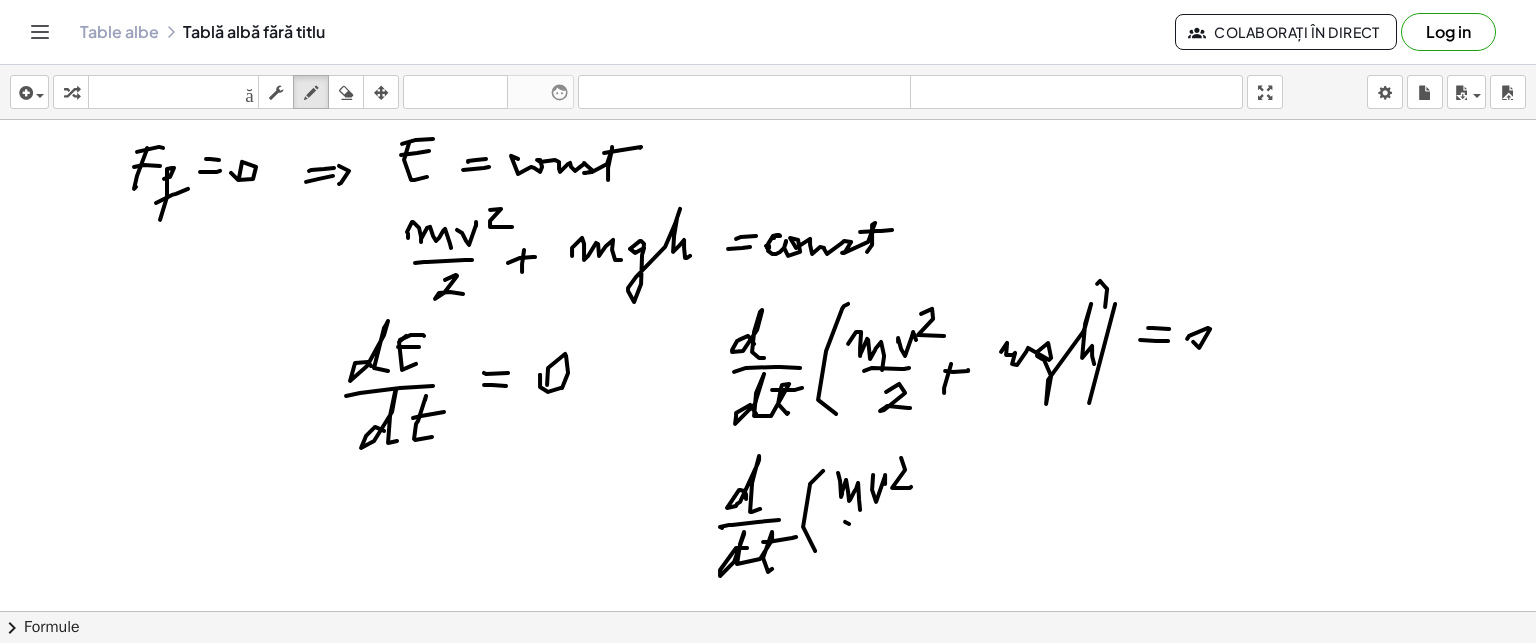 click at bounding box center (768, -34) 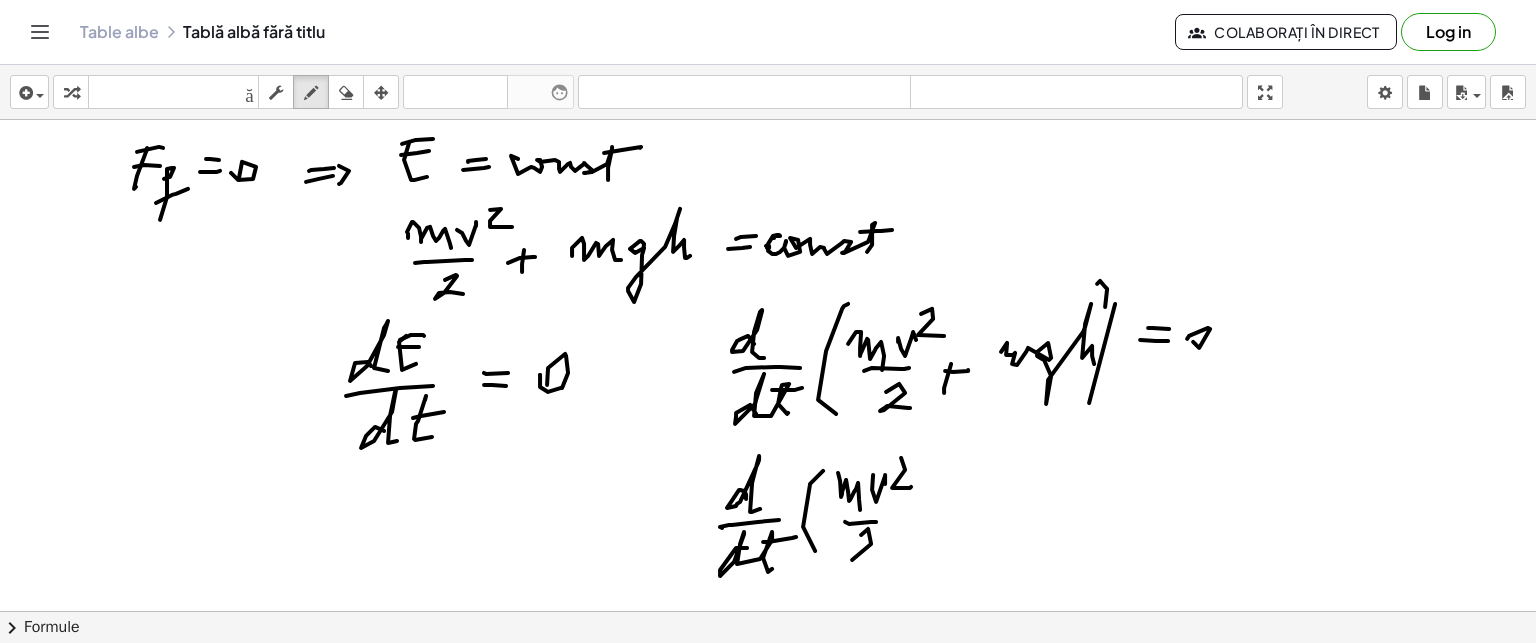 click at bounding box center (768, -34) 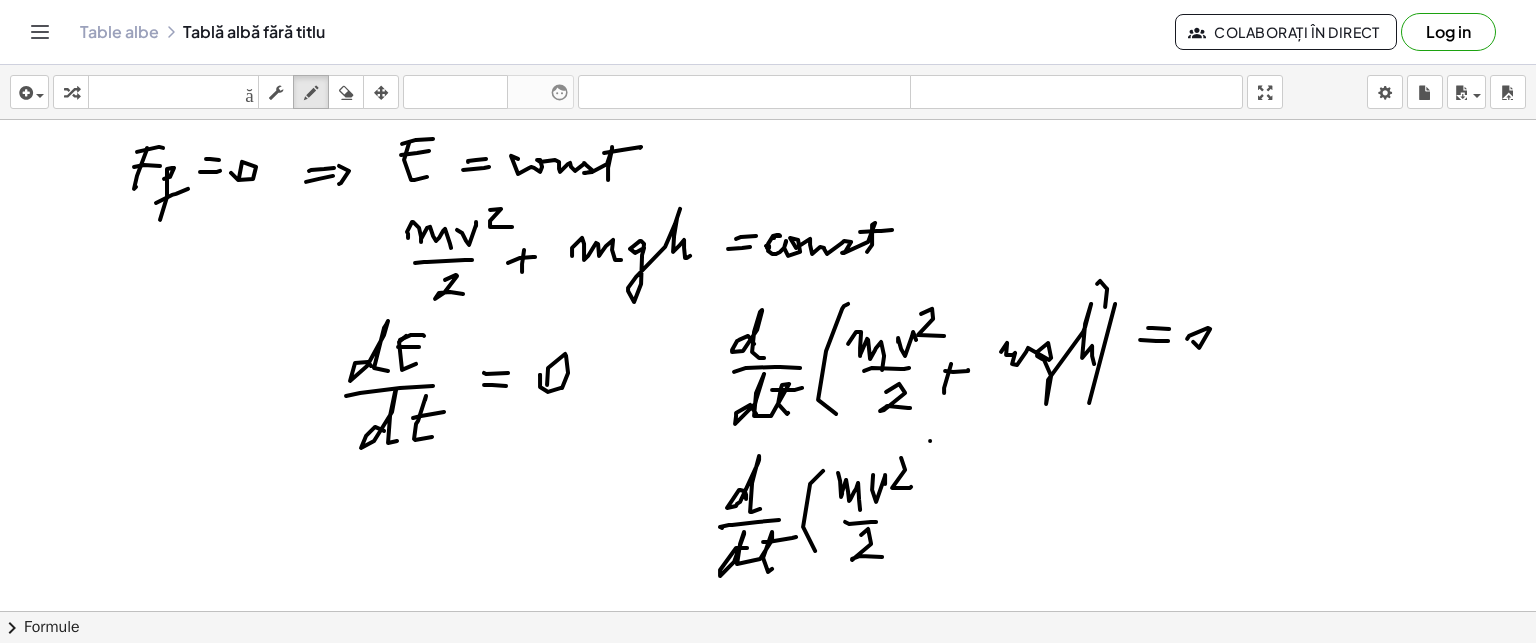 click at bounding box center (768, -34) 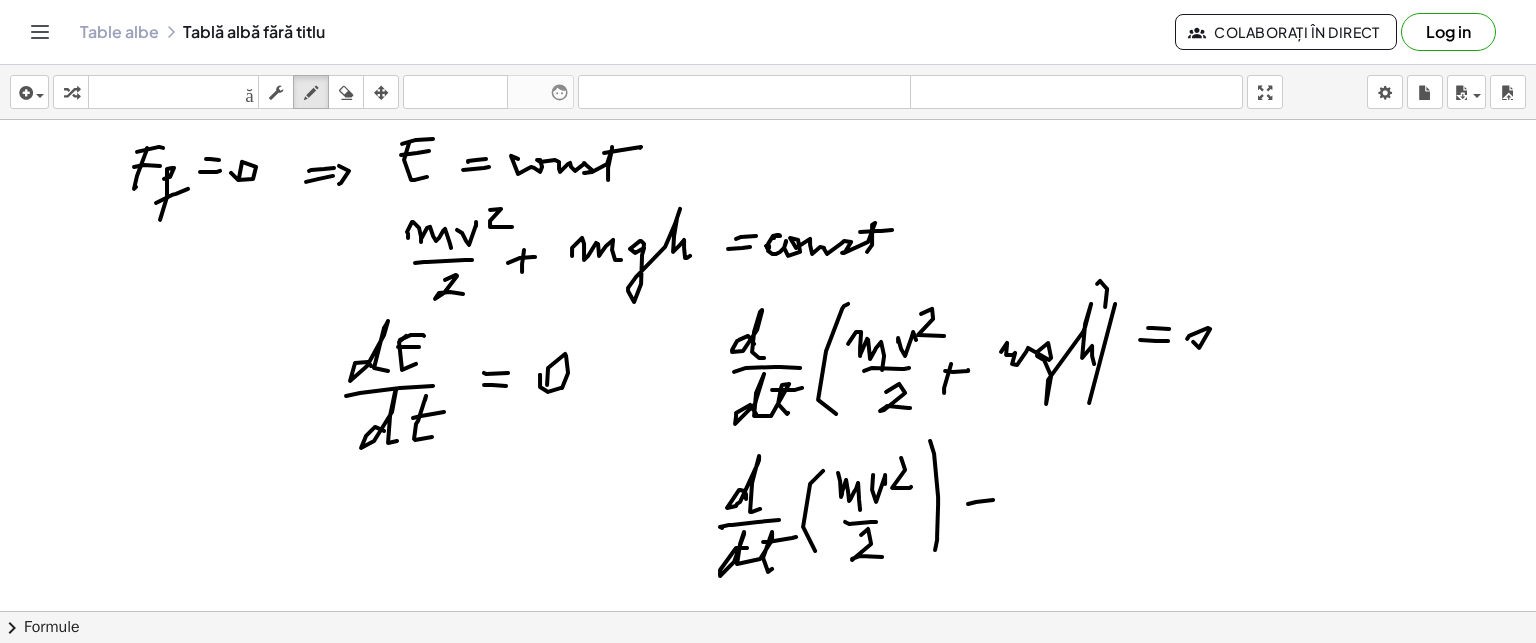 click at bounding box center [768, -34] 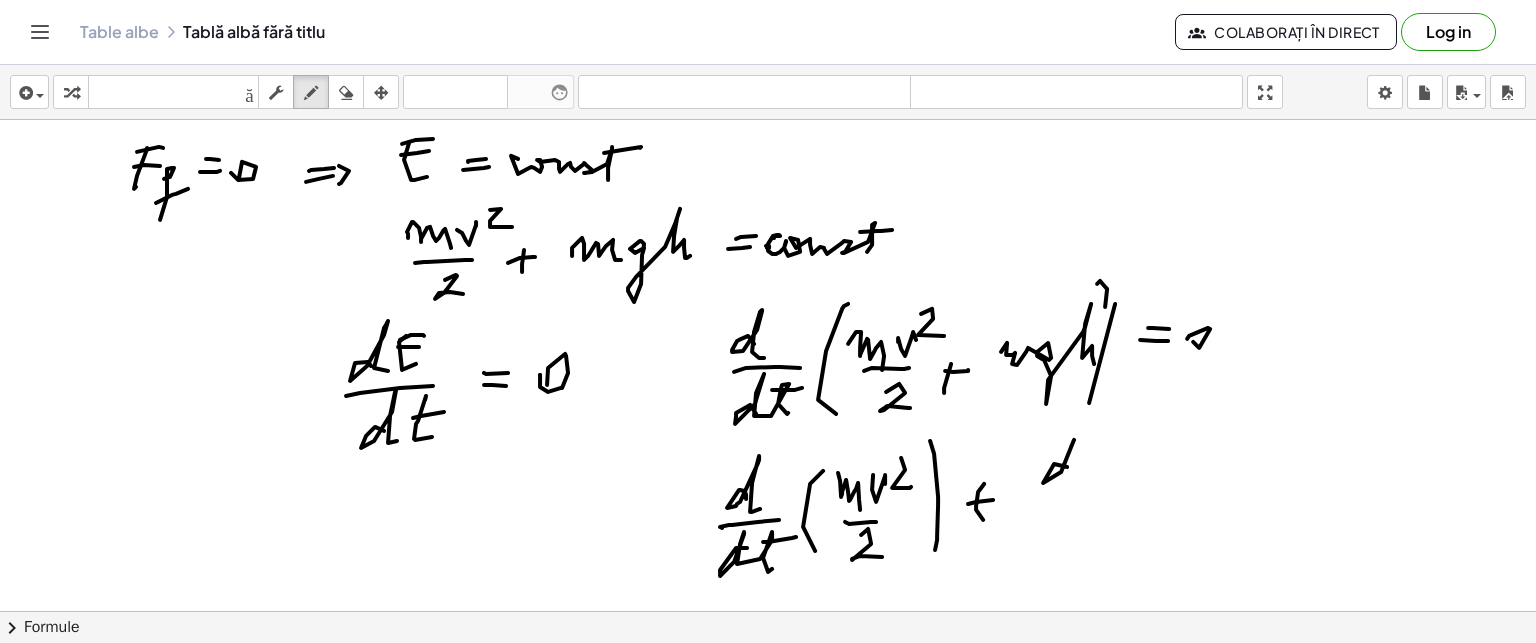 click at bounding box center [768, -34] 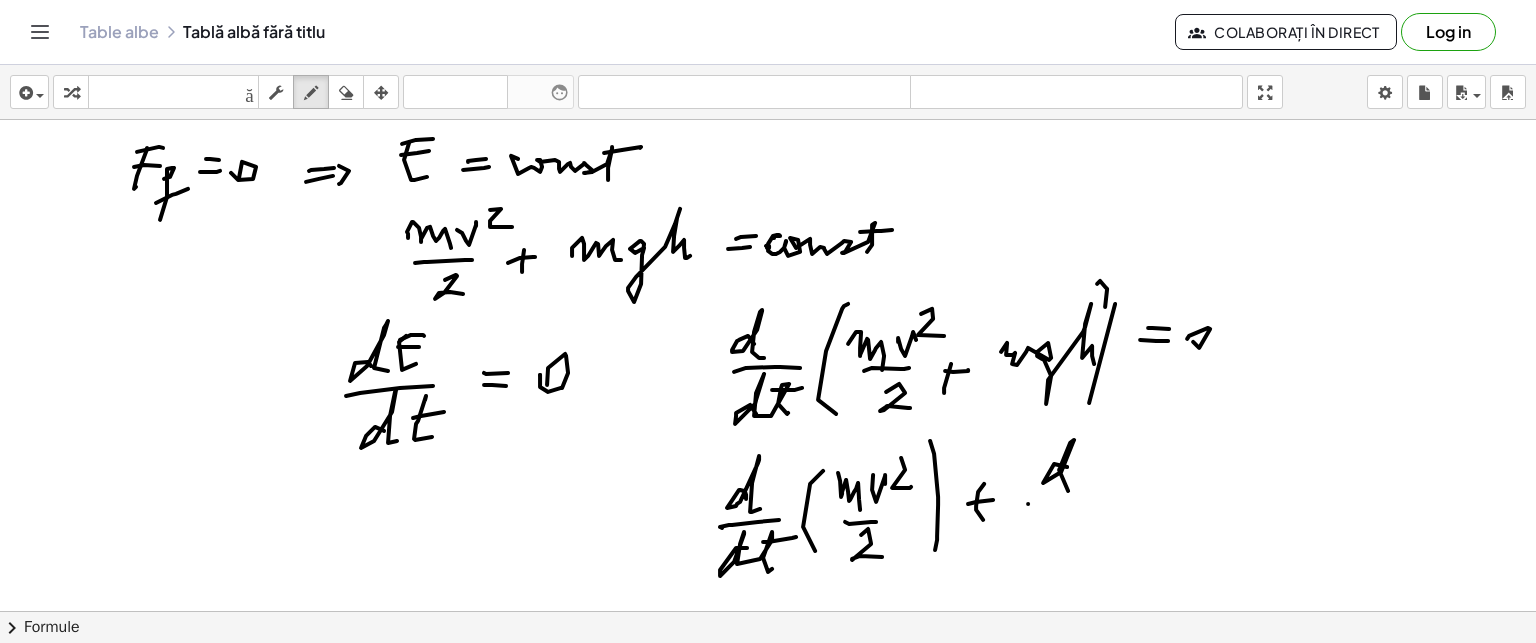 click at bounding box center (768, -34) 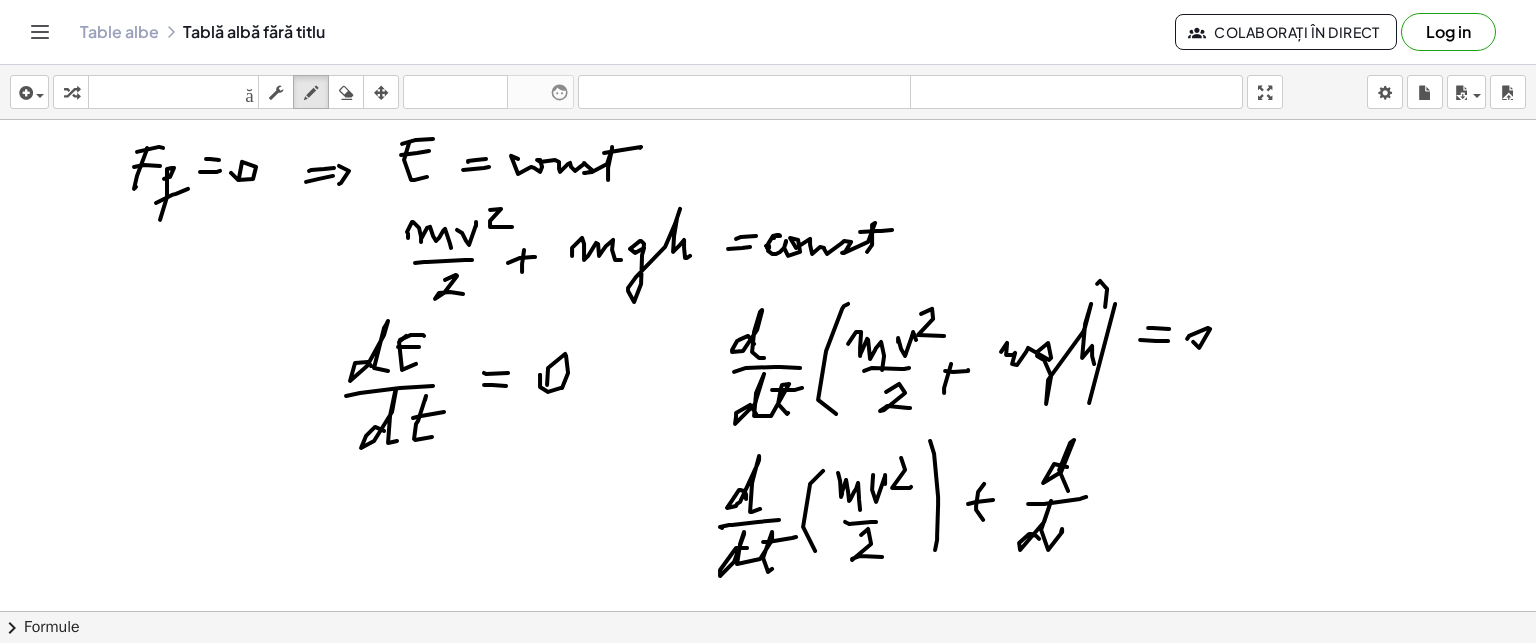 click at bounding box center [768, -34] 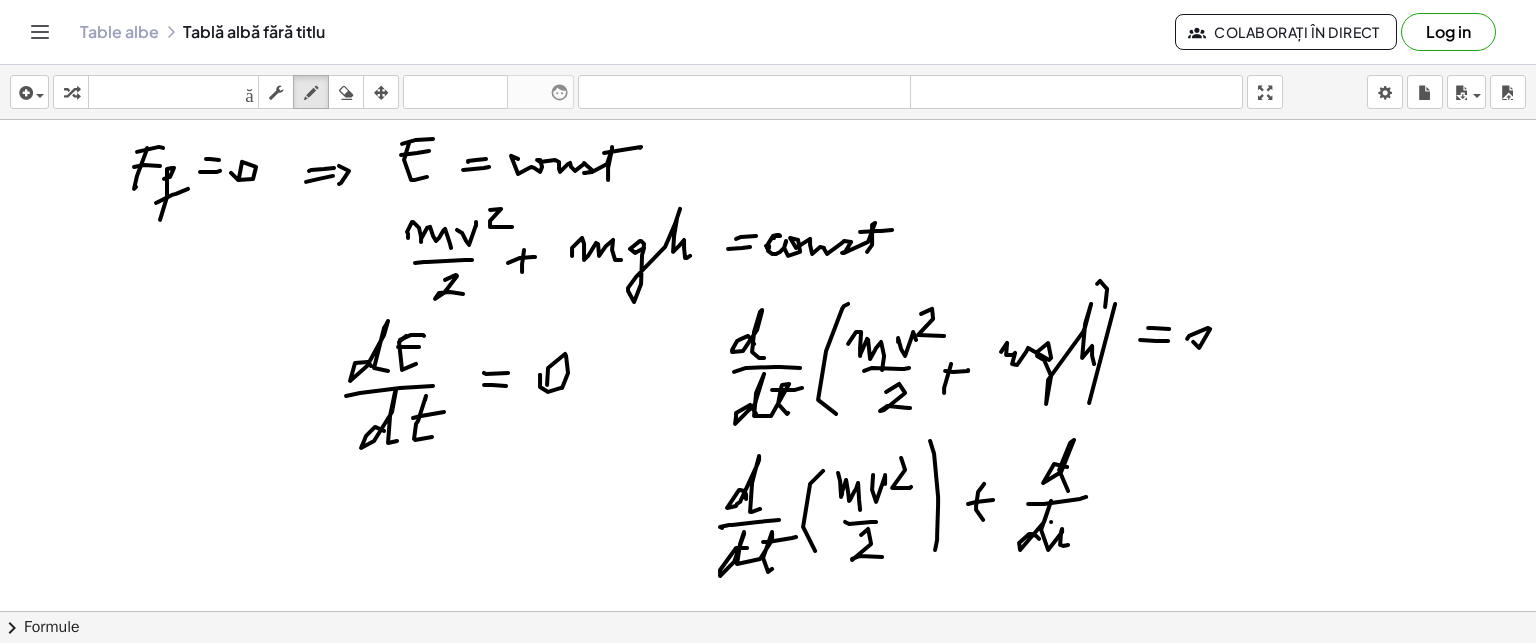 click at bounding box center (768, -34) 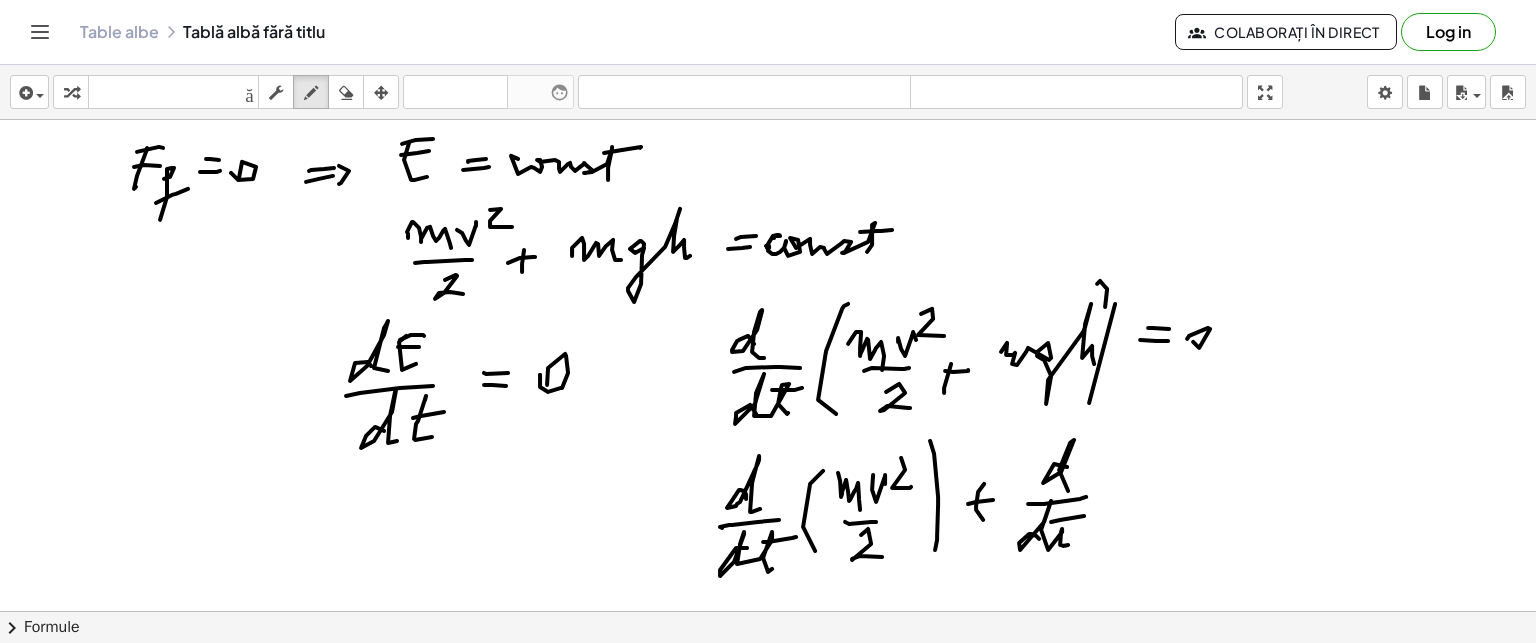 click at bounding box center (768, -34) 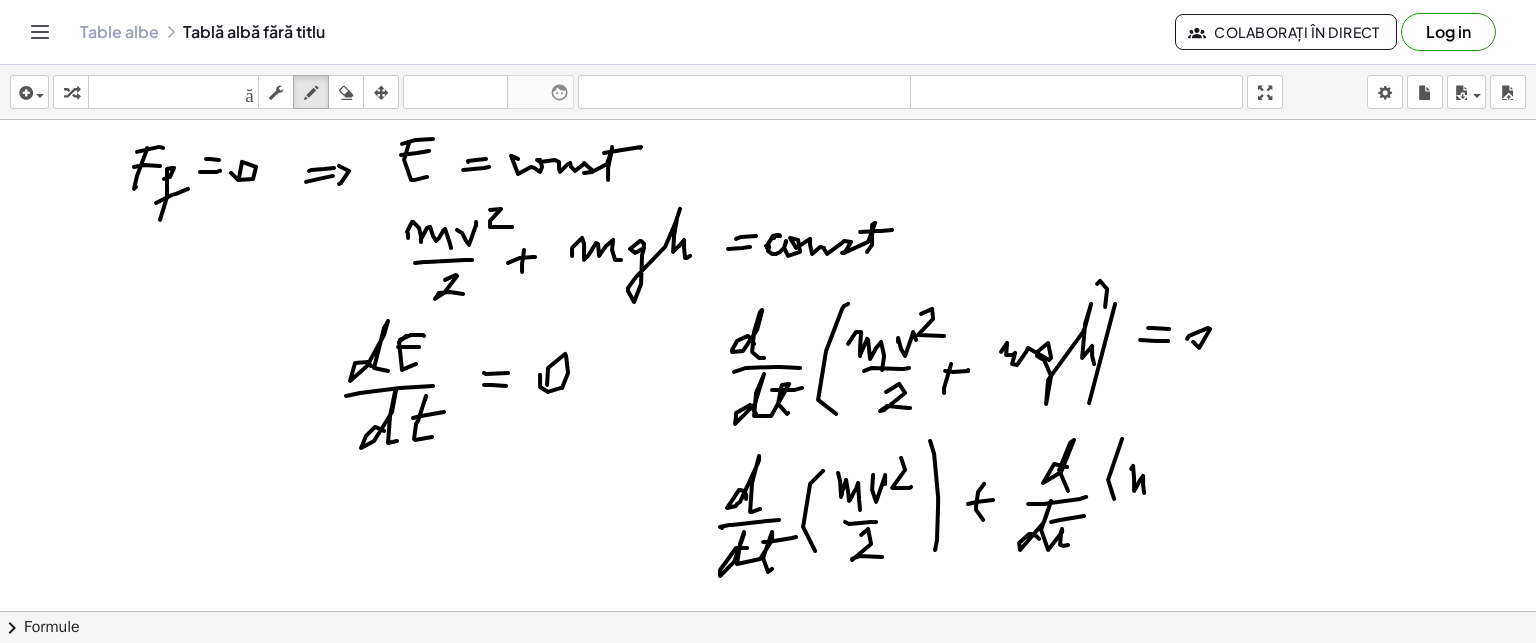 click at bounding box center [768, -34] 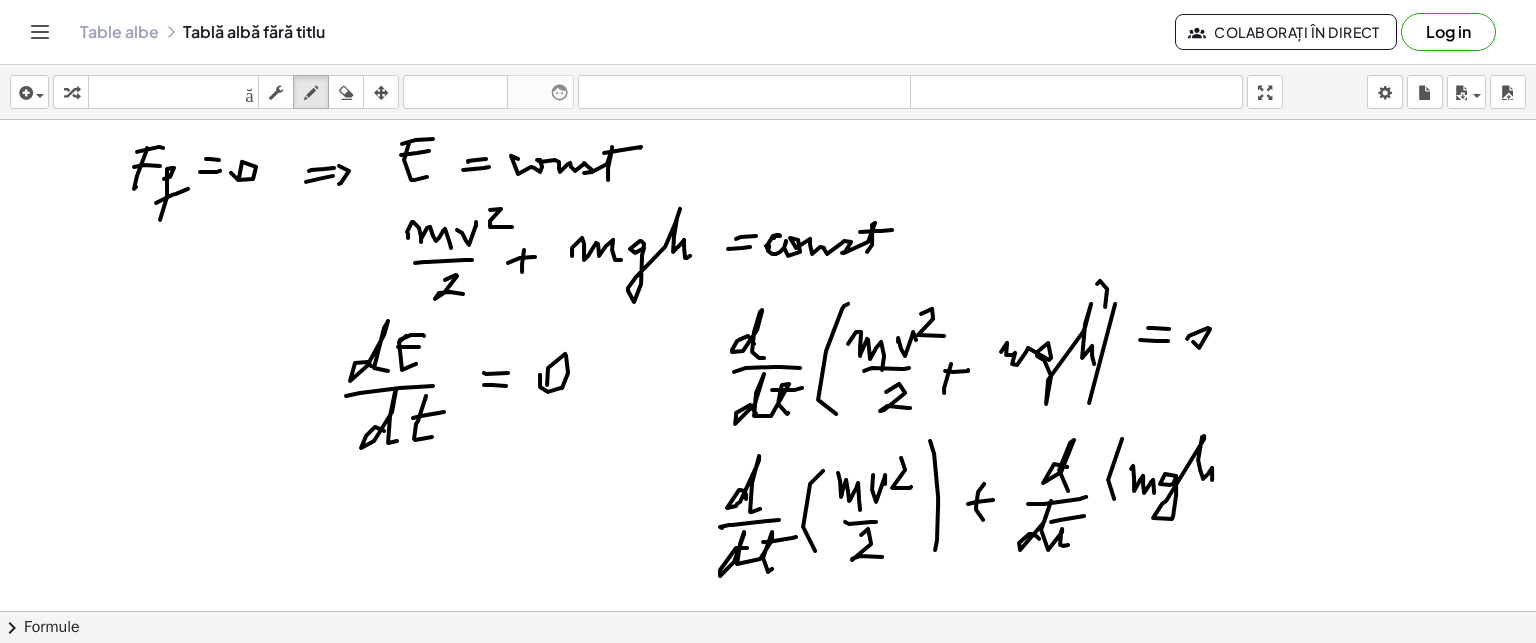 click at bounding box center (768, -34) 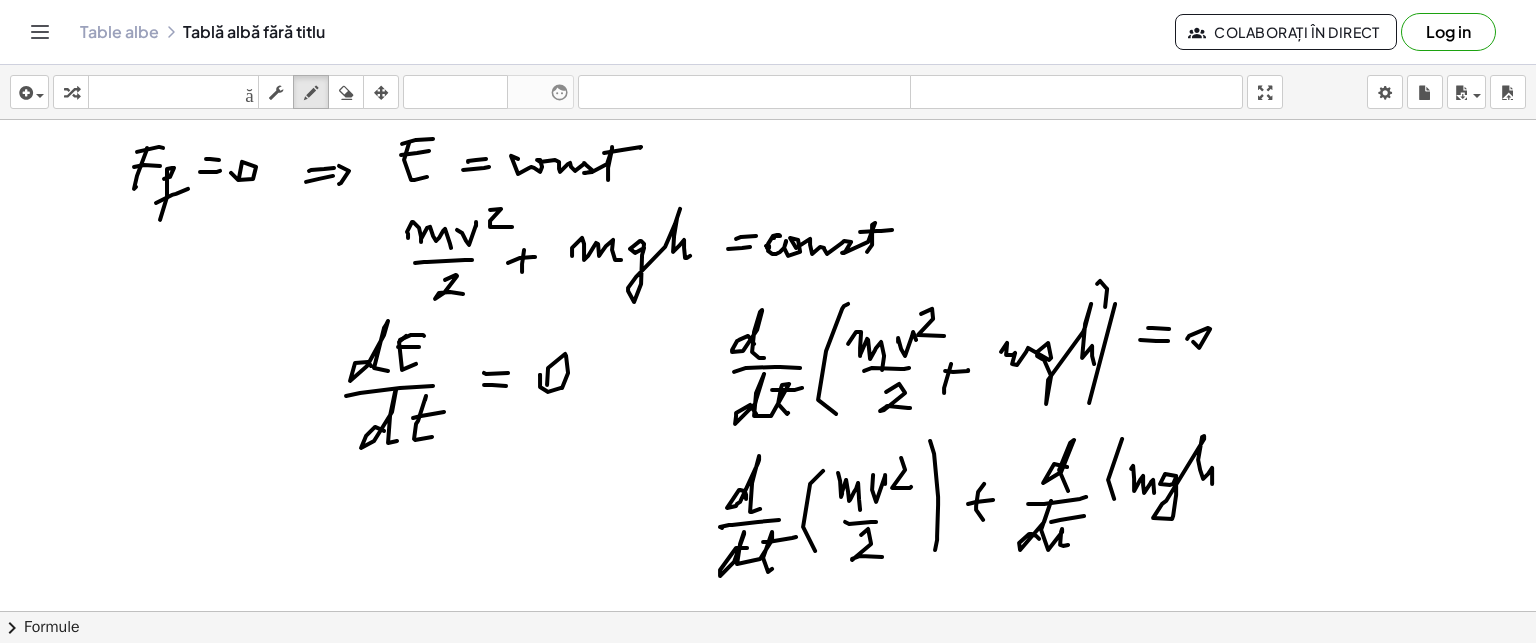 click at bounding box center (768, -34) 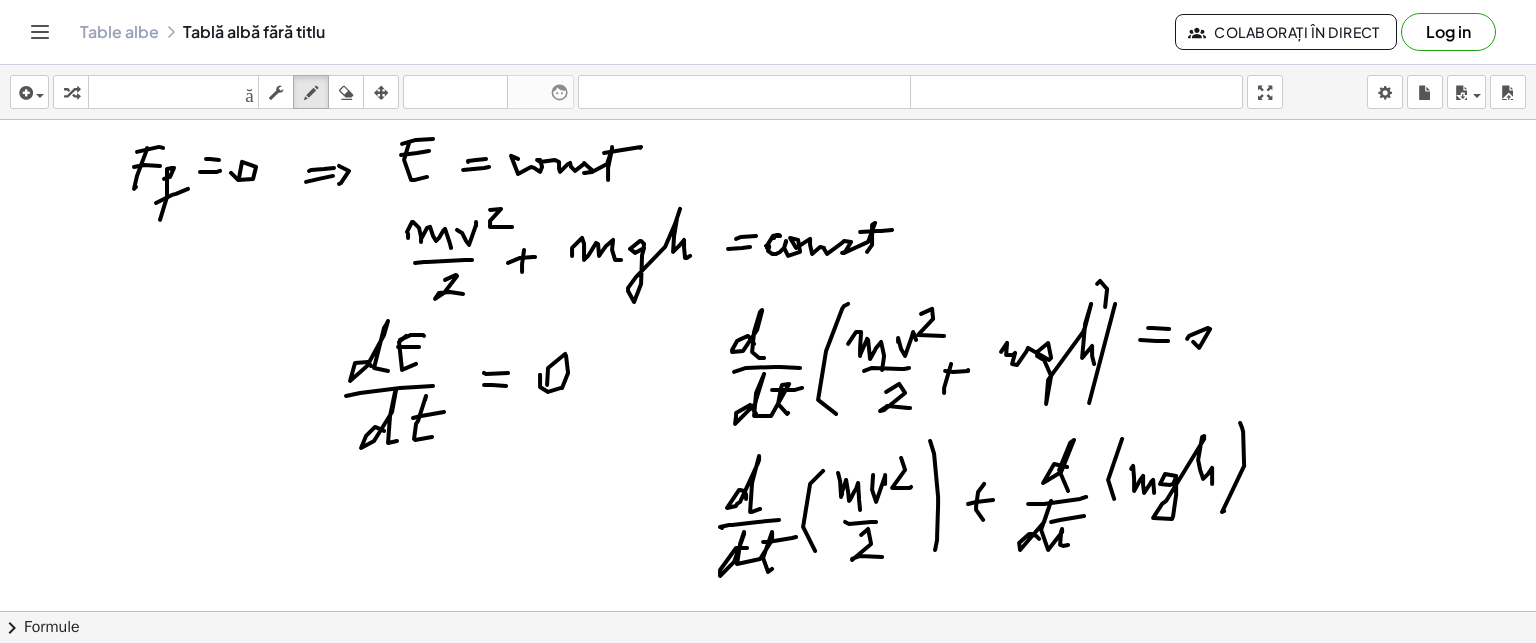 click at bounding box center [768, -34] 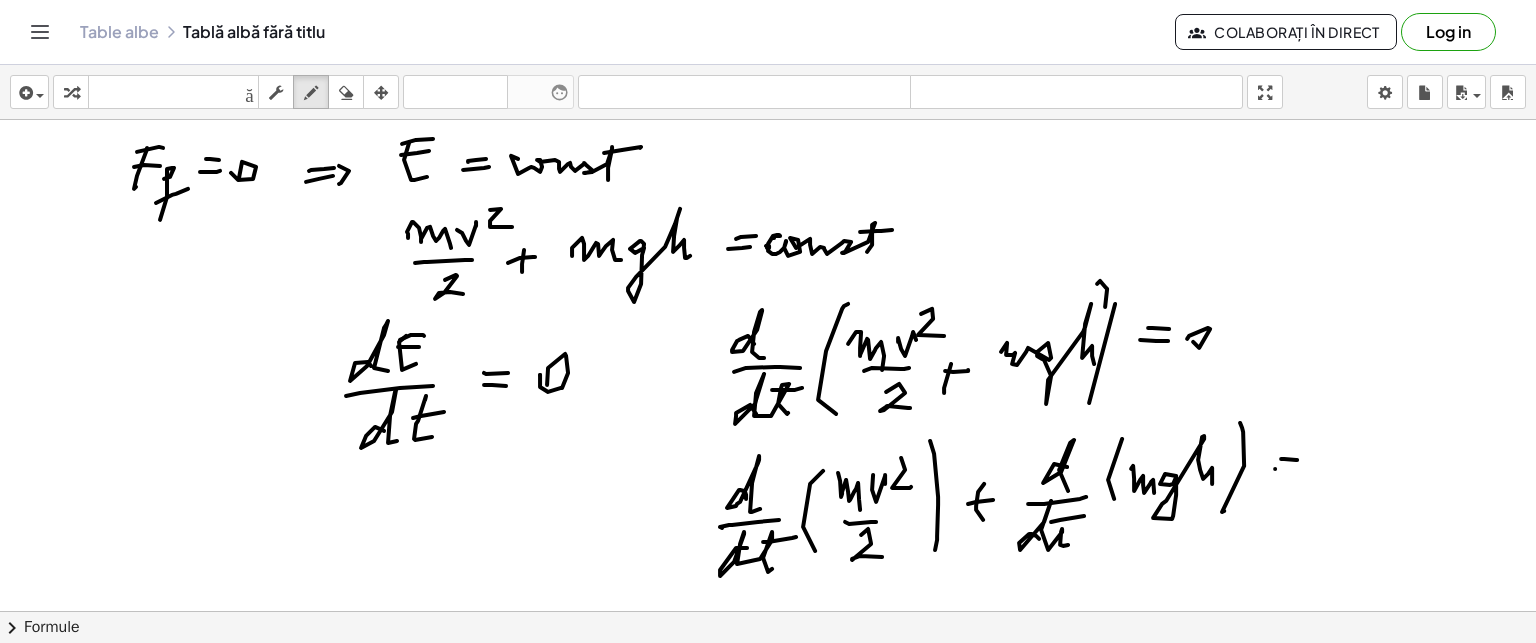 click at bounding box center [768, -34] 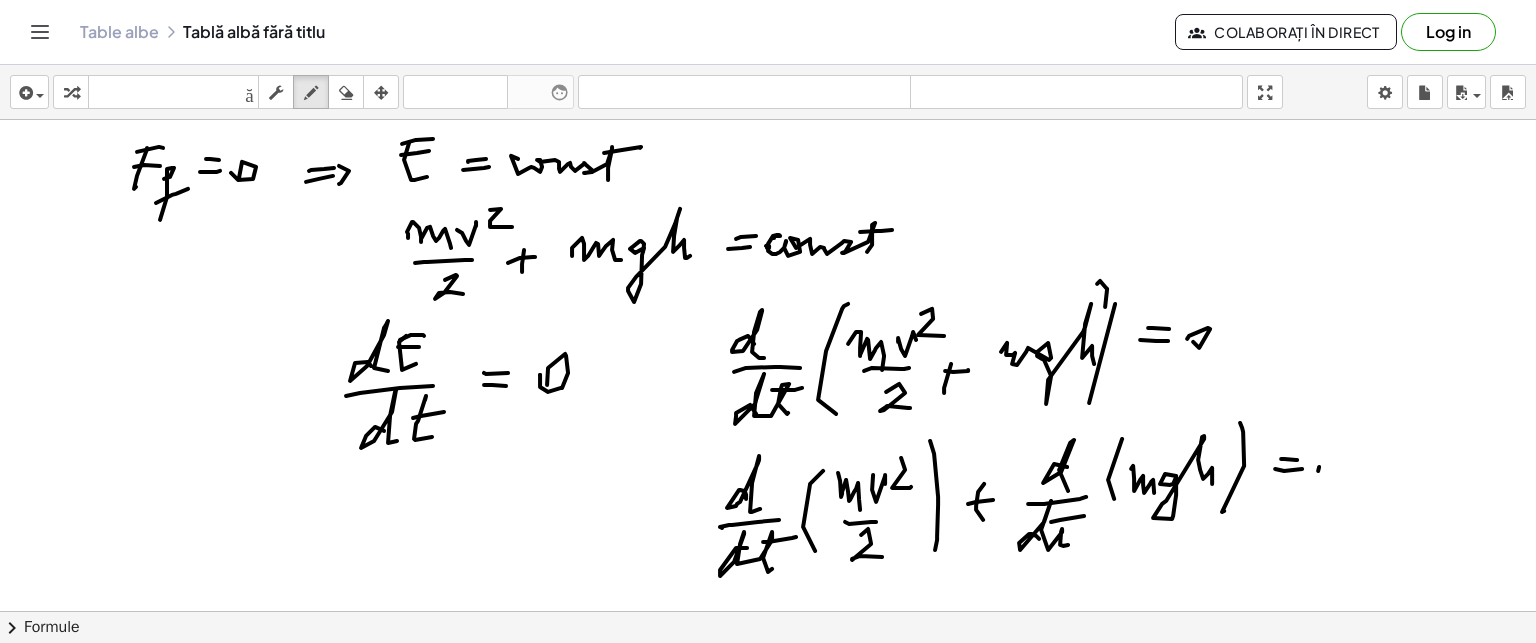 click at bounding box center (768, -34) 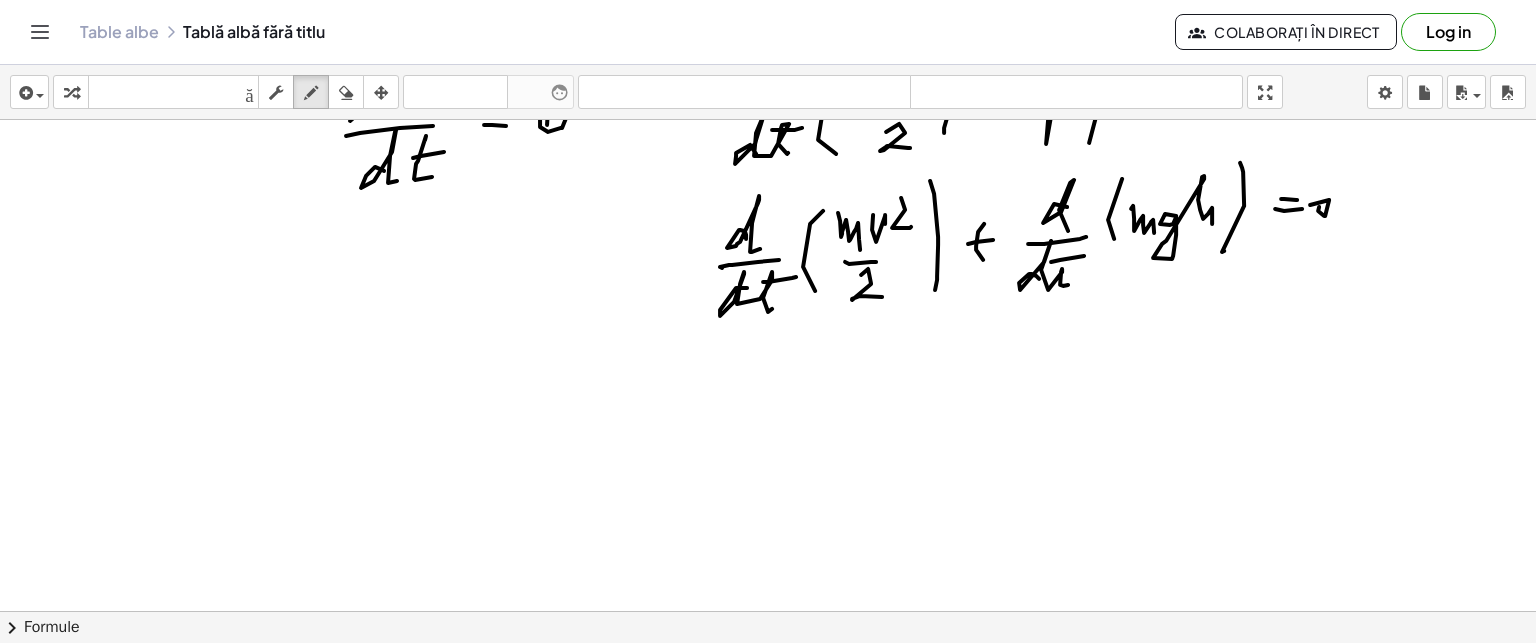 scroll, scrollTop: 1184, scrollLeft: 0, axis: vertical 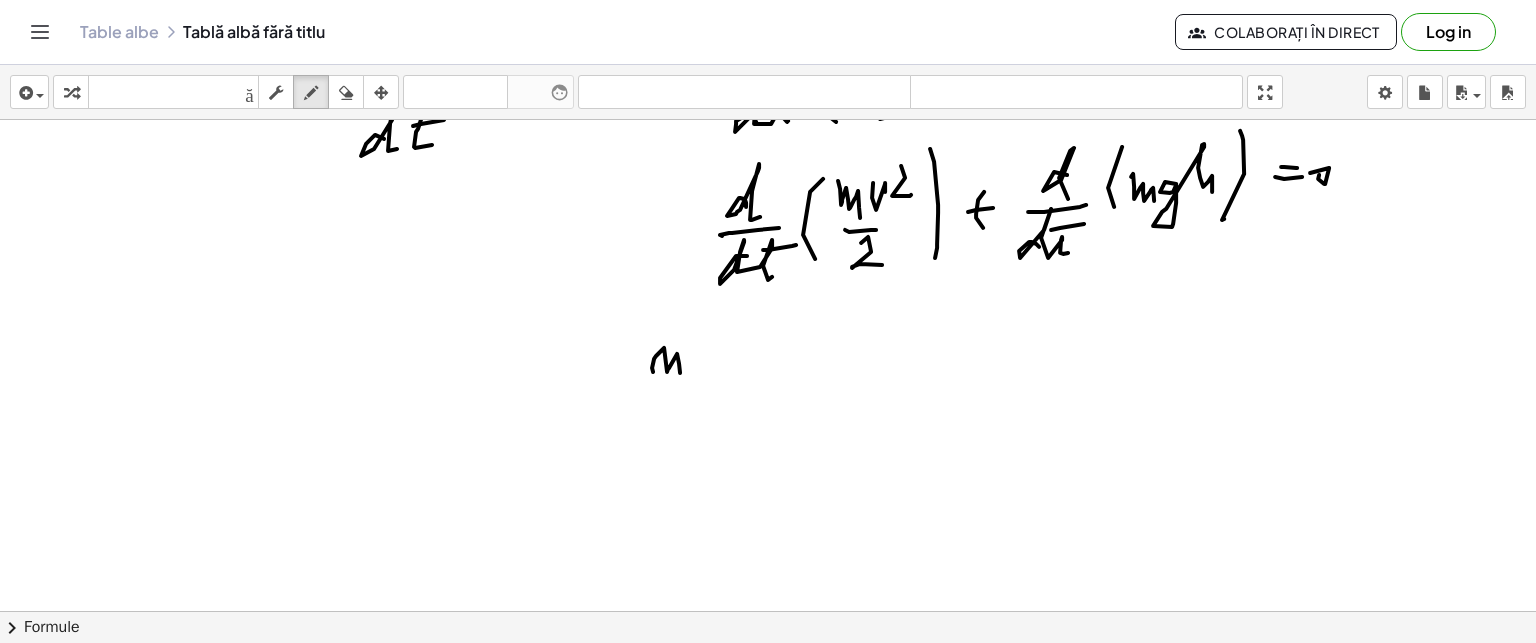 click at bounding box center [768, -80] 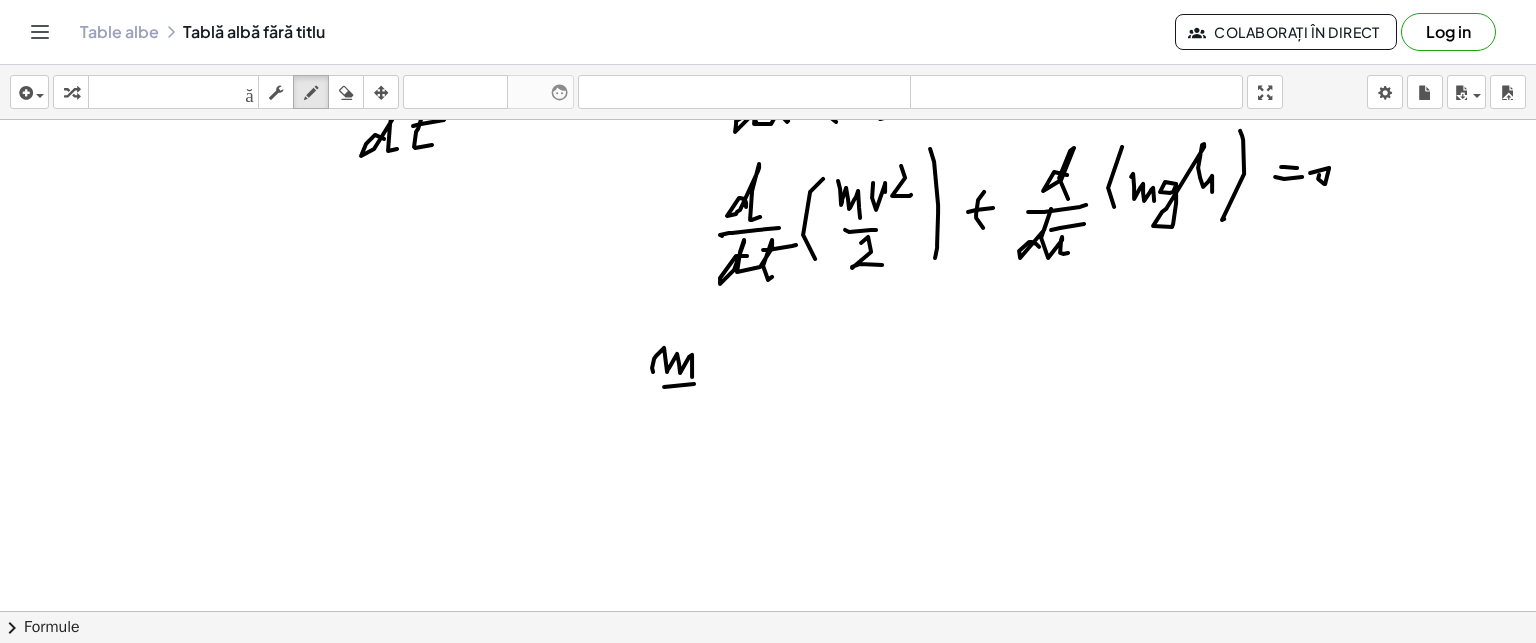click at bounding box center (768, -80) 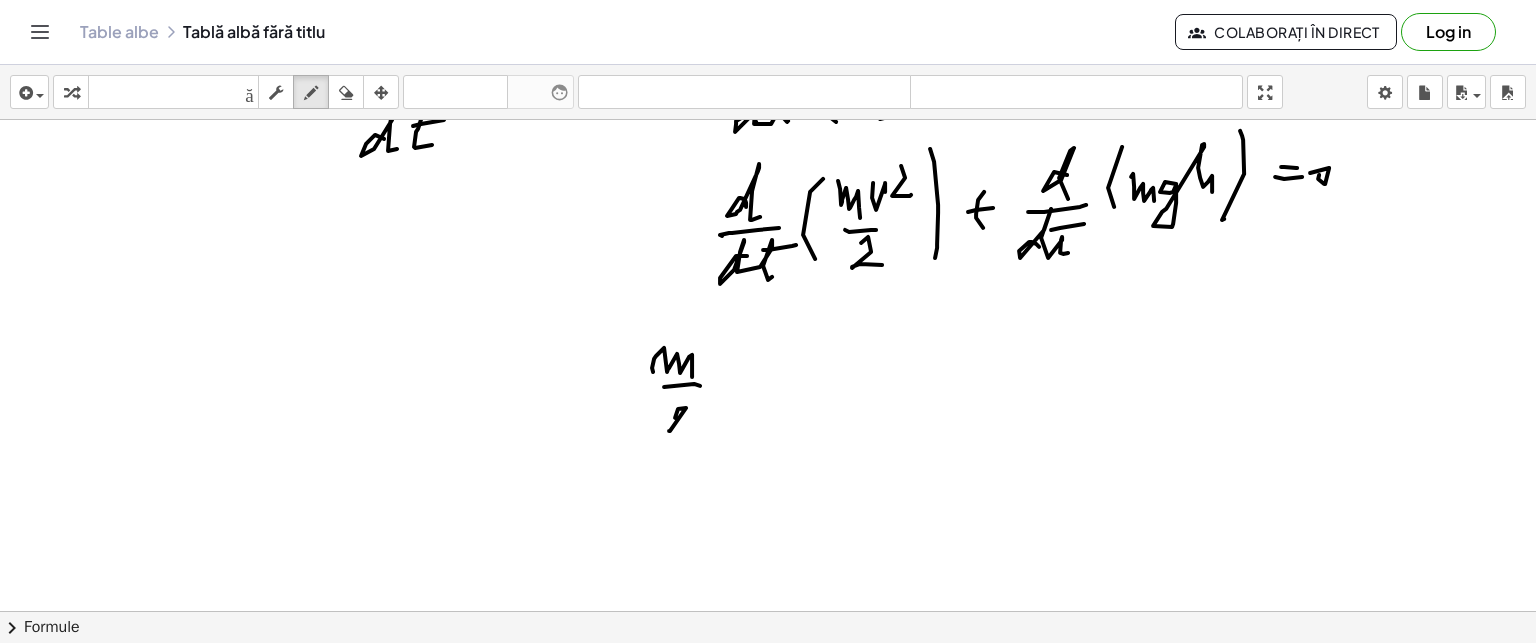 click at bounding box center [768, -80] 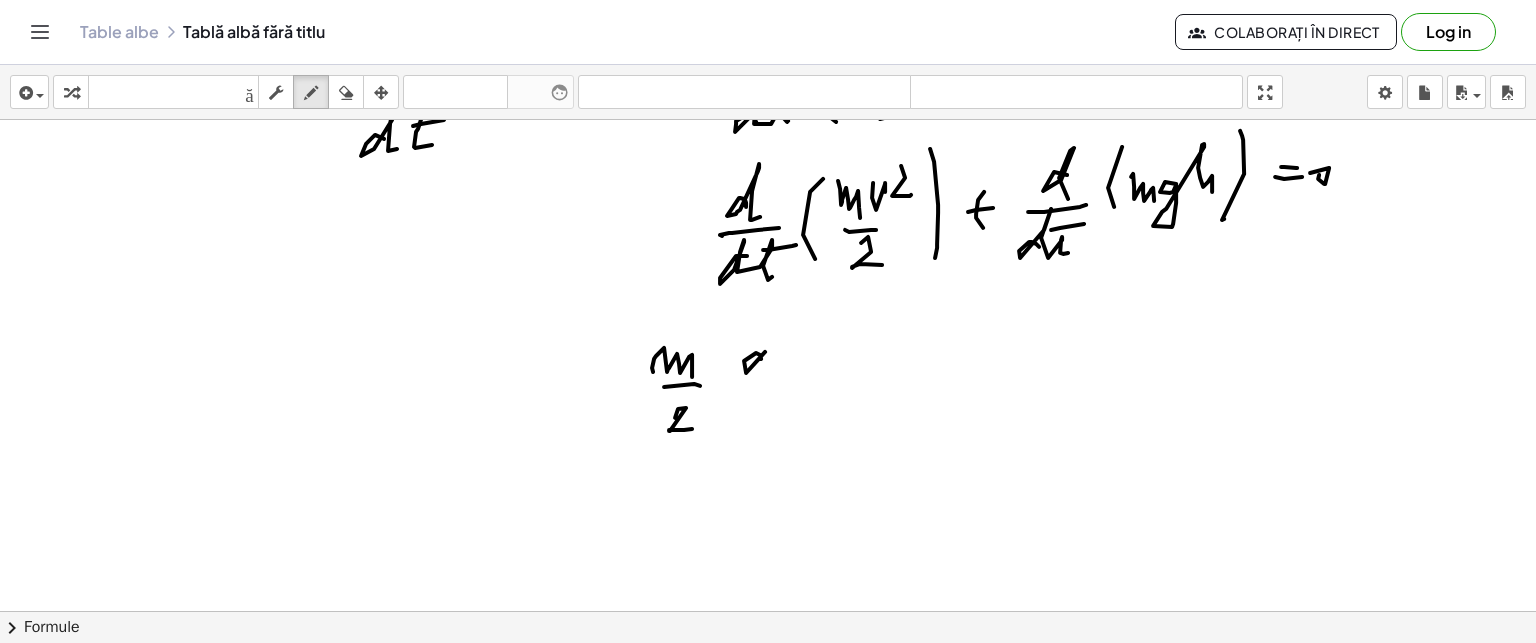 click at bounding box center (768, -80) 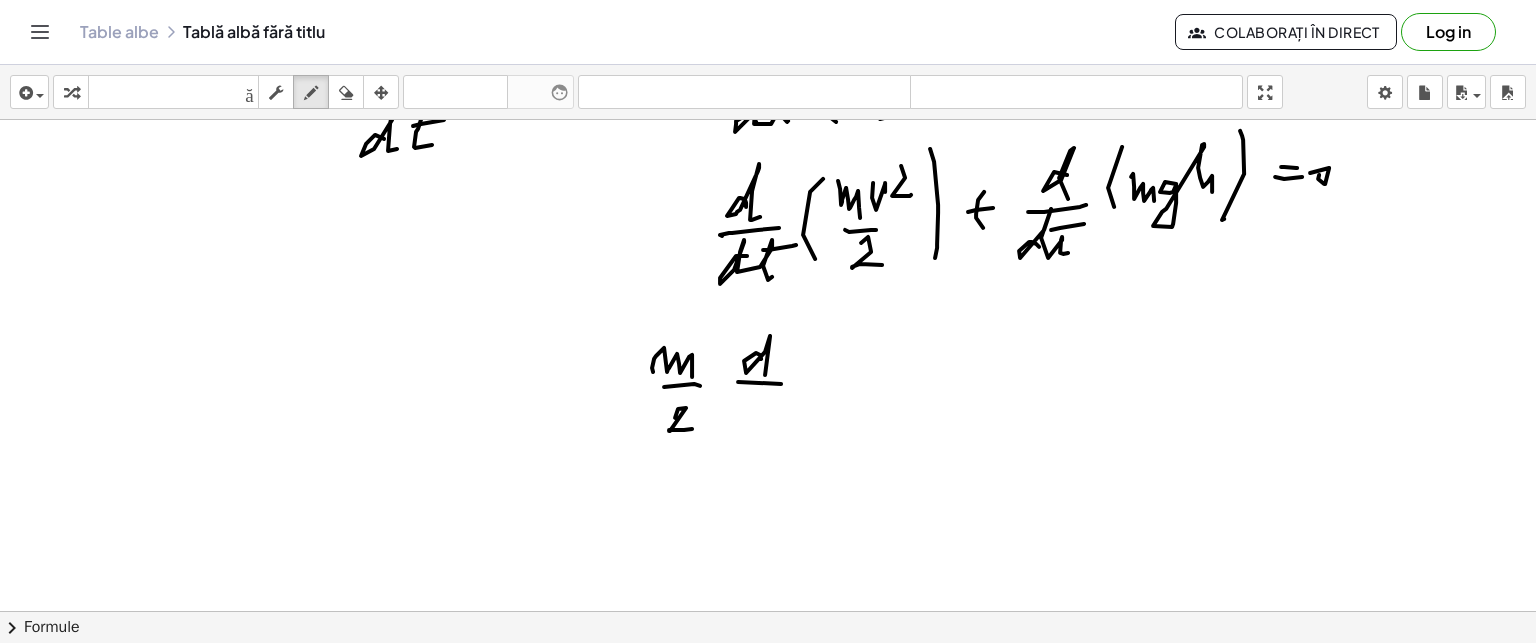 click at bounding box center [768, -80] 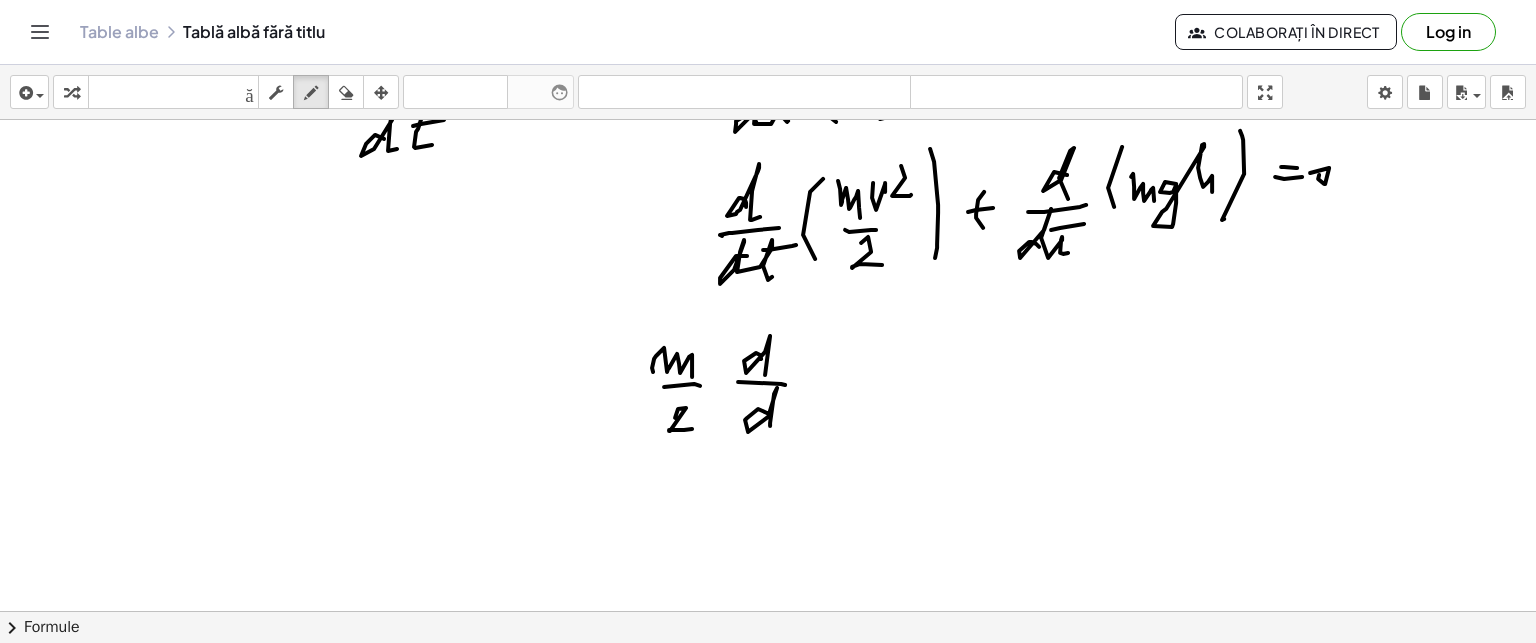 click at bounding box center (768, -80) 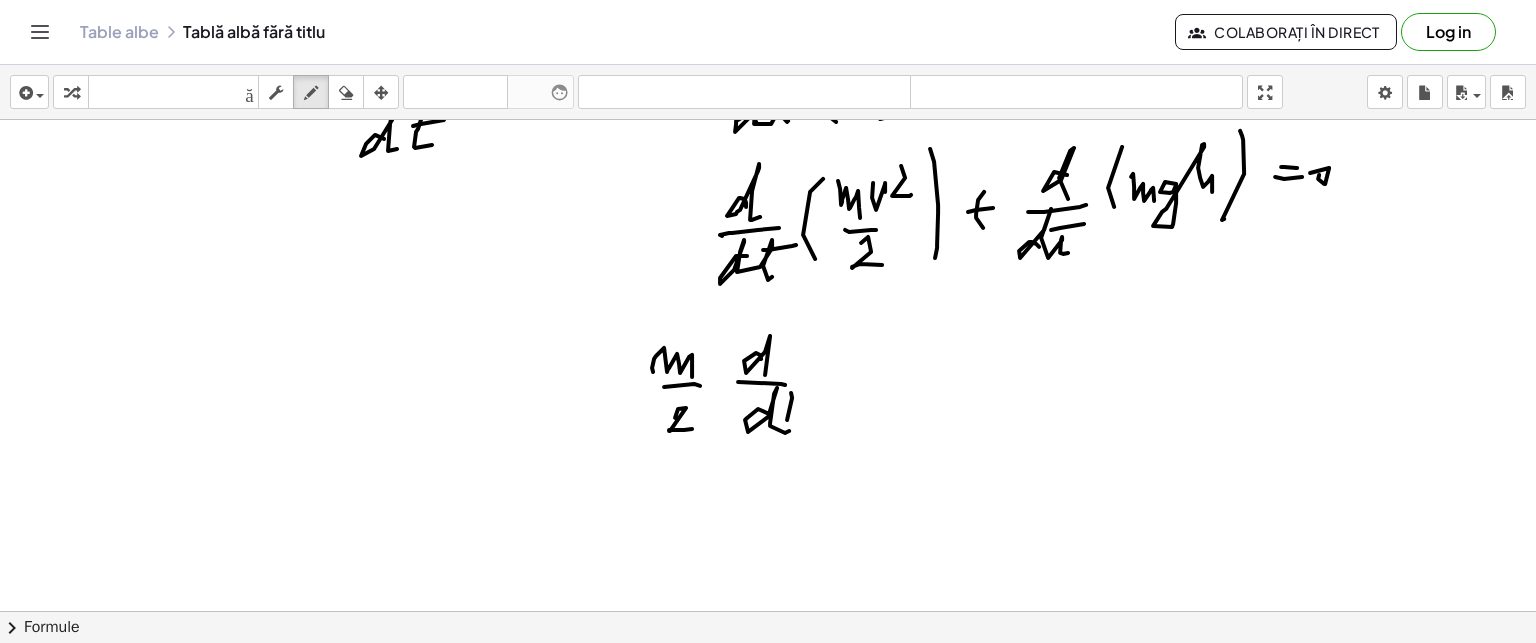 click at bounding box center [768, -80] 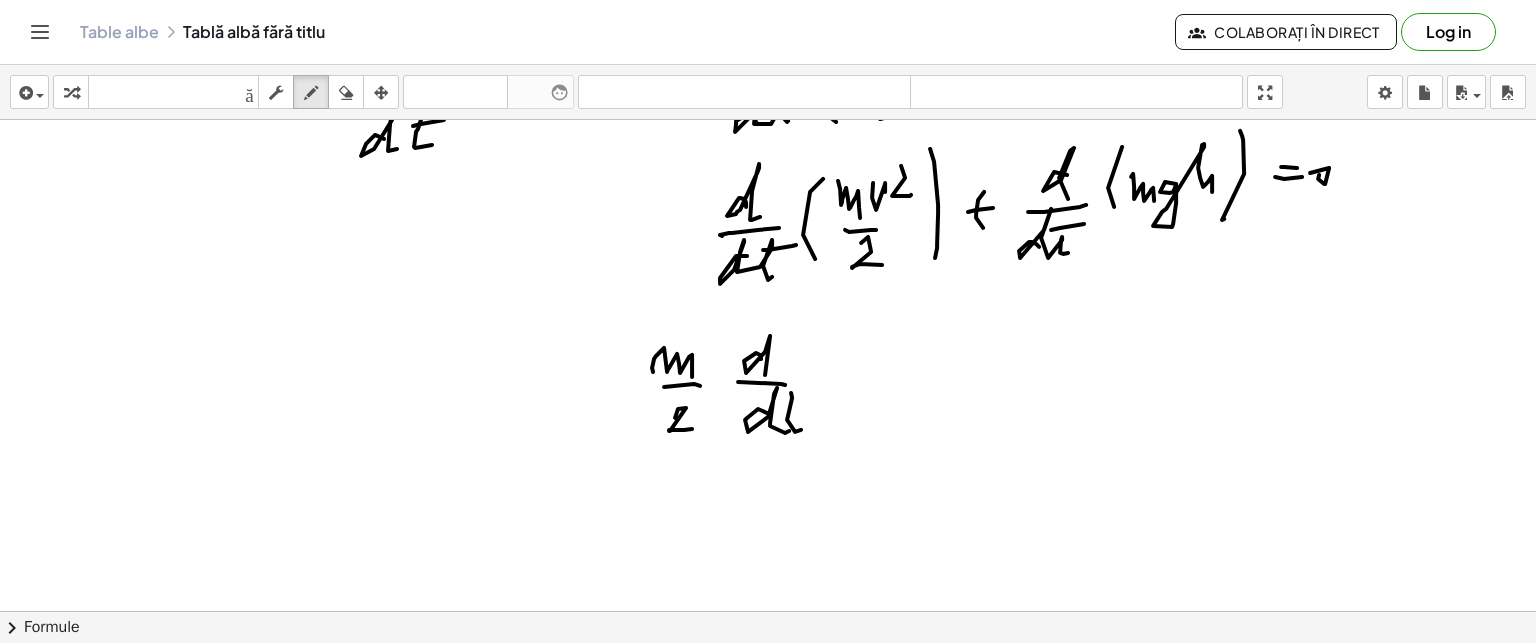 click at bounding box center [768, -80] 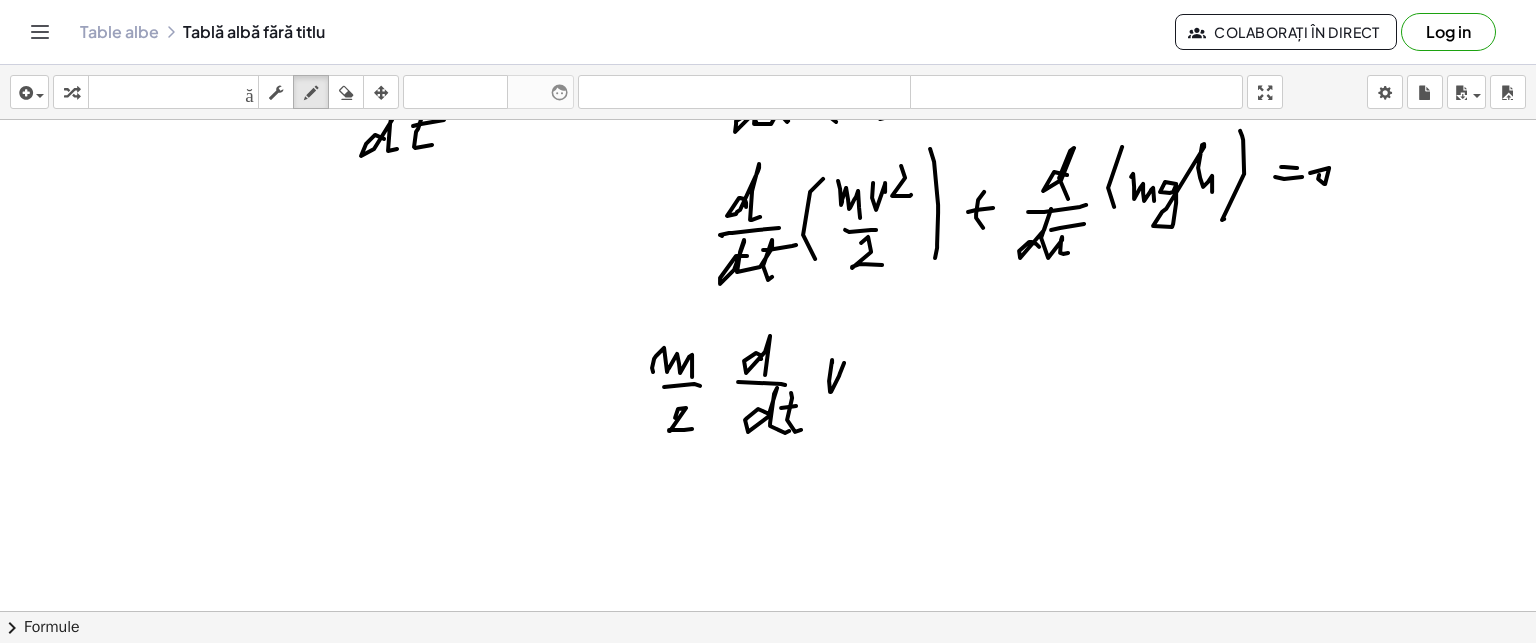 click at bounding box center (768, -80) 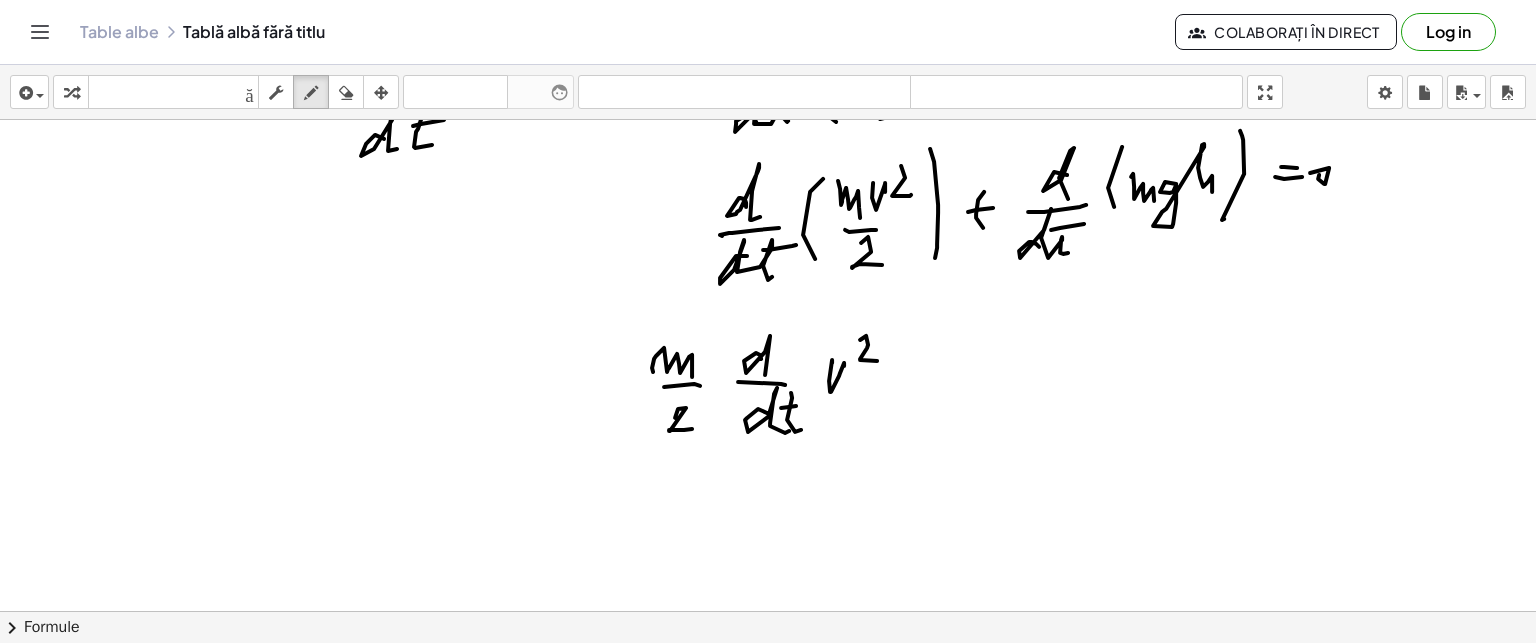 click at bounding box center (768, -80) 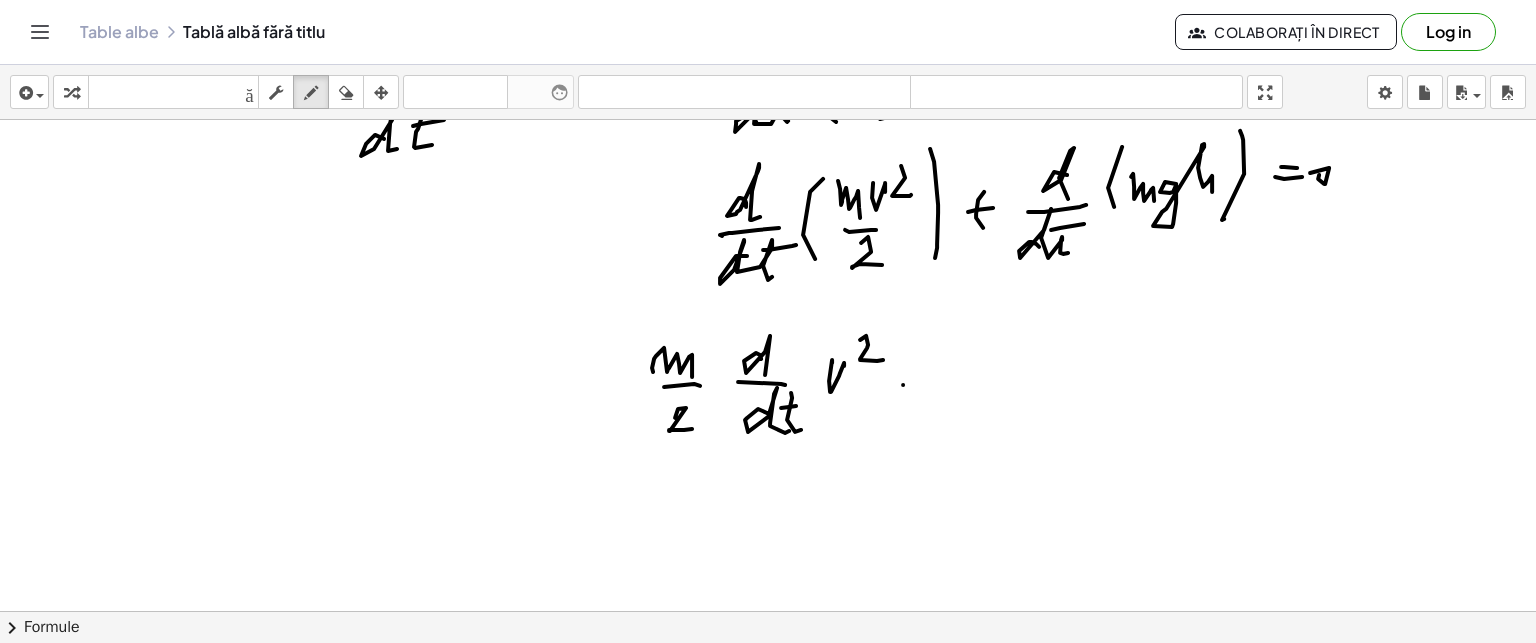 click at bounding box center [768, -80] 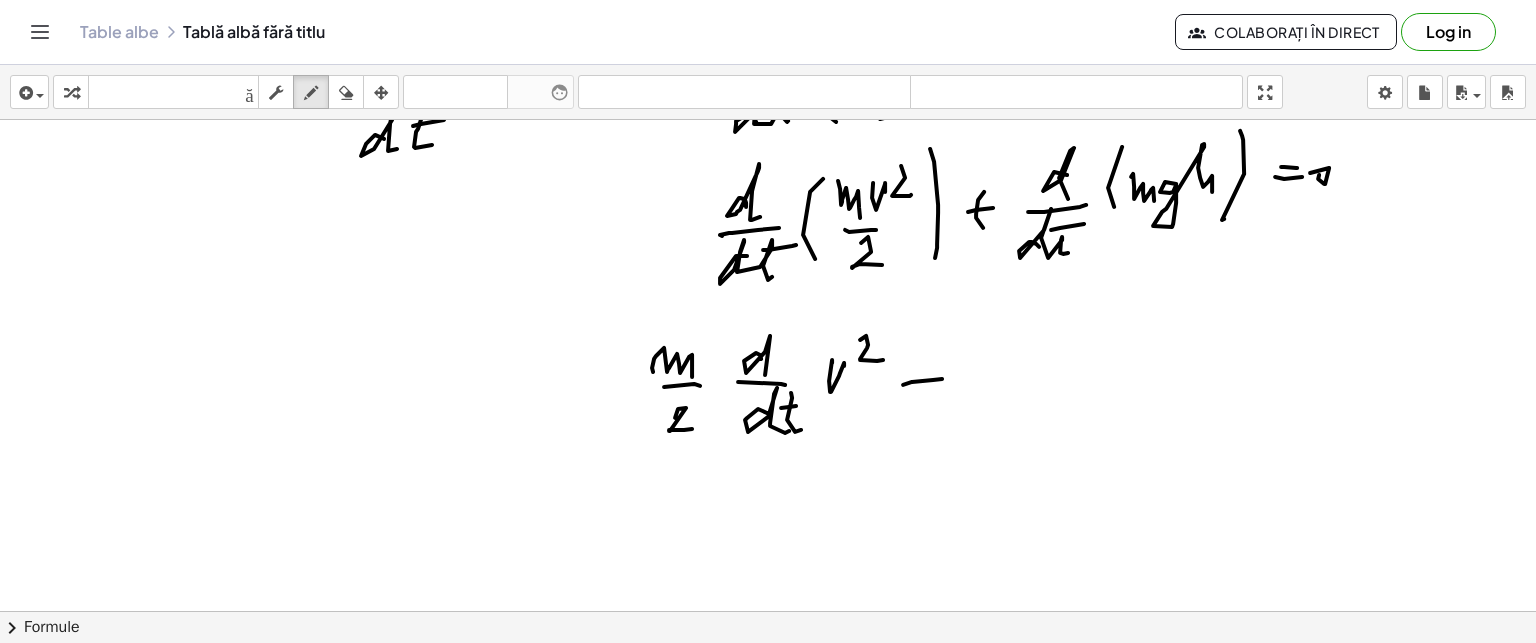 click at bounding box center (768, -80) 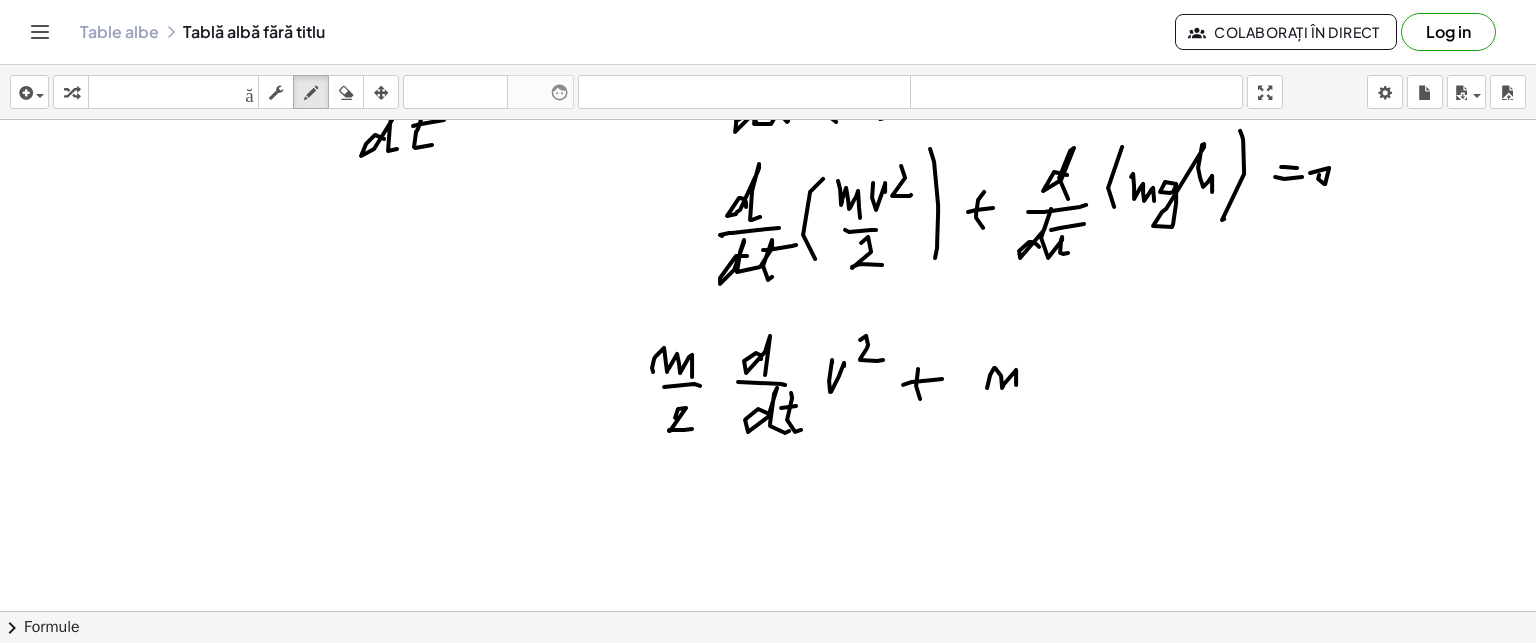 click at bounding box center [768, -80] 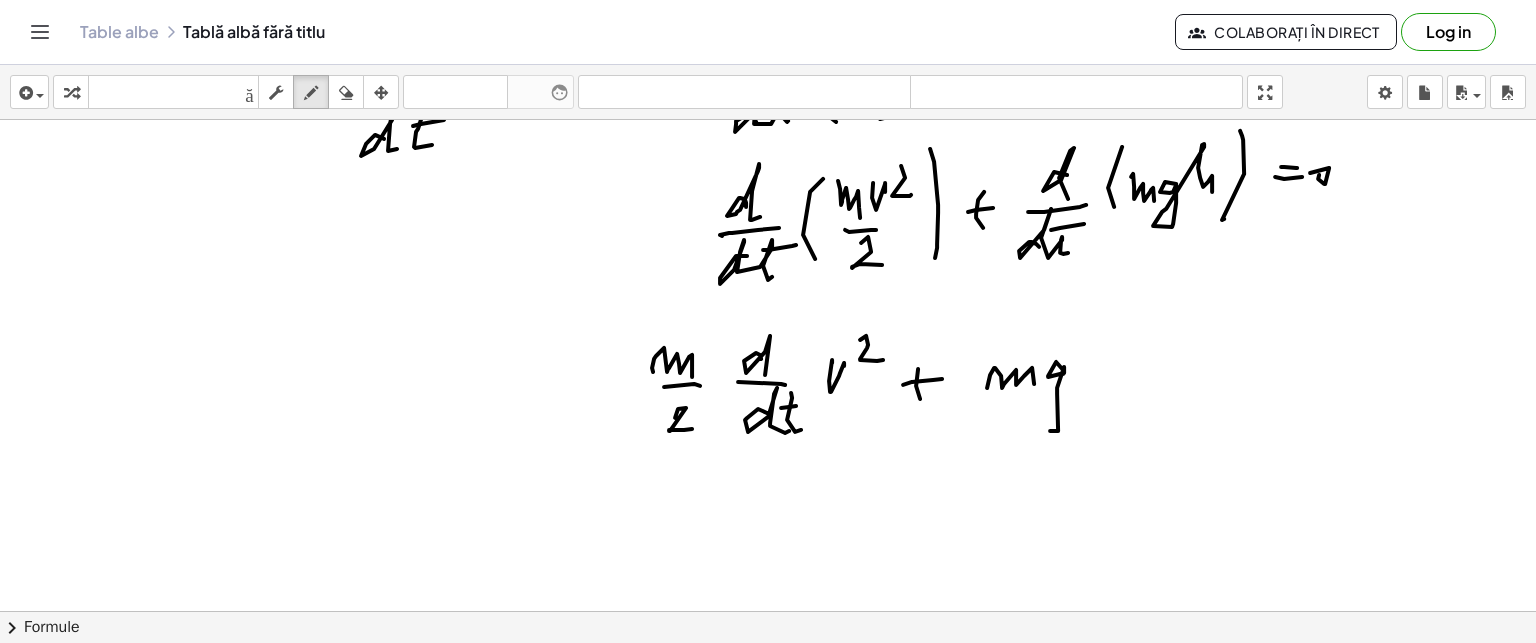 click at bounding box center [768, -80] 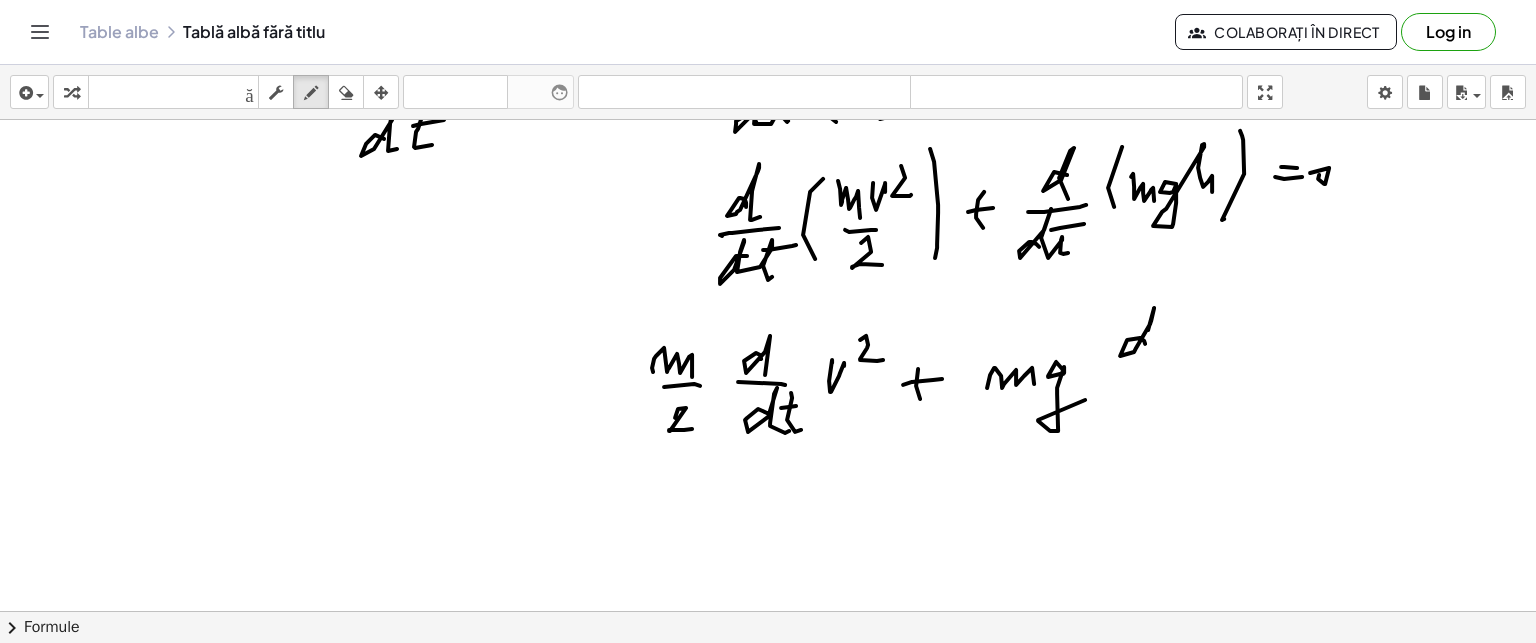 click at bounding box center (768, -80) 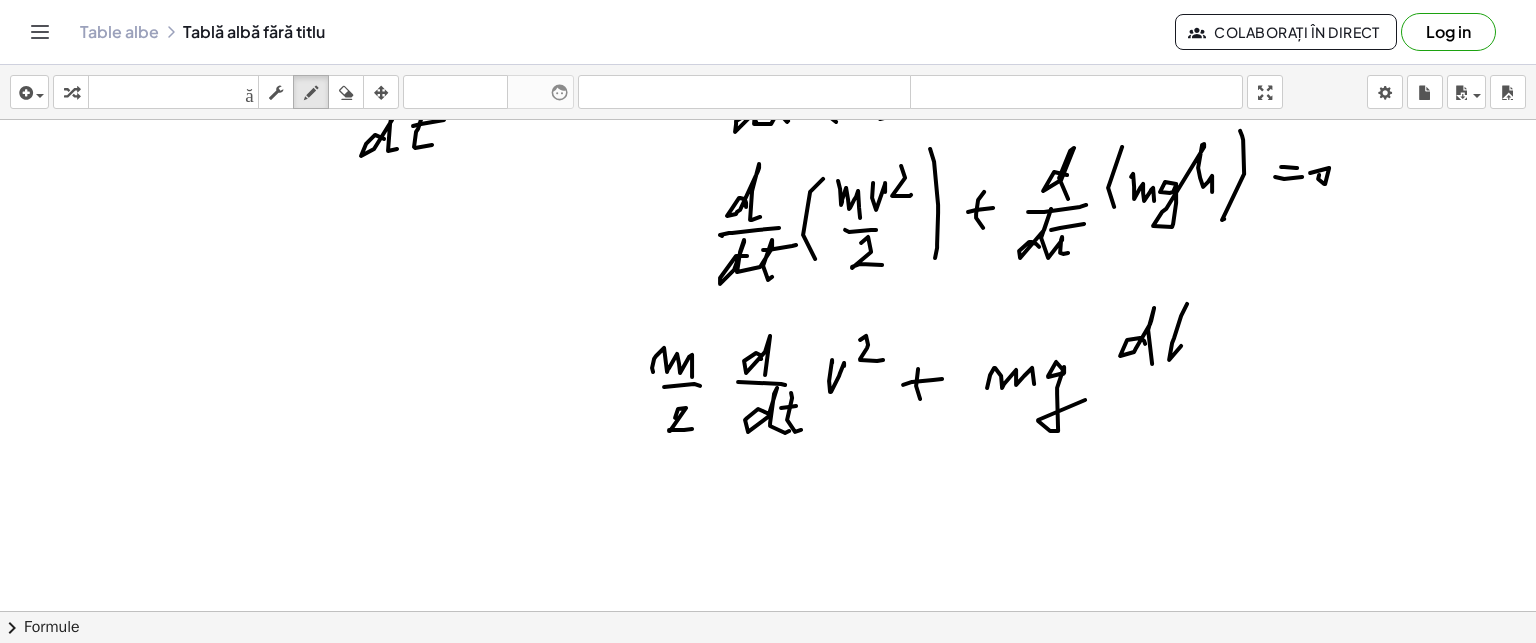 click at bounding box center [768, -80] 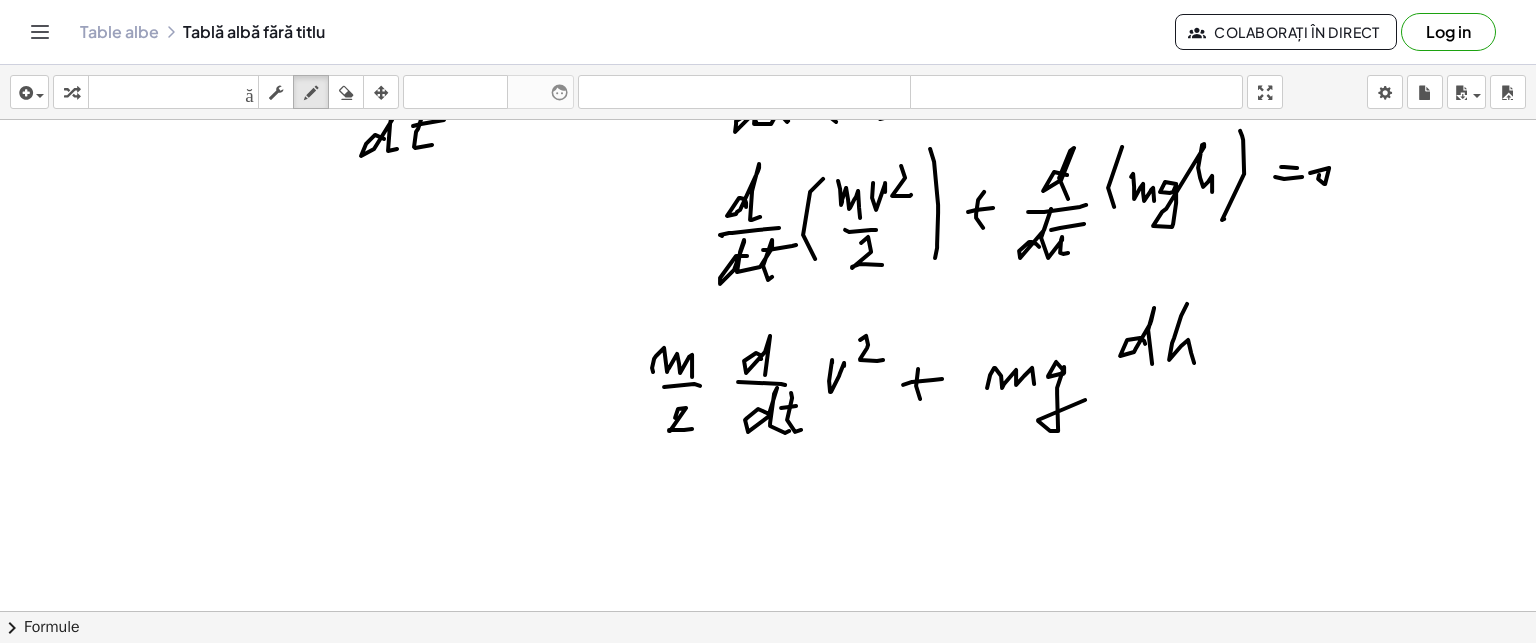 click at bounding box center (768, -80) 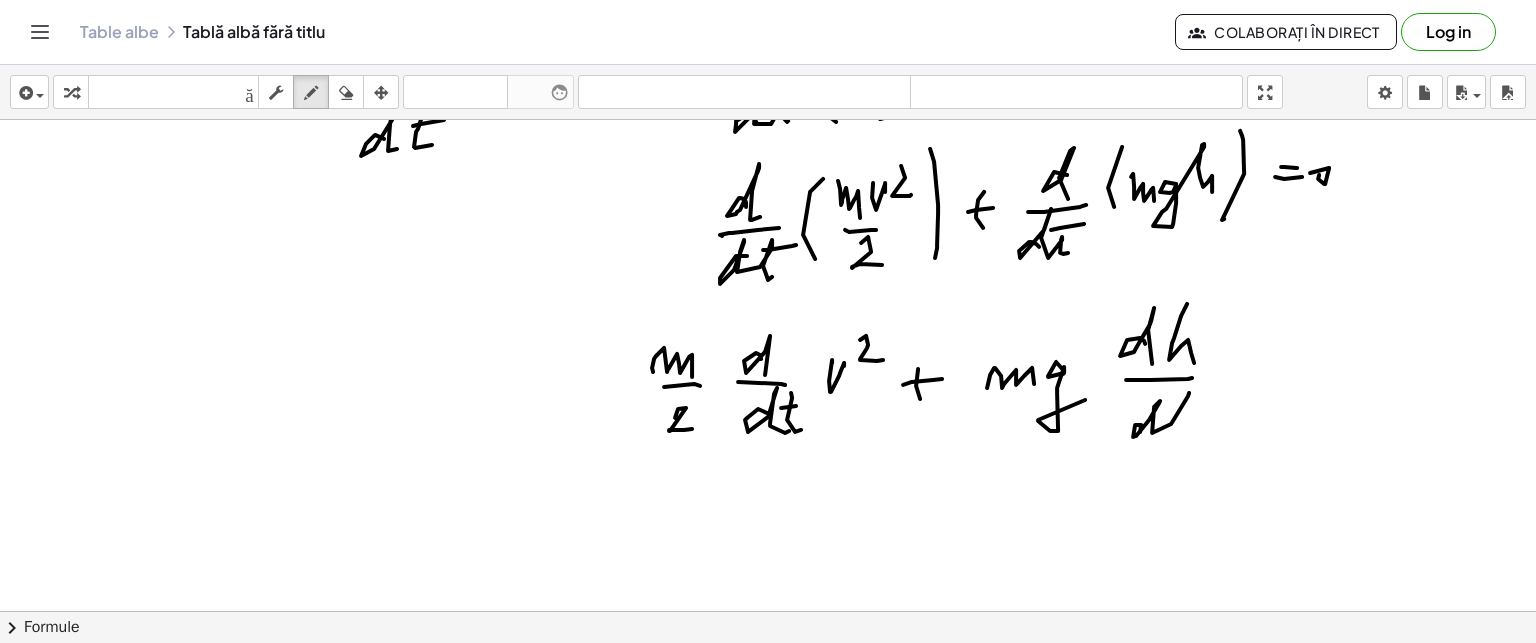 click at bounding box center (768, -80) 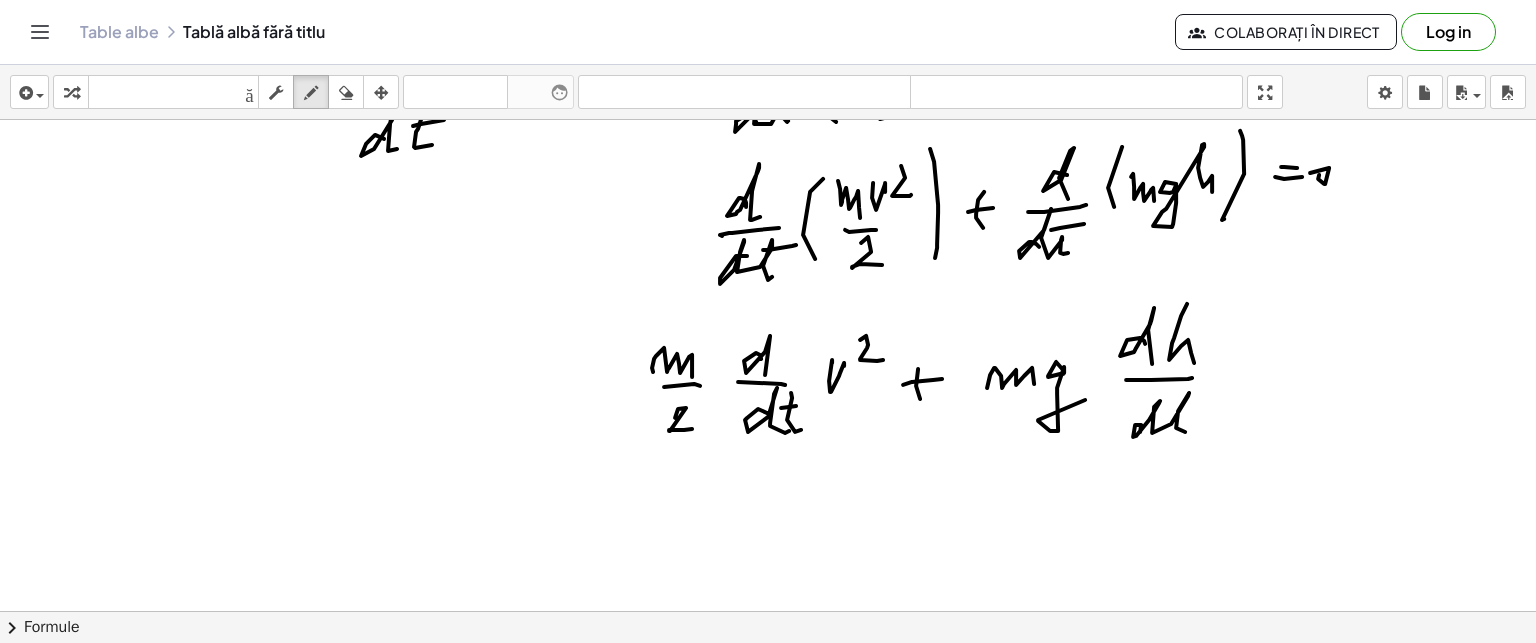 click at bounding box center [768, -80] 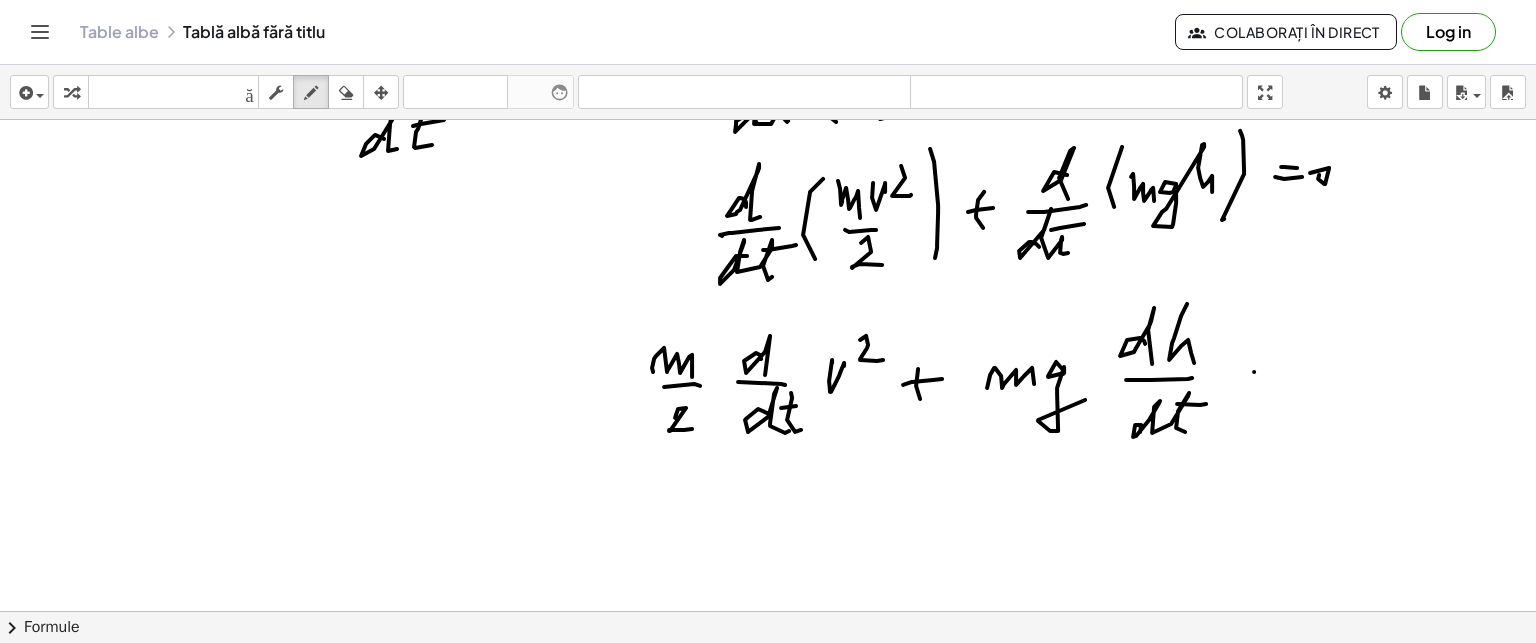 click at bounding box center (768, -80) 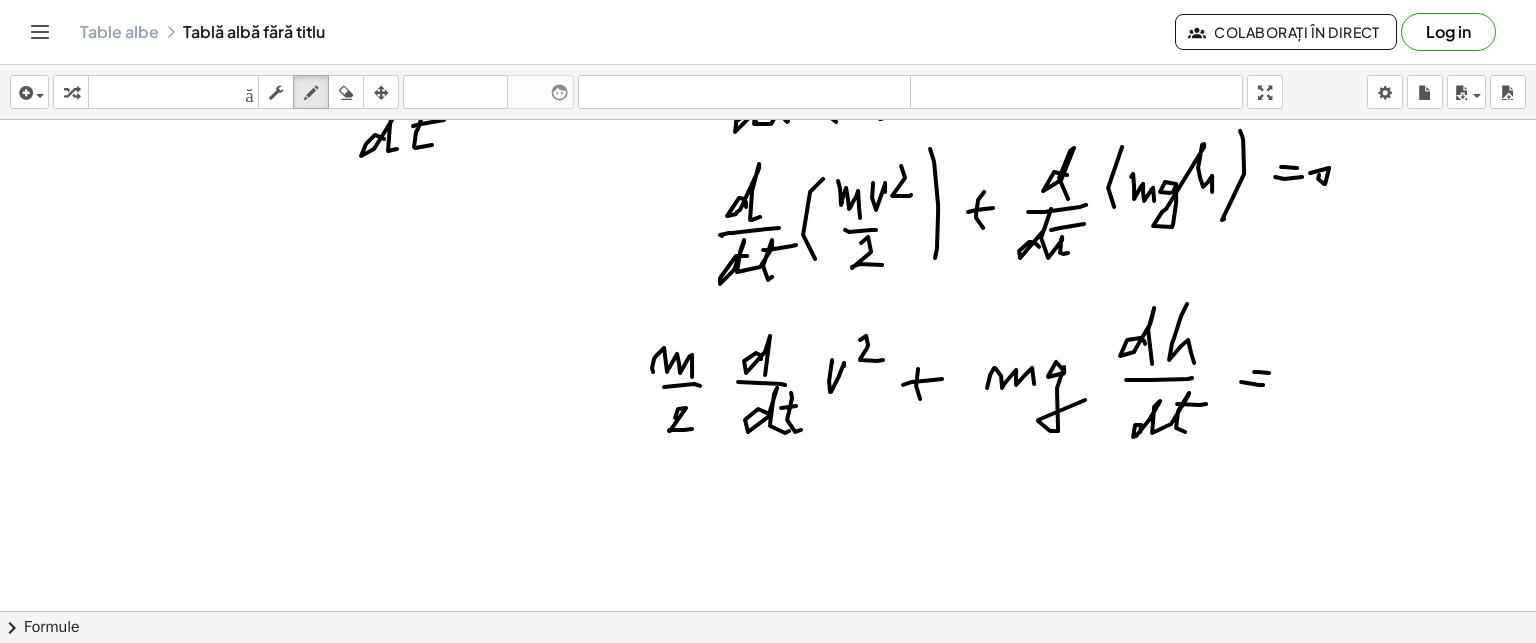 click at bounding box center (768, -80) 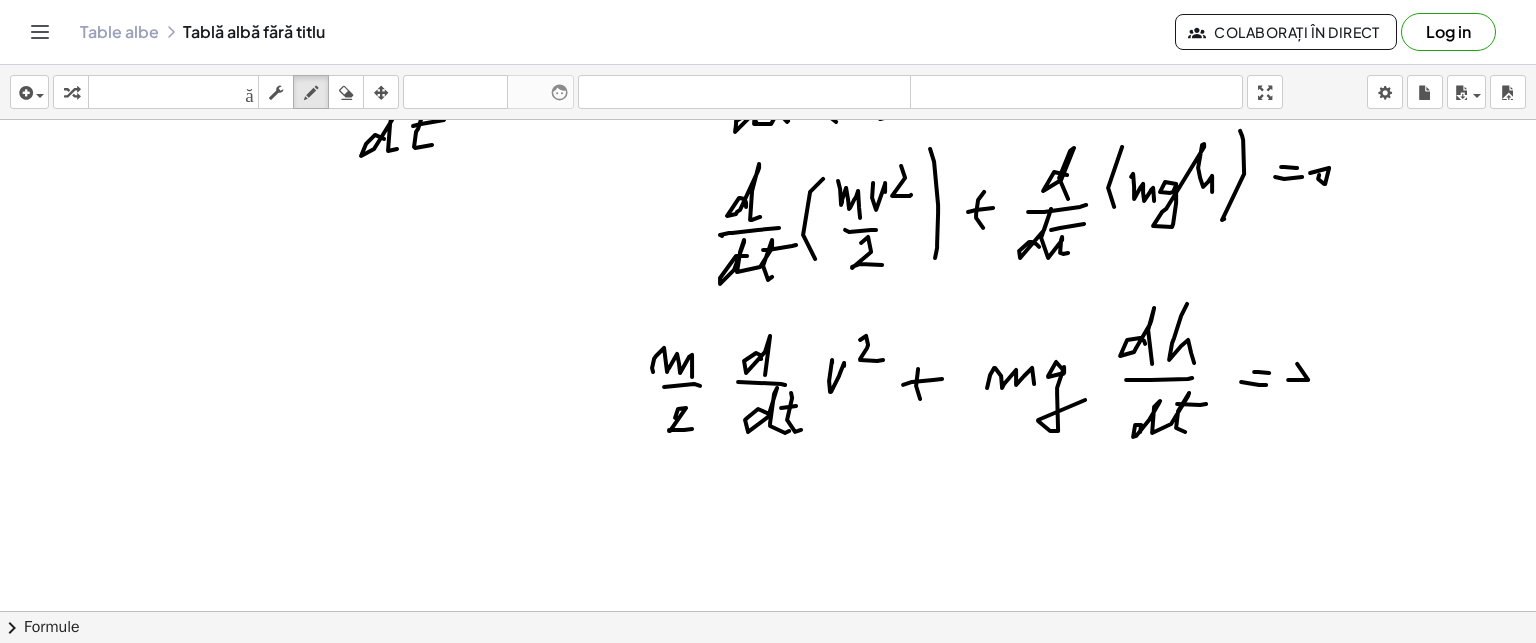 click at bounding box center (768, -80) 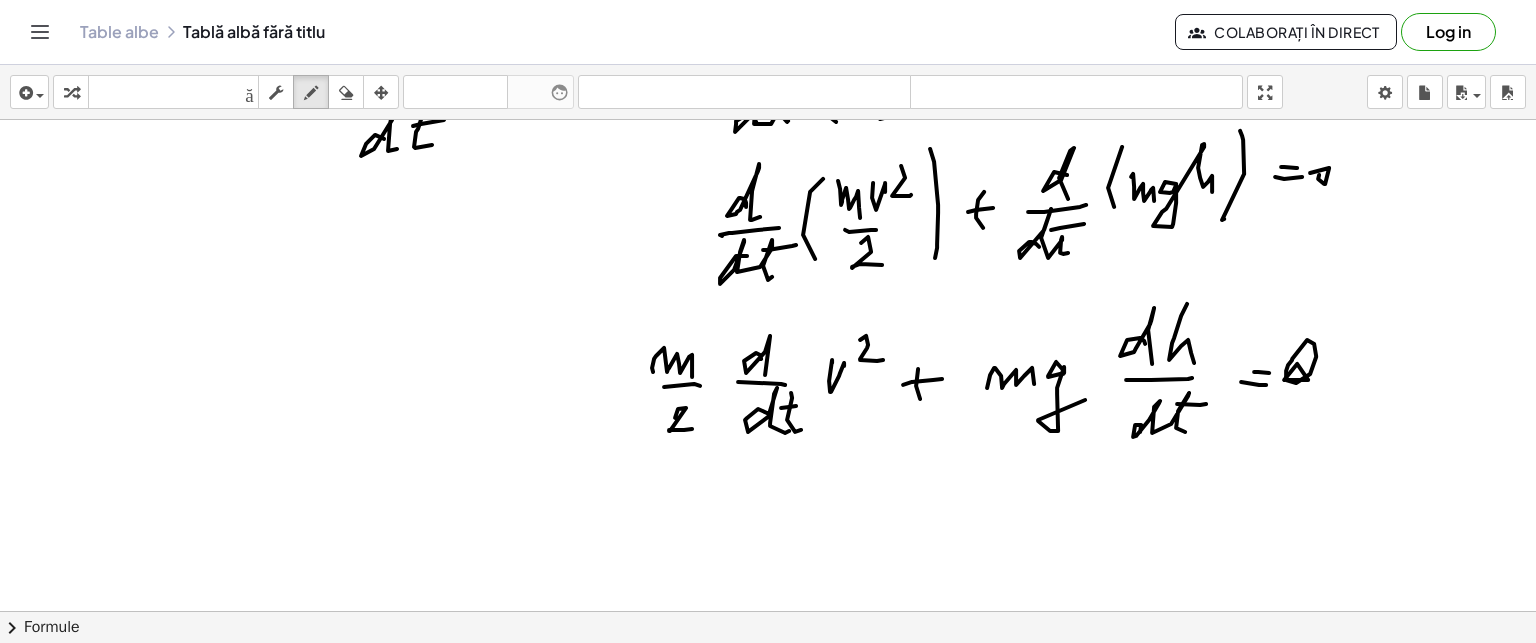 click at bounding box center [768, -80] 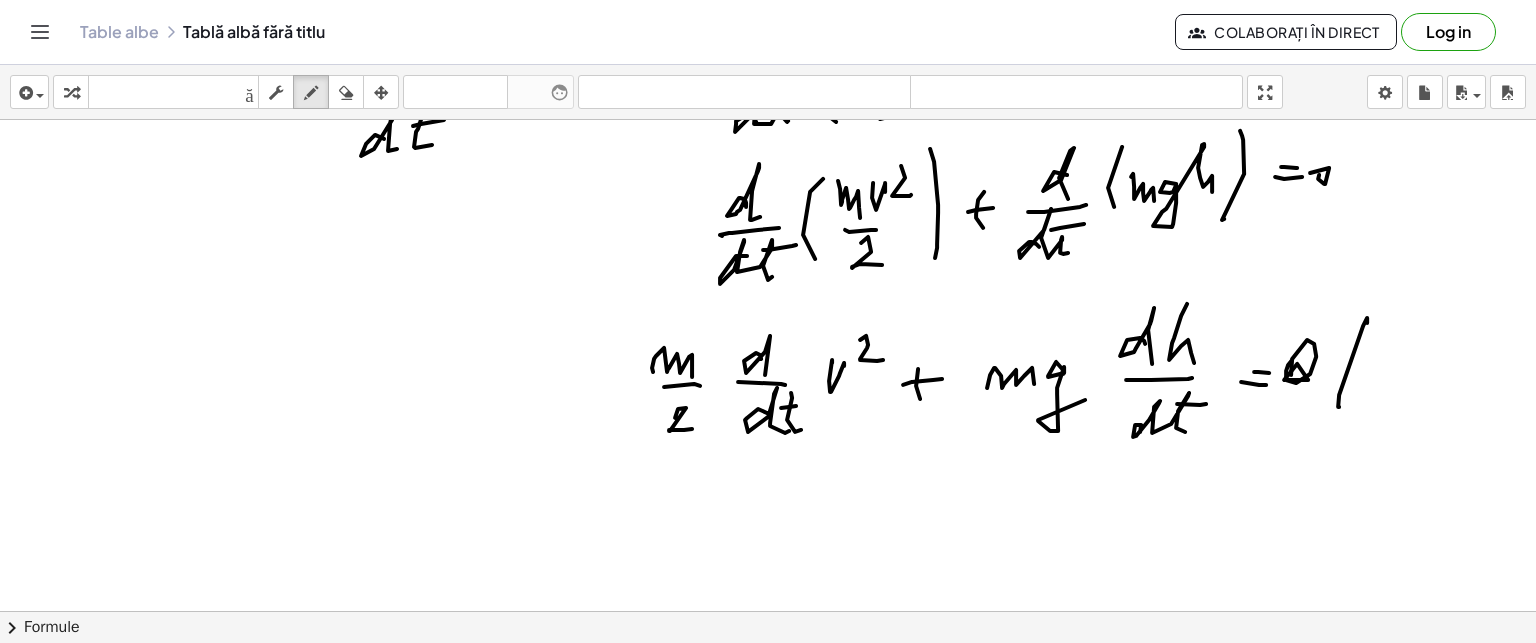 click at bounding box center (768, -80) 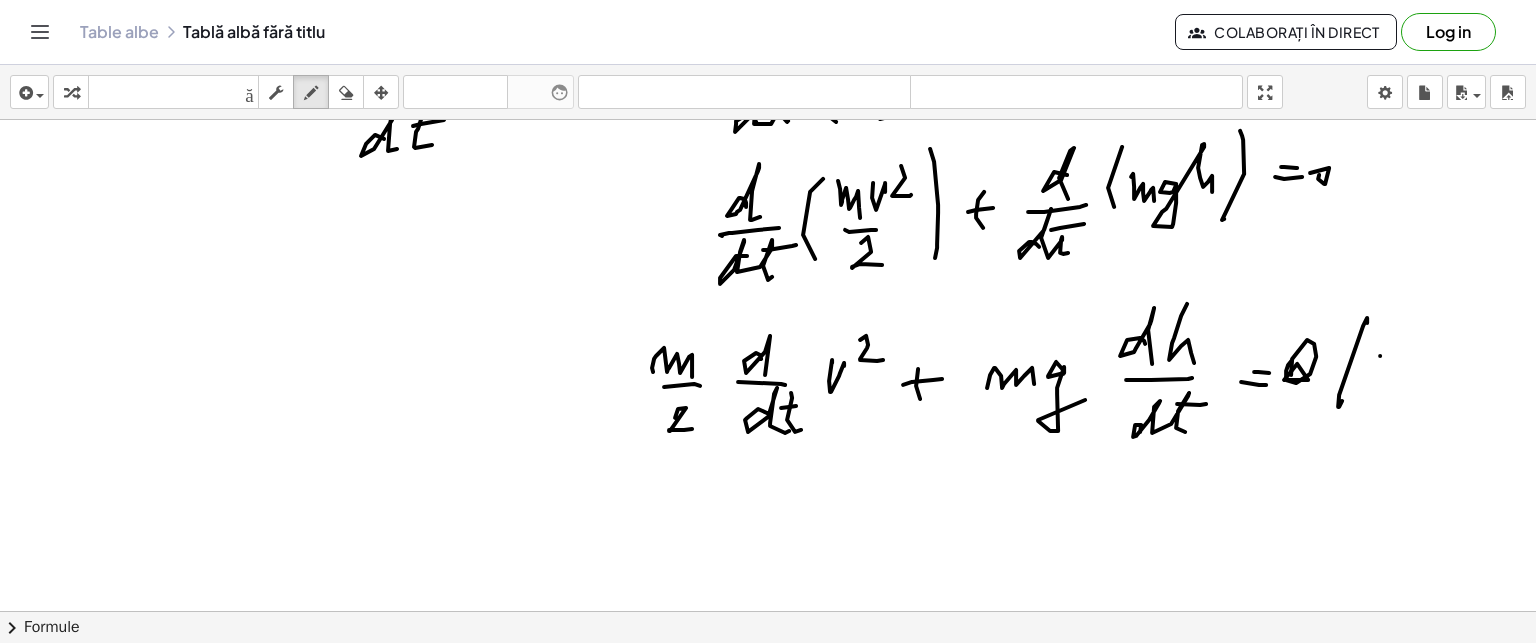 click at bounding box center [768, -80] 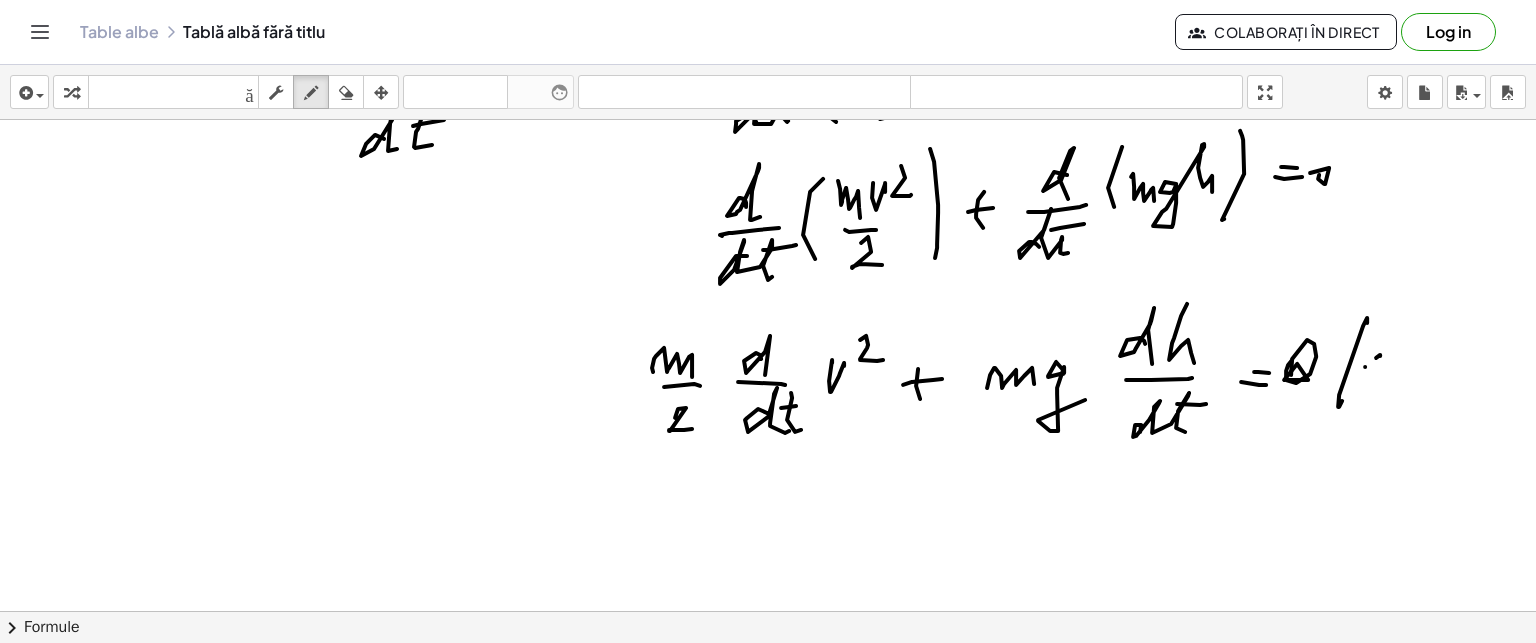 click at bounding box center [768, -80] 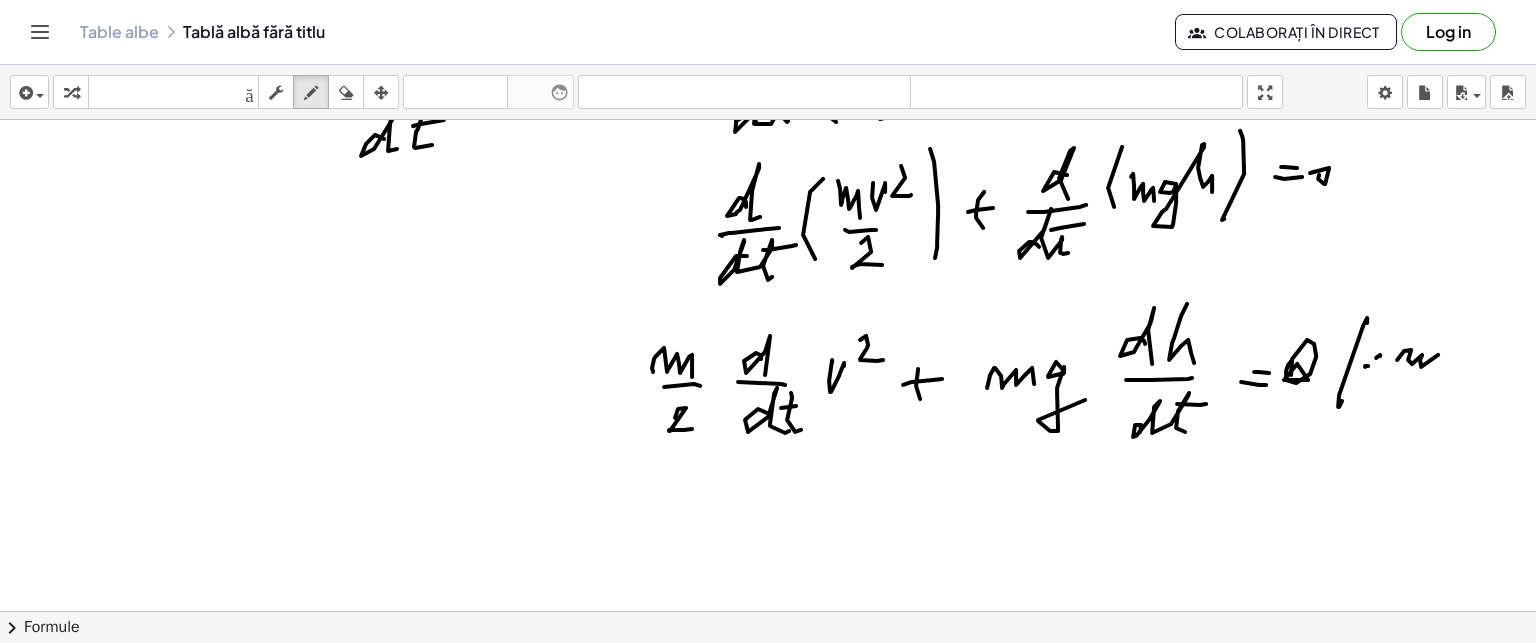 click at bounding box center [768, -80] 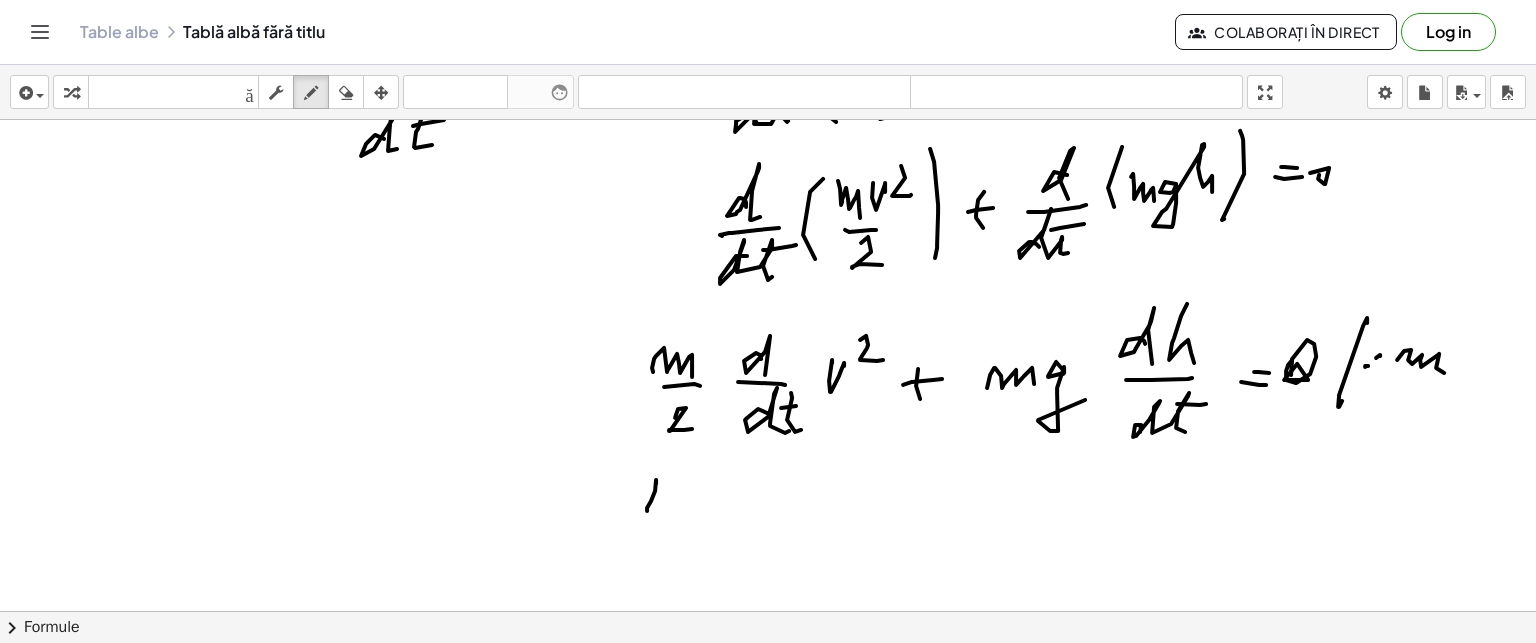 click at bounding box center [768, -80] 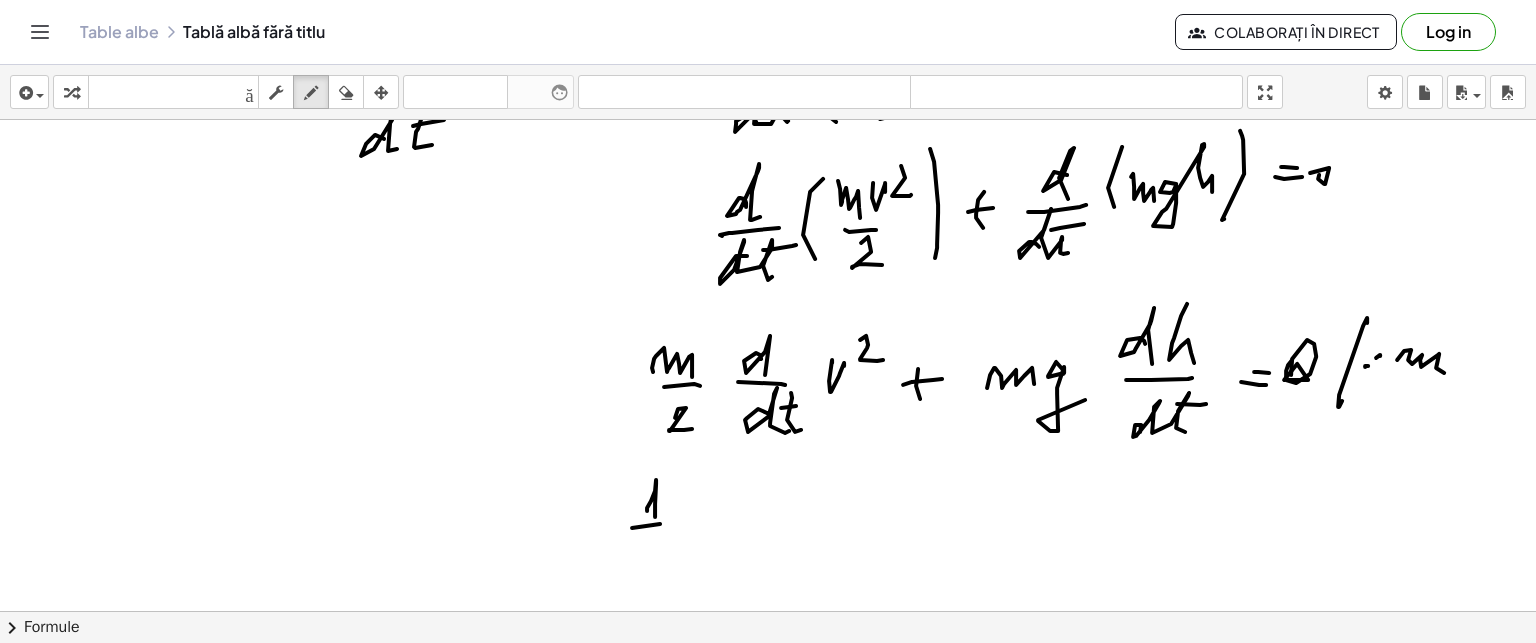 click at bounding box center (768, -80) 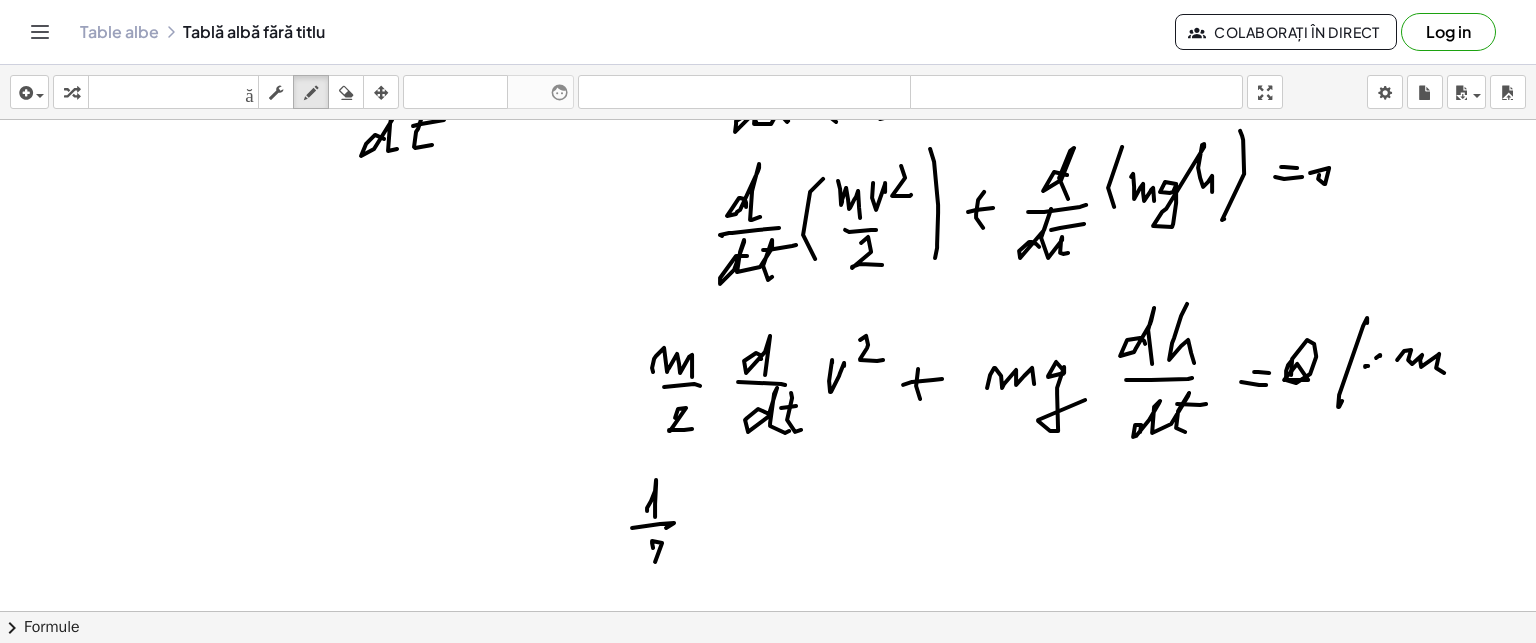 click at bounding box center [768, -80] 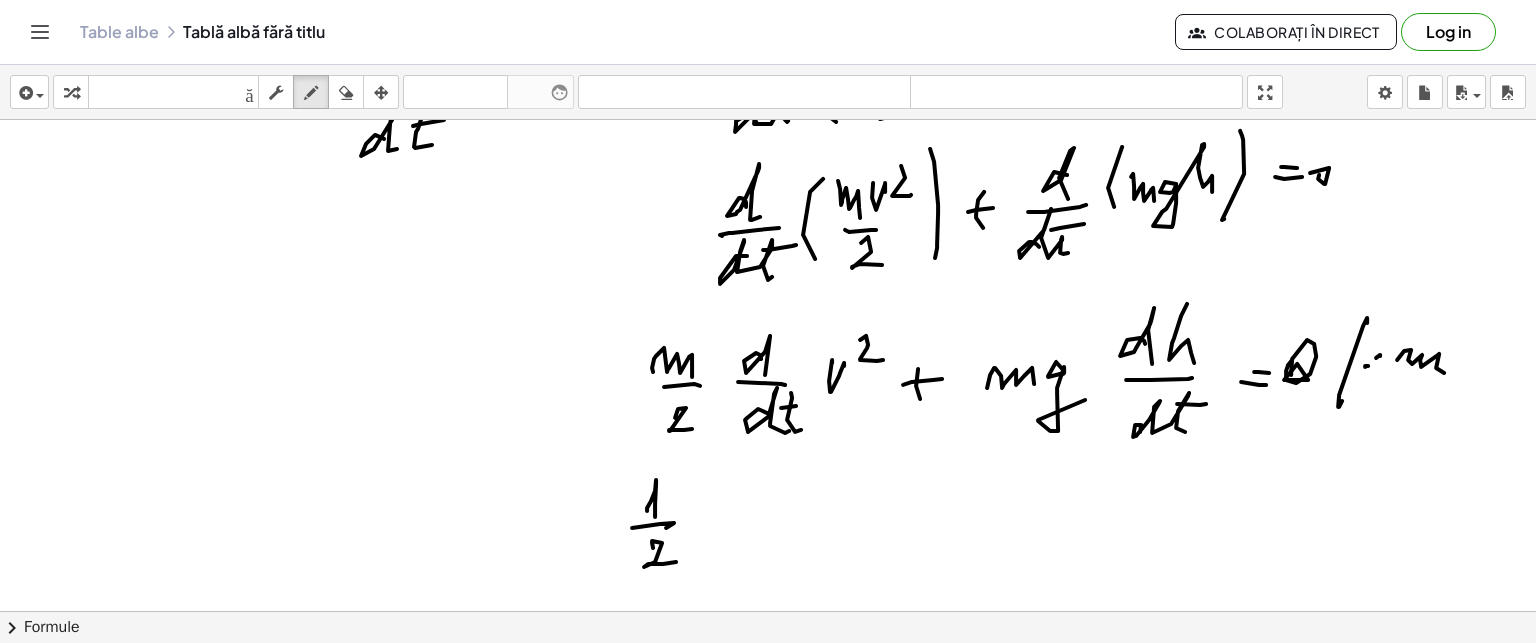 click at bounding box center [768, -80] 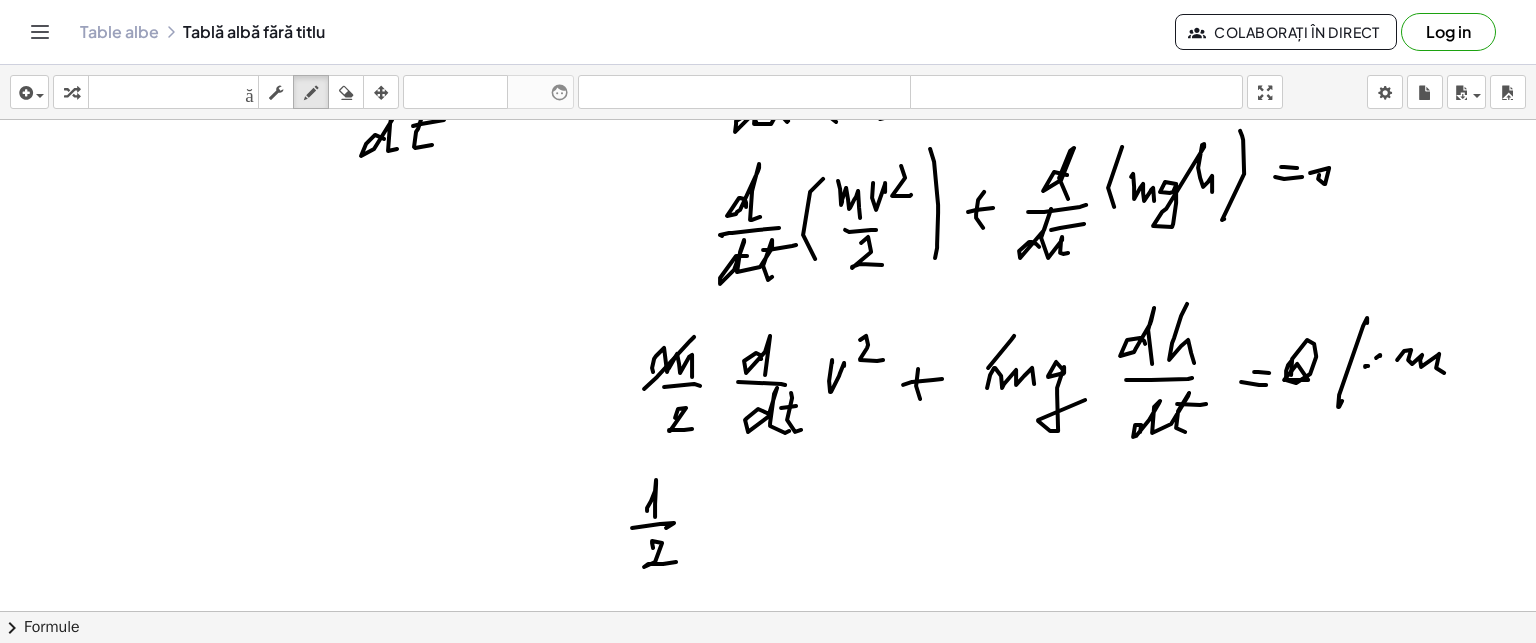 click at bounding box center [768, -80] 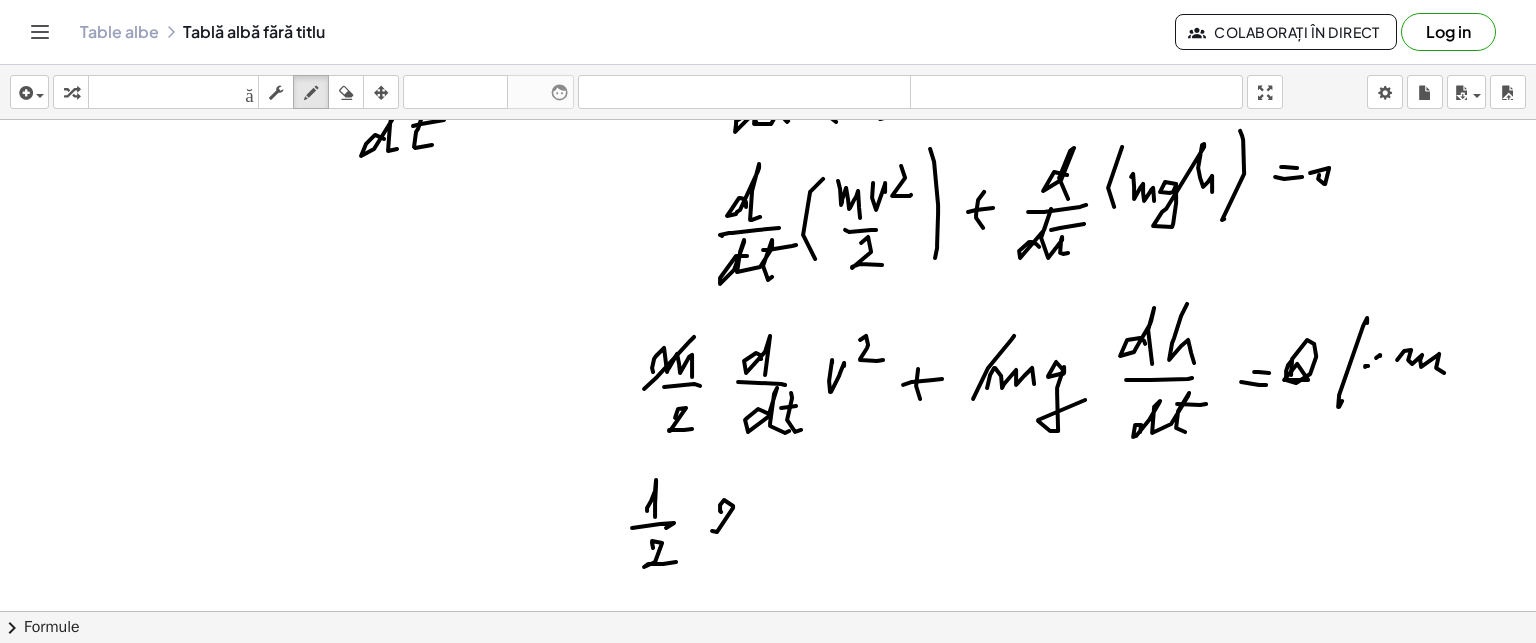 click at bounding box center (768, -80) 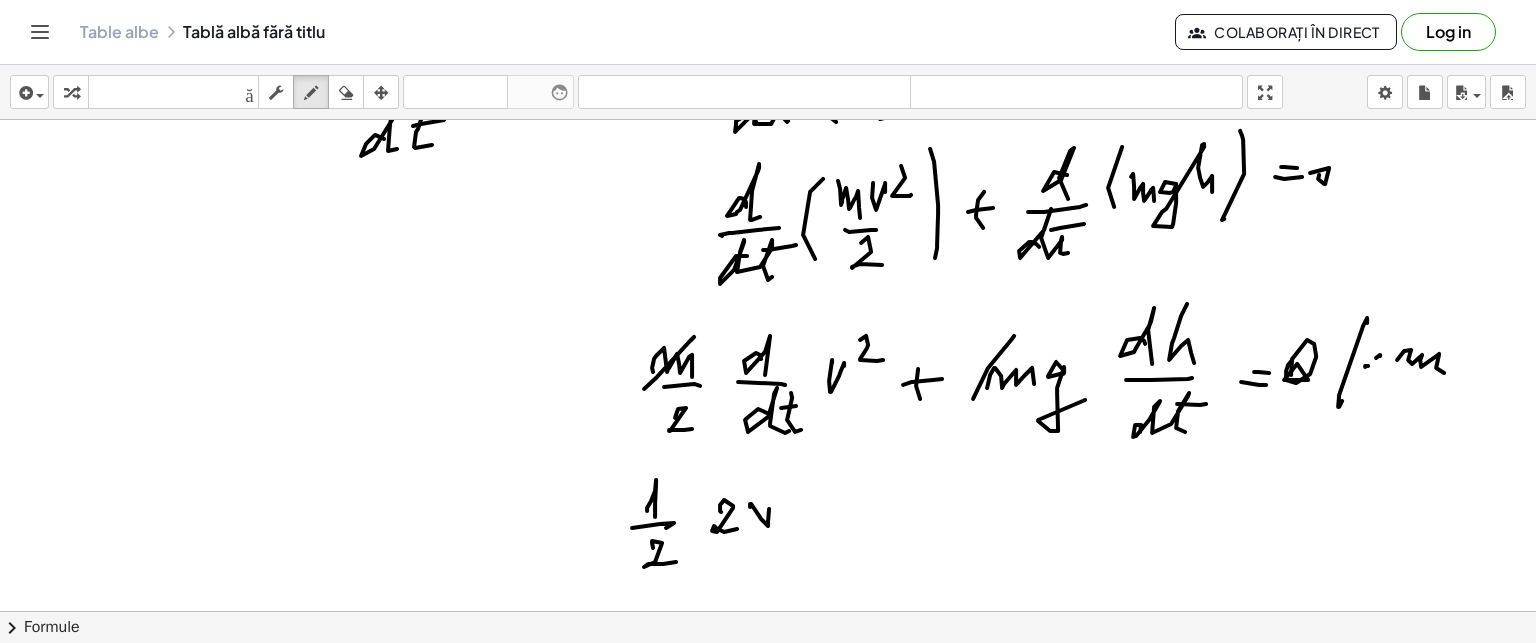 click at bounding box center (768, -80) 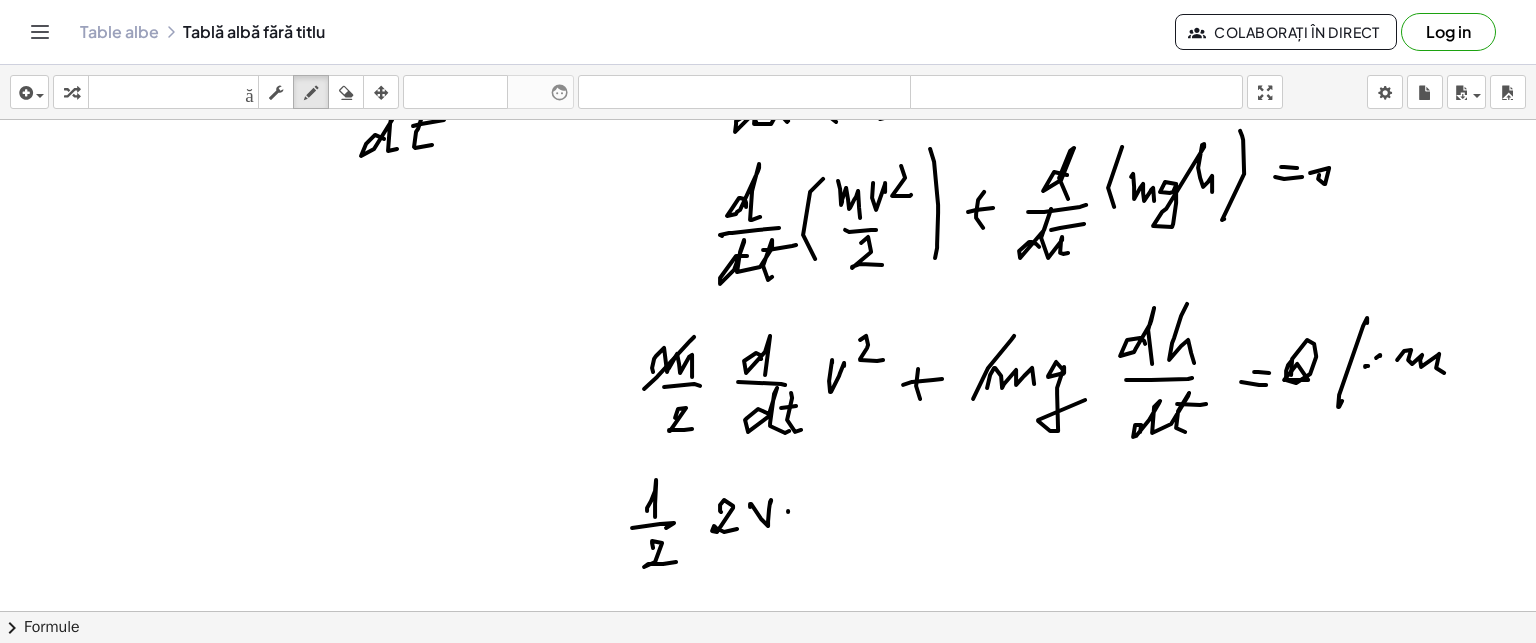 click at bounding box center [768, -80] 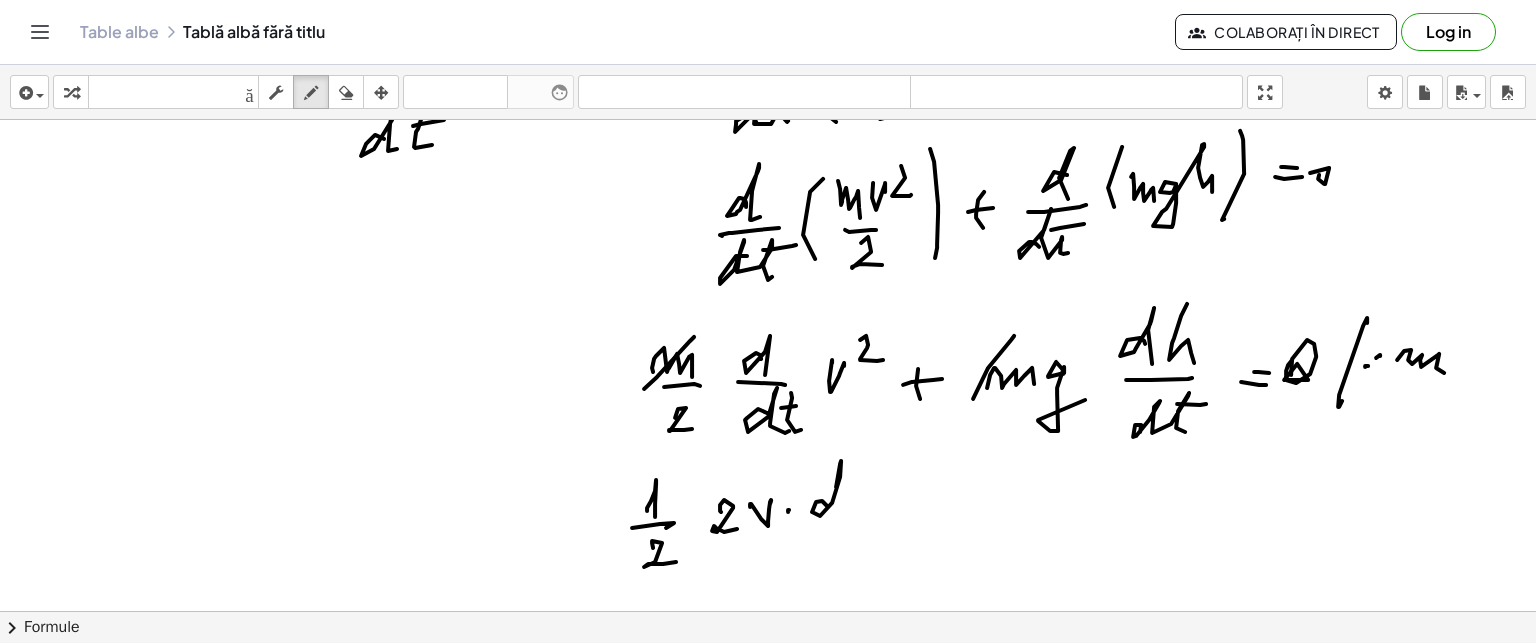 click at bounding box center (768, -80) 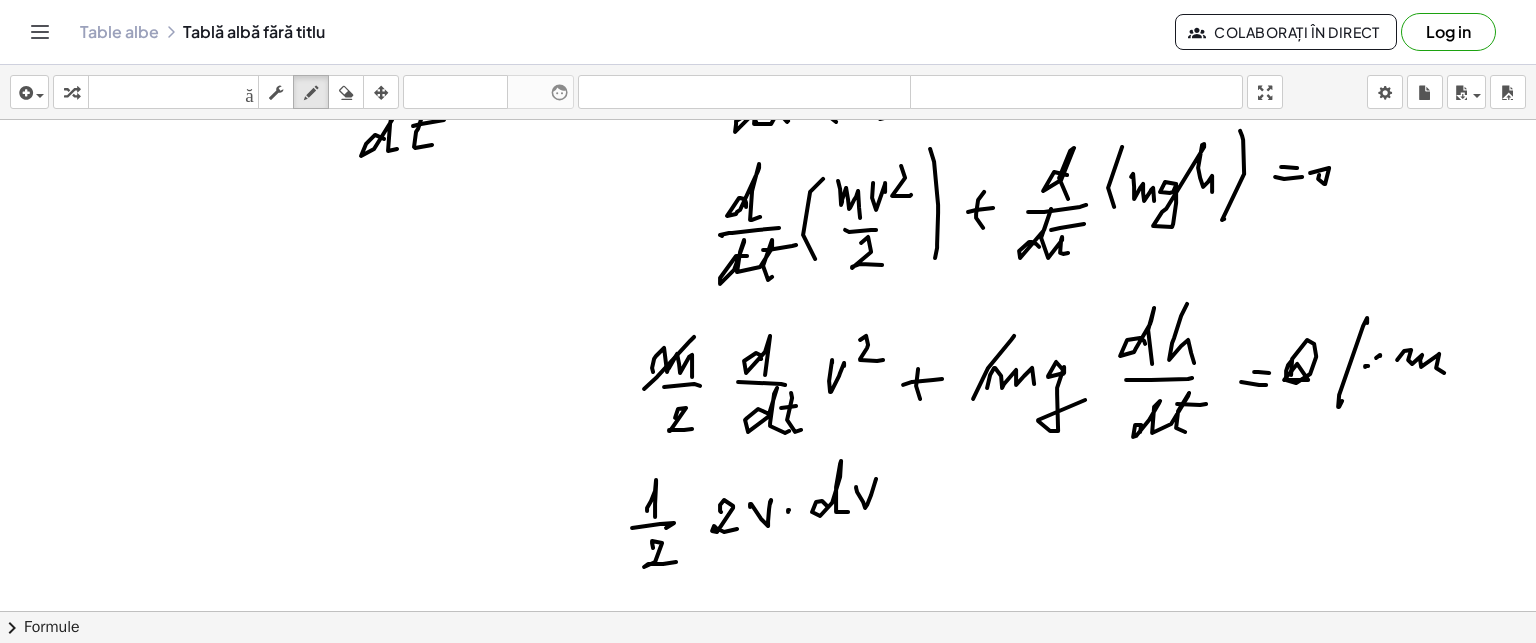 click at bounding box center (768, -80) 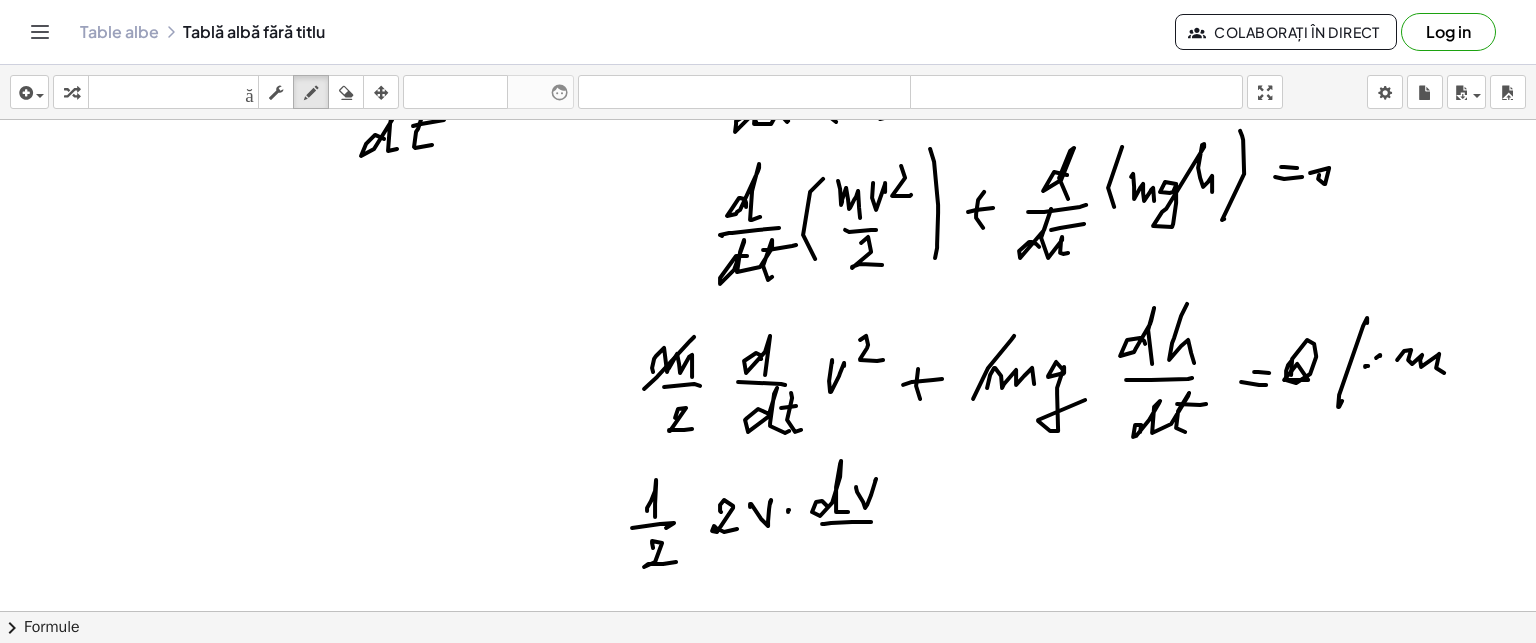 click at bounding box center (768, -80) 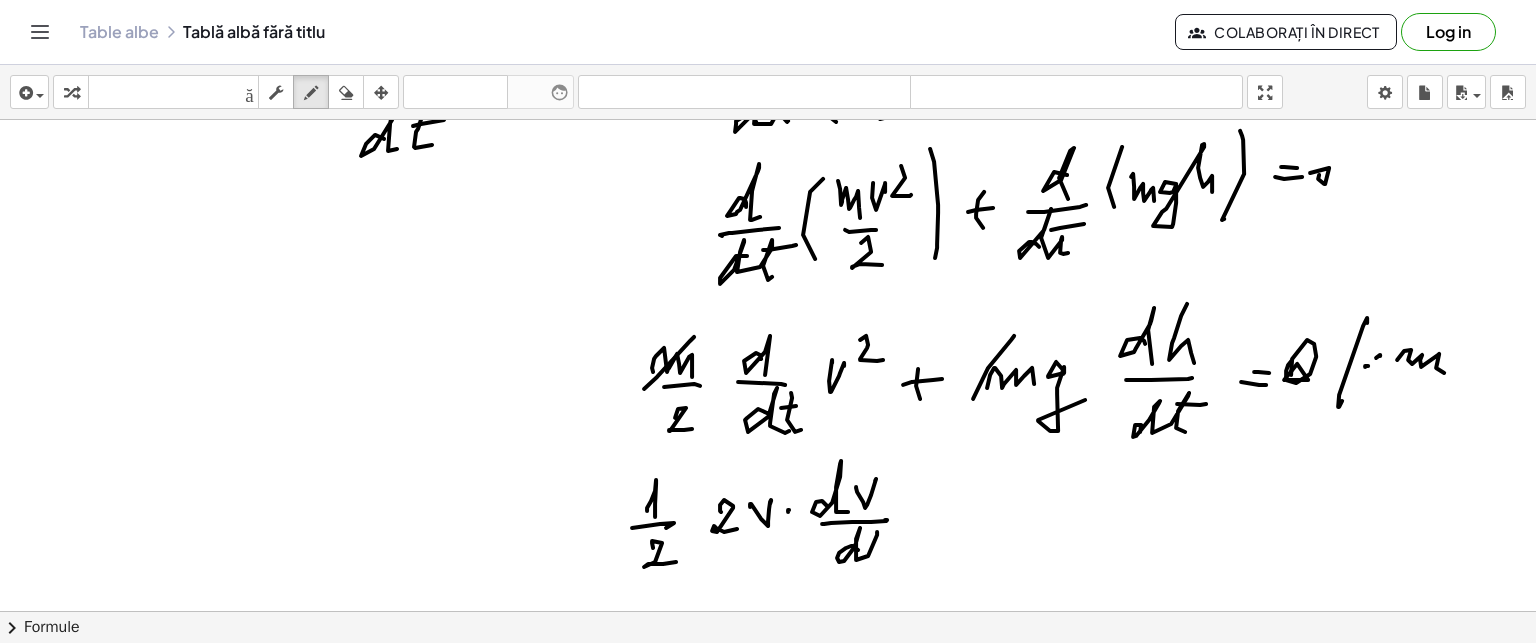 click at bounding box center (768, -80) 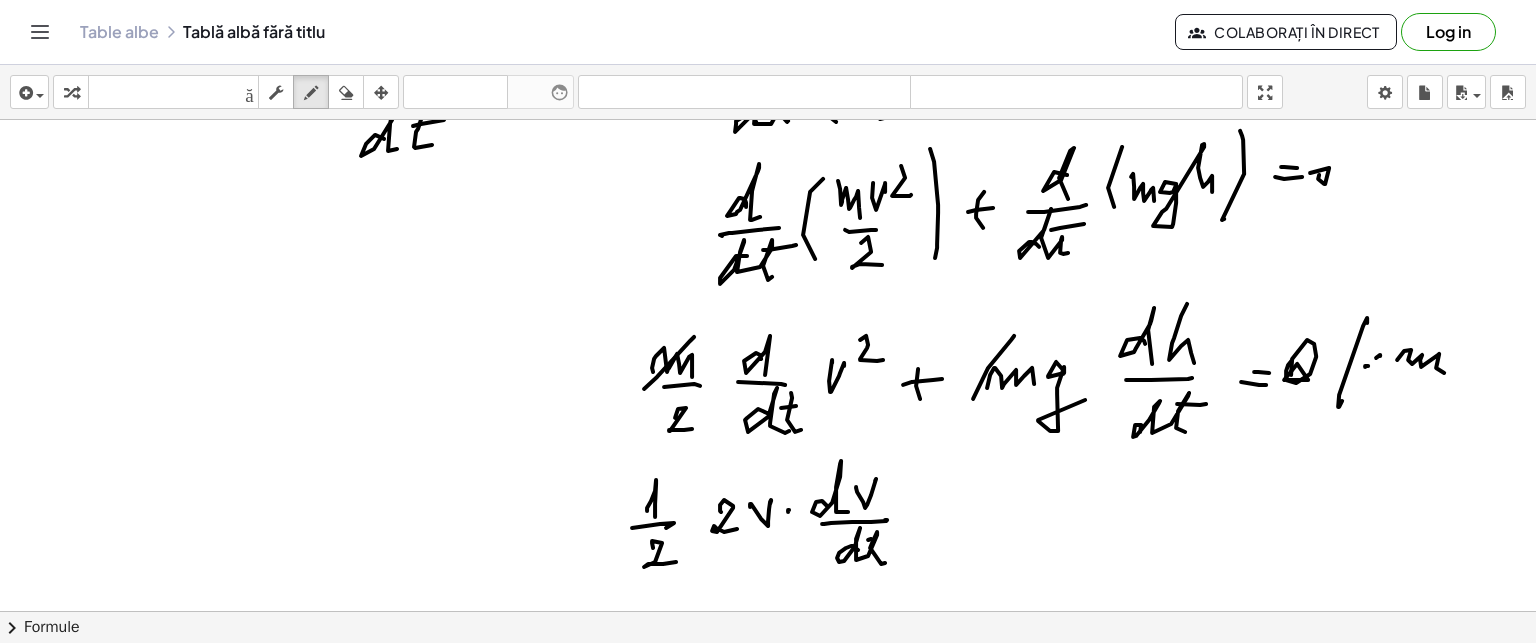click at bounding box center [768, -80] 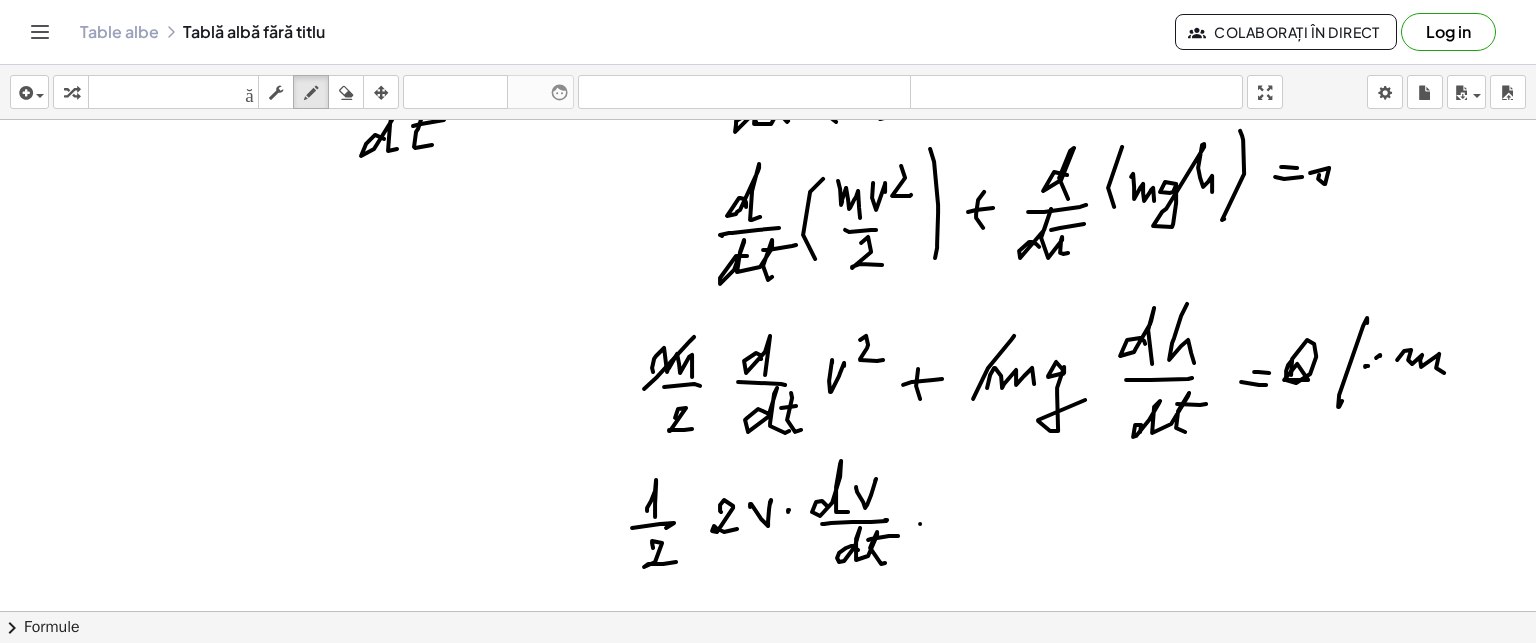 click at bounding box center (768, -80) 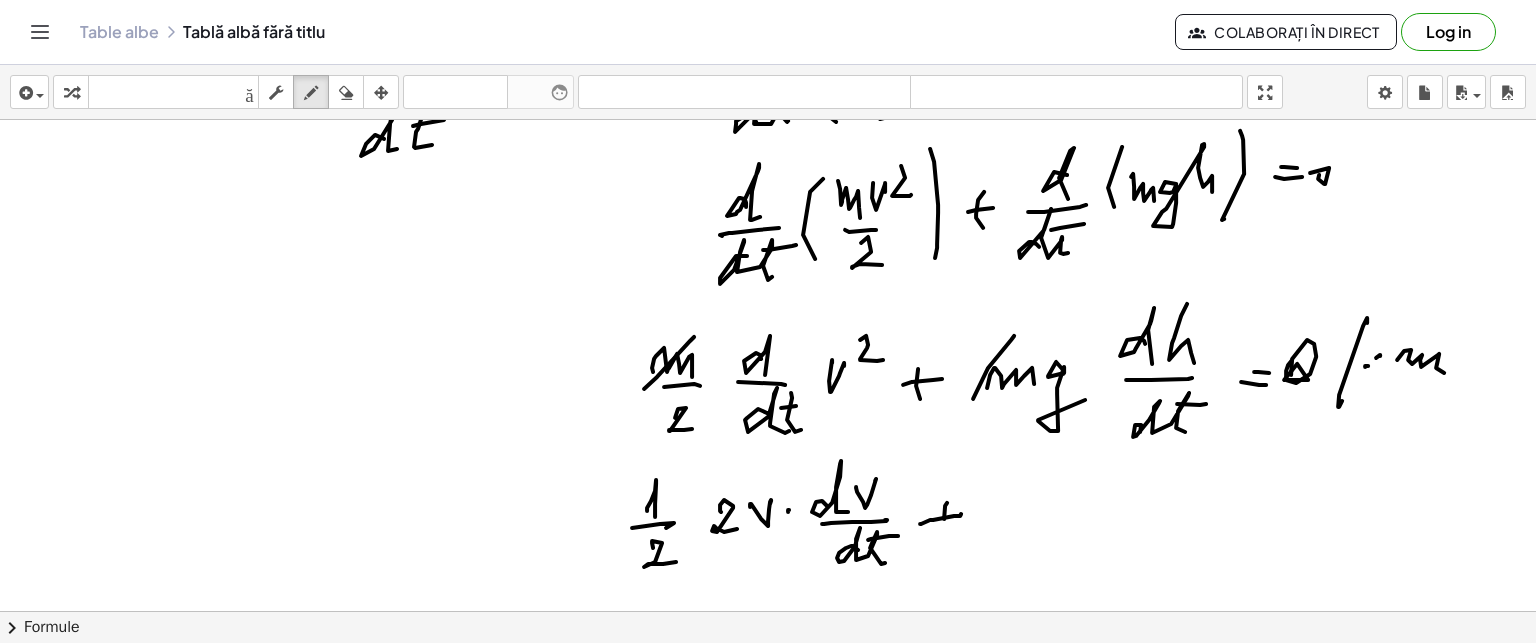 click at bounding box center (768, -80) 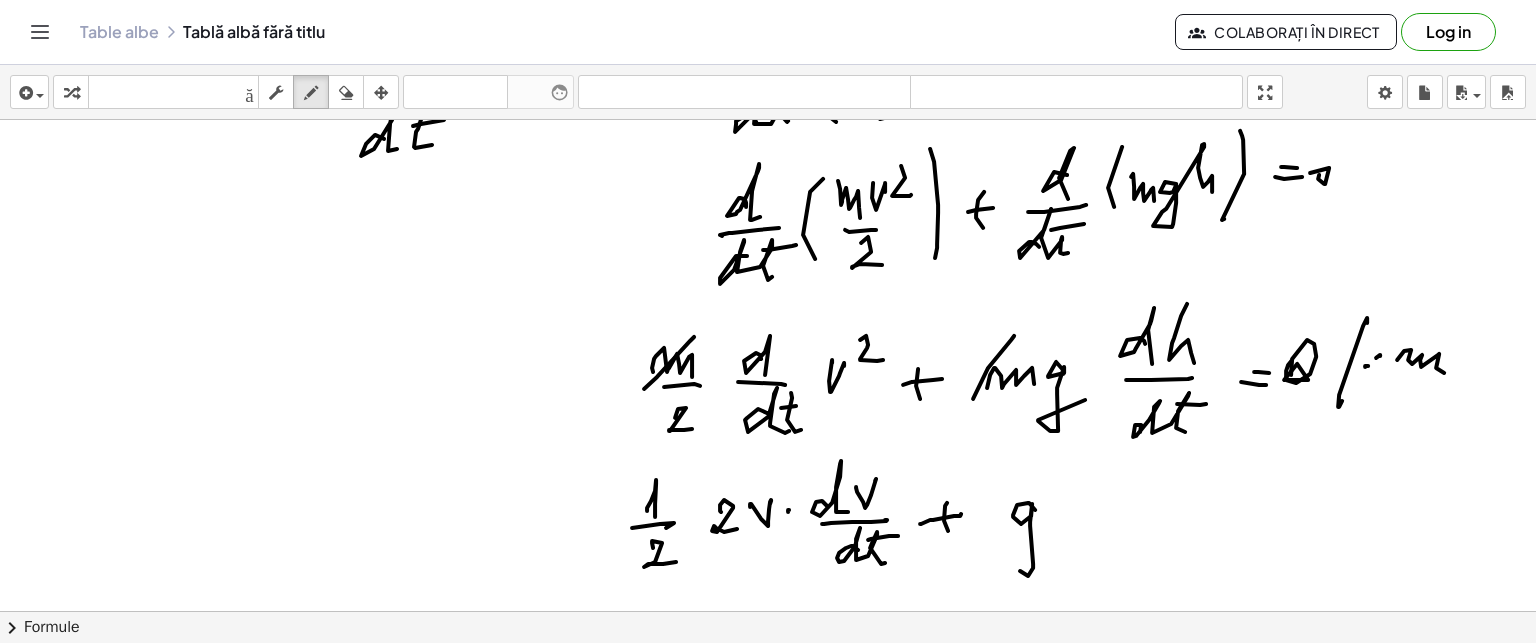 click at bounding box center [768, -80] 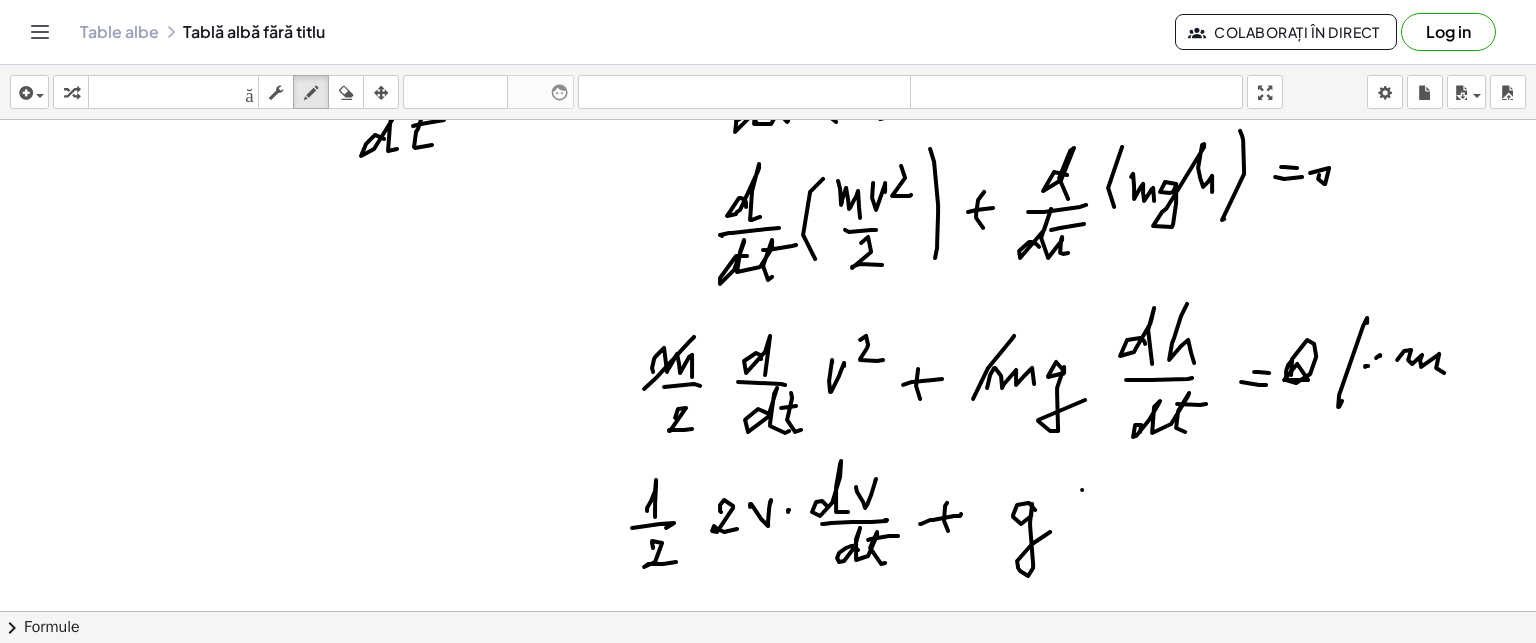 click at bounding box center [768, -80] 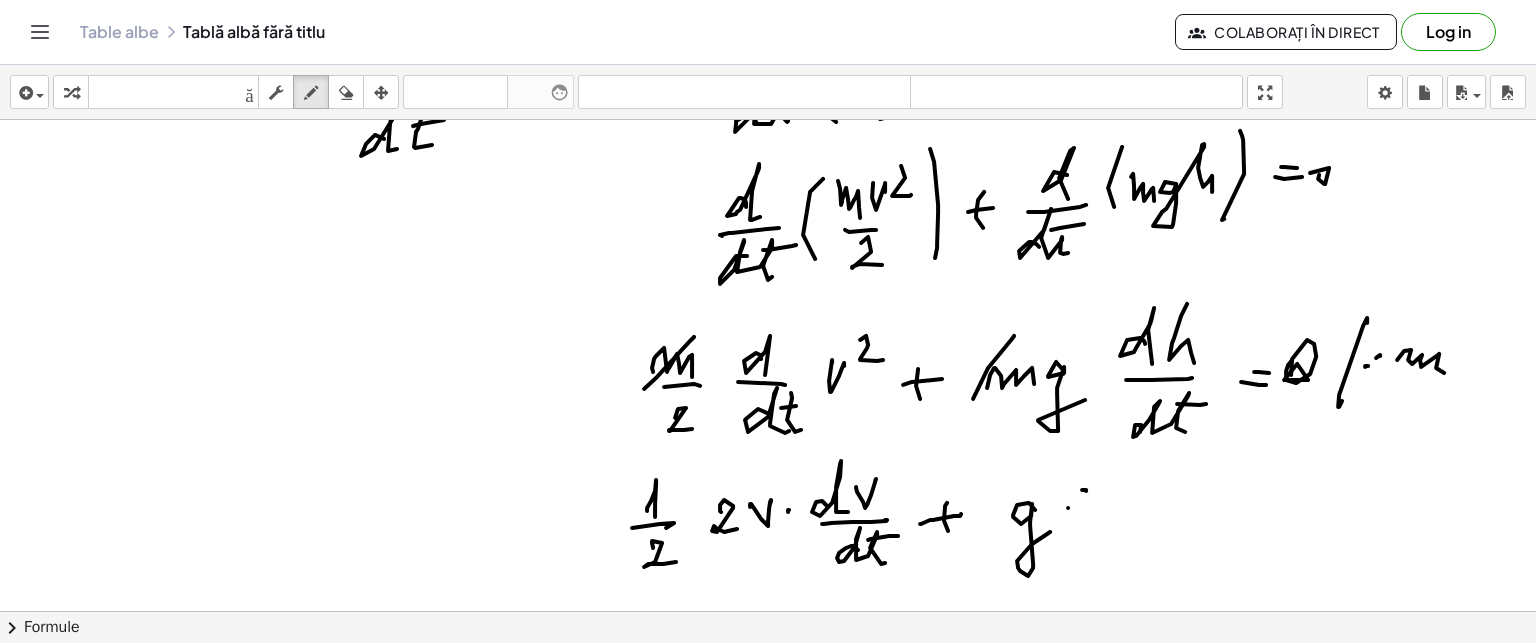click at bounding box center (768, -80) 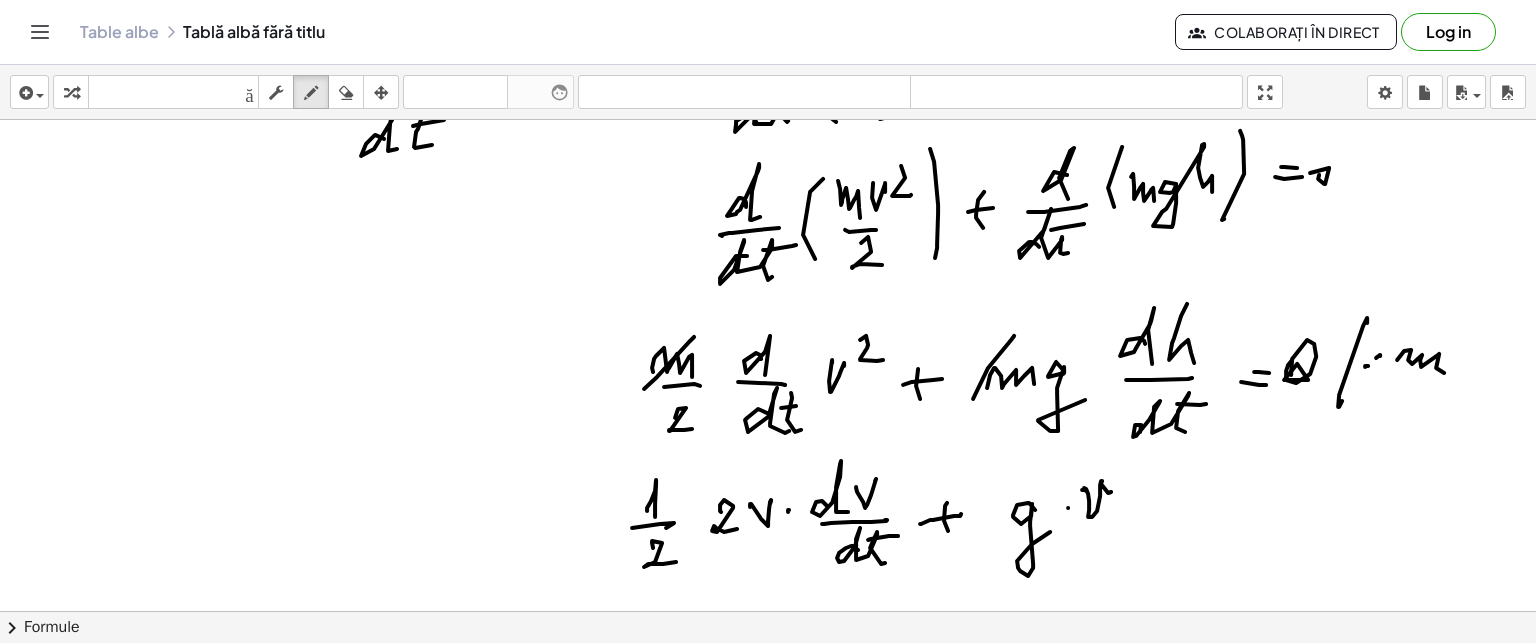 drag, startPoint x: 1084, startPoint y: 487, endPoint x: 1105, endPoint y: 504, distance: 27.018513 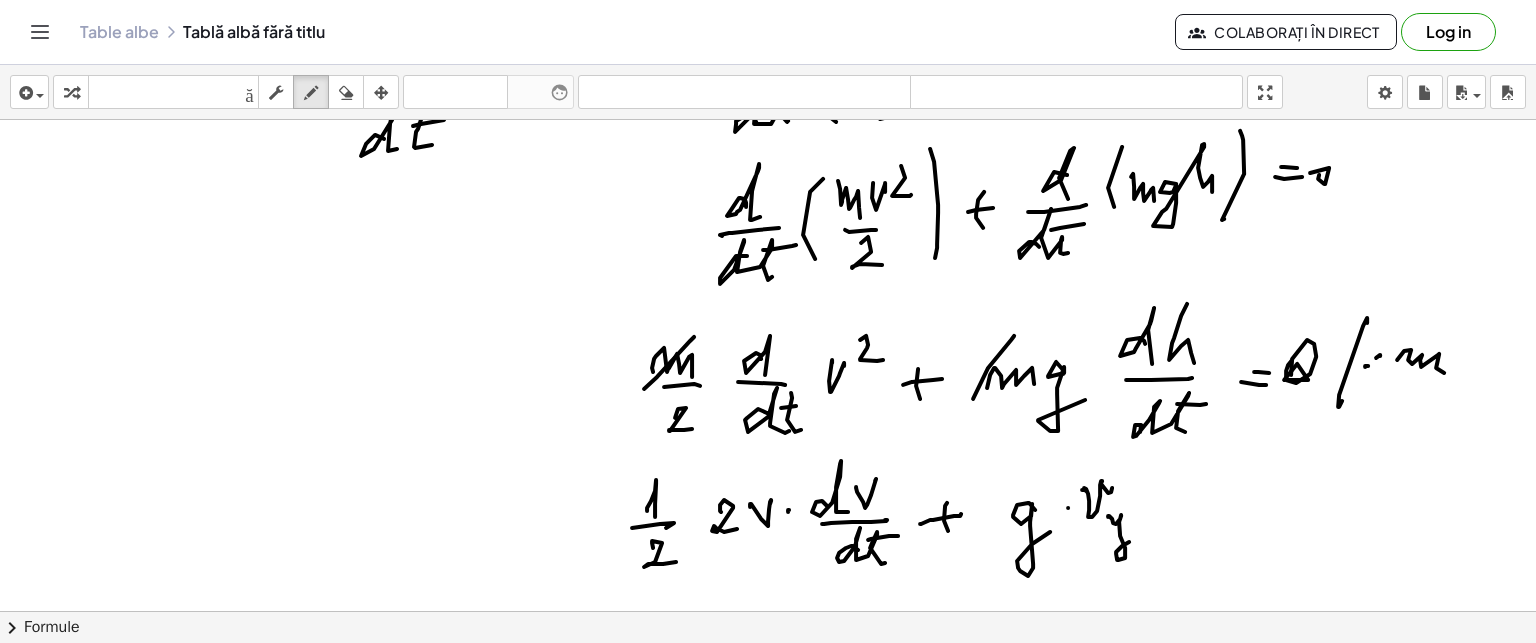 drag, startPoint x: 1108, startPoint y: 516, endPoint x: 1129, endPoint y: 541, distance: 32.649654 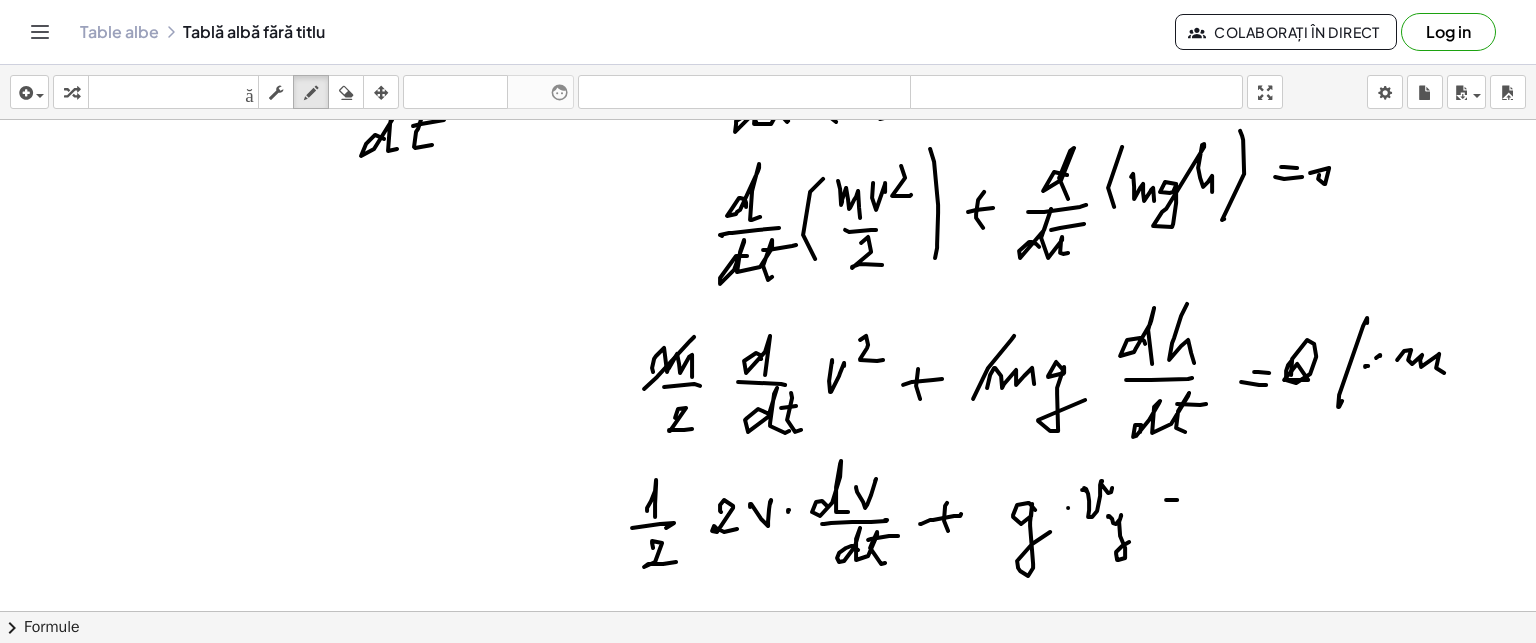 drag, startPoint x: 1166, startPoint y: 499, endPoint x: 1188, endPoint y: 500, distance: 22.022715 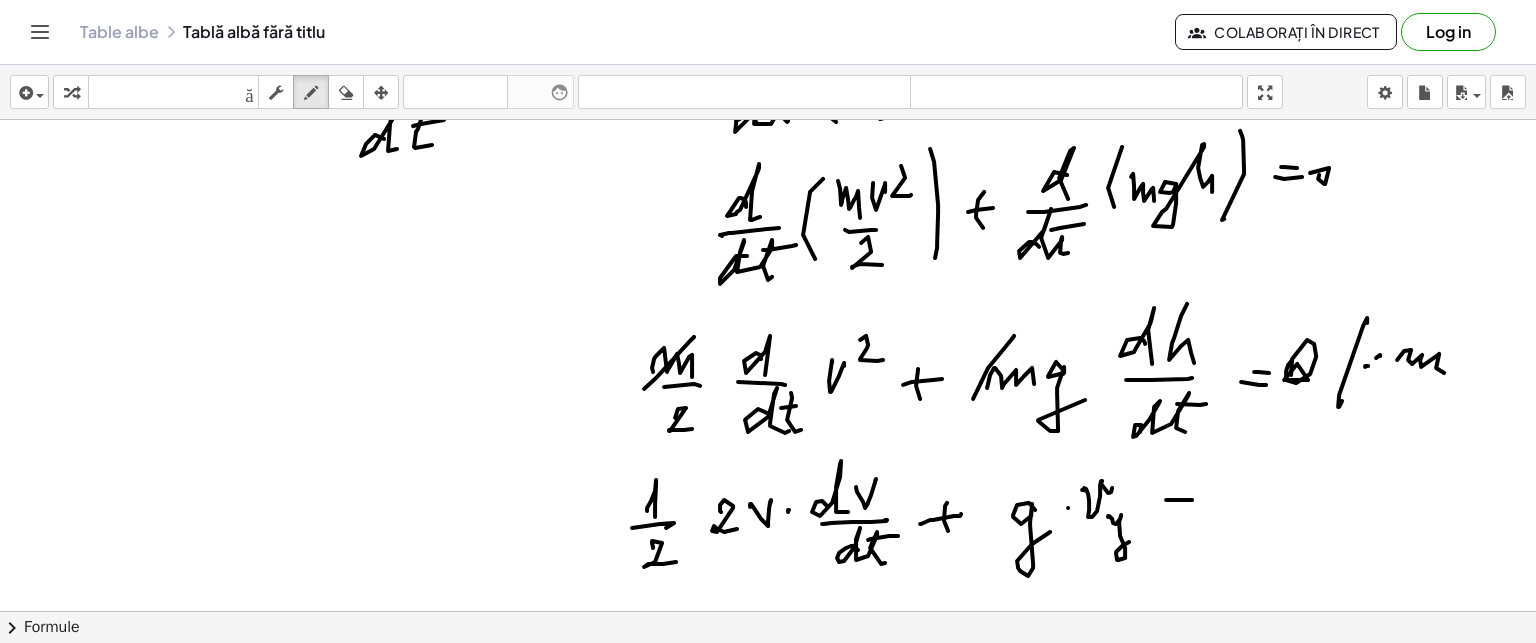 drag, startPoint x: 1167, startPoint y: 509, endPoint x: 1208, endPoint y: 506, distance: 41.109608 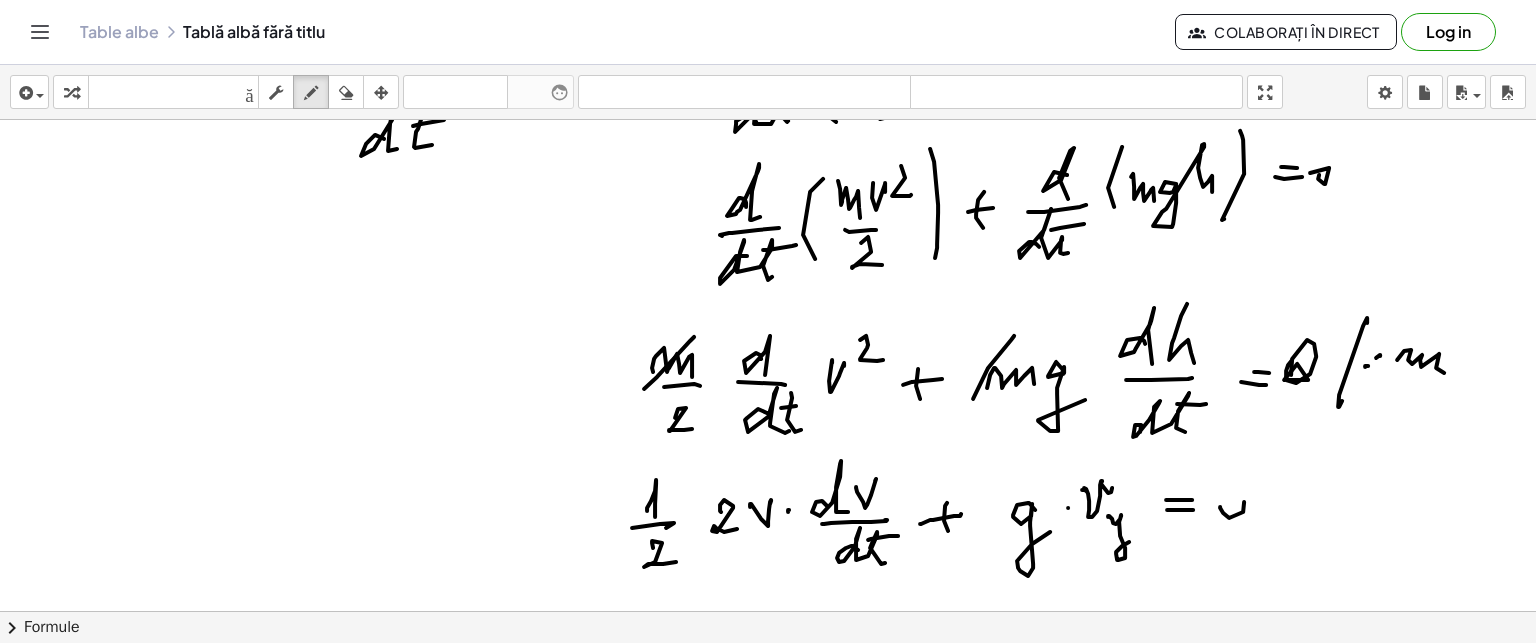 drag, startPoint x: 1220, startPoint y: 506, endPoint x: 1228, endPoint y: 513, distance: 10.630146 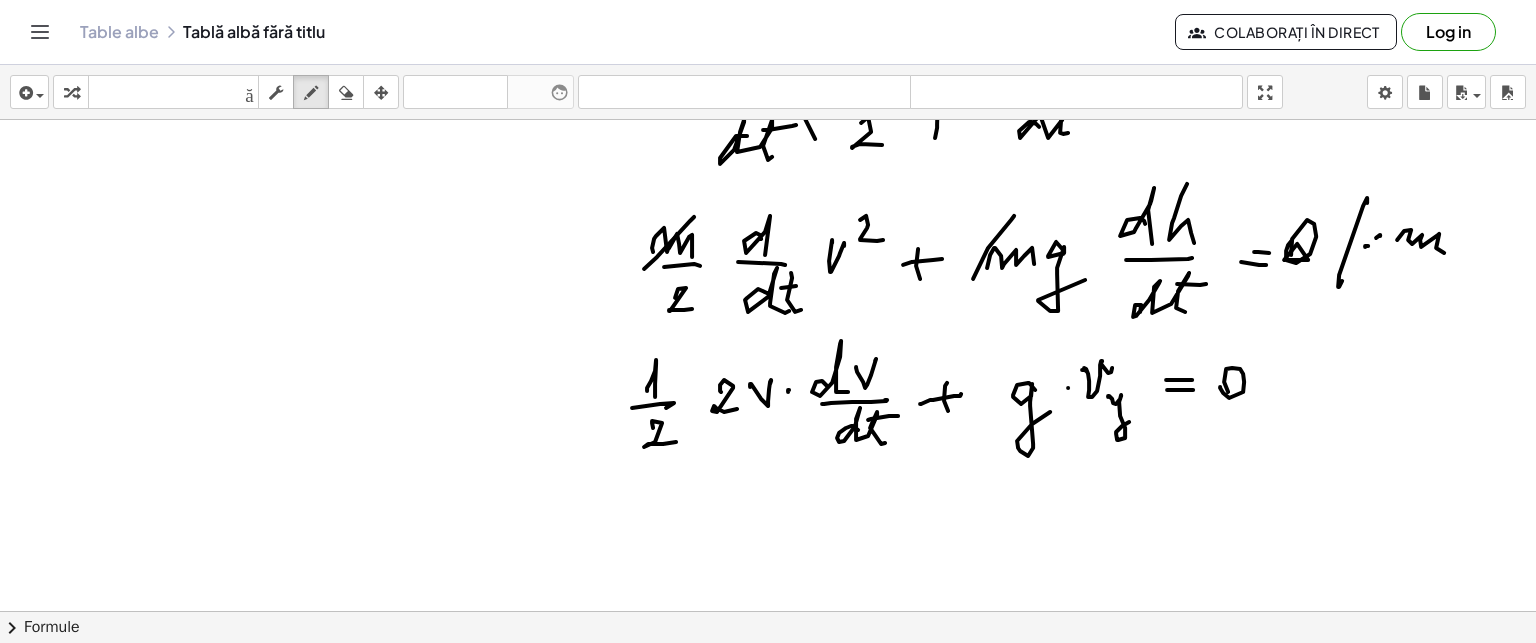 scroll, scrollTop: 1344, scrollLeft: 0, axis: vertical 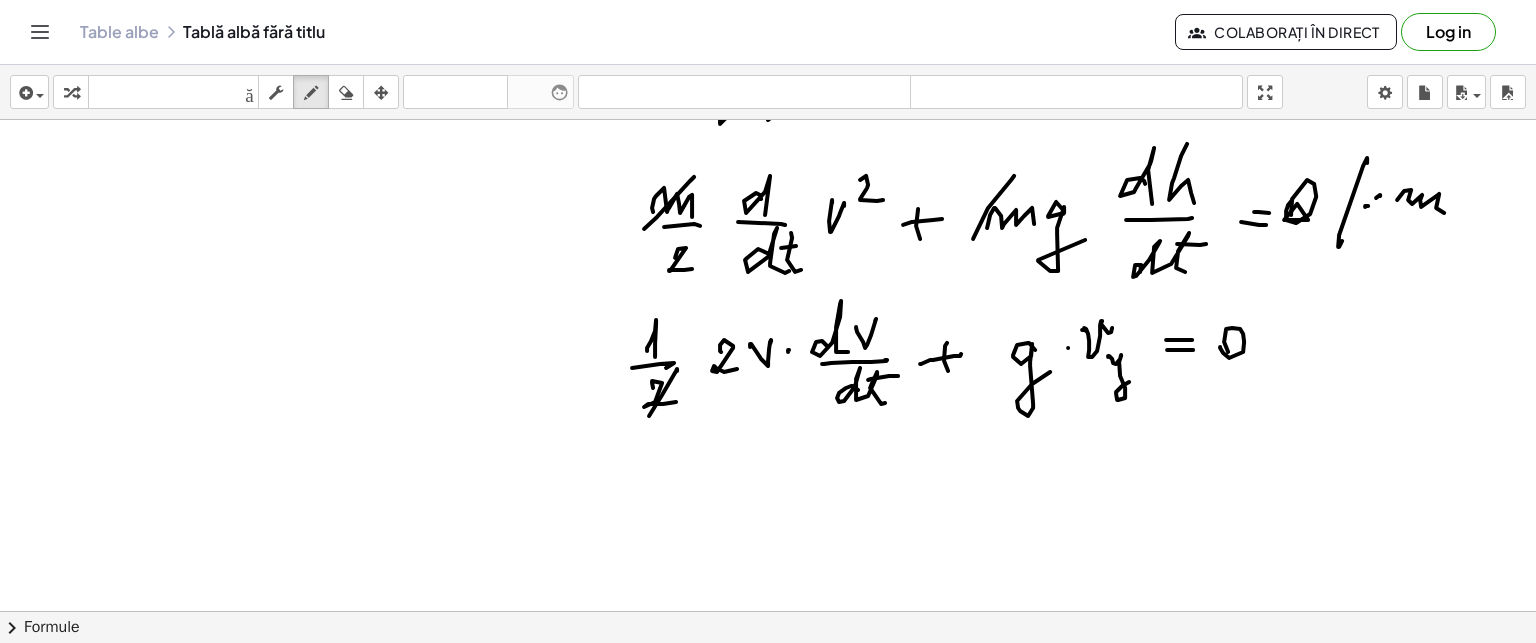 drag, startPoint x: 677, startPoint y: 368, endPoint x: 664, endPoint y: 398, distance: 32.695564 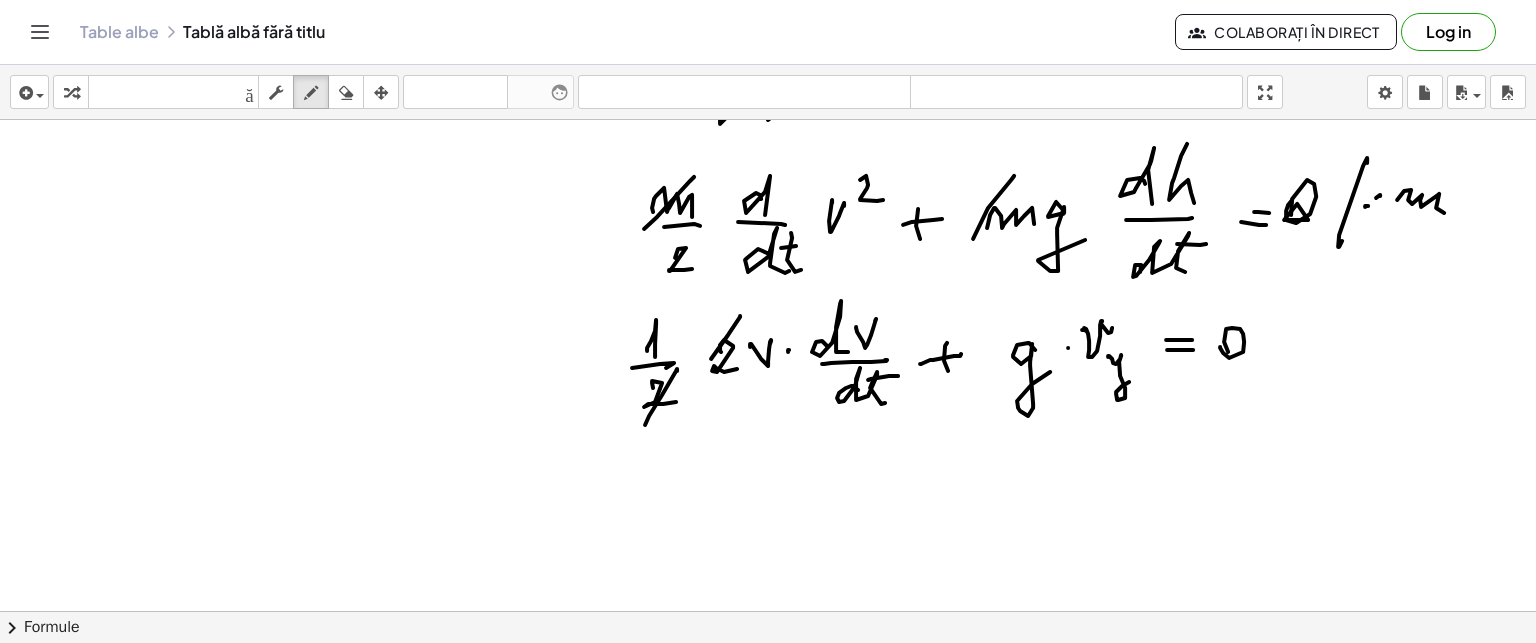 drag, startPoint x: 728, startPoint y: 334, endPoint x: 713, endPoint y: 365, distance: 34.43835 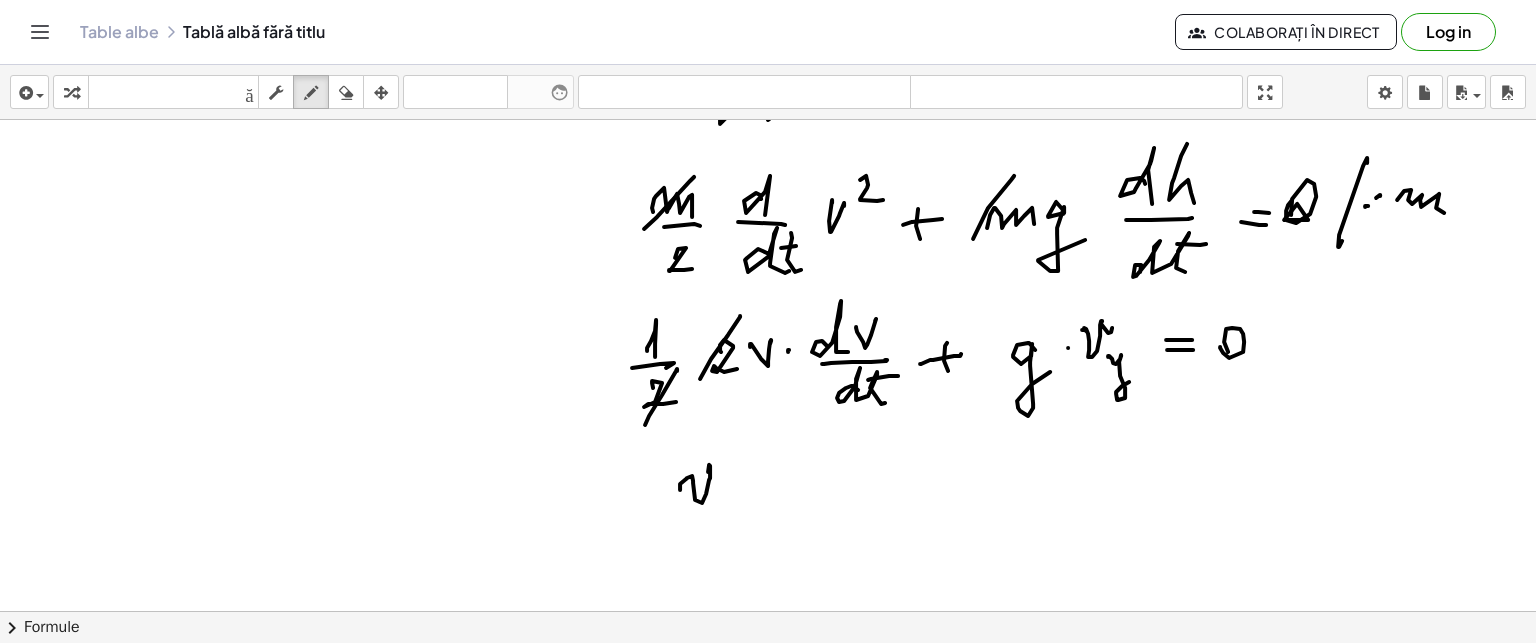 drag, startPoint x: 687, startPoint y: 477, endPoint x: 744, endPoint y: 467, distance: 57.870544 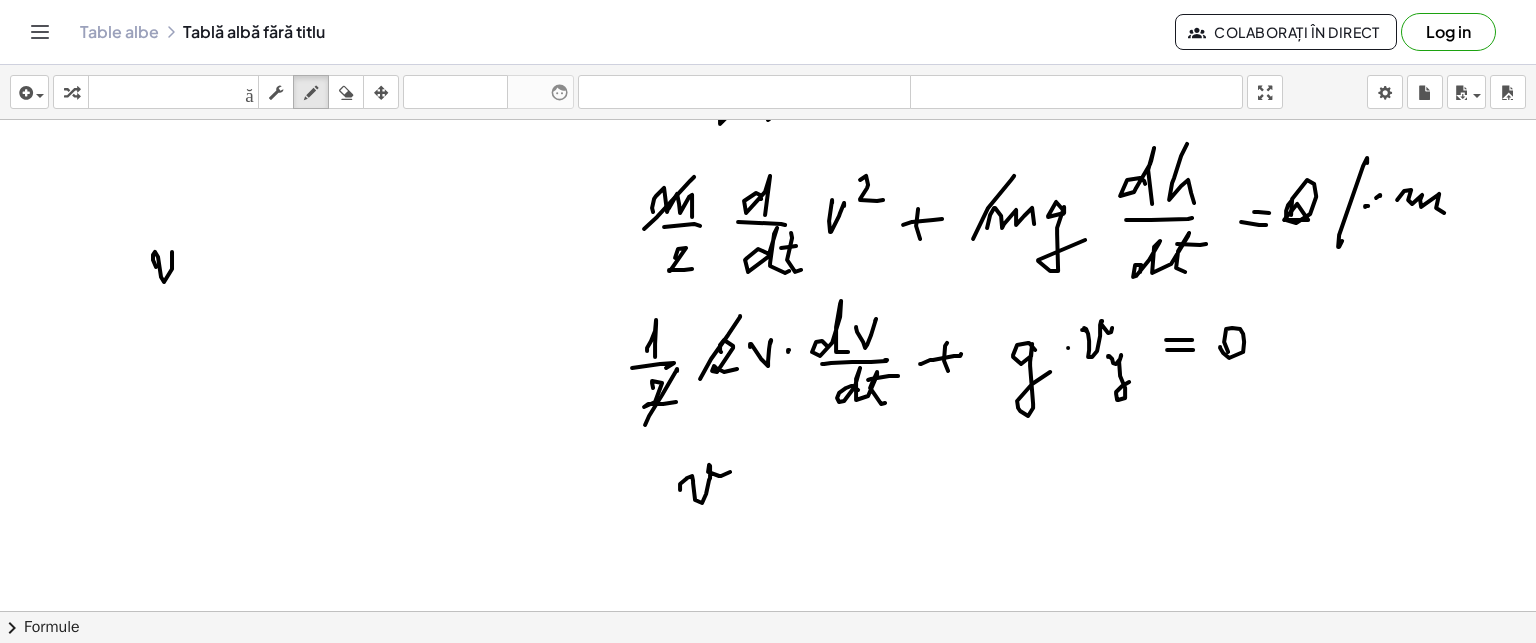 drag, startPoint x: 153, startPoint y: 254, endPoint x: 192, endPoint y: 248, distance: 39.45884 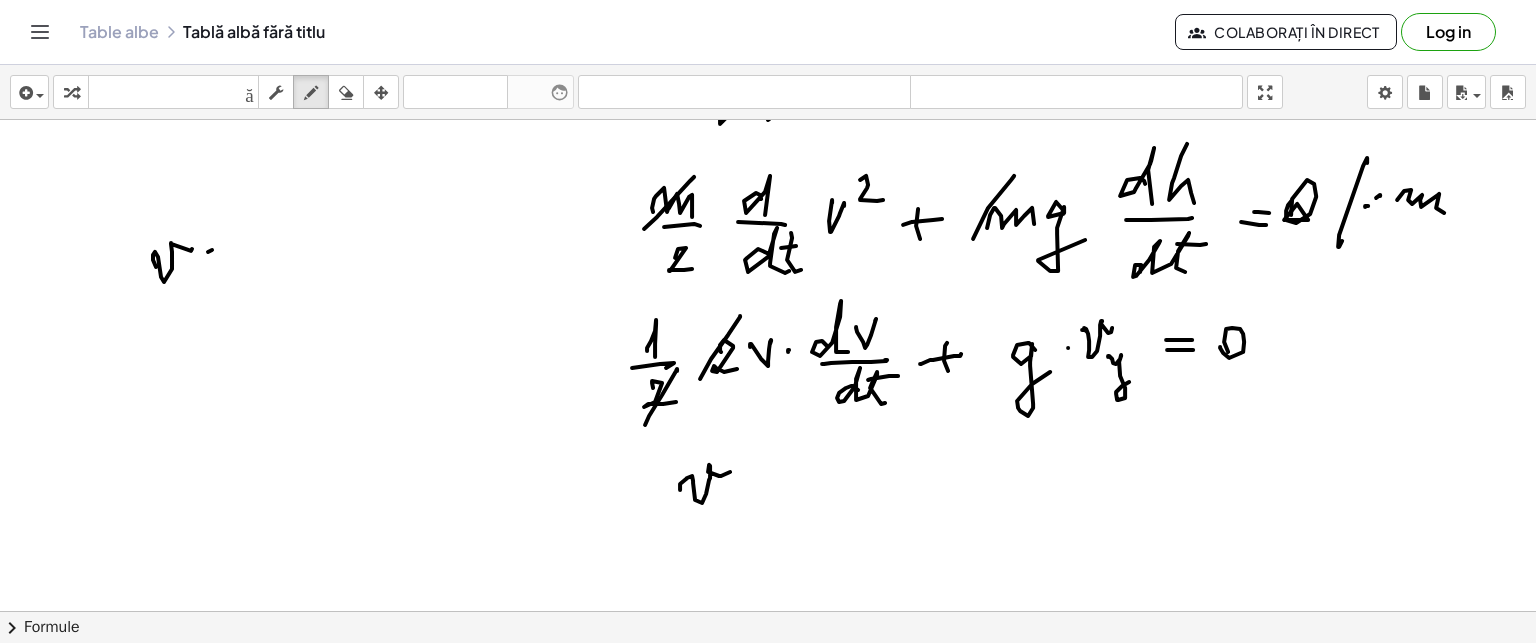 drag, startPoint x: 208, startPoint y: 251, endPoint x: 235, endPoint y: 255, distance: 27.294687 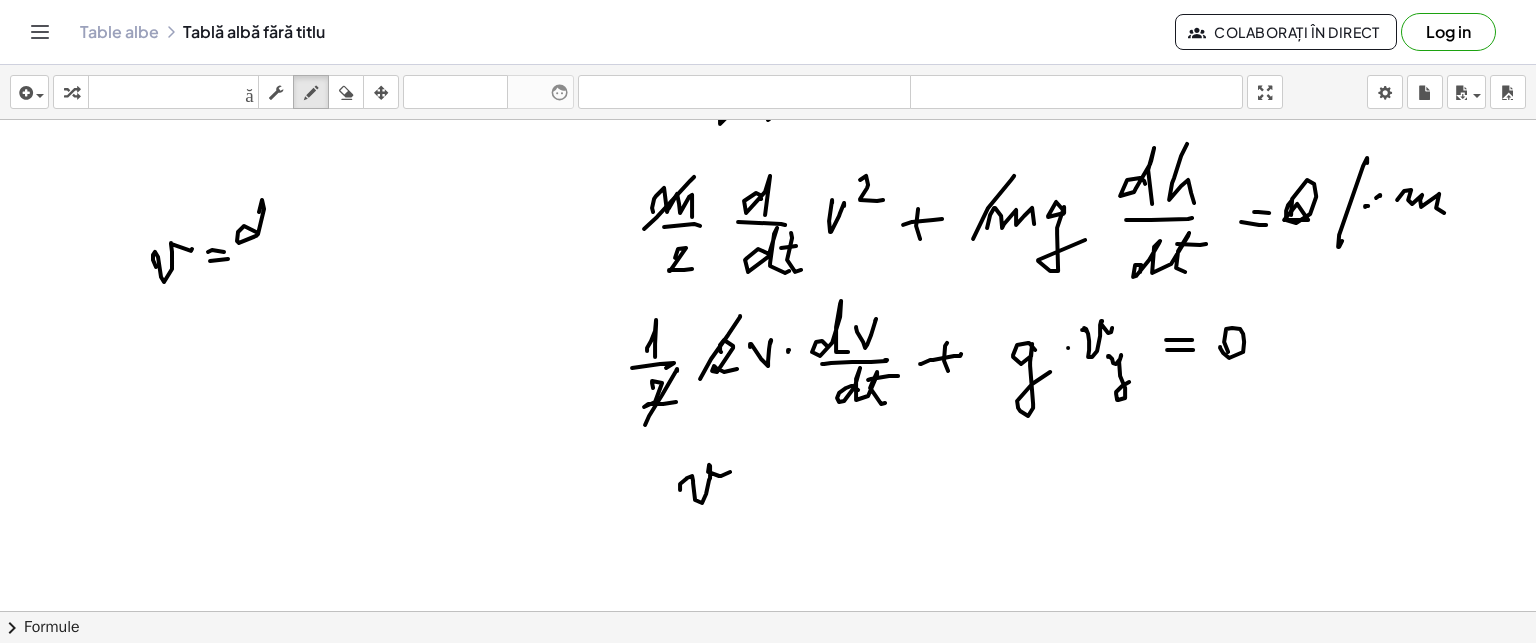 drag, startPoint x: 238, startPoint y: 231, endPoint x: 274, endPoint y: 239, distance: 36.878178 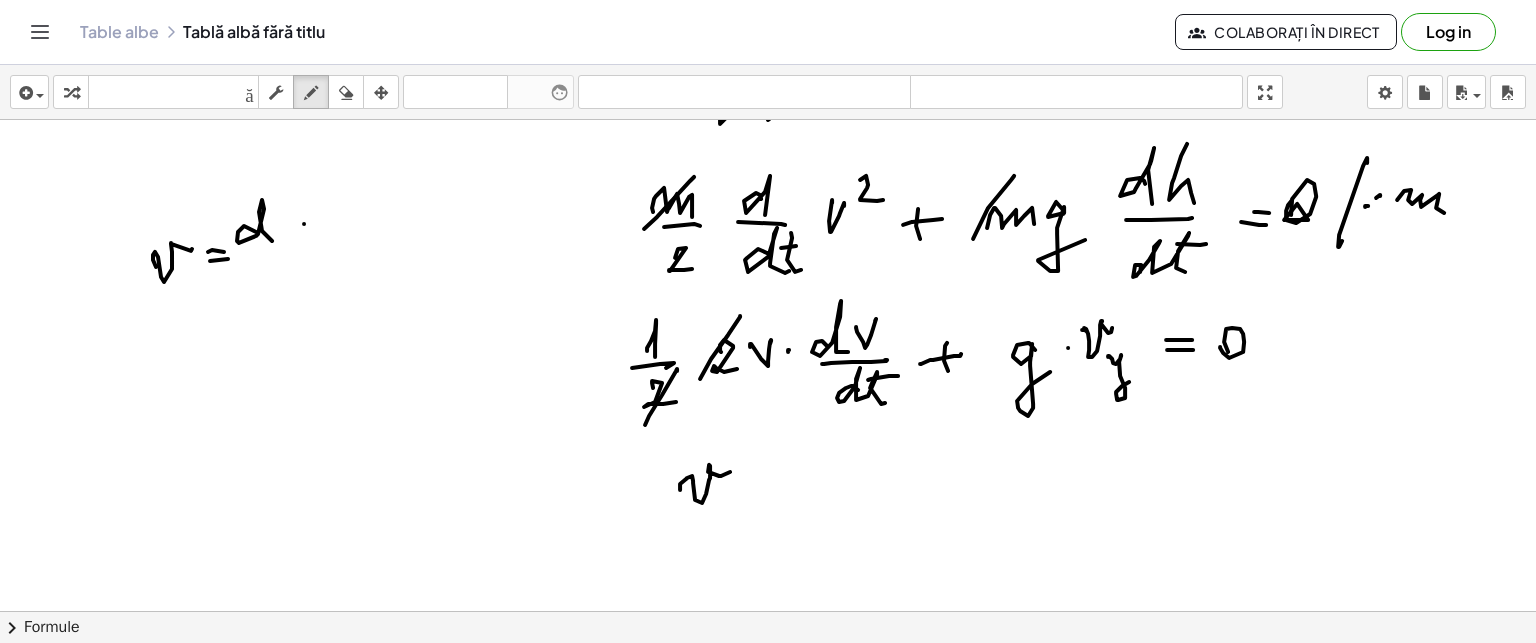 drag, startPoint x: 304, startPoint y: 223, endPoint x: 306, endPoint y: 239, distance: 16.124516 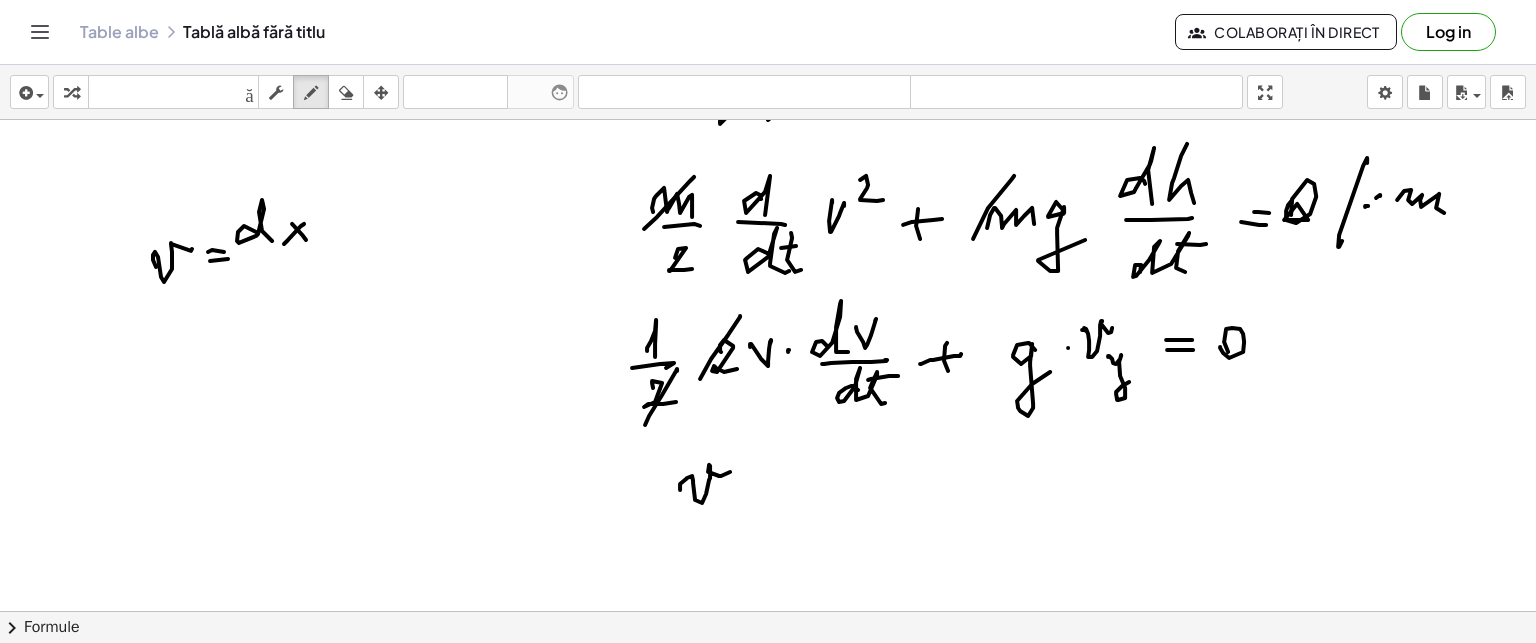 drag, startPoint x: 306, startPoint y: 239, endPoint x: 252, endPoint y: 271, distance: 62.76942 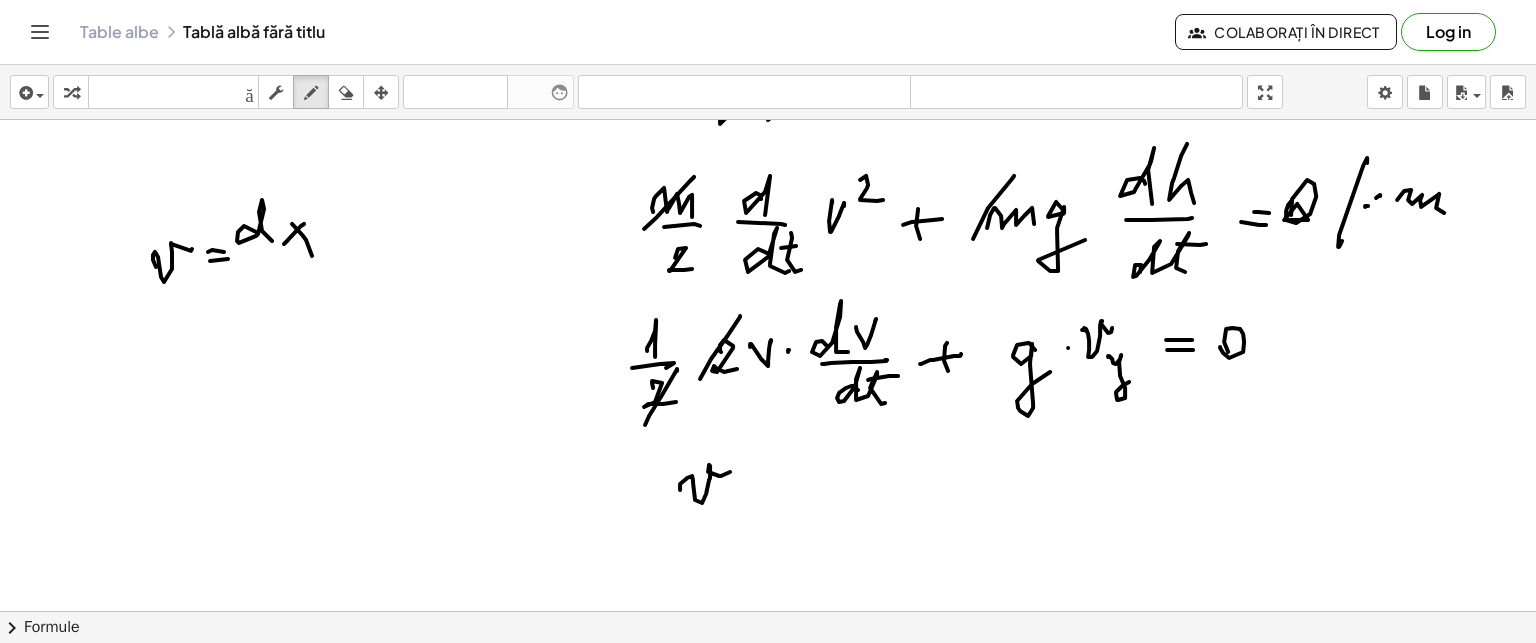 drag, startPoint x: 264, startPoint y: 265, endPoint x: 286, endPoint y: 275, distance: 24.166092 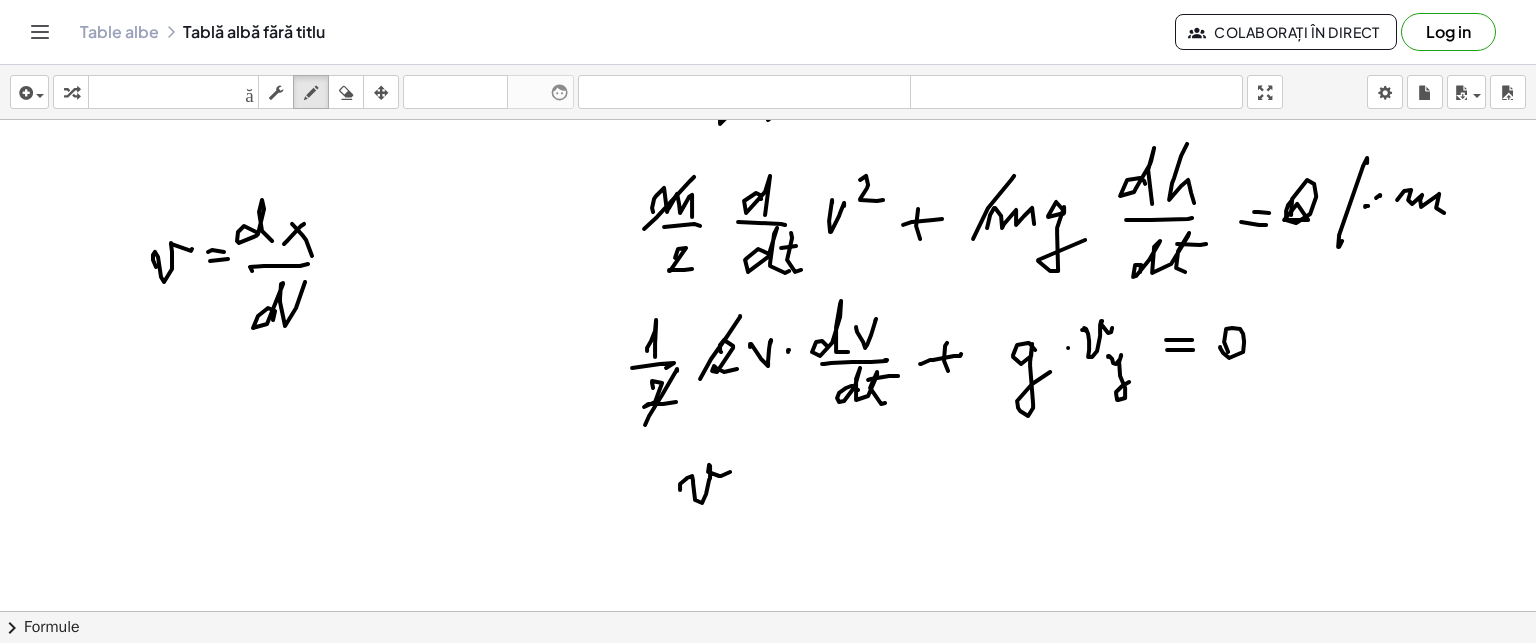 drag, startPoint x: 273, startPoint y: 319, endPoint x: 297, endPoint y: 303, distance: 28.84441 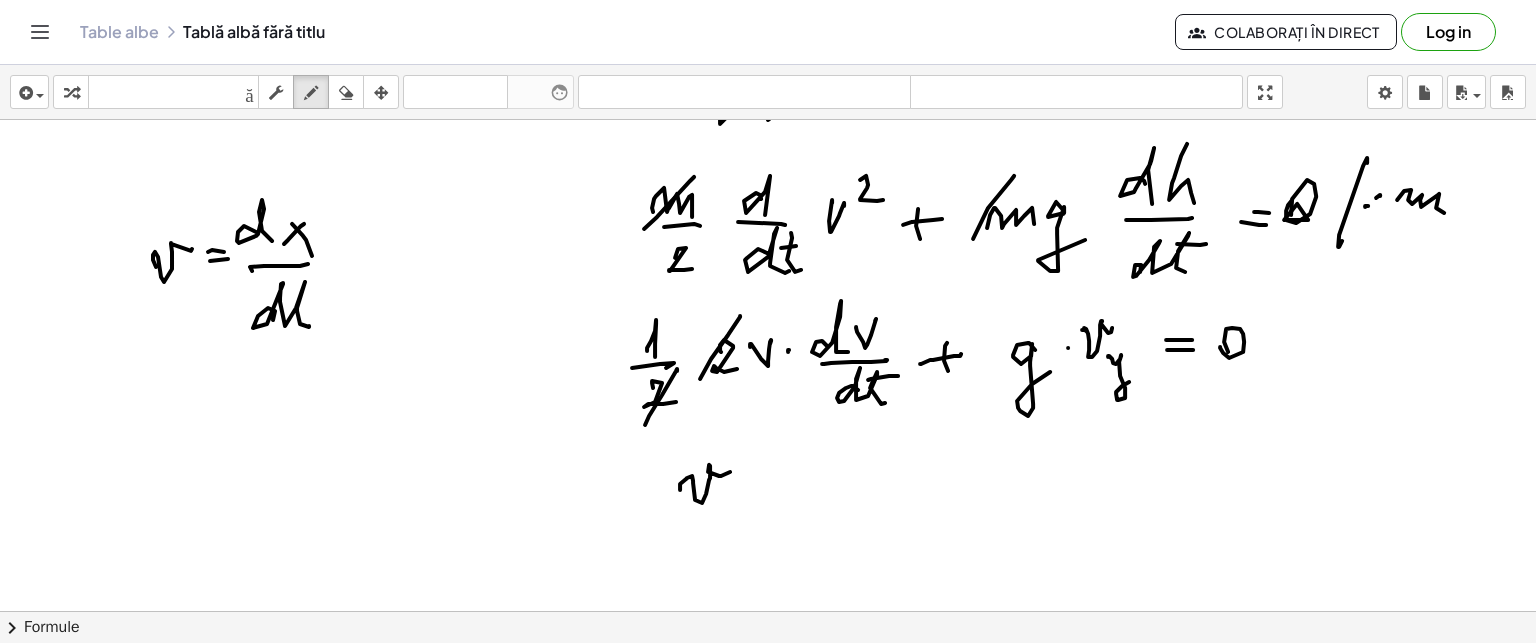 click at bounding box center [768, -240] 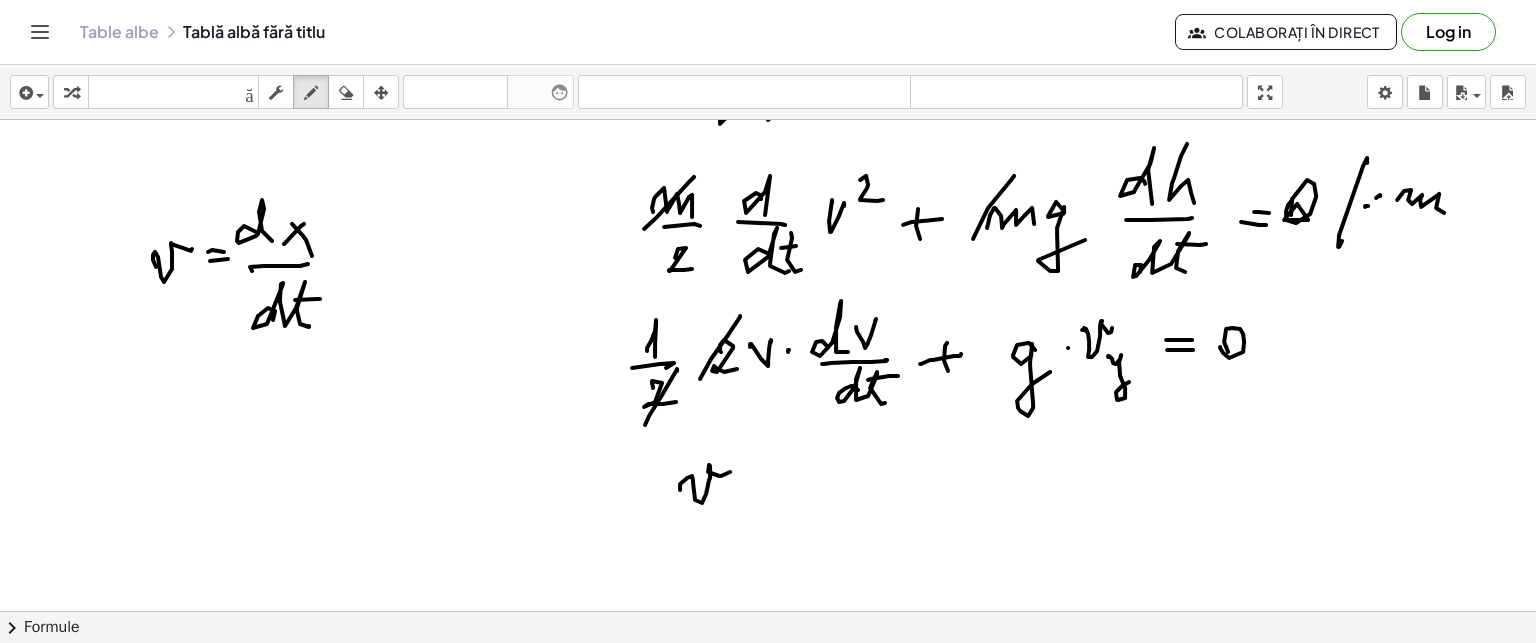 click at bounding box center (768, -240) 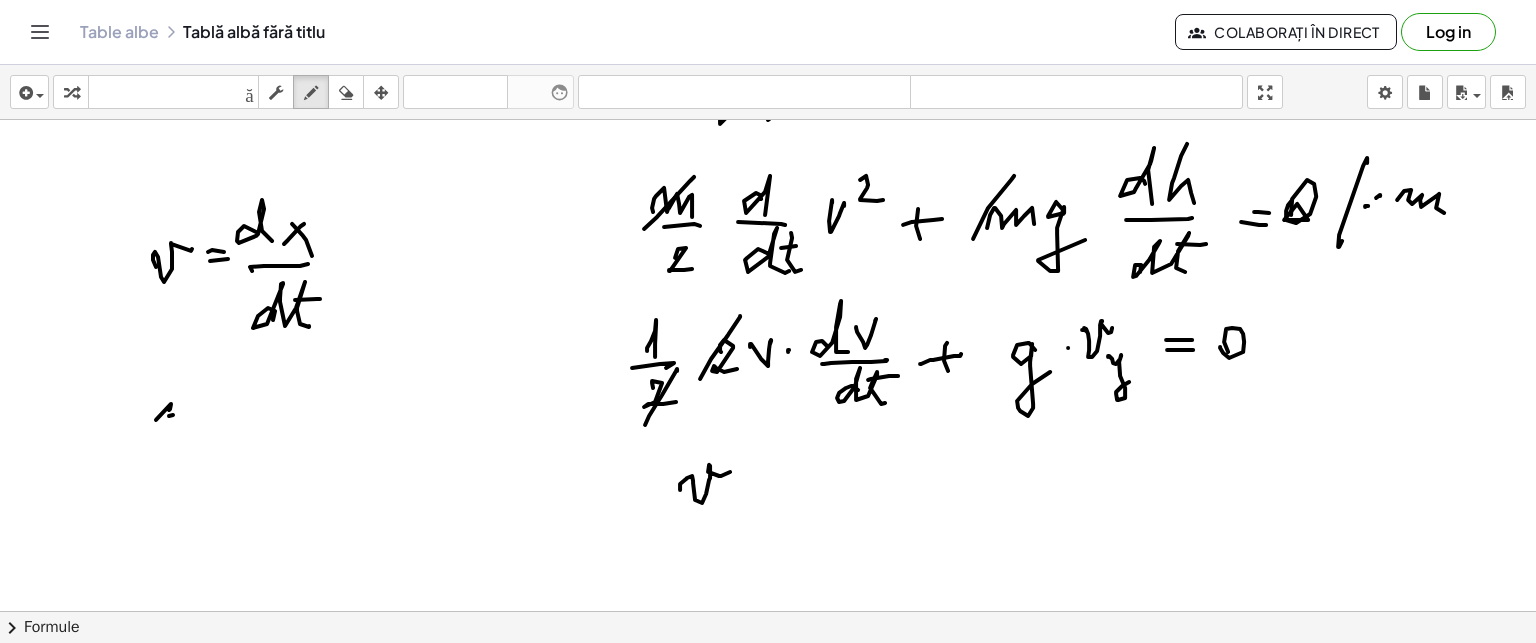 drag, startPoint x: 156, startPoint y: 419, endPoint x: 192, endPoint y: 428, distance: 37.107952 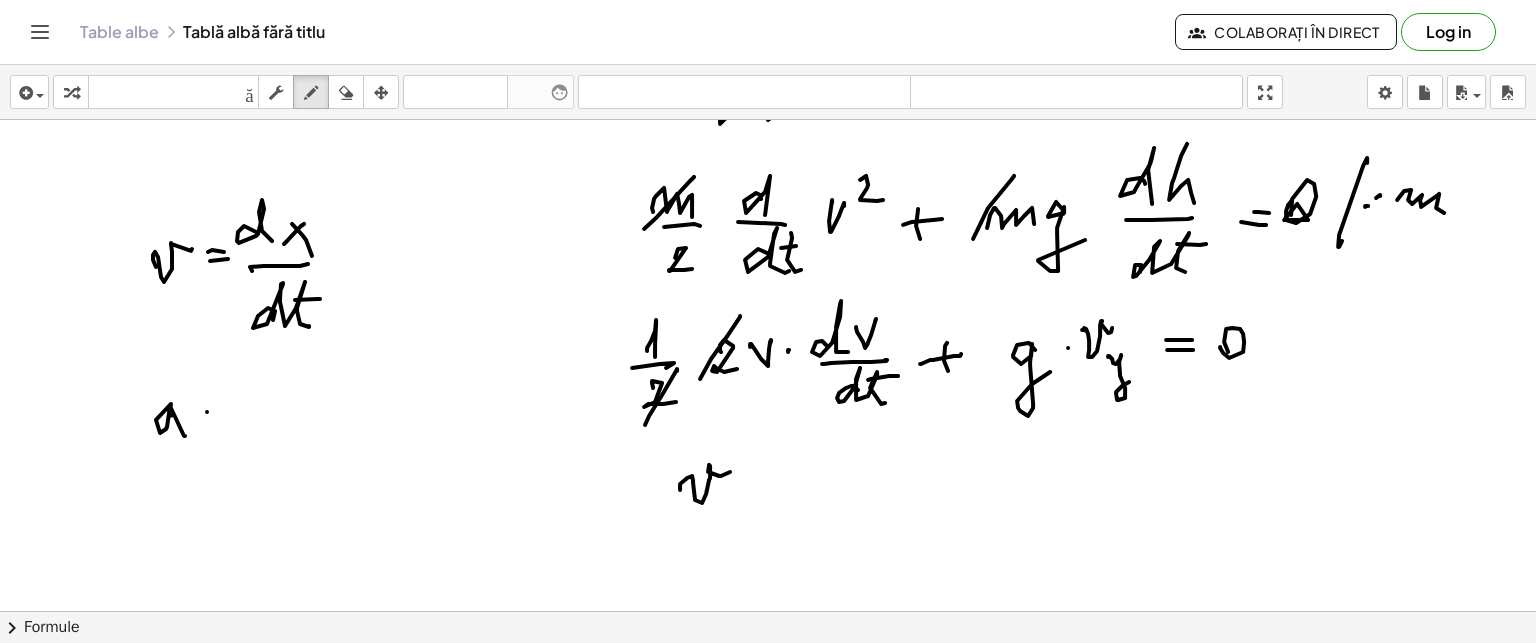 drag, startPoint x: 207, startPoint y: 411, endPoint x: 217, endPoint y: 417, distance: 11.661903 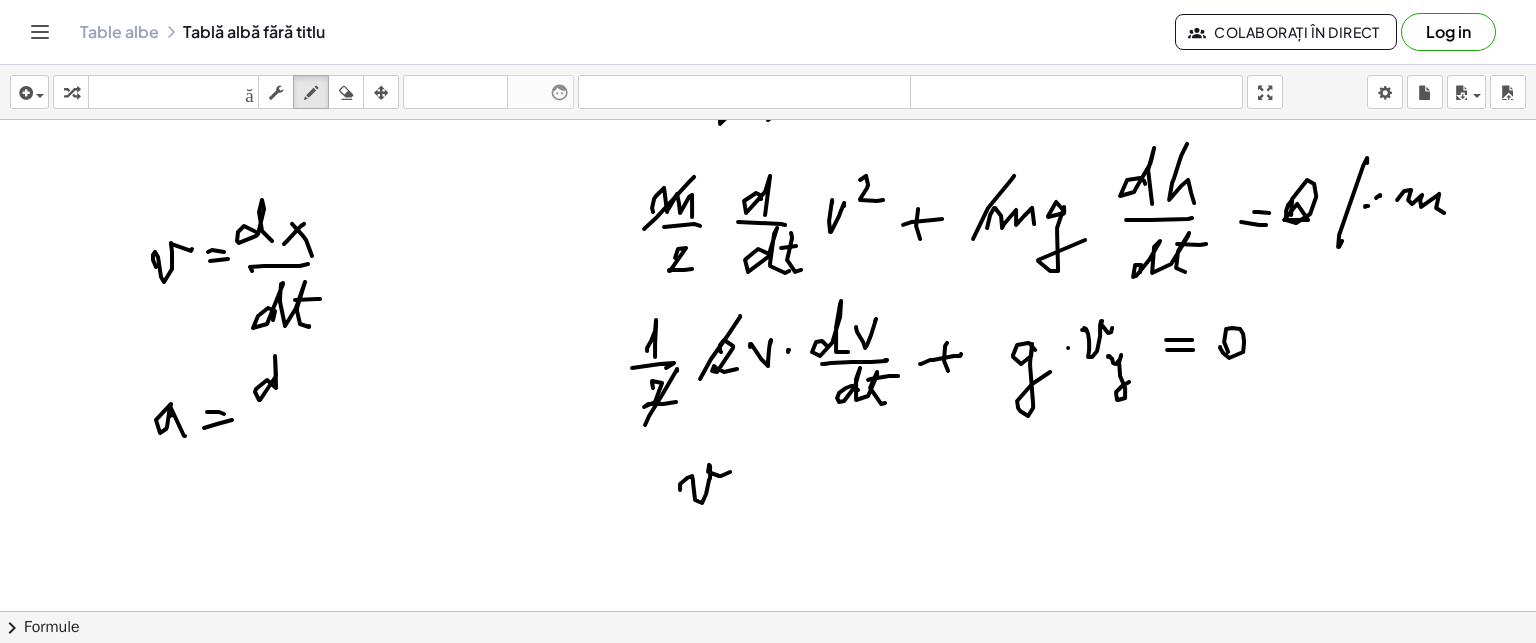 drag, startPoint x: 255, startPoint y: 391, endPoint x: 294, endPoint y: 372, distance: 43.382023 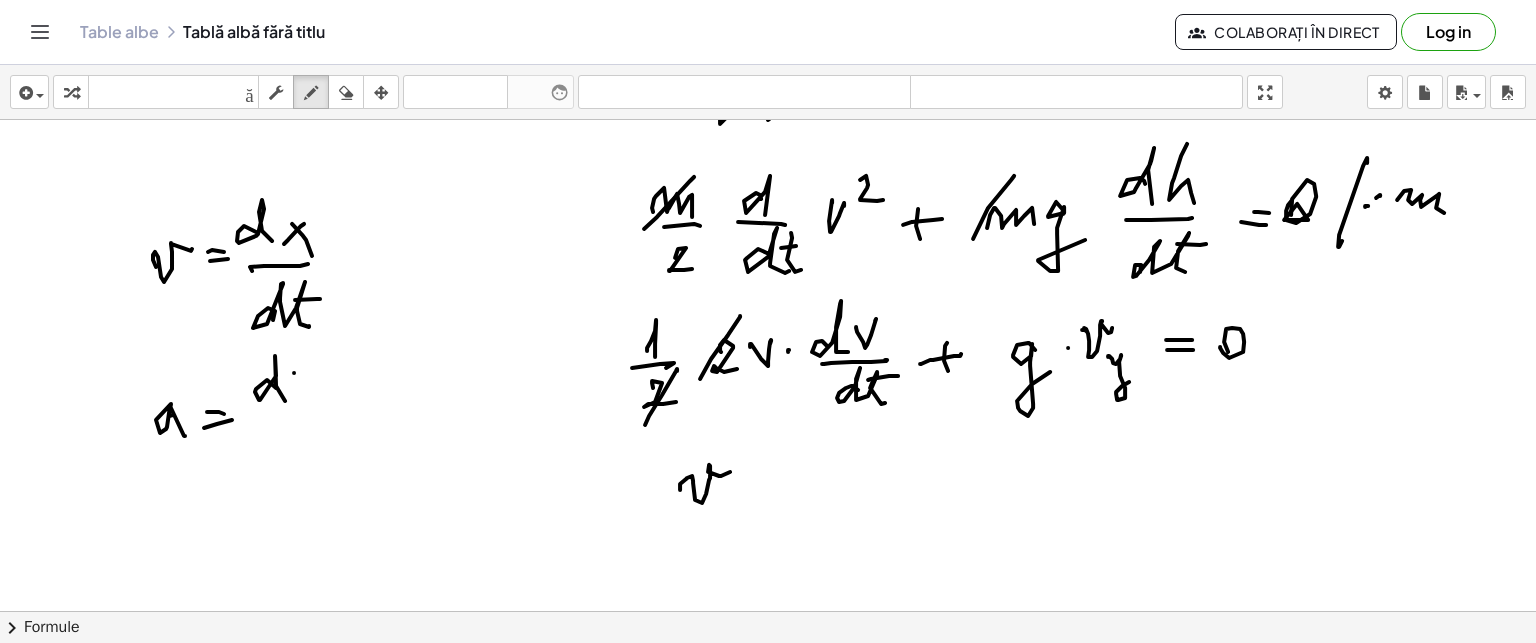 drag, startPoint x: 294, startPoint y: 372, endPoint x: 312, endPoint y: 378, distance: 18.973665 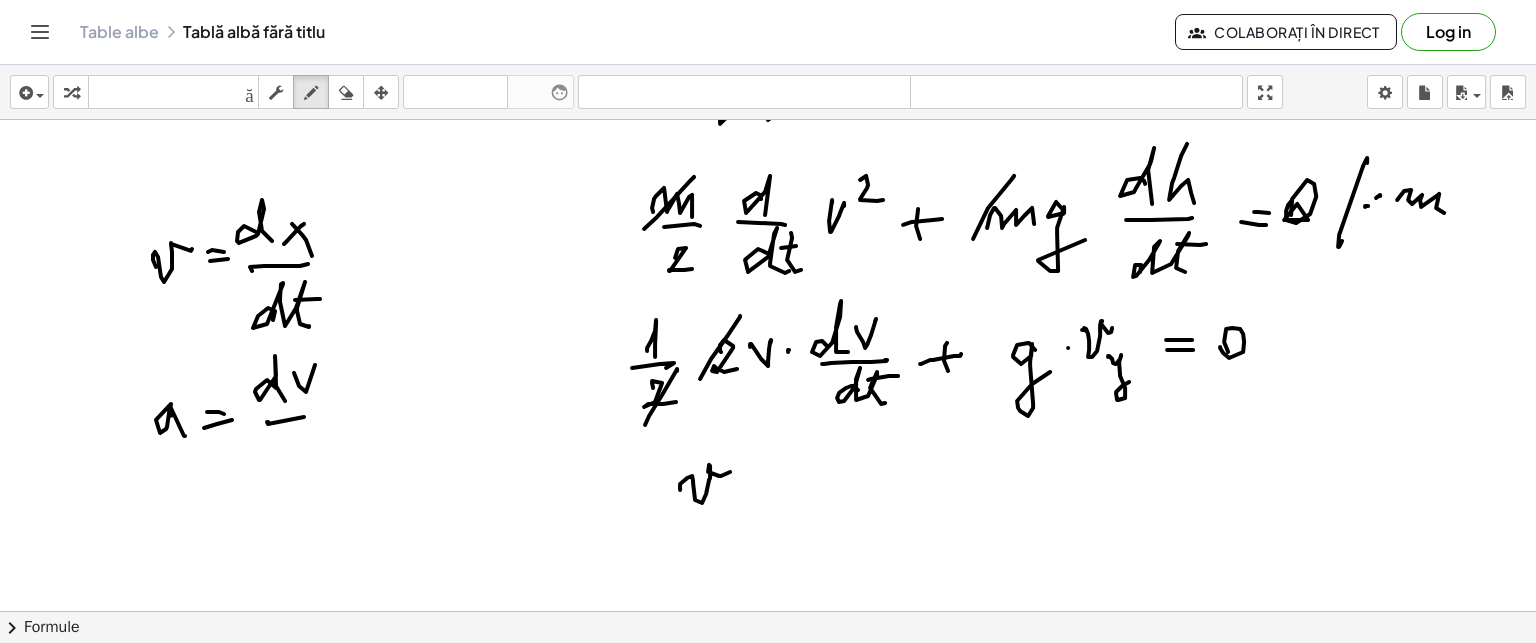drag, startPoint x: 268, startPoint y: 423, endPoint x: 304, endPoint y: 418, distance: 36.345562 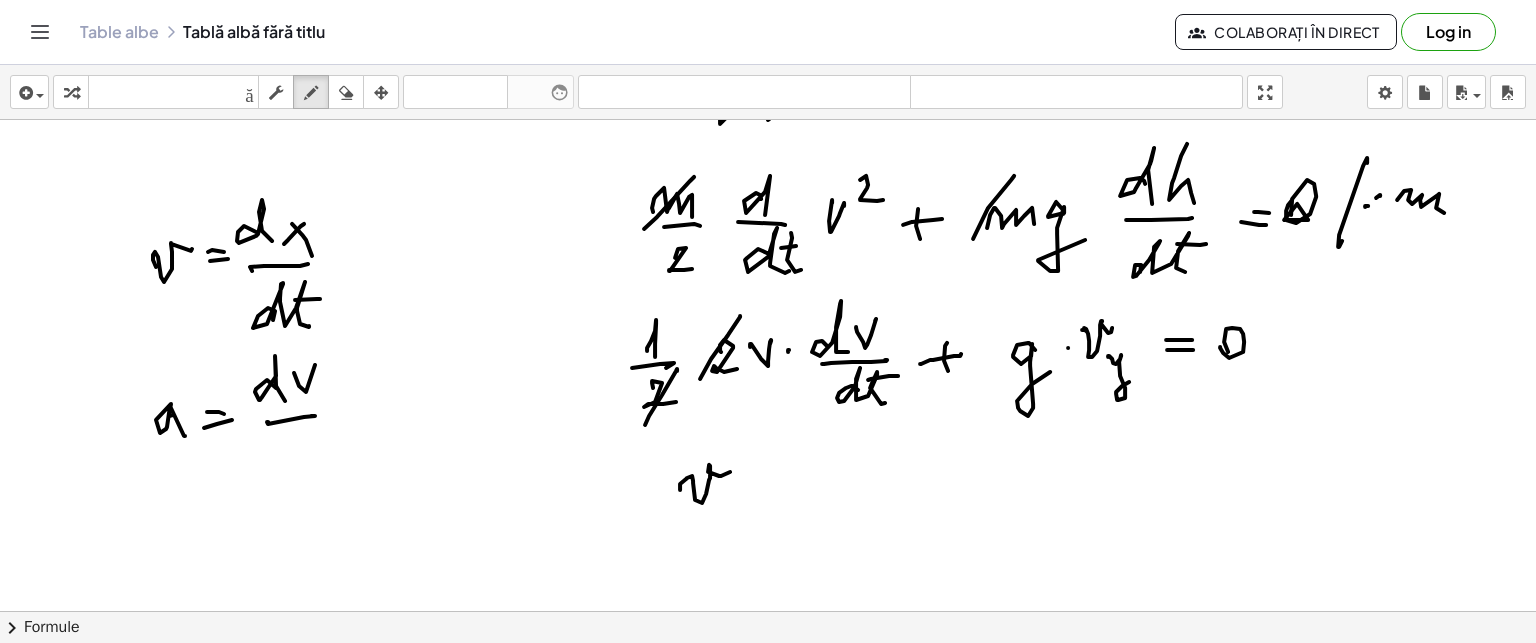 click at bounding box center [768, -240] 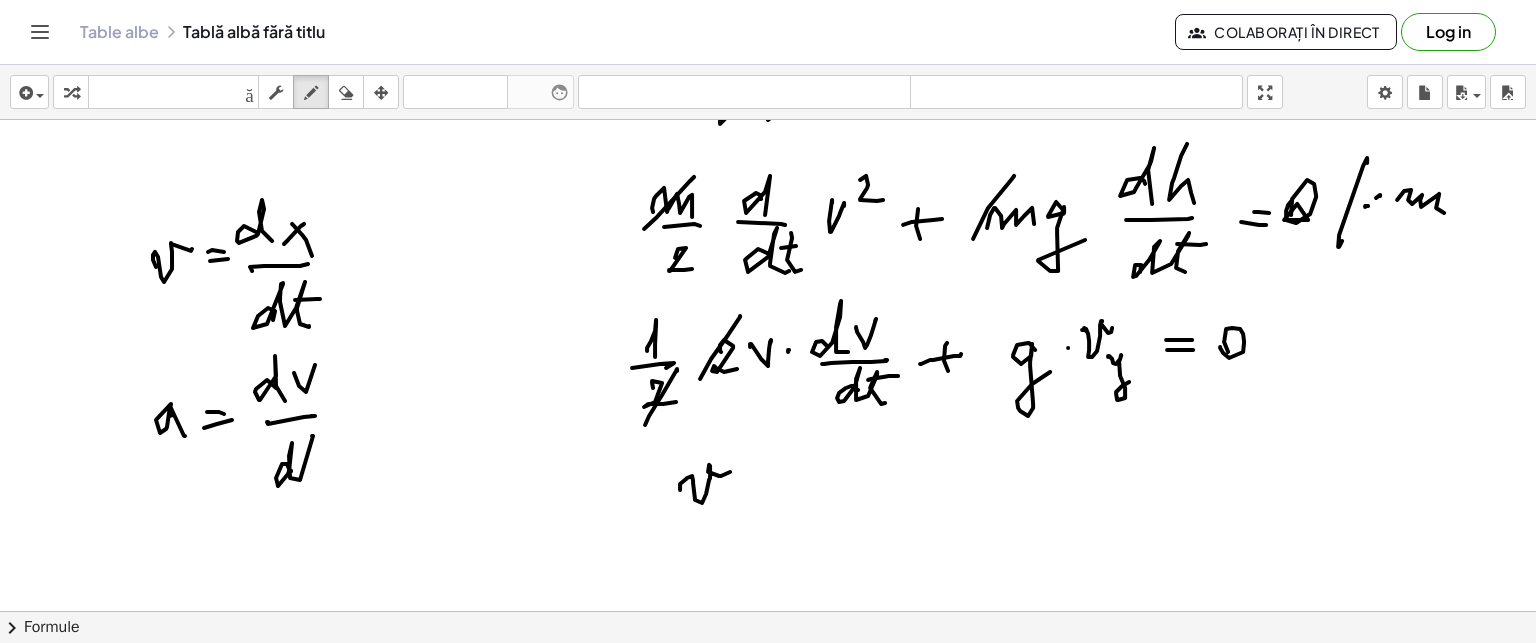 drag, startPoint x: 289, startPoint y: 469, endPoint x: 305, endPoint y: 449, distance: 25.612497 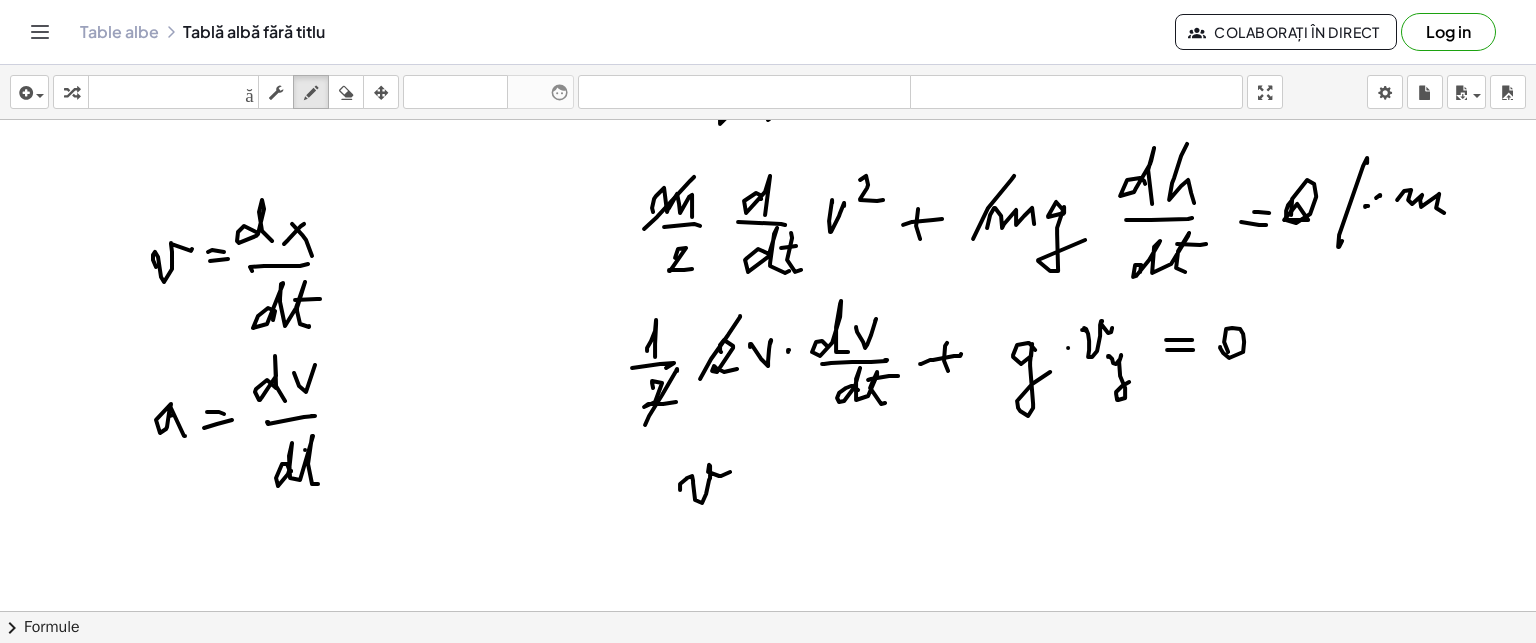 drag, startPoint x: 305, startPoint y: 449, endPoint x: 330, endPoint y: 443, distance: 25.70992 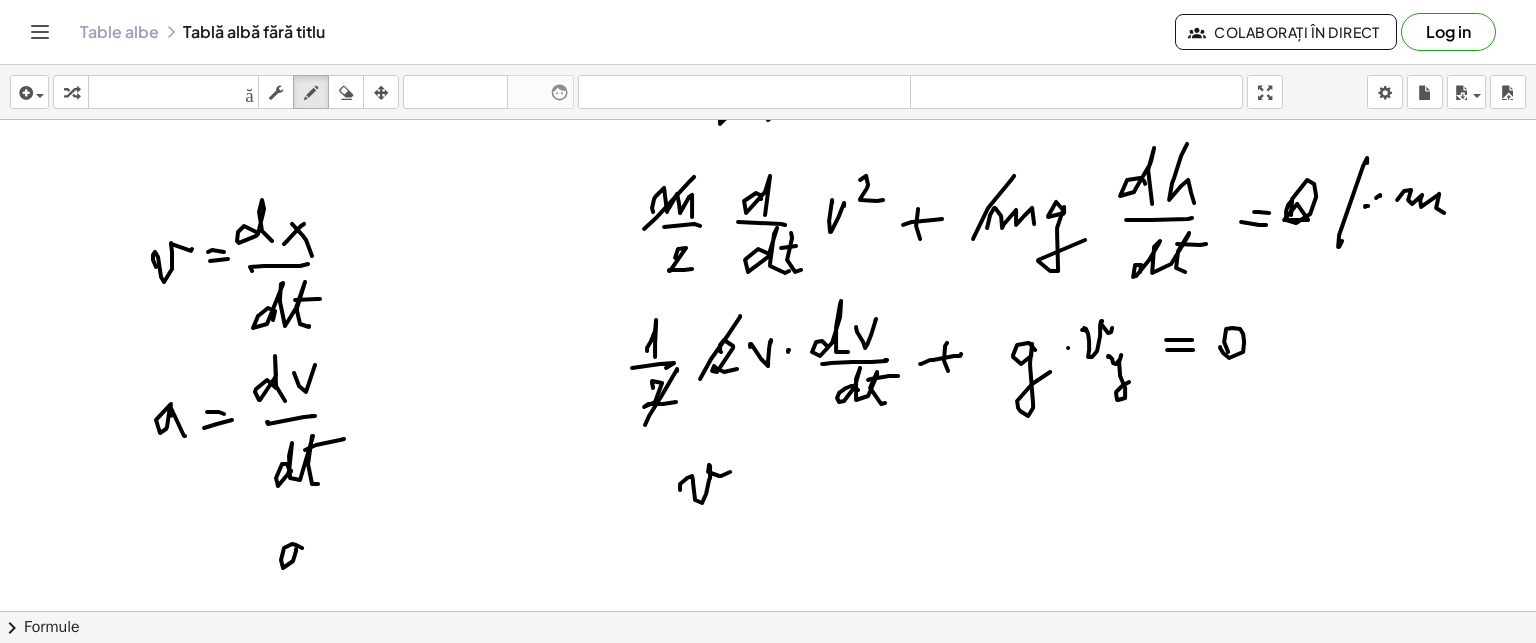 drag, startPoint x: 302, startPoint y: 547, endPoint x: 318, endPoint y: 551, distance: 16.492422 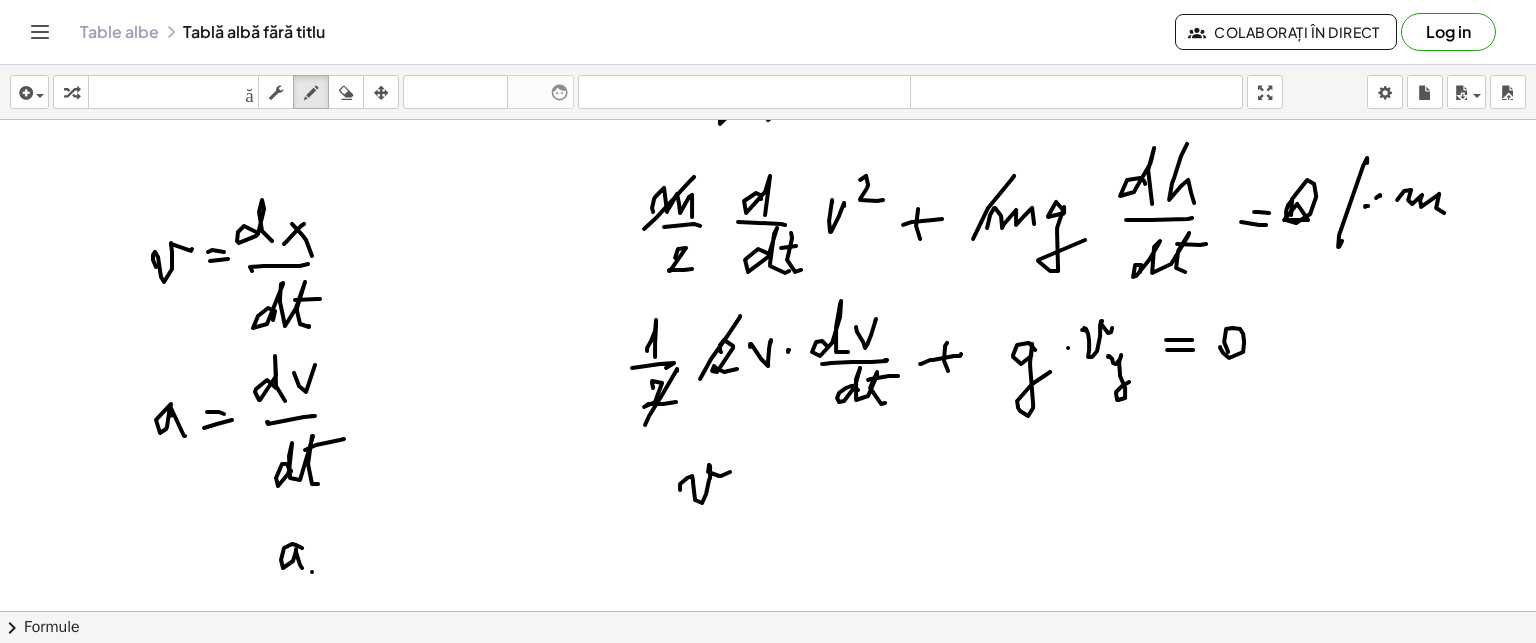 drag, startPoint x: 312, startPoint y: 571, endPoint x: 312, endPoint y: 591, distance: 20 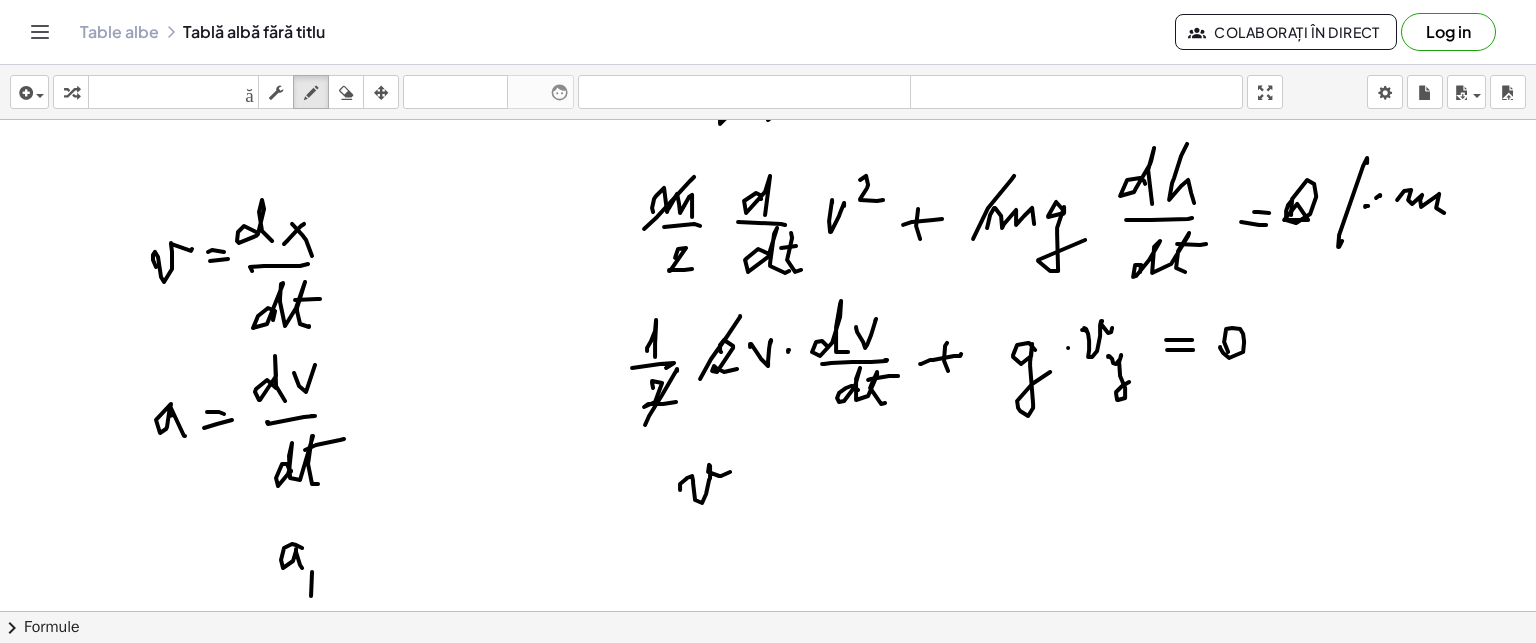click at bounding box center (768, -240) 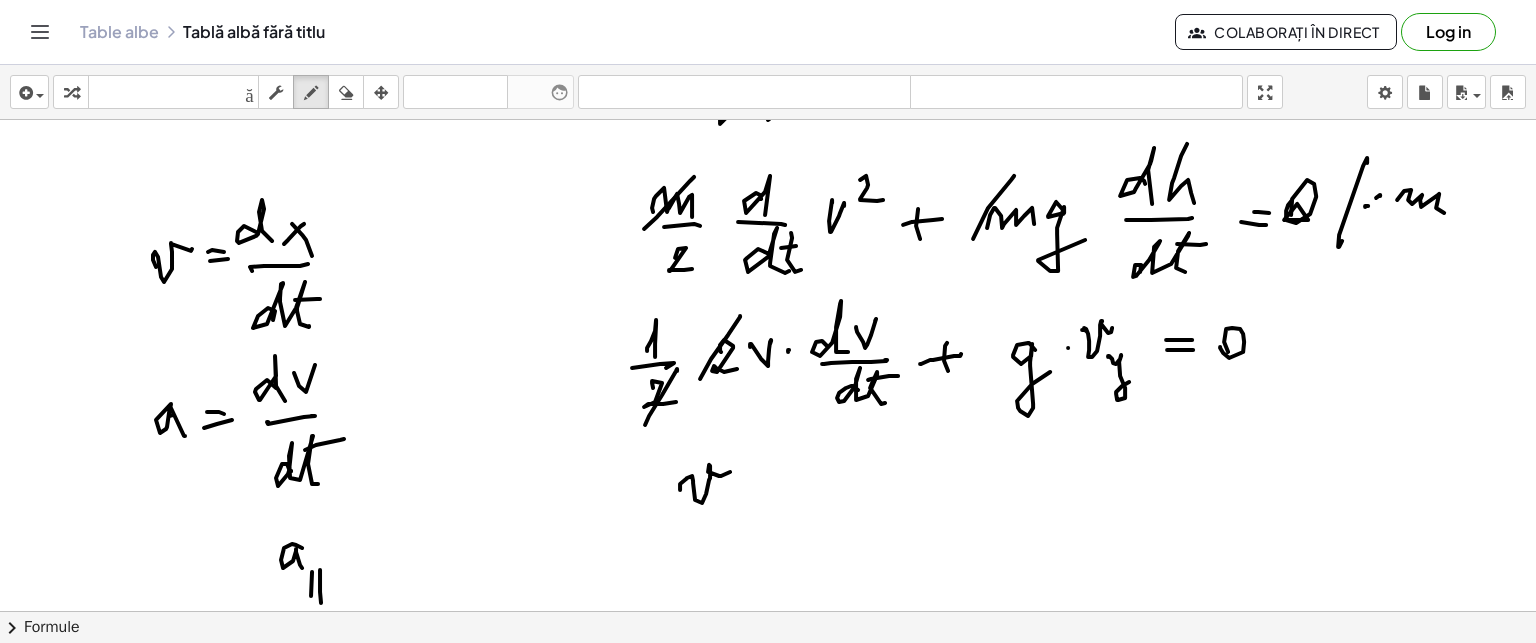 click at bounding box center (768, -240) 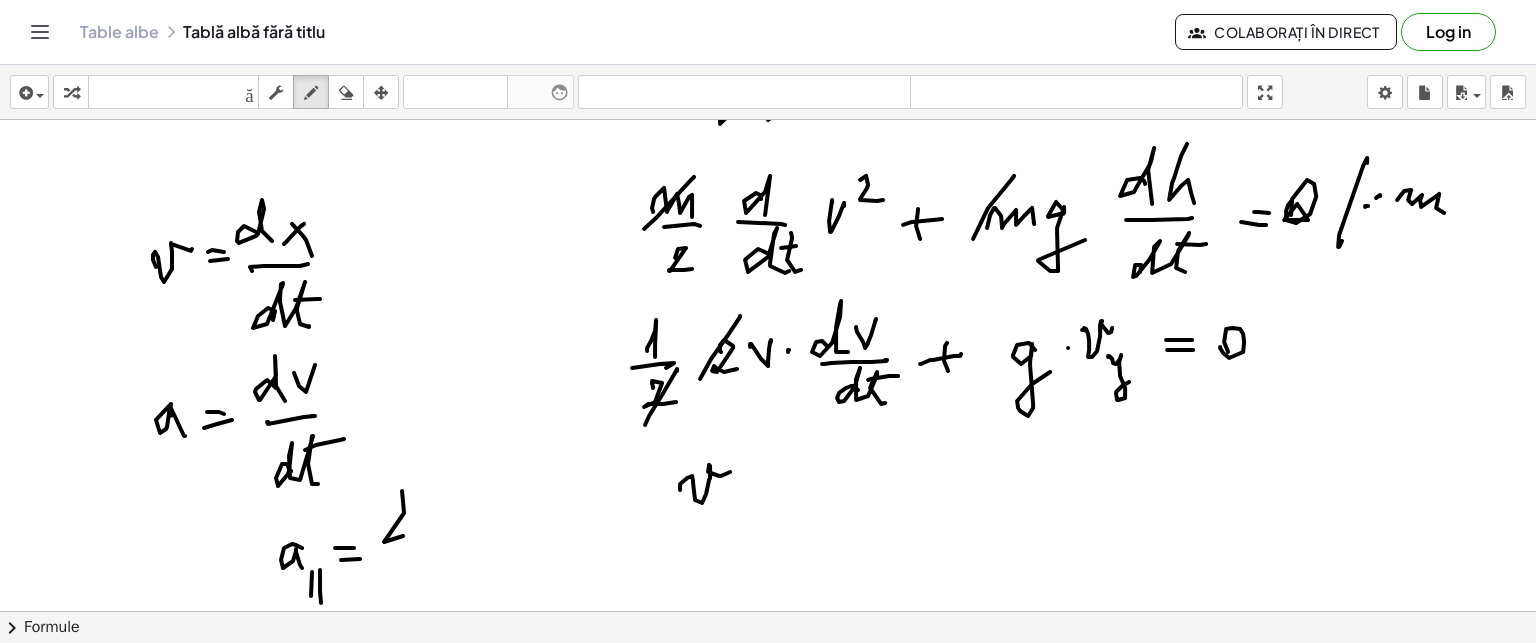drag, startPoint x: 384, startPoint y: 541, endPoint x: 413, endPoint y: 520, distance: 35.805027 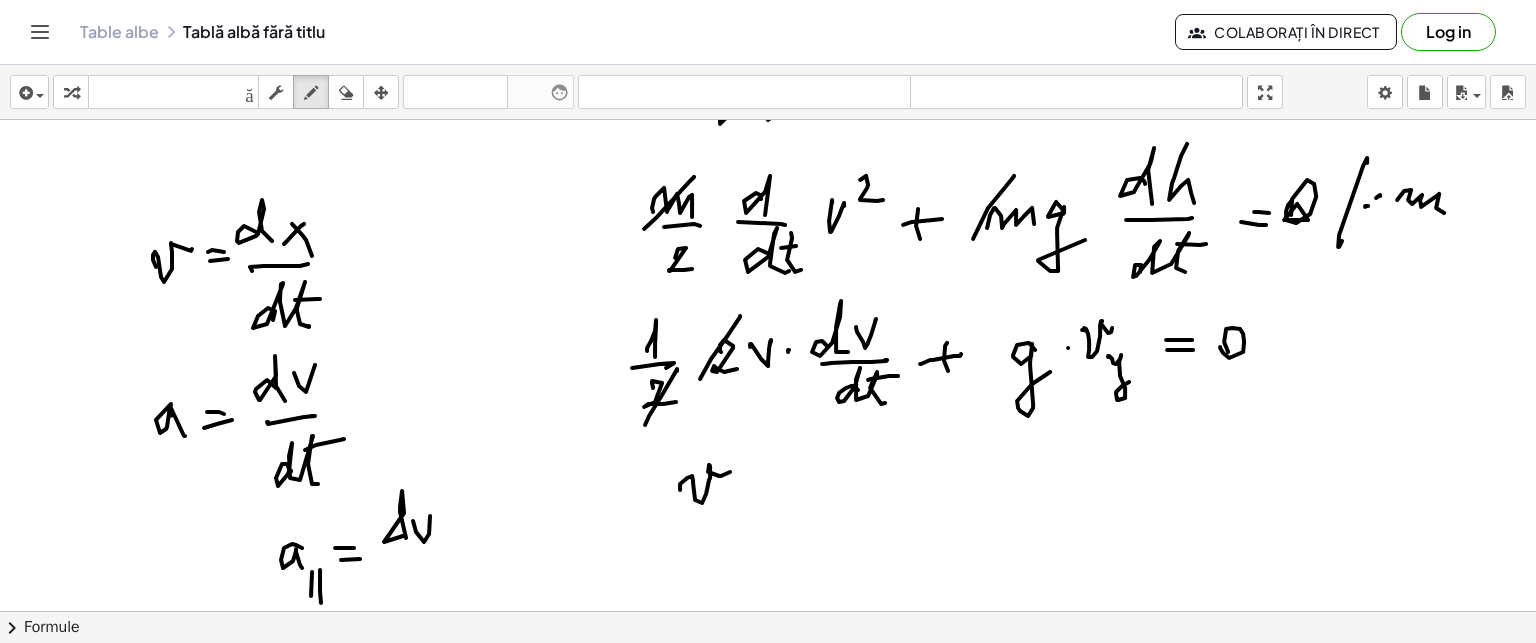 drag, startPoint x: 413, startPoint y: 520, endPoint x: 426, endPoint y: 533, distance: 18.384777 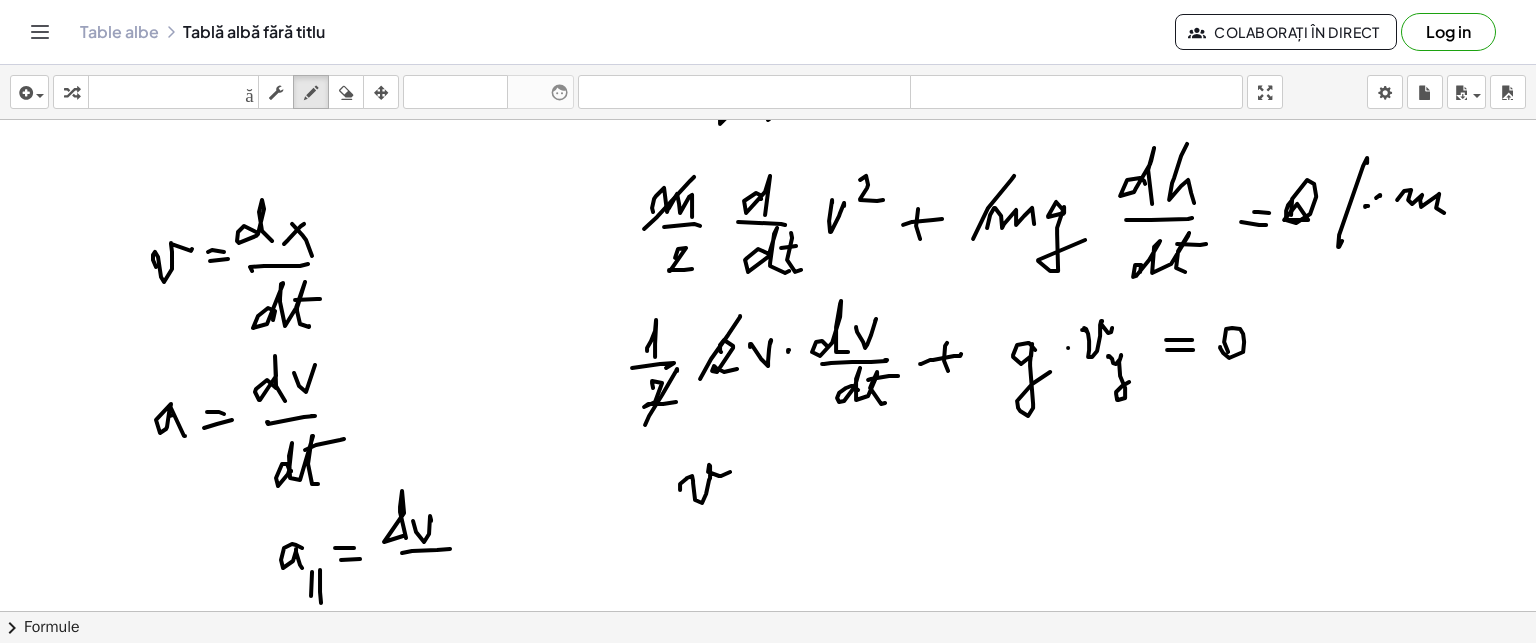 drag, startPoint x: 437, startPoint y: 549, endPoint x: 450, endPoint y: 548, distance: 13.038404 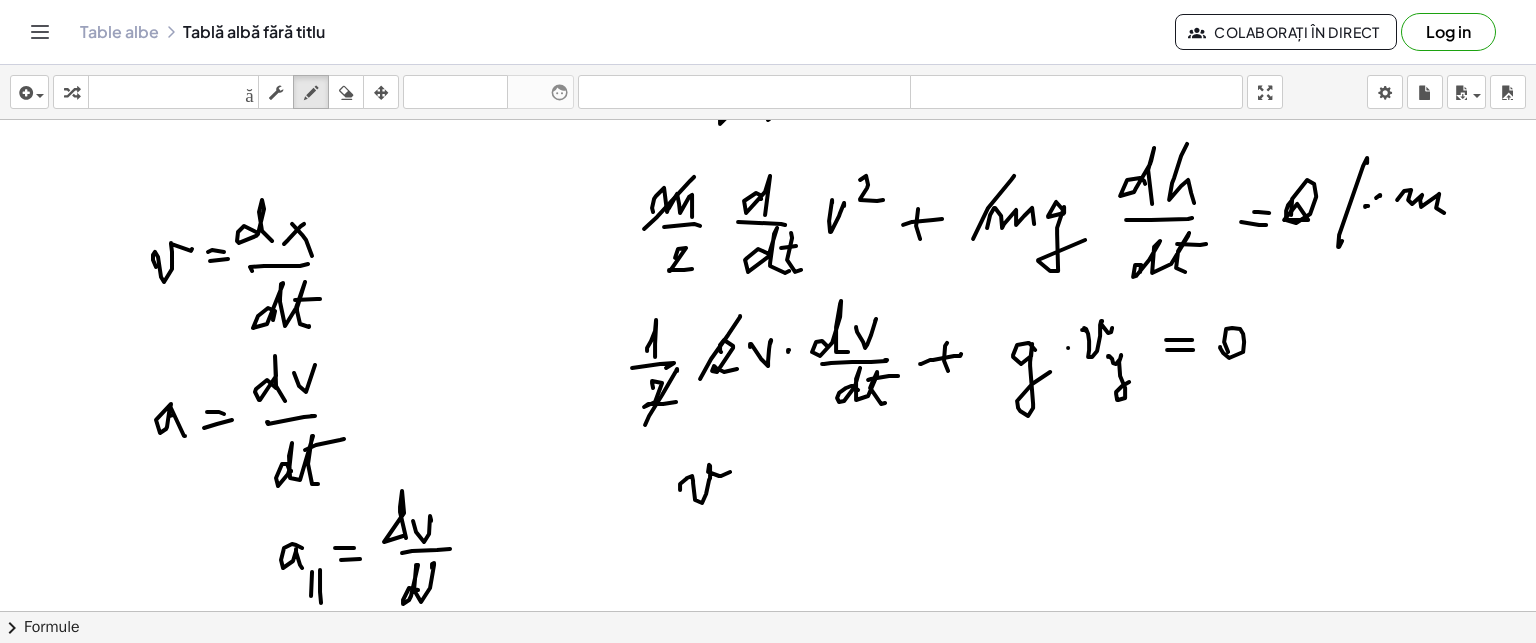 drag, startPoint x: 409, startPoint y: 587, endPoint x: 432, endPoint y: 577, distance: 25.079872 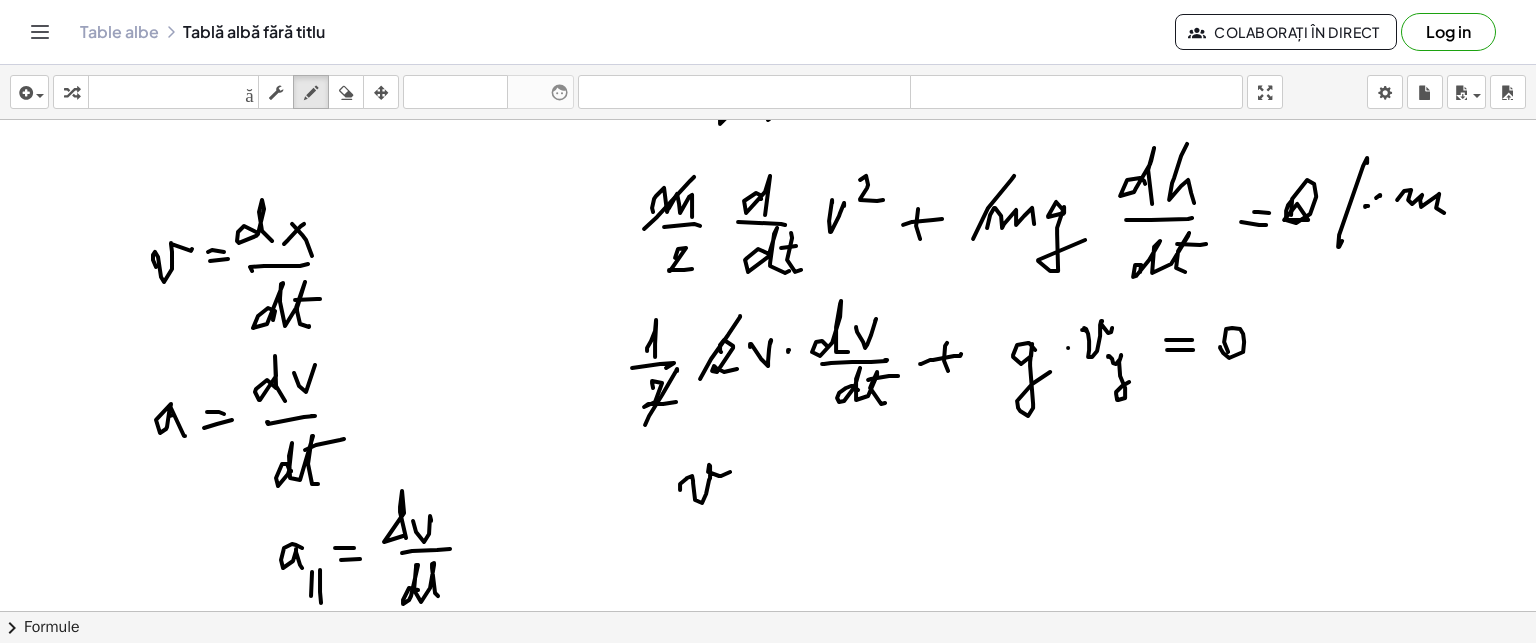 click at bounding box center (768, -240) 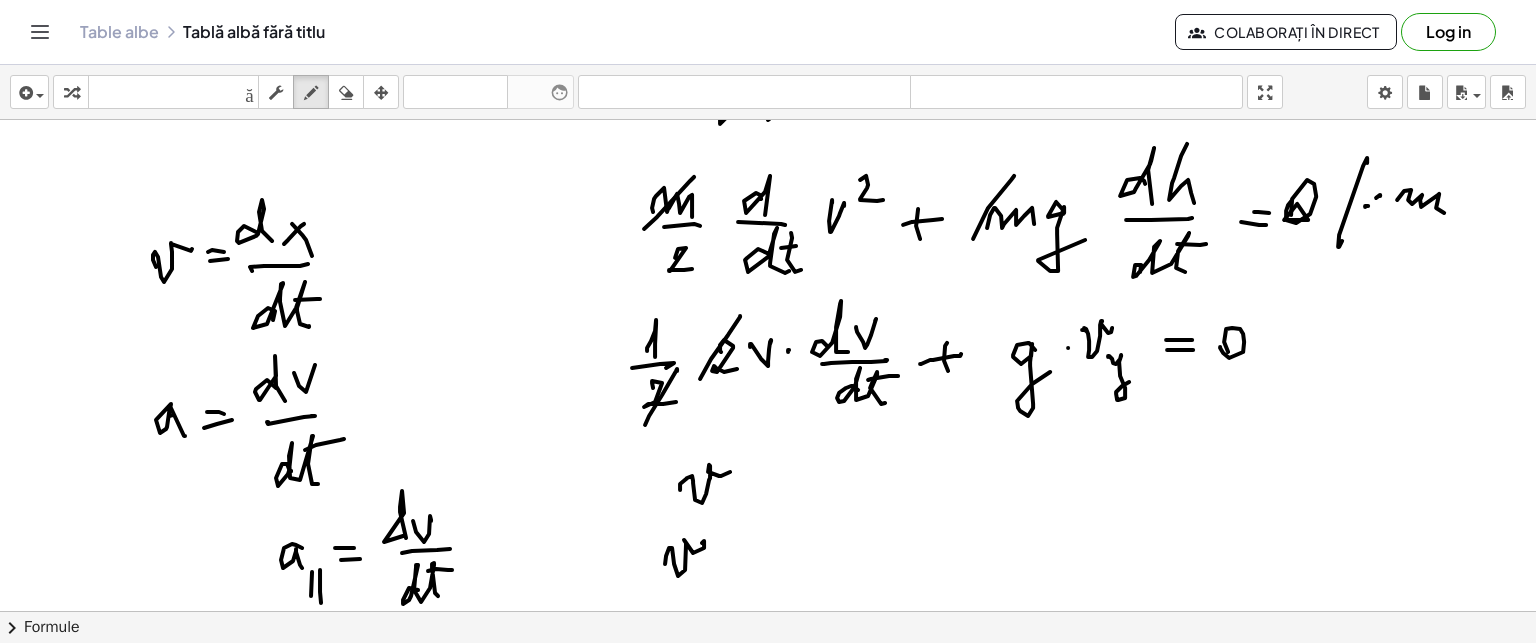 drag, startPoint x: 665, startPoint y: 563, endPoint x: 702, endPoint y: 542, distance: 42.544094 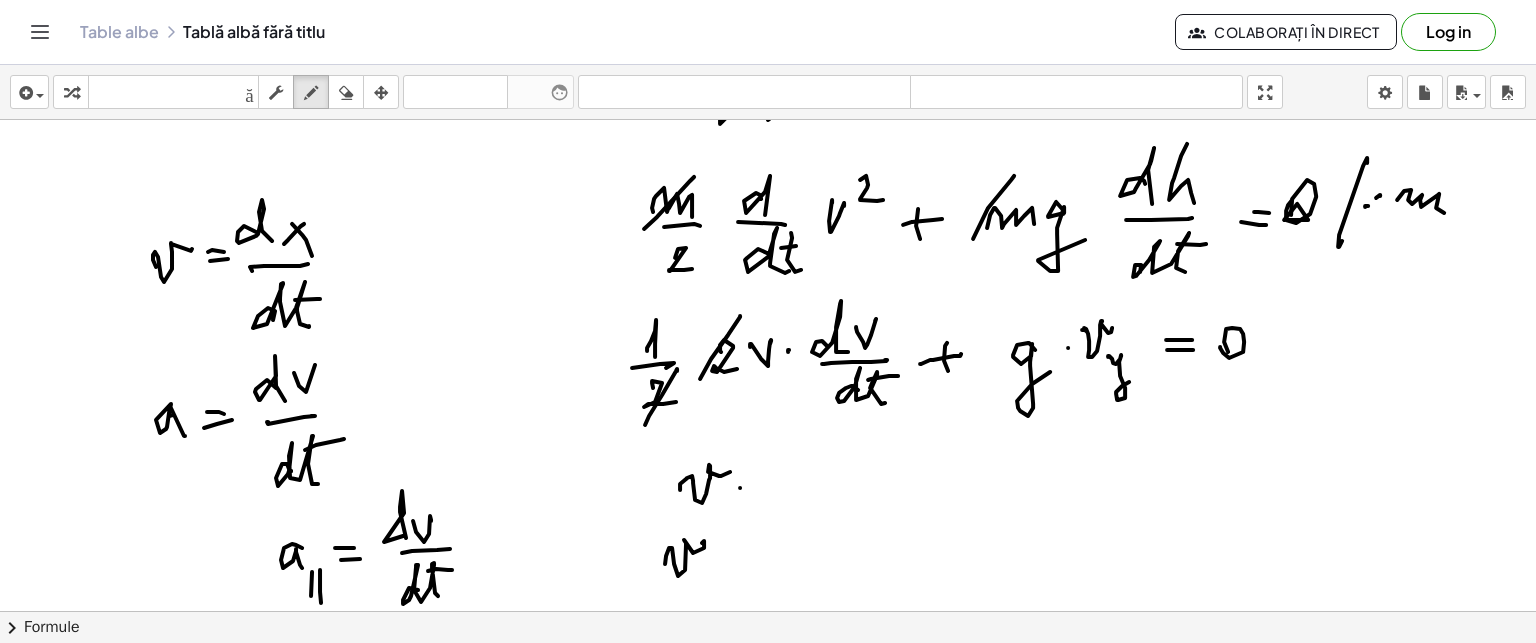 click at bounding box center (768, -240) 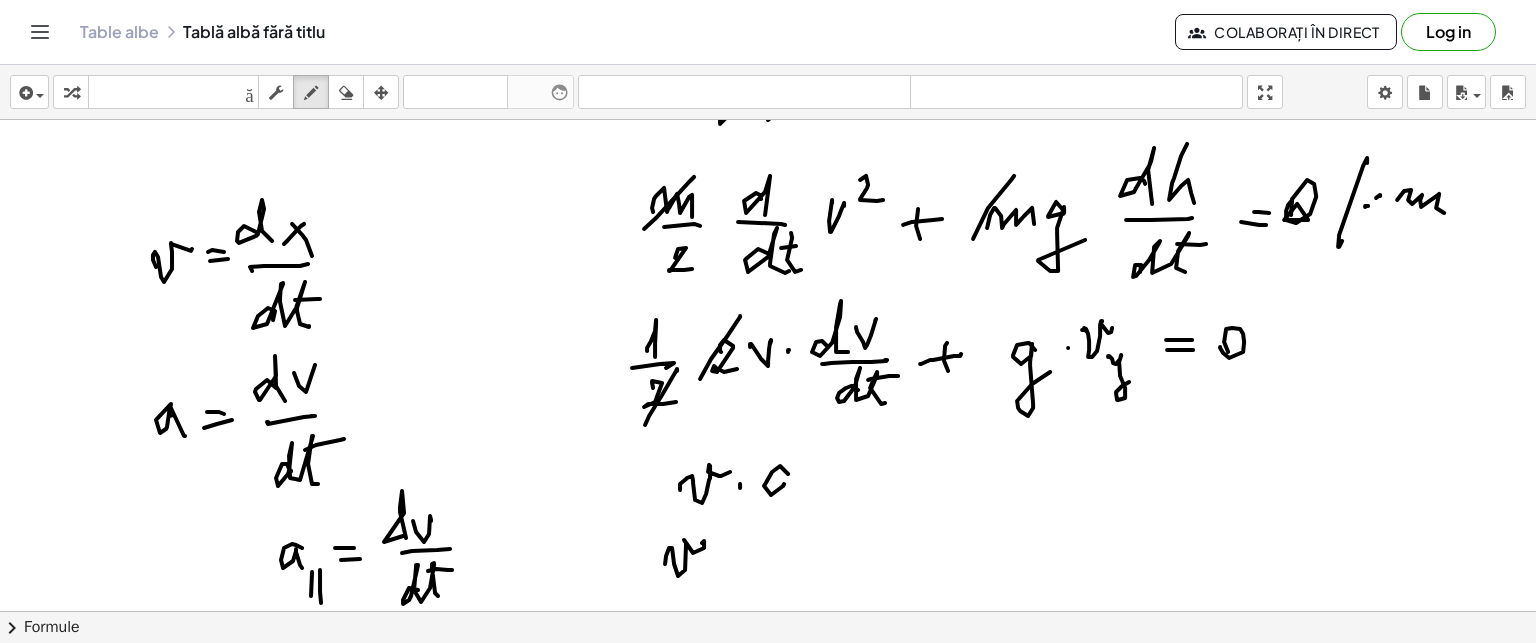 drag, startPoint x: 788, startPoint y: 473, endPoint x: 801, endPoint y: 496, distance: 26.41969 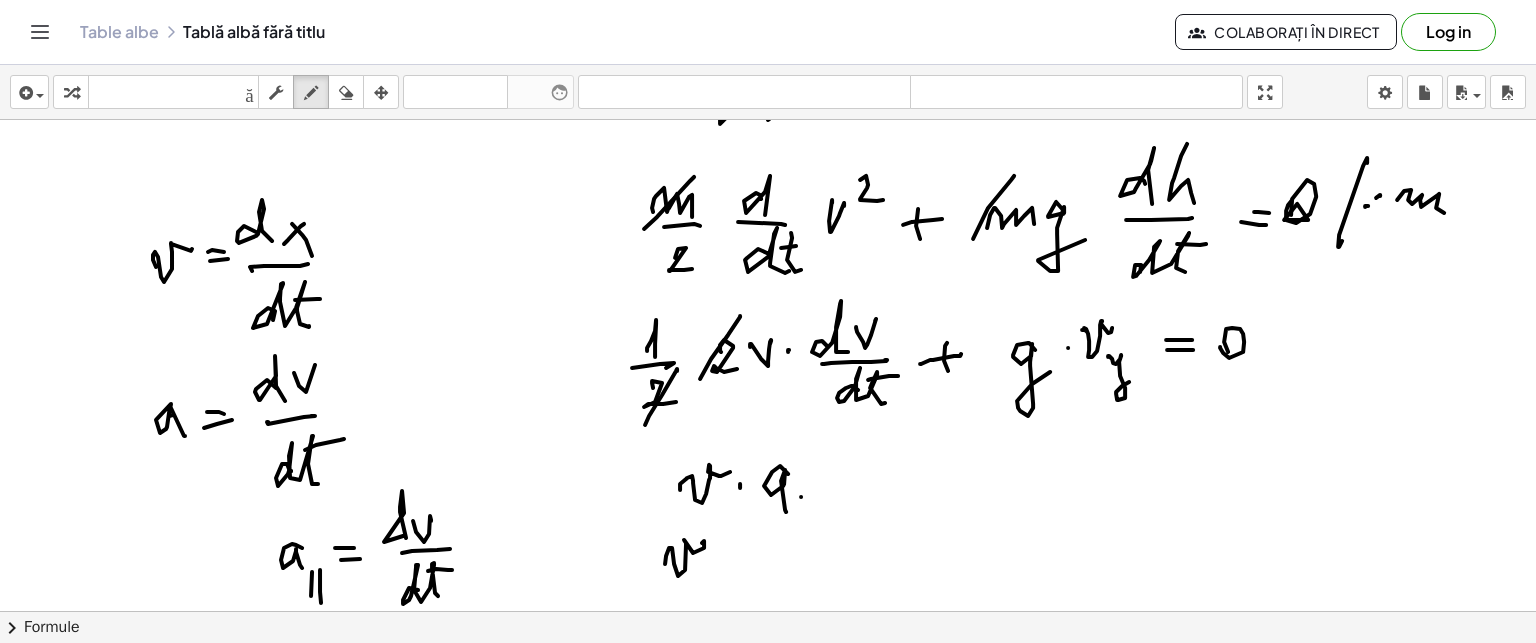 drag, startPoint x: 801, startPoint y: 496, endPoint x: 811, endPoint y: 499, distance: 10.440307 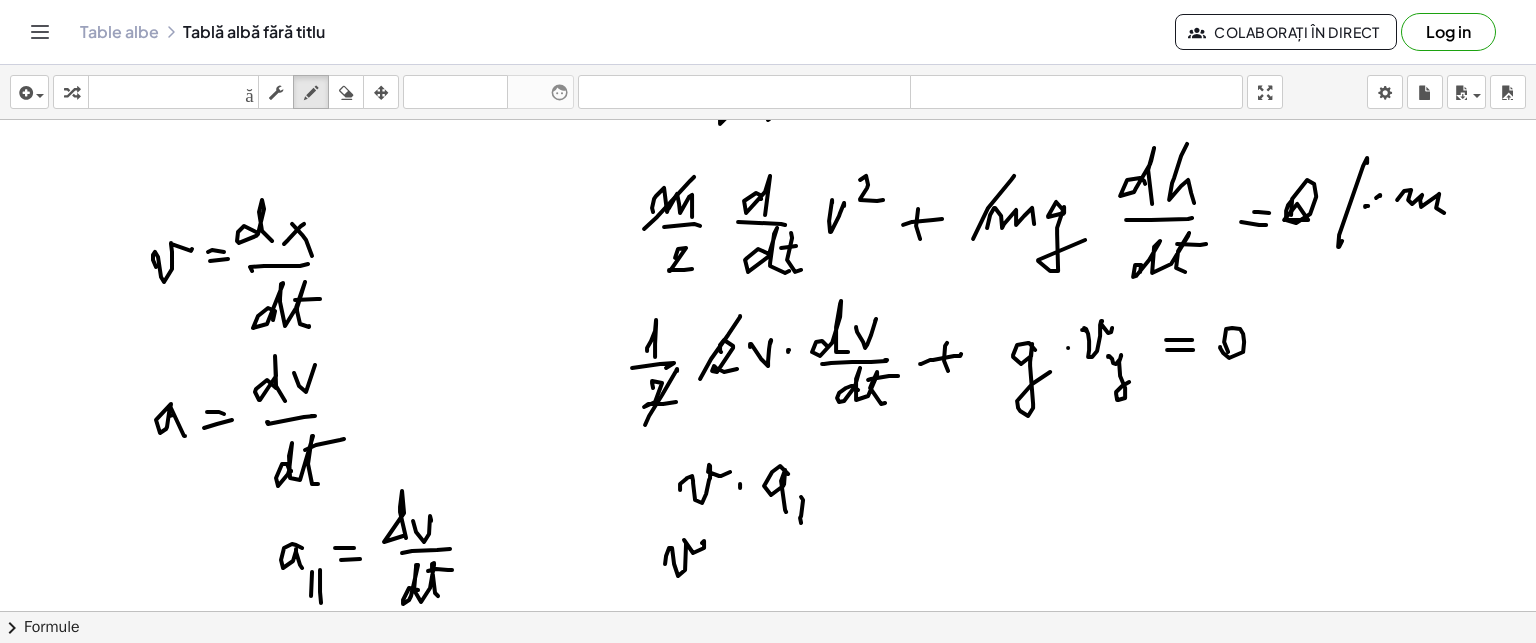 click at bounding box center [768, -240] 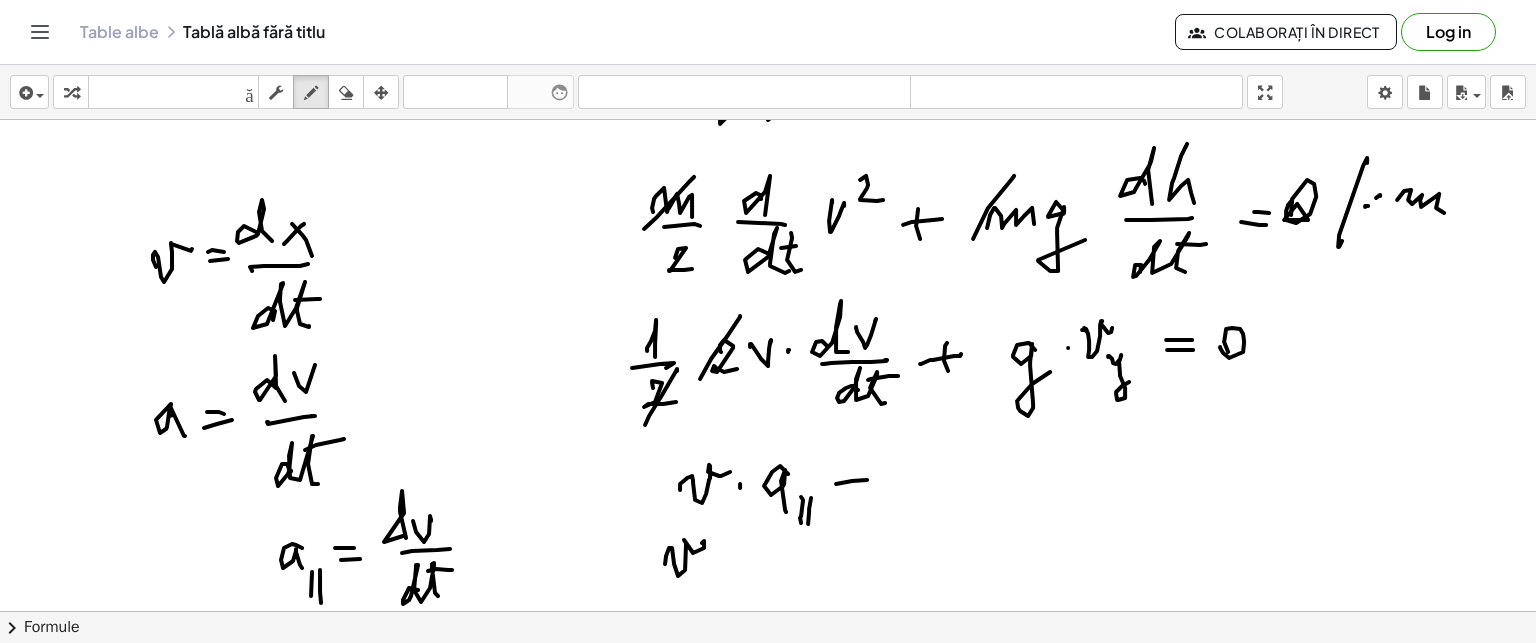 drag, startPoint x: 867, startPoint y: 479, endPoint x: 853, endPoint y: 472, distance: 15.652476 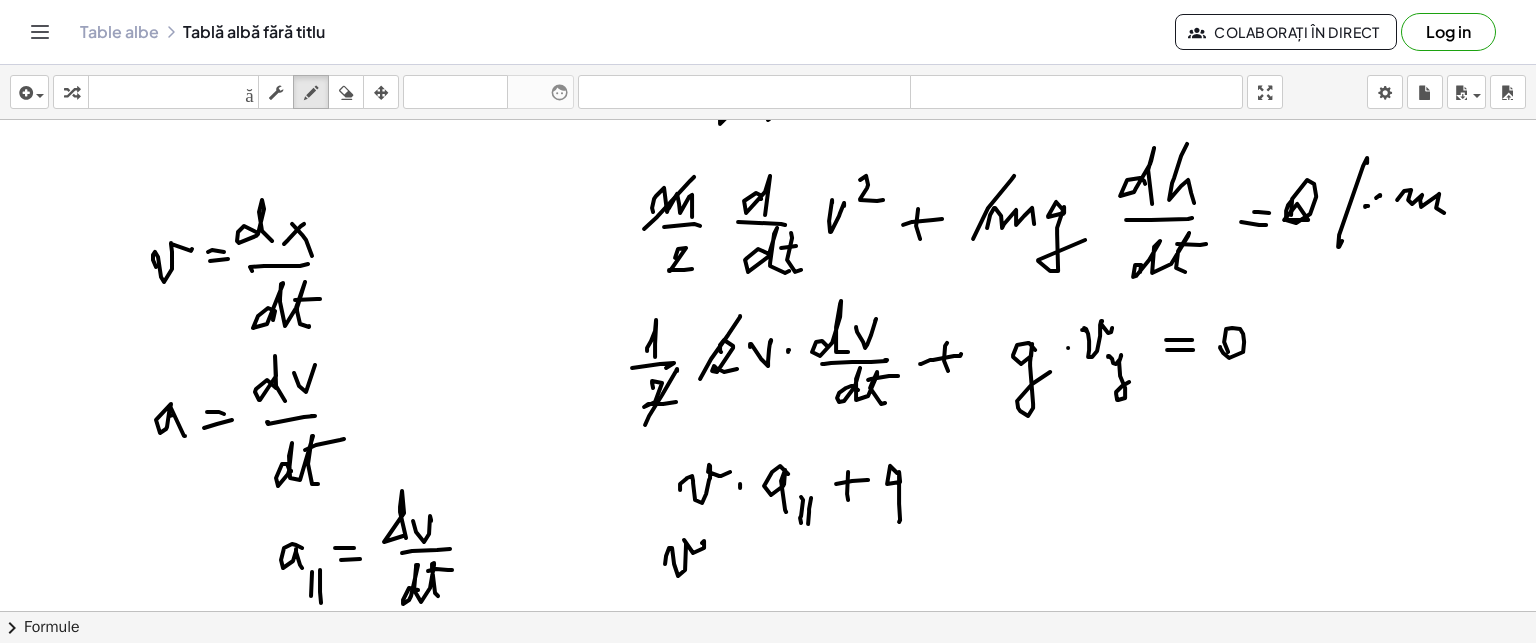 drag, startPoint x: 890, startPoint y: 465, endPoint x: 932, endPoint y: 476, distance: 43.416588 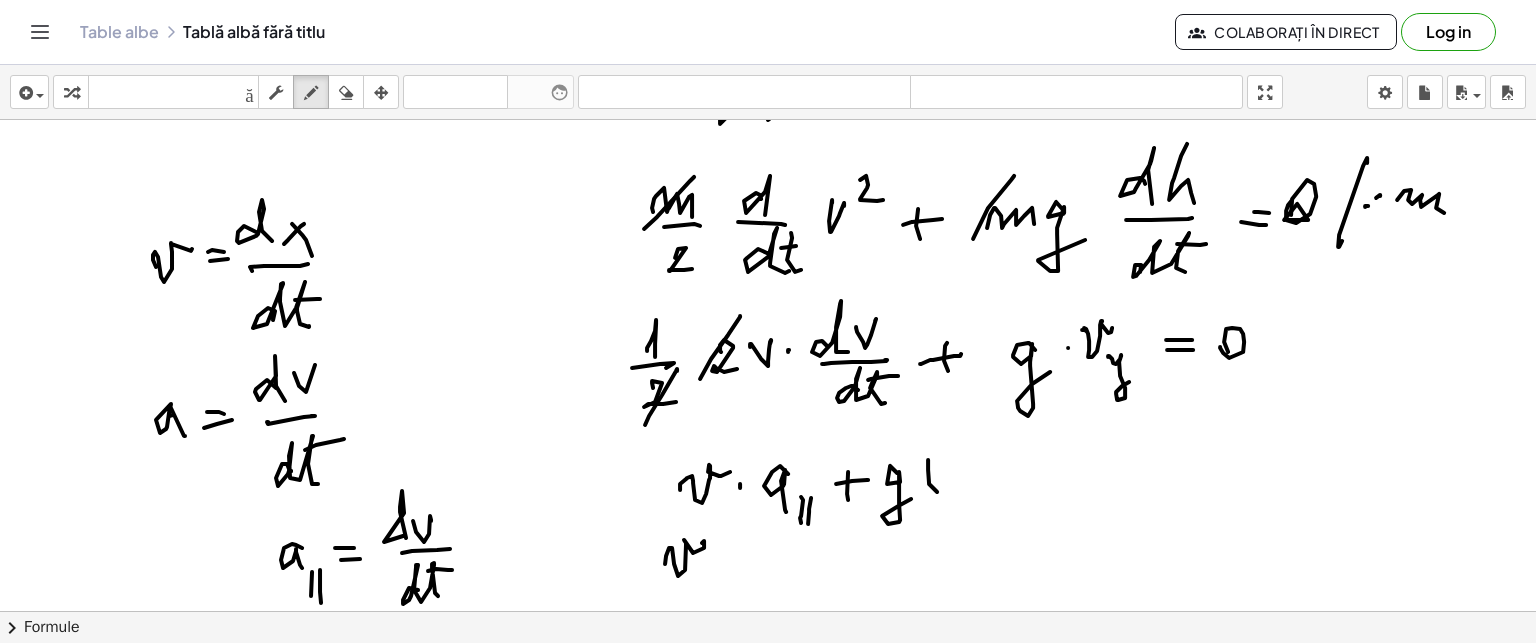 drag, startPoint x: 928, startPoint y: 469, endPoint x: 945, endPoint y: 467, distance: 17.117243 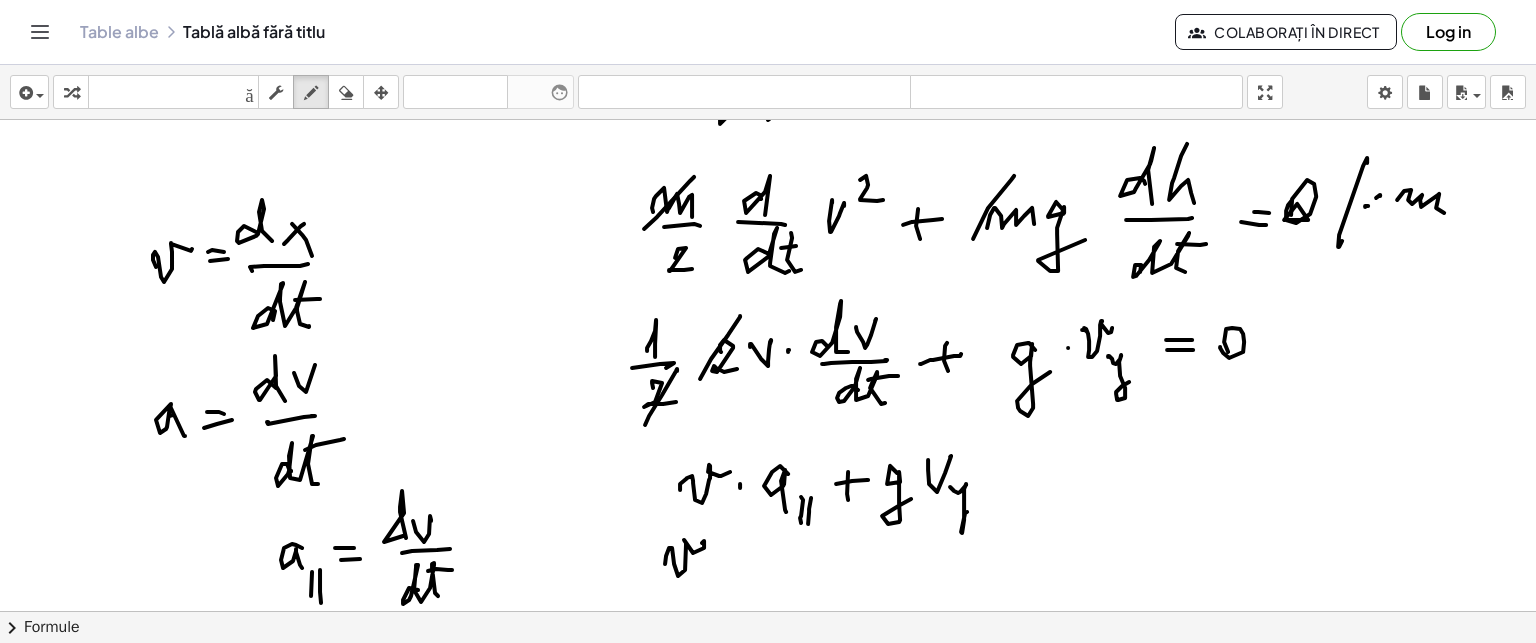 drag, startPoint x: 960, startPoint y: 491, endPoint x: 1003, endPoint y: 471, distance: 47.423622 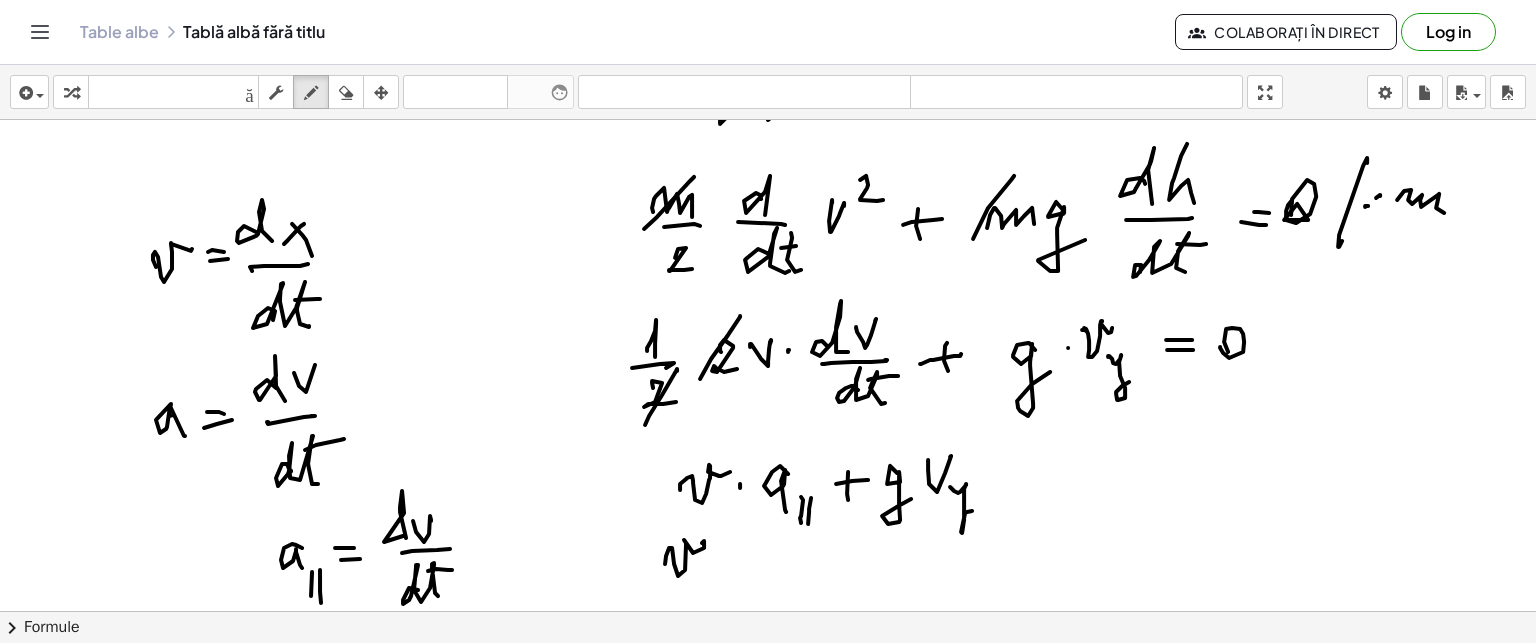 click at bounding box center (768, -240) 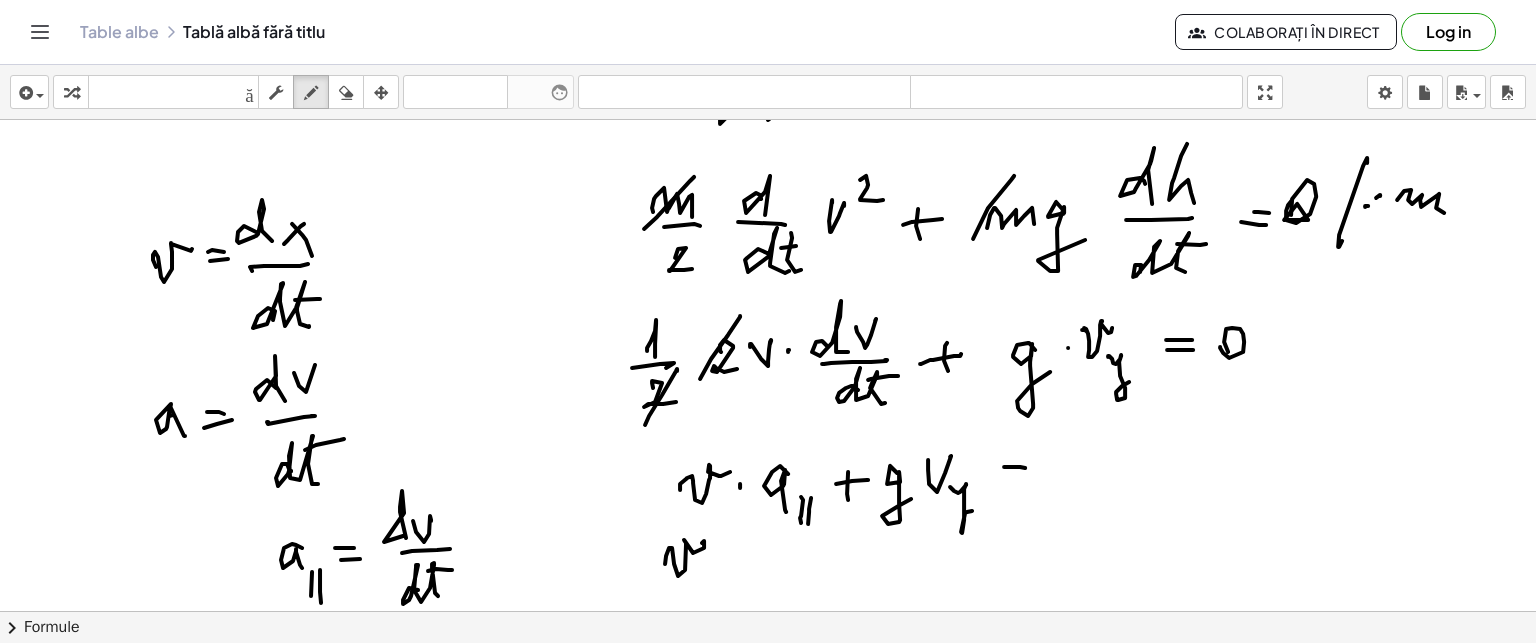 drag, startPoint x: 997, startPoint y: 478, endPoint x: 1051, endPoint y: 481, distance: 54.08327 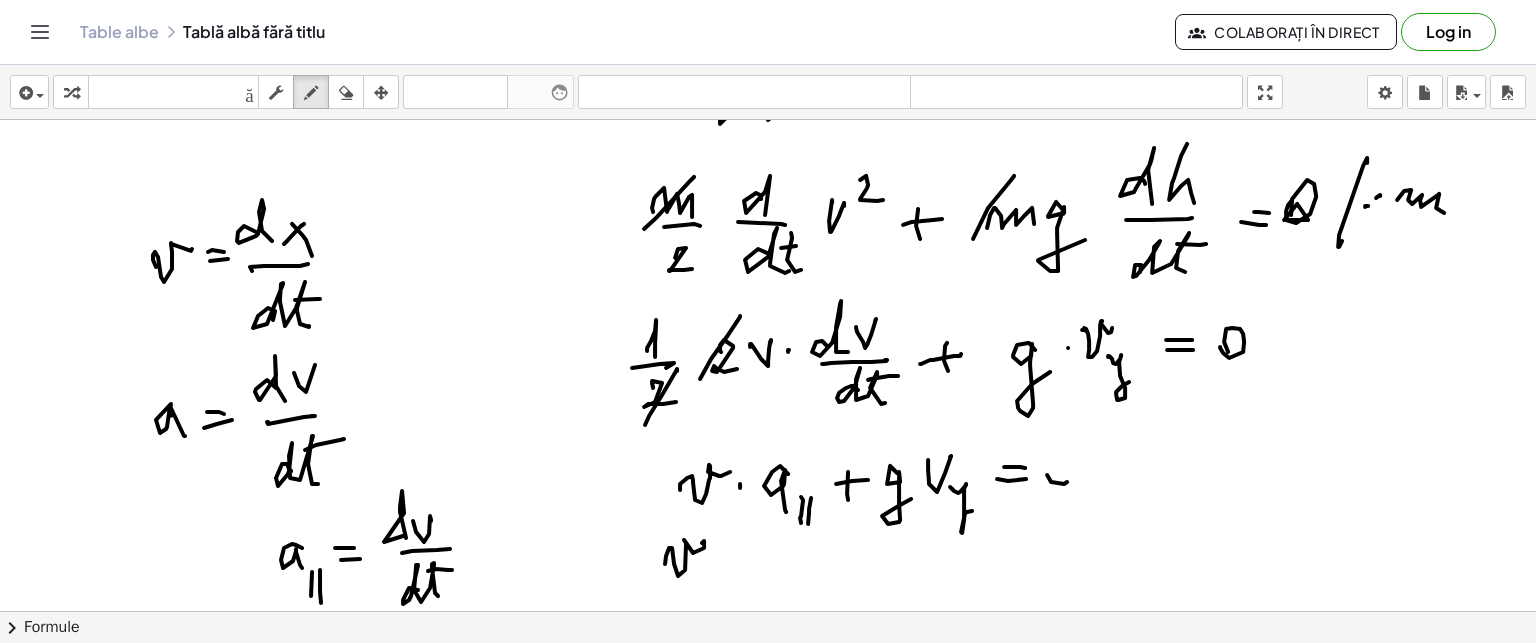 drag, startPoint x: 1051, startPoint y: 481, endPoint x: 1090, endPoint y: 481, distance: 39 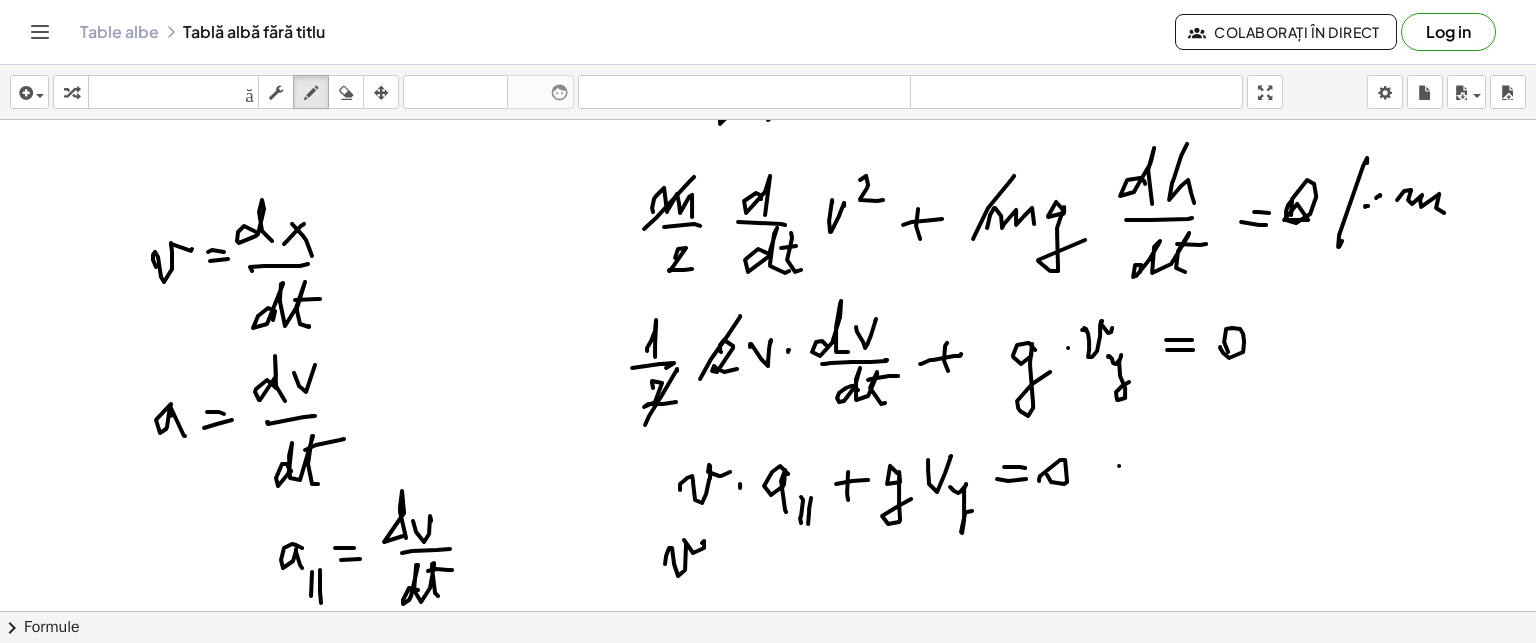 click at bounding box center (768, -240) 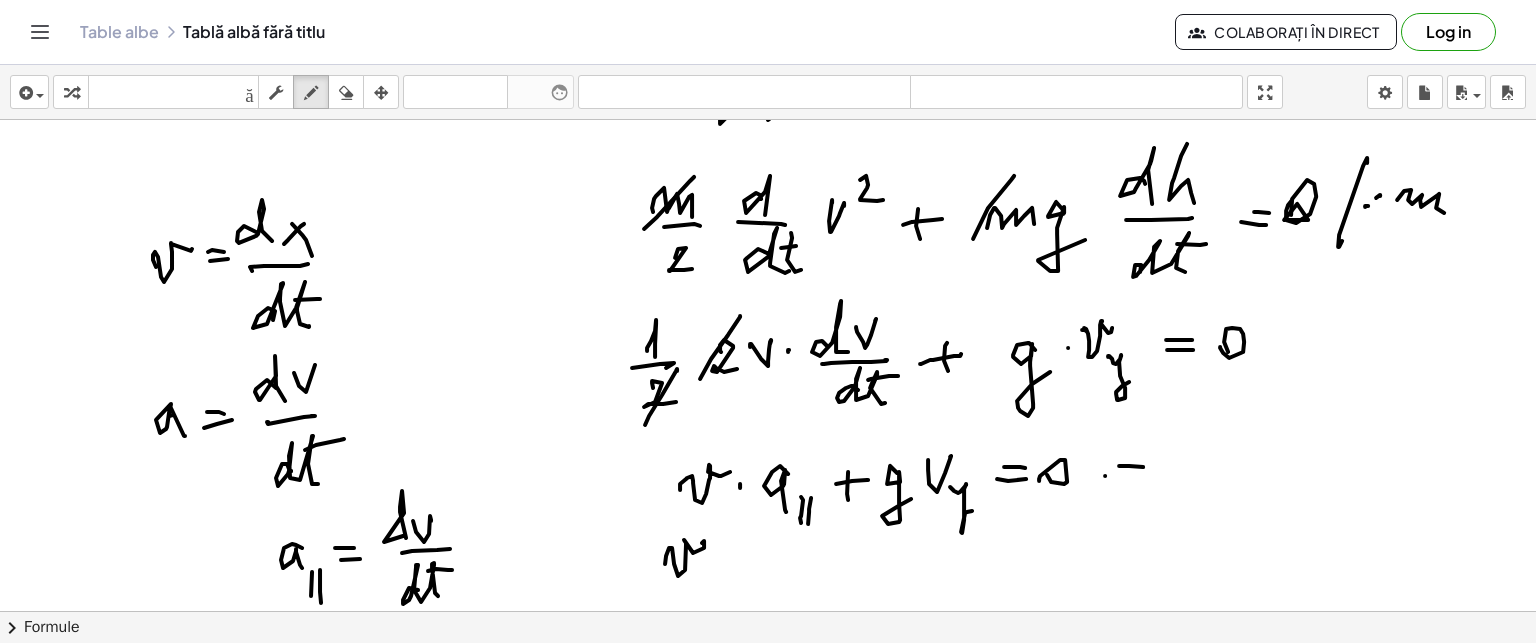 drag, startPoint x: 1105, startPoint y: 475, endPoint x: 1140, endPoint y: 467, distance: 35.902645 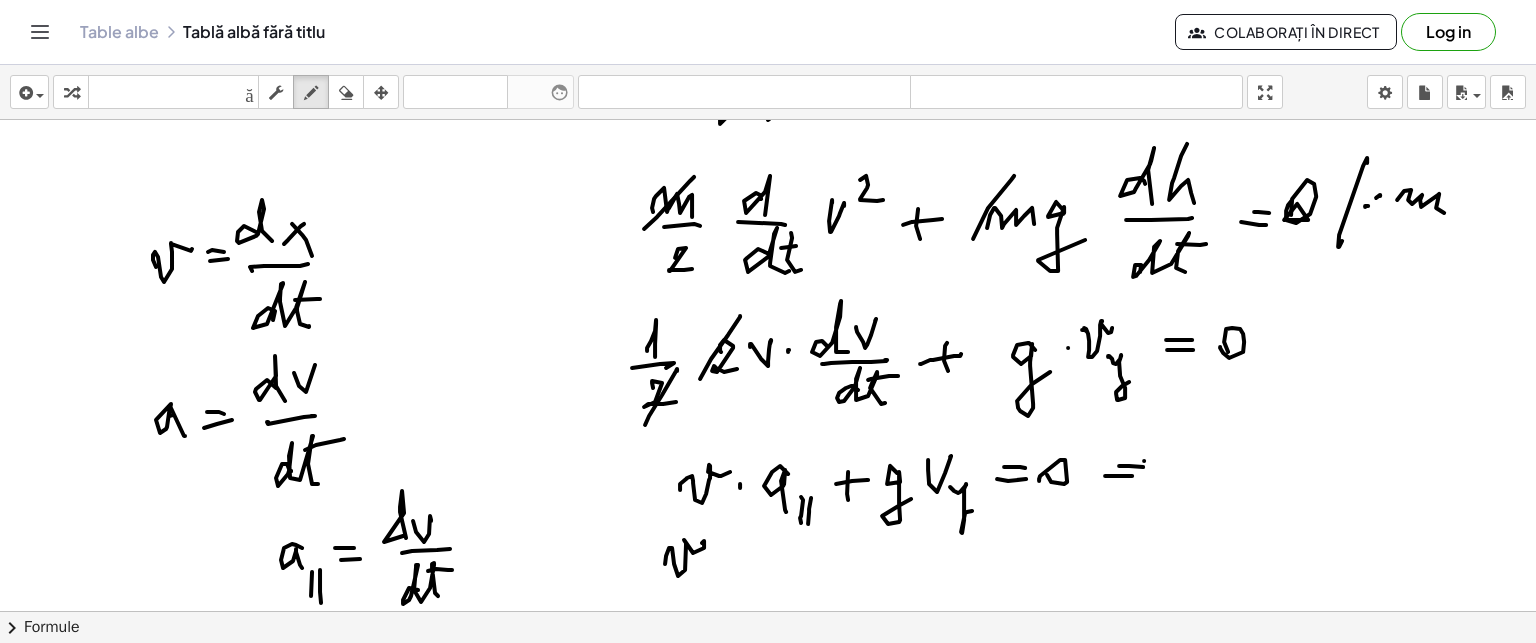 drag, startPoint x: 1144, startPoint y: 460, endPoint x: 1140, endPoint y: 484, distance: 24.33105 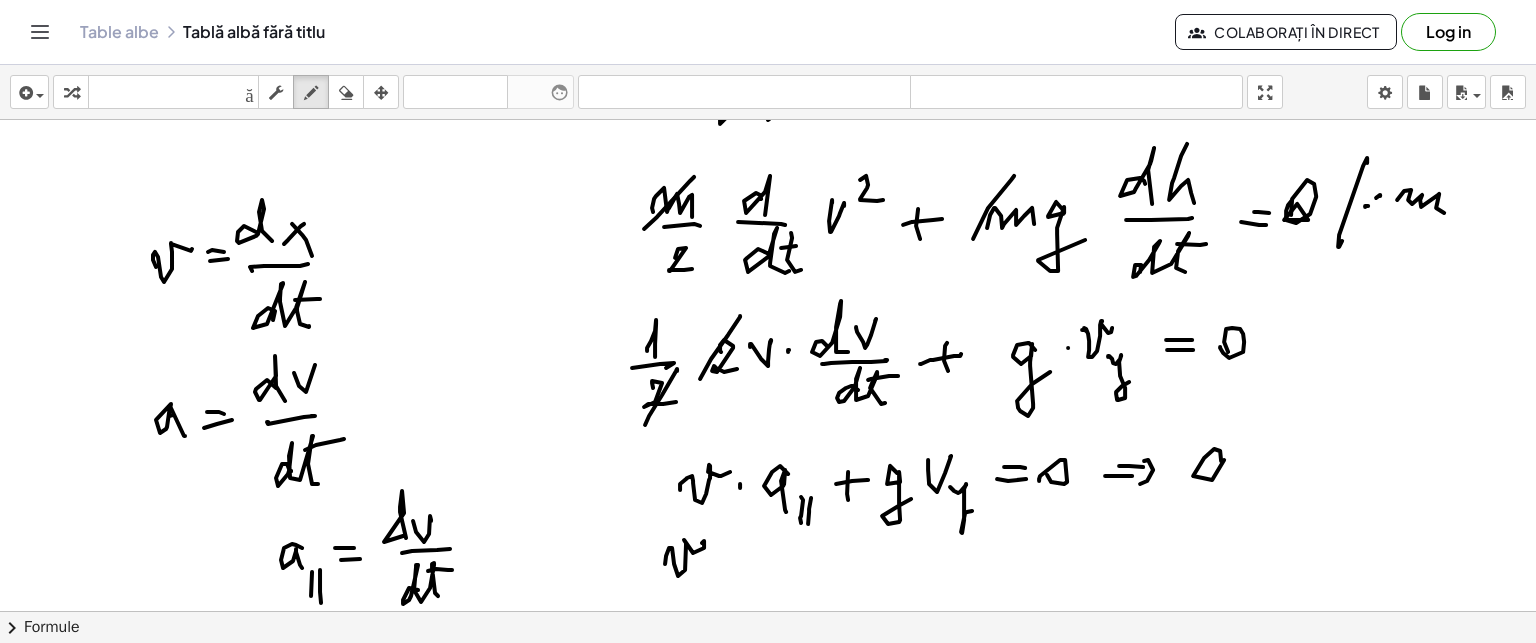 drag, startPoint x: 1221, startPoint y: 460, endPoint x: 1223, endPoint y: 490, distance: 30.066593 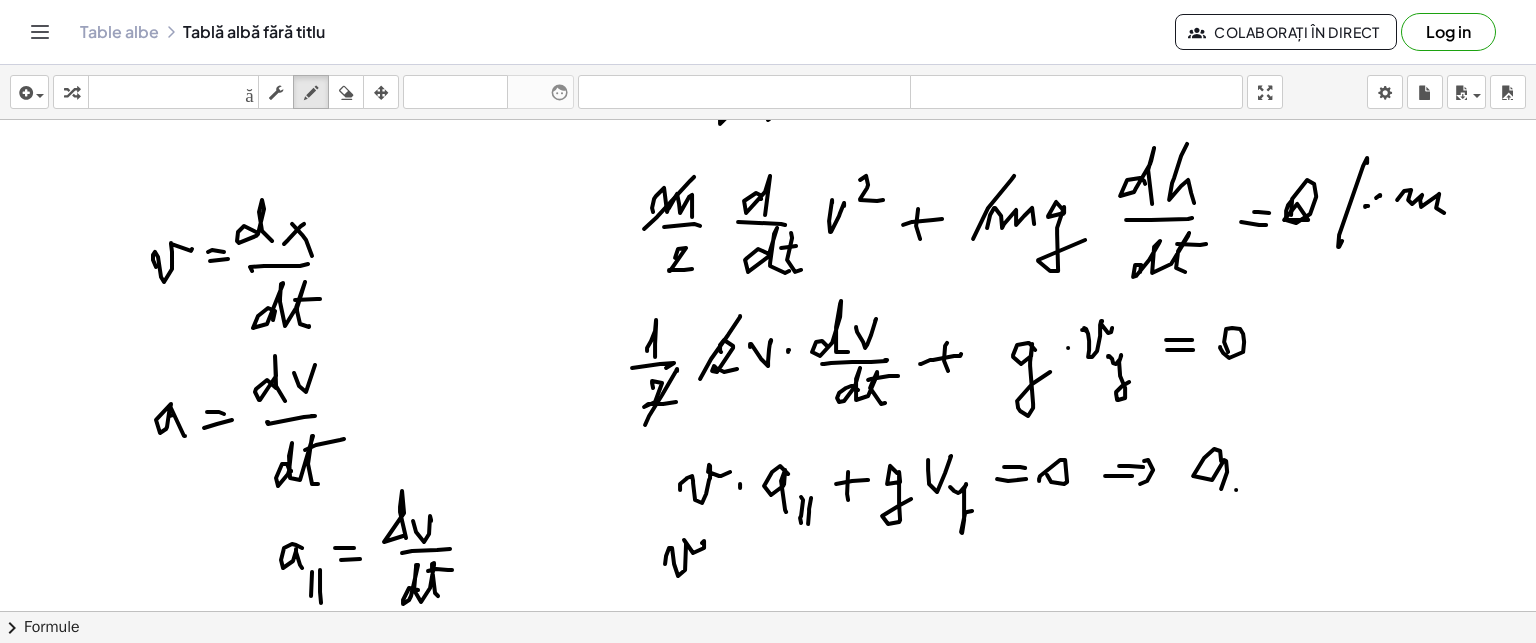click at bounding box center (768, -240) 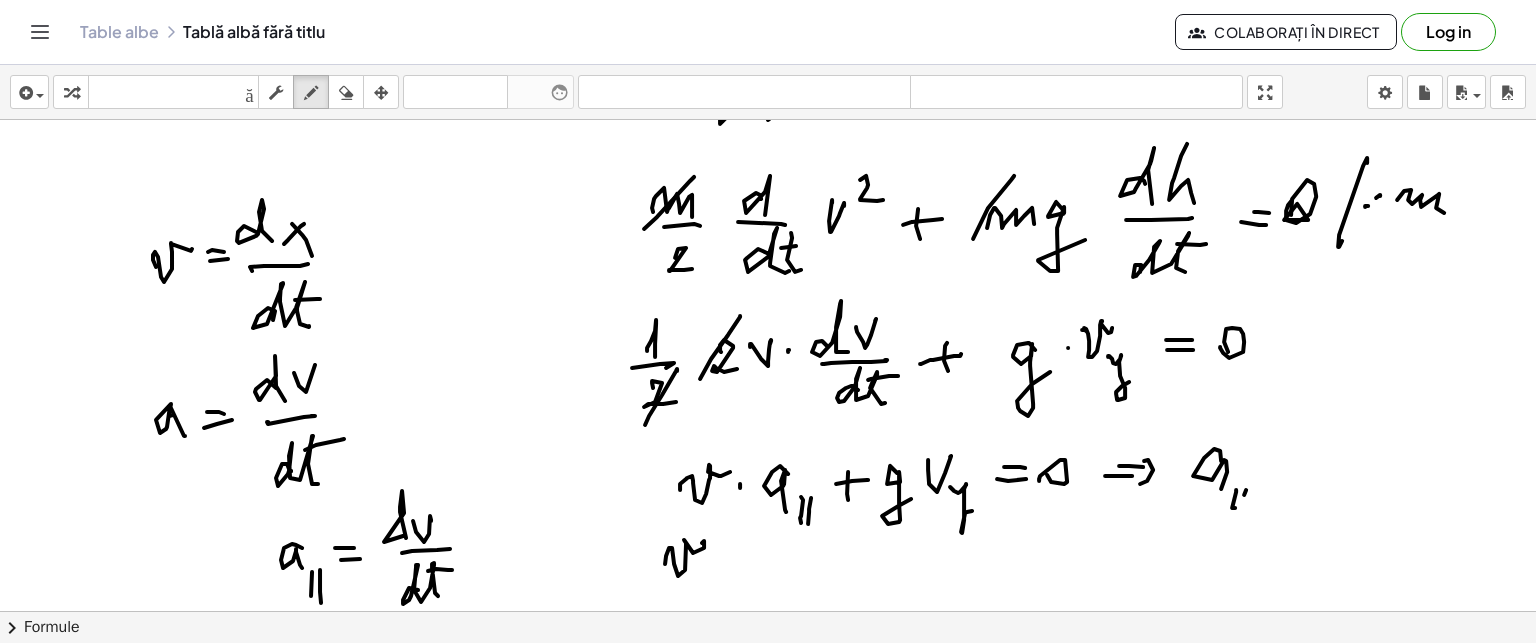 drag, startPoint x: 1246, startPoint y: 489, endPoint x: 1239, endPoint y: 504, distance: 16.552946 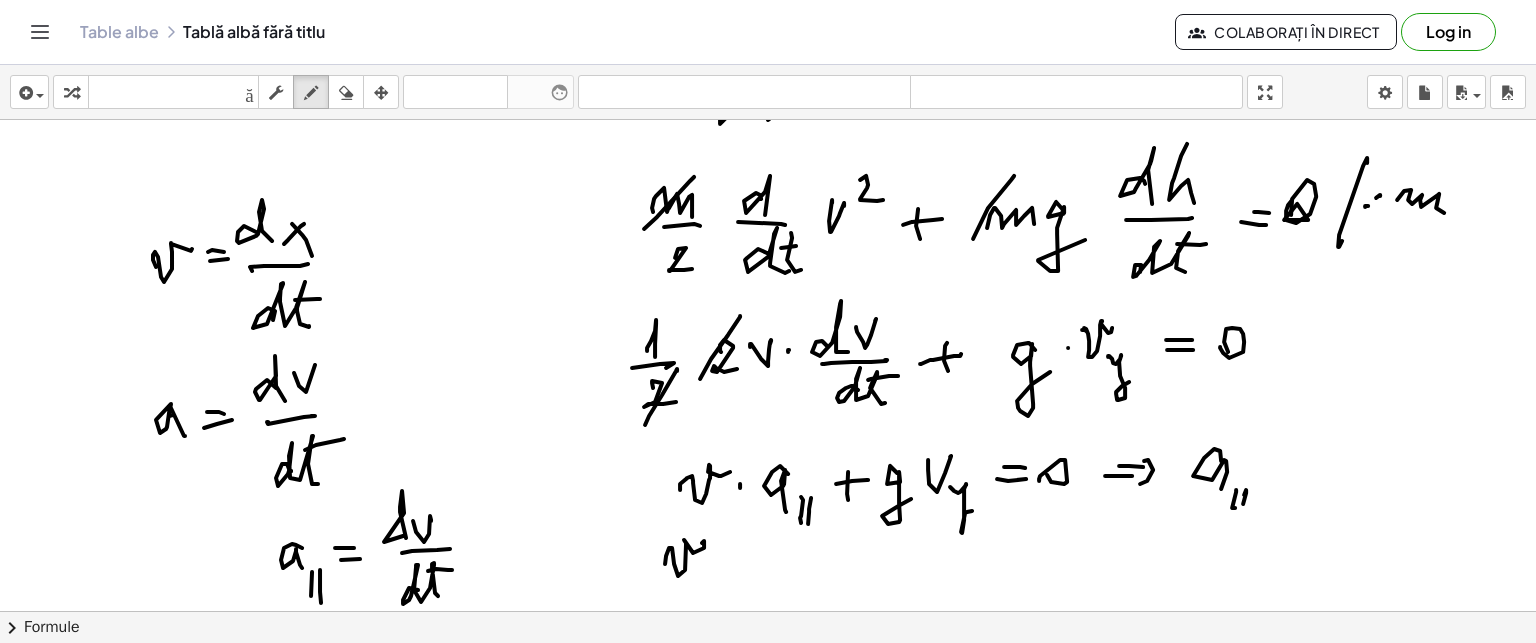 click at bounding box center (768, -240) 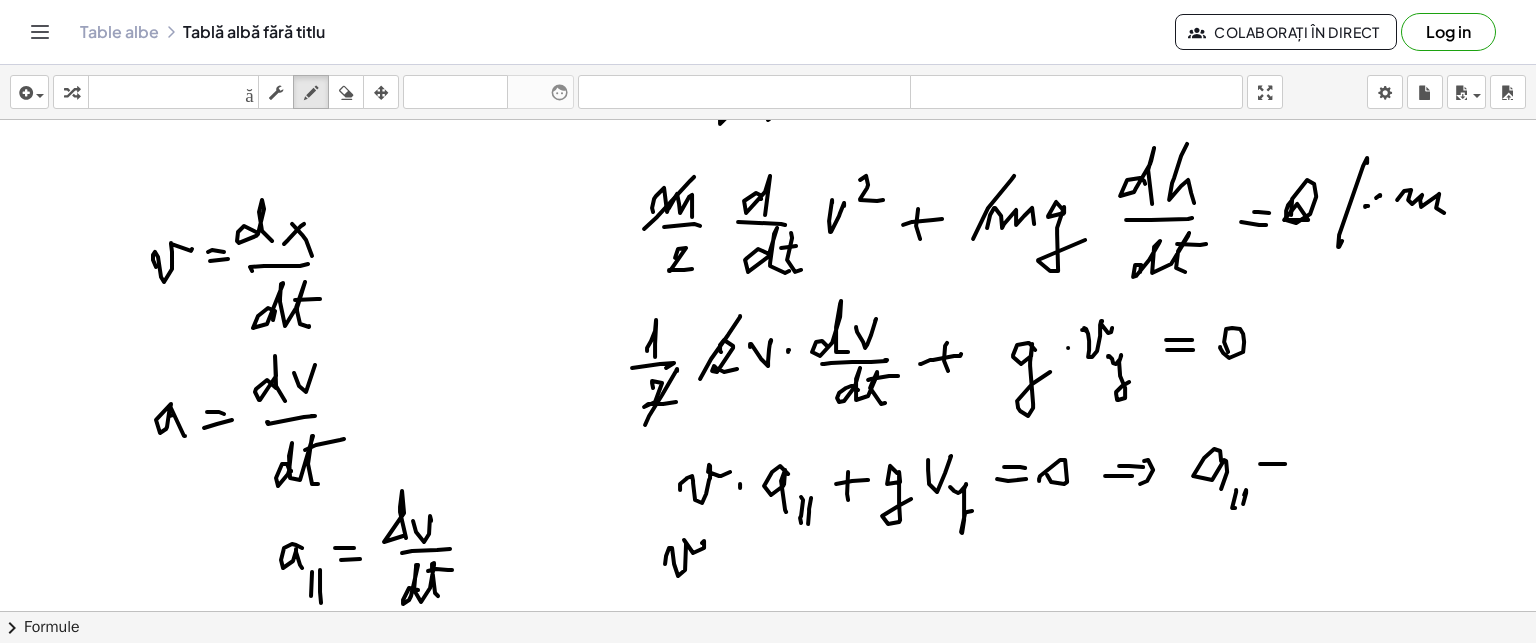 click at bounding box center [768, -240] 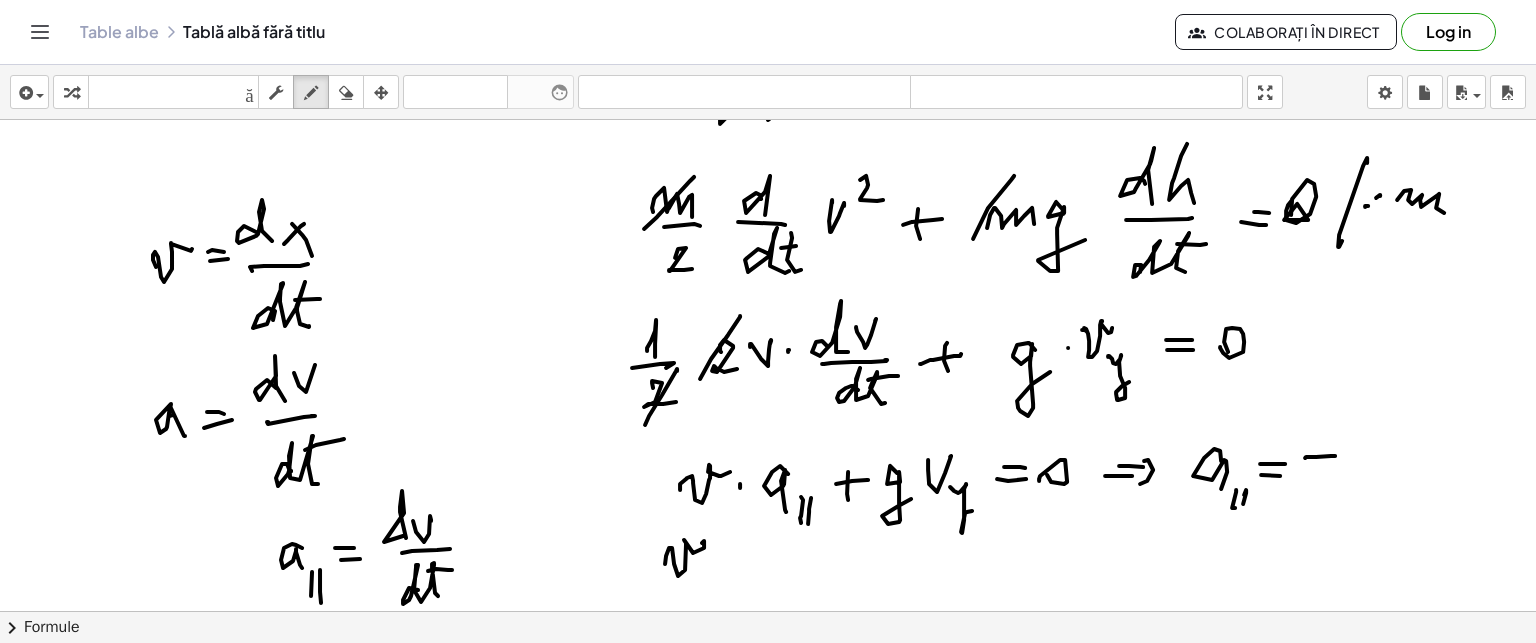 drag, startPoint x: 1305, startPoint y: 457, endPoint x: 1345, endPoint y: 454, distance: 40.112343 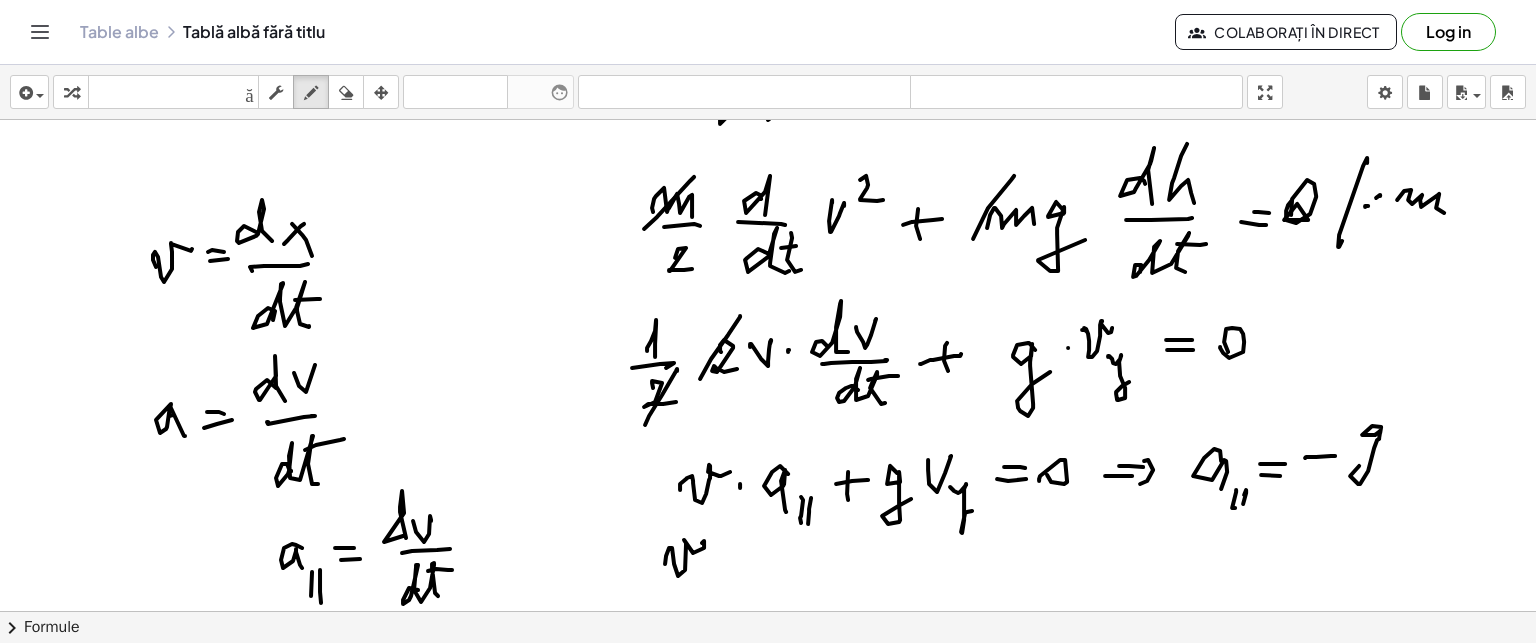 drag, startPoint x: 1380, startPoint y: 432, endPoint x: 1411, endPoint y: 434, distance: 31.06445 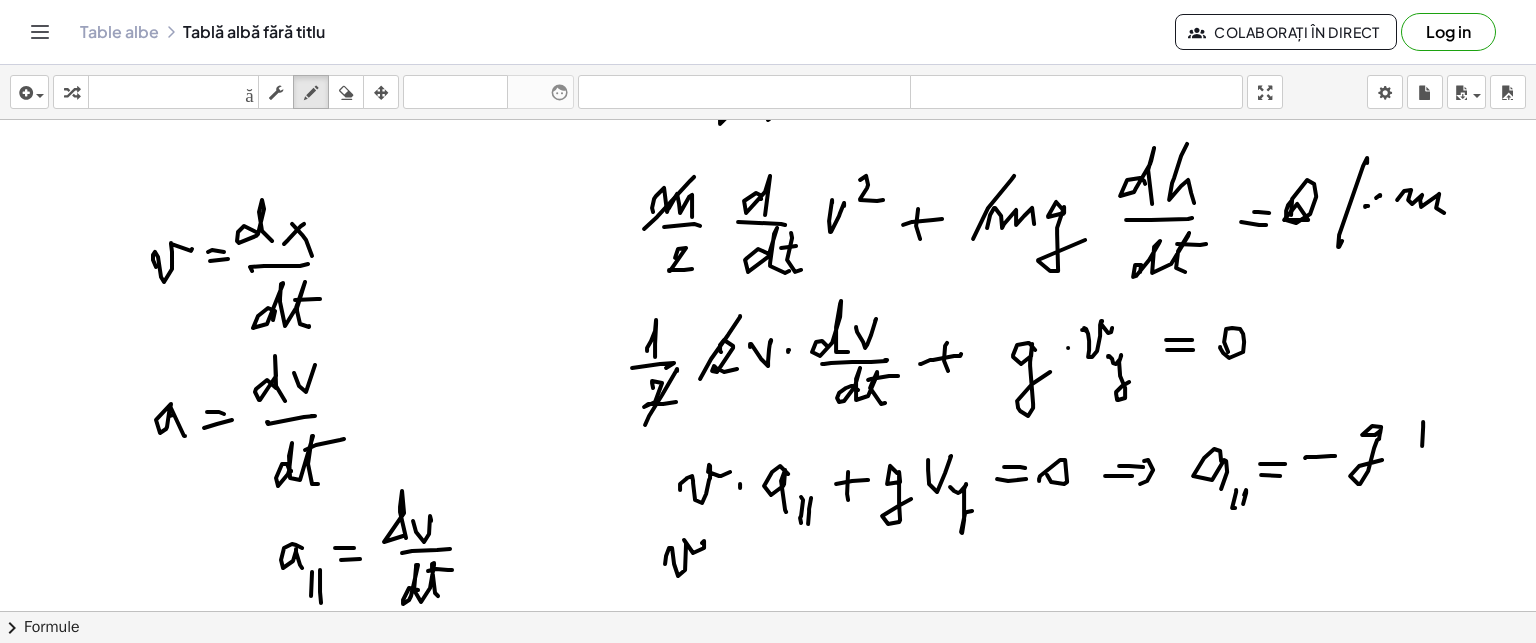drag, startPoint x: 1422, startPoint y: 445, endPoint x: 1440, endPoint y: 431, distance: 22.803509 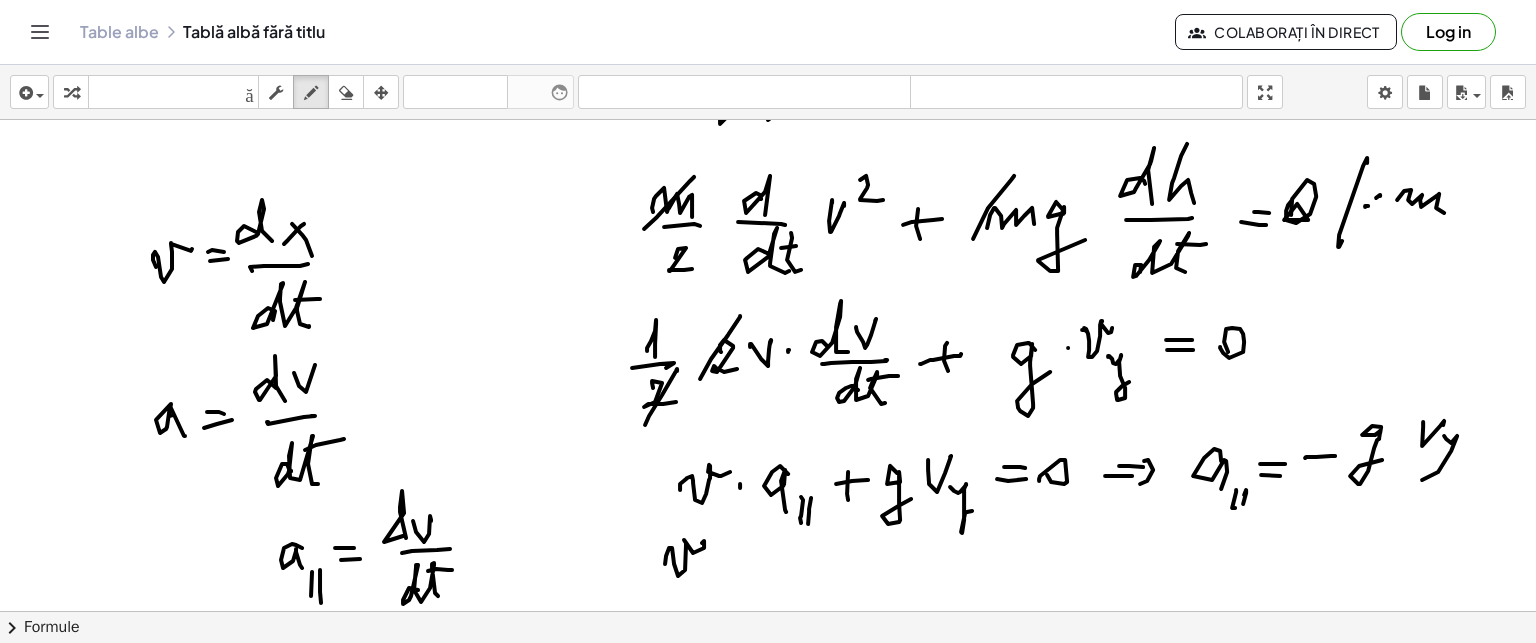 drag, startPoint x: 1451, startPoint y: 442, endPoint x: 1399, endPoint y: 467, distance: 57.697487 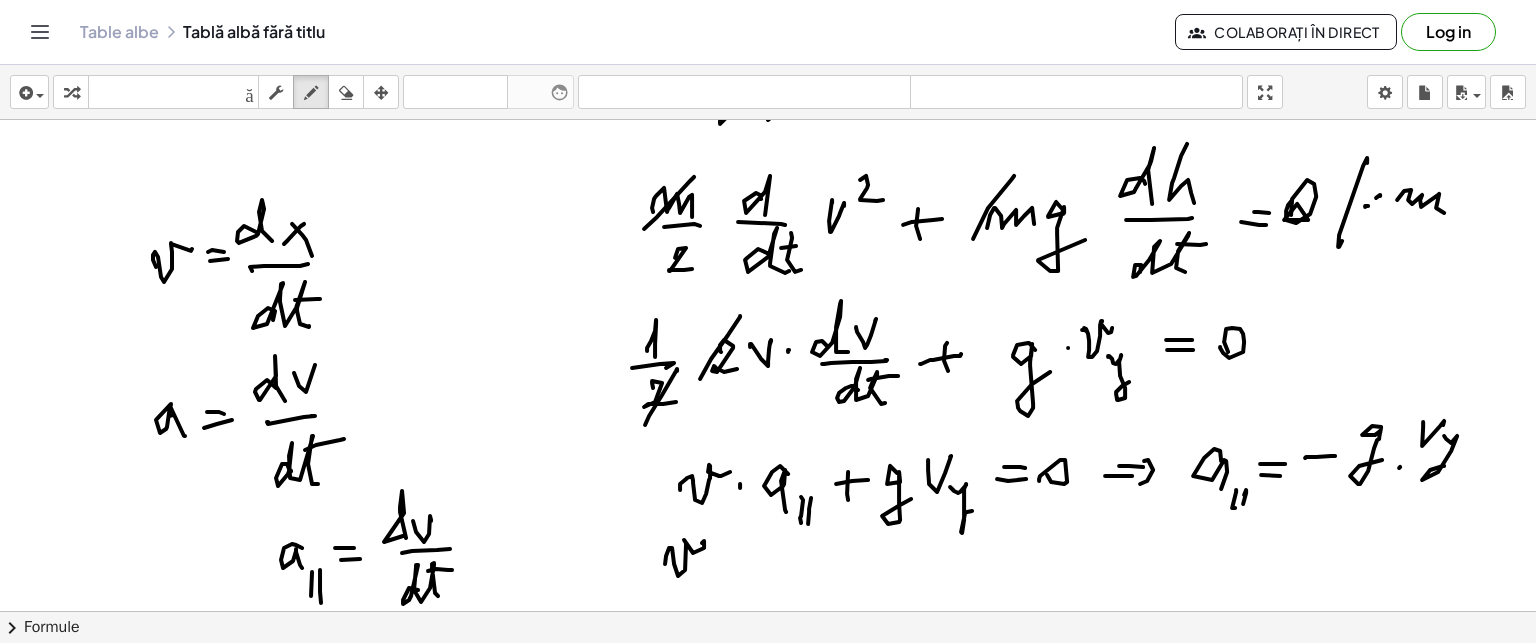 drag, startPoint x: 1399, startPoint y: 467, endPoint x: 1424, endPoint y: 489, distance: 33.30165 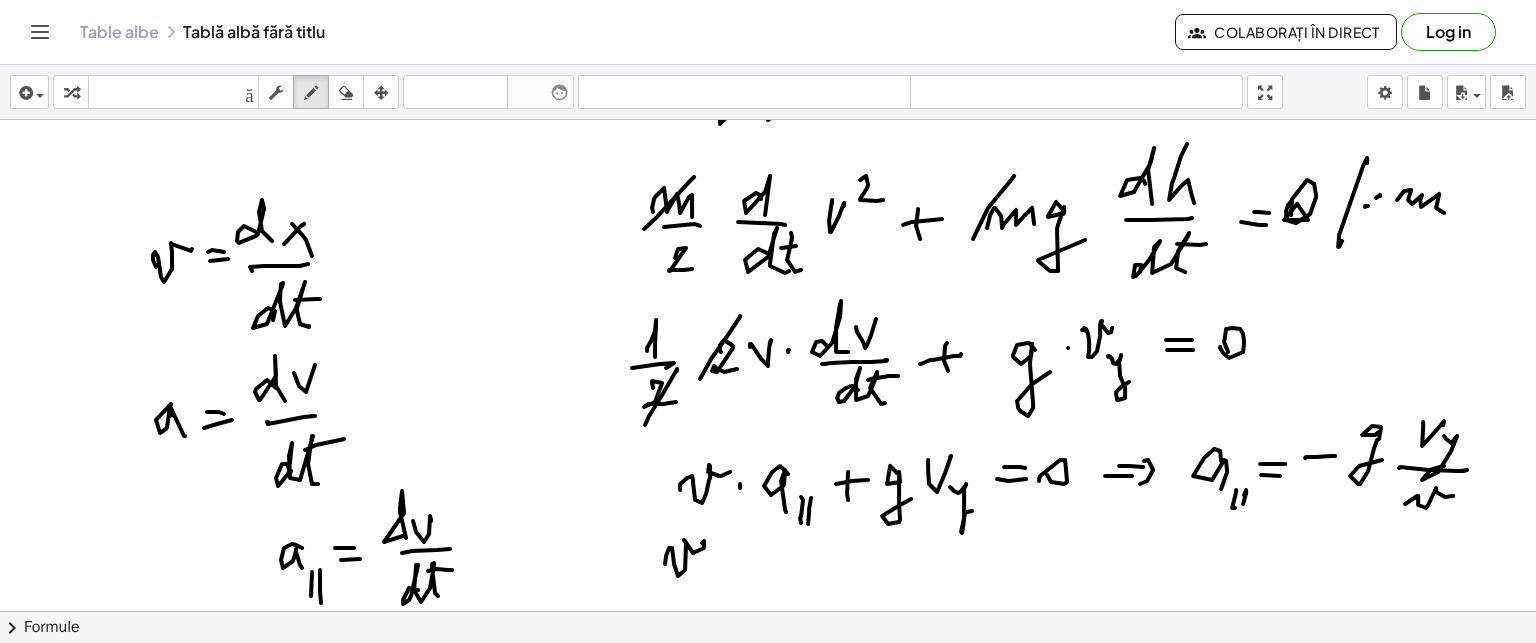 drag, startPoint x: 1405, startPoint y: 503, endPoint x: 1429, endPoint y: 489, distance: 27.784887 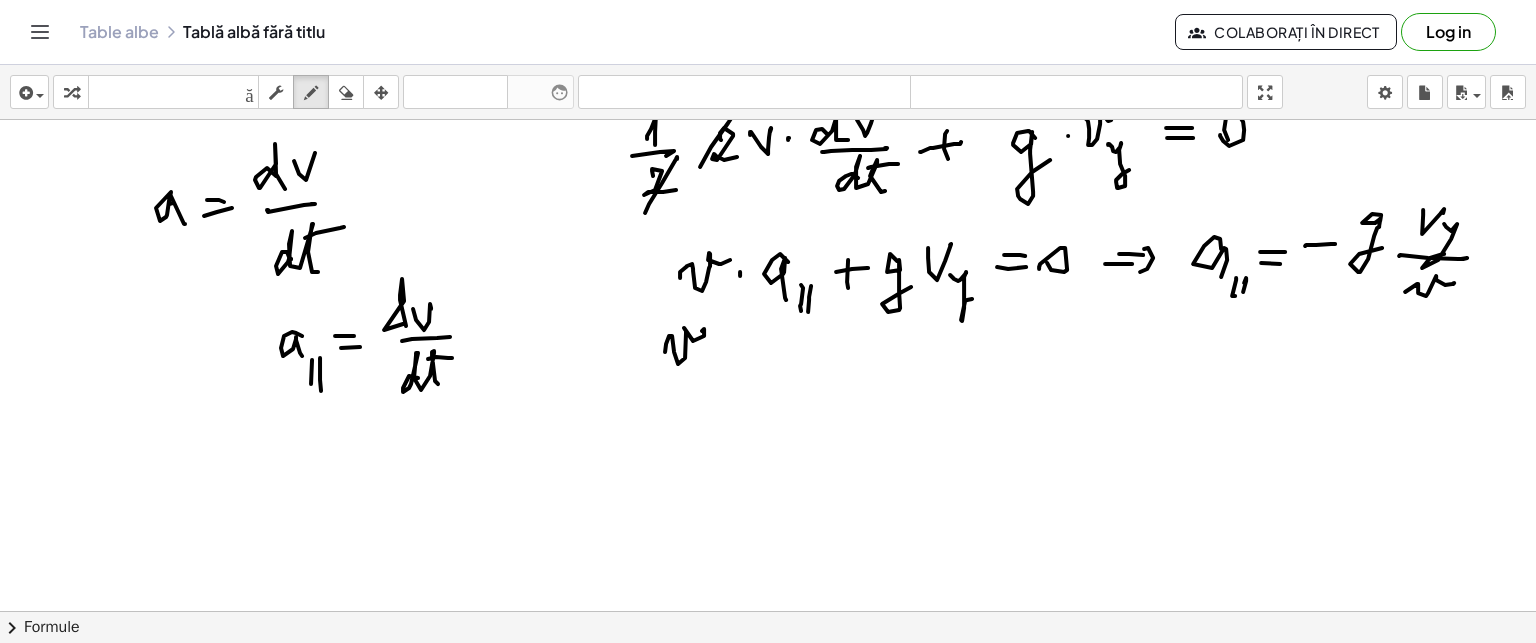 scroll, scrollTop: 1596, scrollLeft: 0, axis: vertical 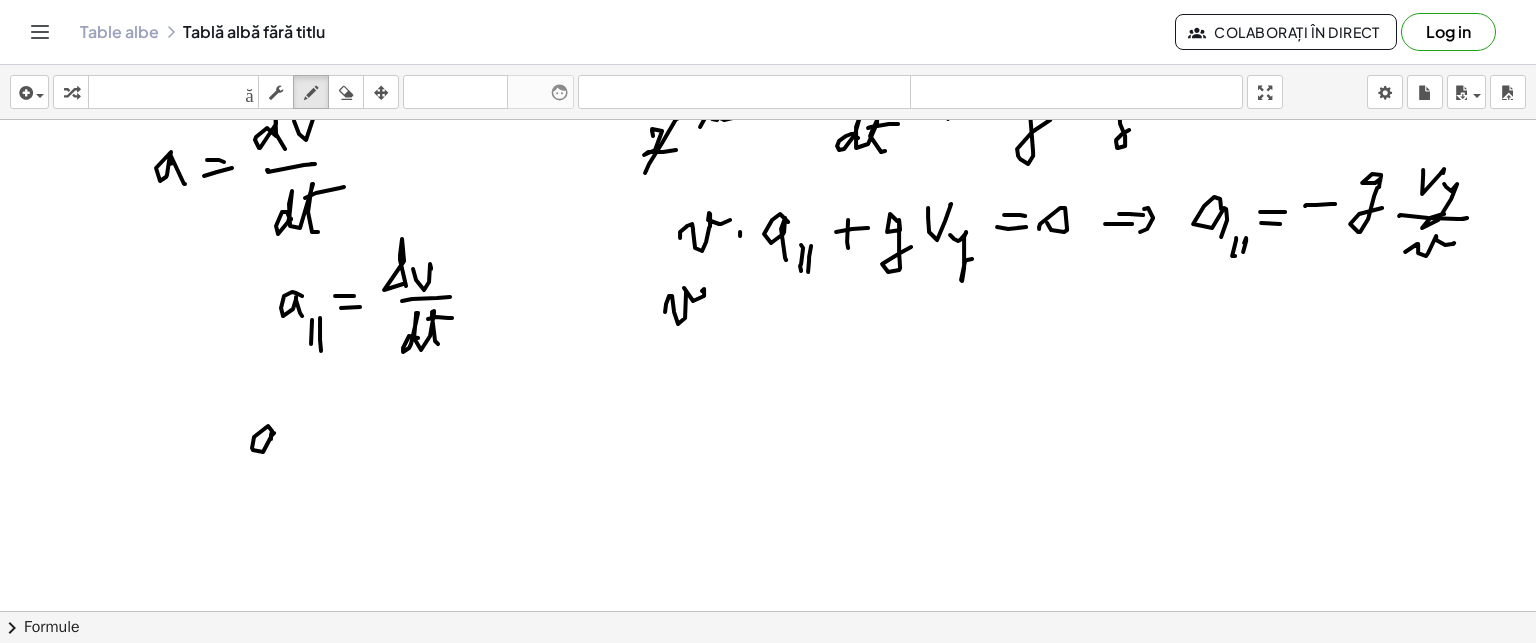 drag, startPoint x: 271, startPoint y: 438, endPoint x: 292, endPoint y: 447, distance: 22.847319 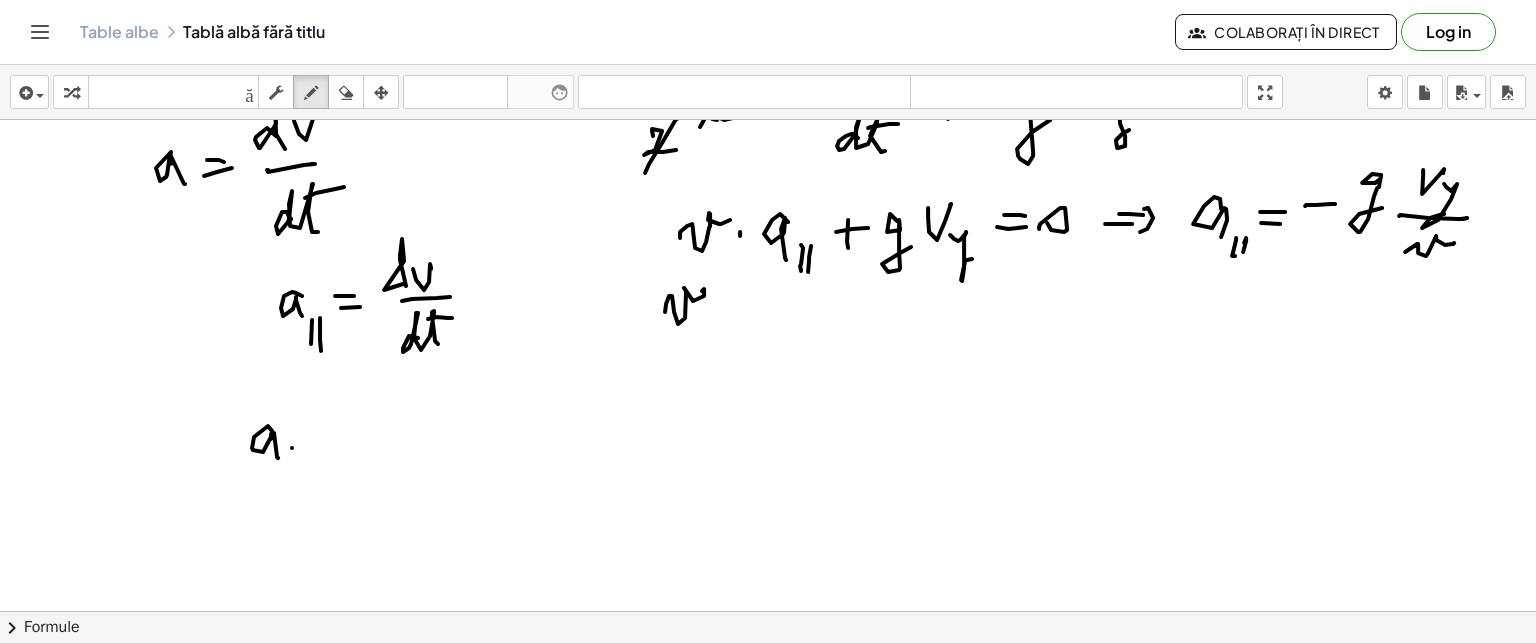 drag, startPoint x: 292, startPoint y: 447, endPoint x: 289, endPoint y: 475, distance: 28.160255 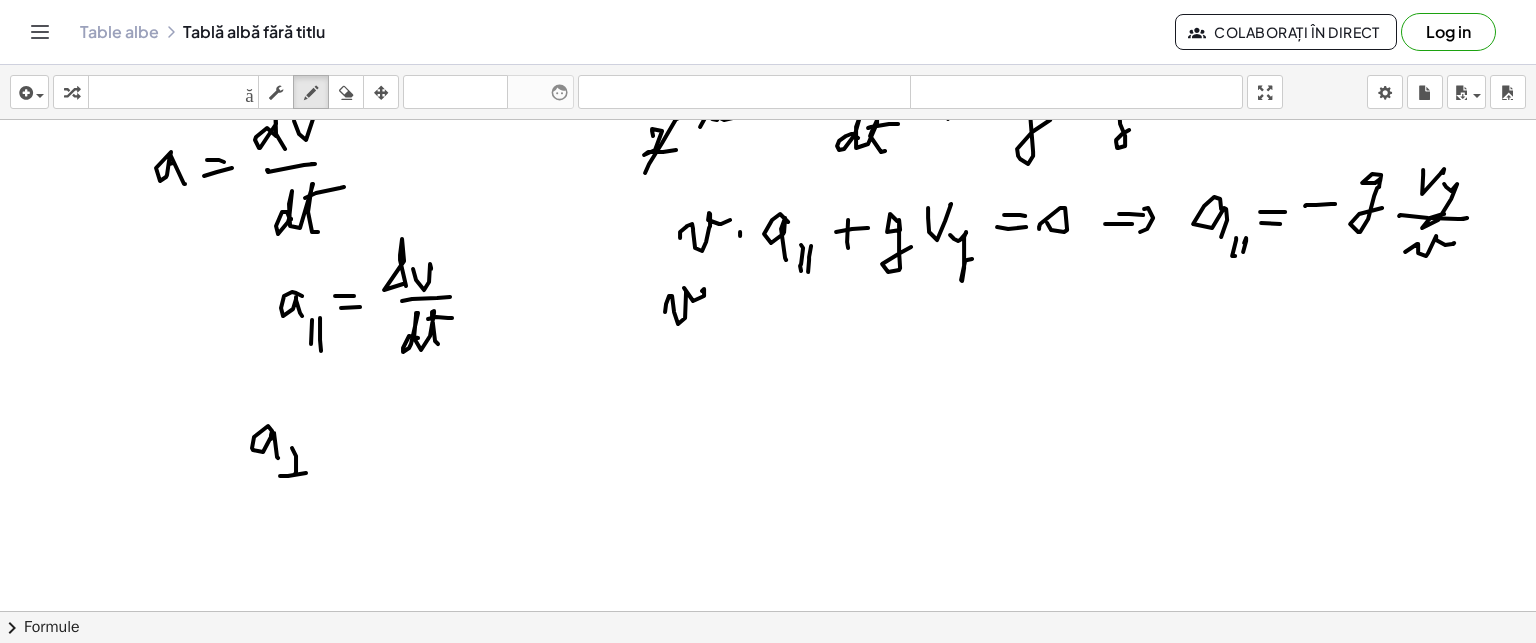 drag, startPoint x: 288, startPoint y: 475, endPoint x: 306, endPoint y: 471, distance: 18.439089 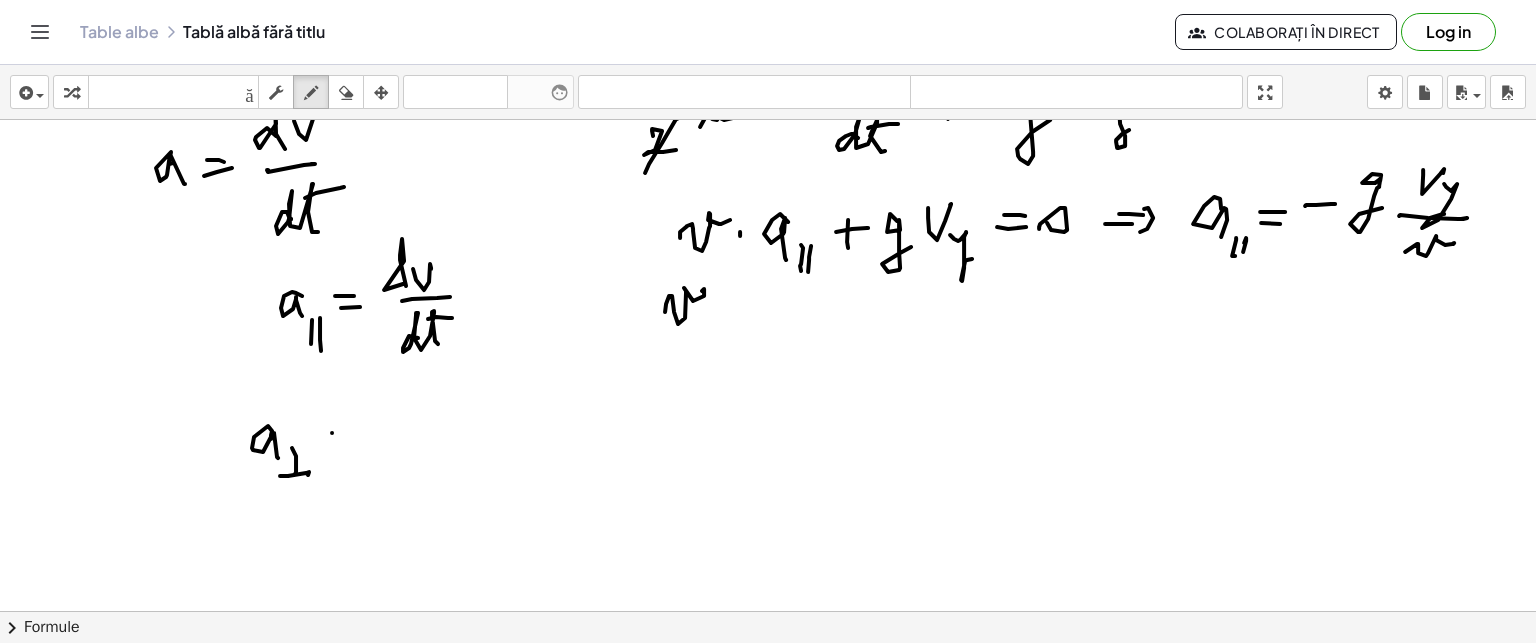 drag, startPoint x: 332, startPoint y: 432, endPoint x: 342, endPoint y: 440, distance: 12.806249 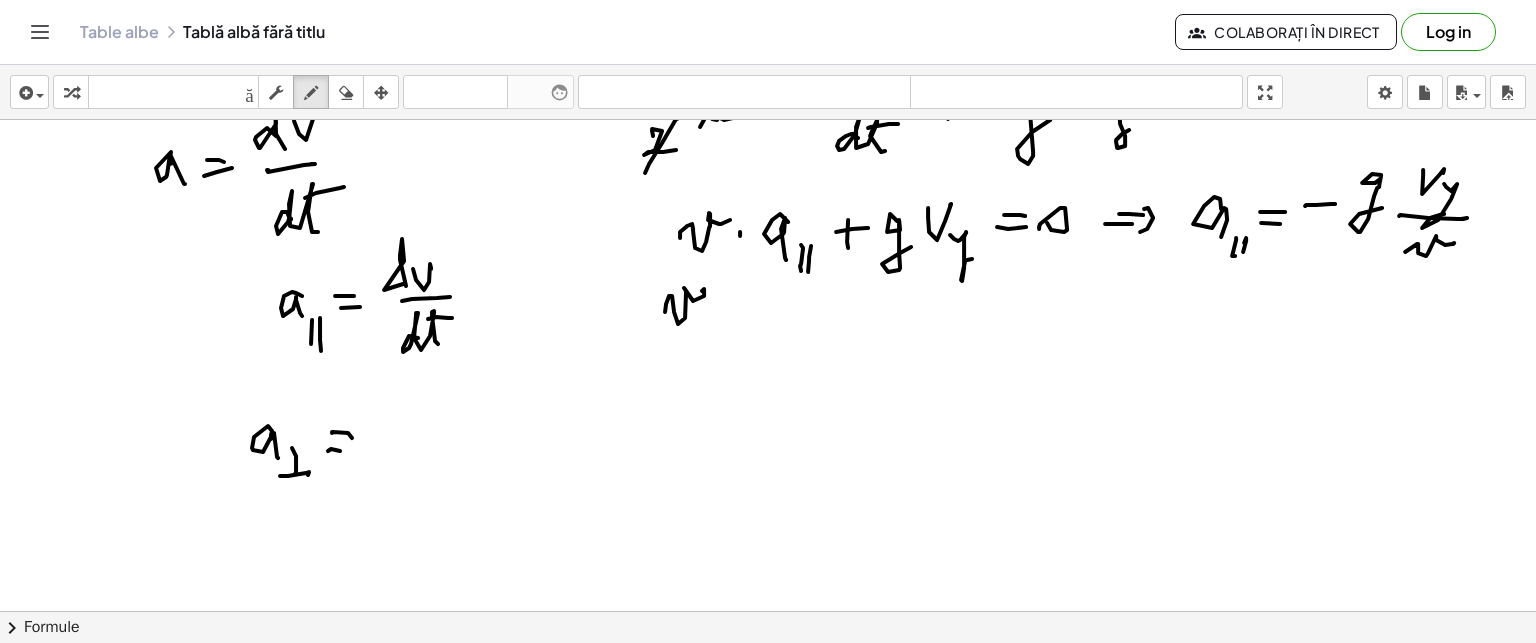 drag, startPoint x: 340, startPoint y: 450, endPoint x: 352, endPoint y: 446, distance: 12.649111 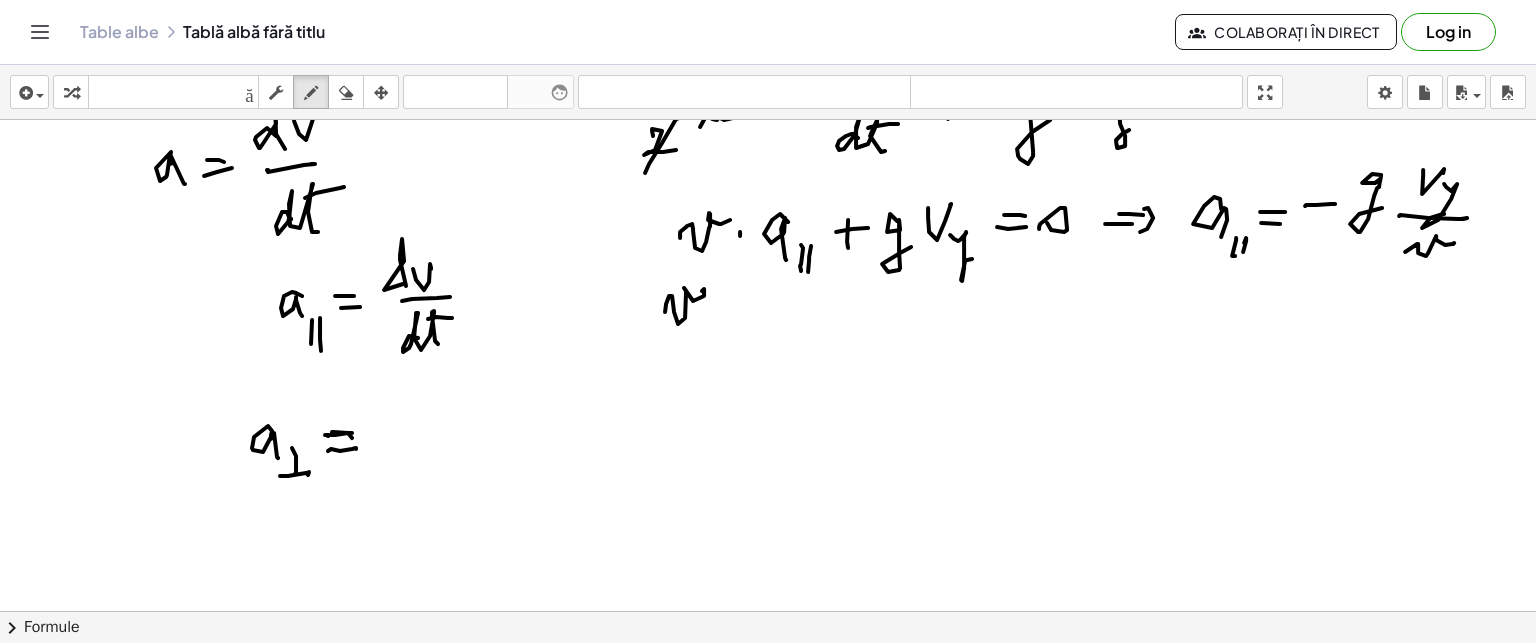 drag, startPoint x: 328, startPoint y: 435, endPoint x: 355, endPoint y: 431, distance: 27.294687 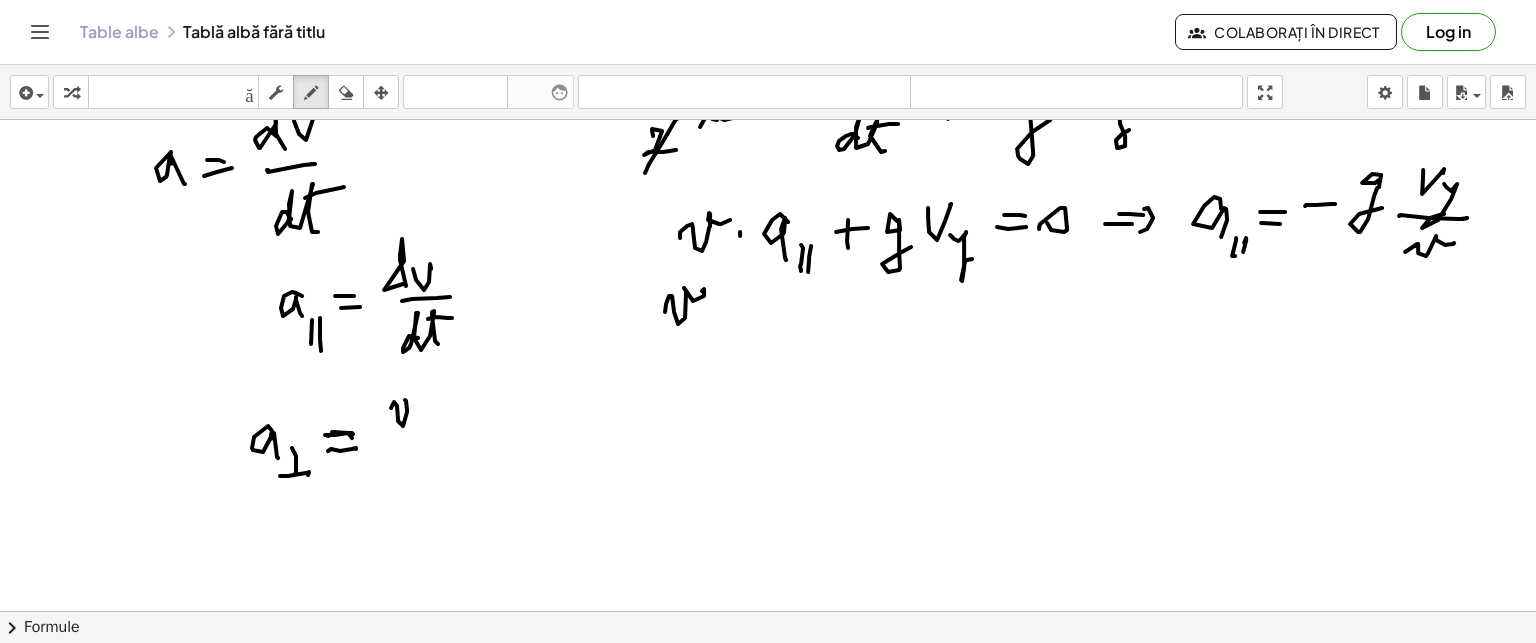 click at bounding box center (768, -246) 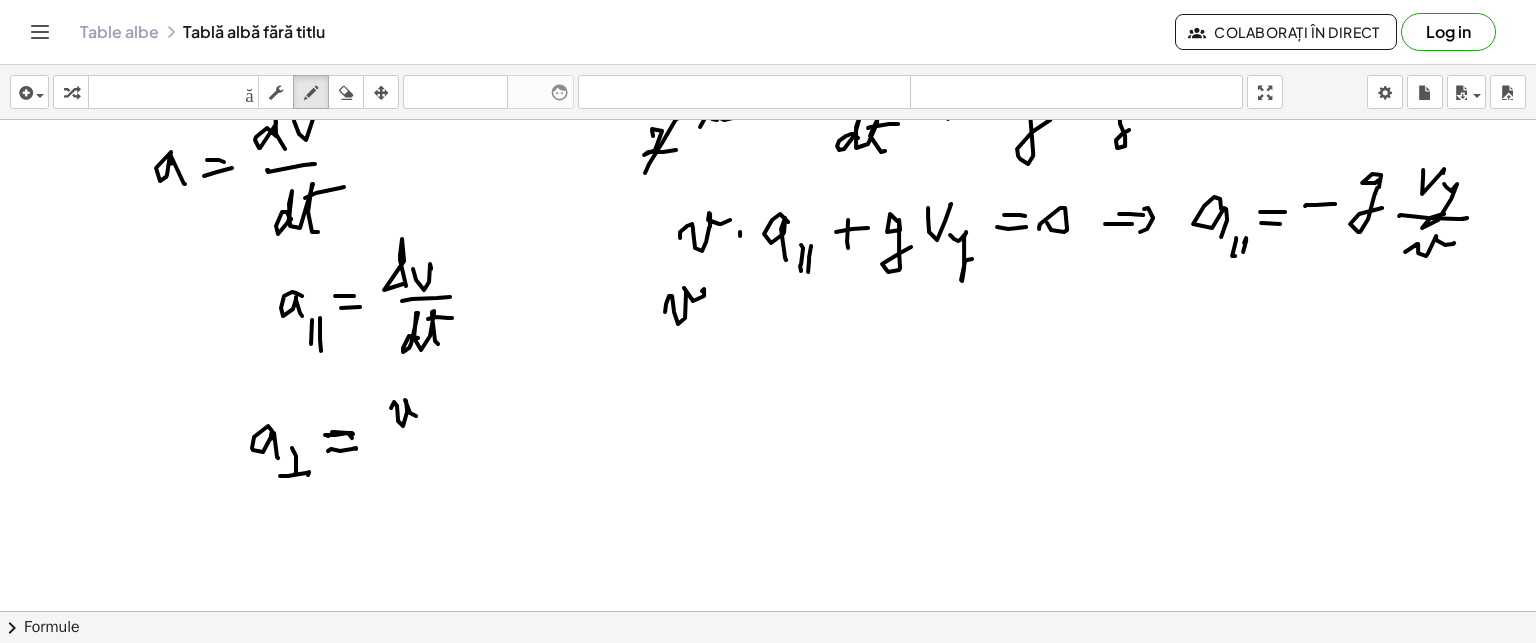 click at bounding box center (768, -246) 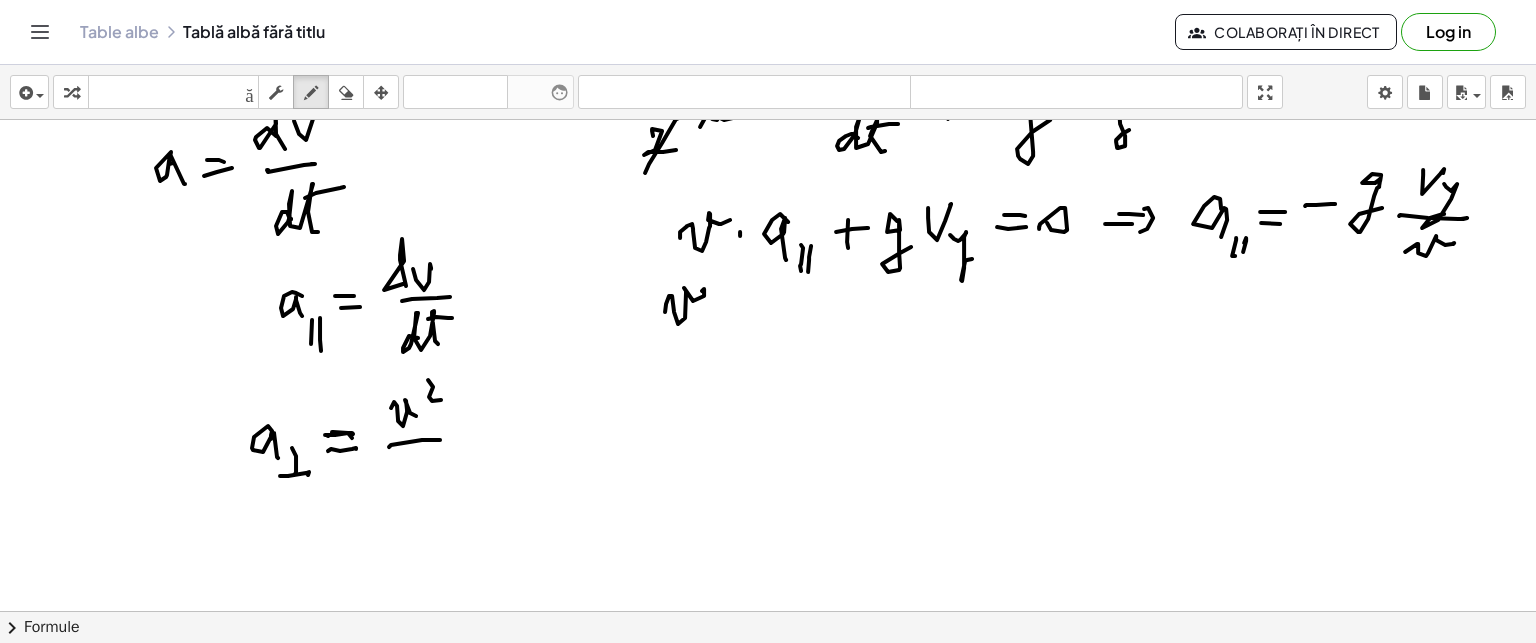click at bounding box center (768, -246) 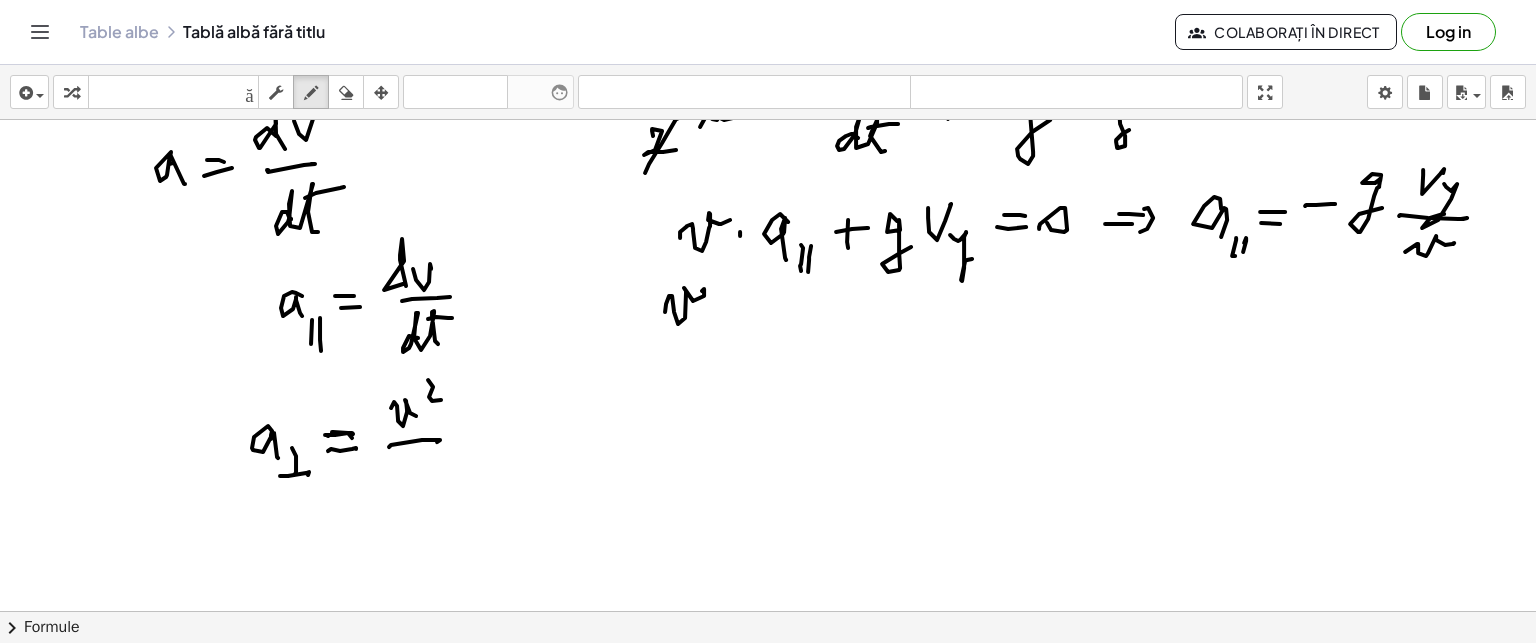 click at bounding box center (768, -246) 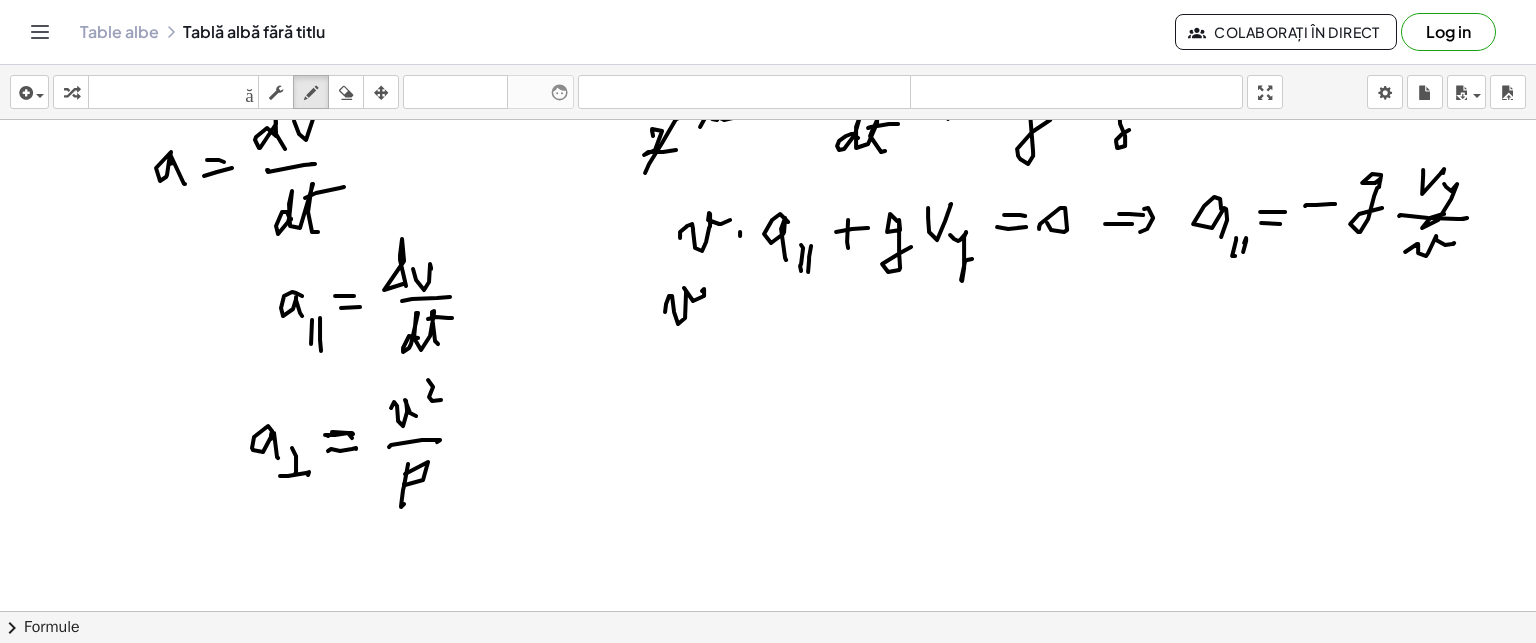 click at bounding box center (768, -246) 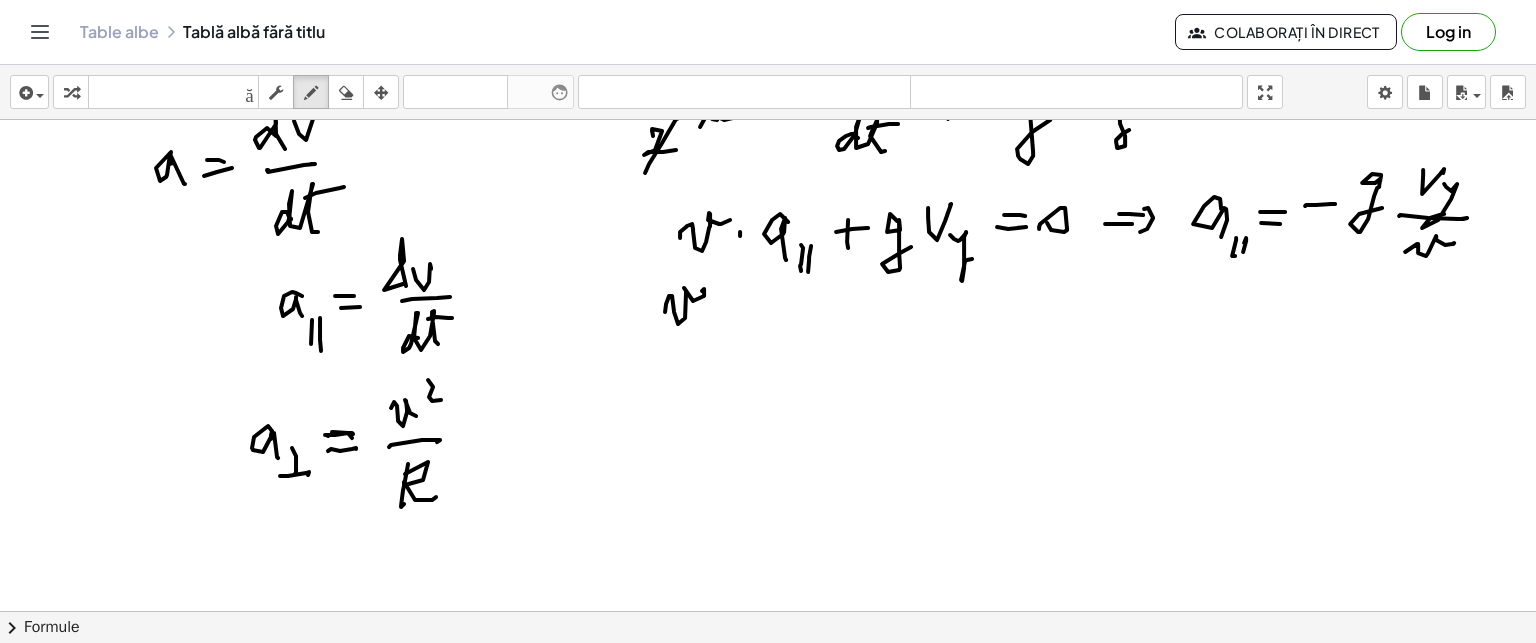 click at bounding box center (768, -246) 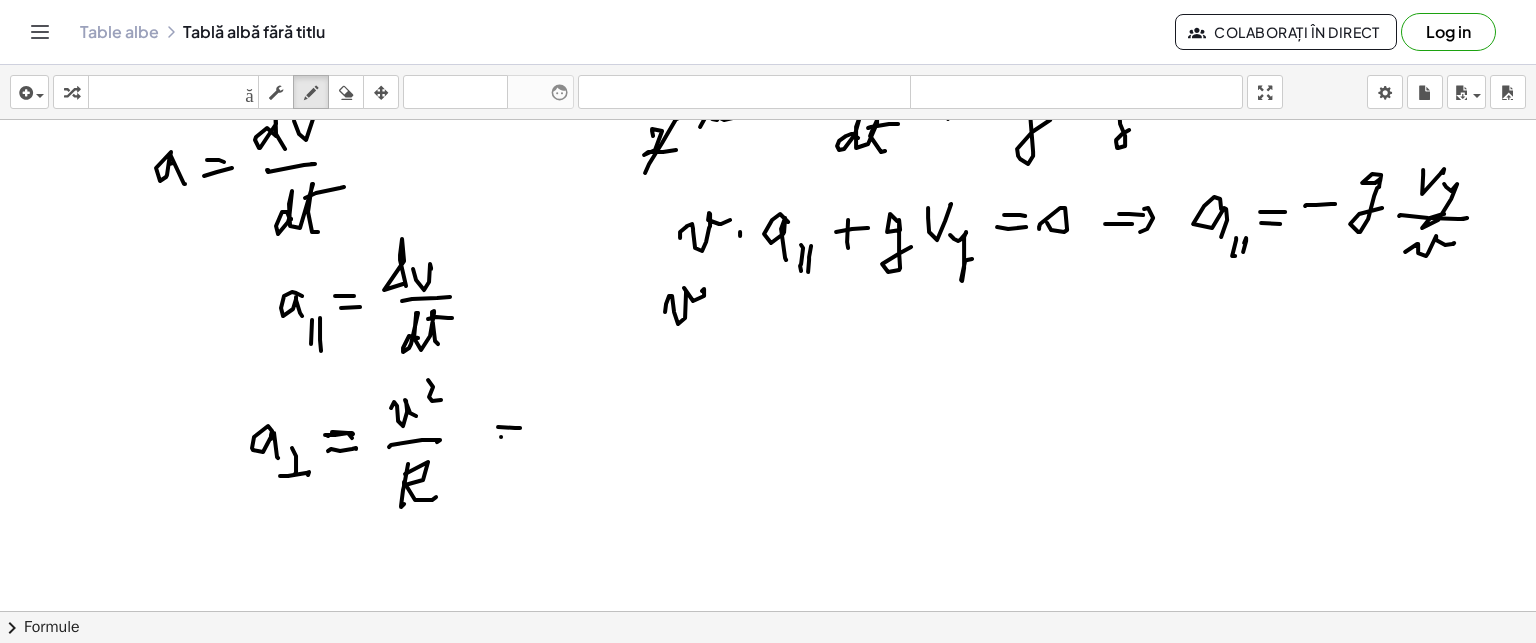 click at bounding box center [768, -246] 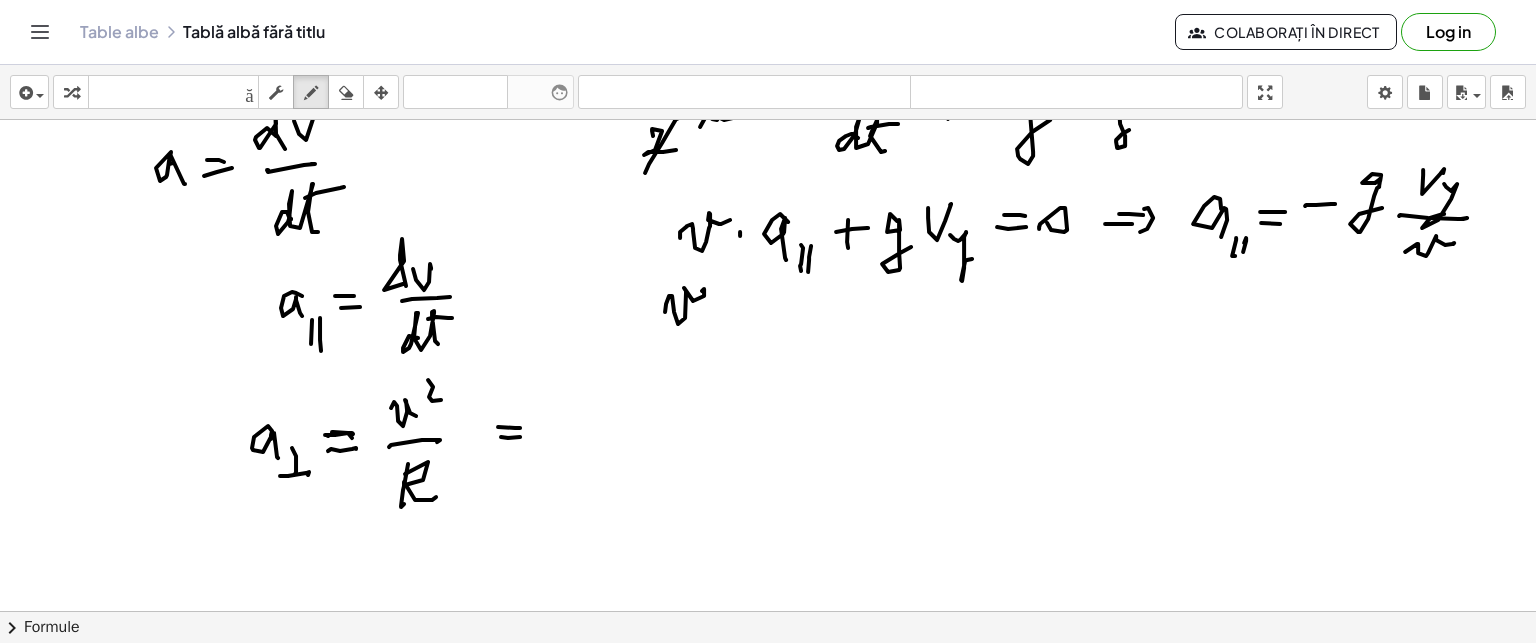 click at bounding box center [768, -246] 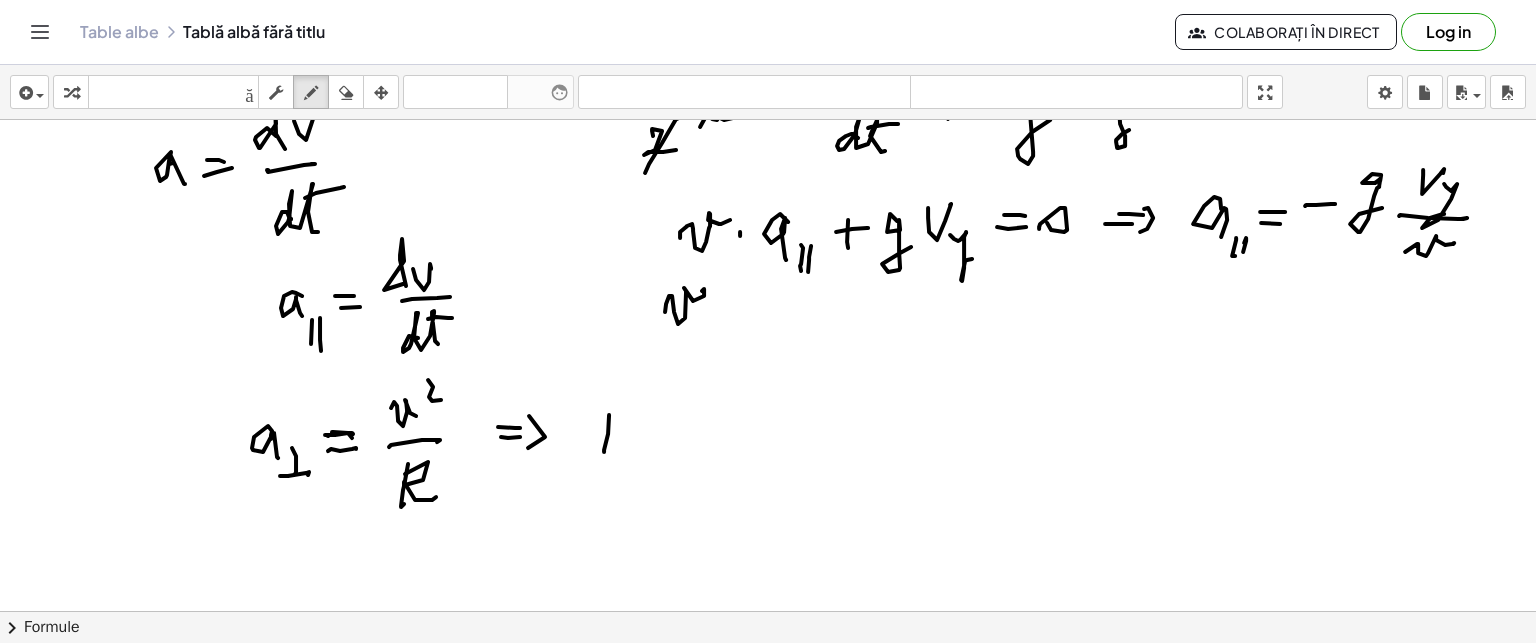 click at bounding box center (768, -246) 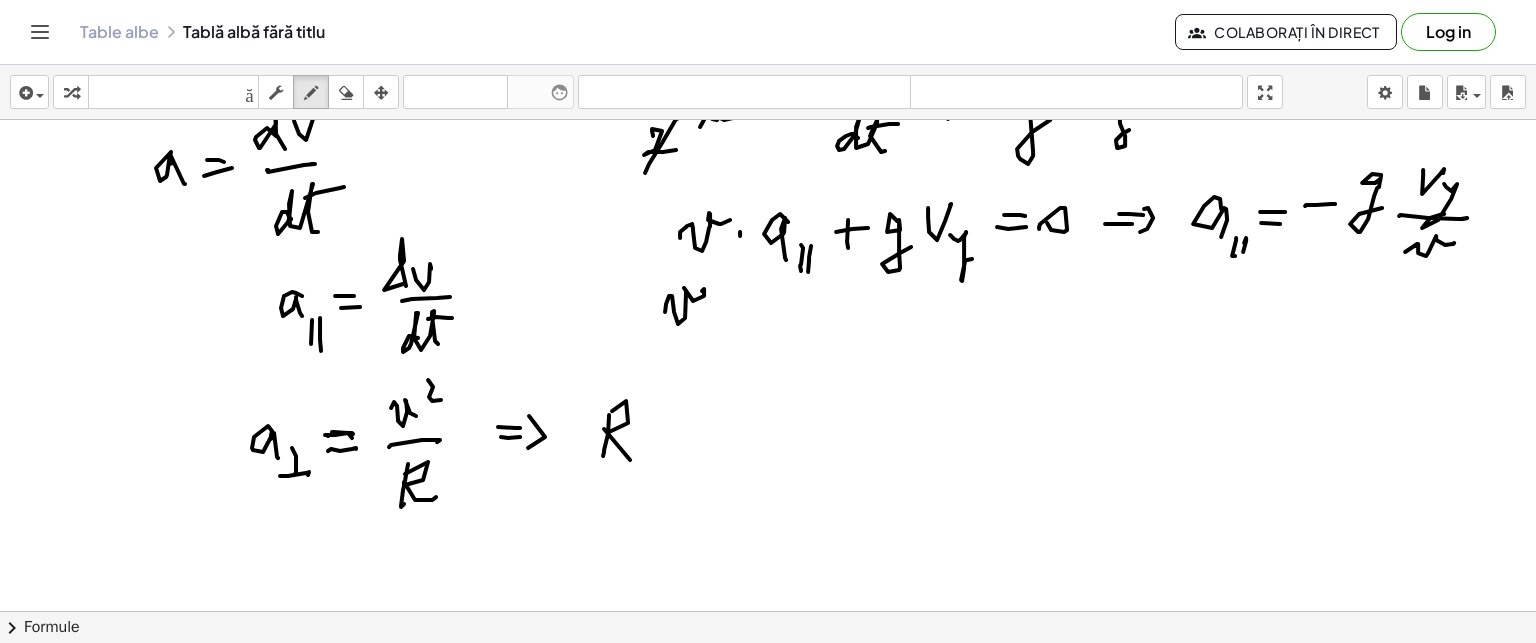 click at bounding box center [768, -246] 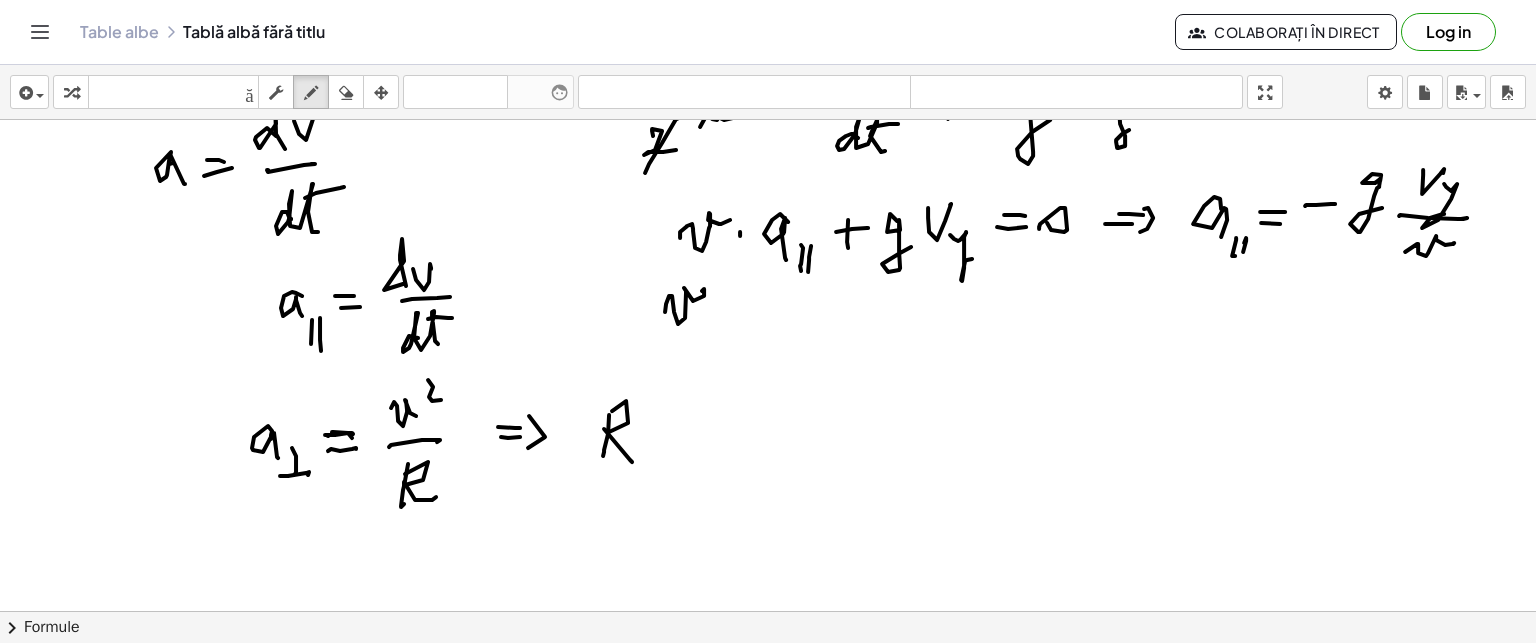 click at bounding box center (768, -246) 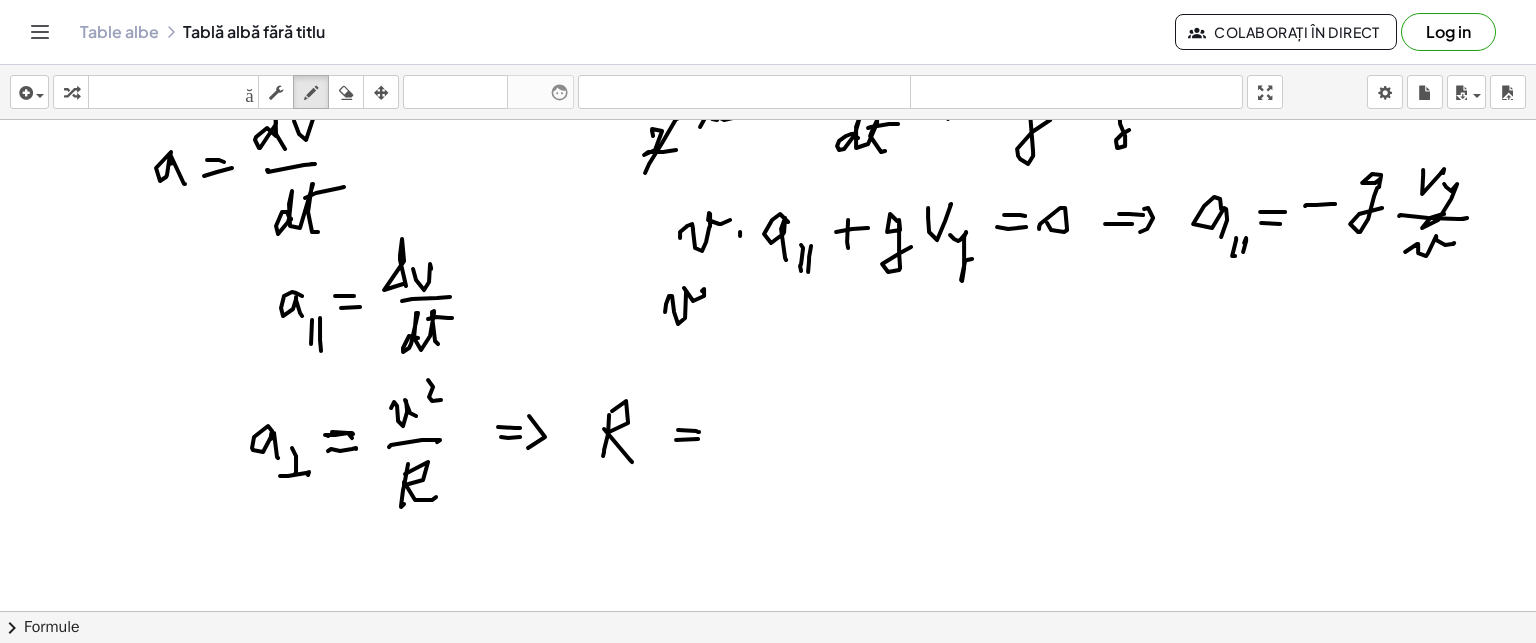 click at bounding box center [768, -246] 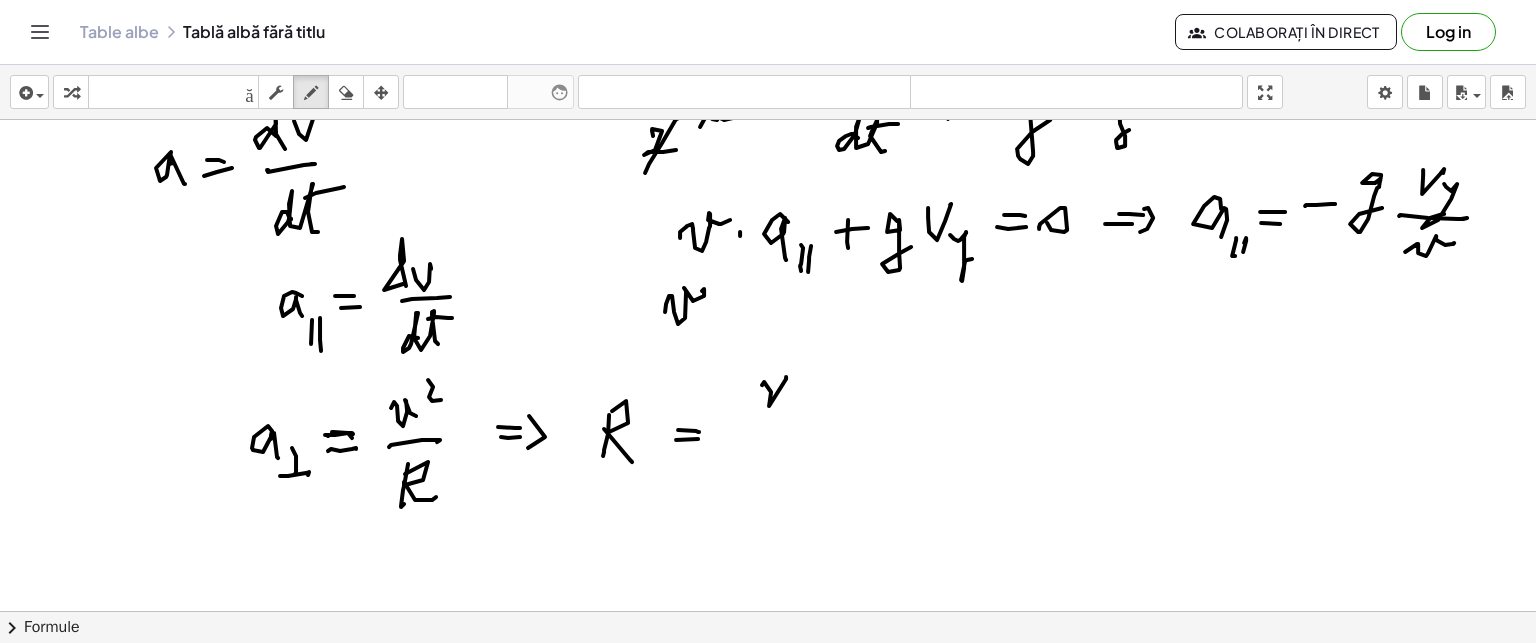 click at bounding box center [768, -246] 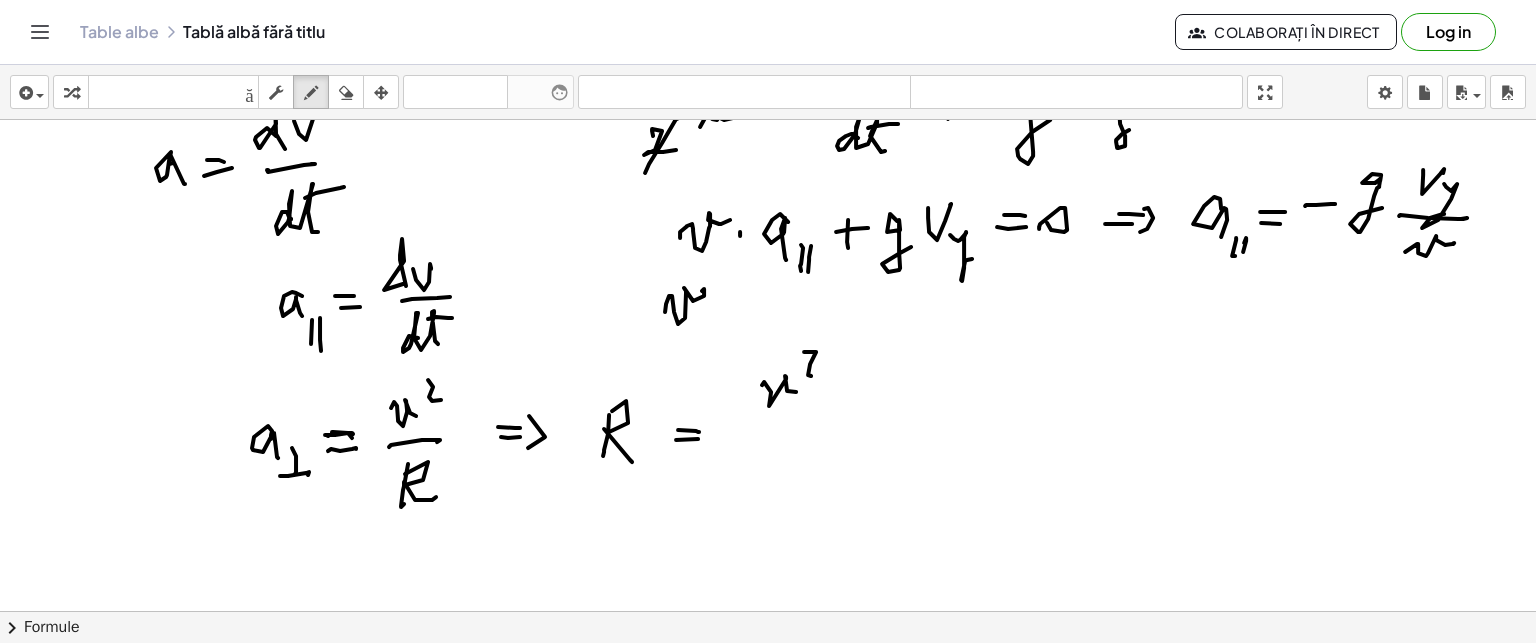 click at bounding box center [768, -246] 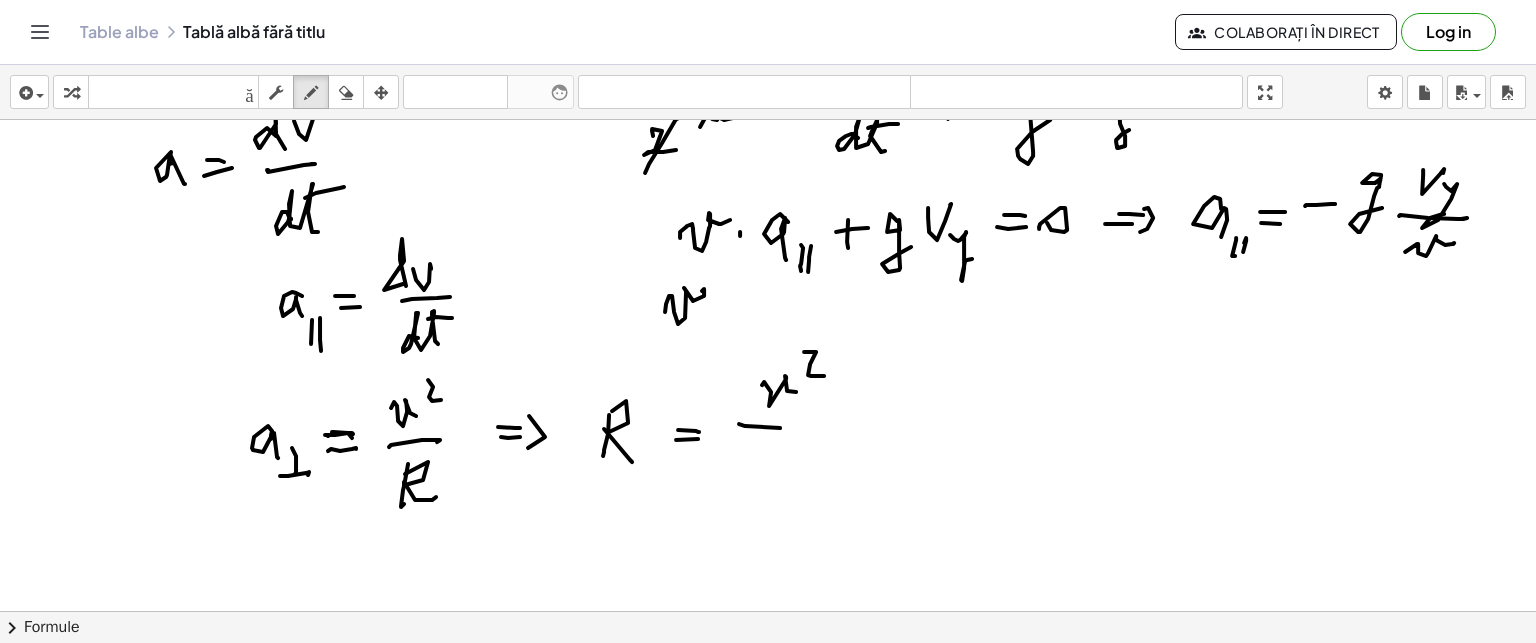 click at bounding box center (768, -246) 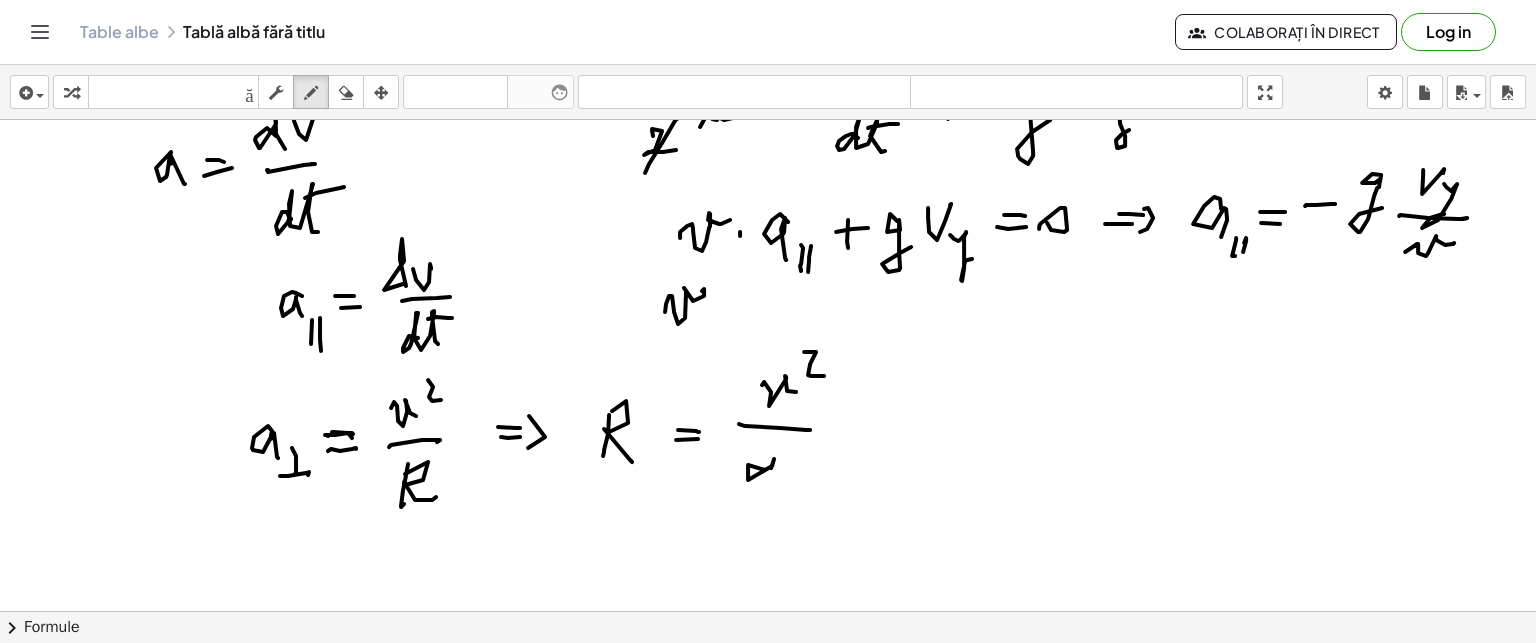 click at bounding box center (768, -246) 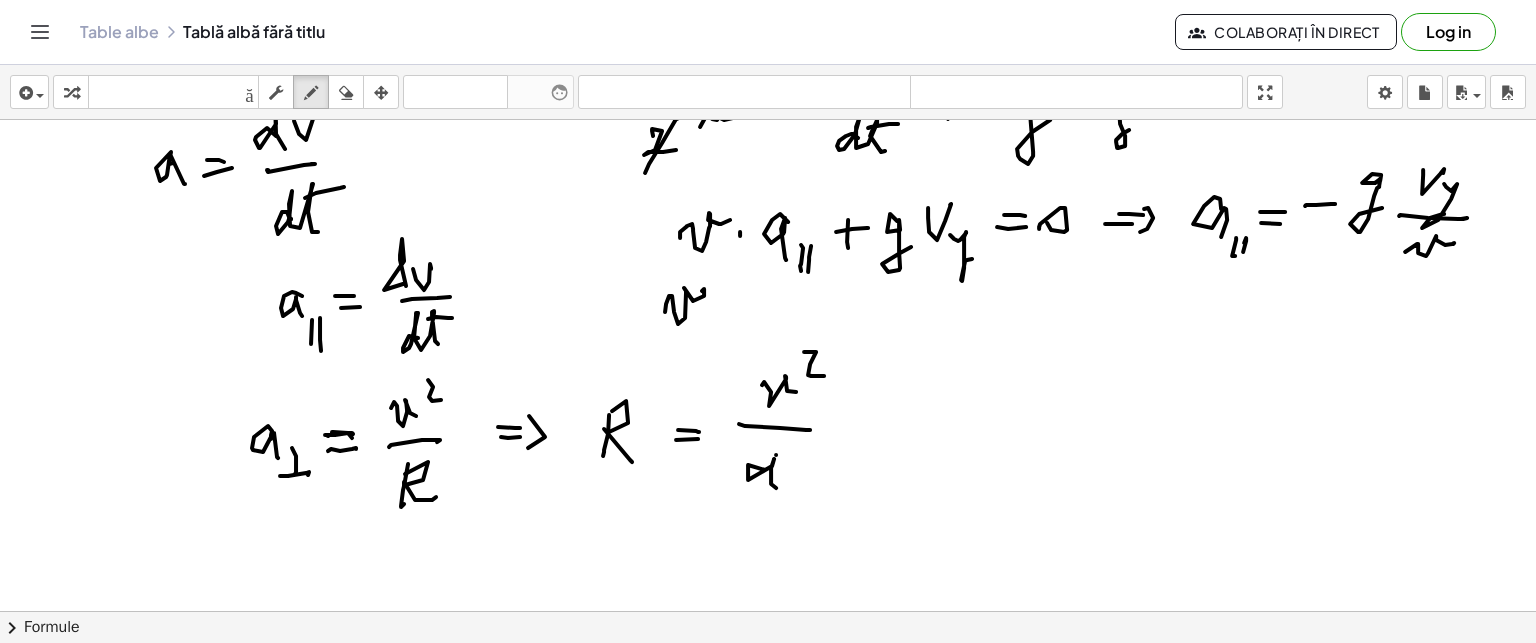 click at bounding box center (768, -246) 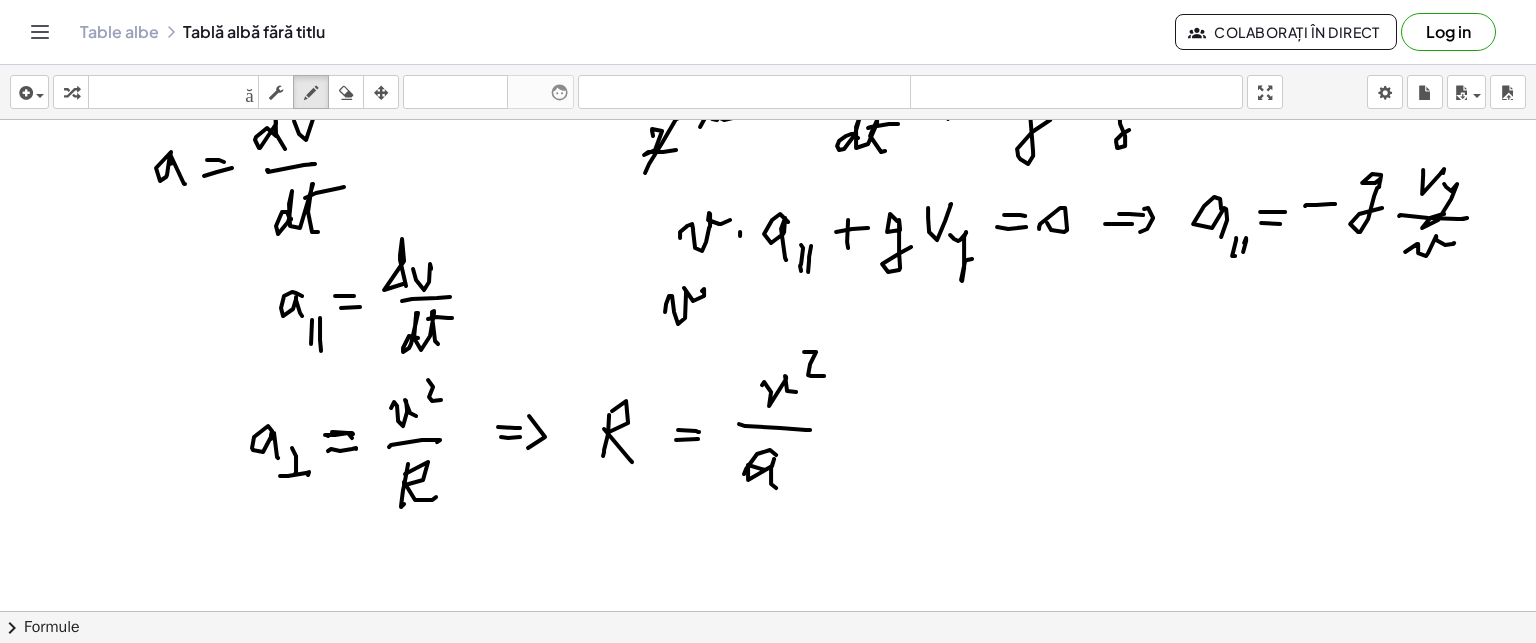 click at bounding box center (768, -246) 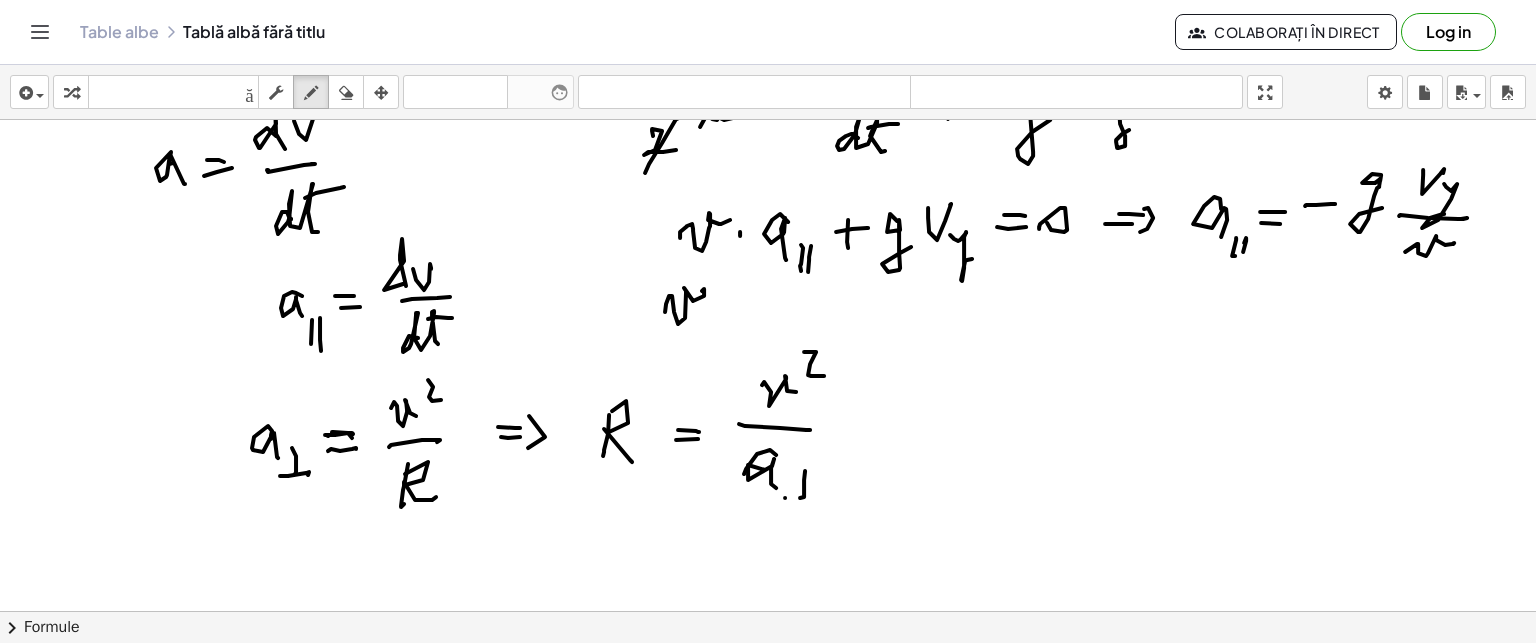 click at bounding box center [768, -246] 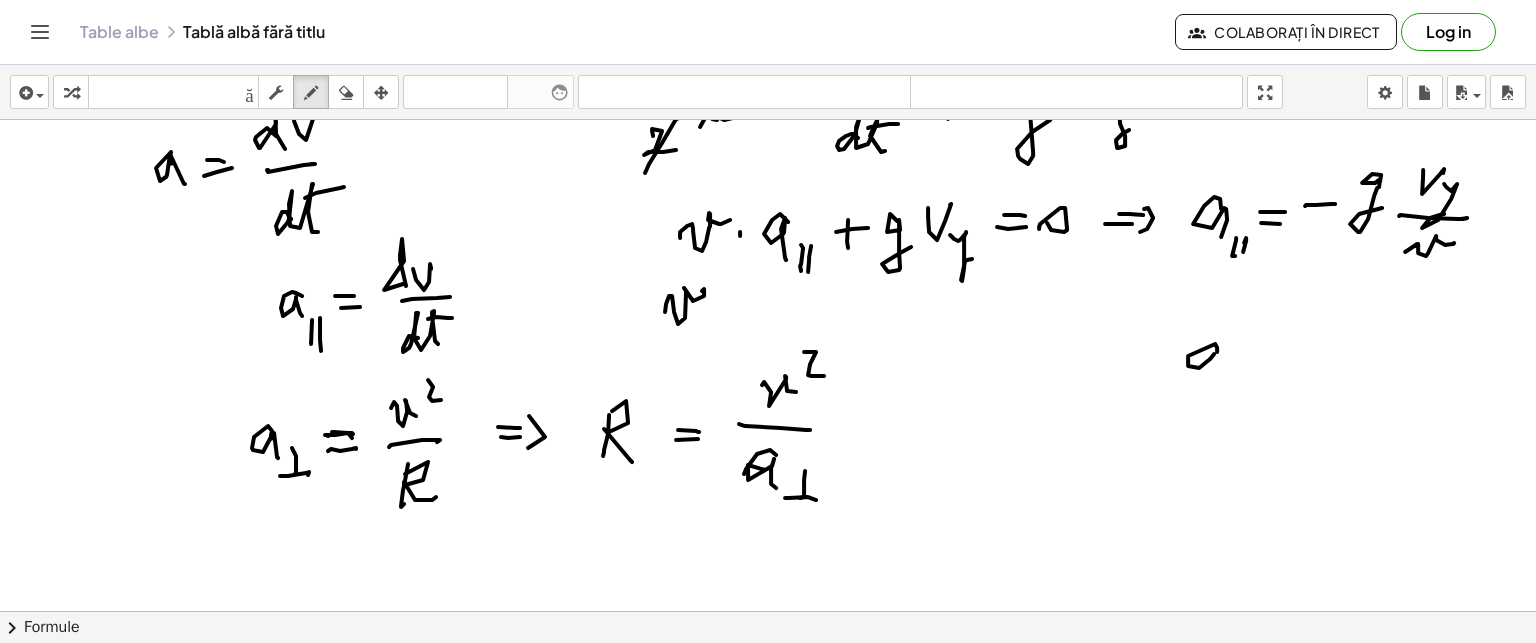 drag, startPoint x: 1217, startPoint y: 351, endPoint x: 1214, endPoint y: 379, distance: 28.160255 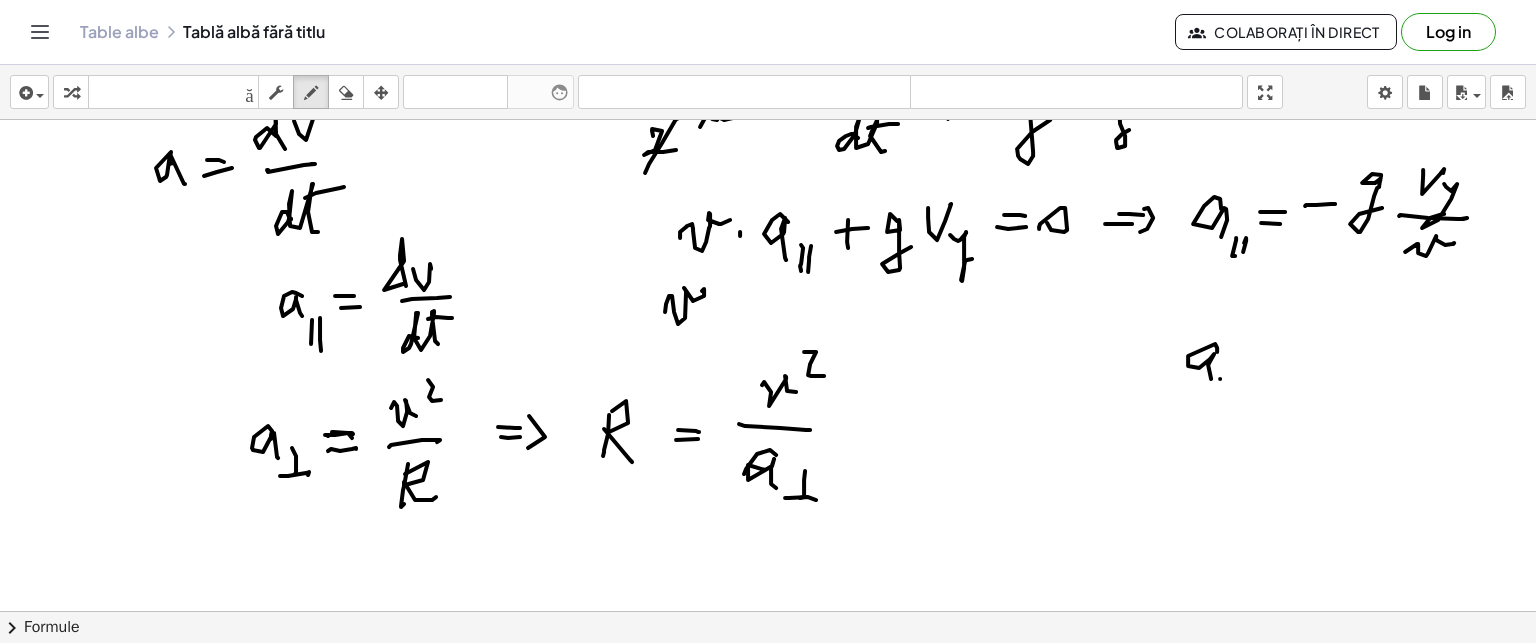 click at bounding box center [768, -246] 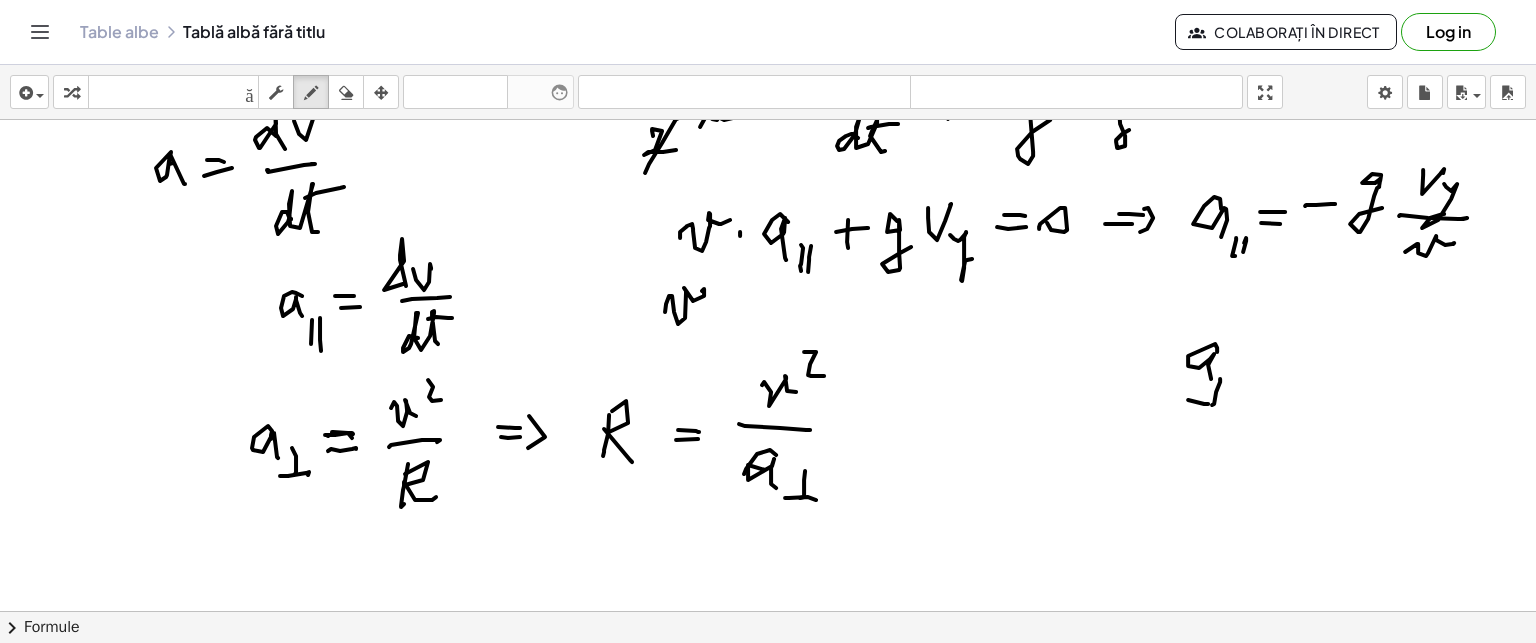 click at bounding box center [768, -246] 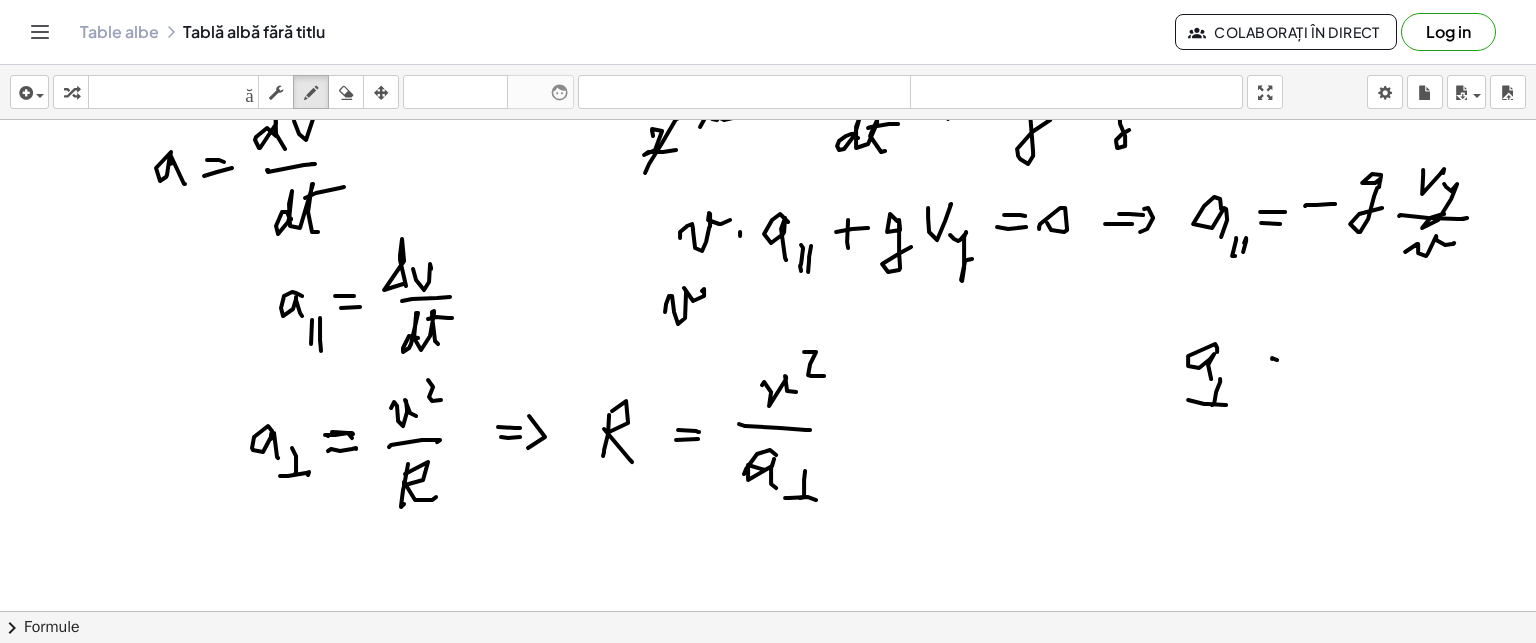 click at bounding box center [768, -246] 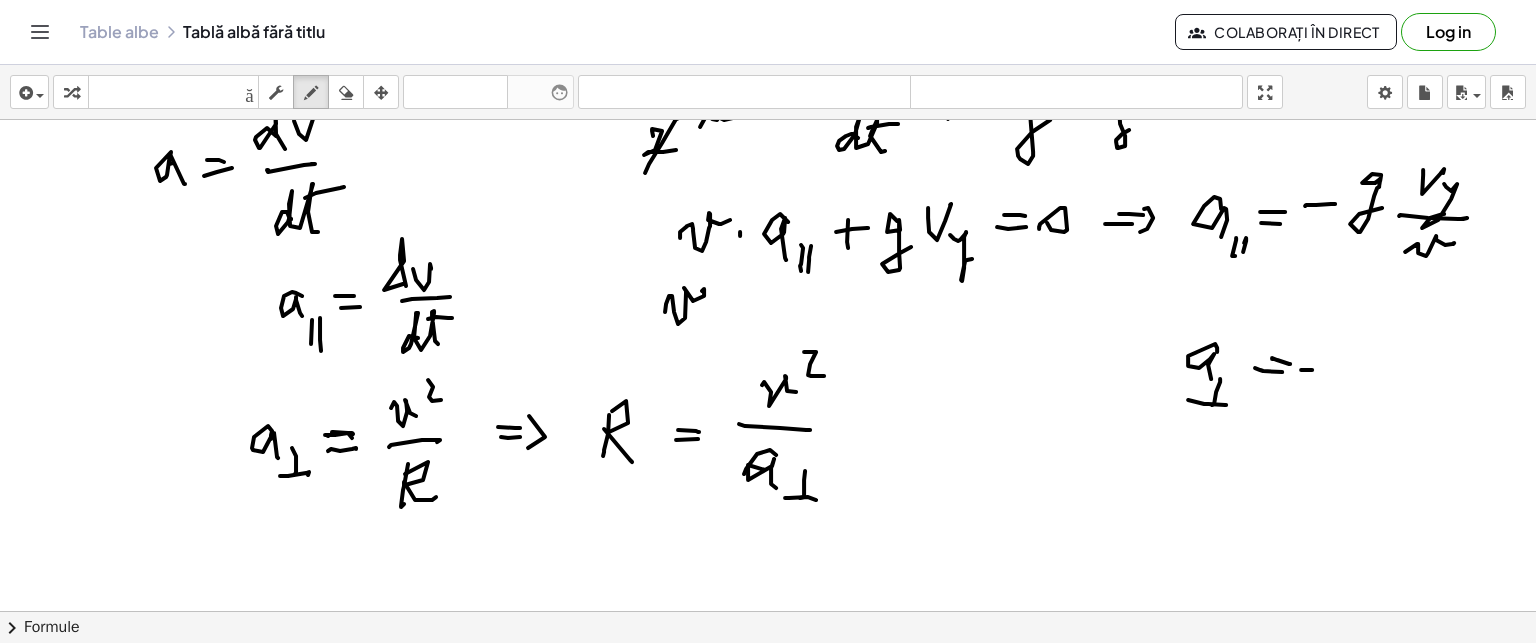 click at bounding box center [768, -246] 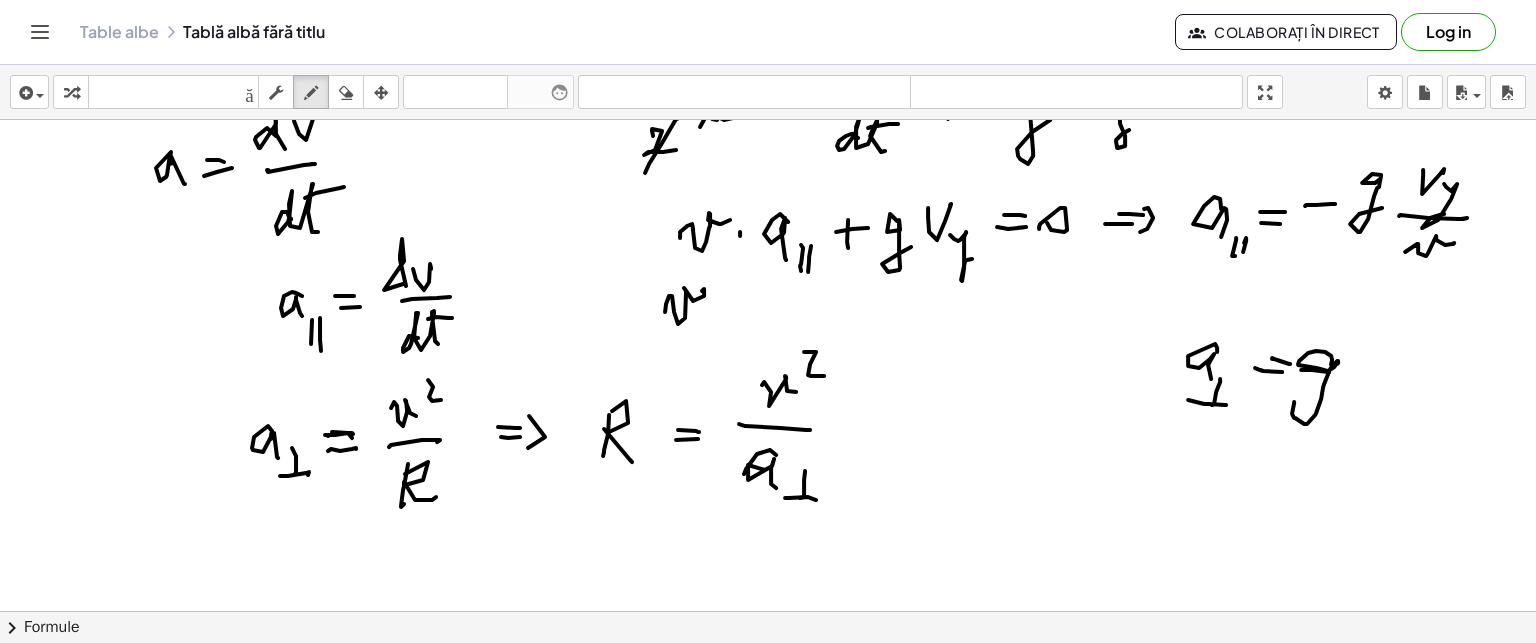 drag, startPoint x: 1332, startPoint y: 366, endPoint x: 1328, endPoint y: 376, distance: 10.770329 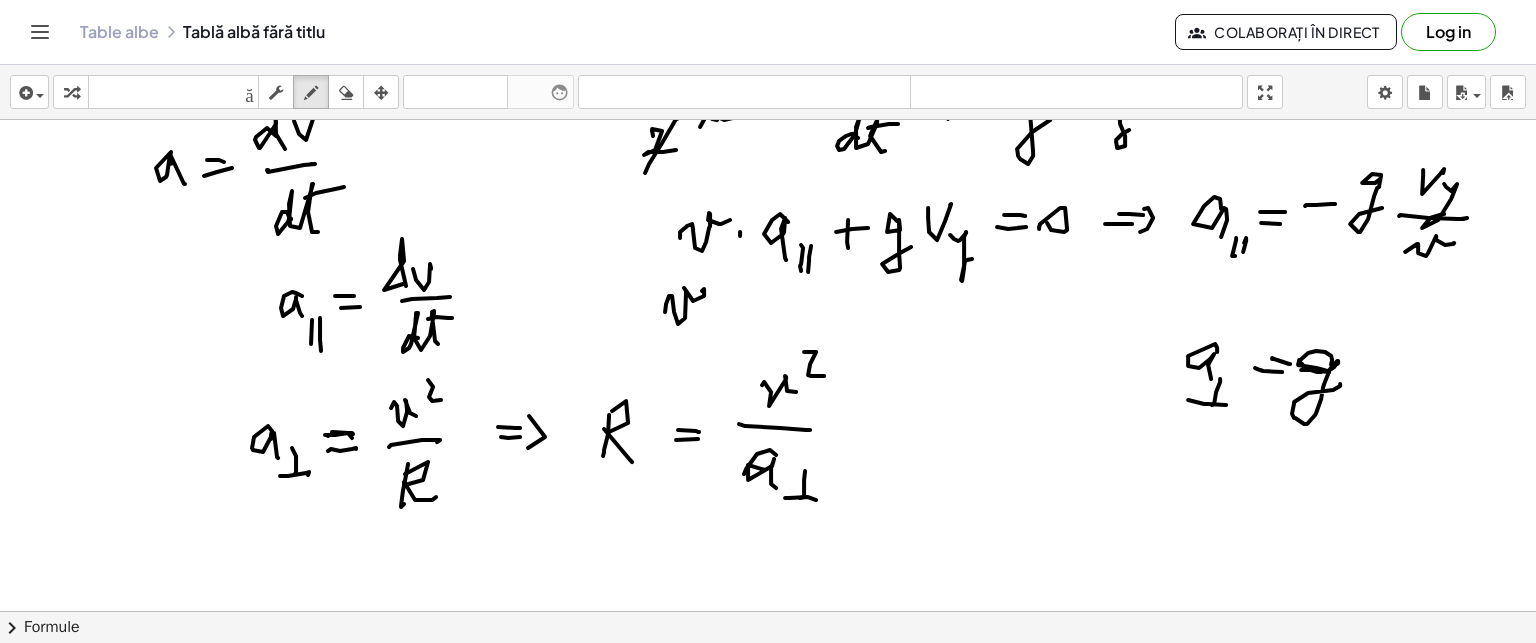 drag, startPoint x: 1299, startPoint y: 359, endPoint x: 1327, endPoint y: 371, distance: 30.463093 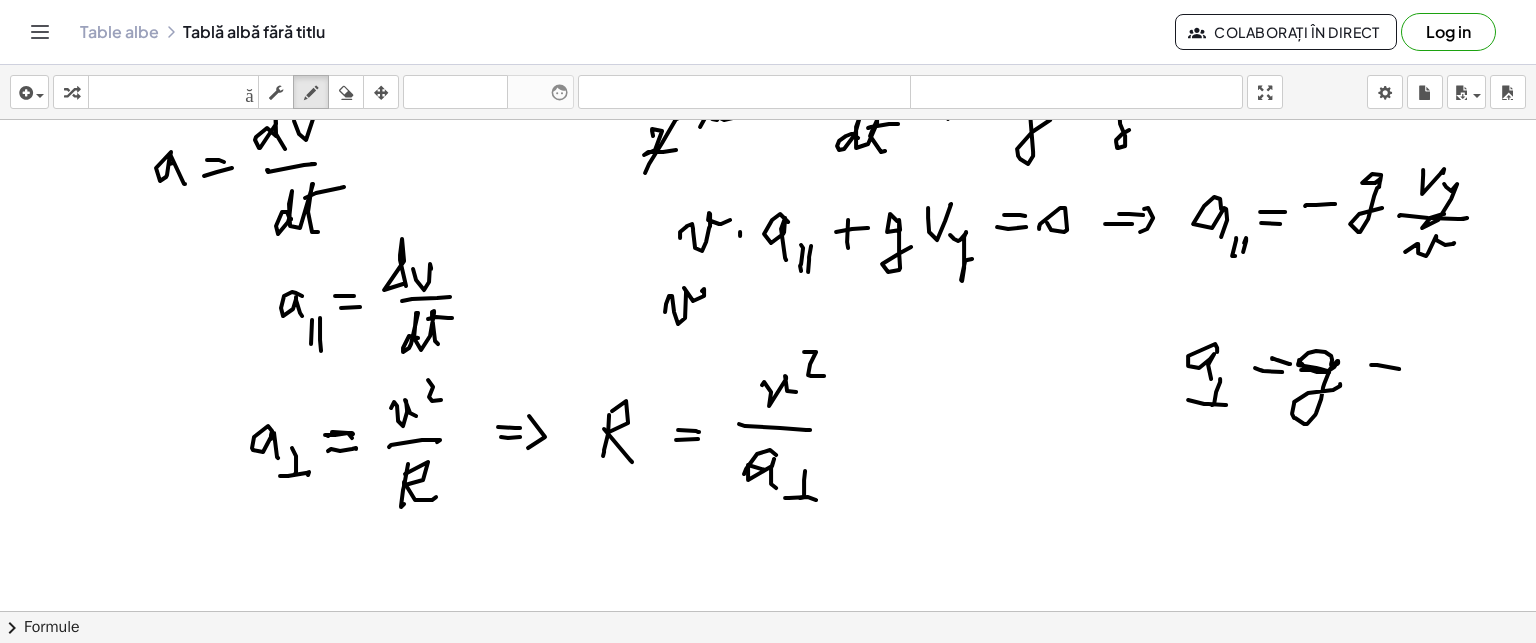 click at bounding box center [768, -246] 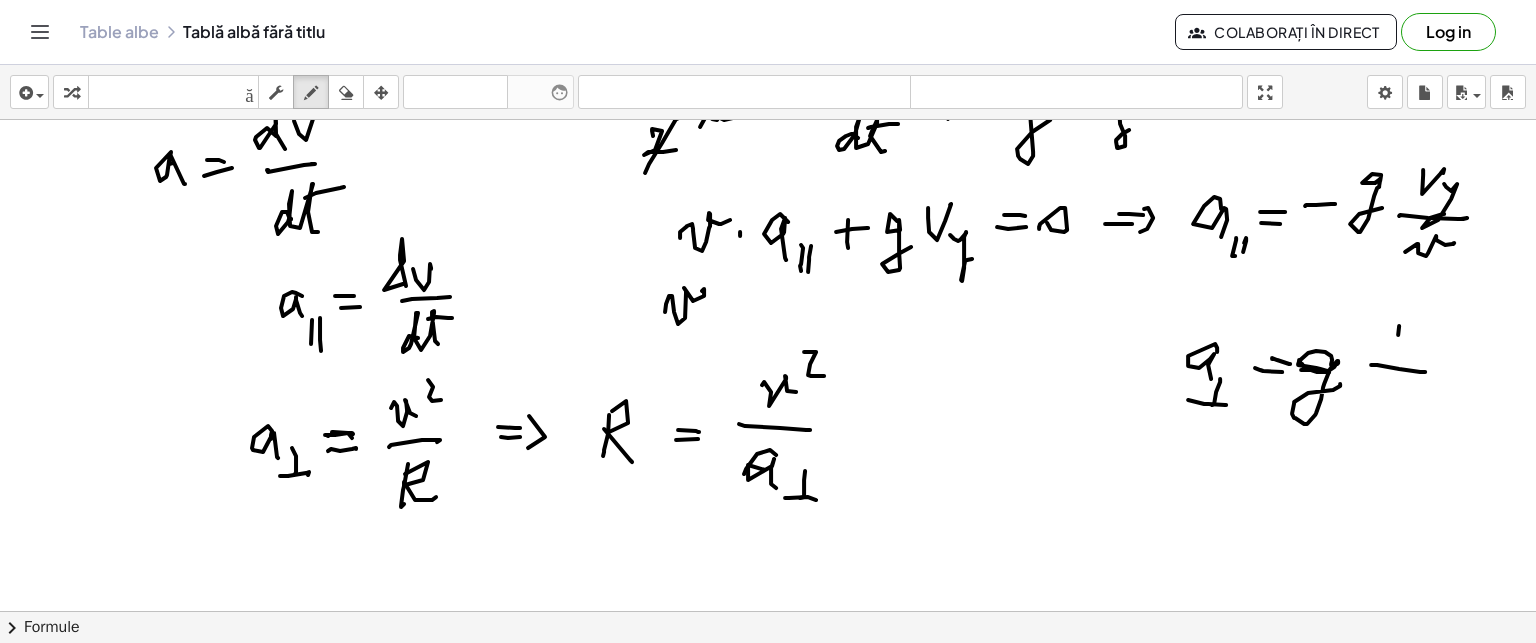 click at bounding box center (768, -246) 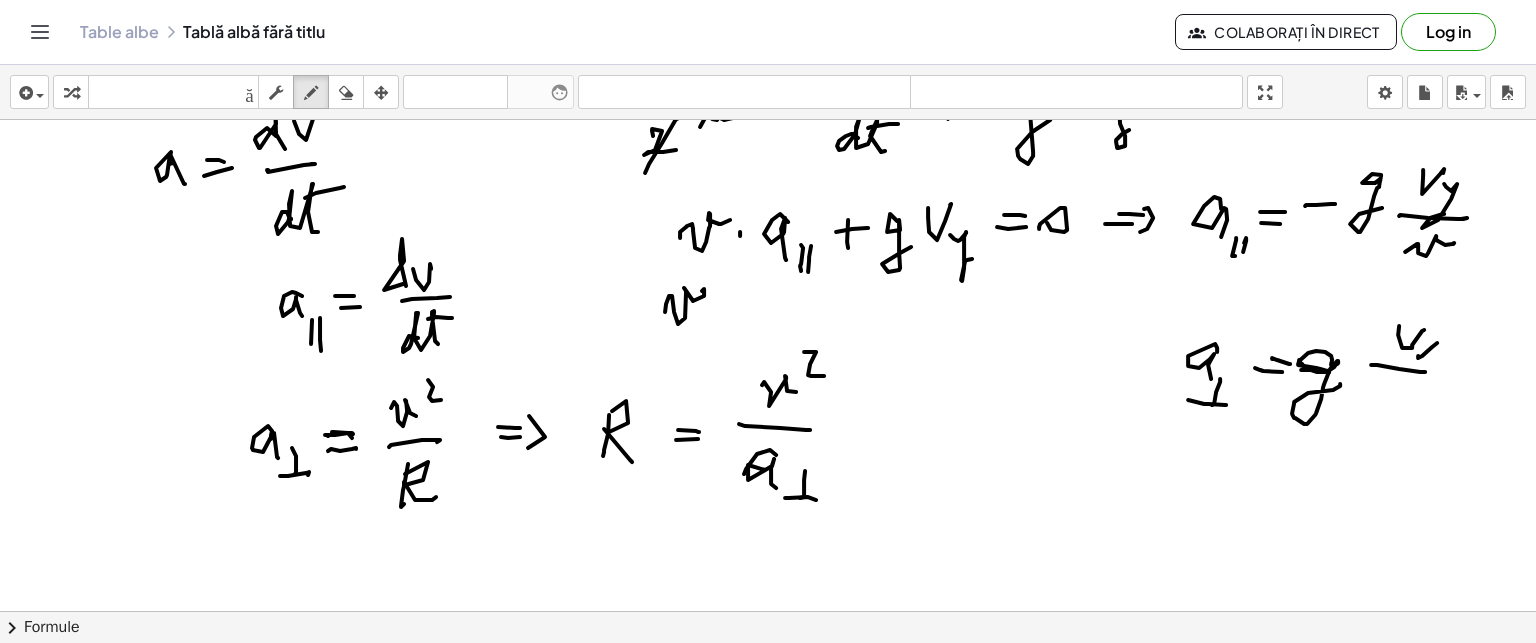 click at bounding box center (768, -246) 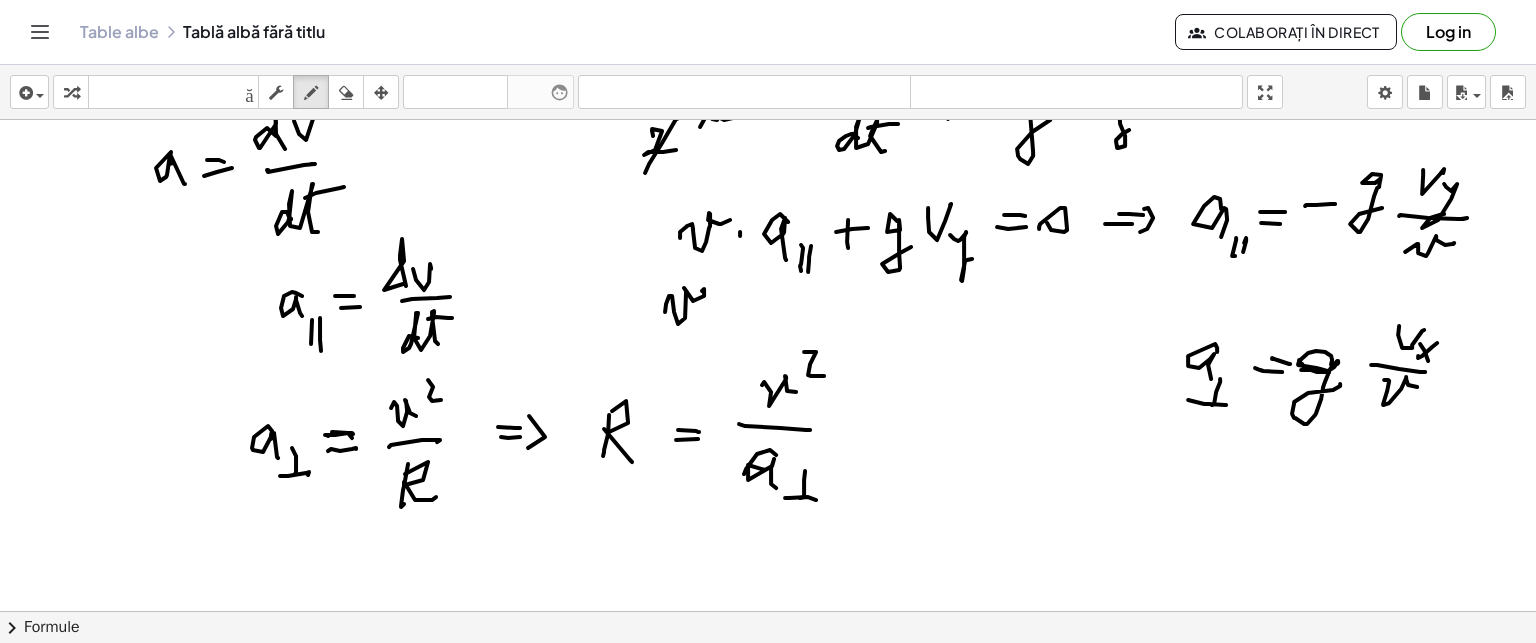 click at bounding box center (768, -246) 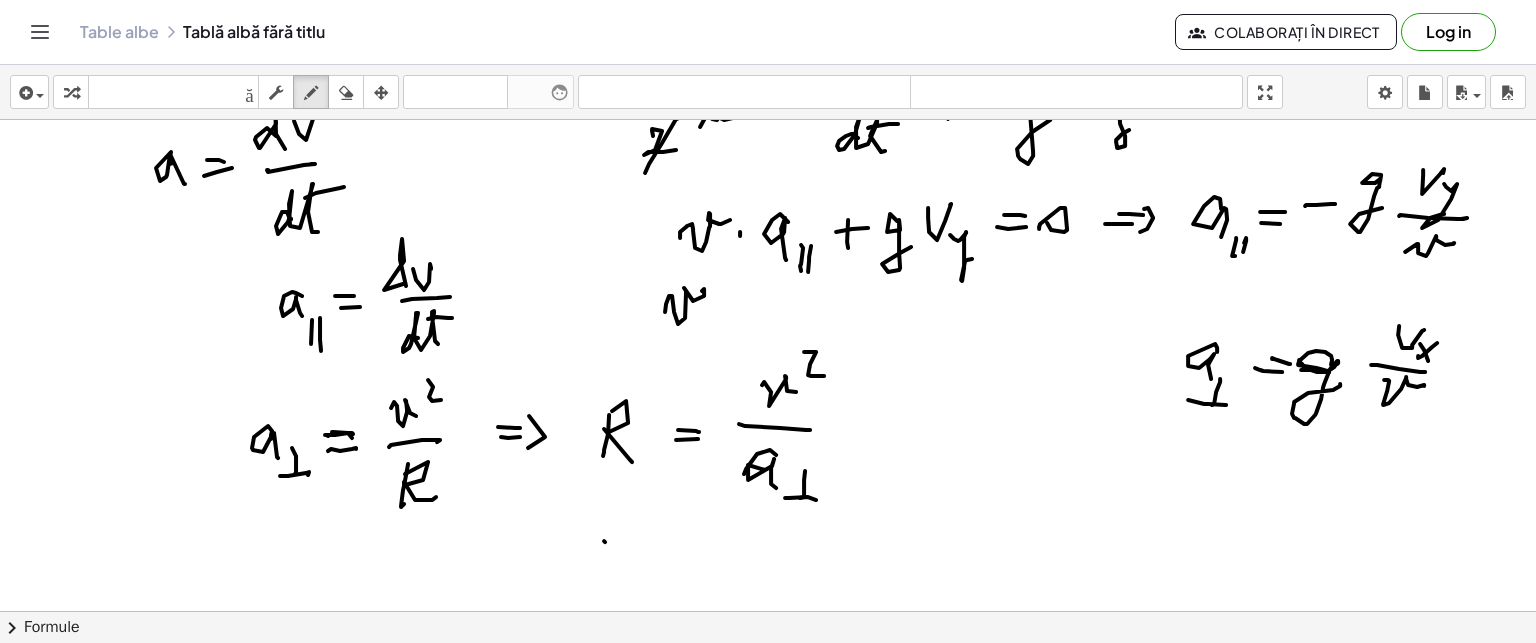 drag, startPoint x: 604, startPoint y: 540, endPoint x: 600, endPoint y: 560, distance: 20.396078 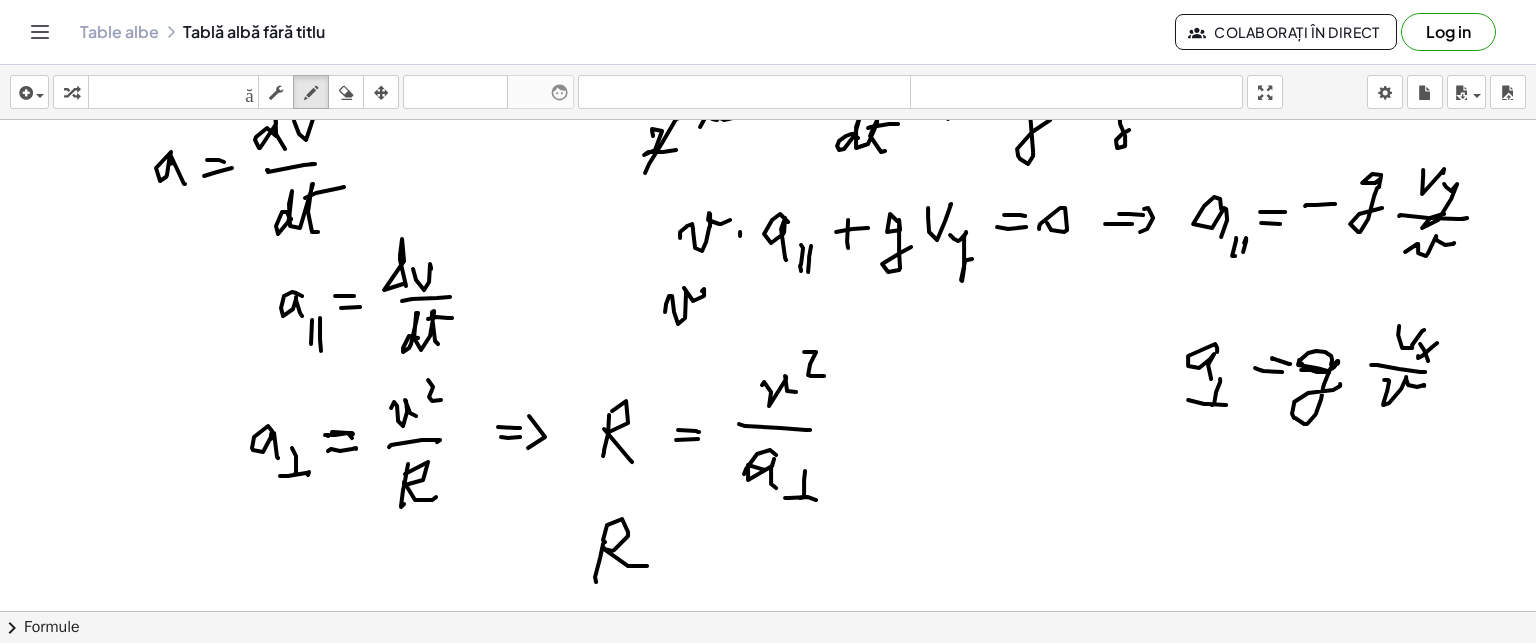 drag, startPoint x: 628, startPoint y: 535, endPoint x: 647, endPoint y: 565, distance: 35.510563 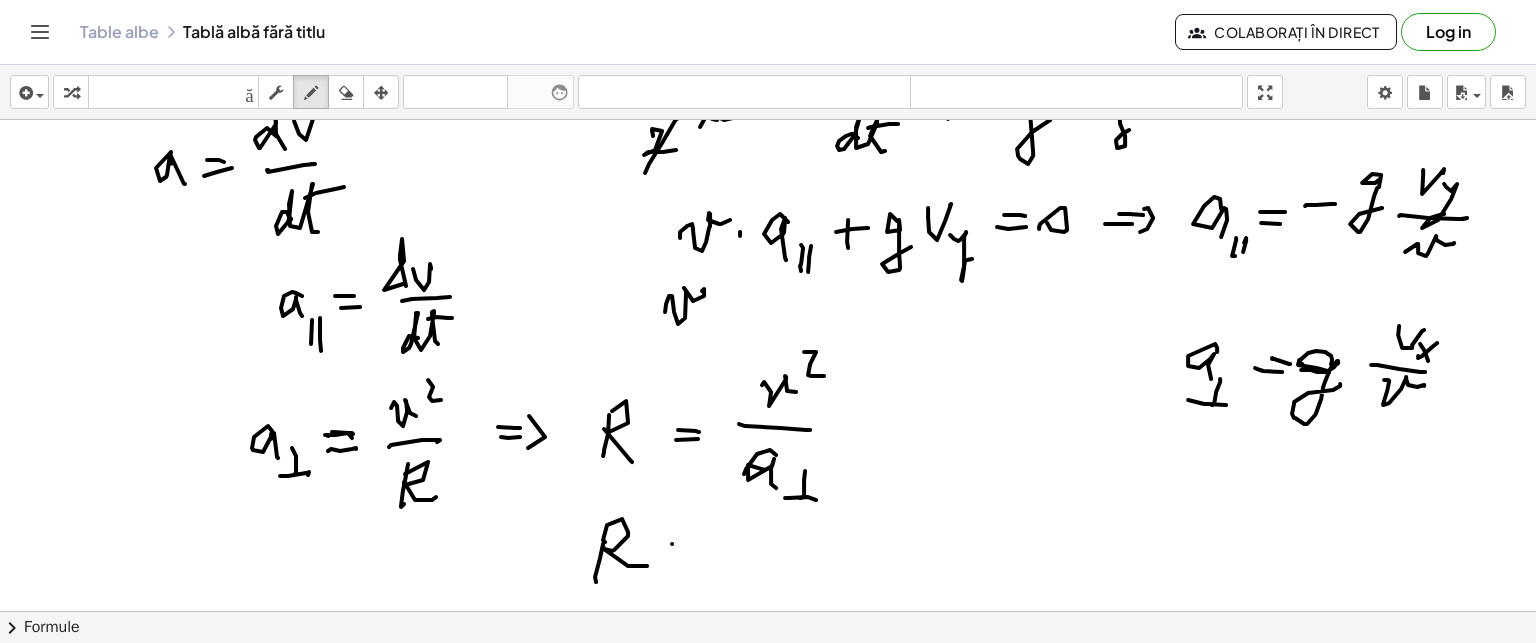 click at bounding box center [768, -246] 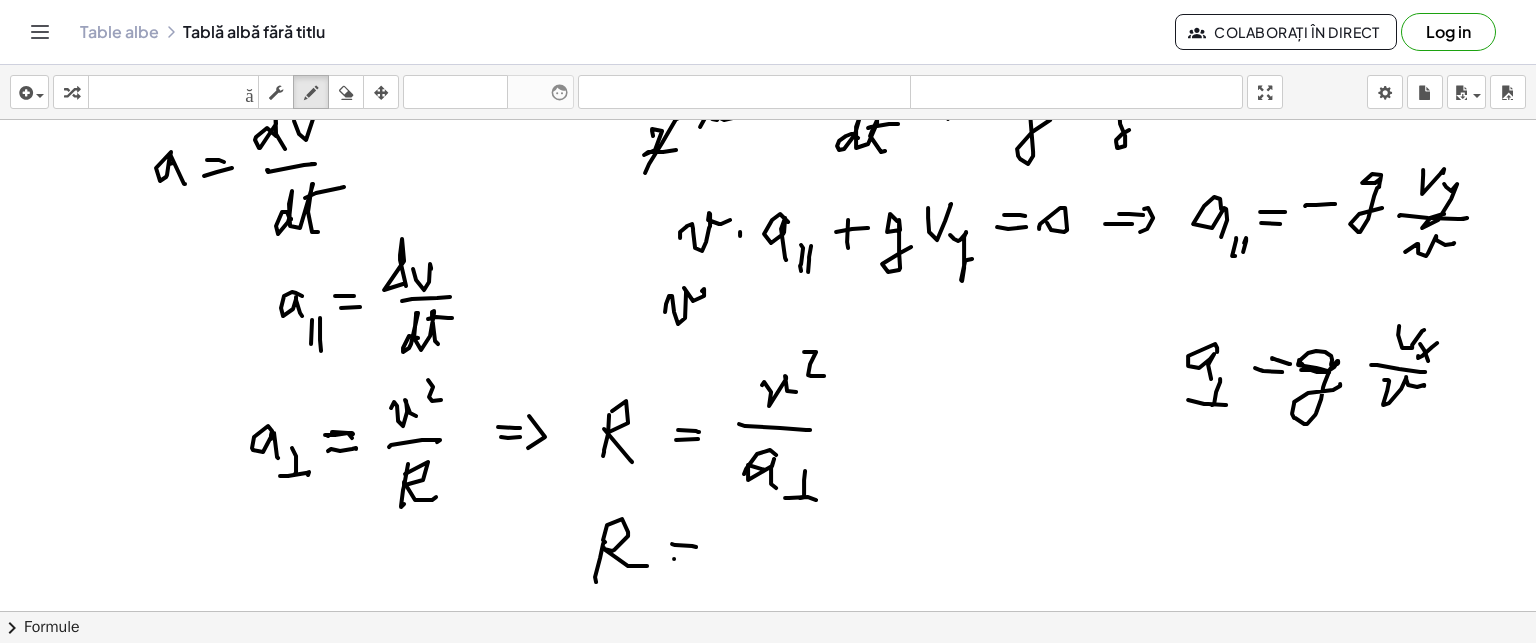 click at bounding box center [768, -246] 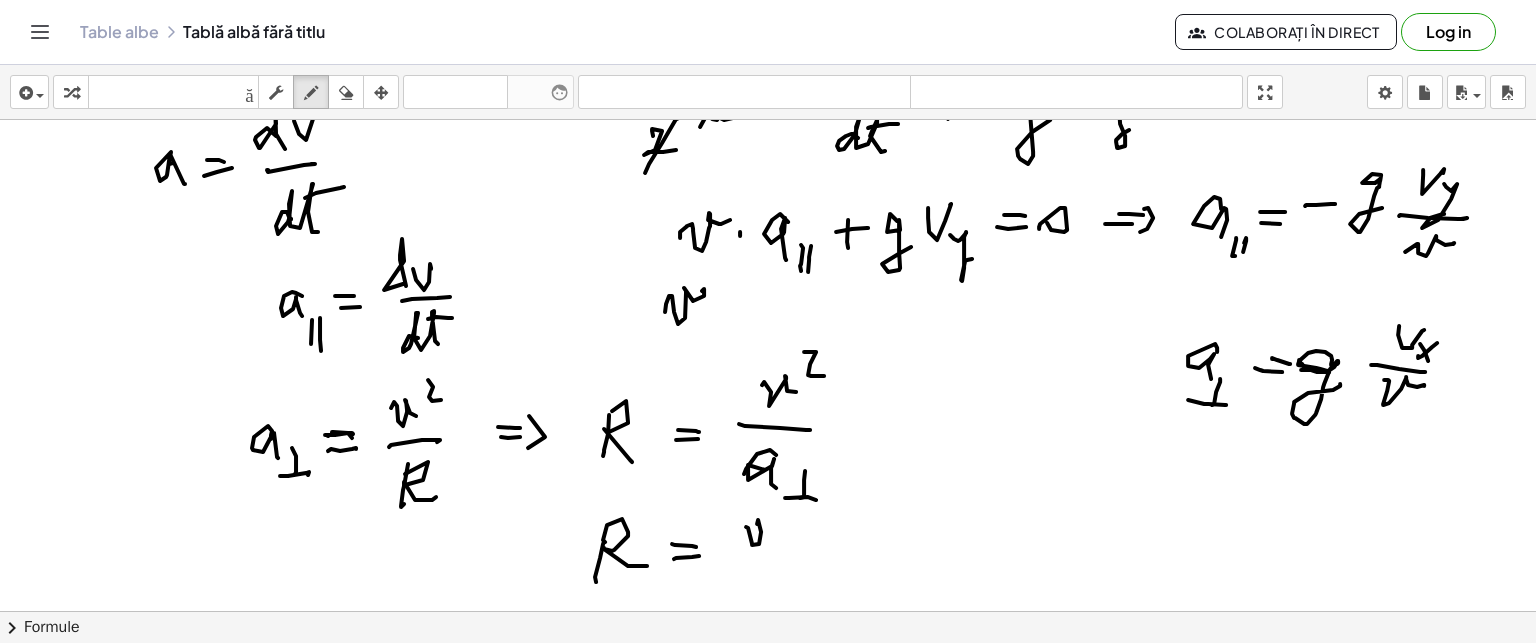 click at bounding box center [768, -246] 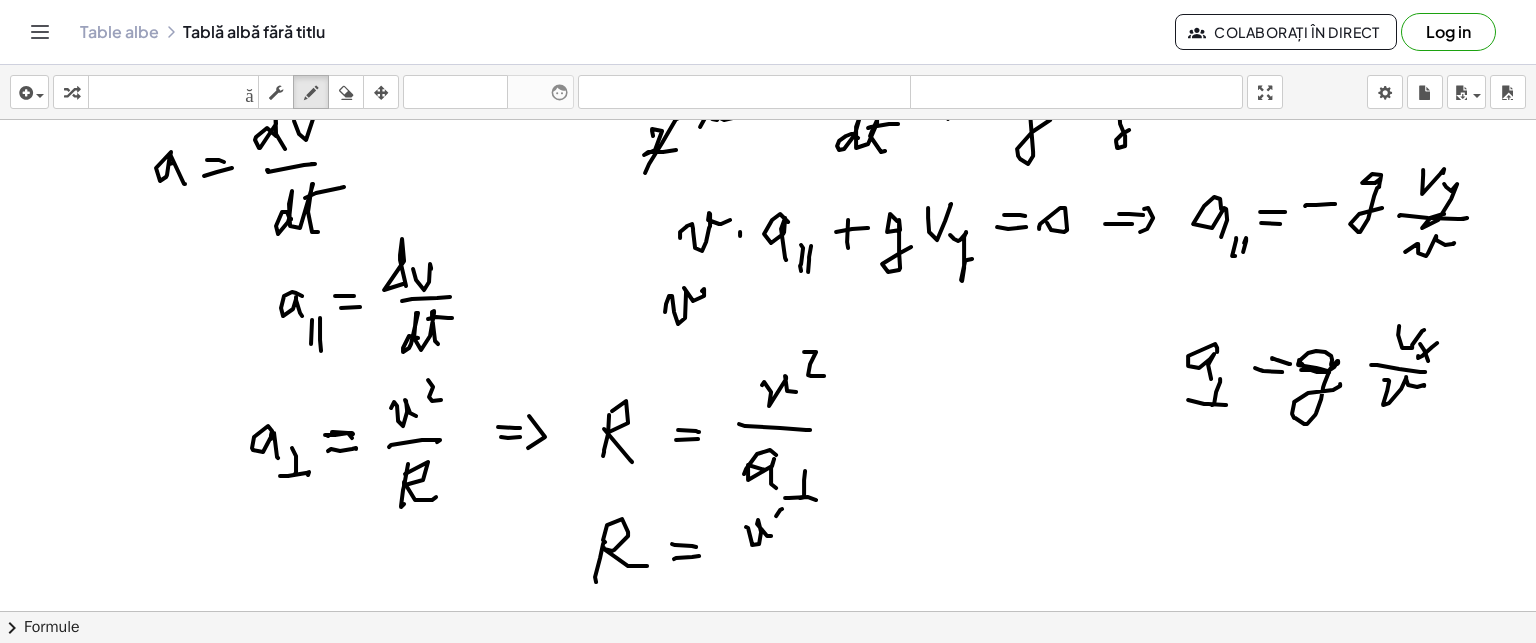 click at bounding box center (768, -246) 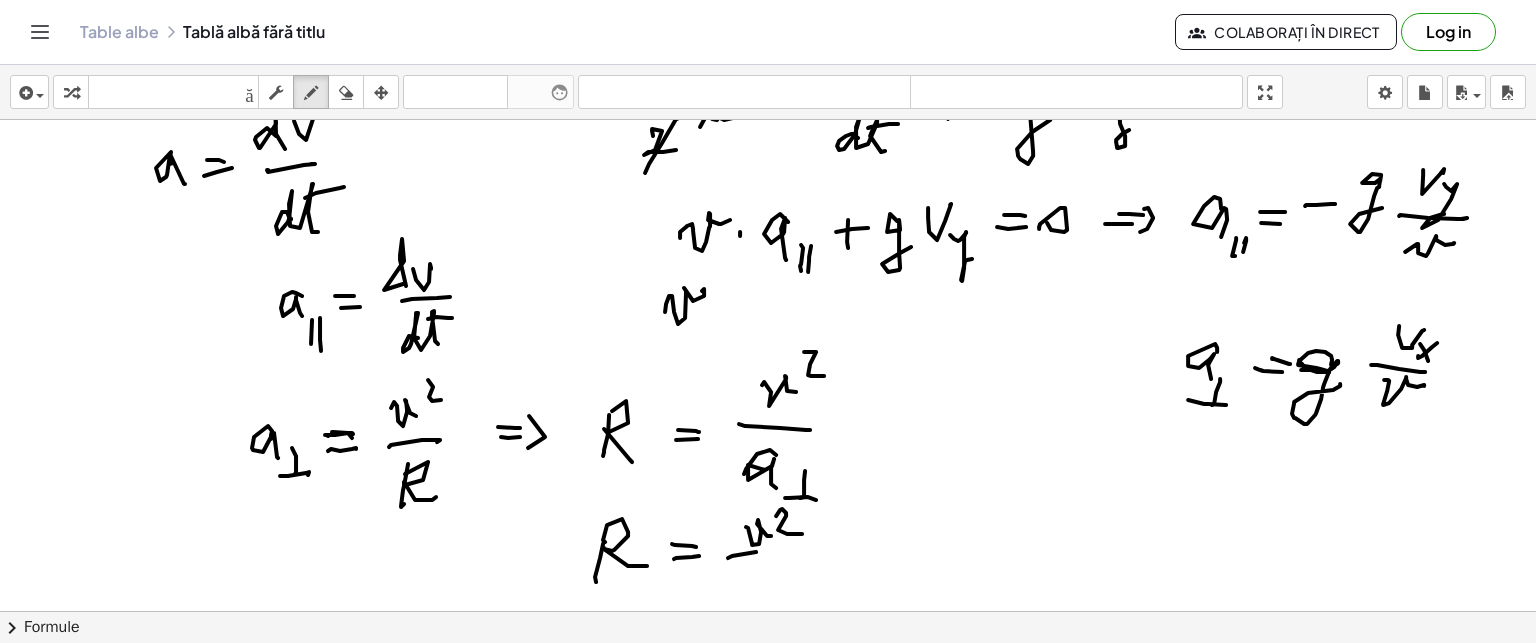 click at bounding box center (768, -246) 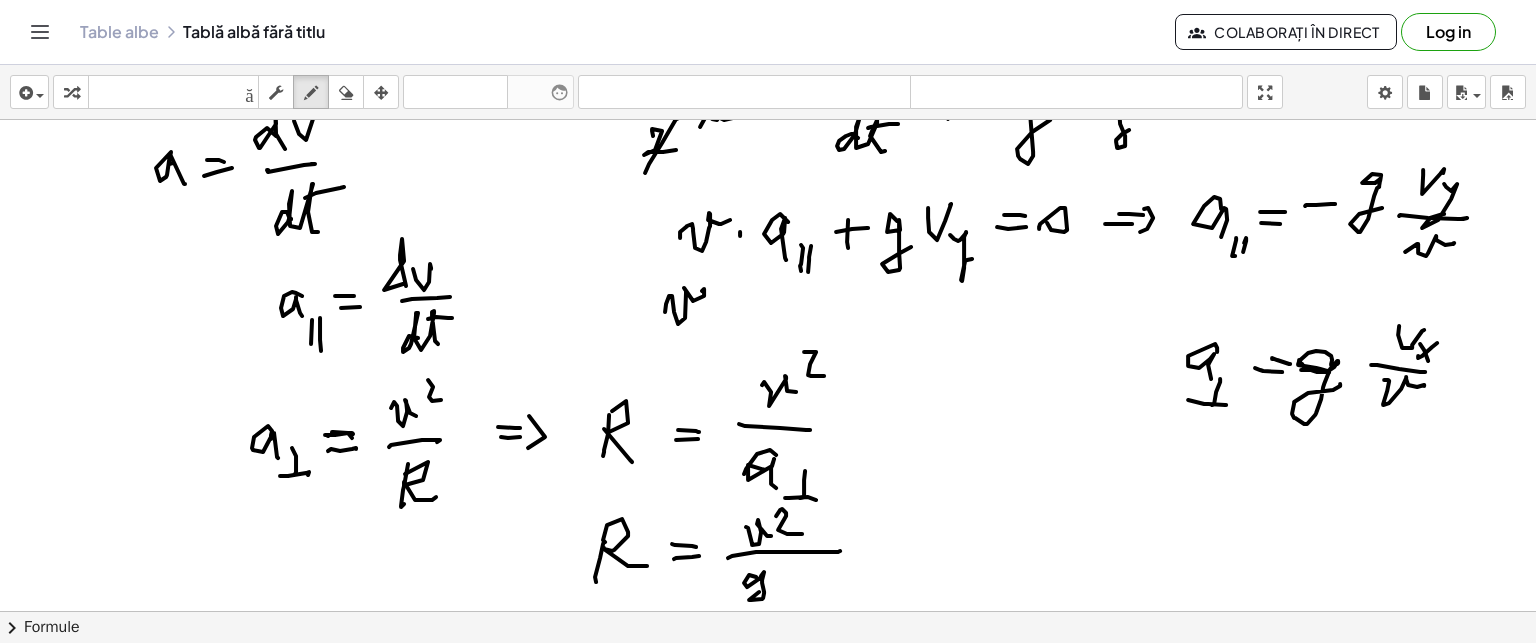 click at bounding box center (768, -246) 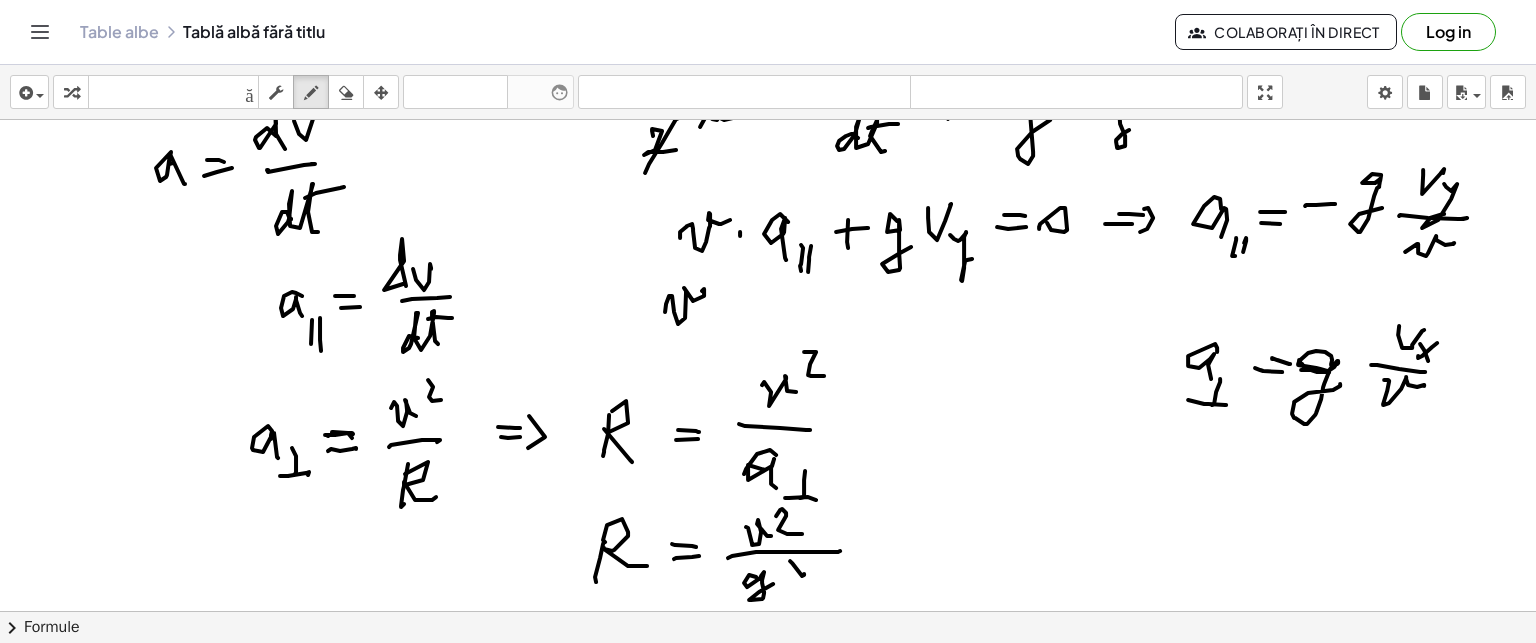 drag, startPoint x: 802, startPoint y: 575, endPoint x: 833, endPoint y: 574, distance: 31.016125 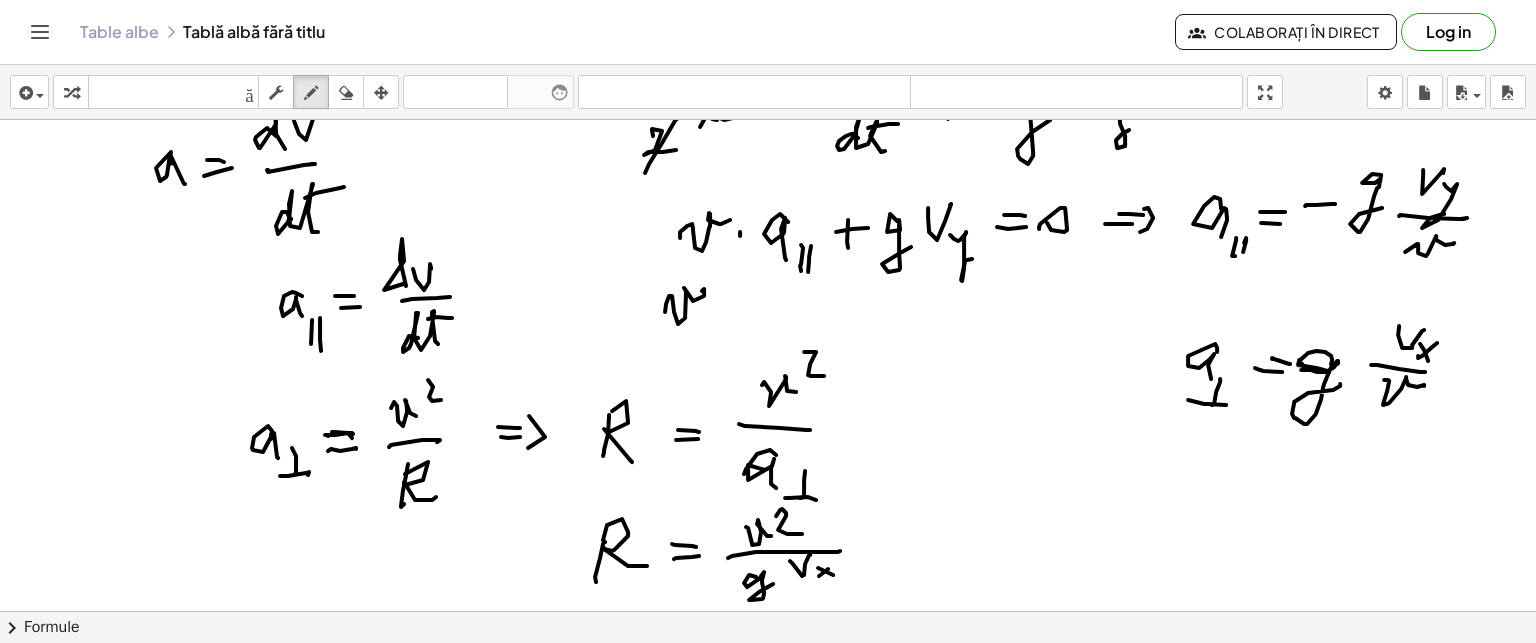 click at bounding box center [768, -246] 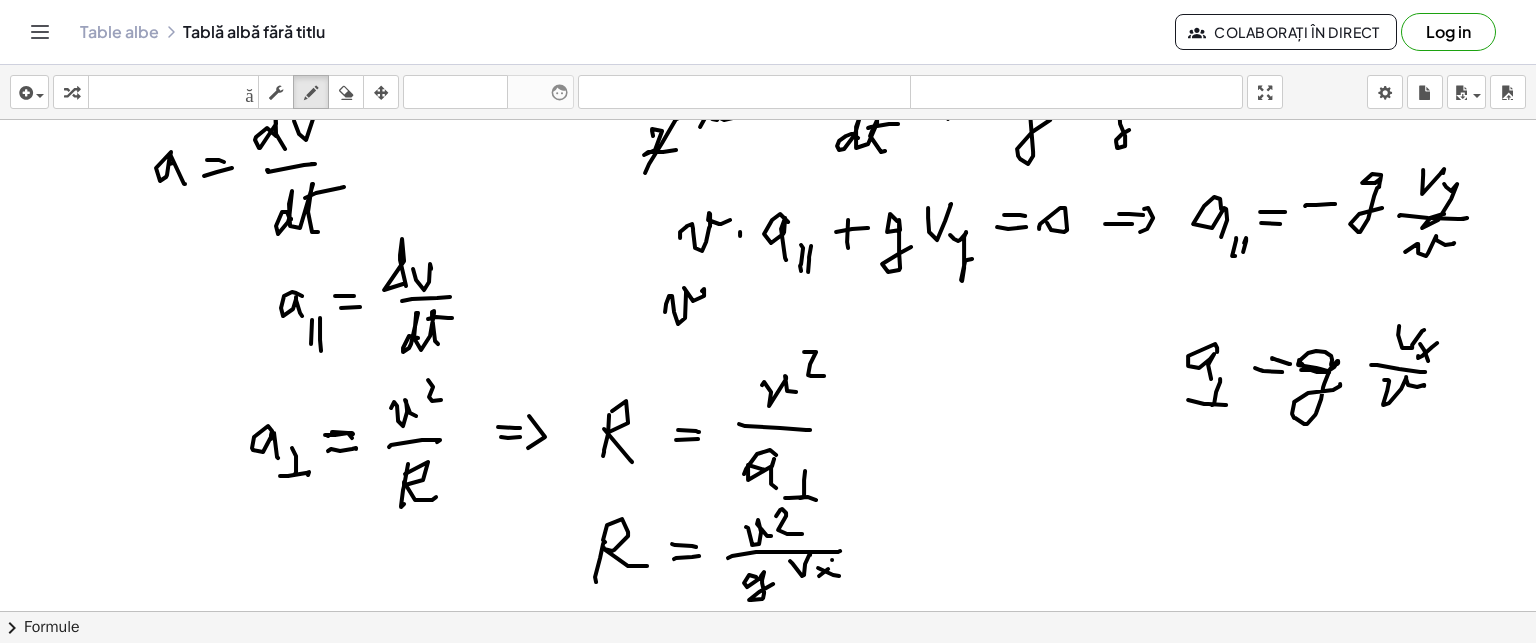 click at bounding box center (768, -246) 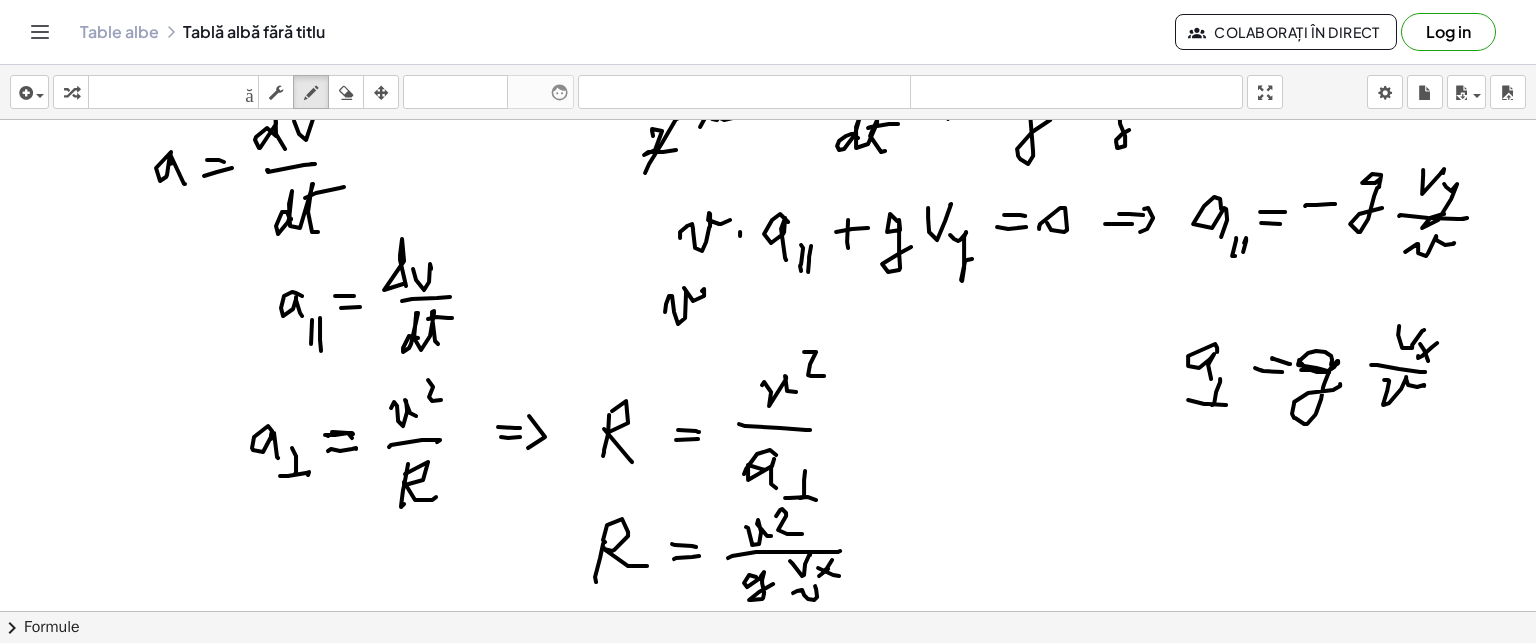 drag, startPoint x: 802, startPoint y: 589, endPoint x: 832, endPoint y: 577, distance: 32.31099 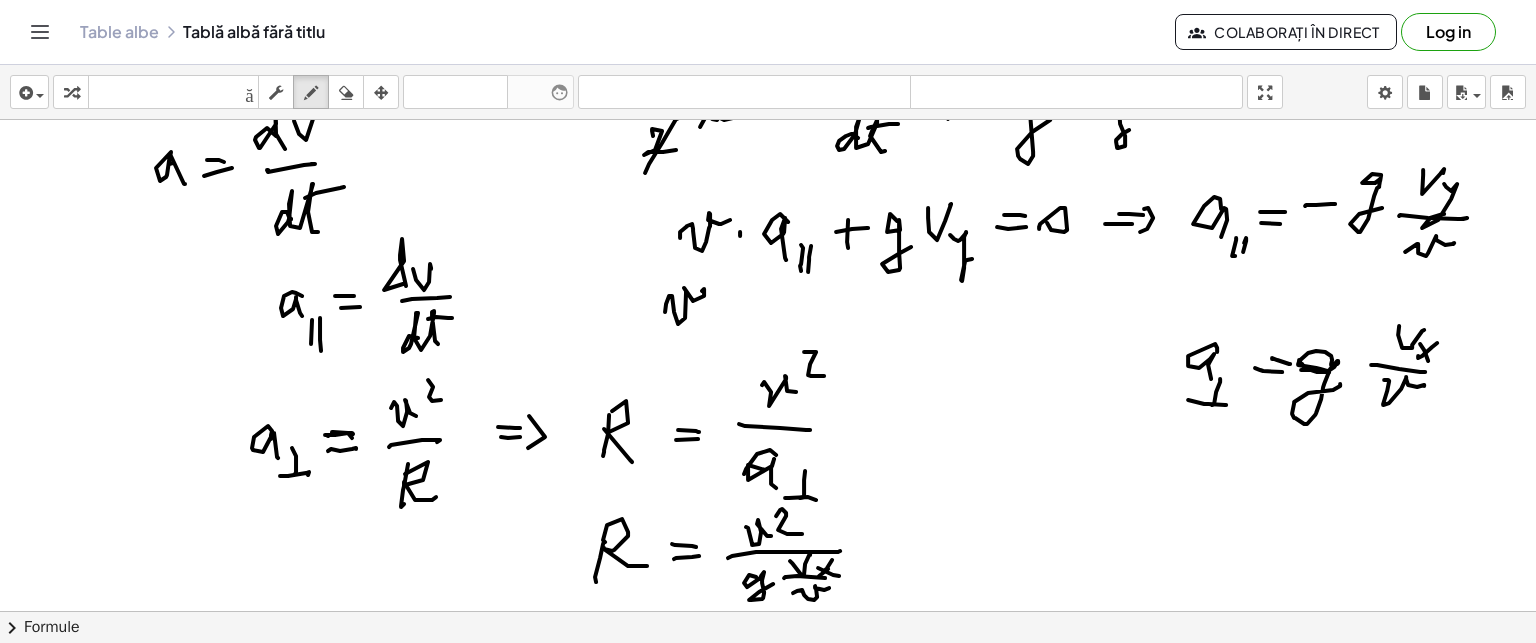 drag, startPoint x: 784, startPoint y: 577, endPoint x: 841, endPoint y: 577, distance: 57 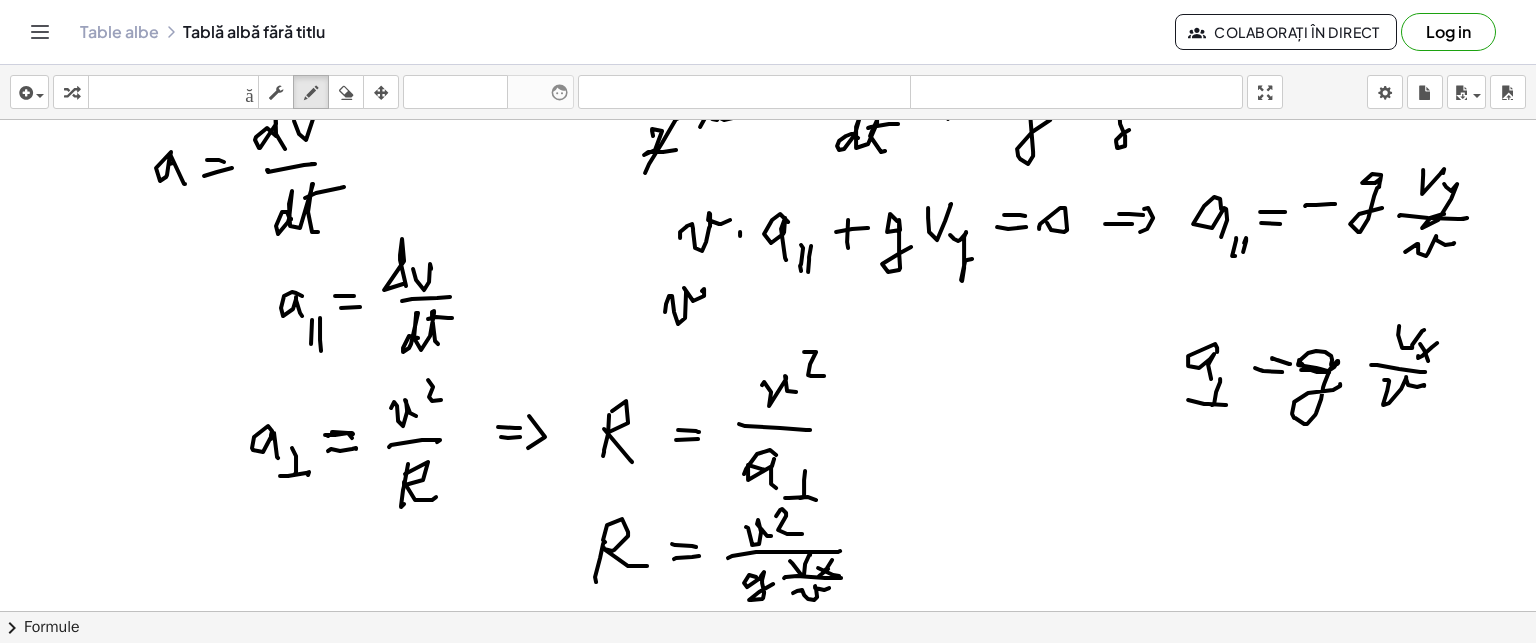 drag, startPoint x: 890, startPoint y: 528, endPoint x: 885, endPoint y: 543, distance: 15.811388 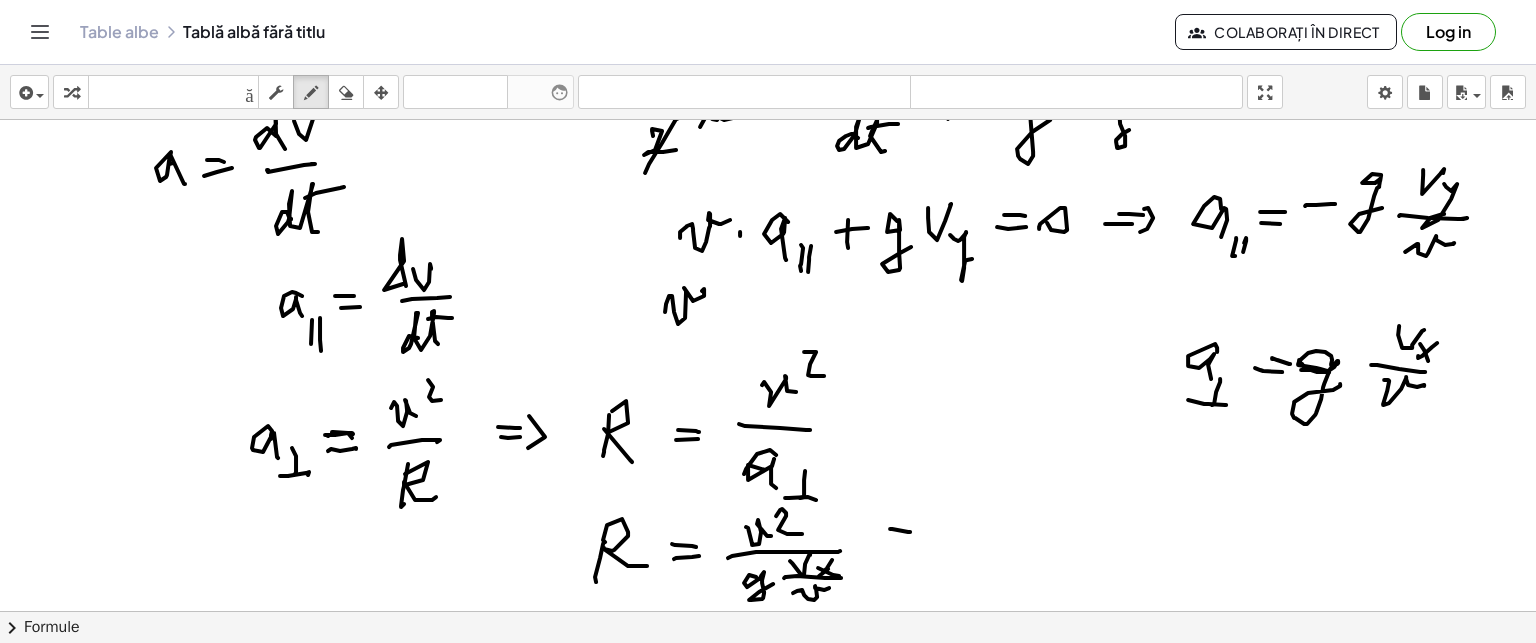 drag, startPoint x: 885, startPoint y: 543, endPoint x: 952, endPoint y: 525, distance: 69.375786 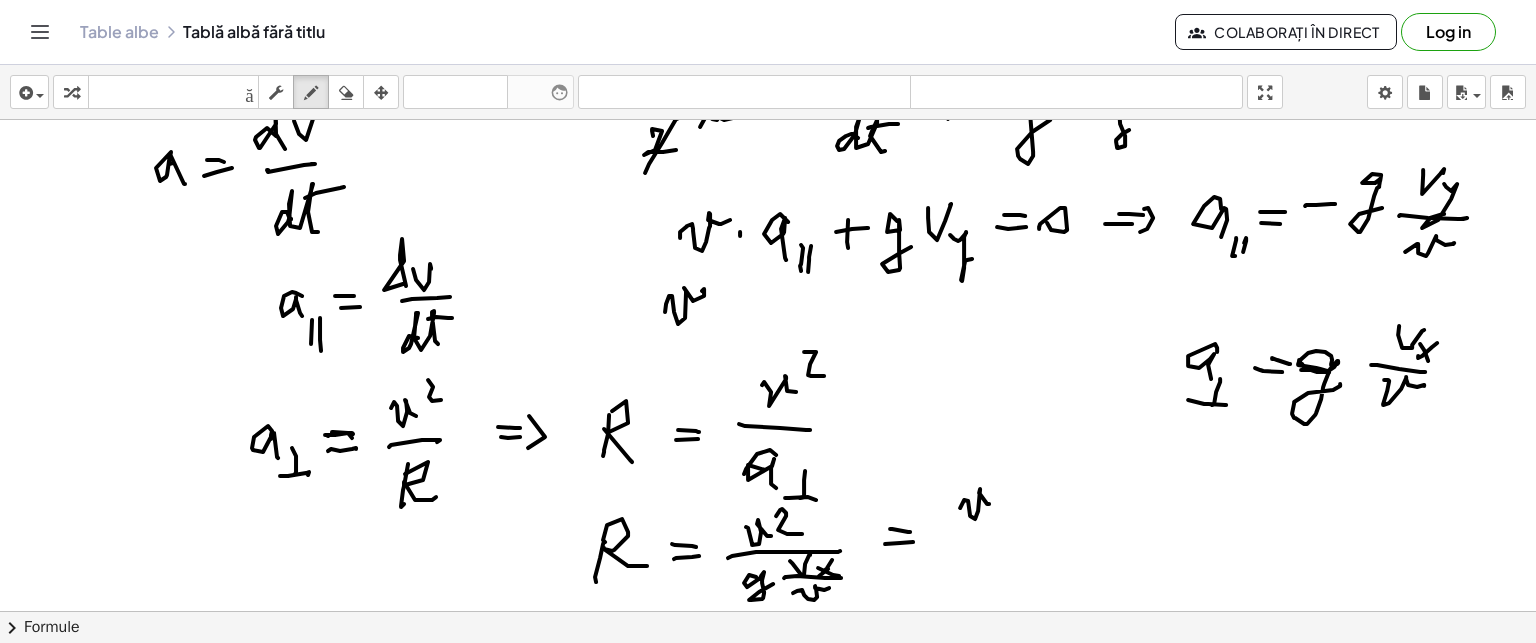 drag, startPoint x: 968, startPoint y: 500, endPoint x: 999, endPoint y: 492, distance: 32.01562 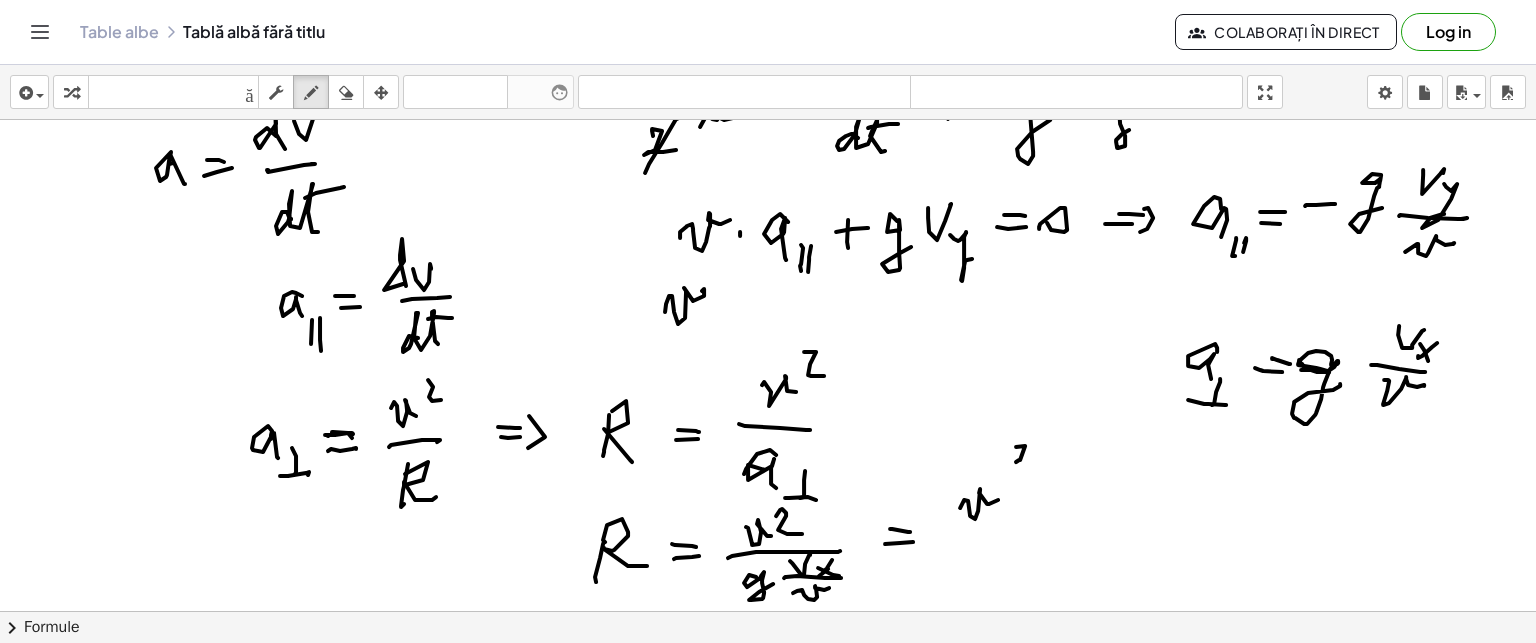drag, startPoint x: 1019, startPoint y: 459, endPoint x: 969, endPoint y: 522, distance: 80.43009 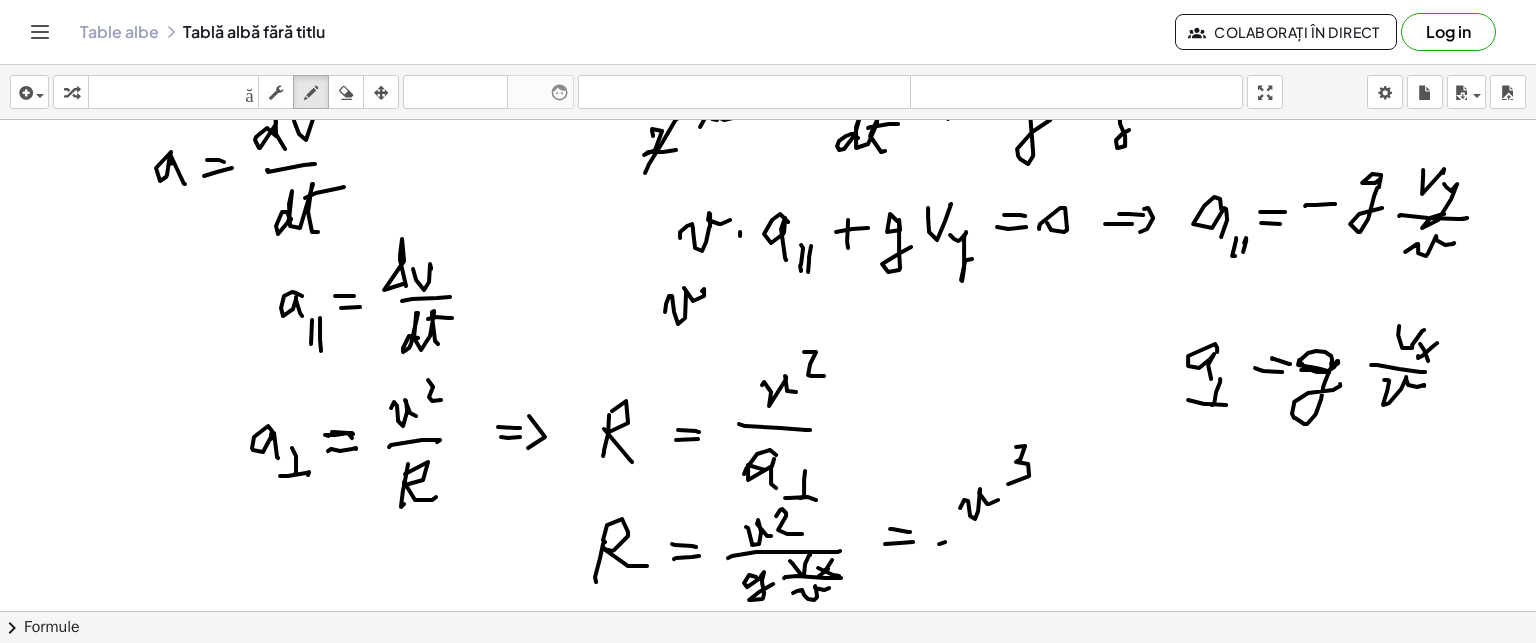 drag, startPoint x: 939, startPoint y: 543, endPoint x: 1030, endPoint y: 531, distance: 91.787796 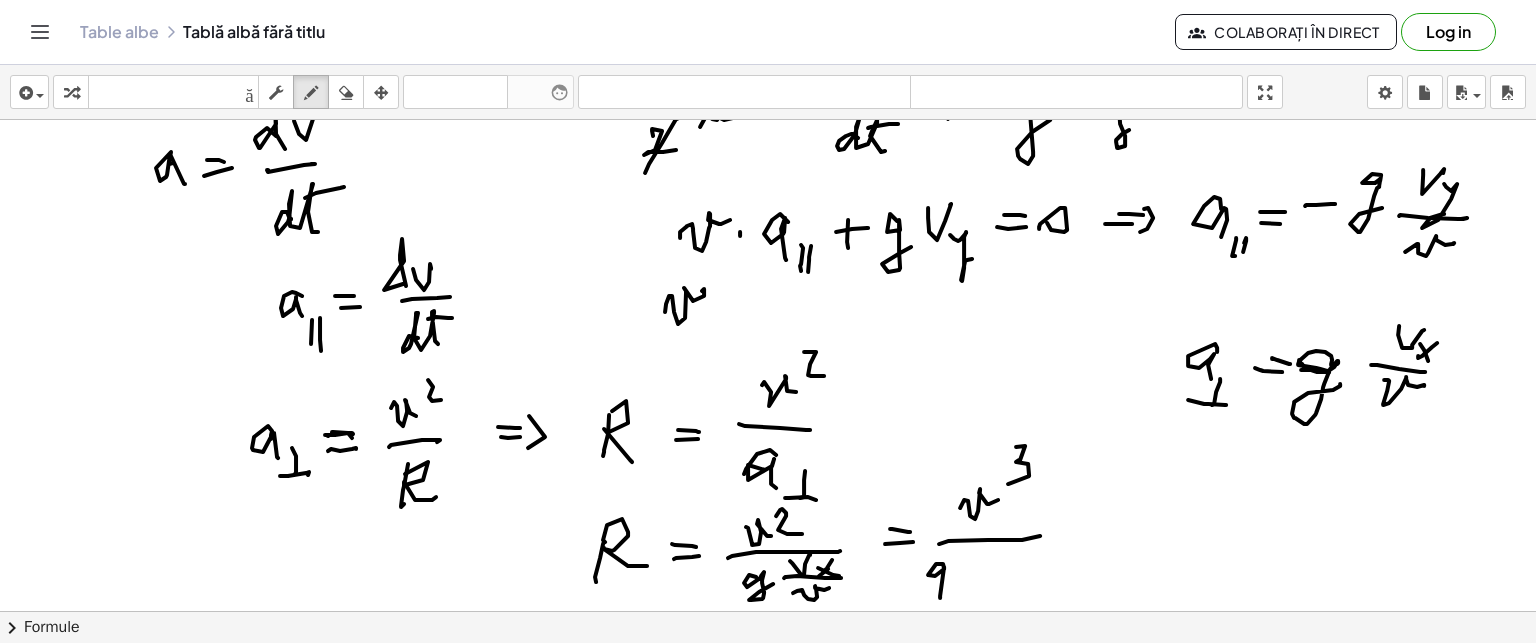 drag, startPoint x: 936, startPoint y: 563, endPoint x: 972, endPoint y: 562, distance: 36.013885 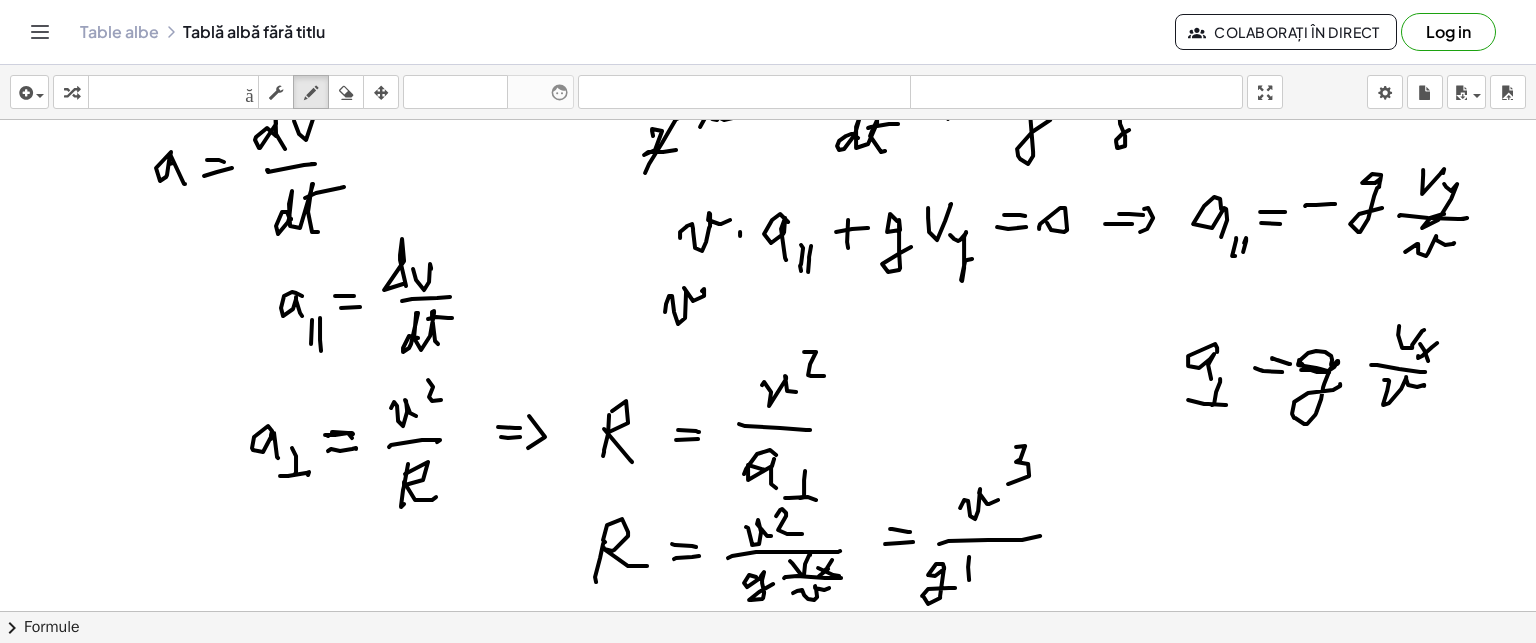 drag, startPoint x: 969, startPoint y: 579, endPoint x: 988, endPoint y: 566, distance: 23.021729 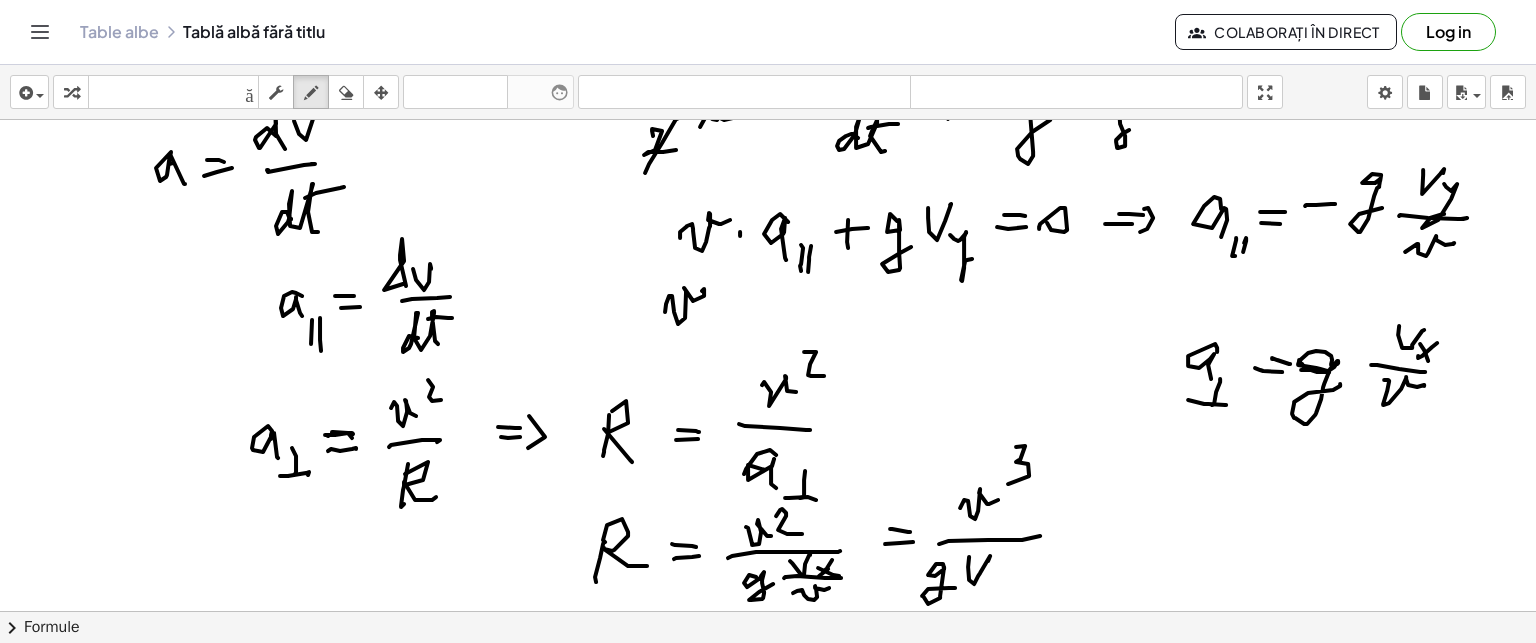 click at bounding box center [768, -246] 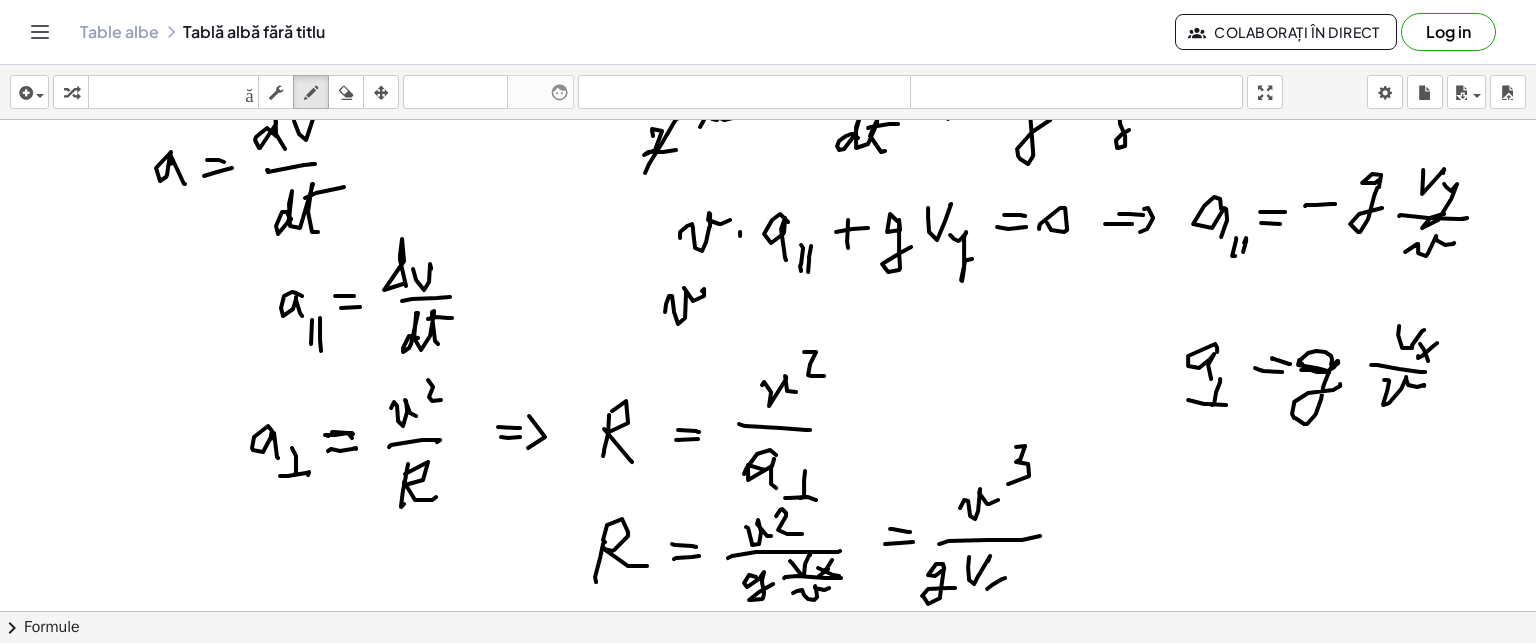 drag, startPoint x: 988, startPoint y: 574, endPoint x: 1012, endPoint y: 583, distance: 25.632011 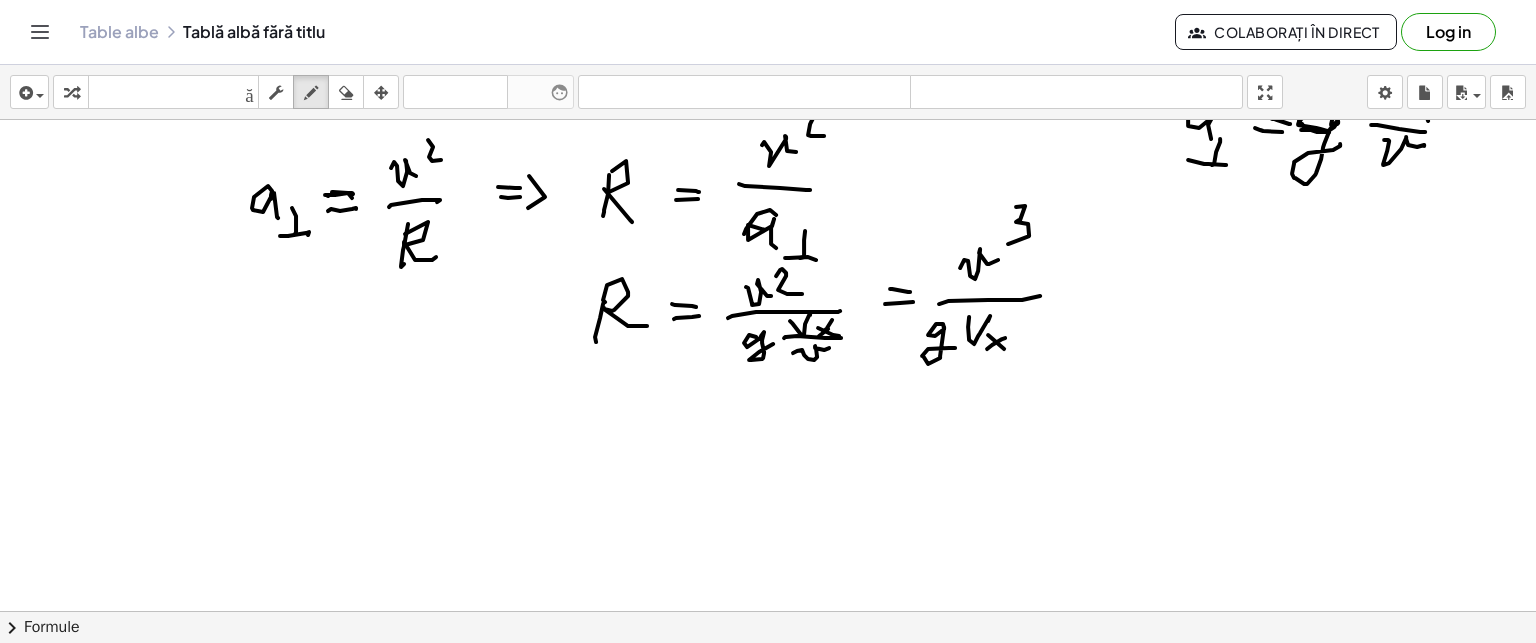 scroll, scrollTop: 1876, scrollLeft: 0, axis: vertical 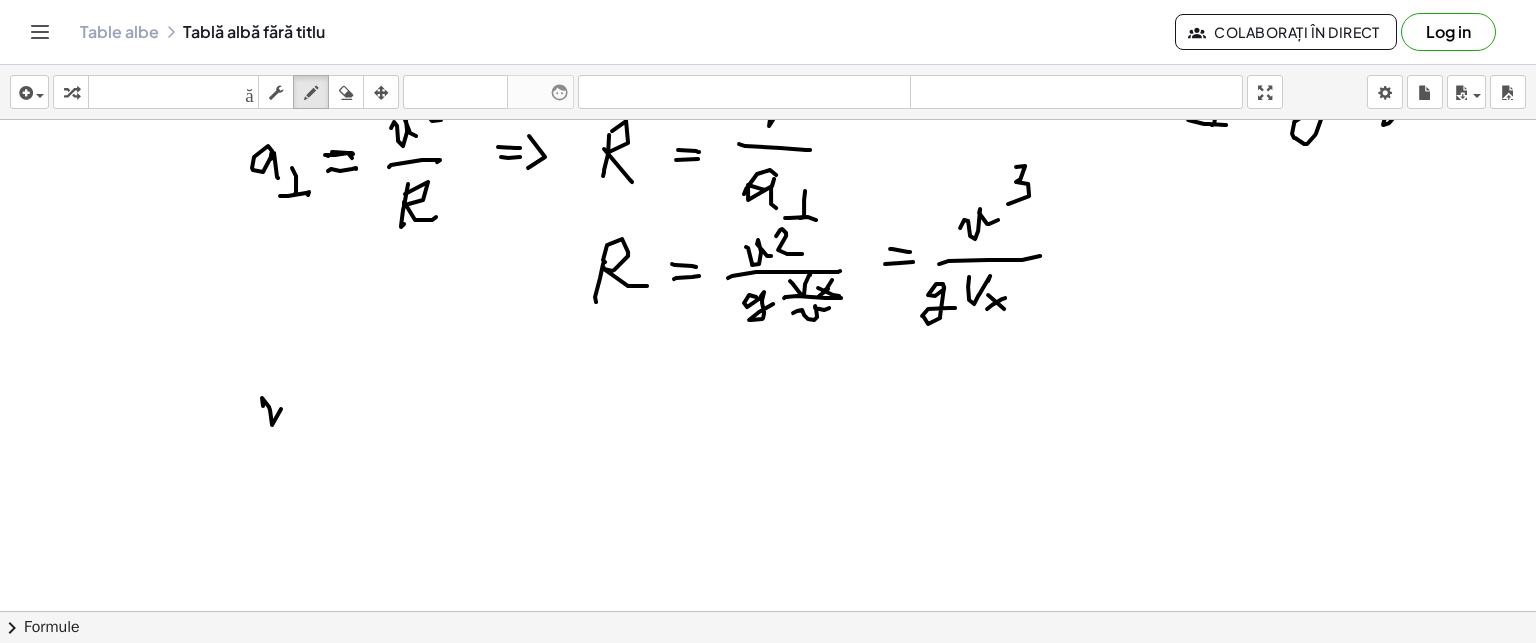 click at bounding box center [768, -526] 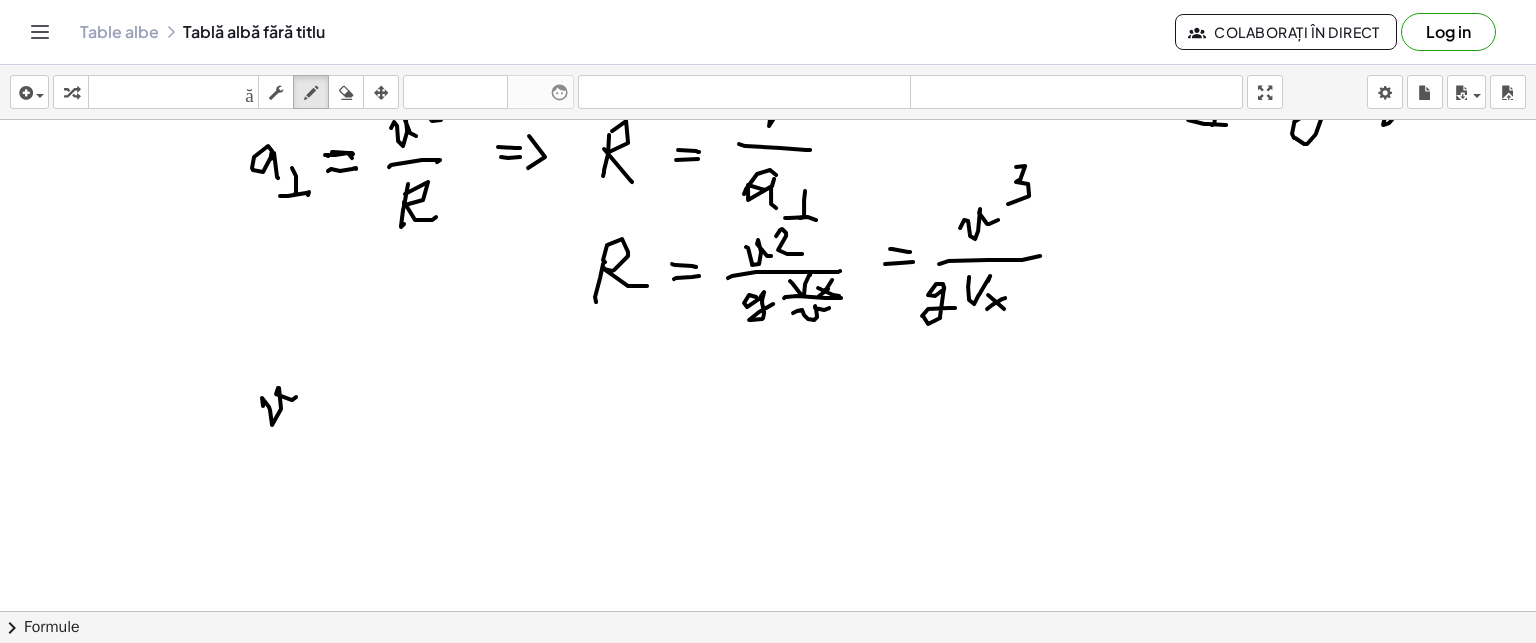 click at bounding box center [768, -526] 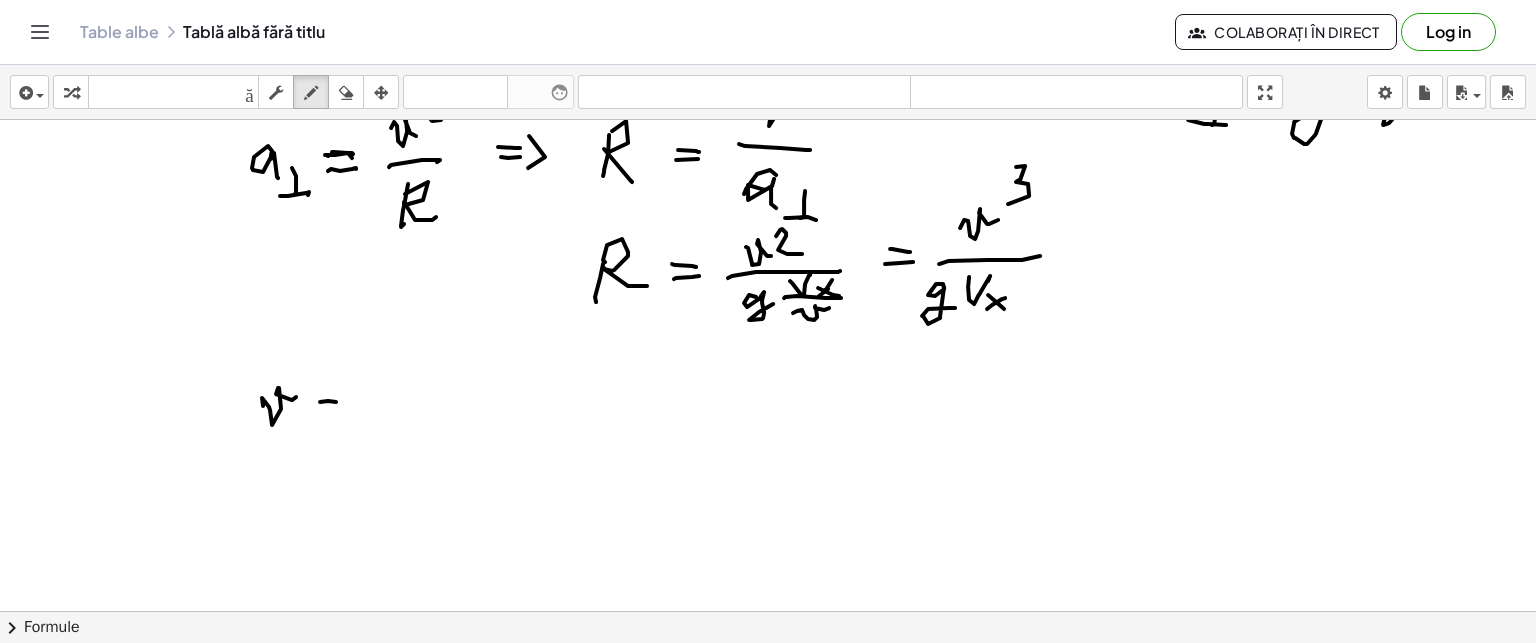 click at bounding box center [768, -526] 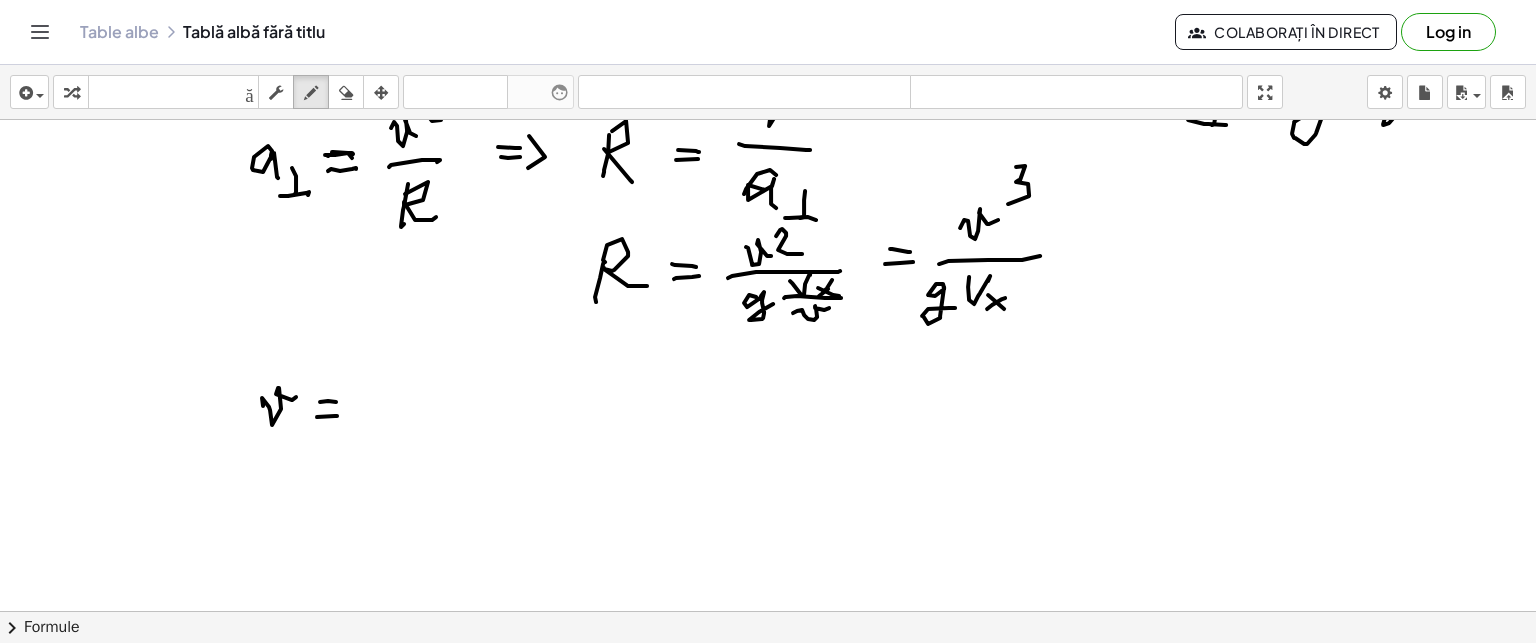 click at bounding box center (768, -526) 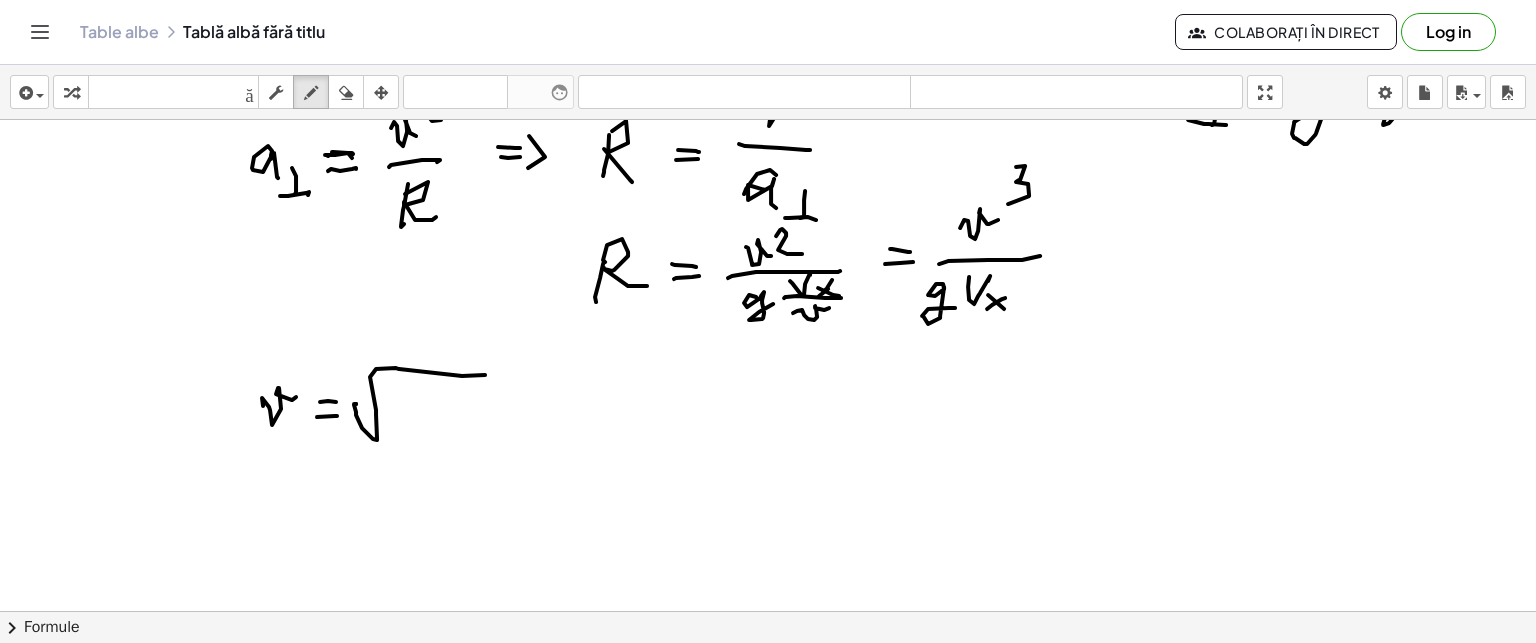 click at bounding box center (768, -526) 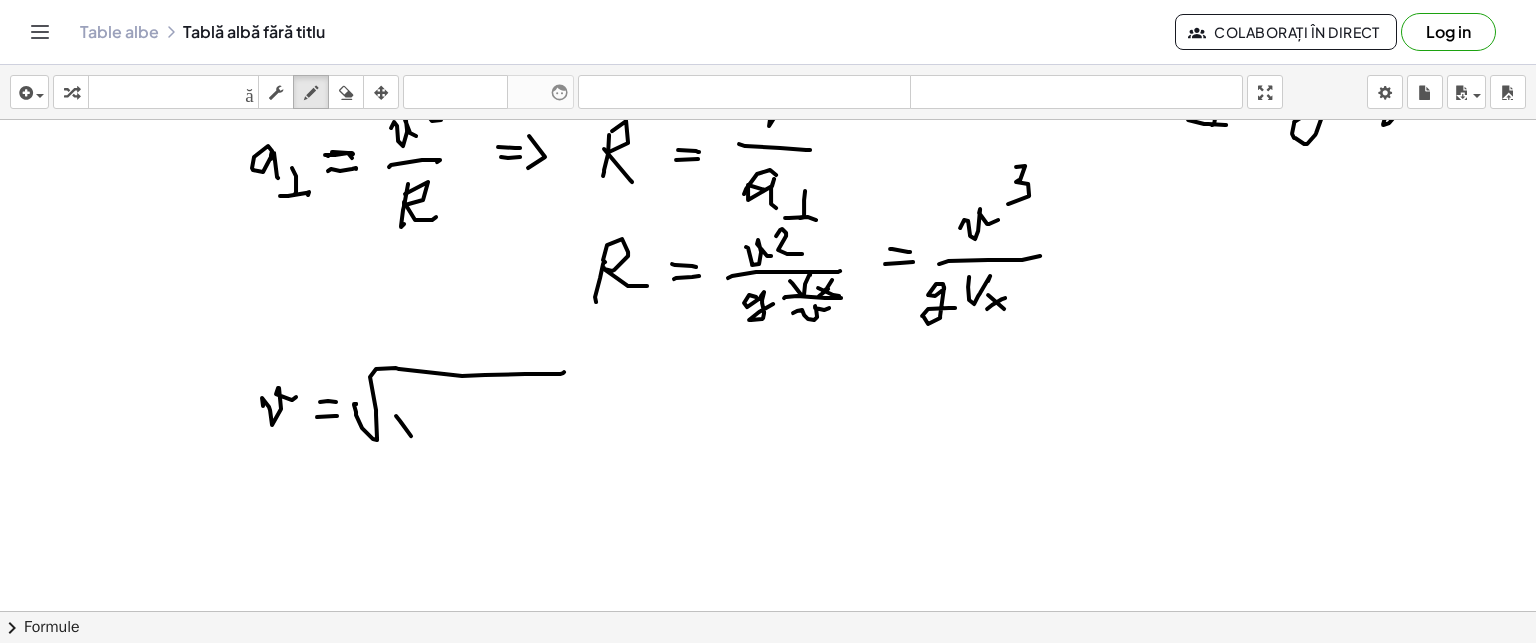 click at bounding box center [768, -526] 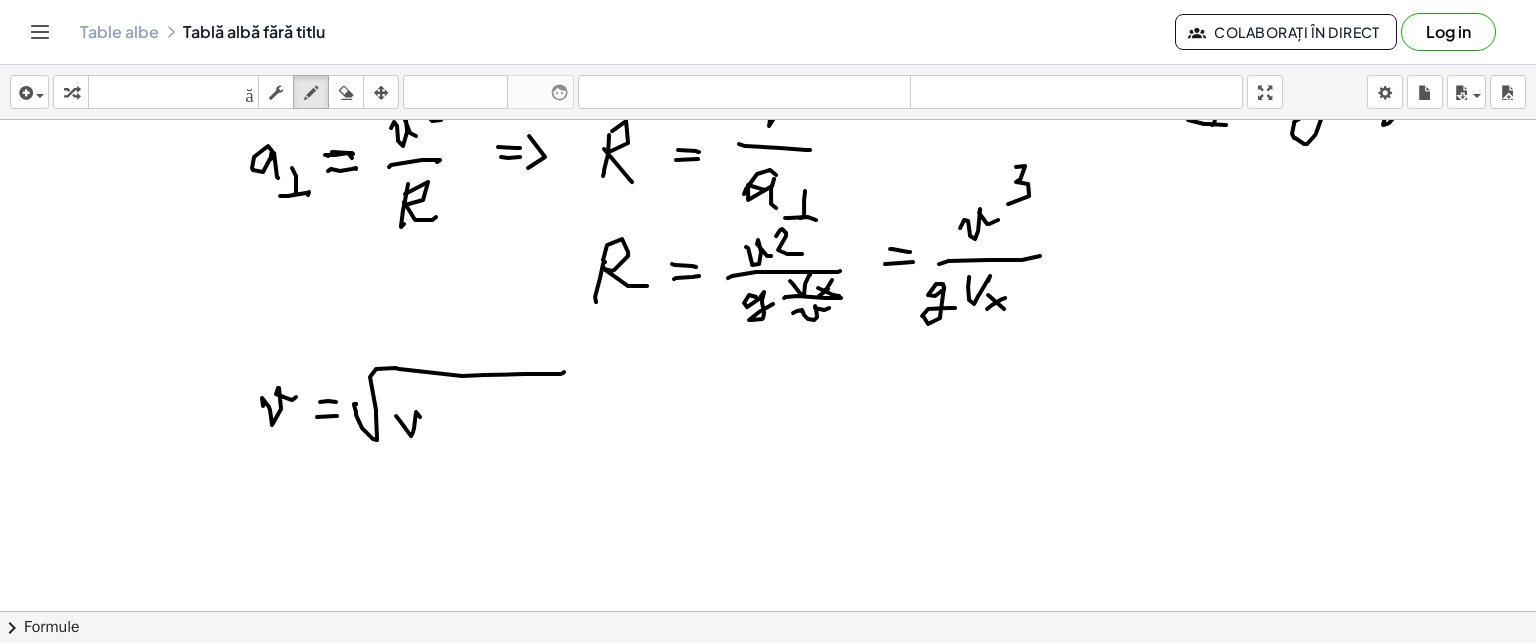 click at bounding box center (768, -526) 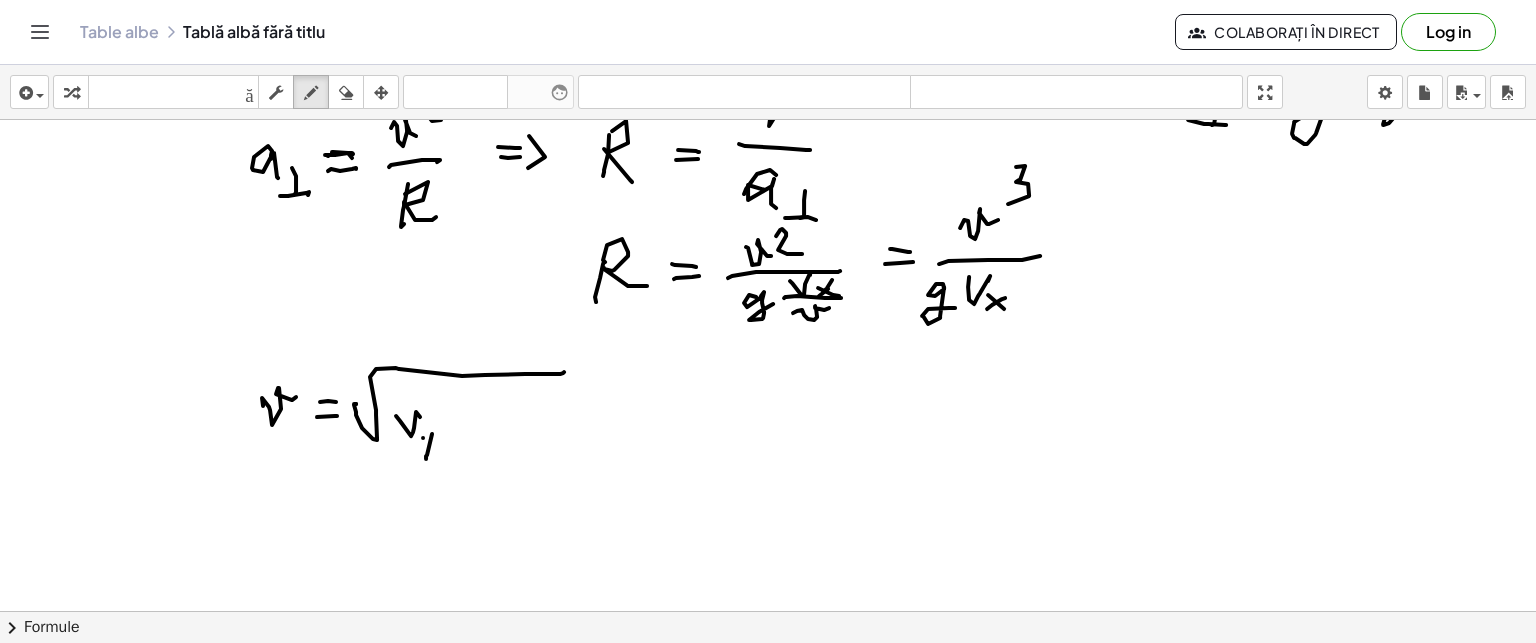 click at bounding box center (768, -526) 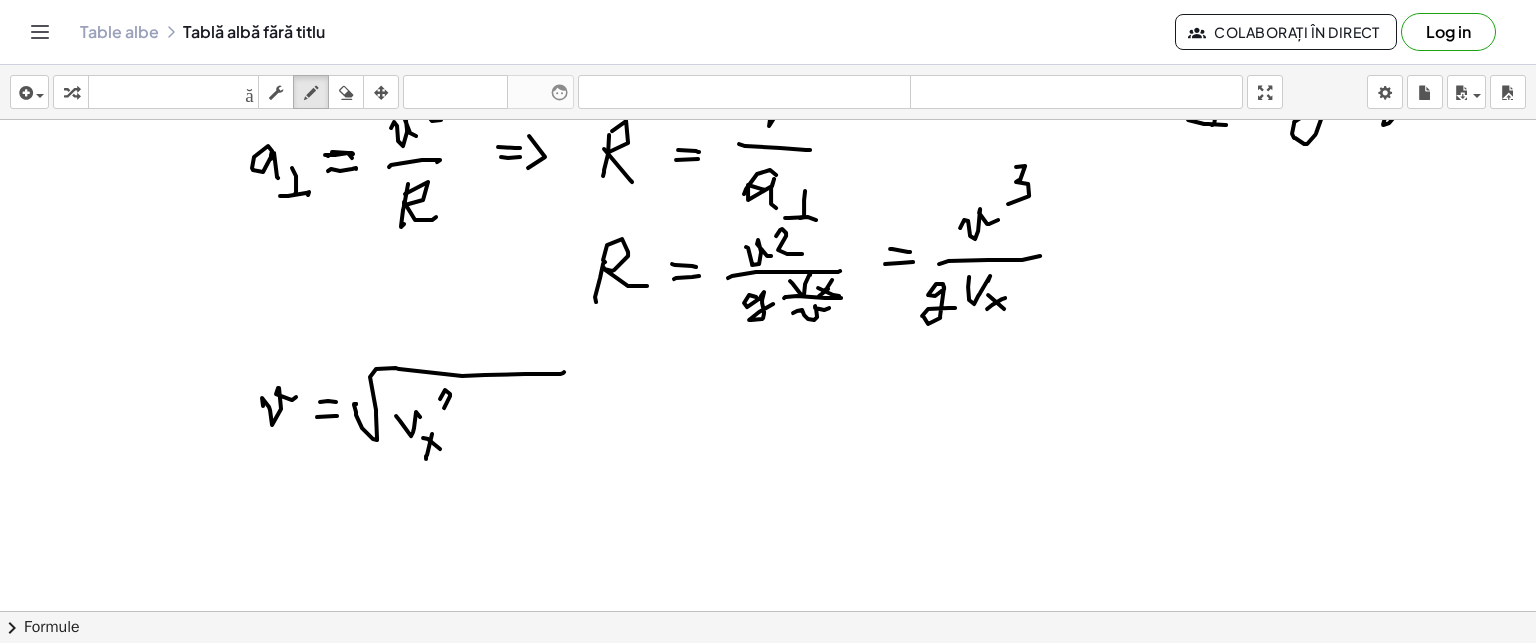 click at bounding box center [768, -526] 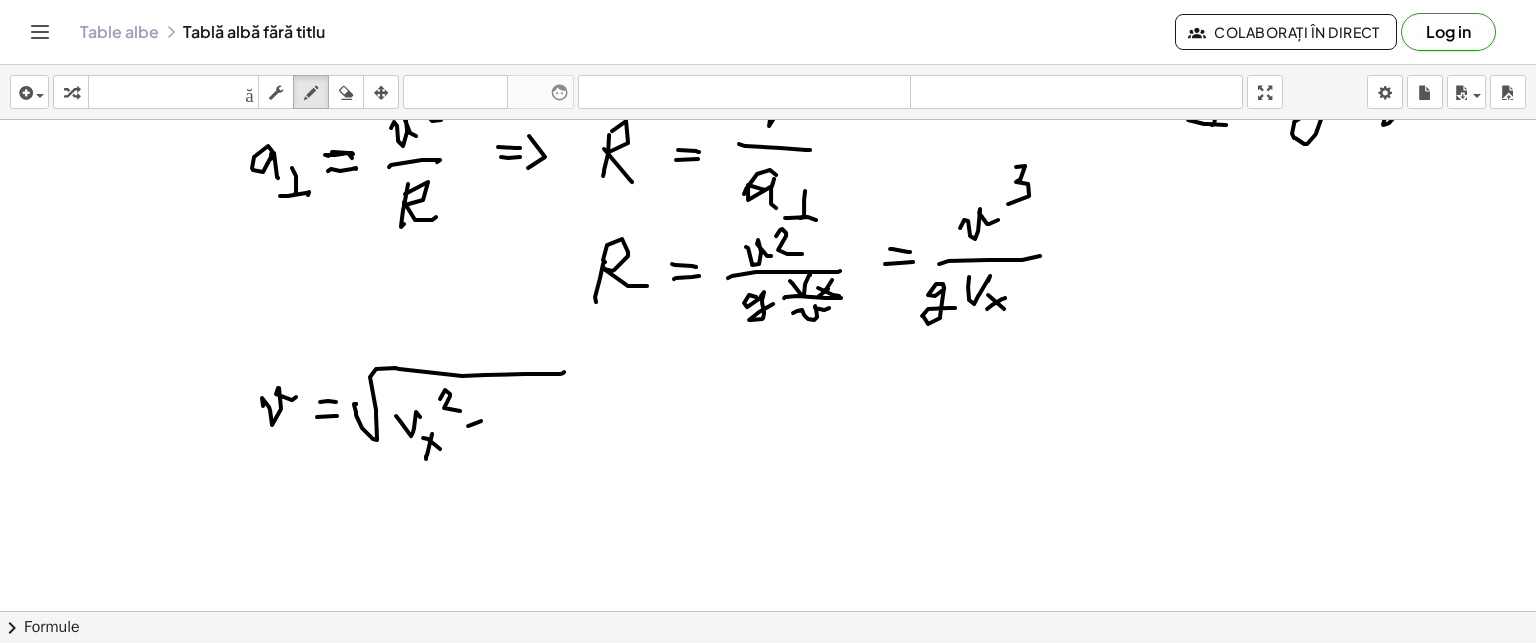 click at bounding box center (768, -526) 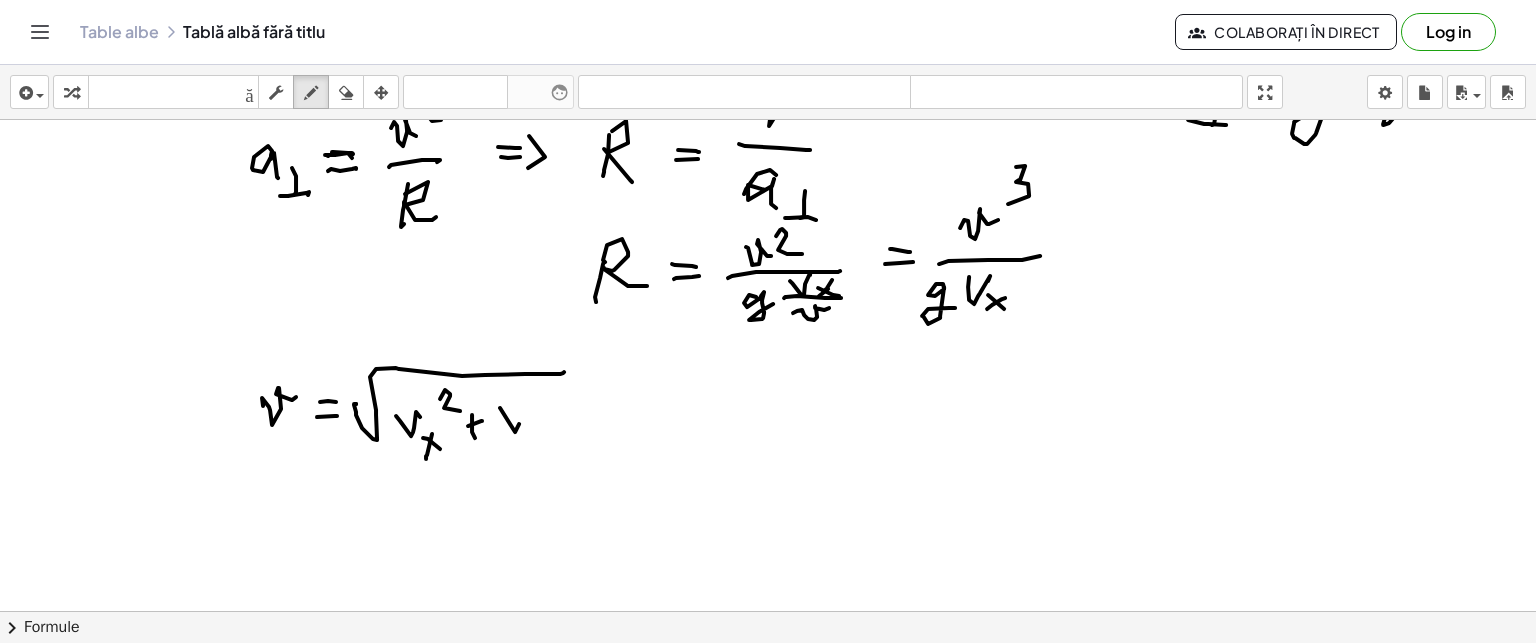 click at bounding box center (768, -526) 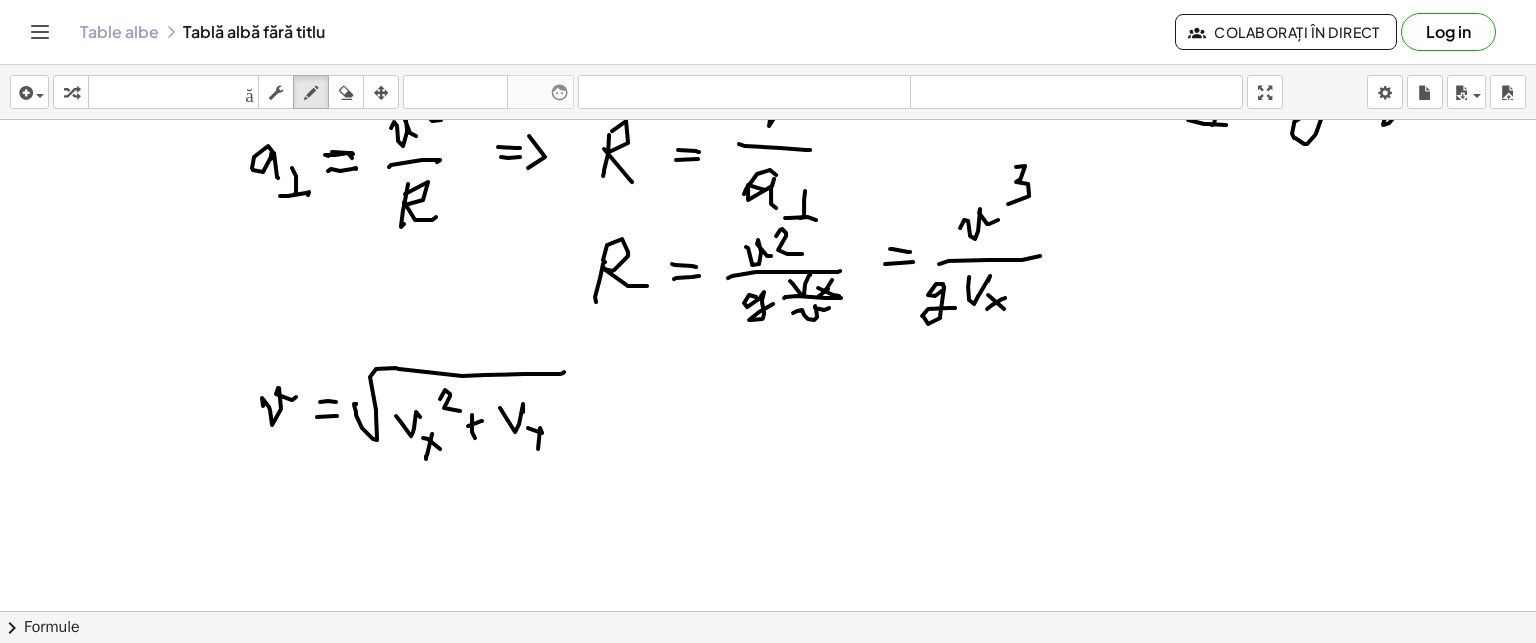 click at bounding box center [768, -526] 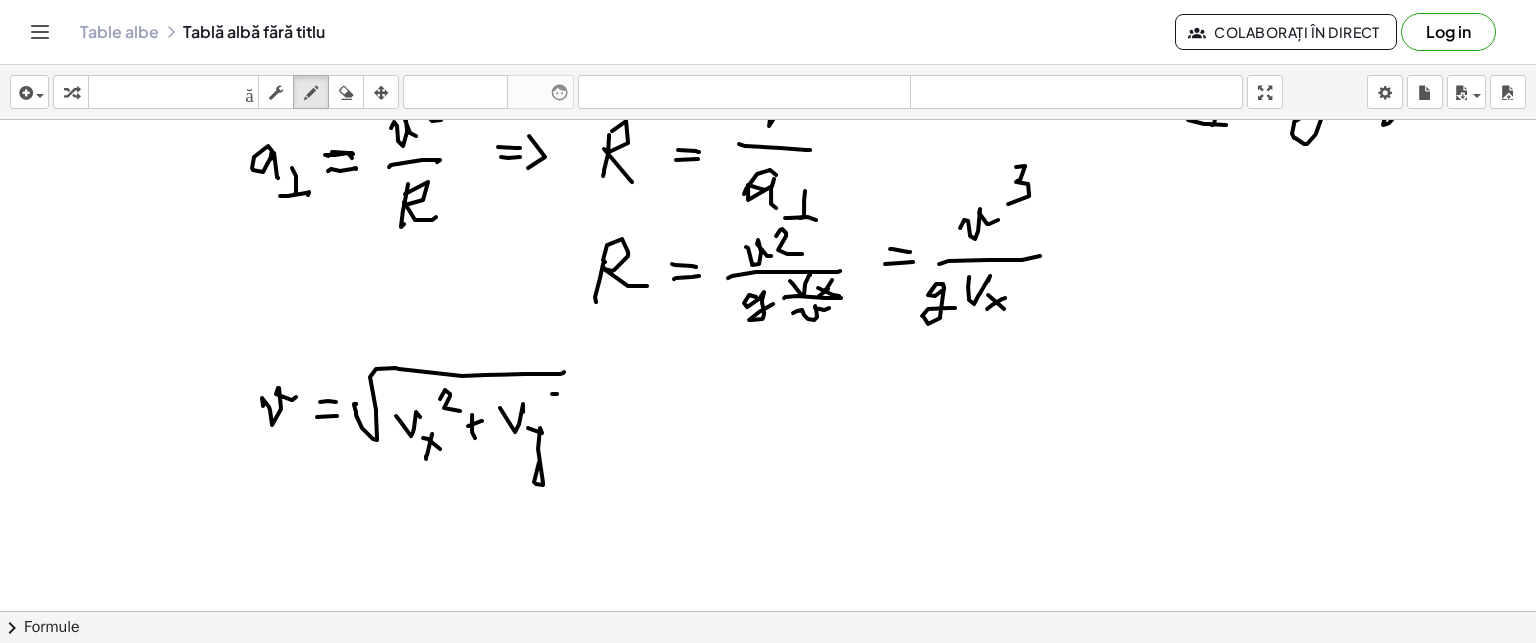 click at bounding box center [768, -526] 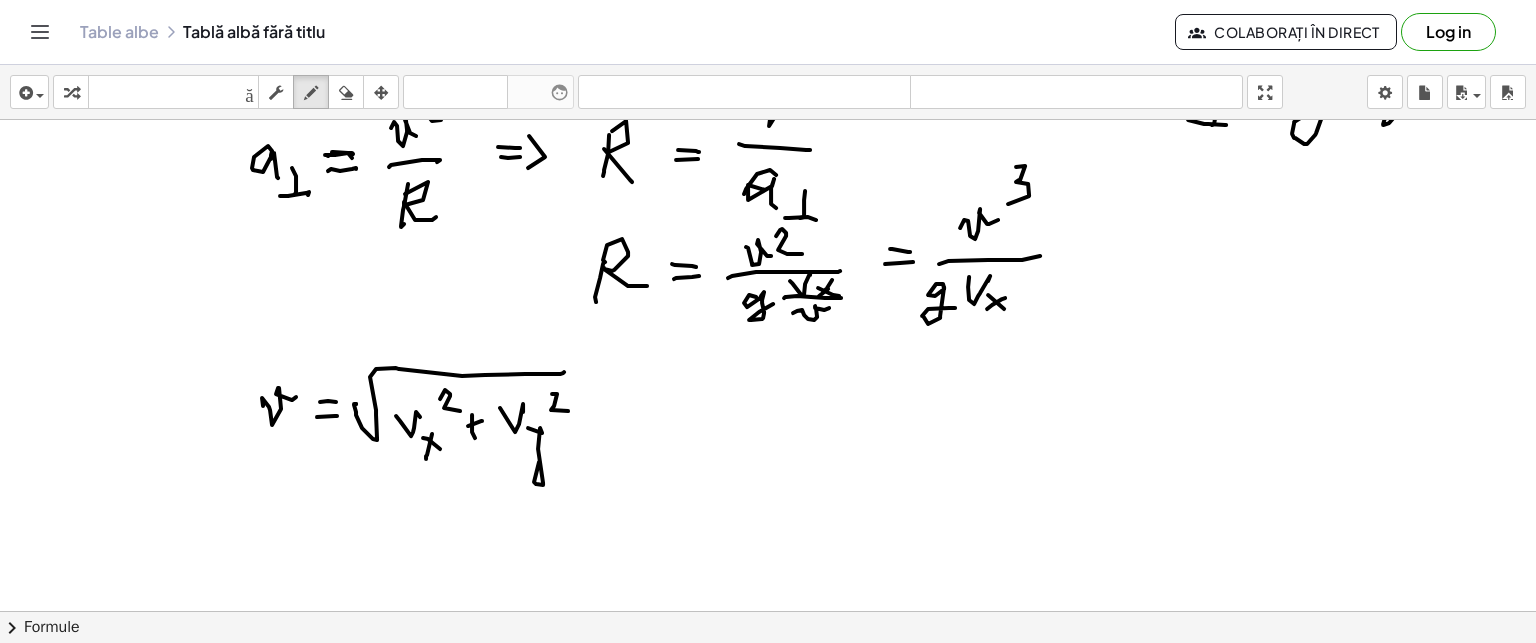 click at bounding box center (768, -526) 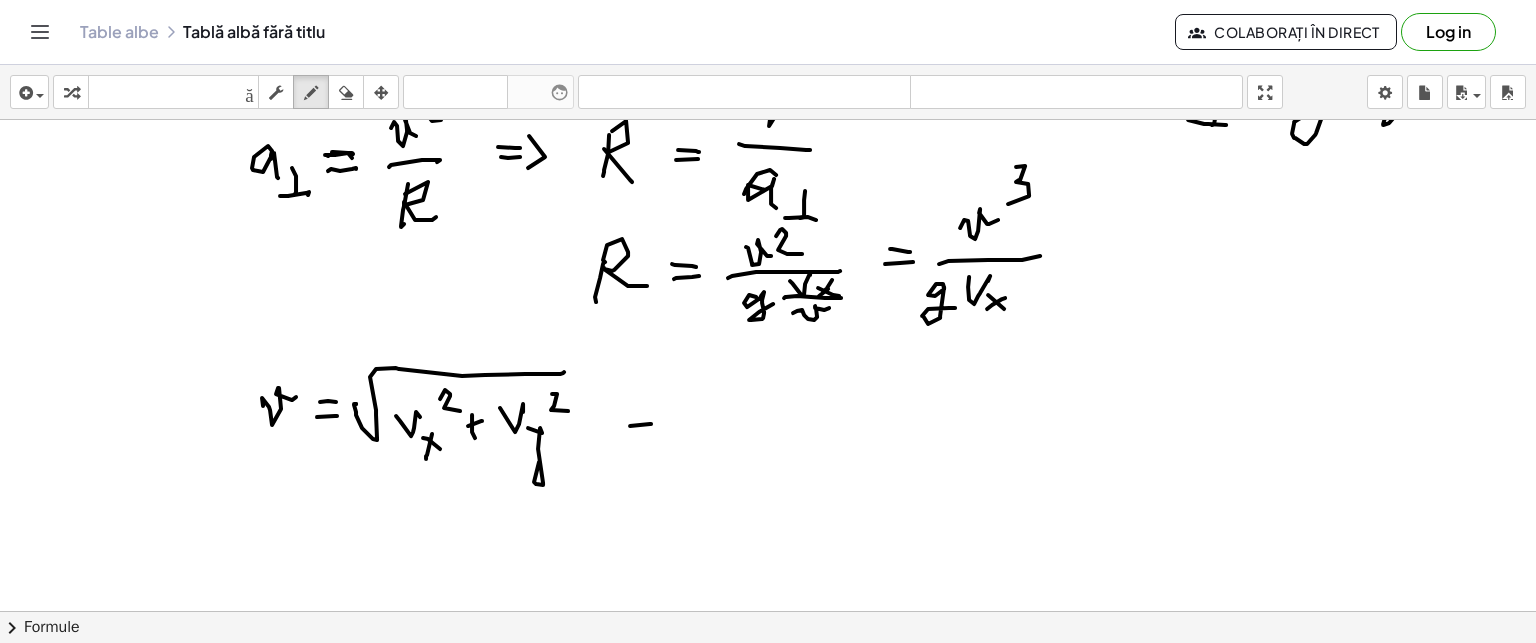 click at bounding box center (768, -526) 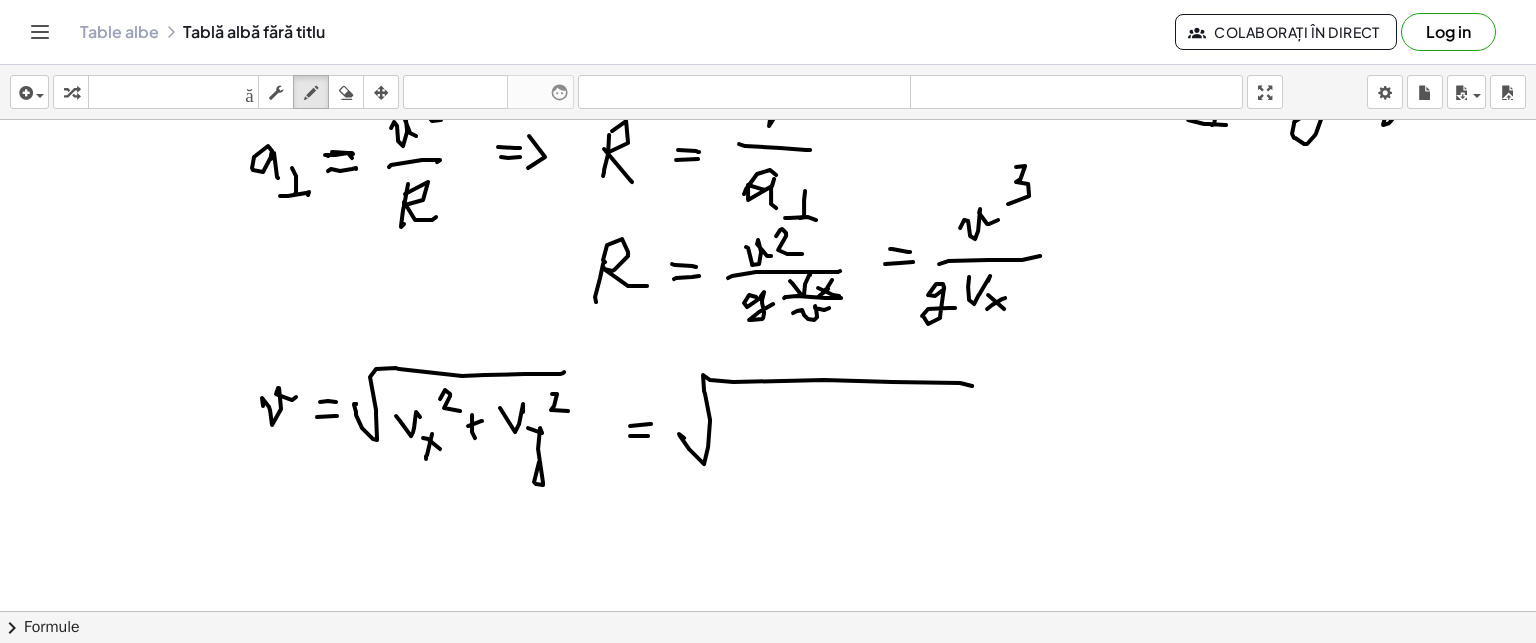 click at bounding box center (768, -526) 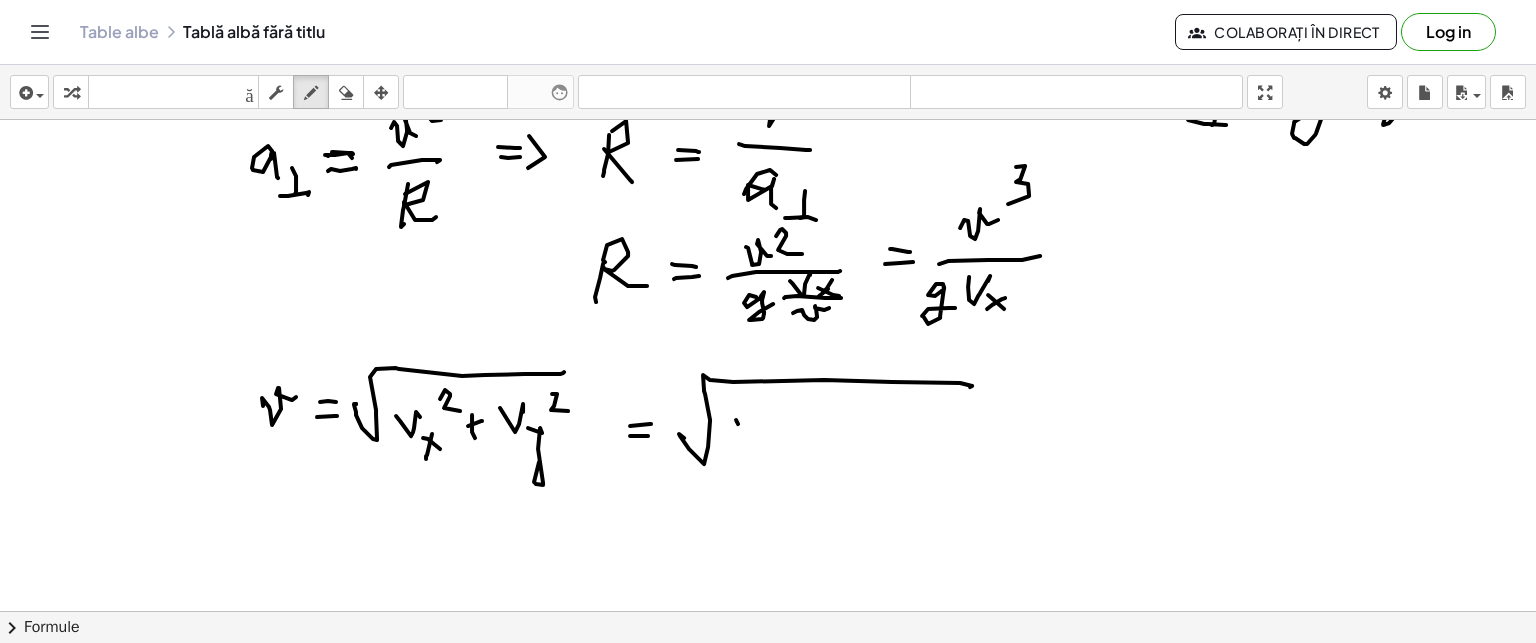 click at bounding box center [768, -526] 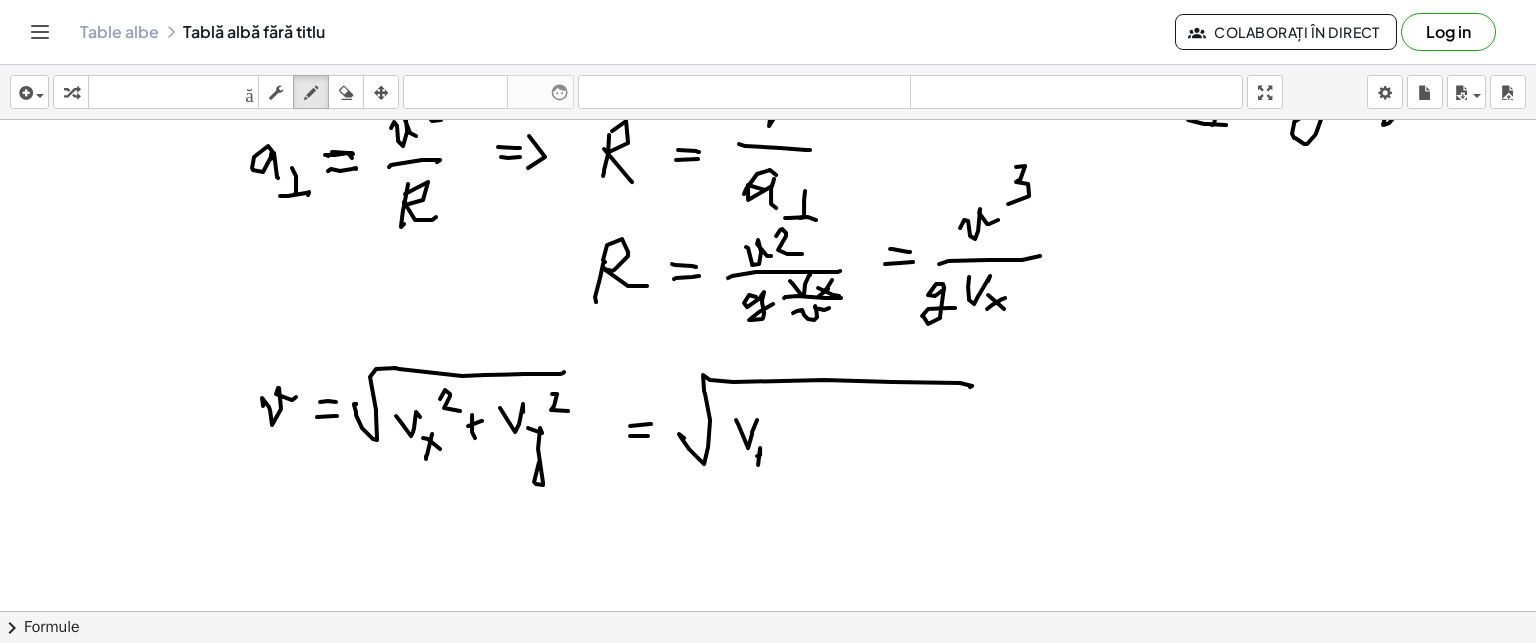 click at bounding box center [768, -526] 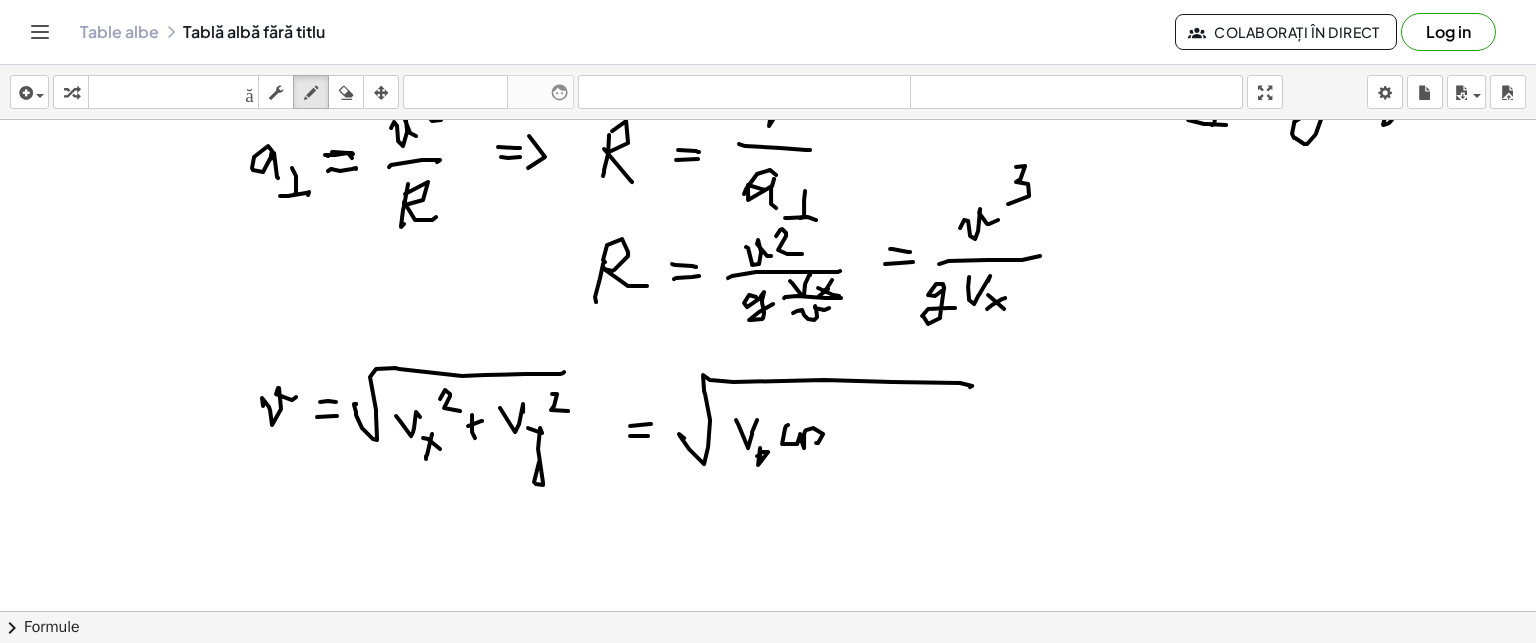 click at bounding box center [768, -526] 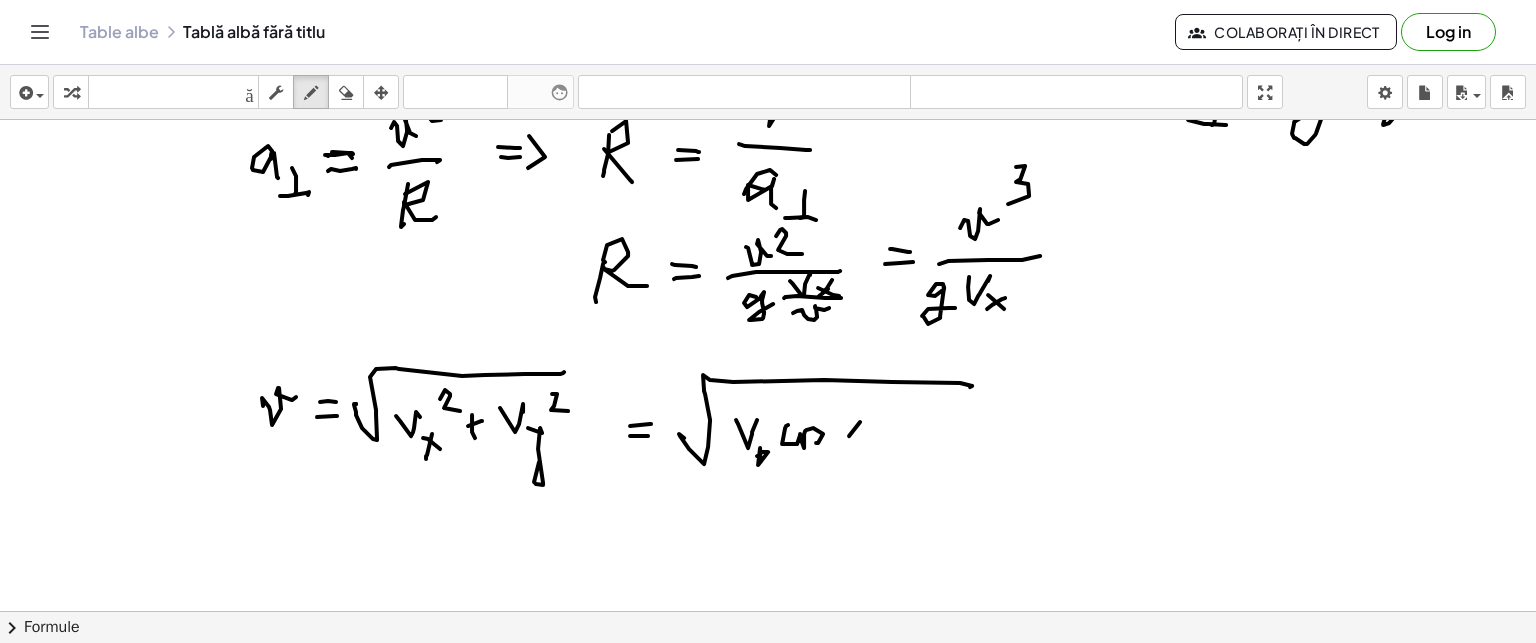 click at bounding box center (768, -526) 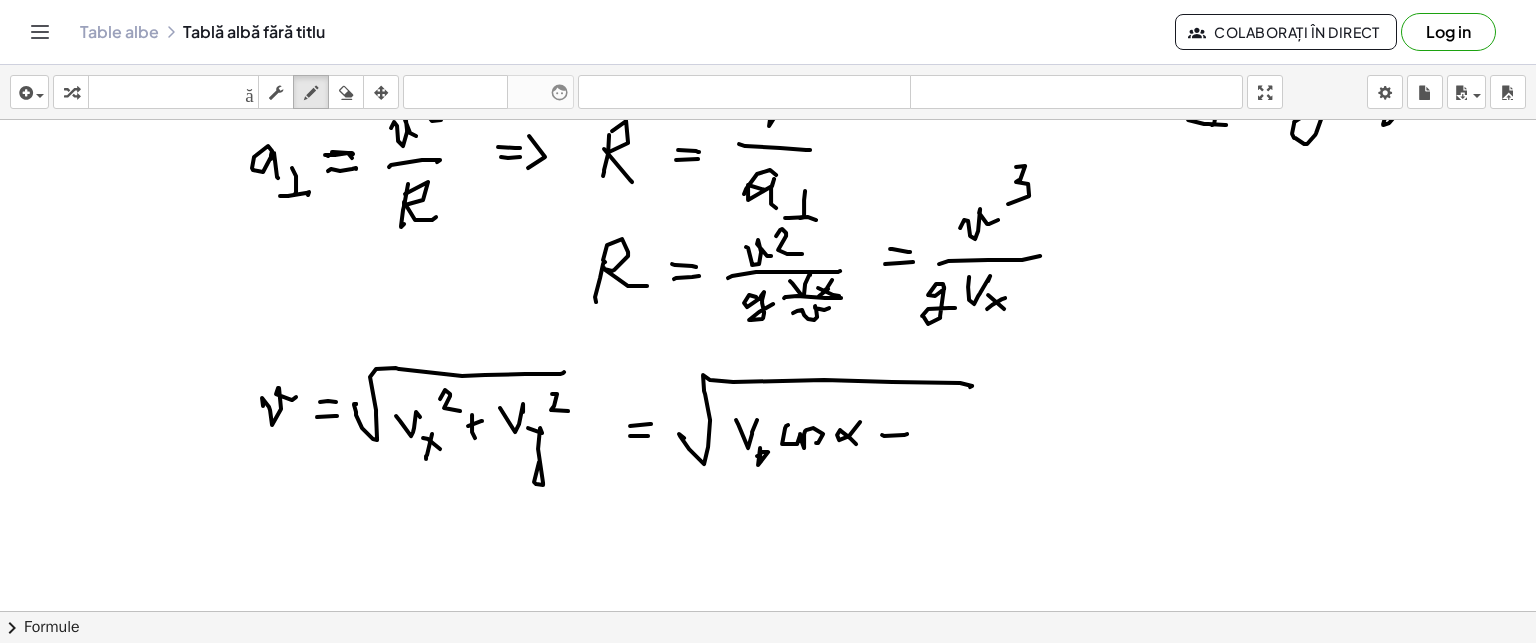 click at bounding box center [768, -526] 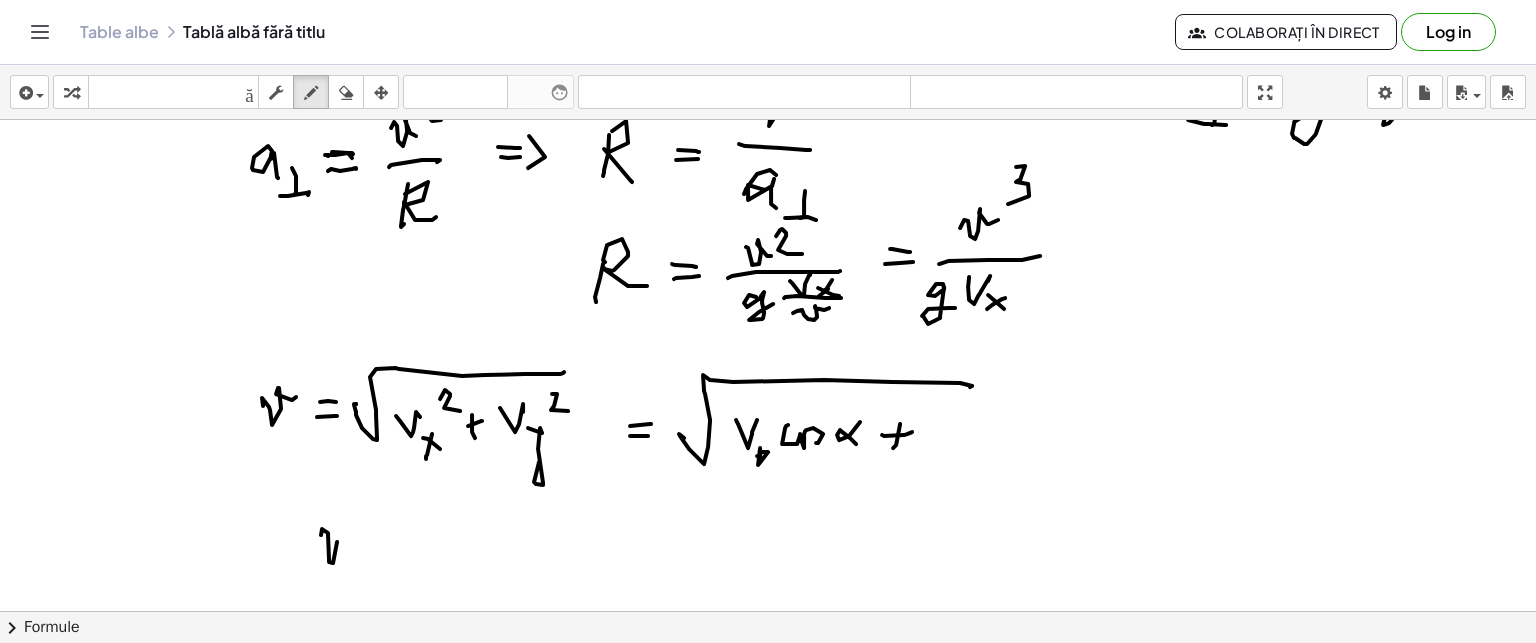 click at bounding box center (768, -526) 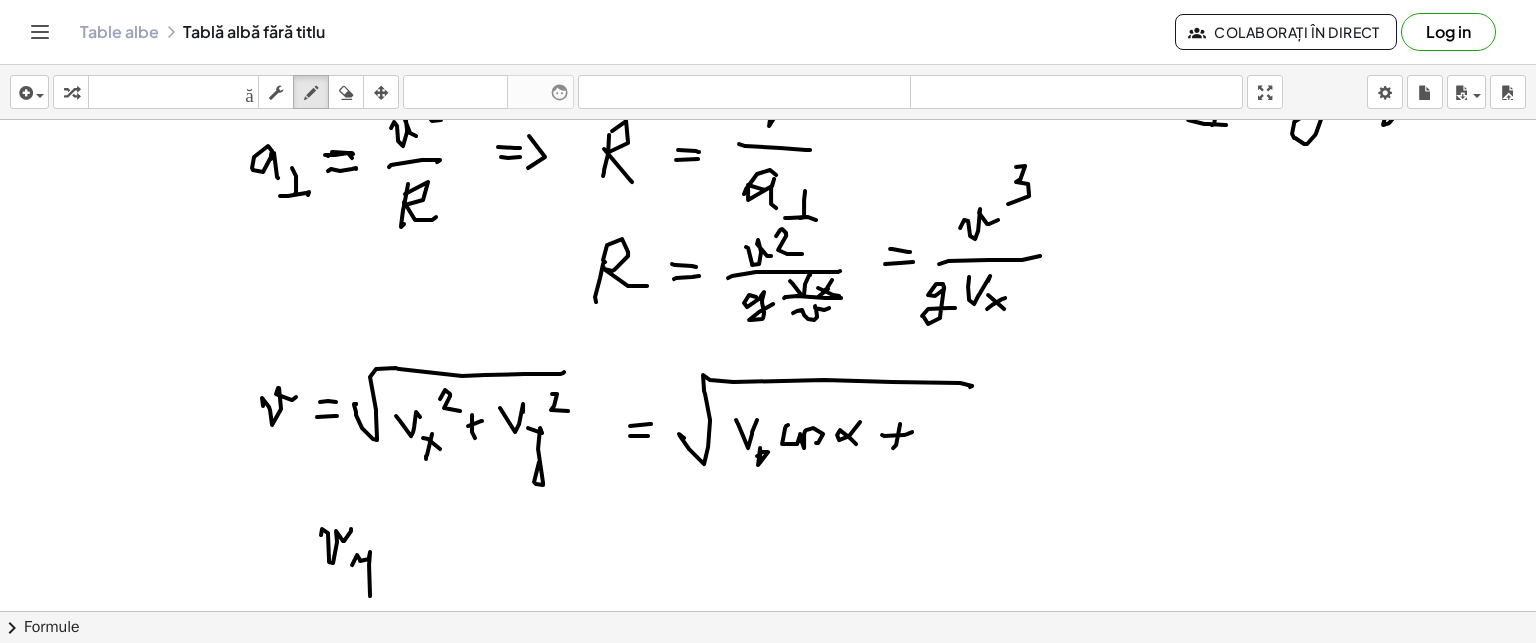 click at bounding box center [768, -526] 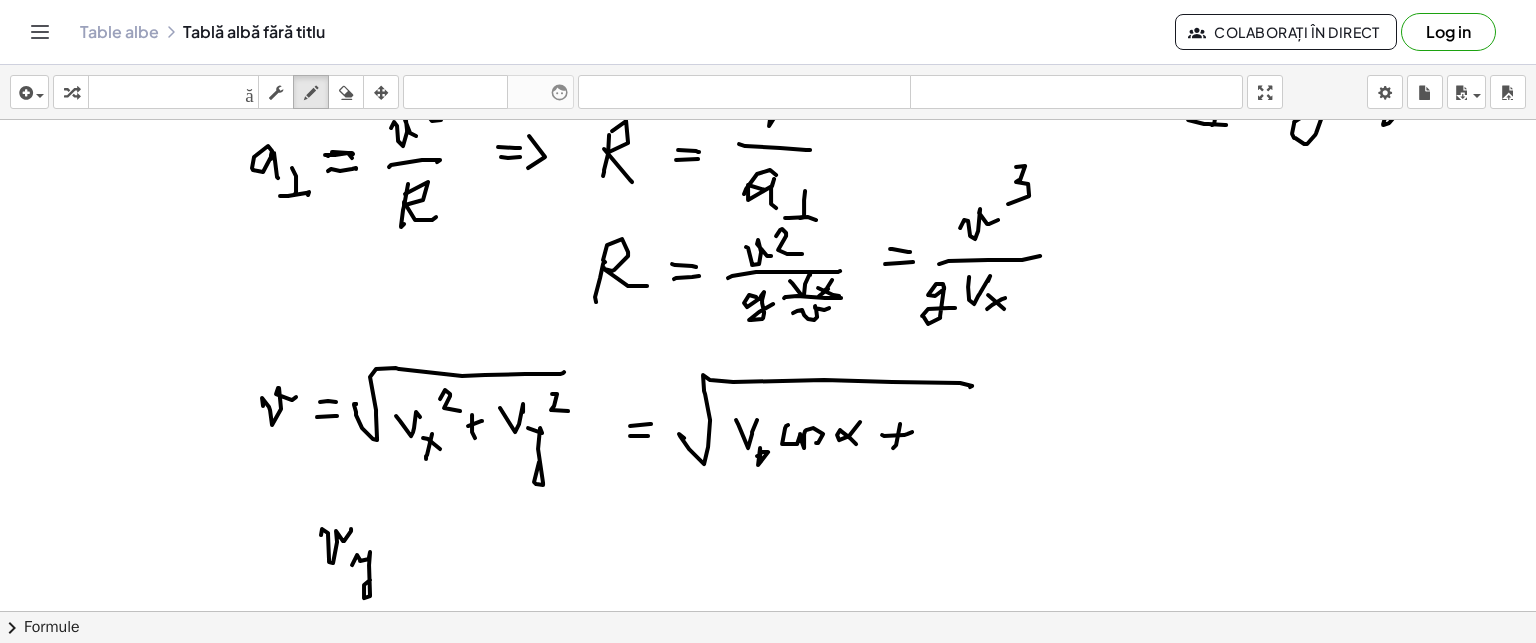 click at bounding box center (768, -526) 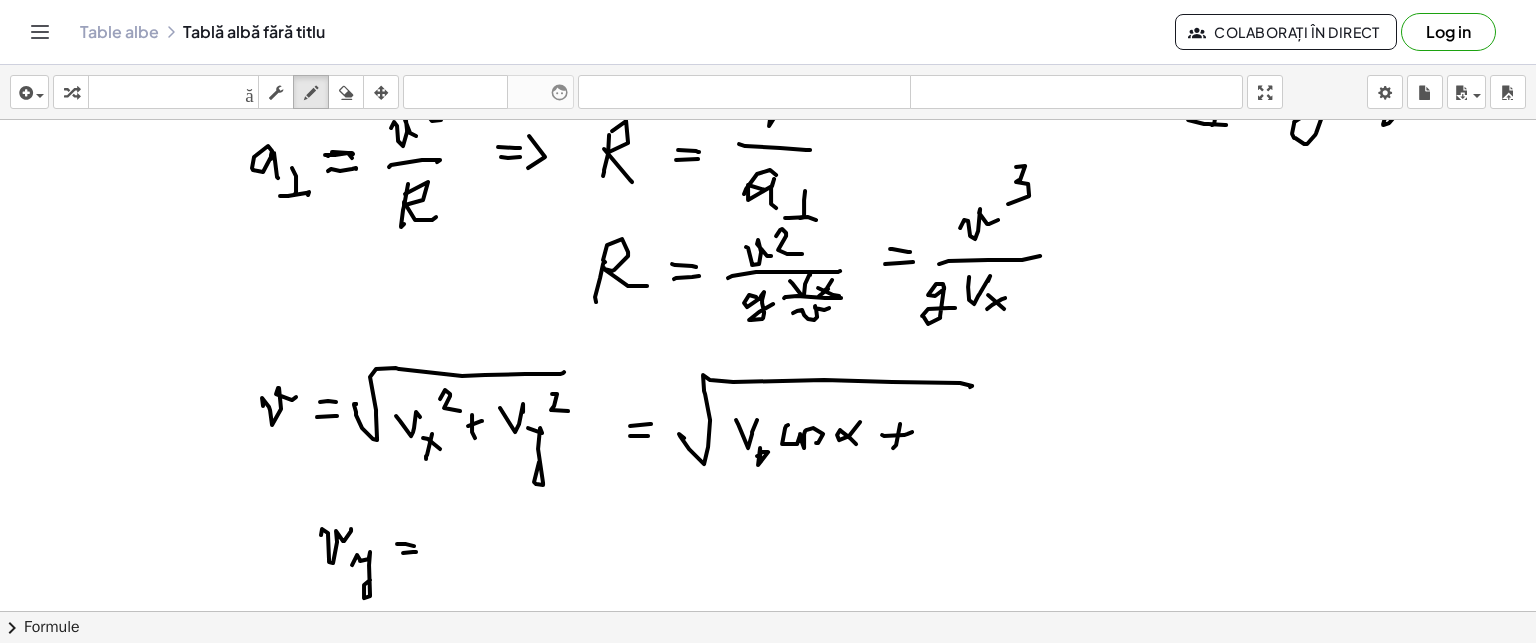 click at bounding box center (768, -526) 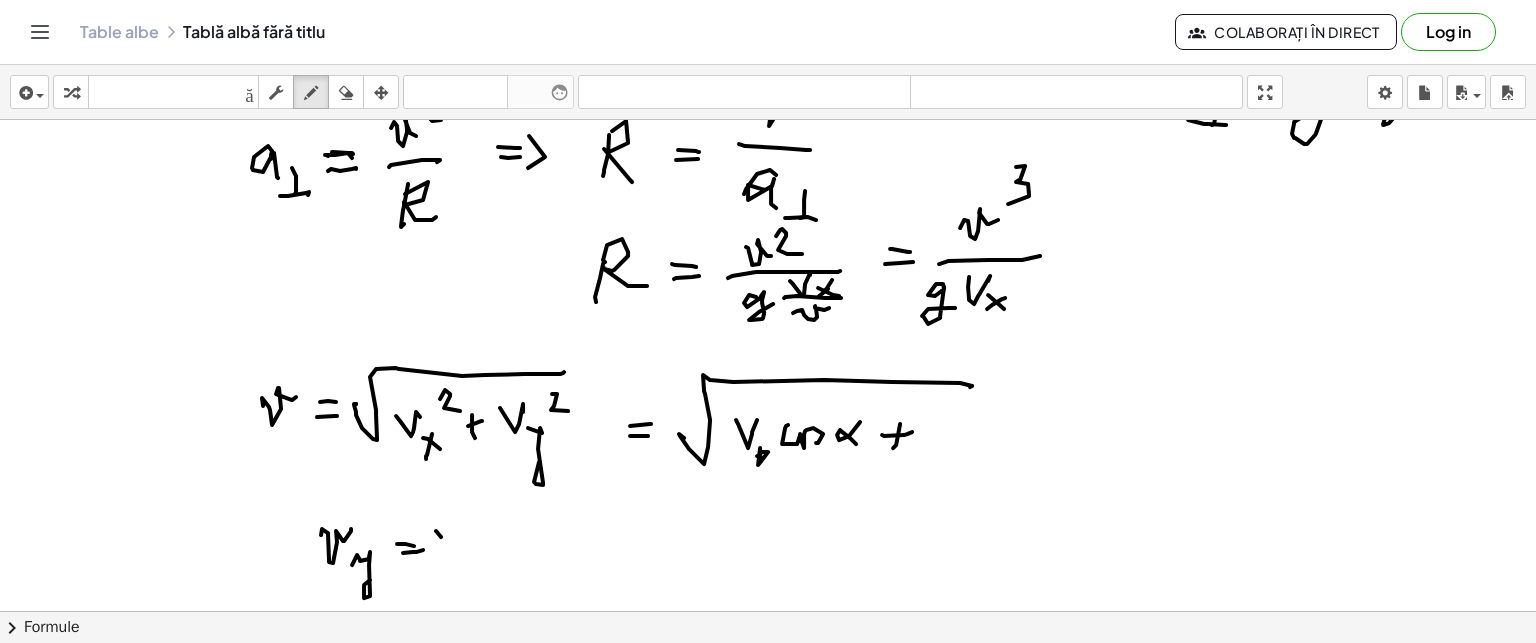 click at bounding box center [768, -526] 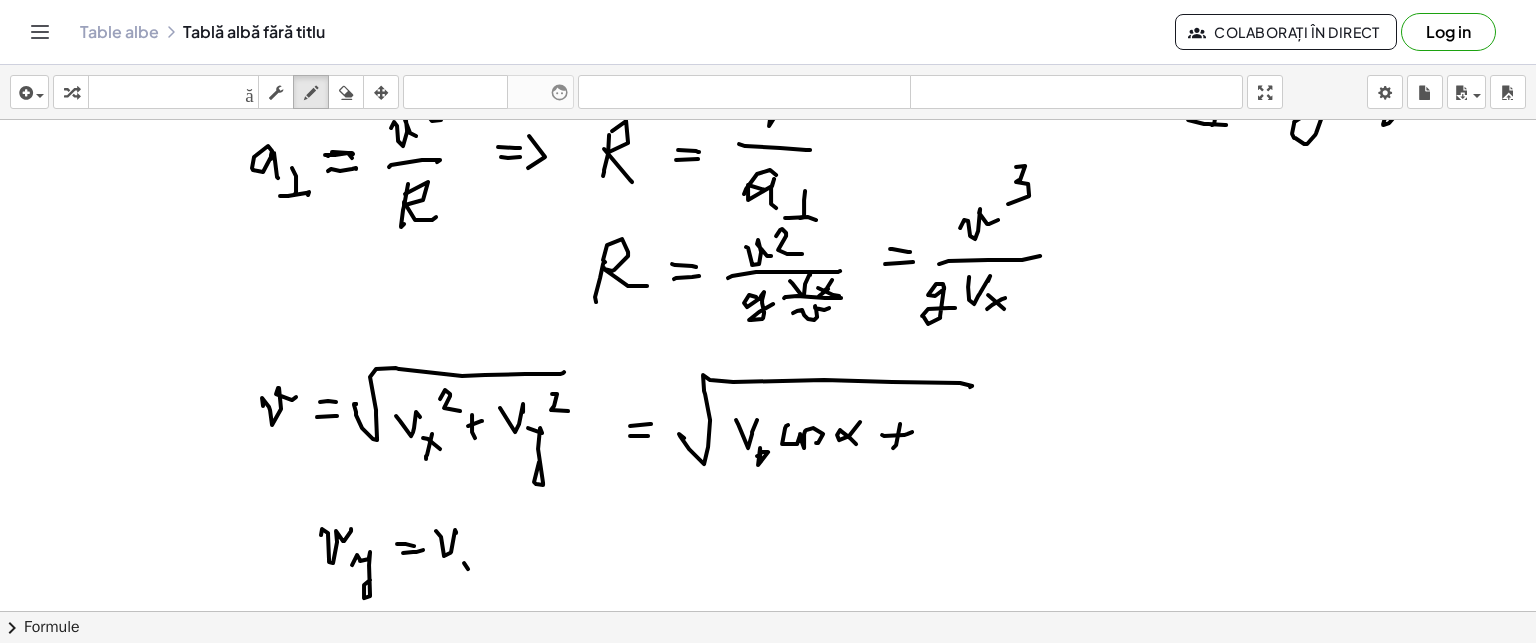 click at bounding box center (768, -526) 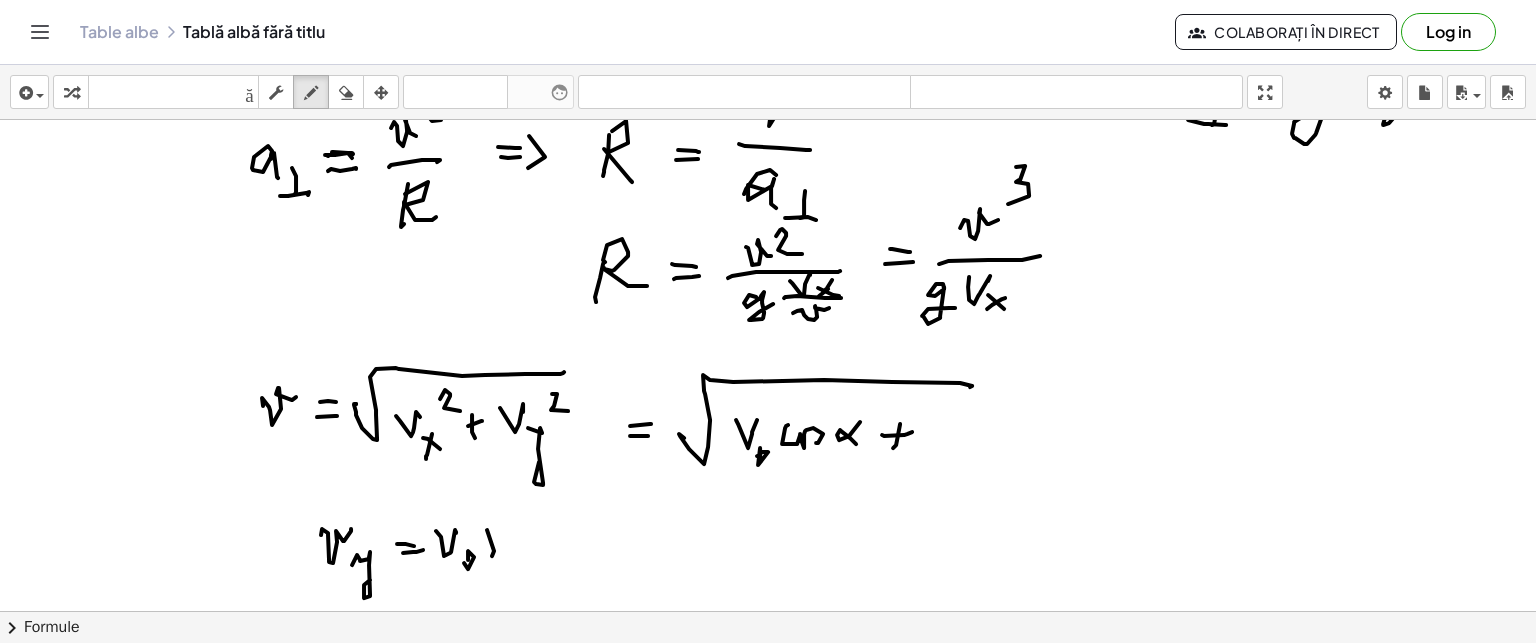 click at bounding box center (768, -526) 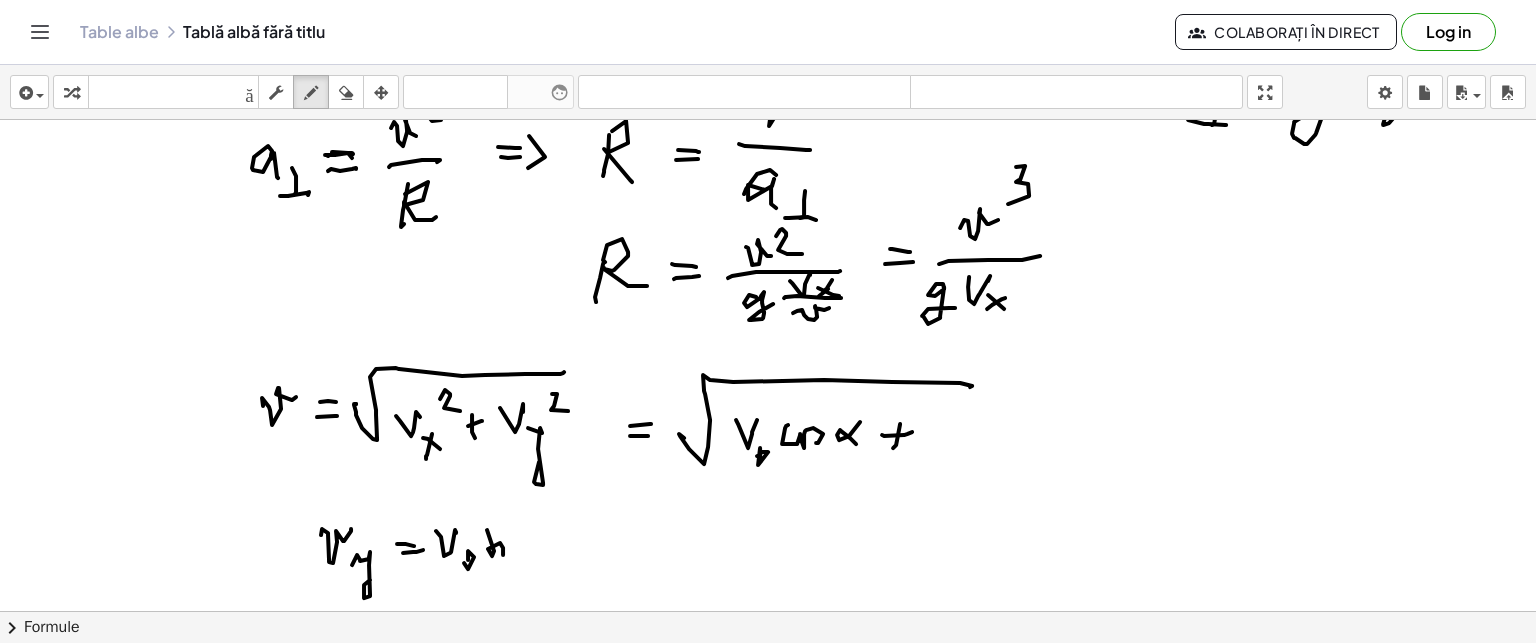 click at bounding box center (768, -526) 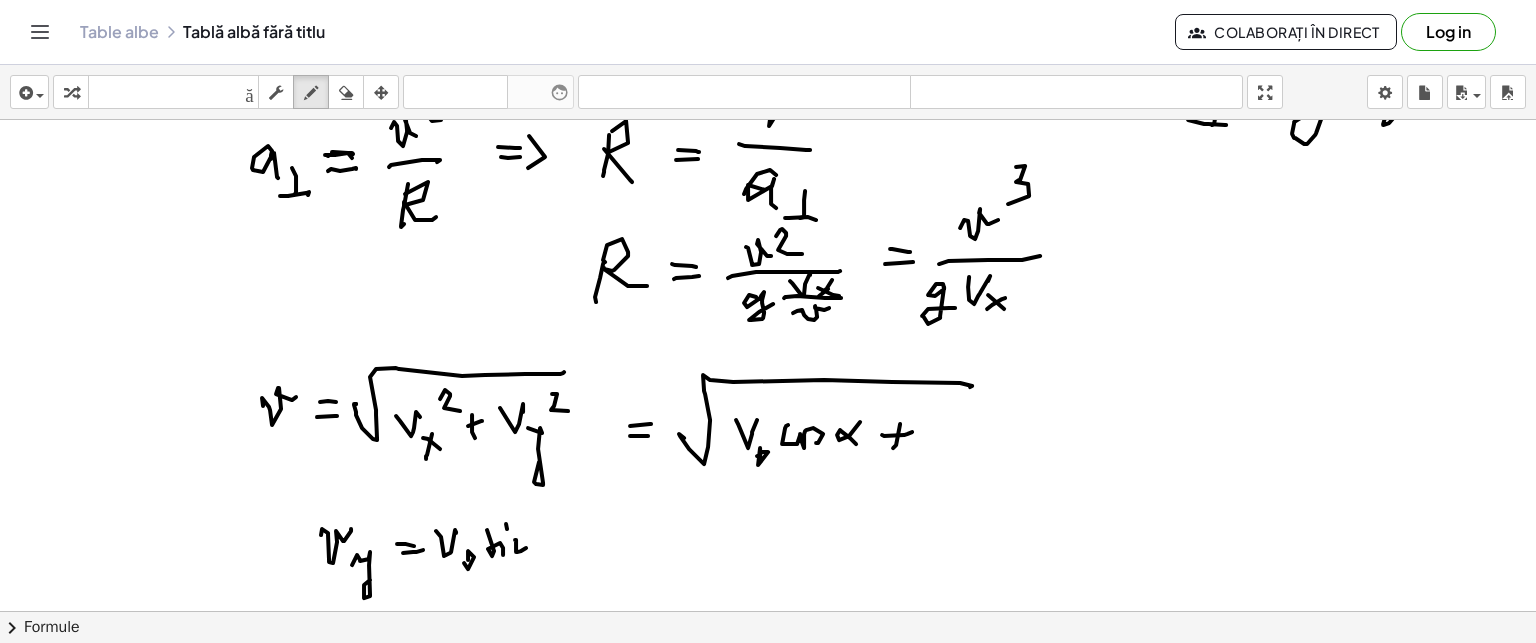 click at bounding box center [768, -526] 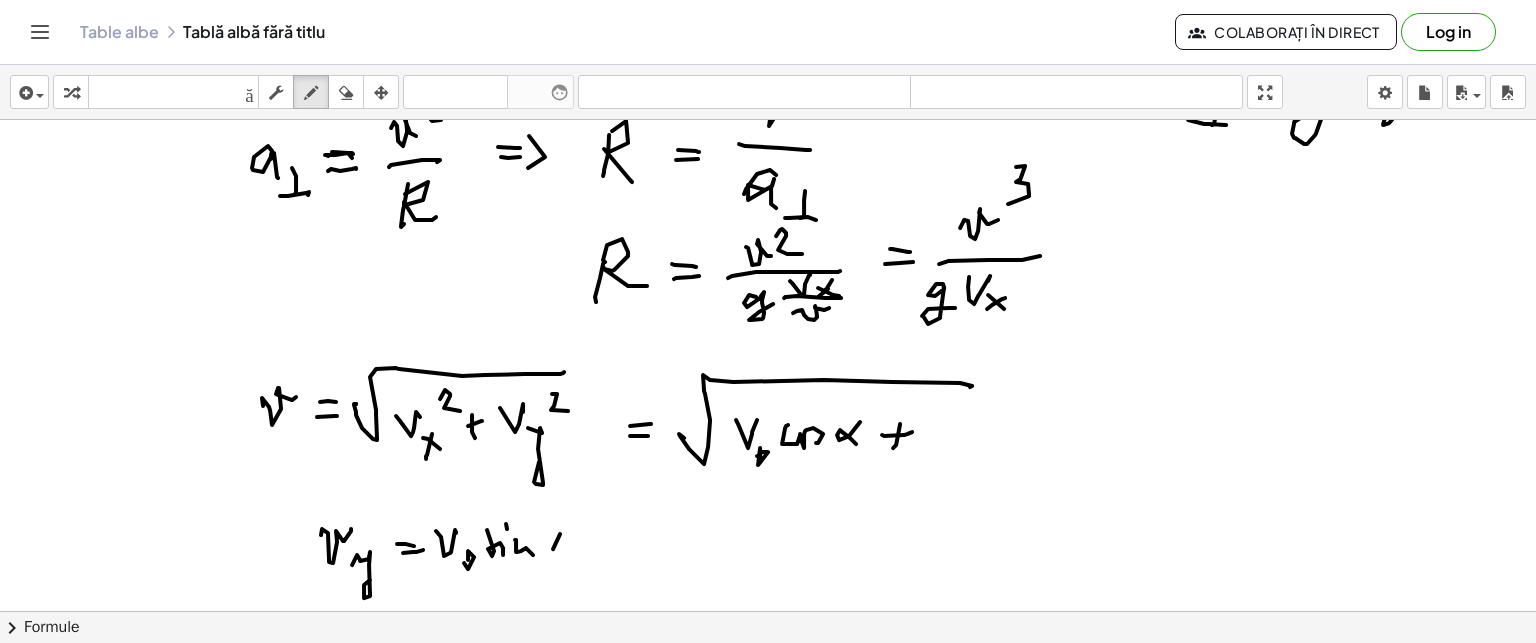 click at bounding box center [768, -526] 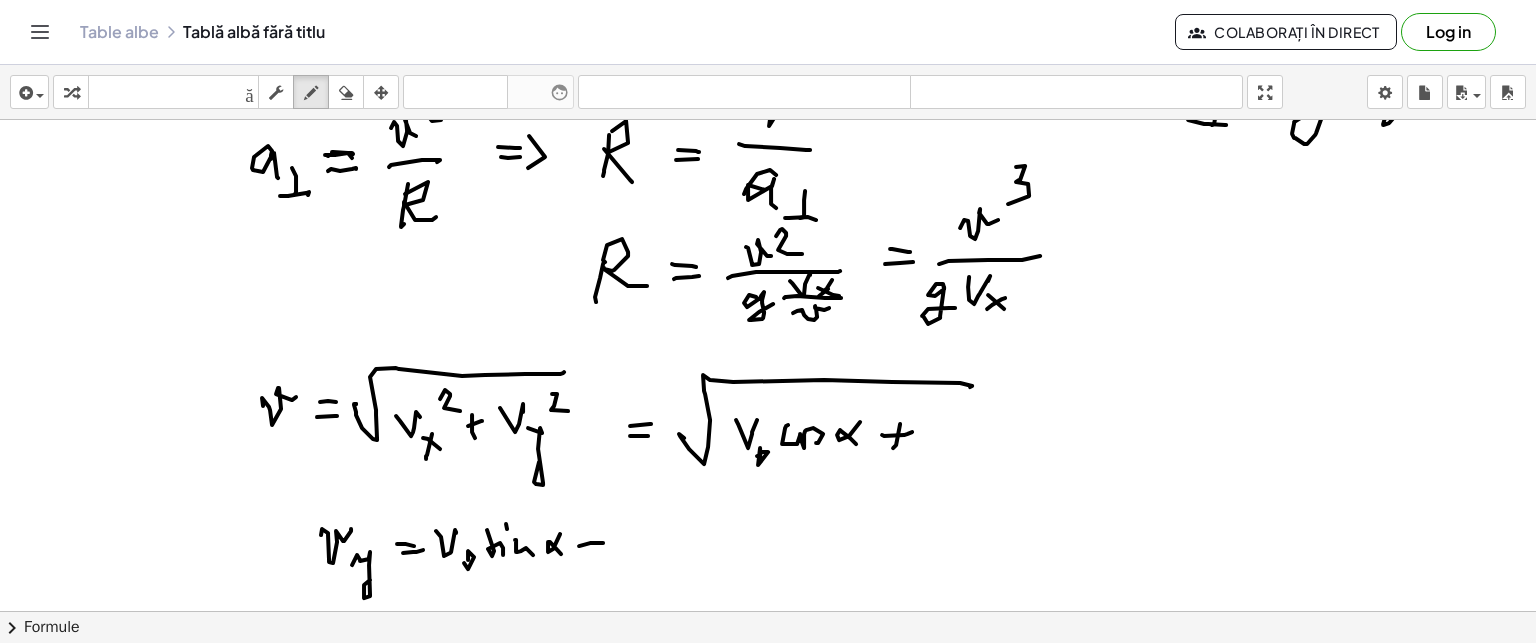click at bounding box center [768, -526] 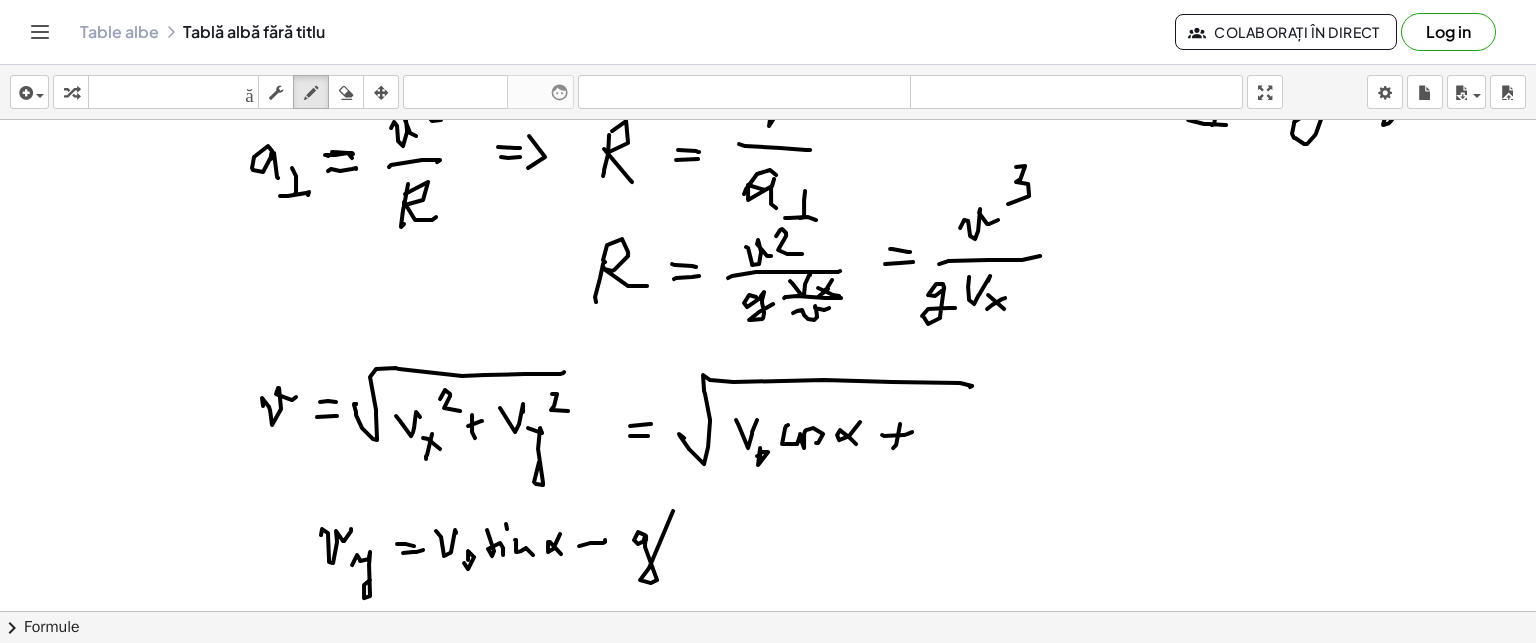click at bounding box center [768, -526] 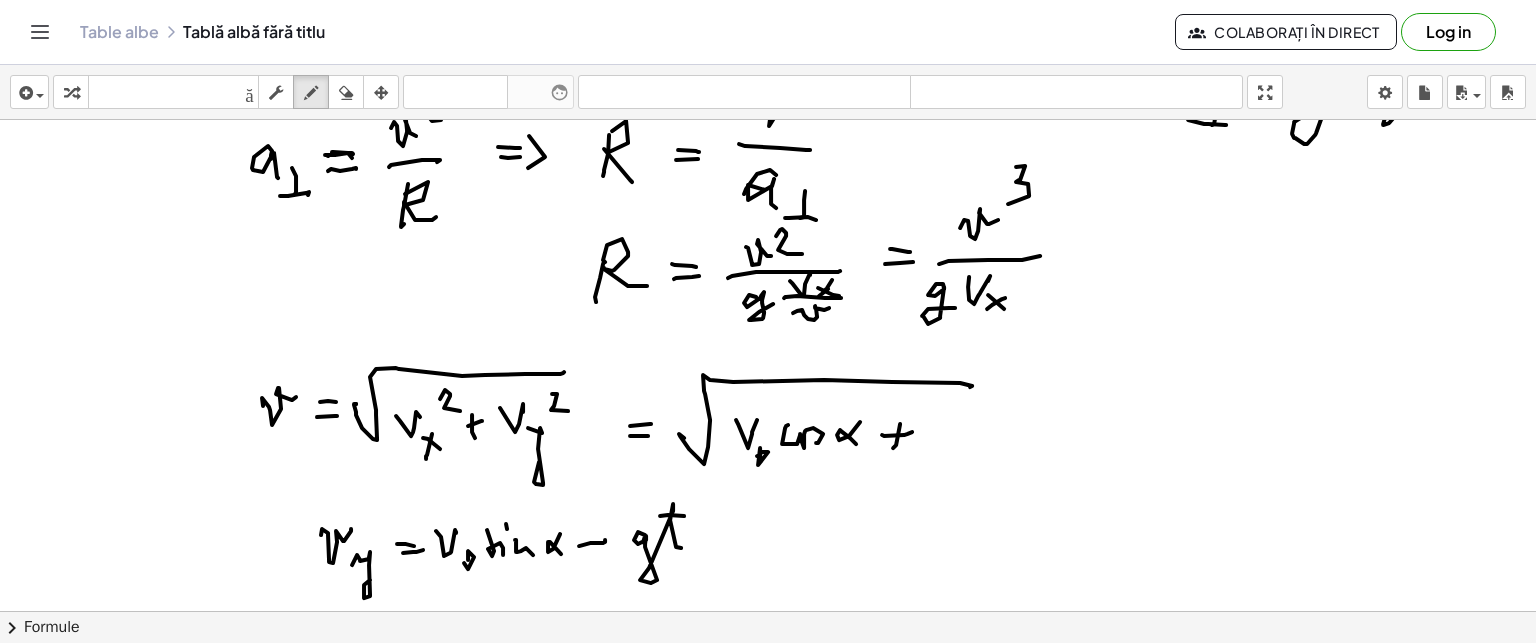 click at bounding box center [768, -526] 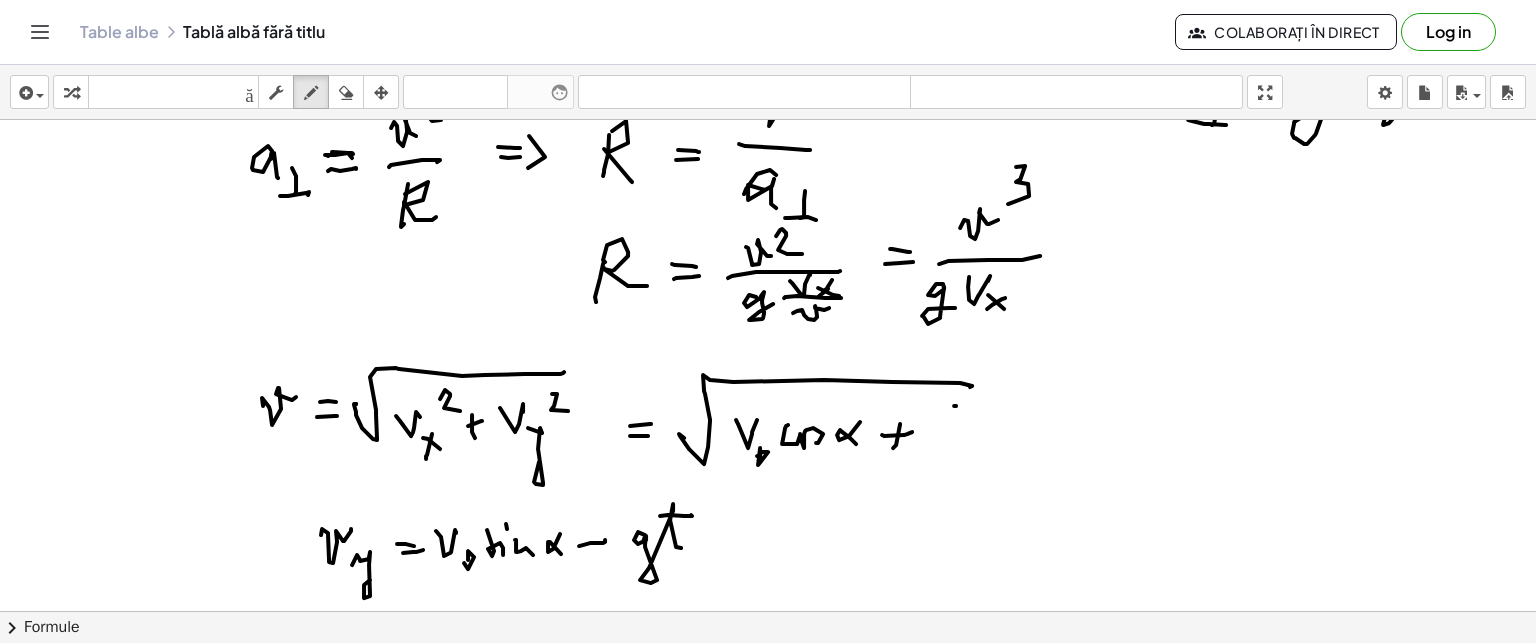 click at bounding box center (768, -526) 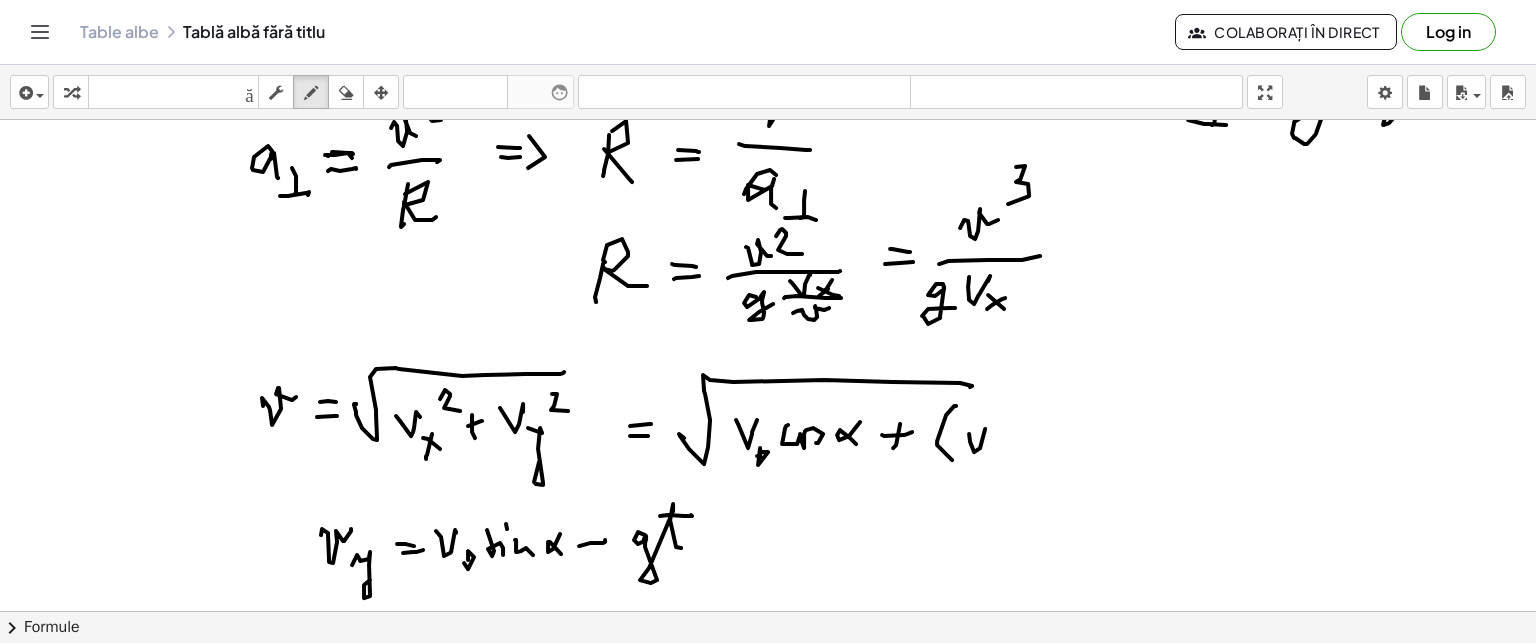 click at bounding box center (768, -526) 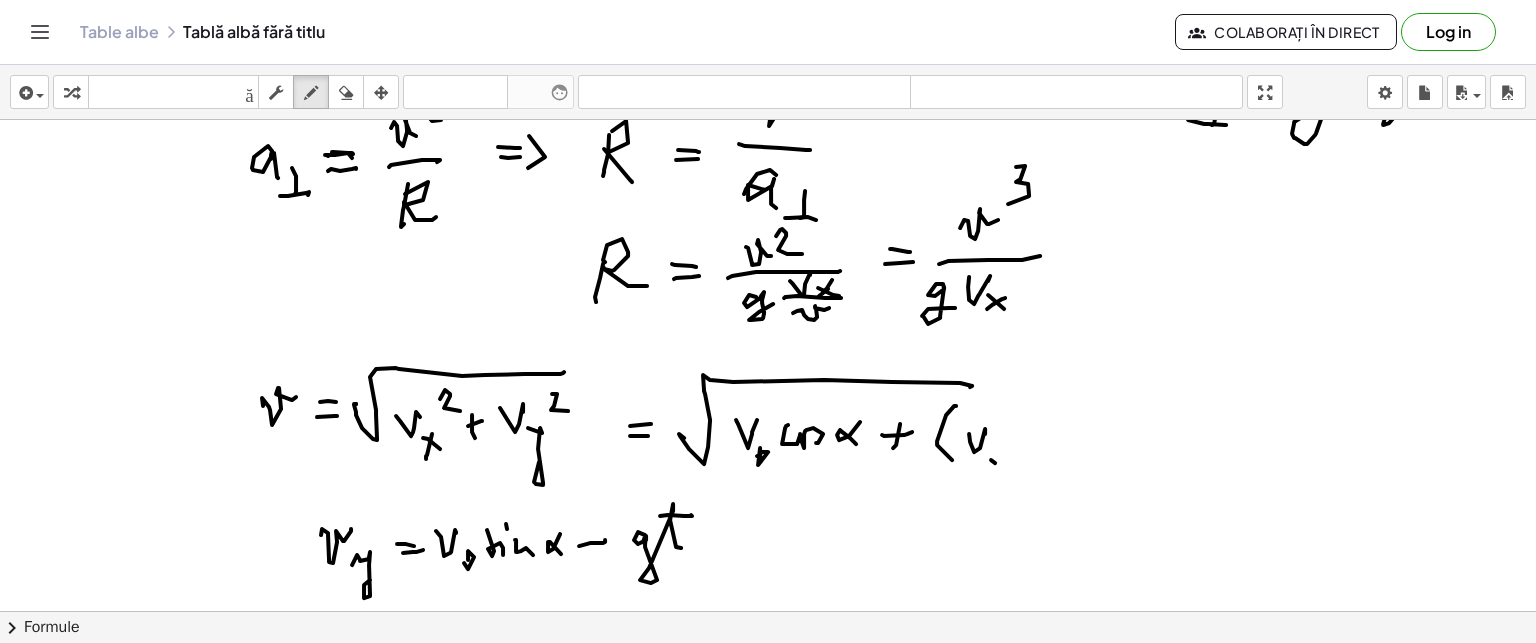 click at bounding box center [768, -526] 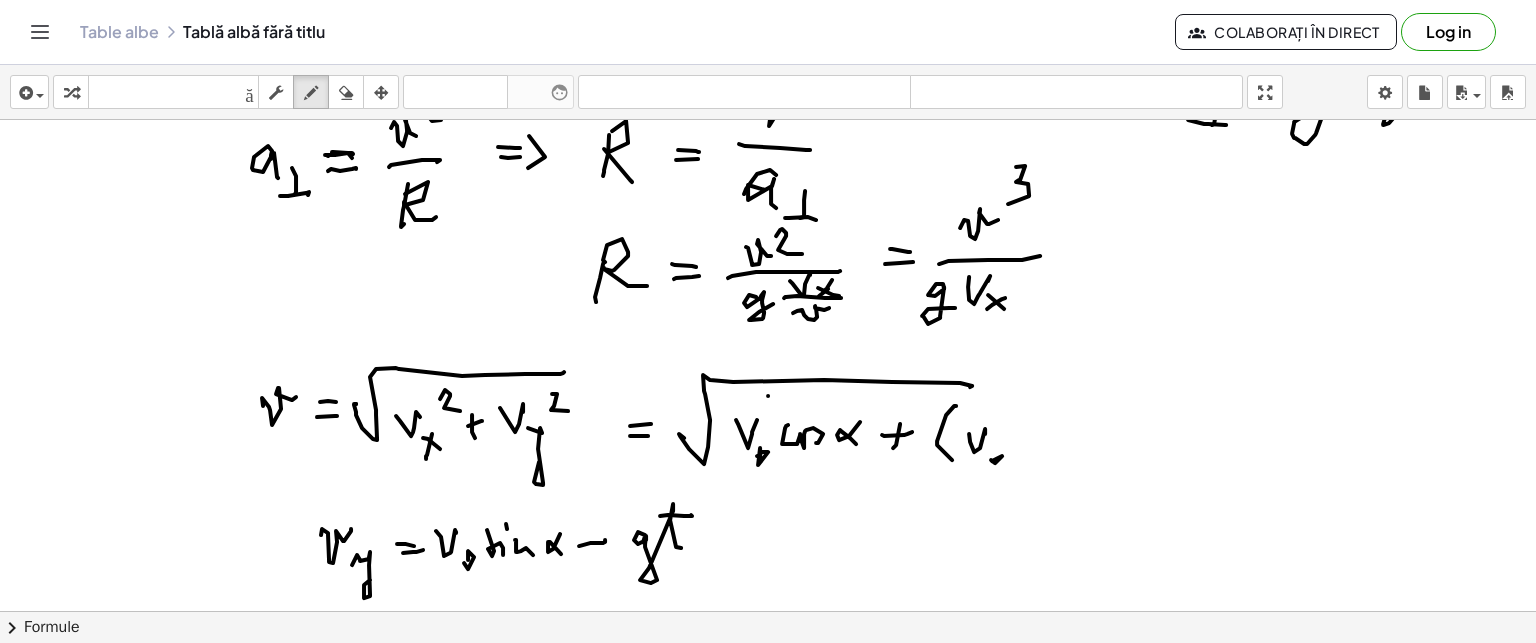 click at bounding box center [768, -526] 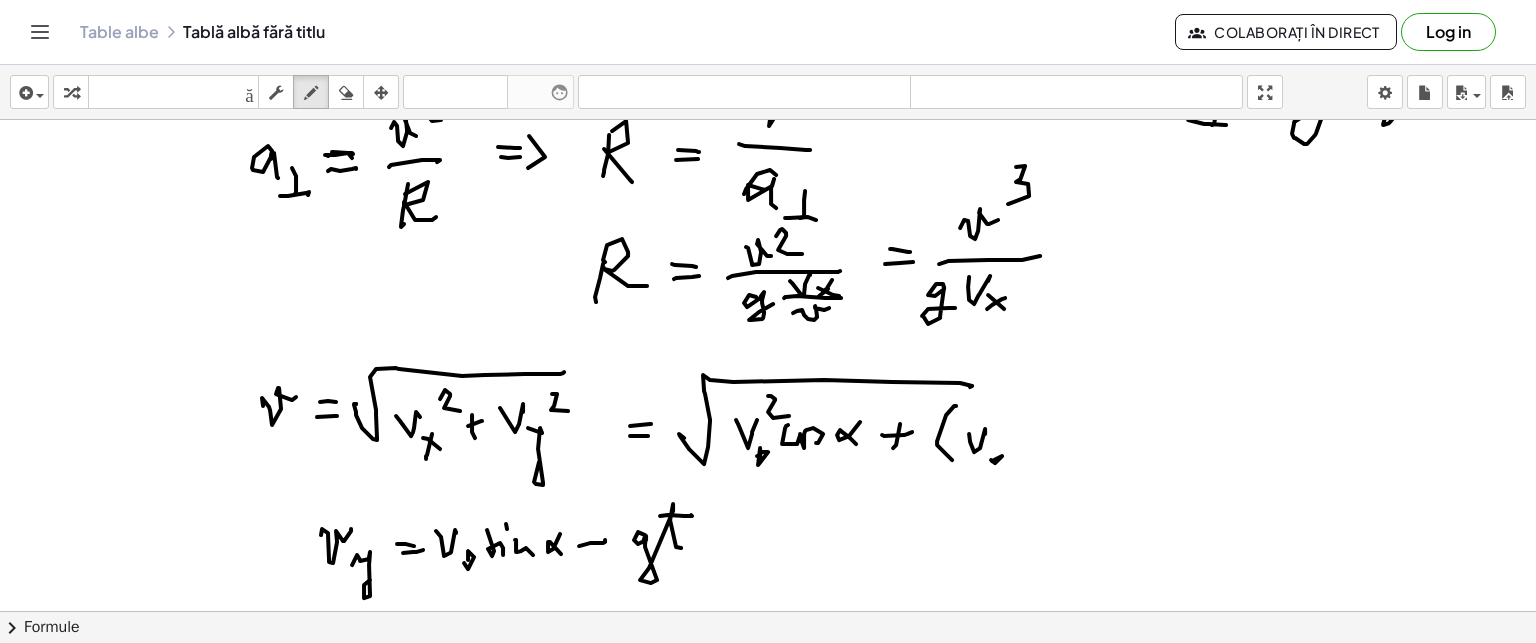 click at bounding box center [768, -526] 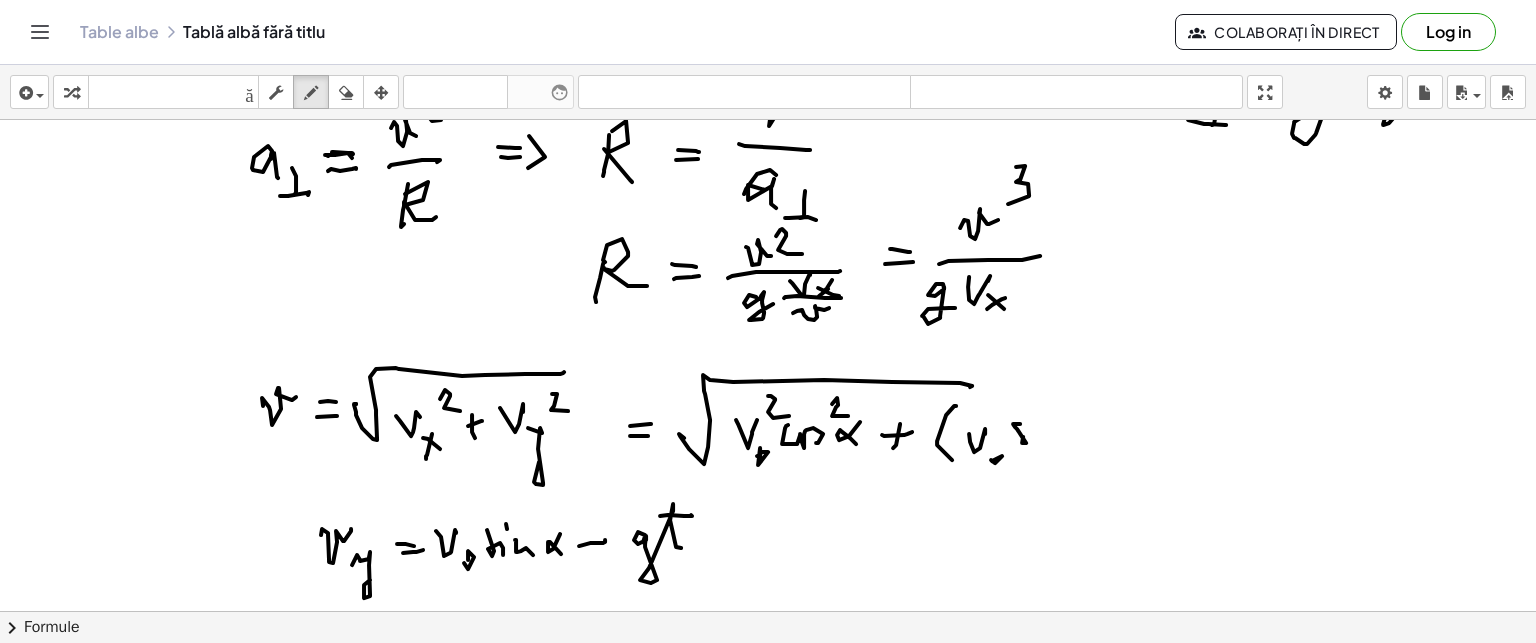 click at bounding box center (768, -526) 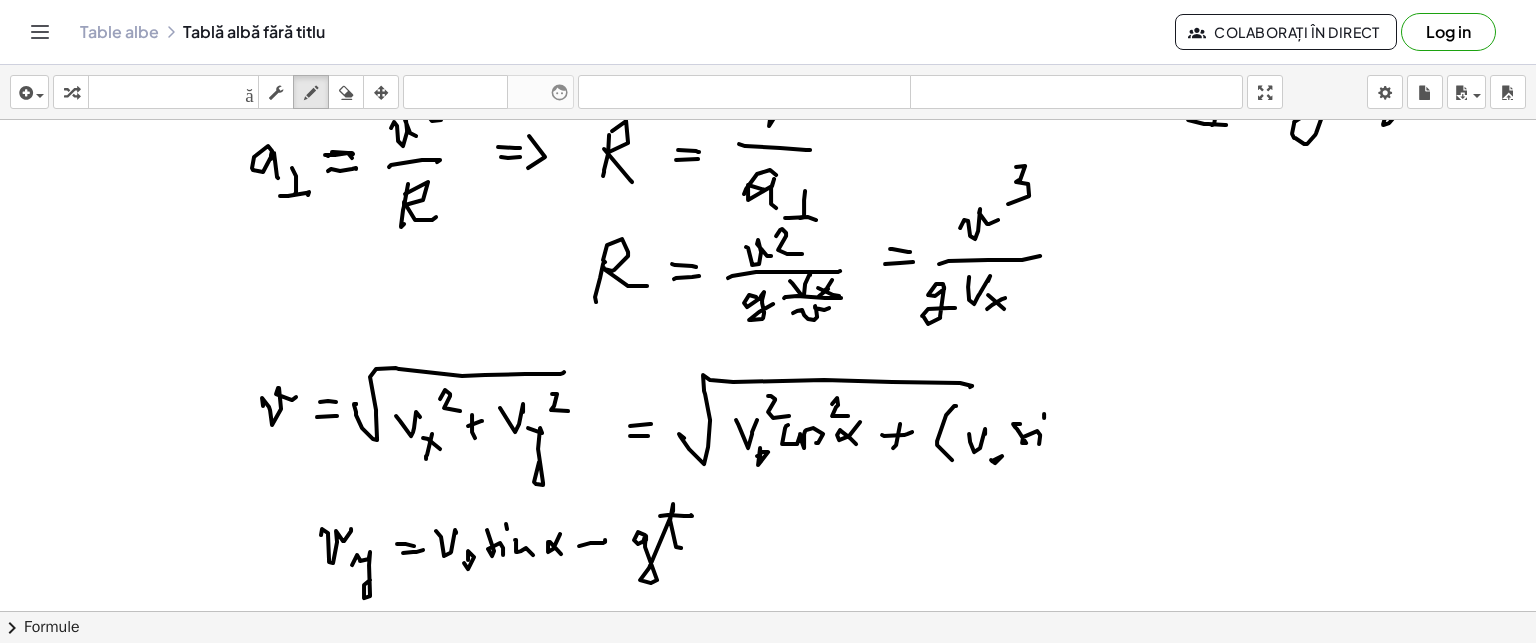 click at bounding box center [768, -526] 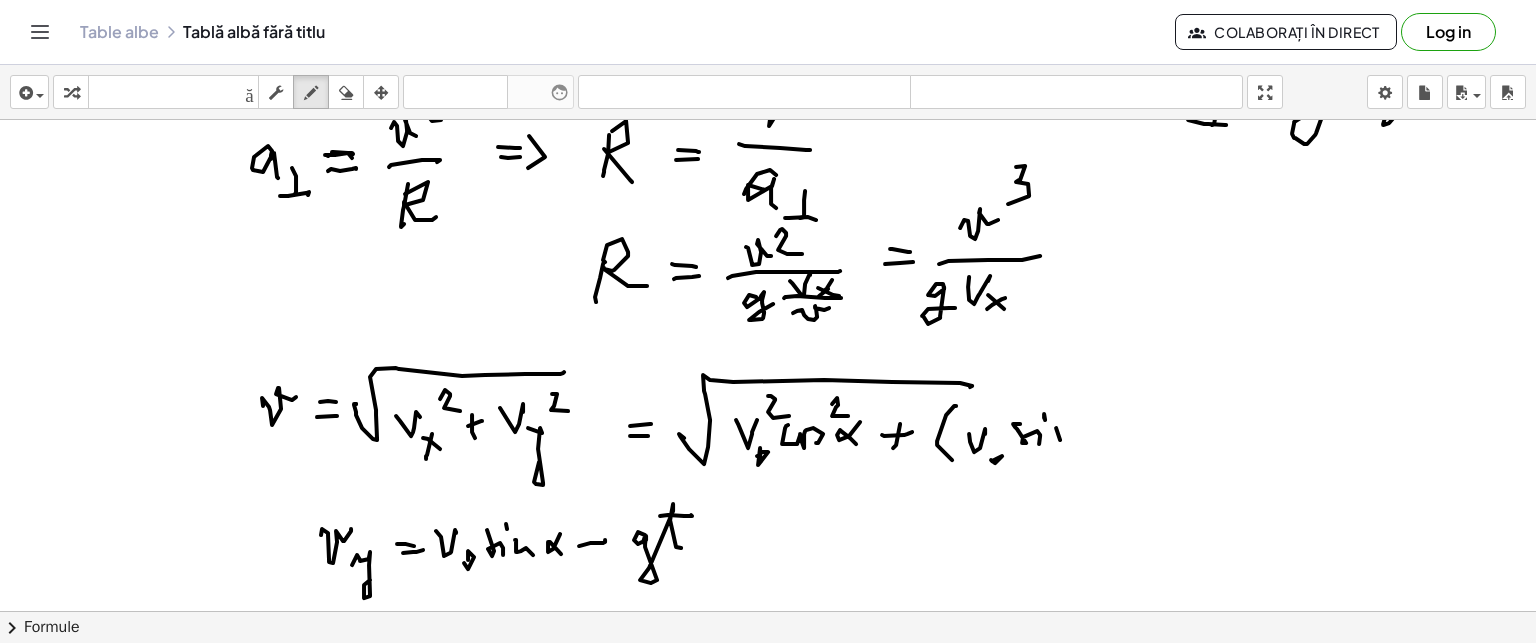 click at bounding box center [768, -526] 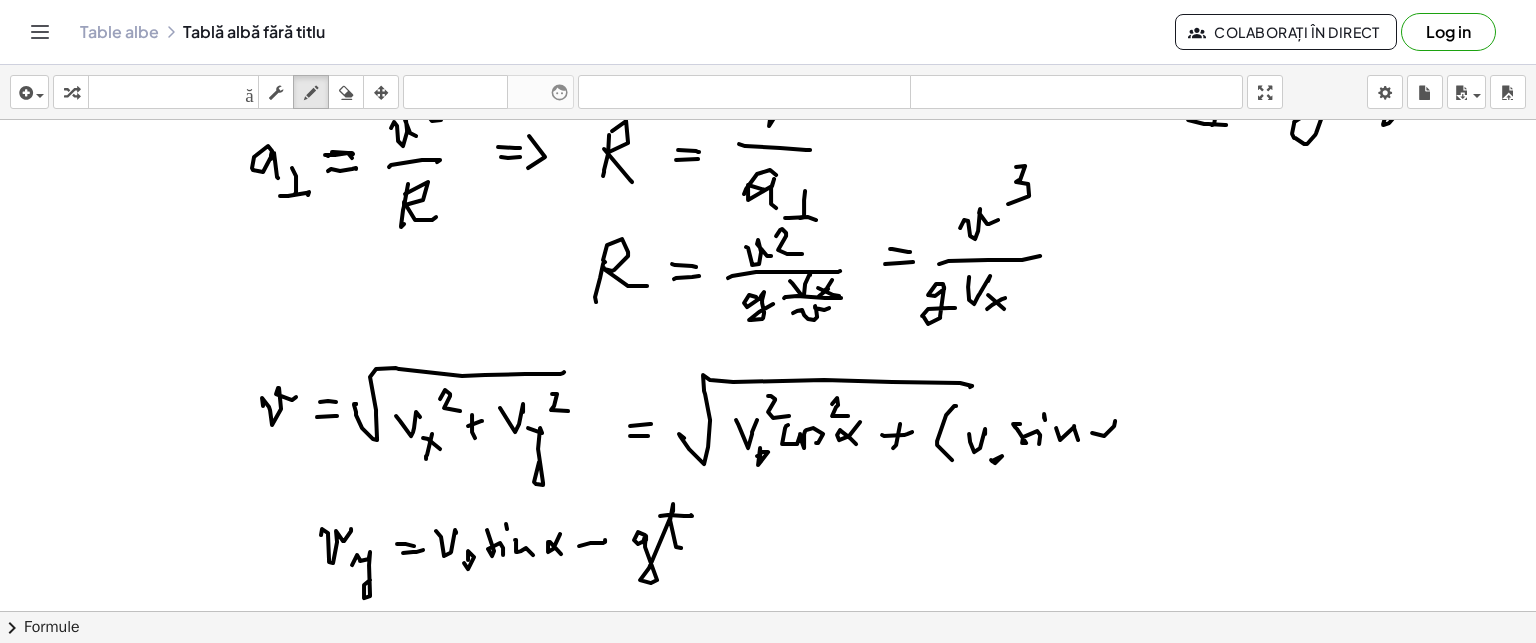 click at bounding box center (768, -526) 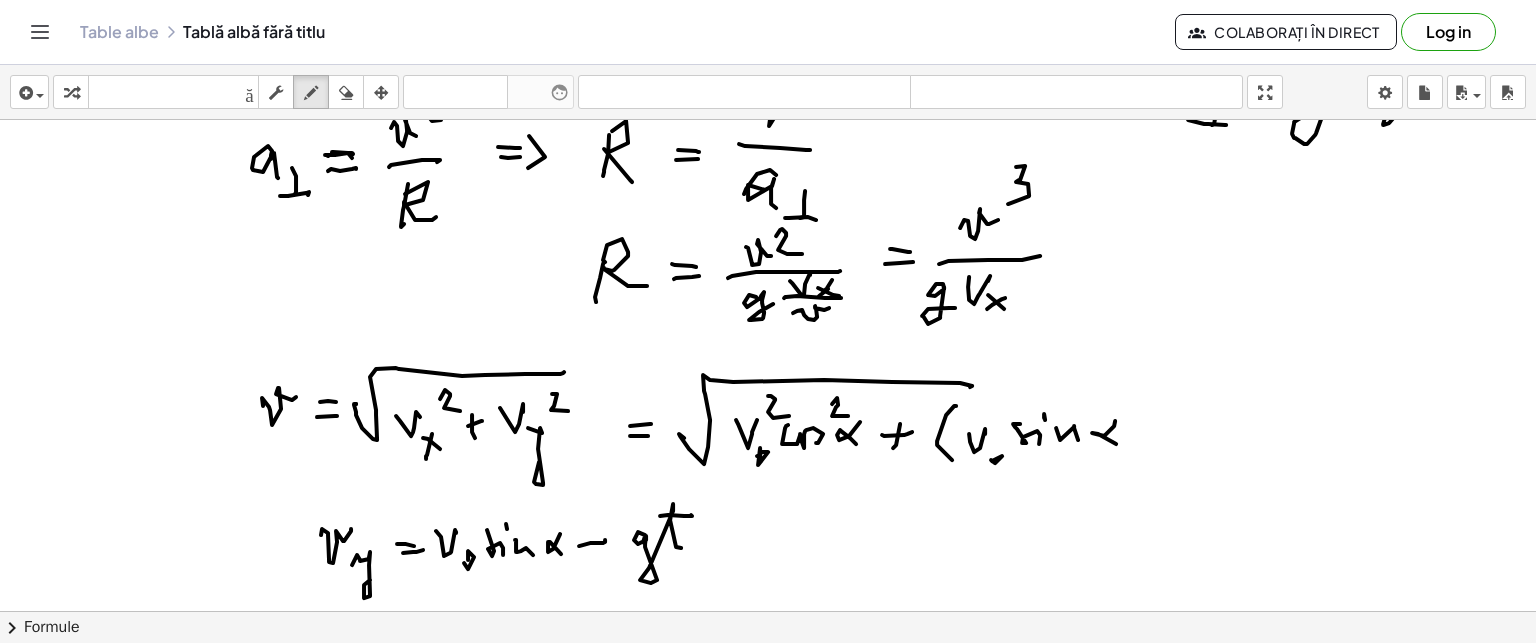 click at bounding box center (768, -526) 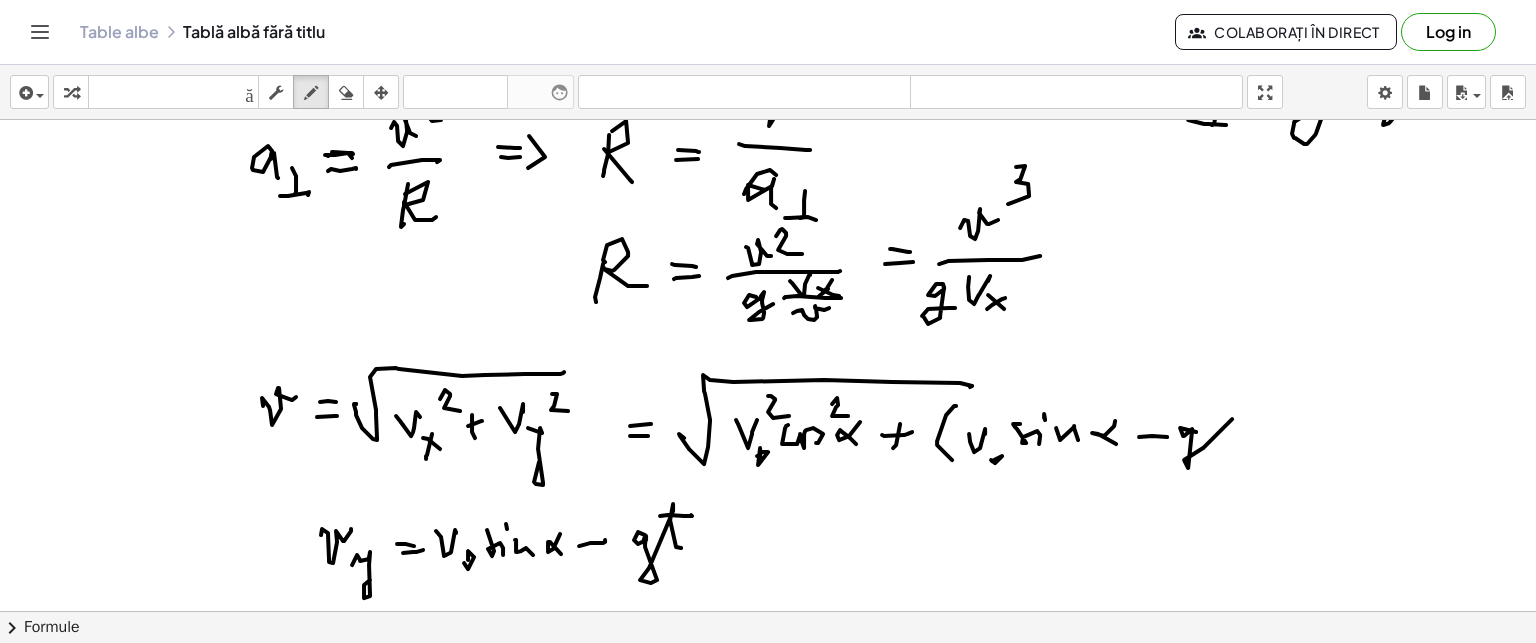 click at bounding box center (768, -526) 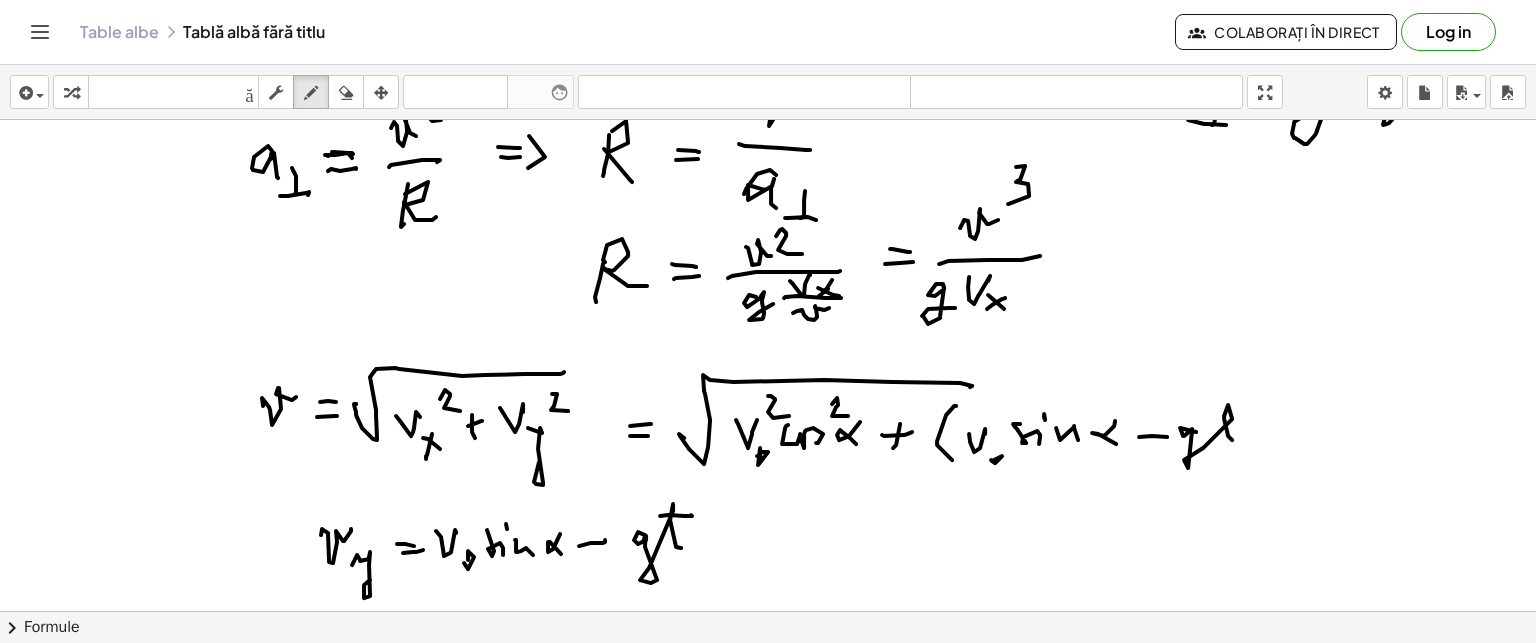 click at bounding box center [768, -526] 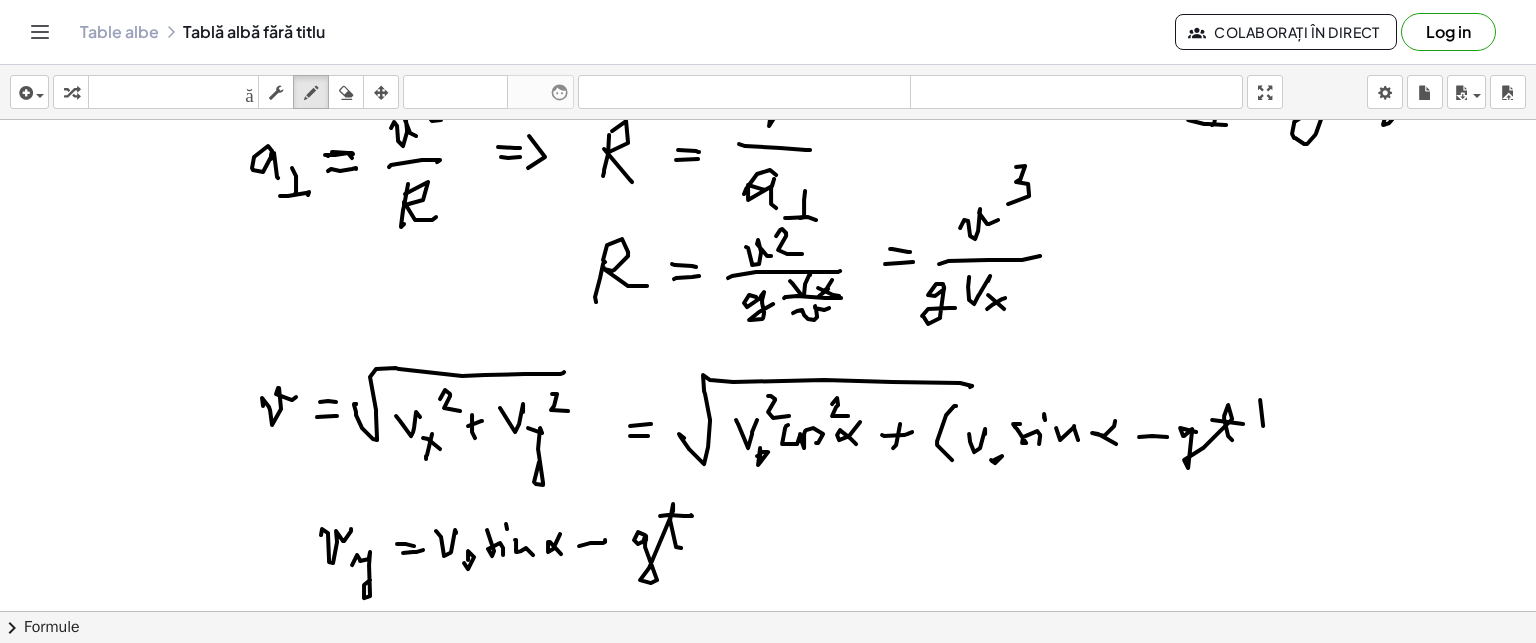 click at bounding box center [768, -526] 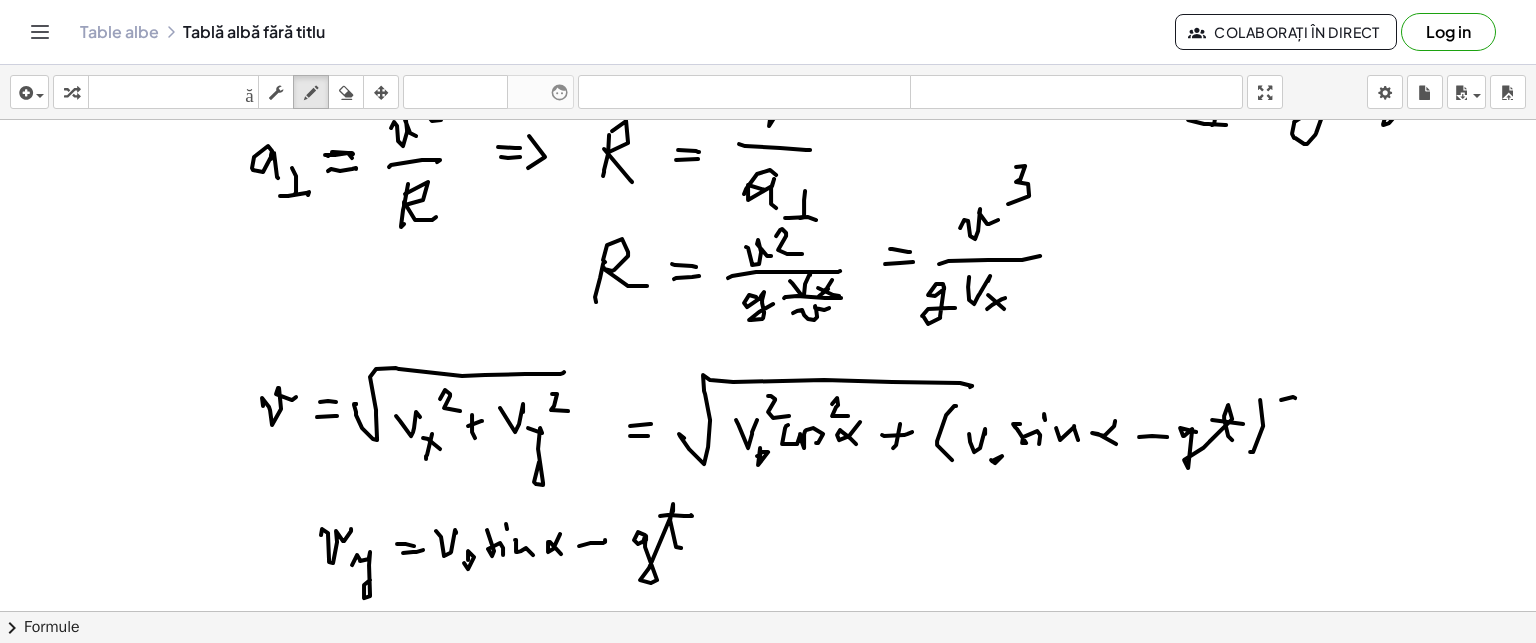 click at bounding box center (768, -526) 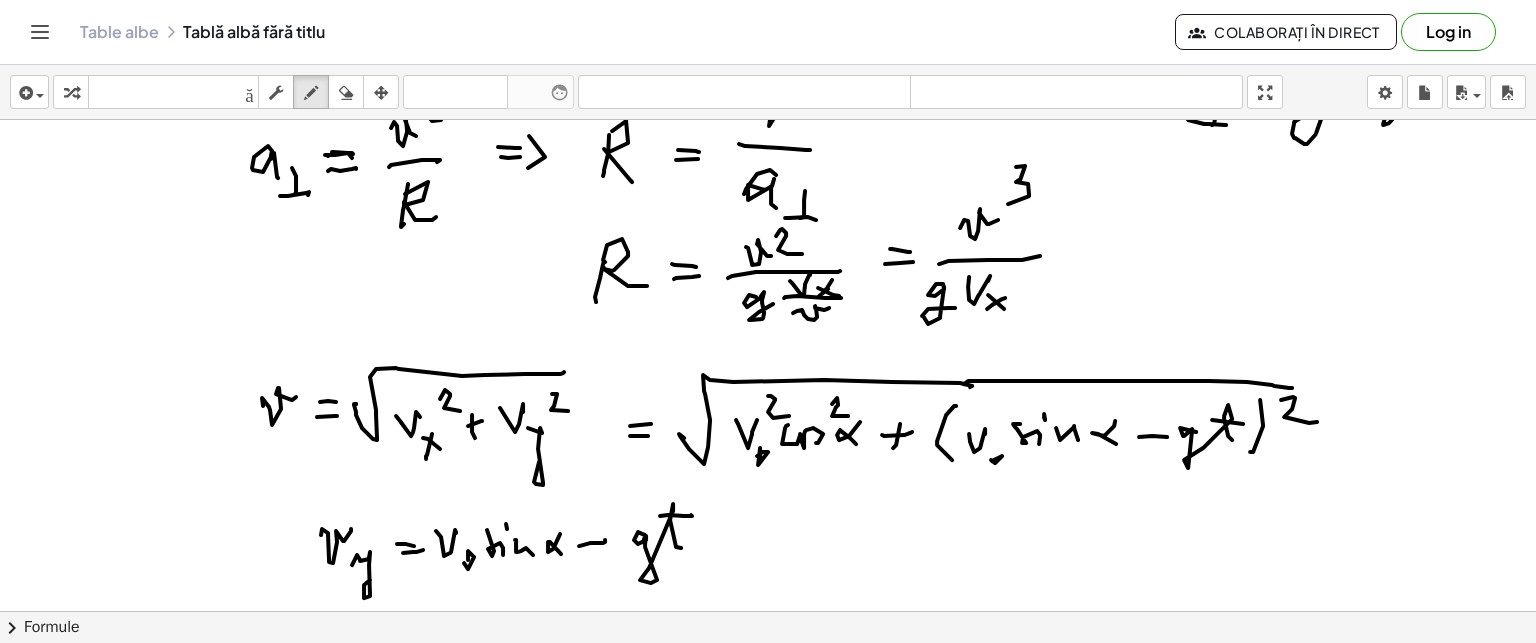 click at bounding box center [768, -526] 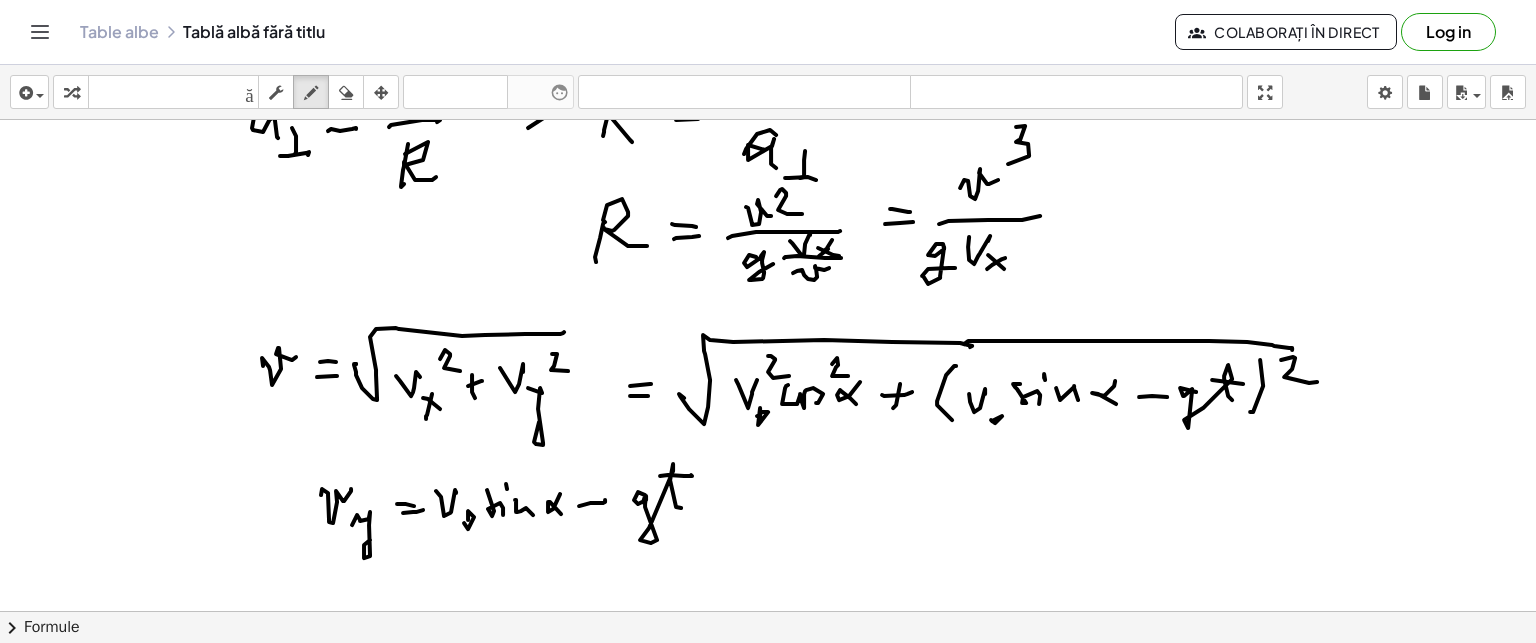 scroll, scrollTop: 1956, scrollLeft: 0, axis: vertical 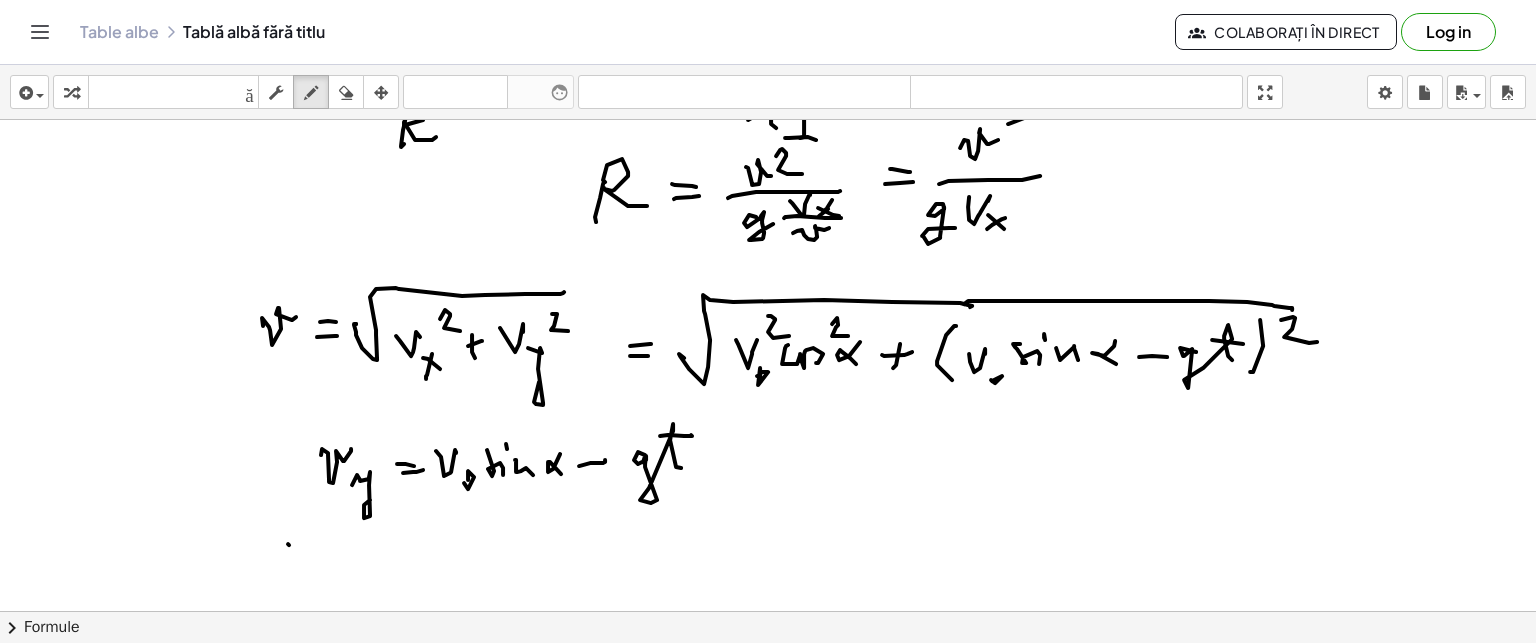 click at bounding box center [768, -606] 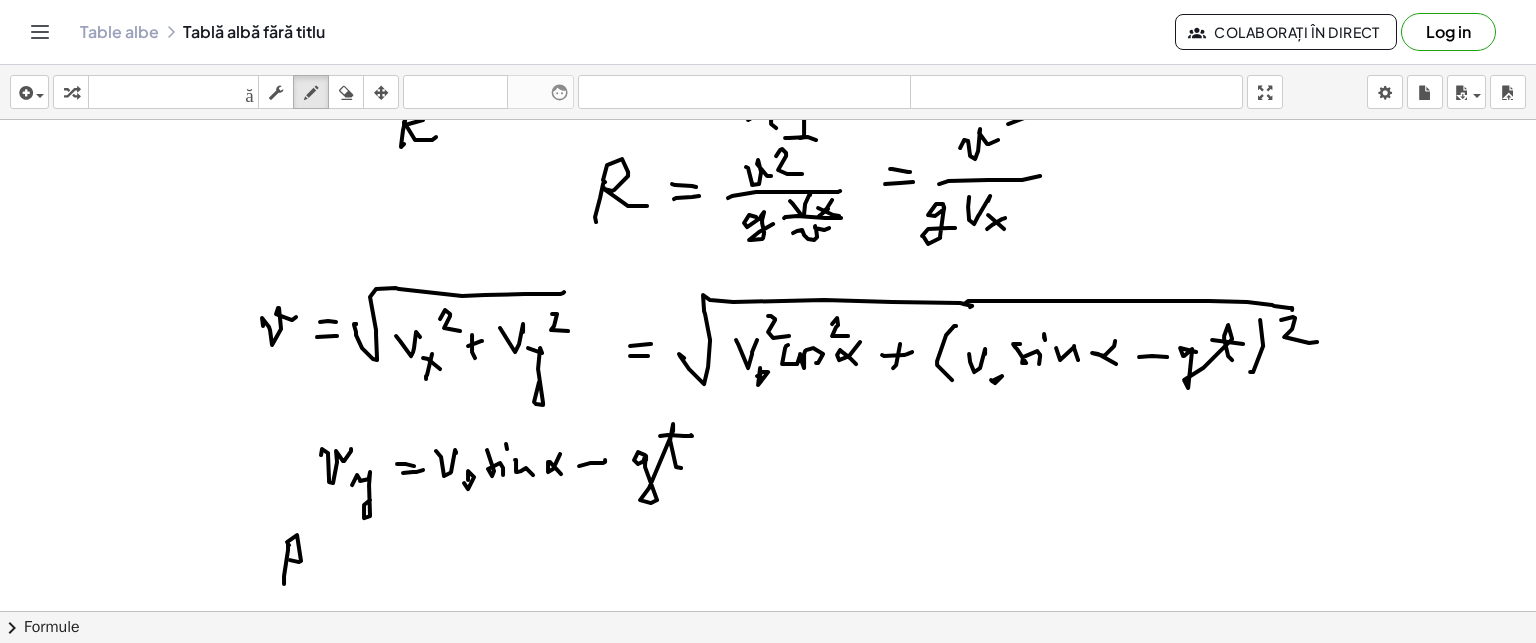 click at bounding box center [768, -606] 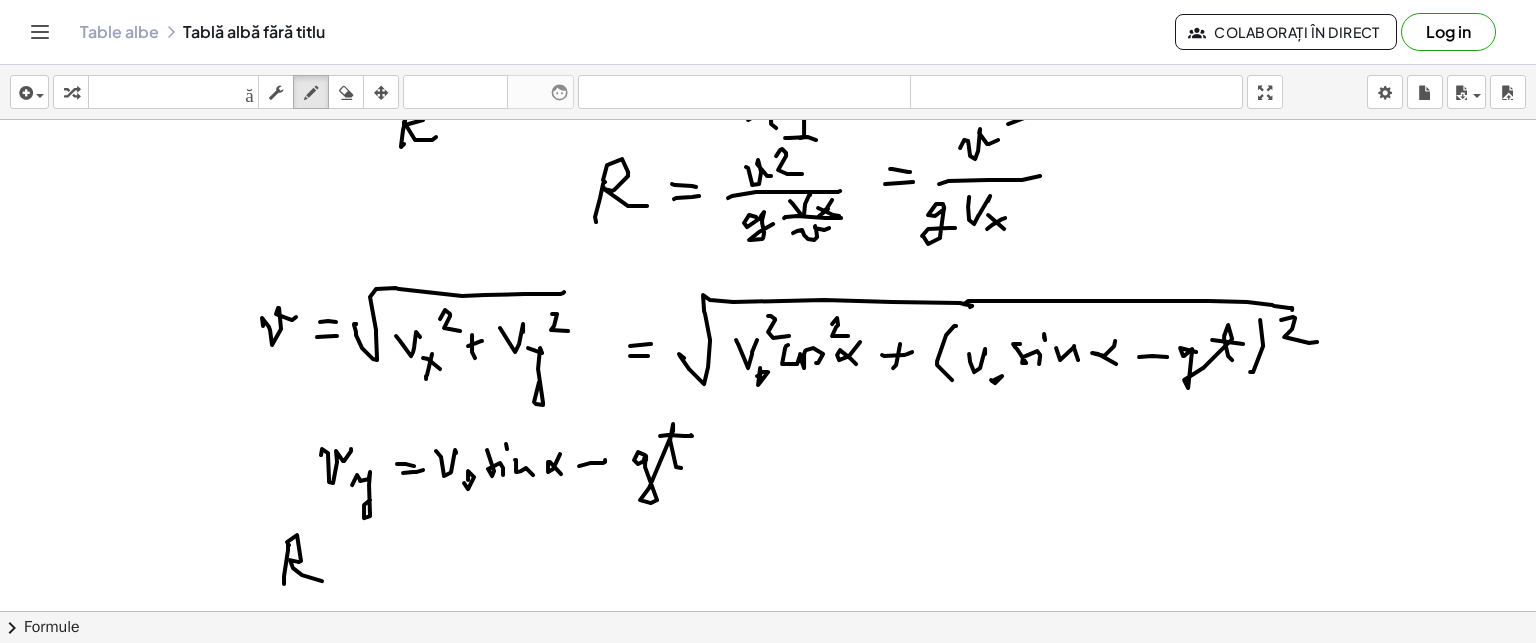 click at bounding box center (768, -606) 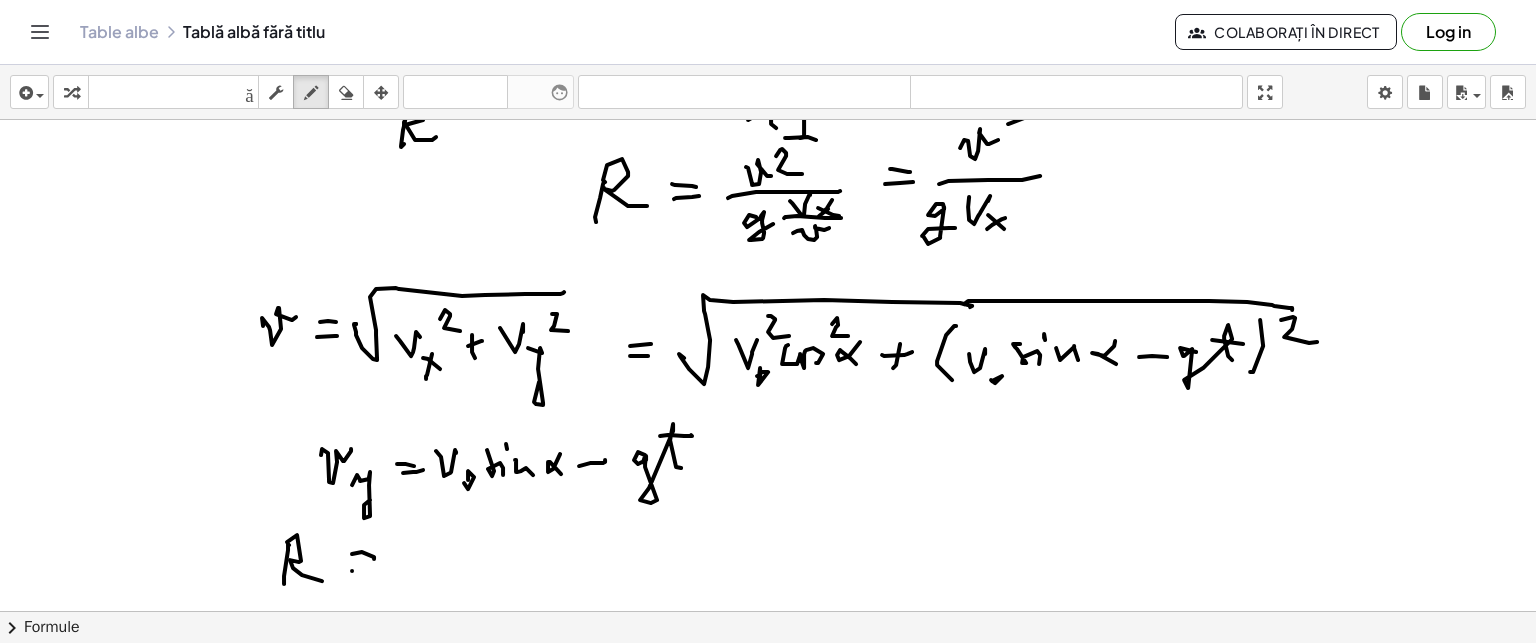 click at bounding box center (768, -606) 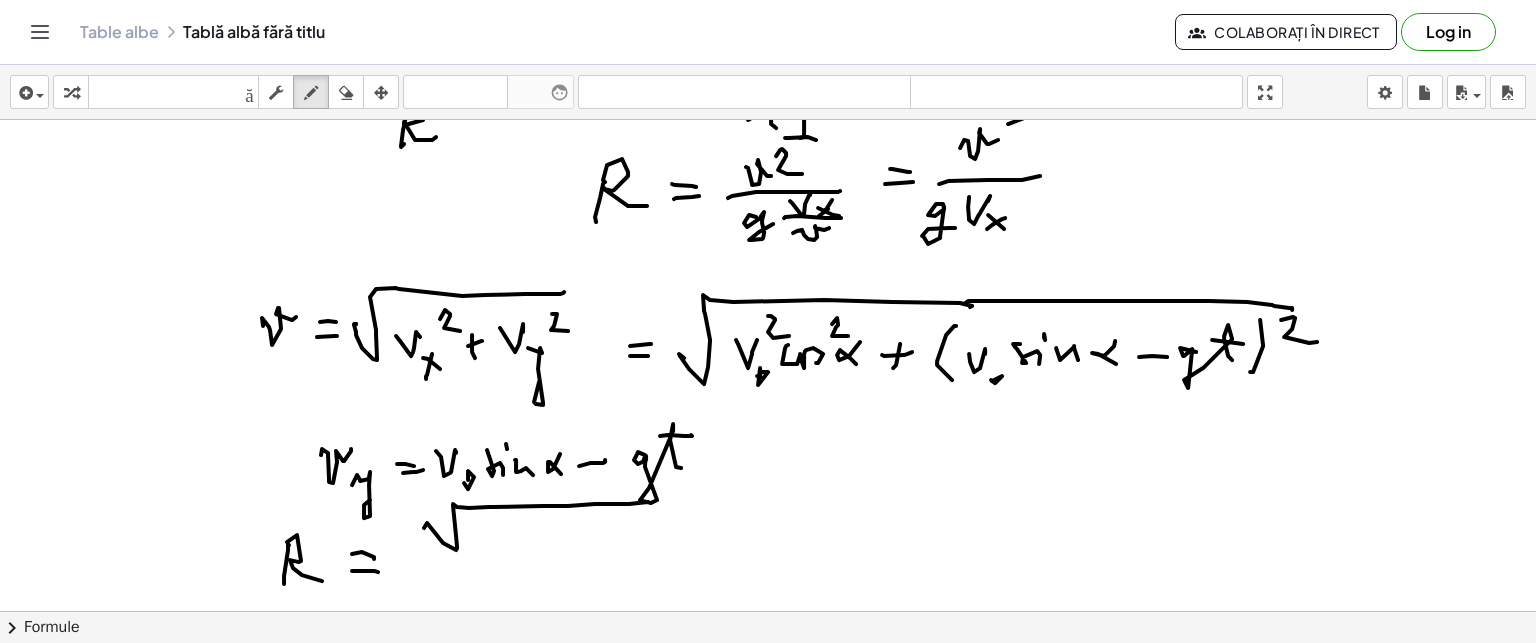 click at bounding box center [768, -606] 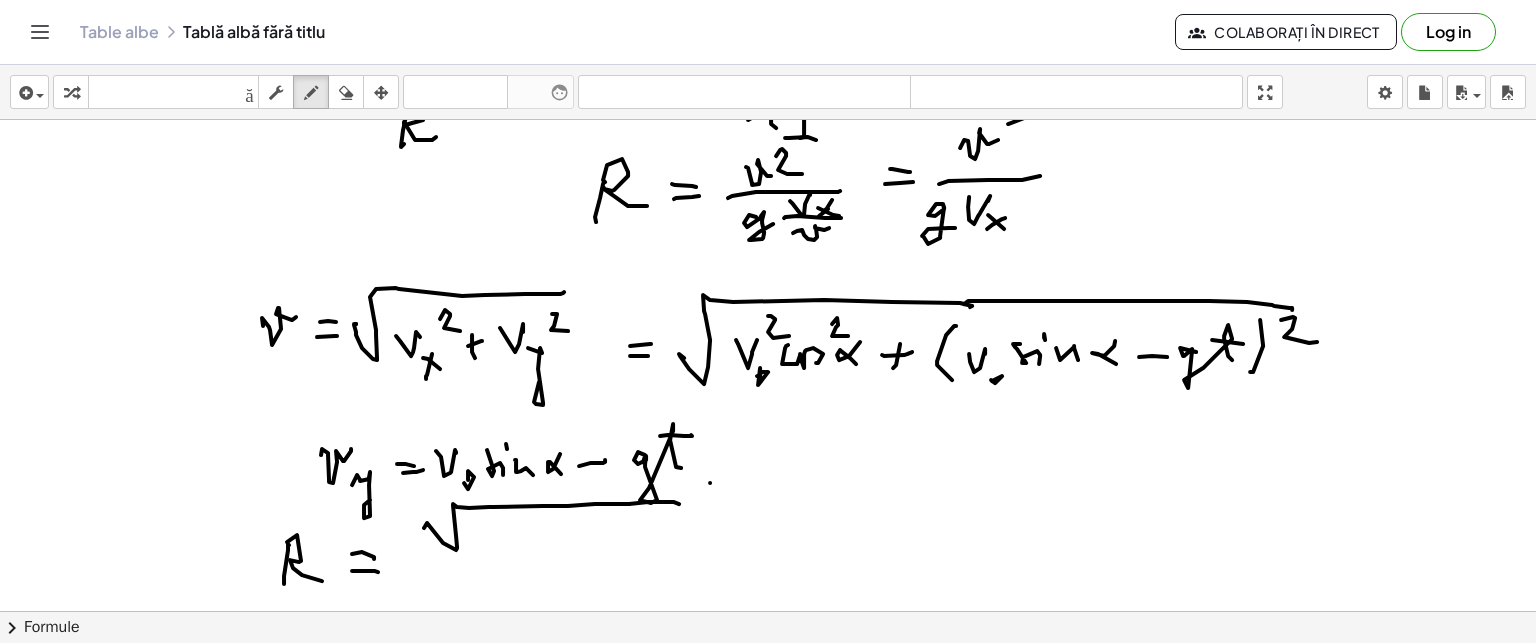 click at bounding box center [768, -606] 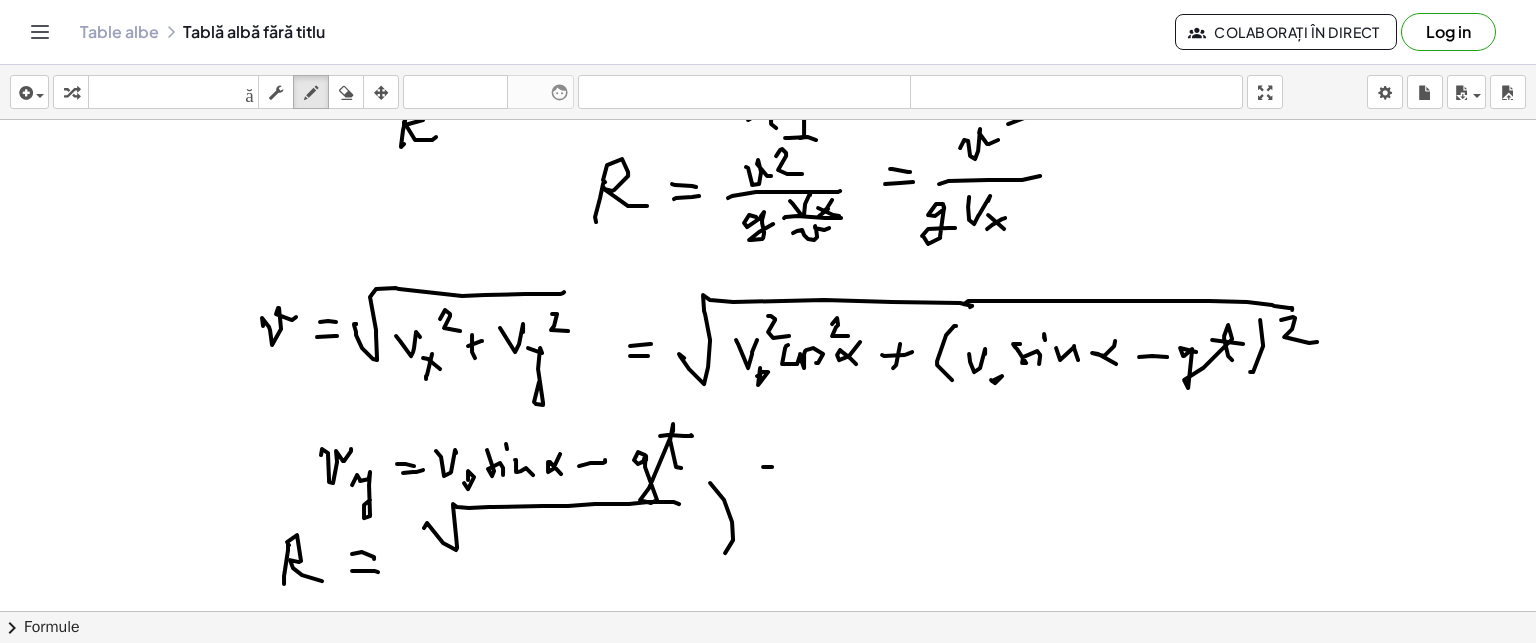 click at bounding box center [768, -606] 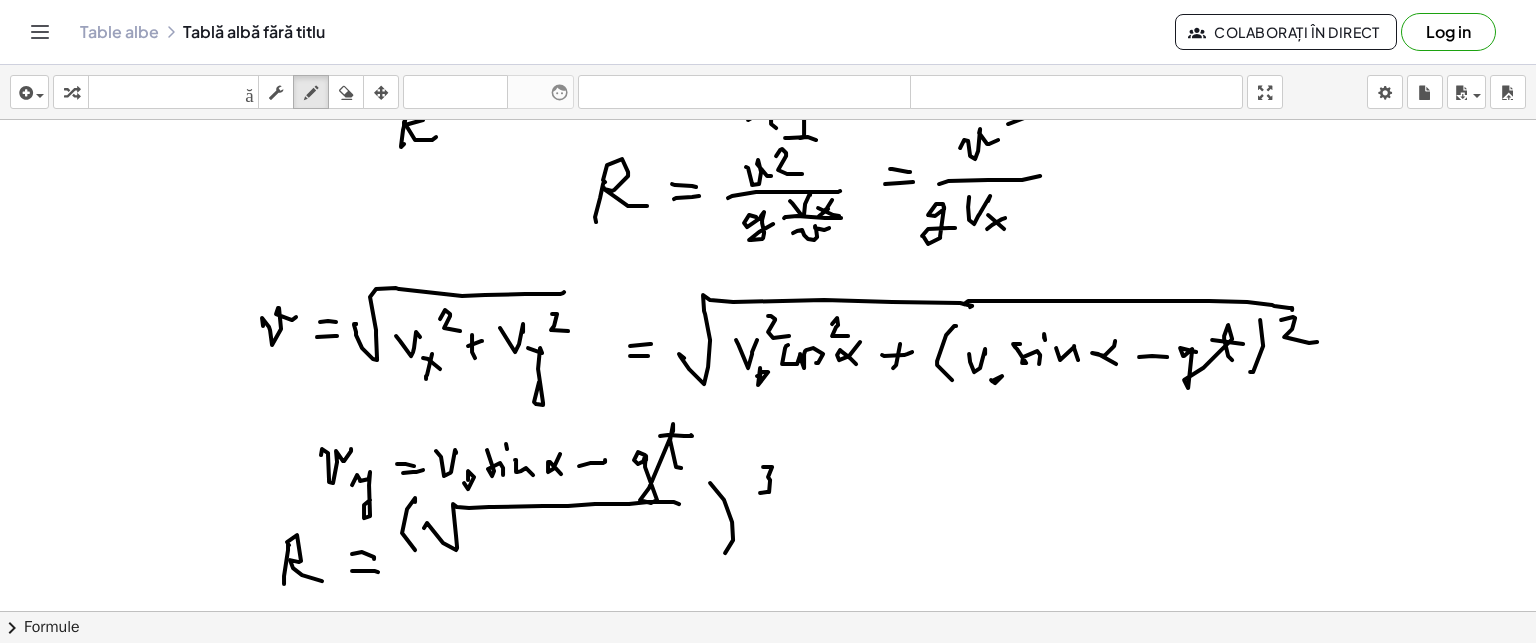 click at bounding box center (768, -606) 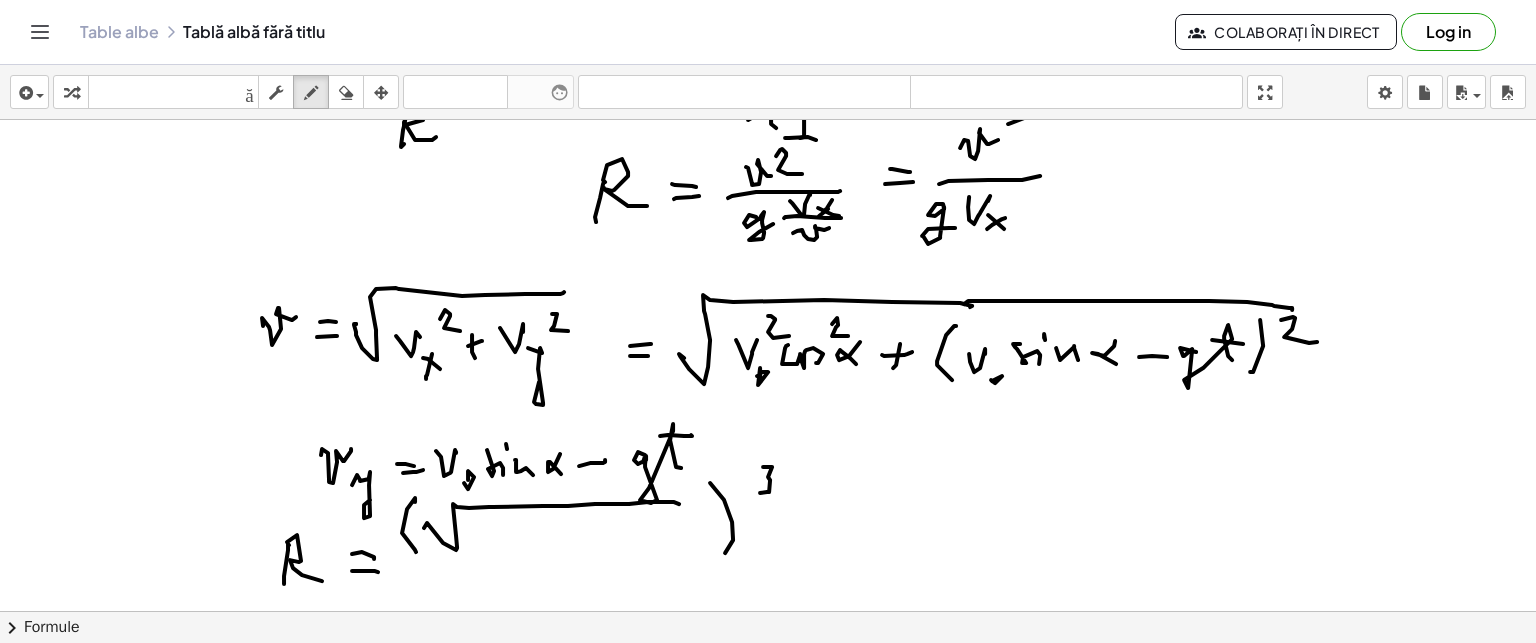 click at bounding box center [768, -606] 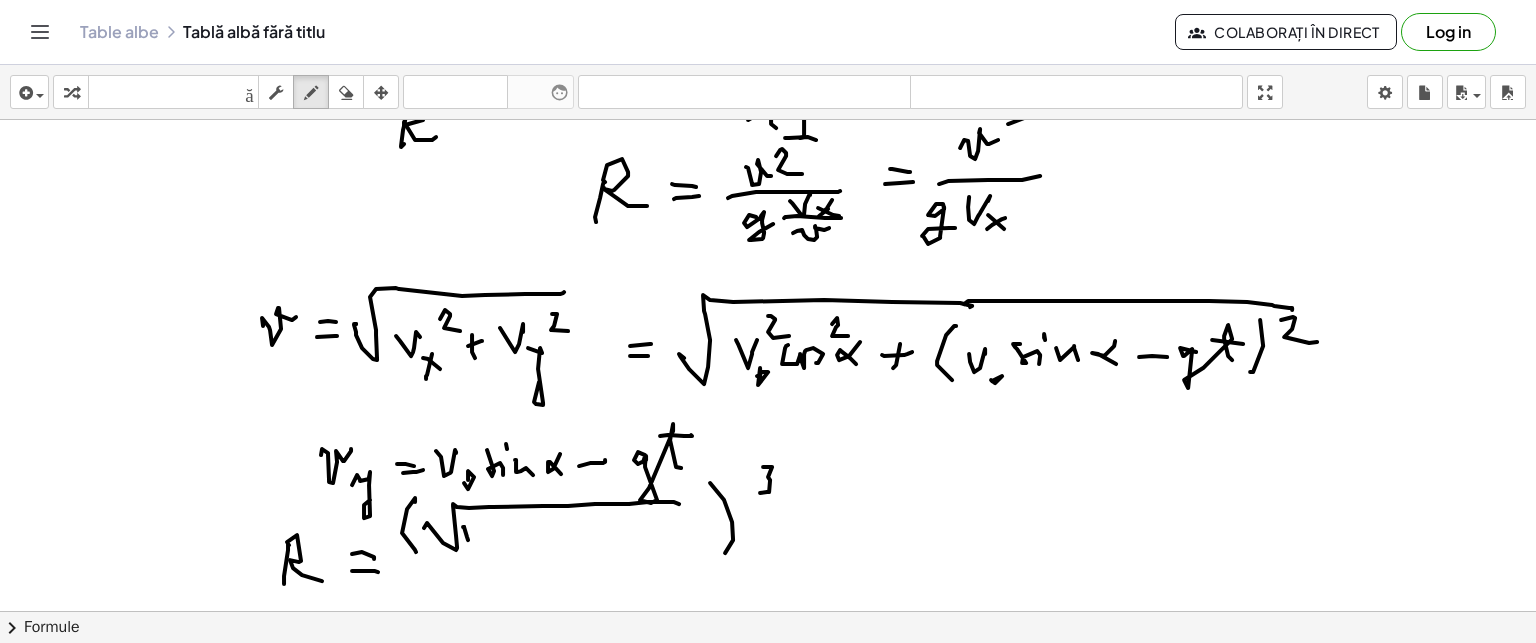 click at bounding box center [768, -606] 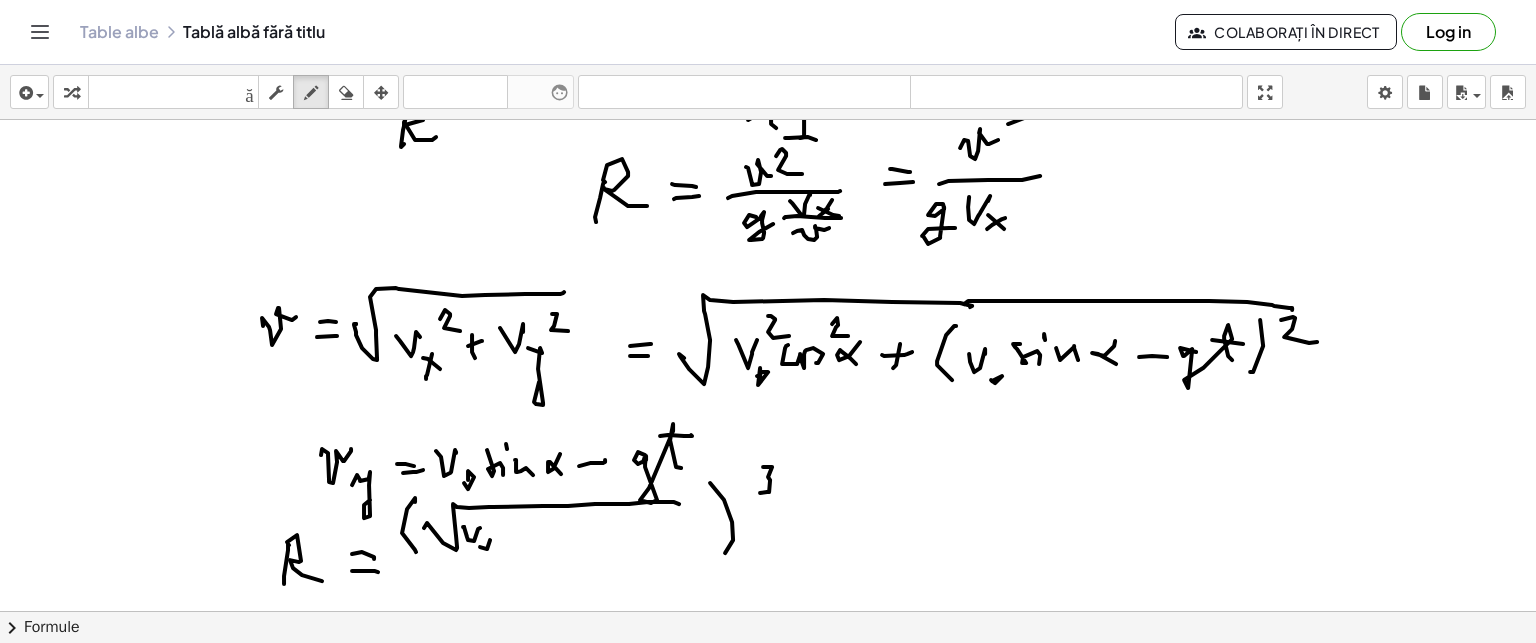 click at bounding box center (768, -606) 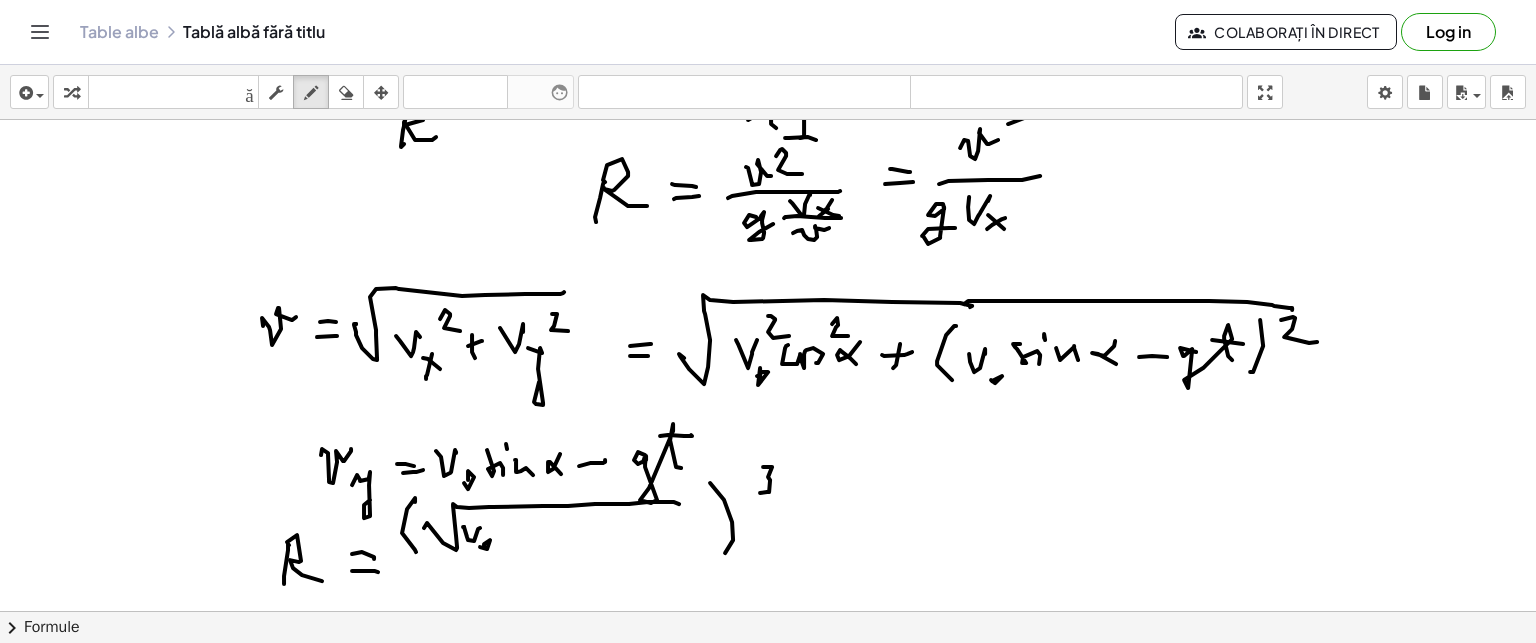 click at bounding box center (768, -606) 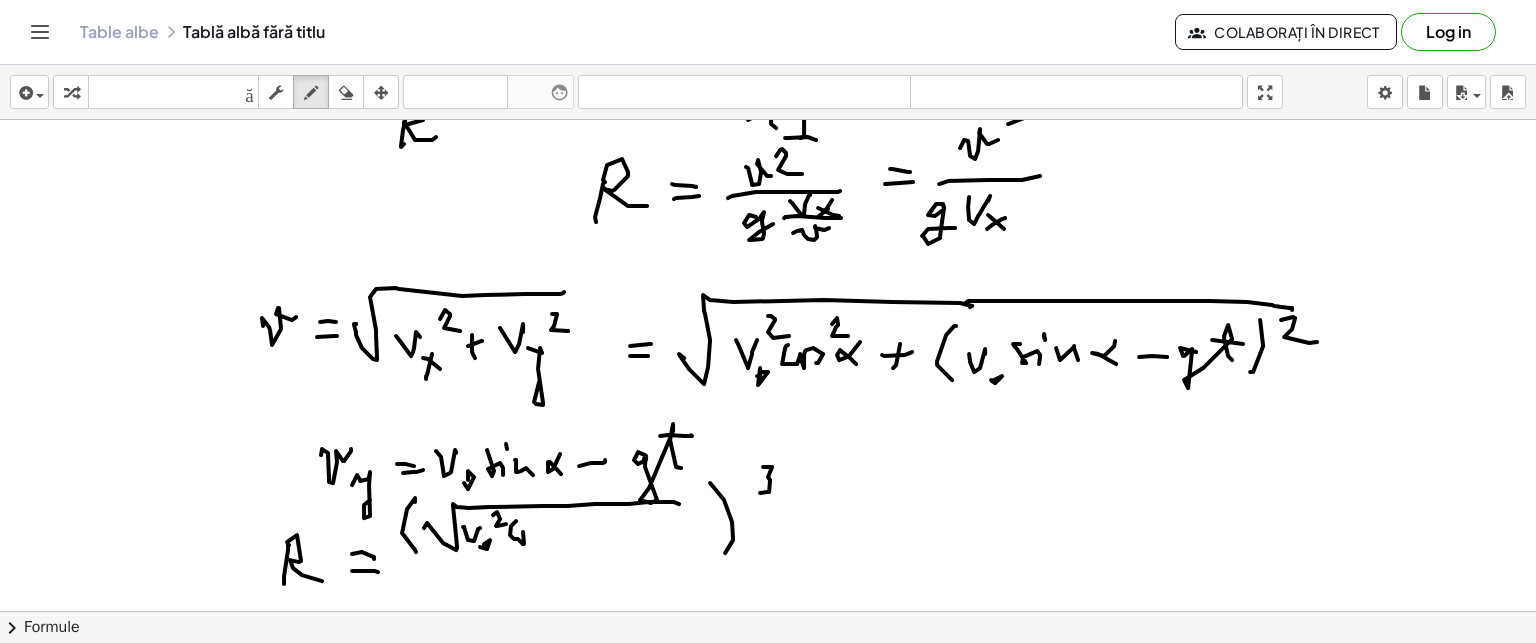 click at bounding box center (768, -606) 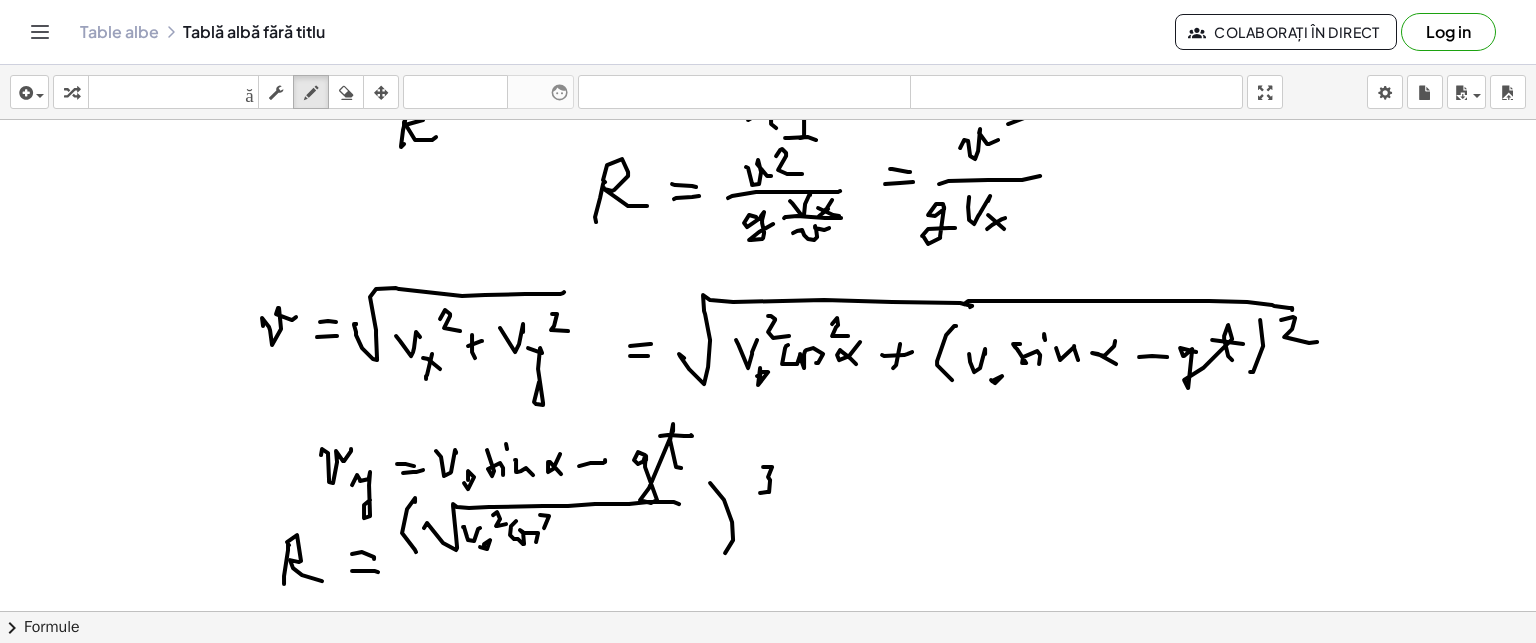 click at bounding box center [768, -606] 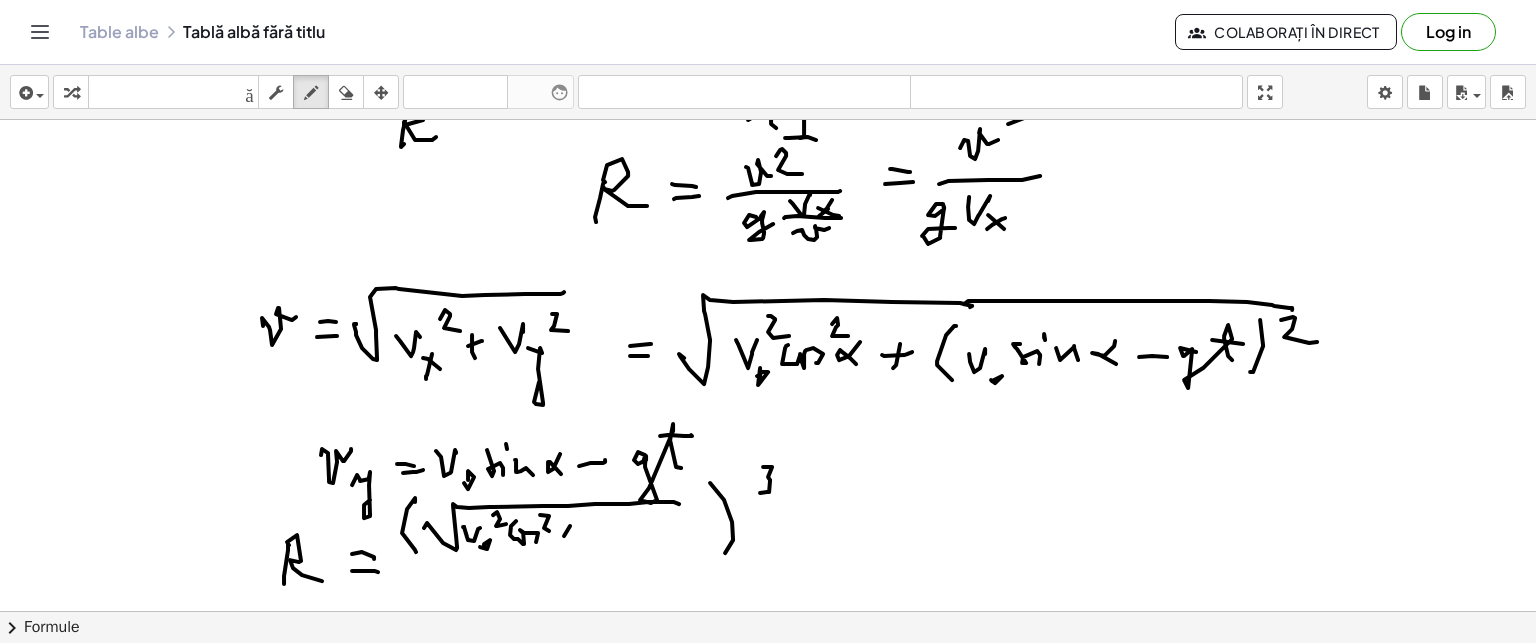 click at bounding box center (768, -606) 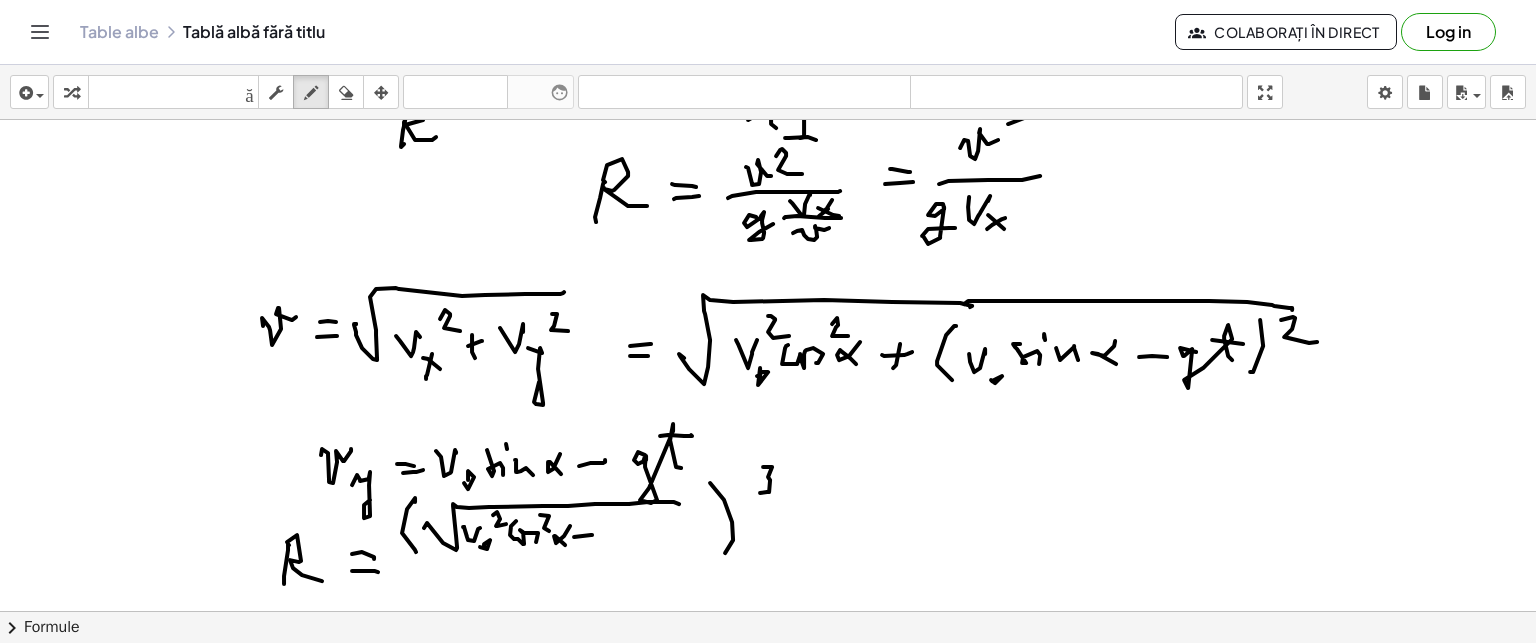 click at bounding box center [768, -606] 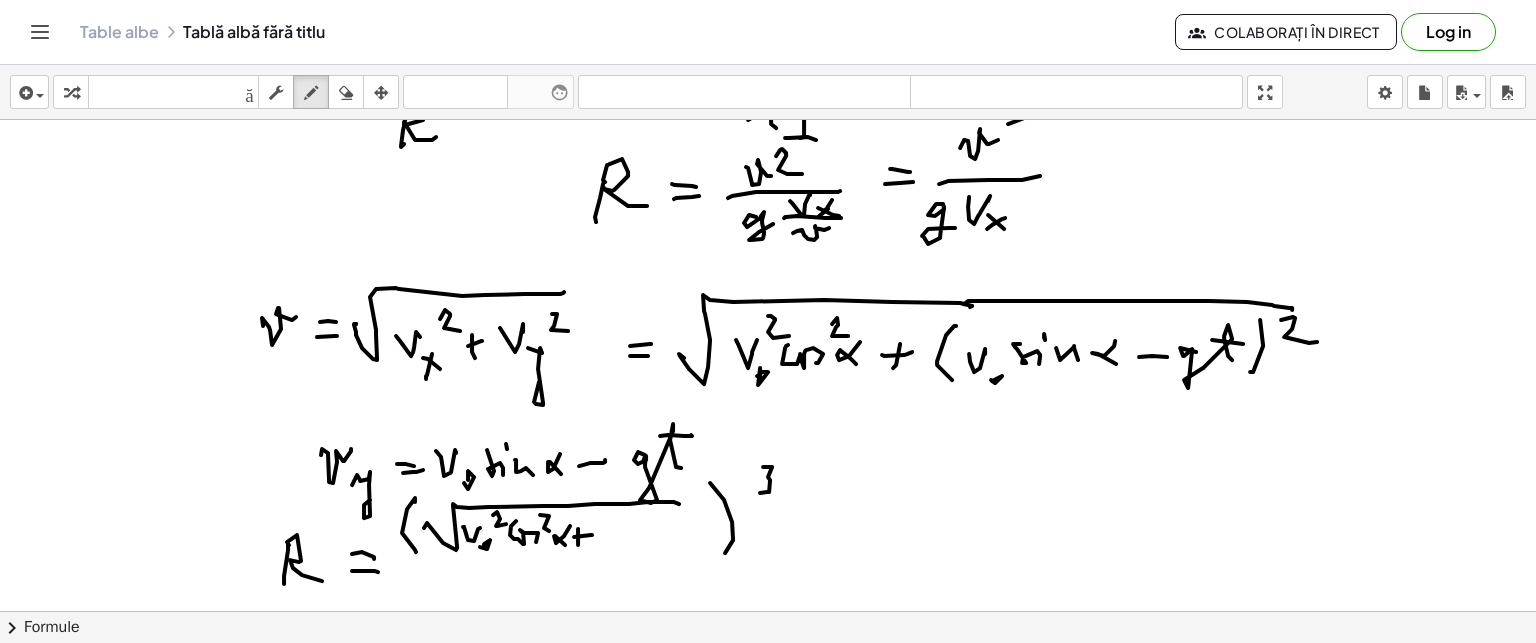 click at bounding box center (768, -606) 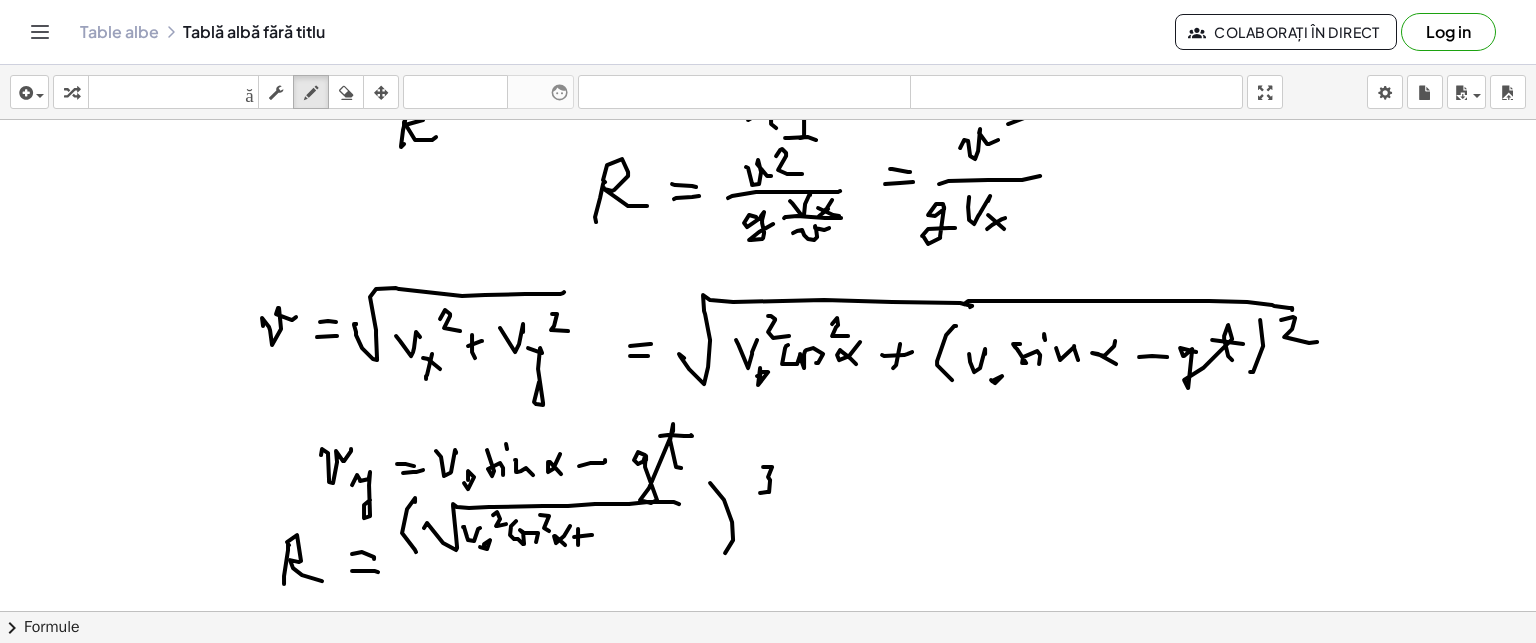 click at bounding box center [768, -606] 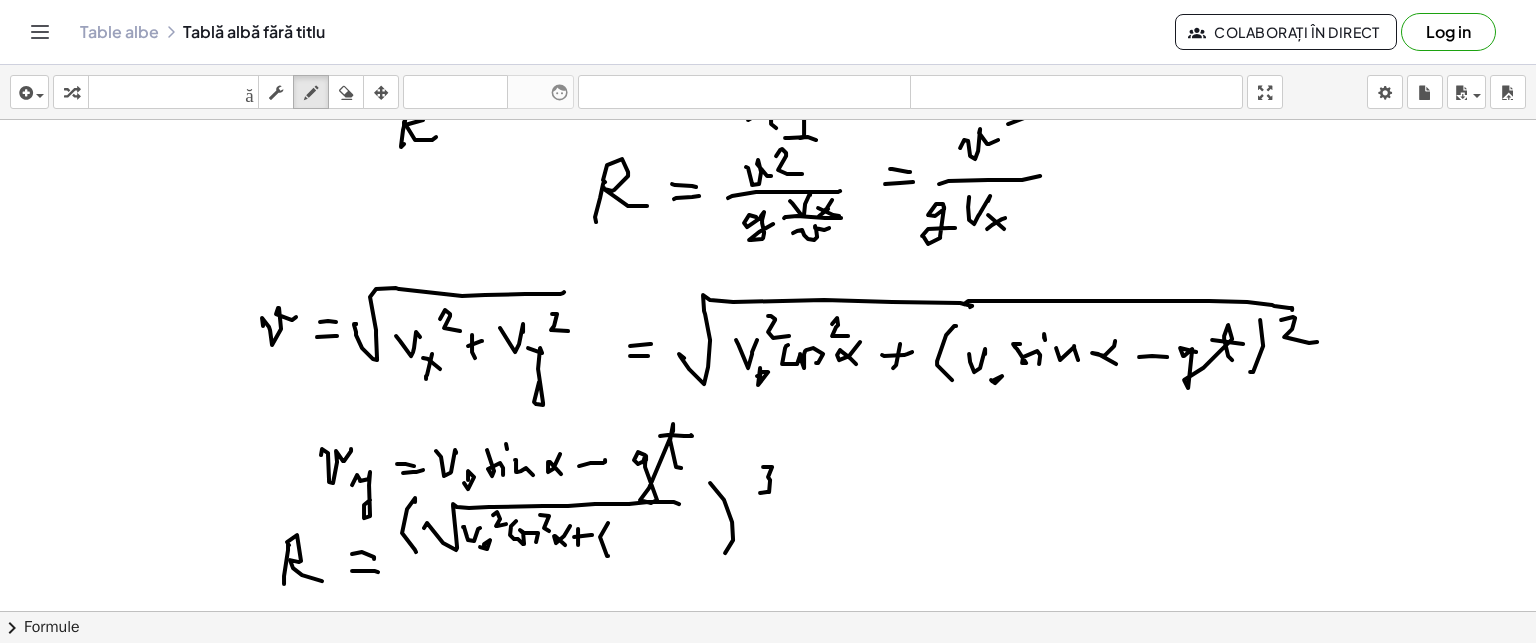 click at bounding box center [768, -606] 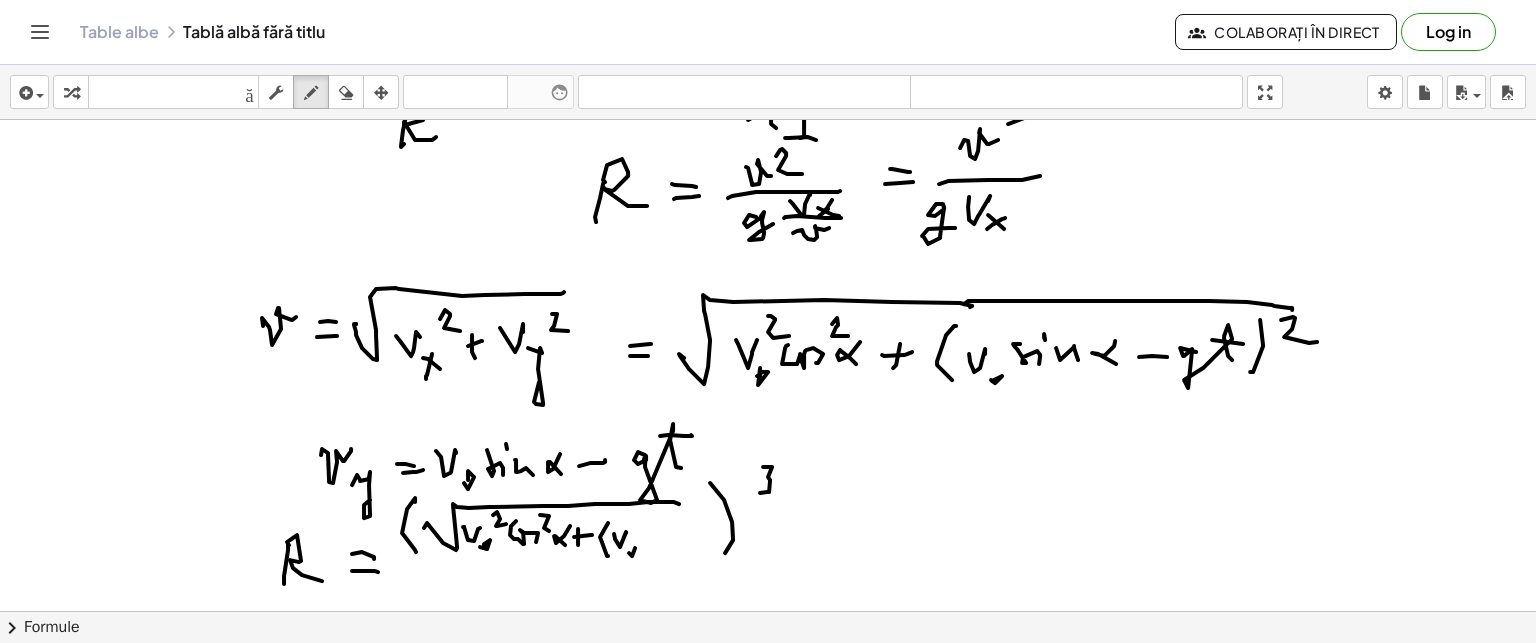 click at bounding box center [768, -606] 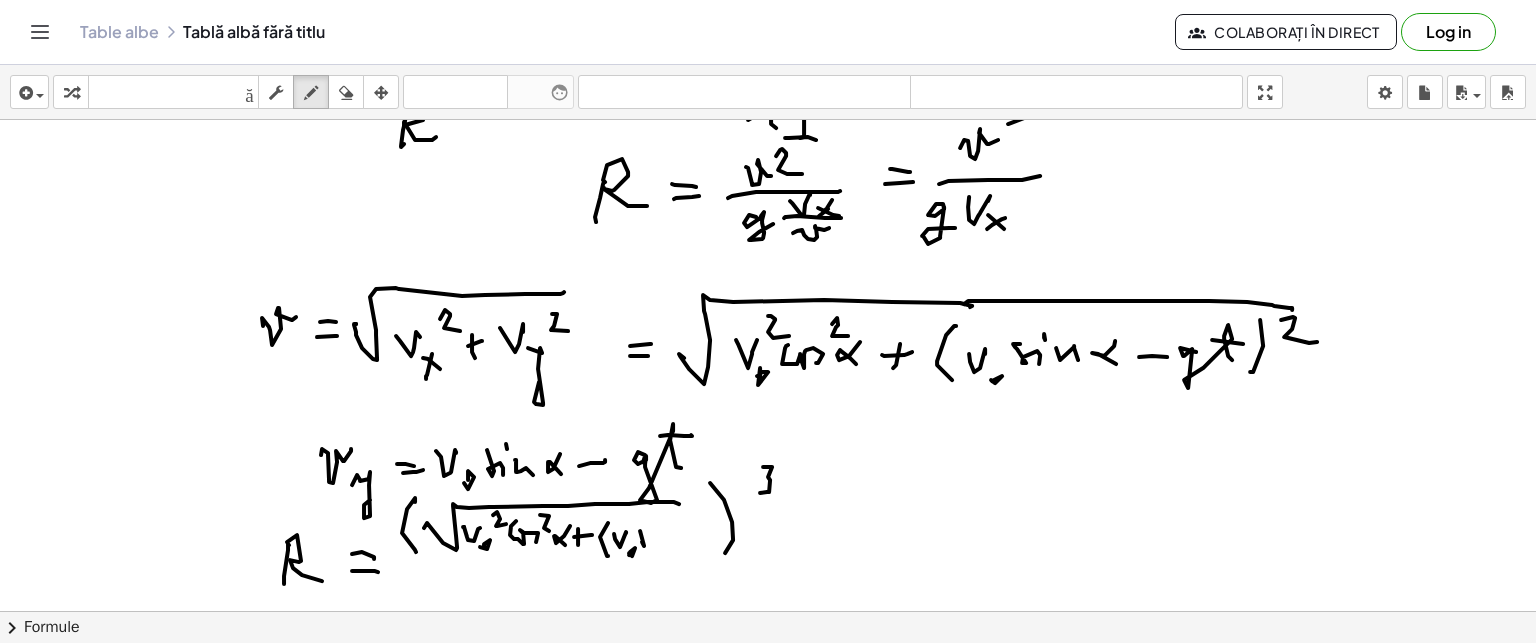 click at bounding box center [768, -606] 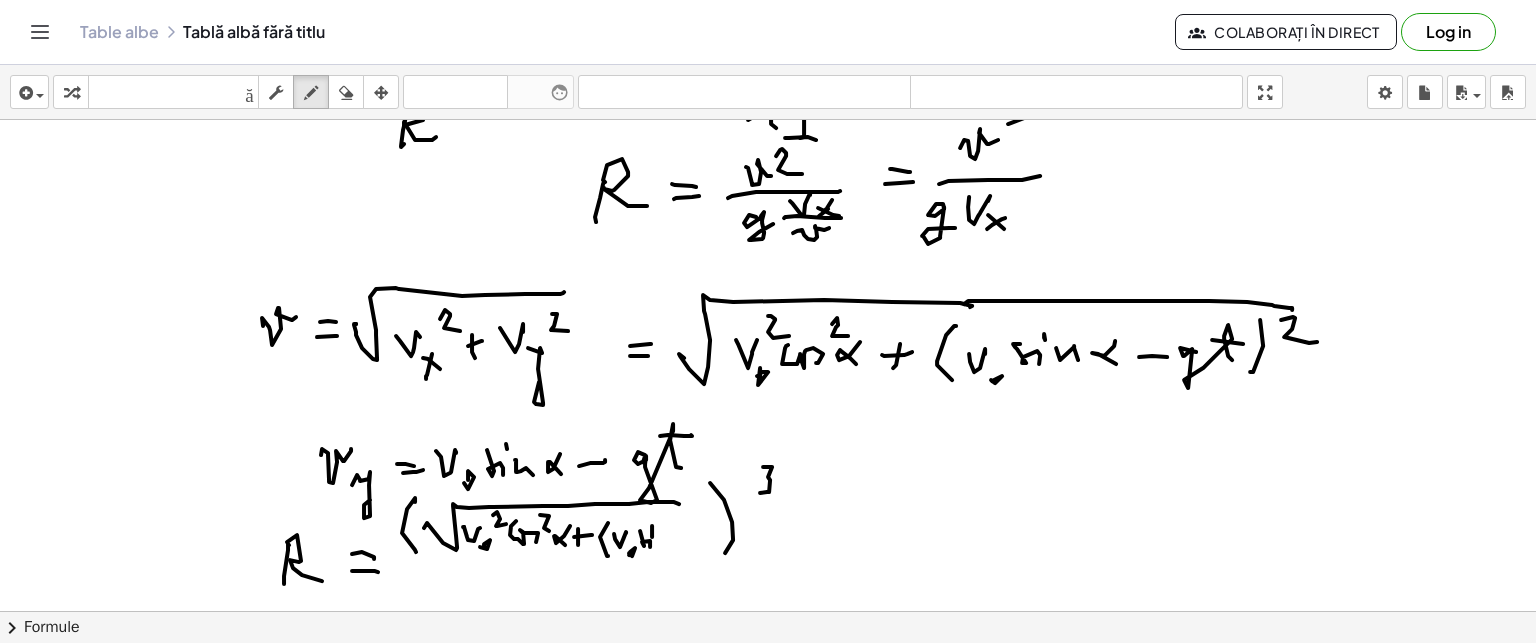click at bounding box center [768, -606] 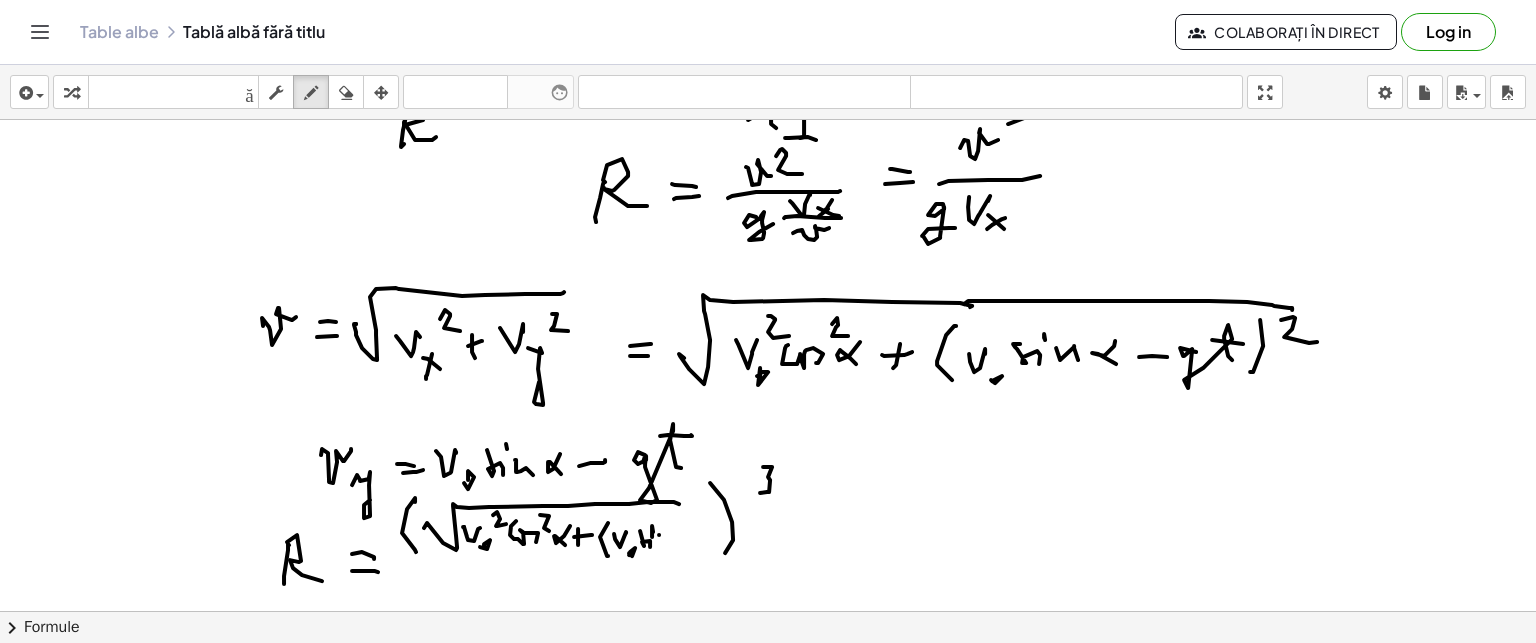 click at bounding box center (768, -606) 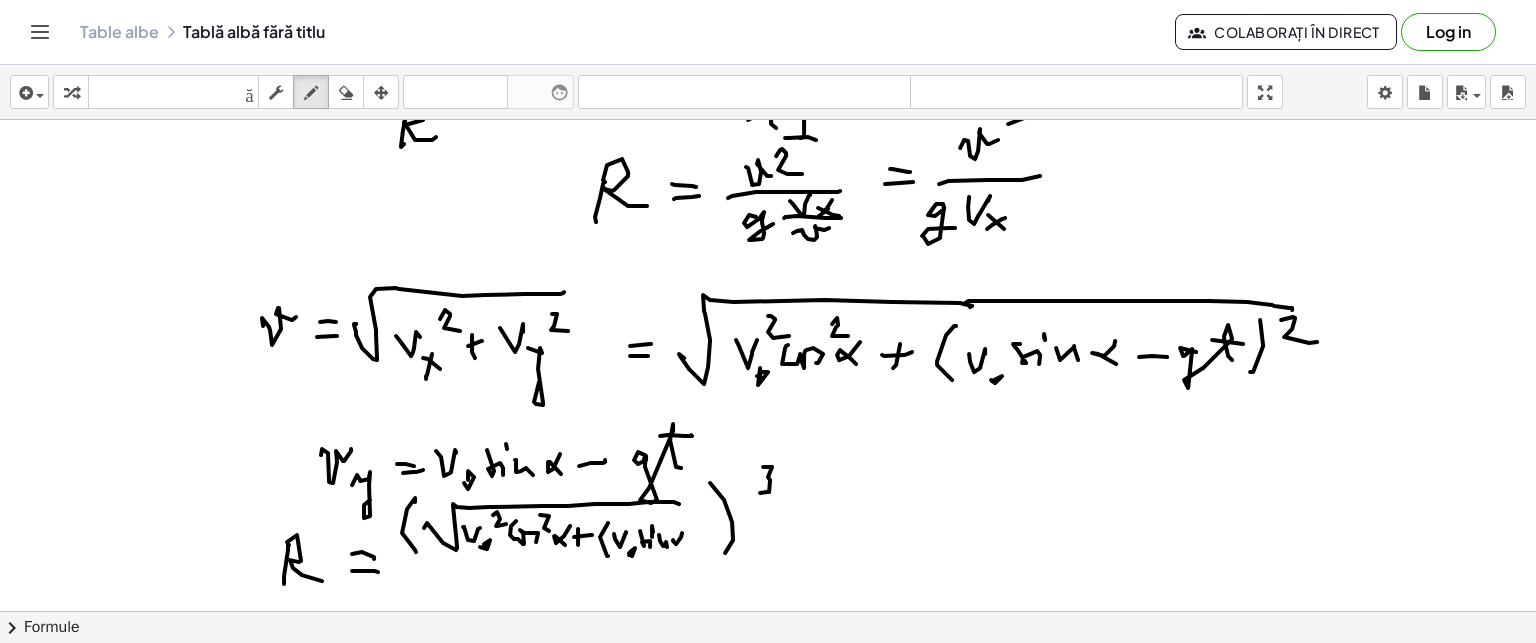 click at bounding box center [768, -606] 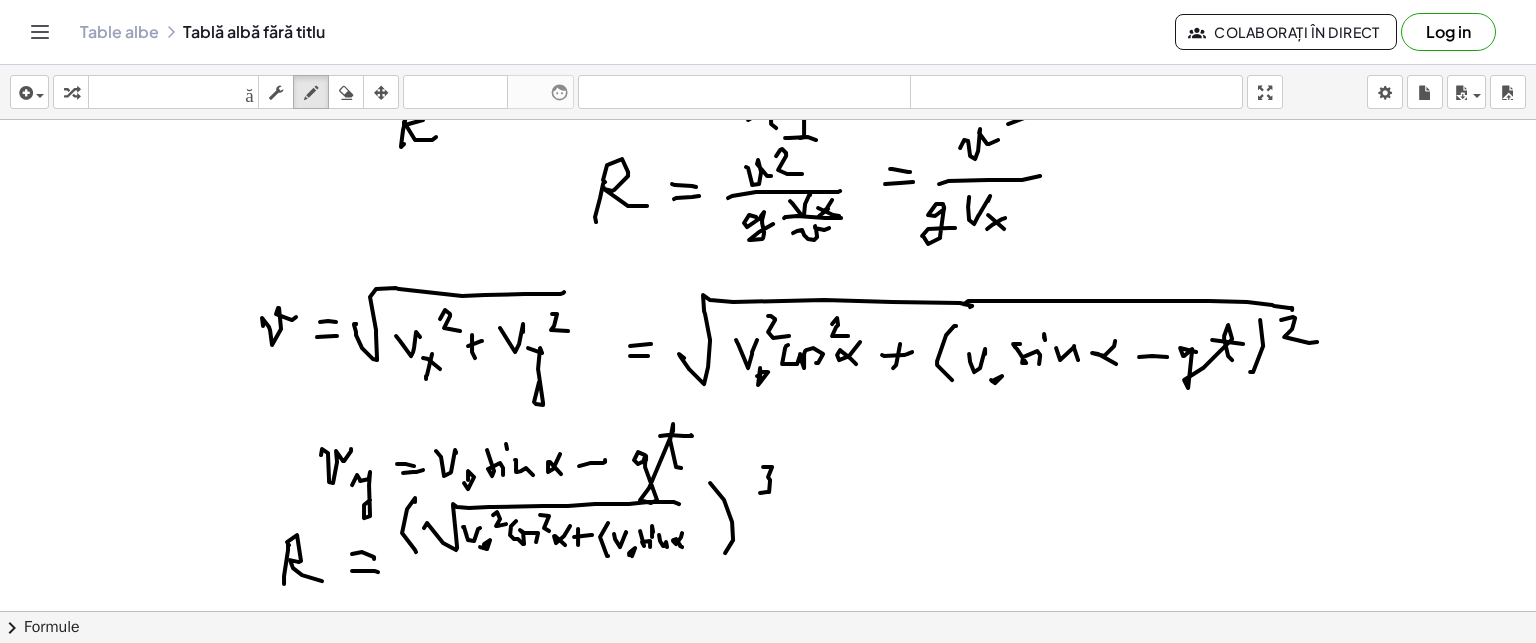 click at bounding box center (768, -606) 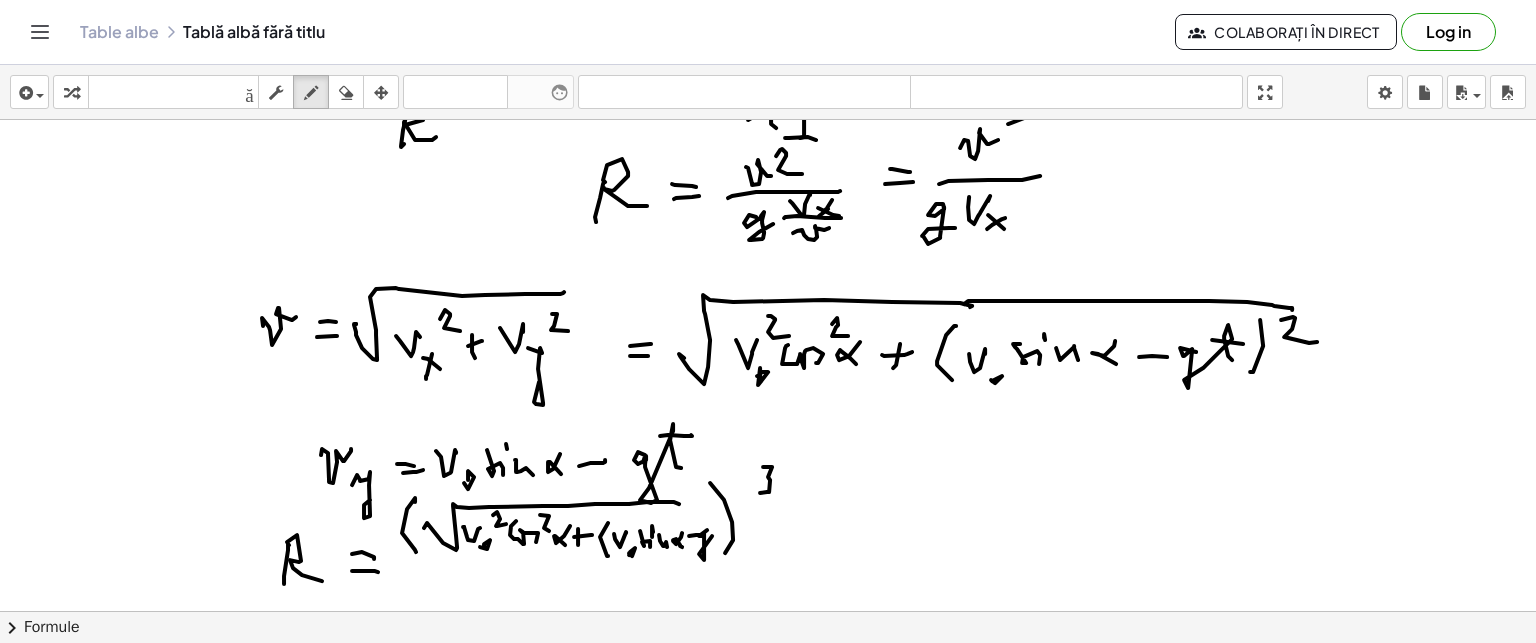 click at bounding box center (768, -606) 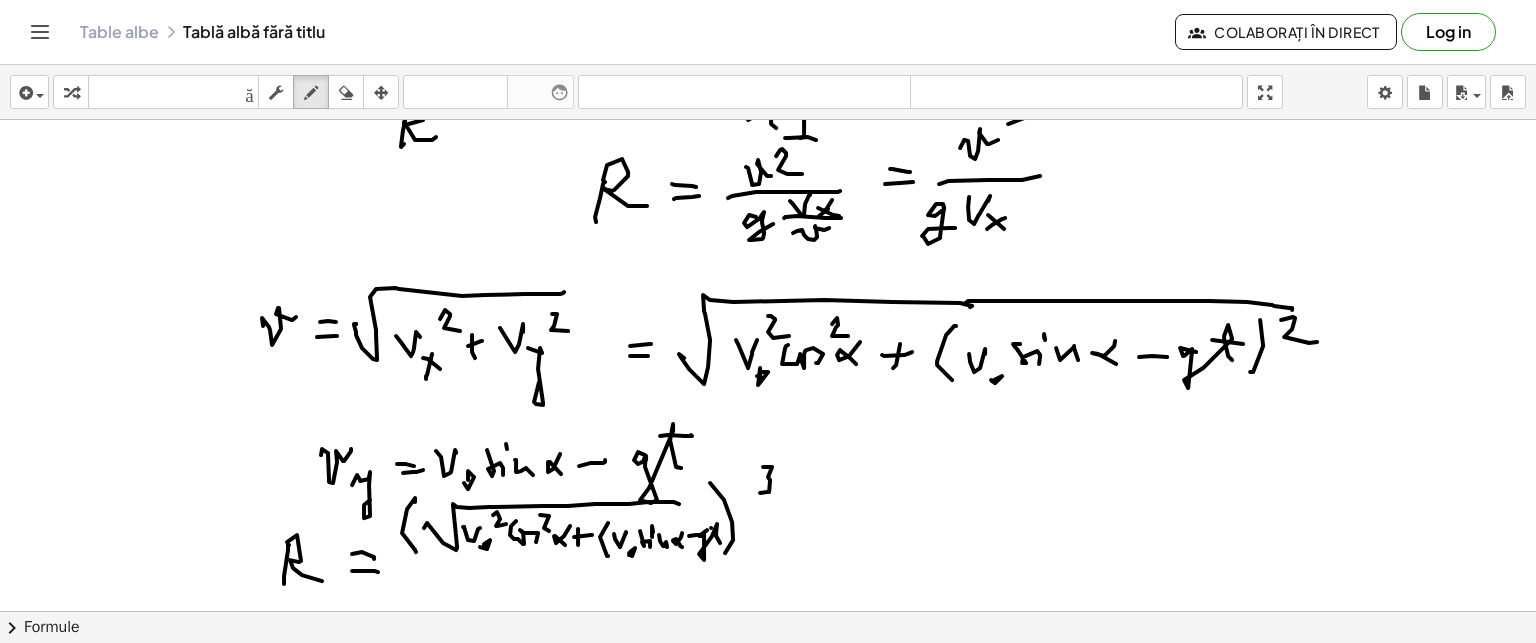 click at bounding box center (768, -606) 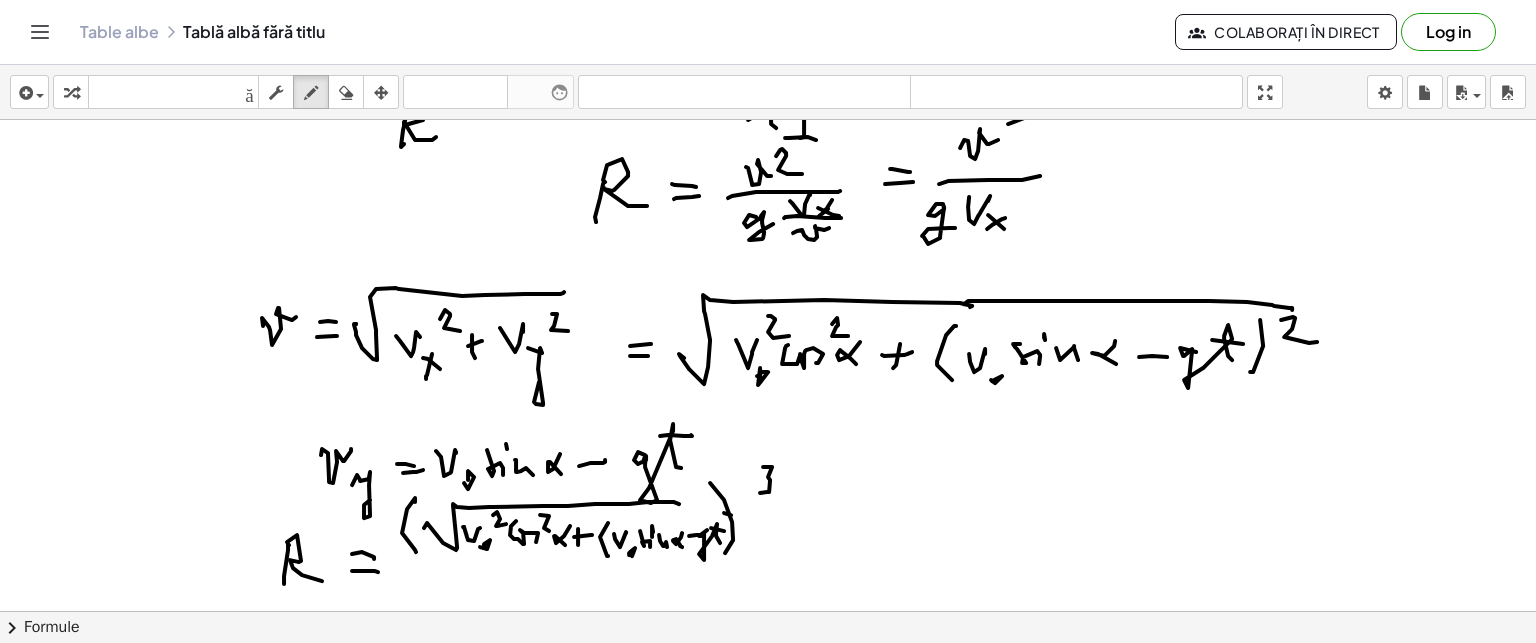 click at bounding box center [768, -606] 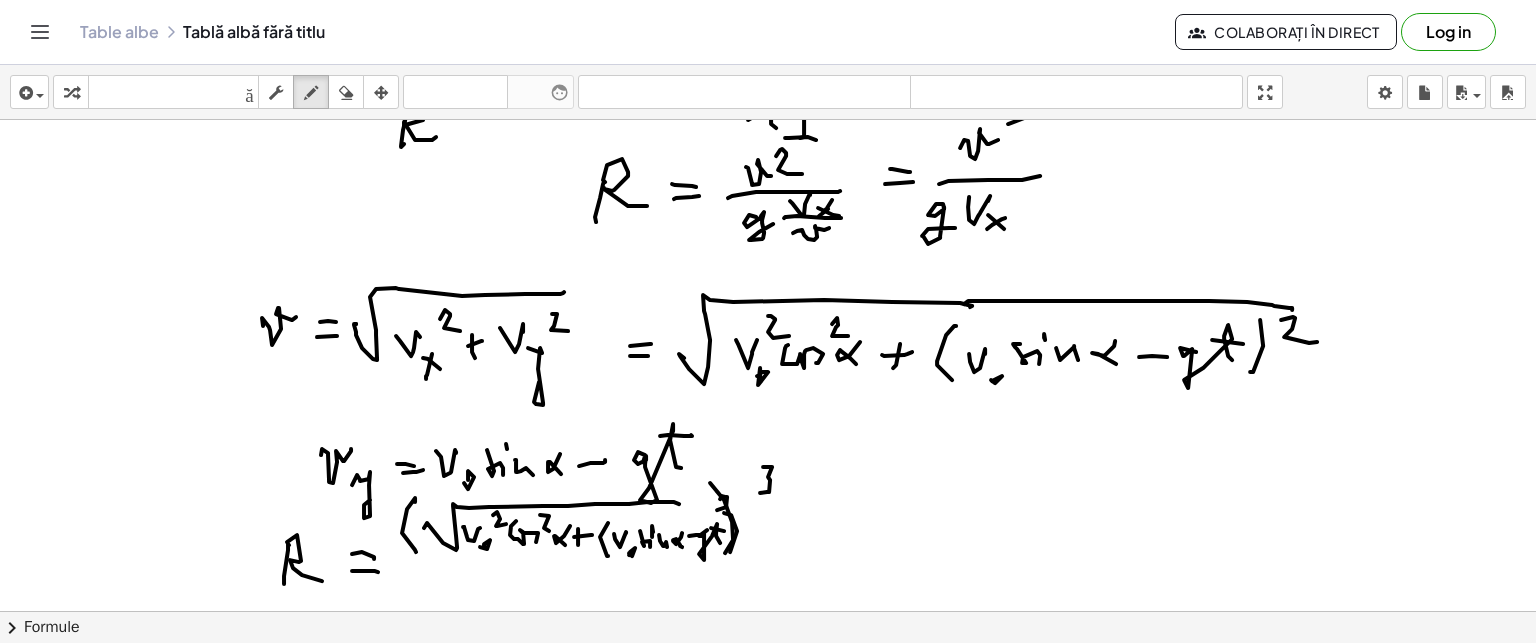 click at bounding box center (768, -606) 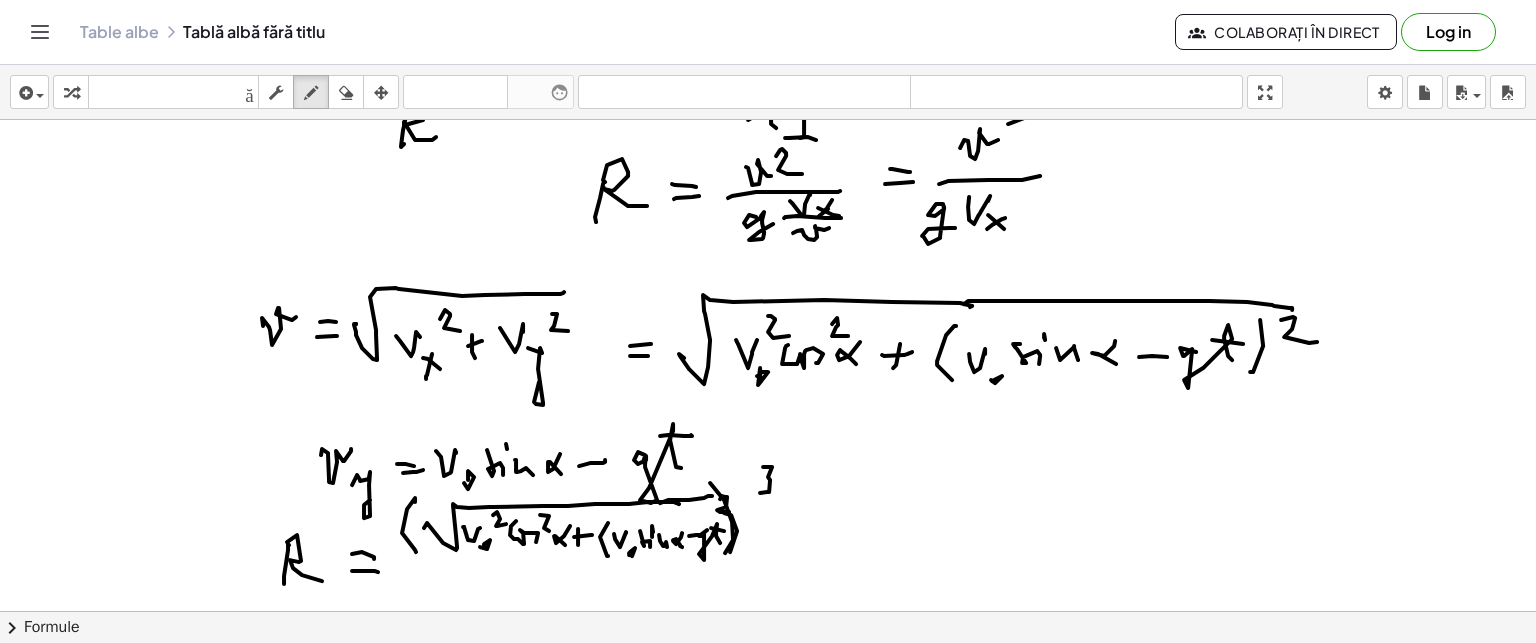 click at bounding box center (768, -606) 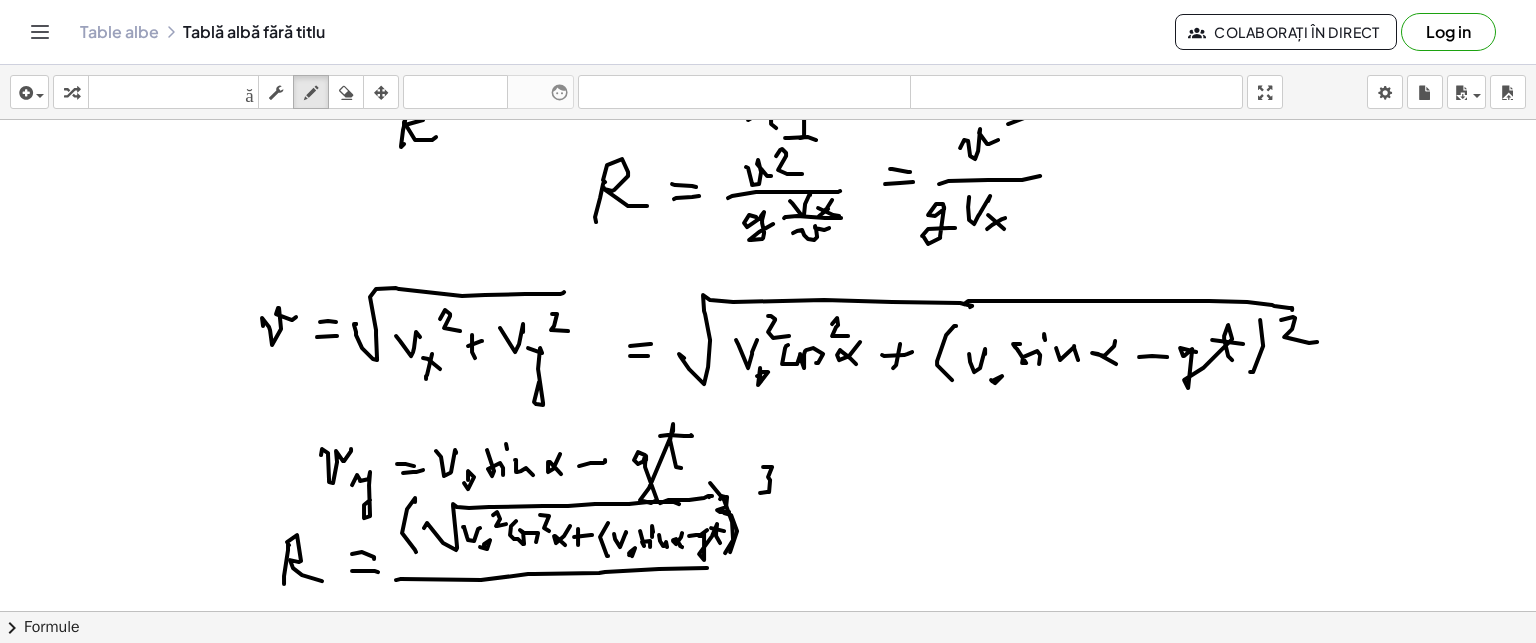 click at bounding box center (768, -606) 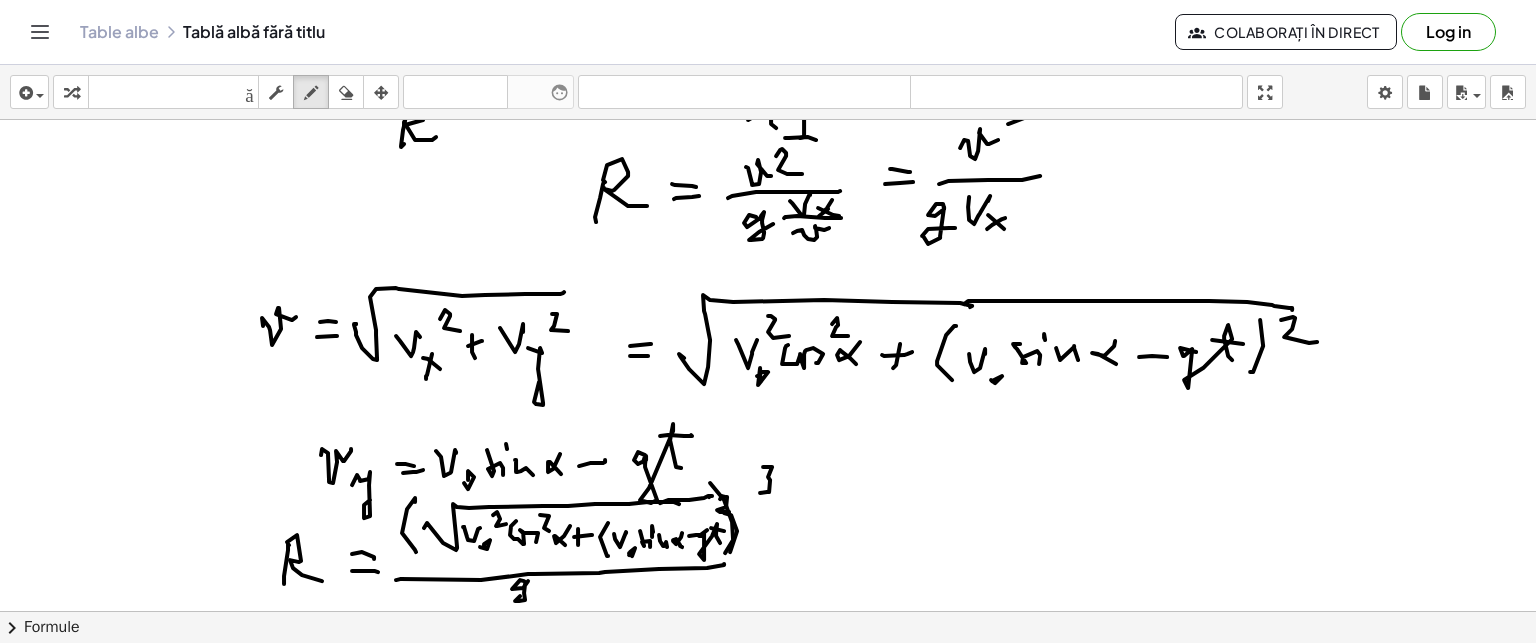 click at bounding box center [768, -606] 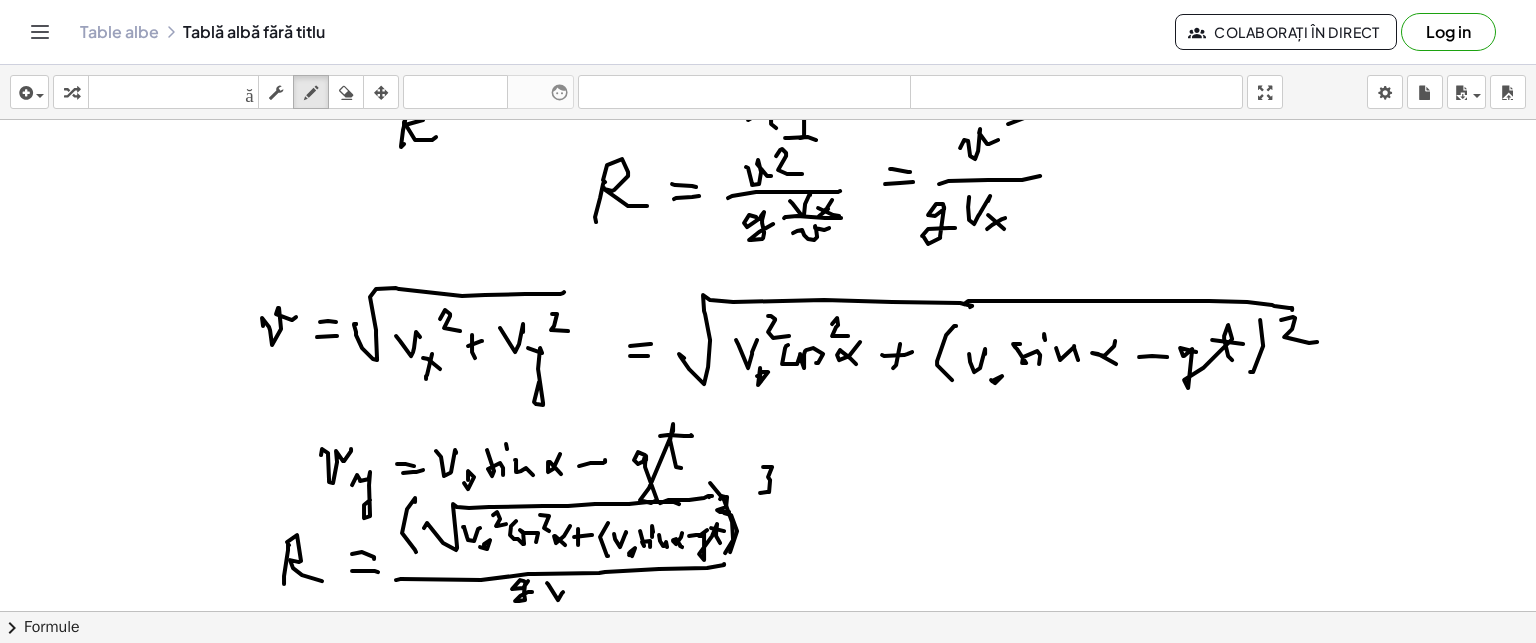 click at bounding box center (768, -606) 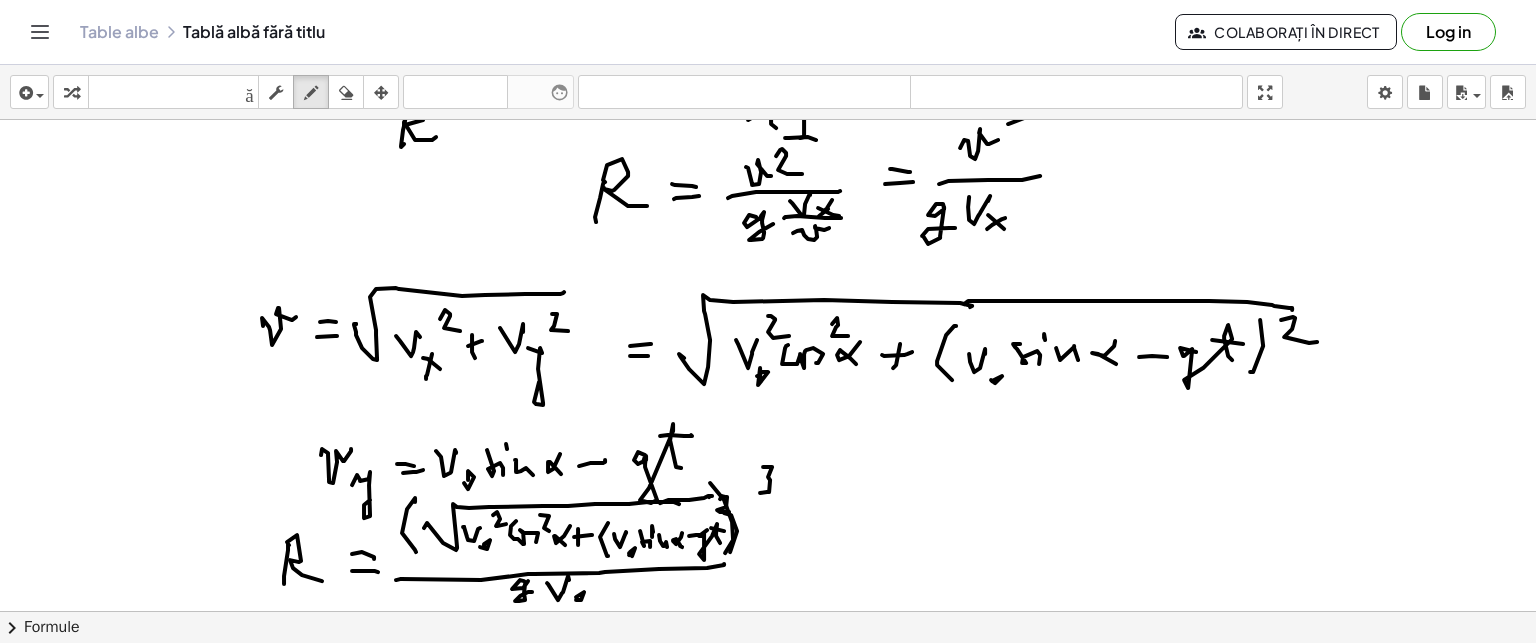 click at bounding box center (768, -606) 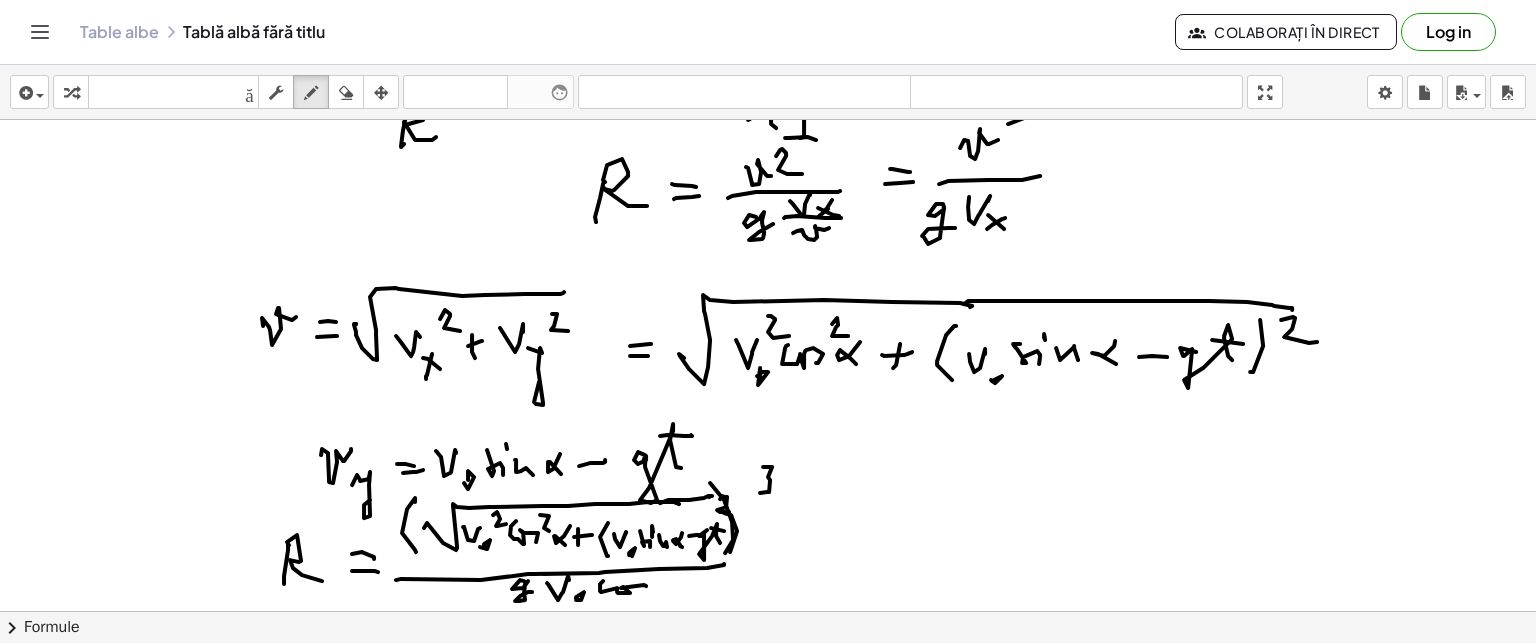 click at bounding box center [768, -606] 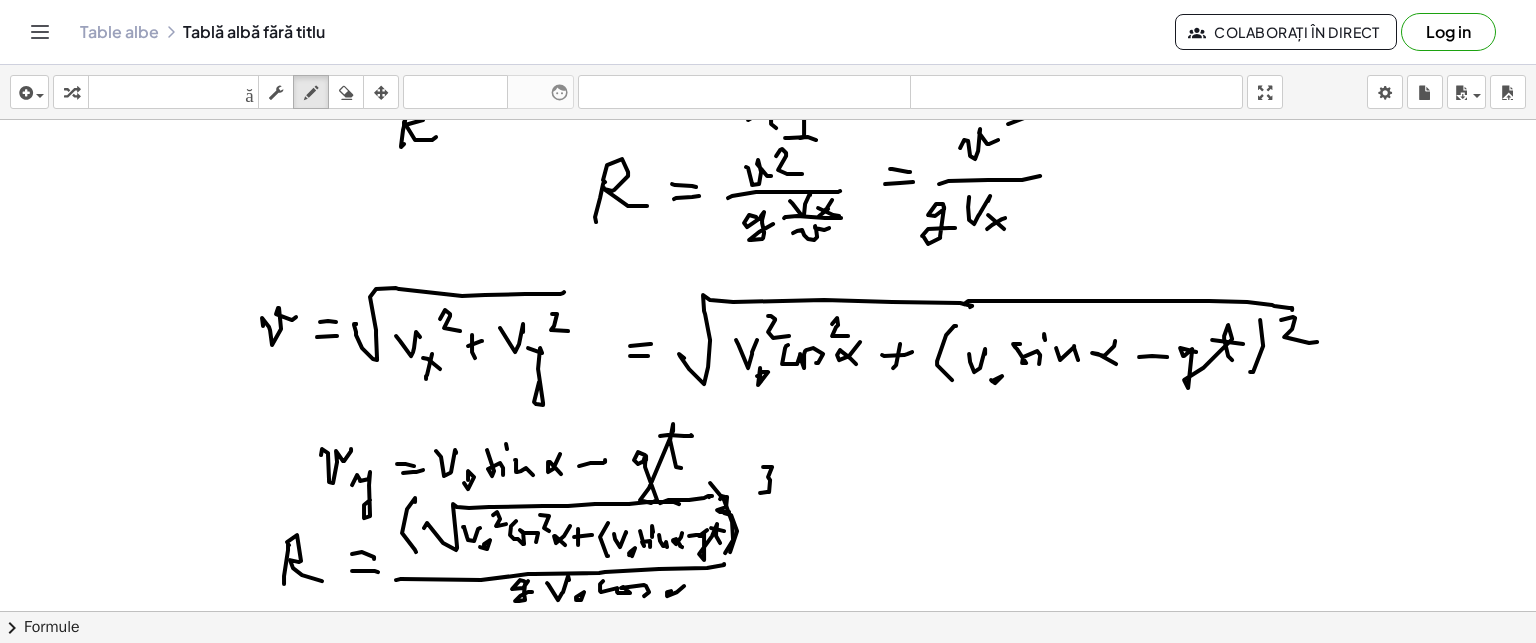 click at bounding box center [768, -606] 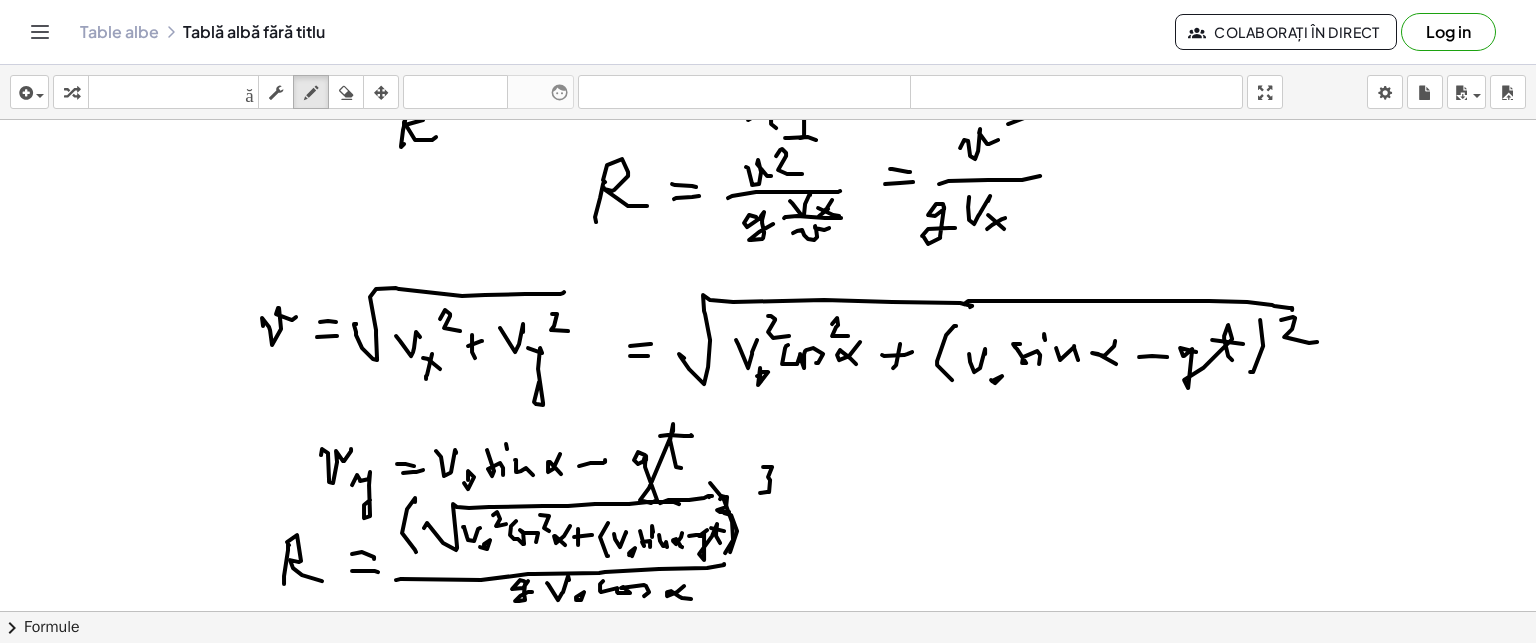 click at bounding box center [768, -606] 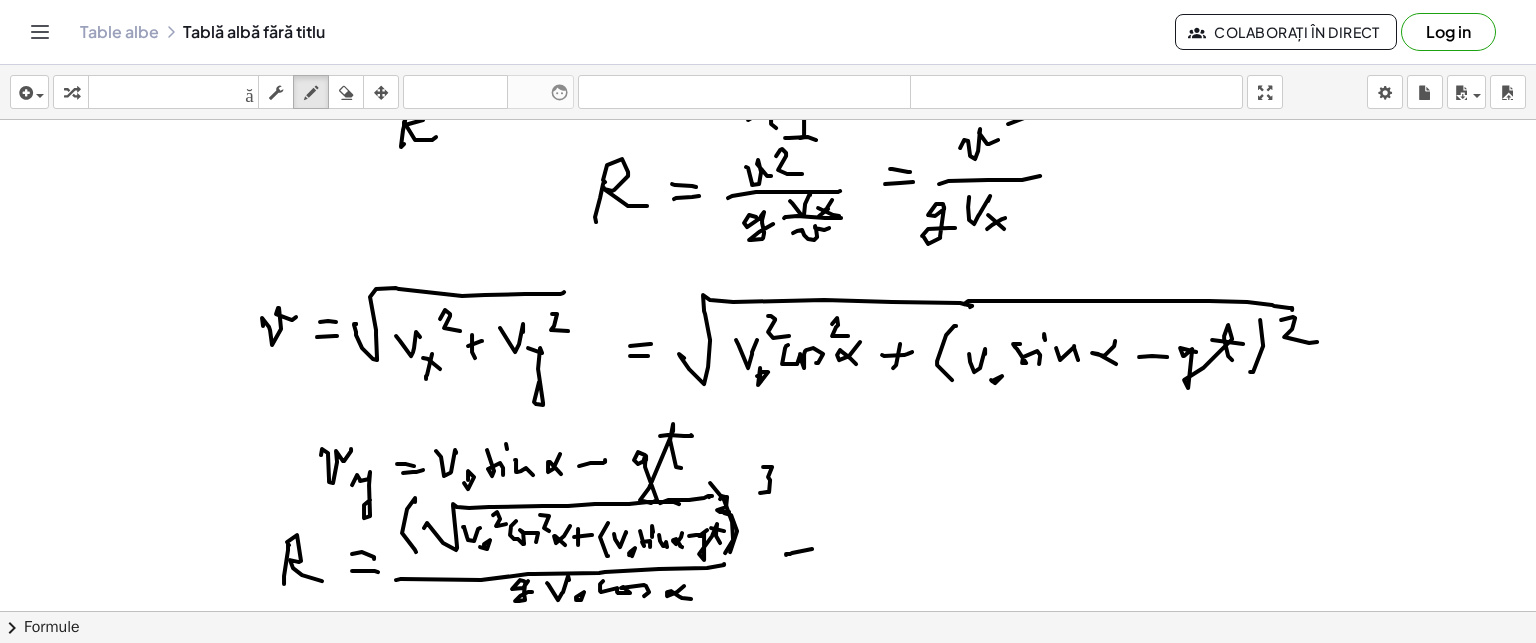 click at bounding box center [768, -606] 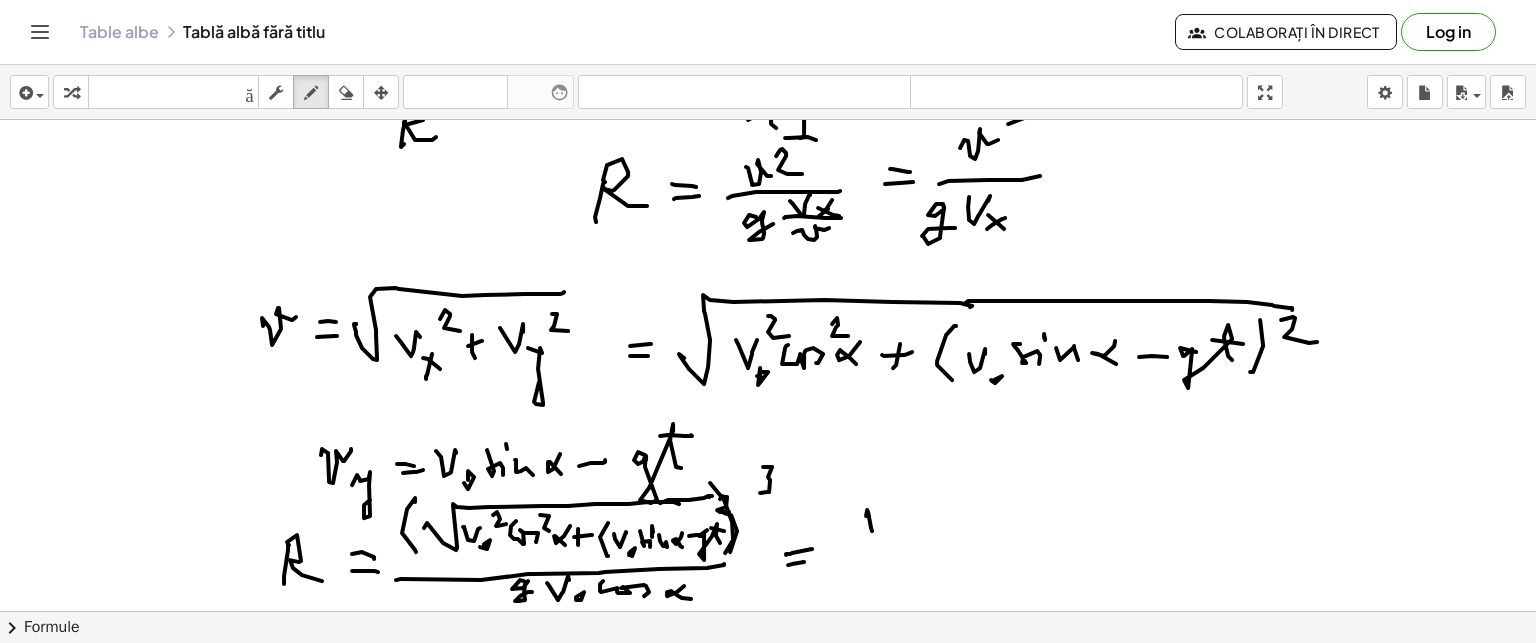 click at bounding box center [768, -606] 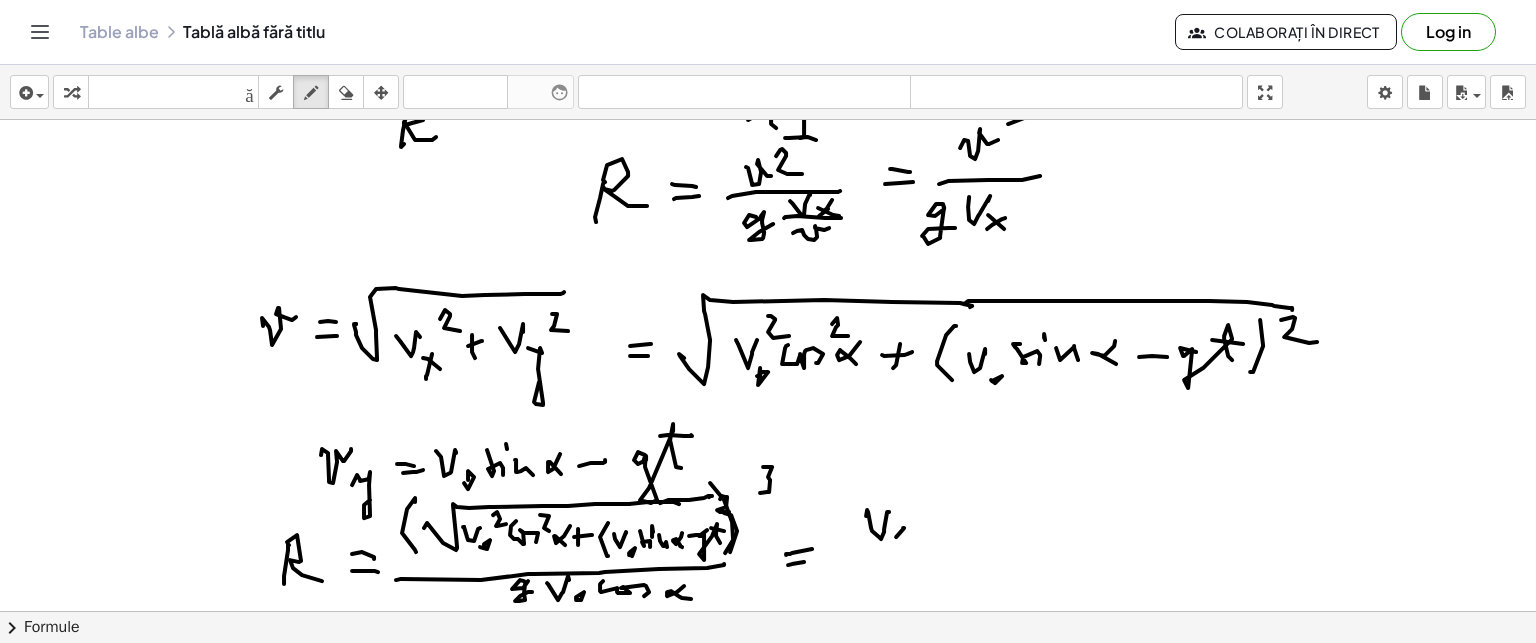 click at bounding box center (768, -606) 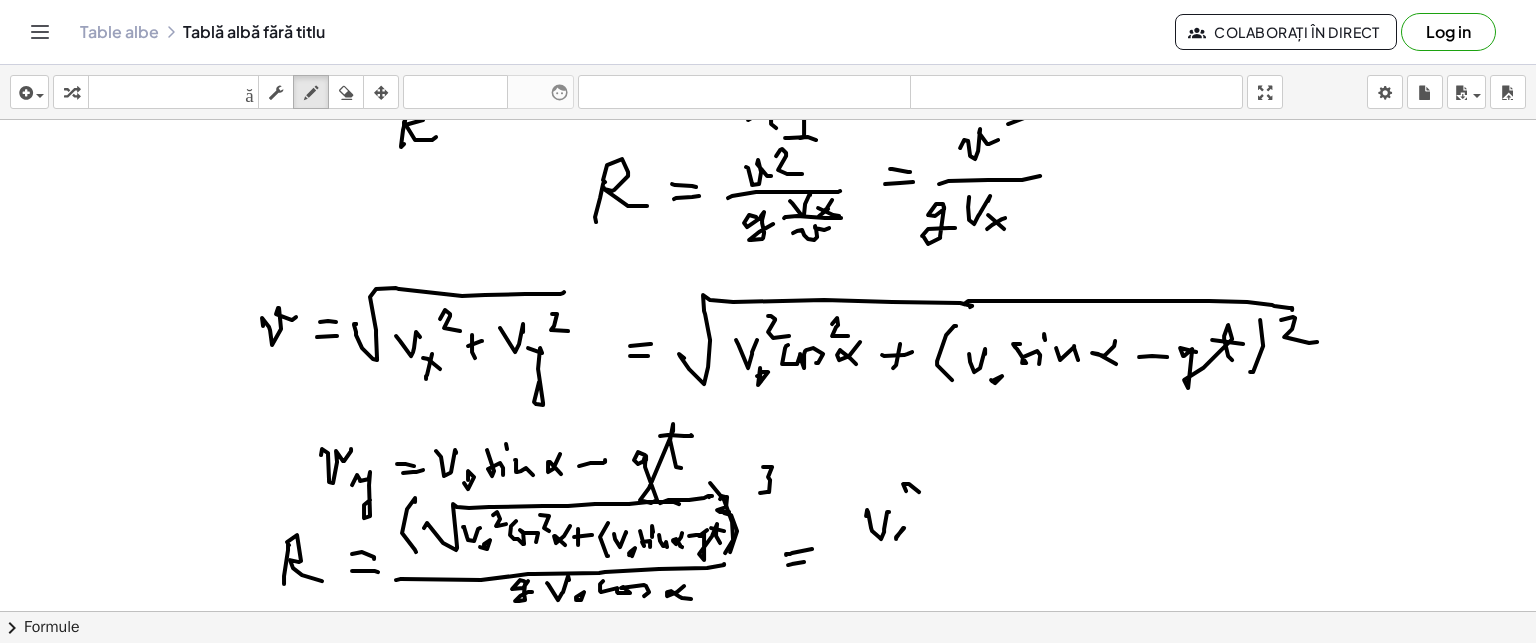 click at bounding box center [768, -606] 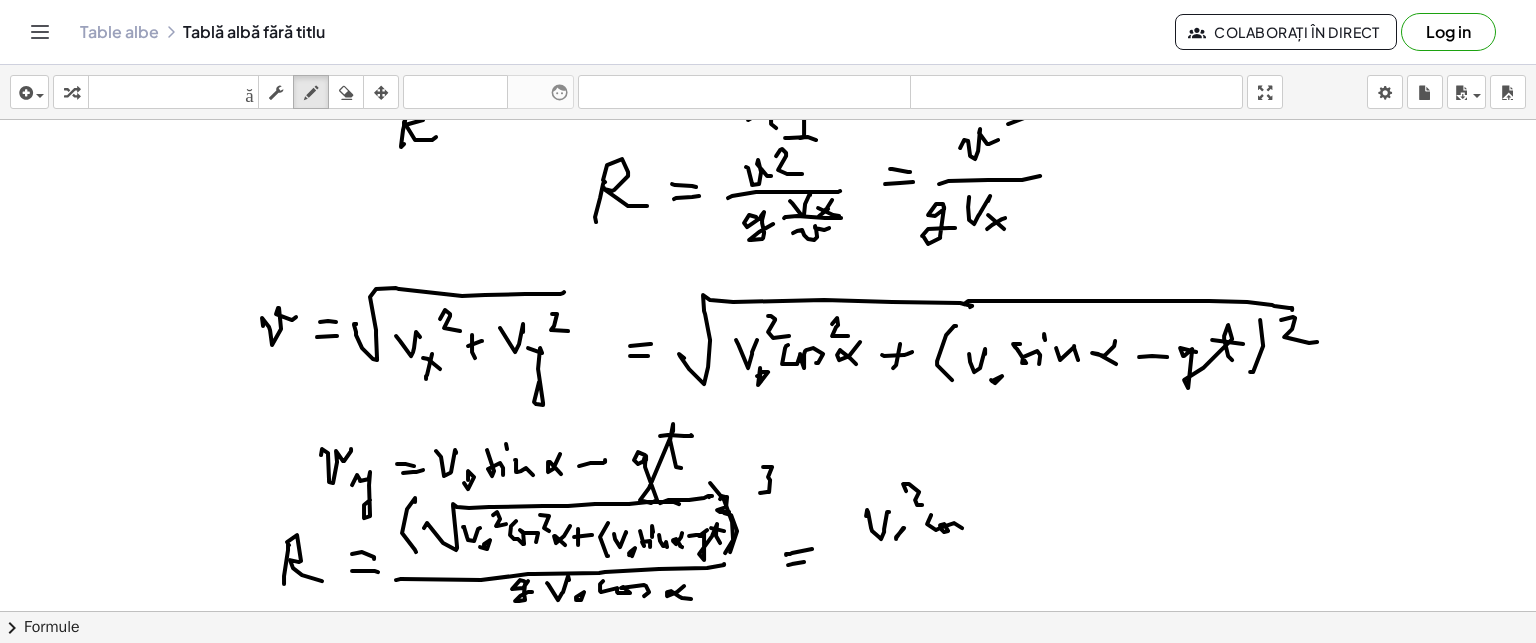 click at bounding box center [768, -606] 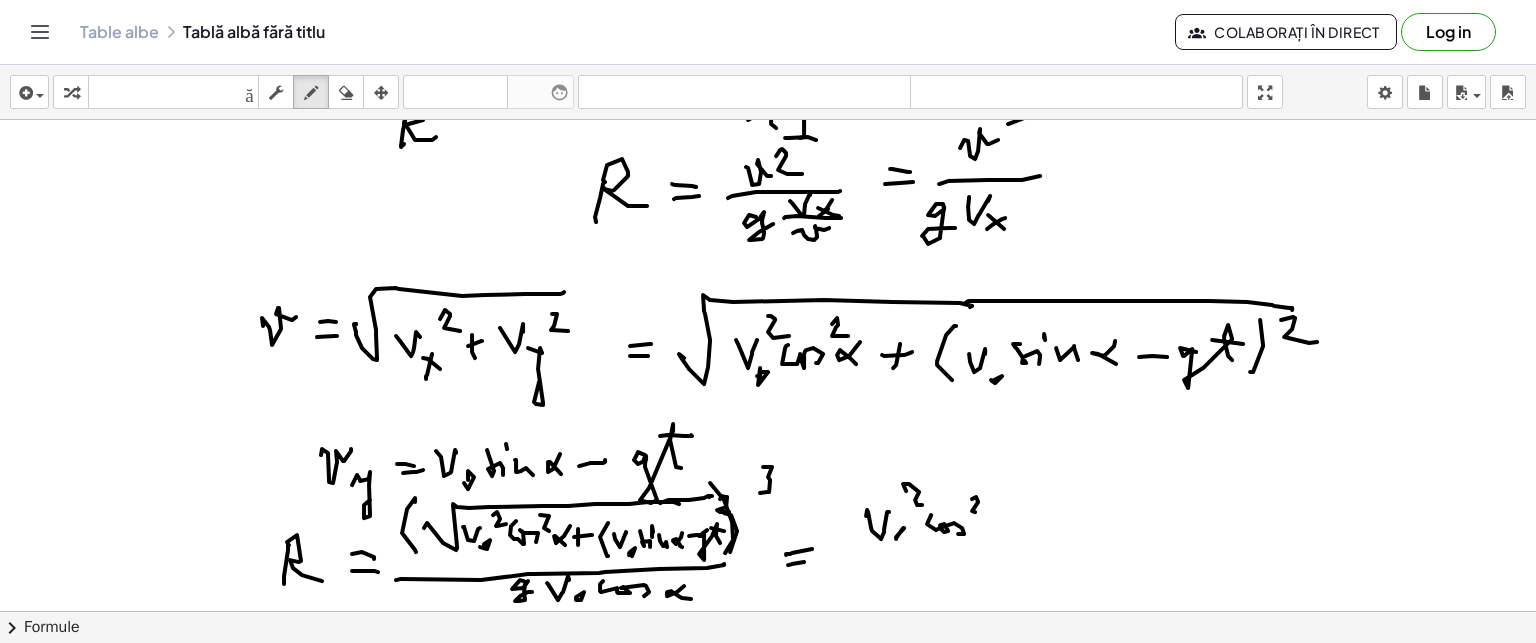 click at bounding box center [768, -606] 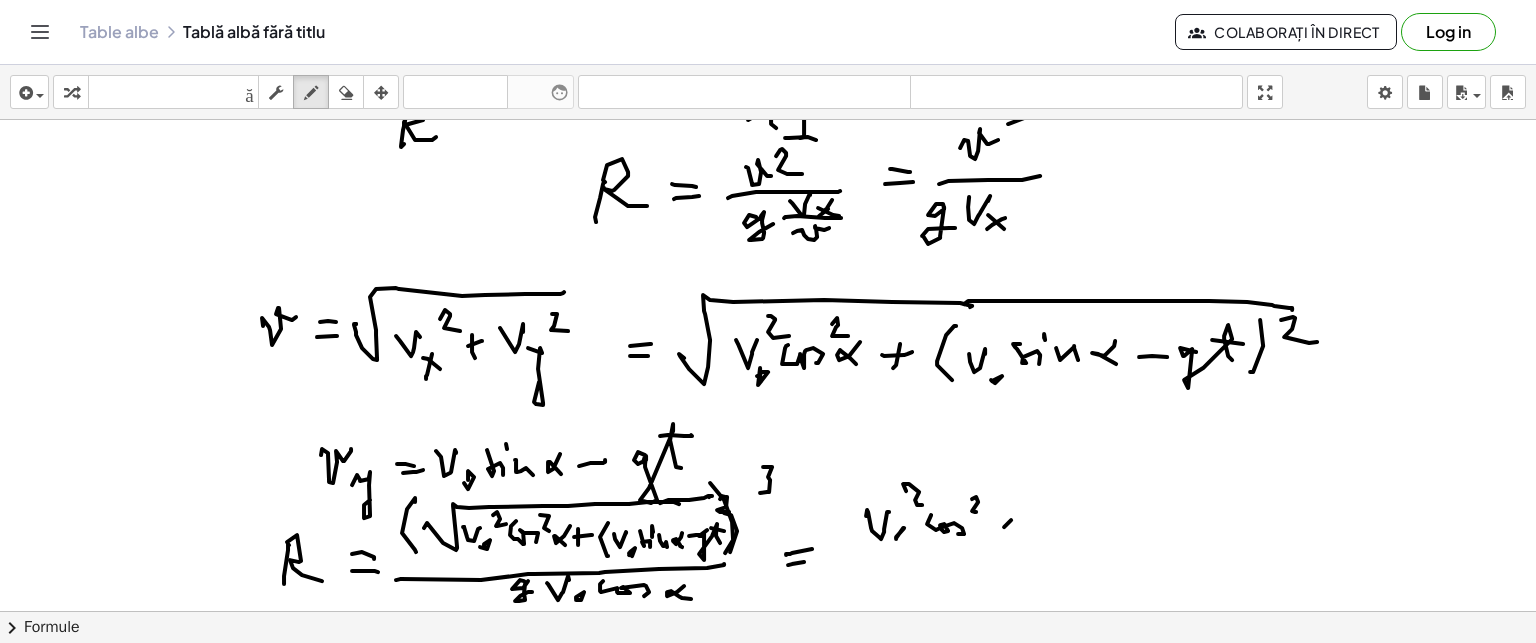 click at bounding box center (768, -606) 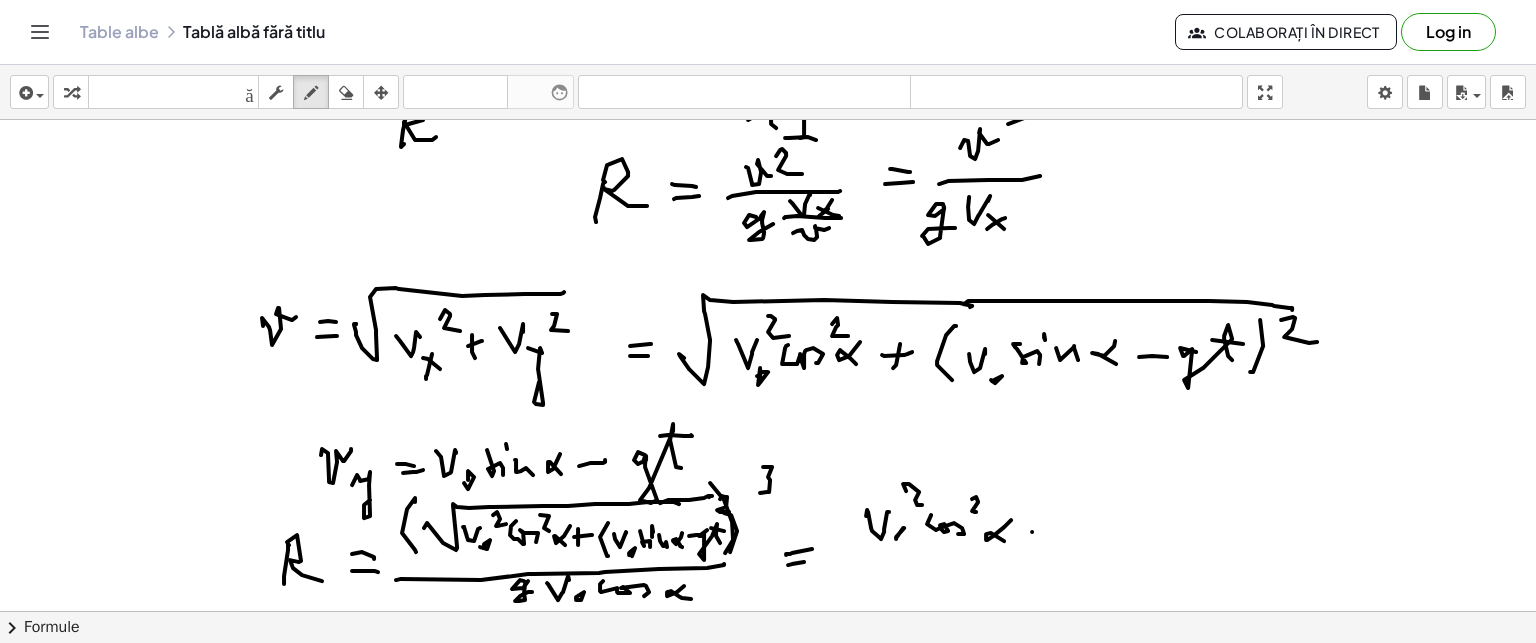 click at bounding box center [768, -606] 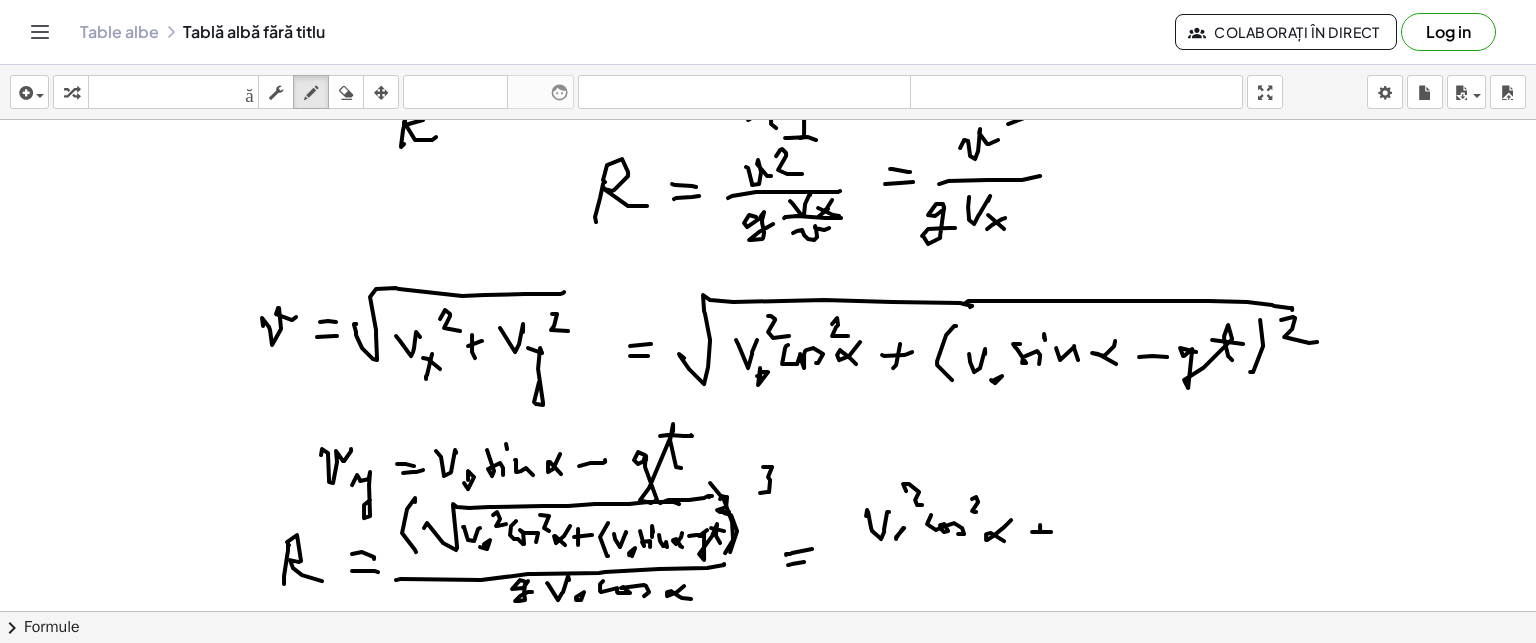 click at bounding box center [768, -606] 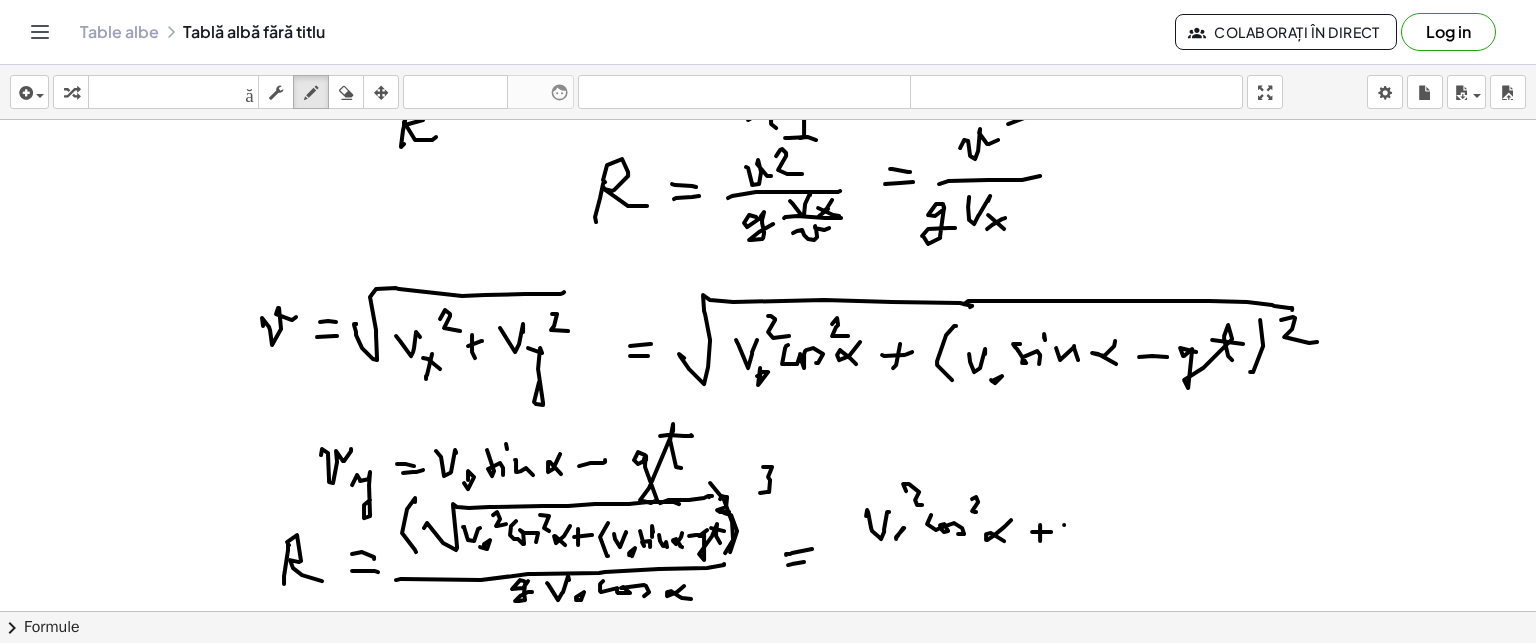 click at bounding box center [768, -606] 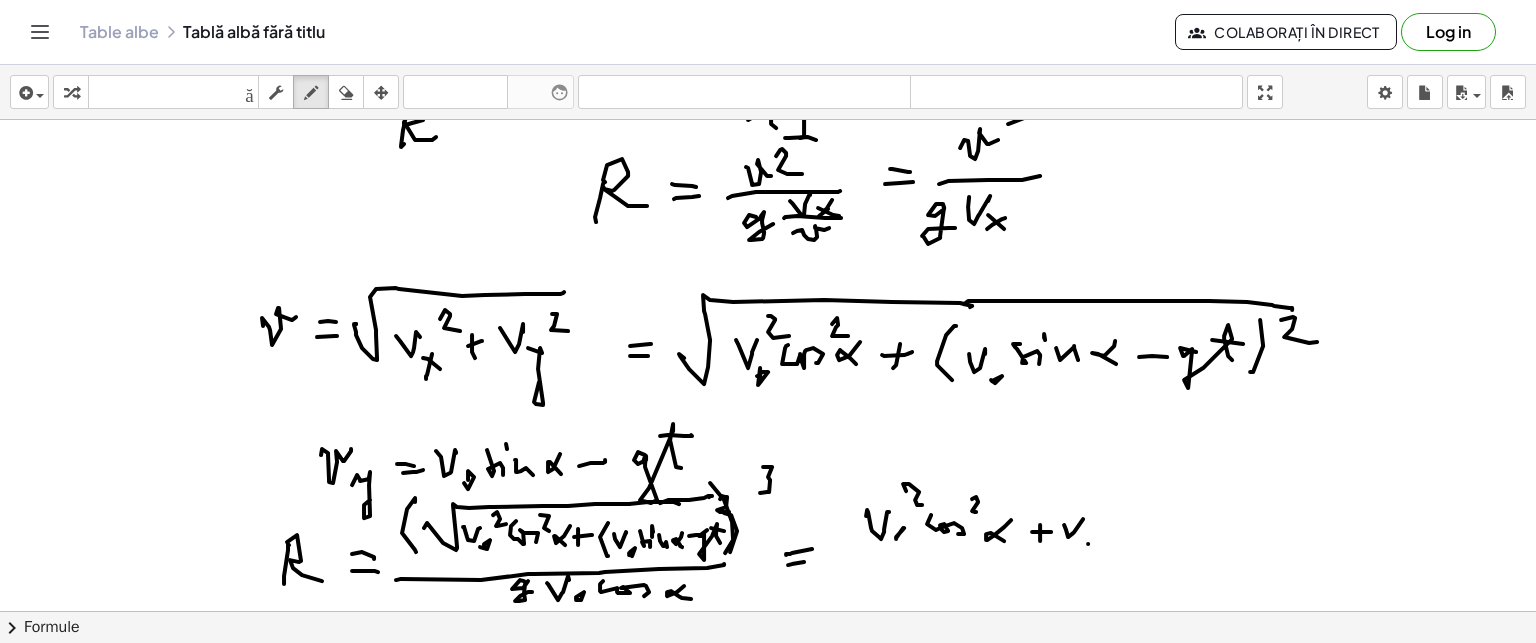 click at bounding box center (768, -606) 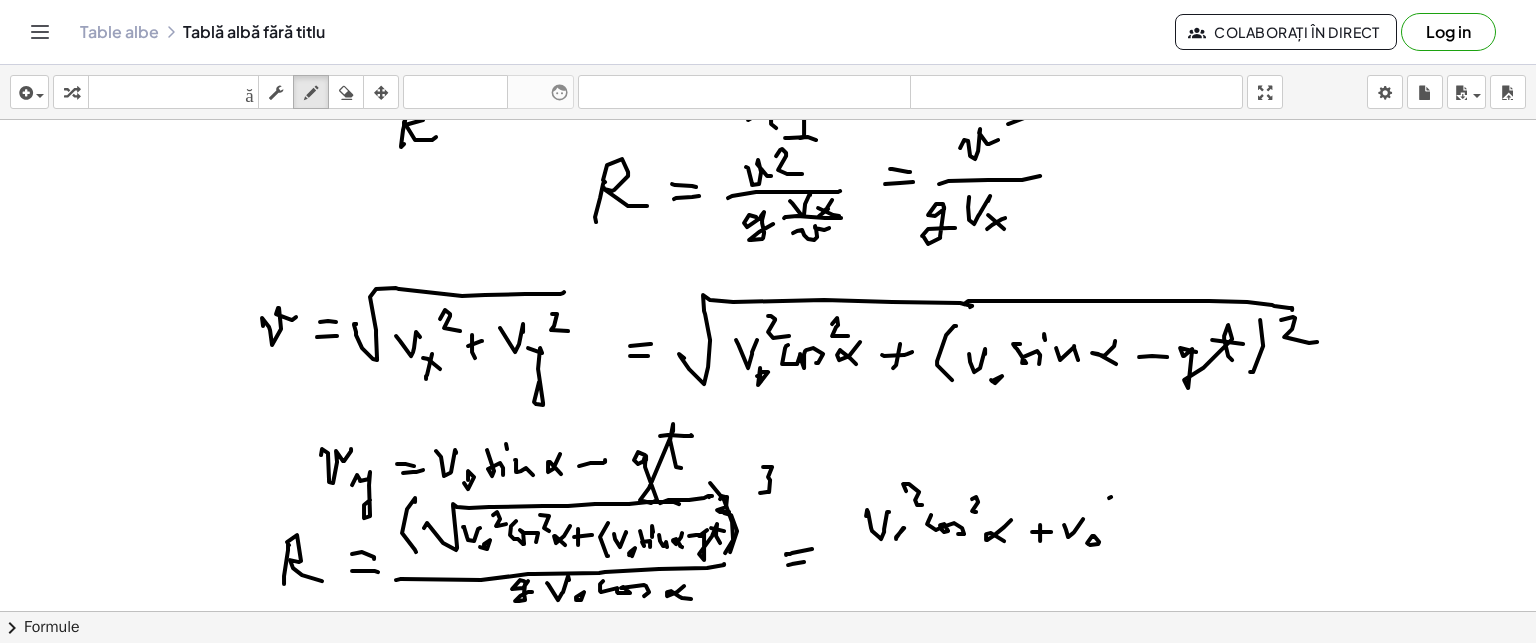 click at bounding box center (768, -606) 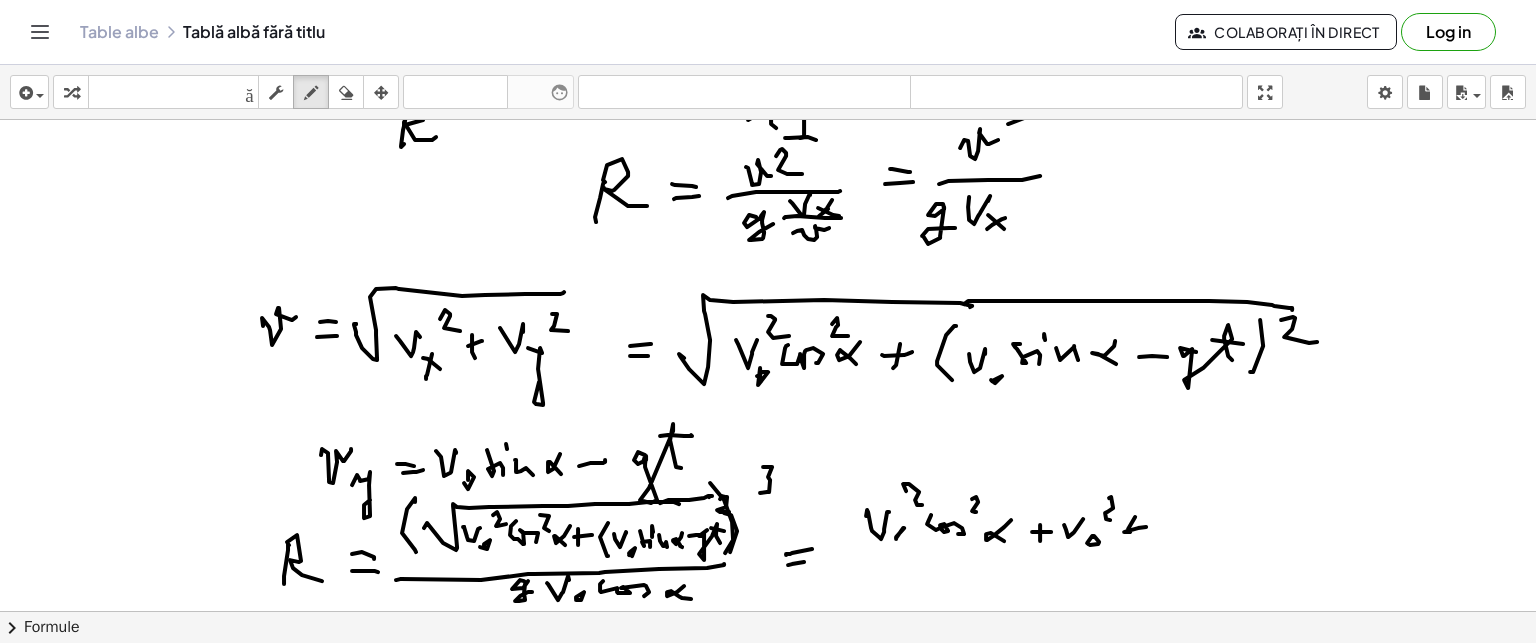 click at bounding box center [768, -606] 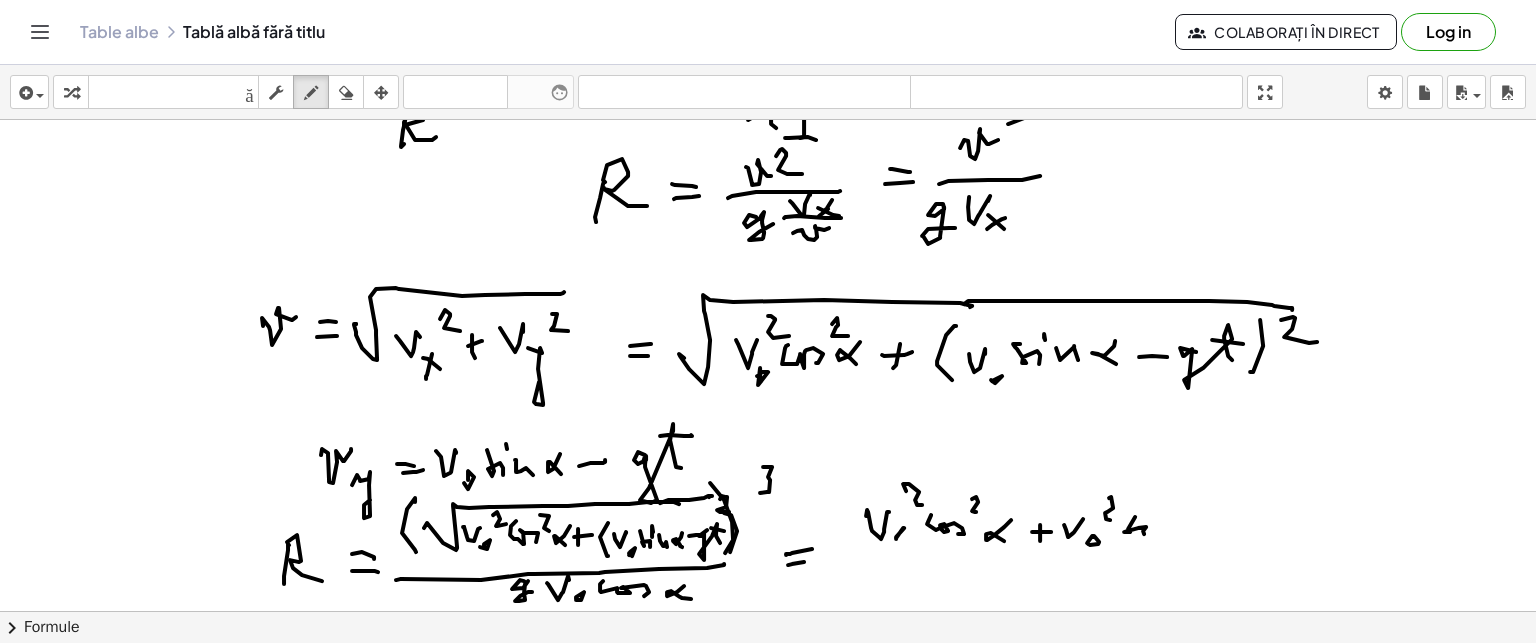 click at bounding box center [768, -606] 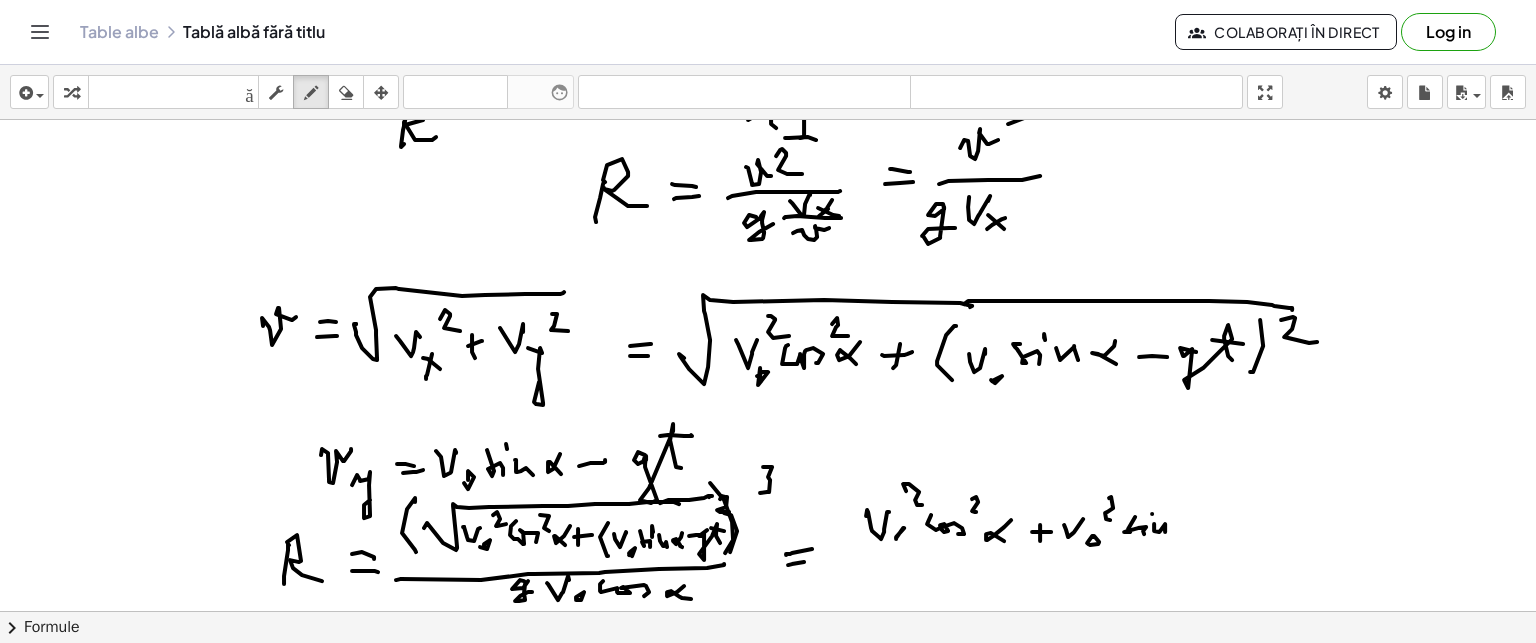 click at bounding box center [768, -606] 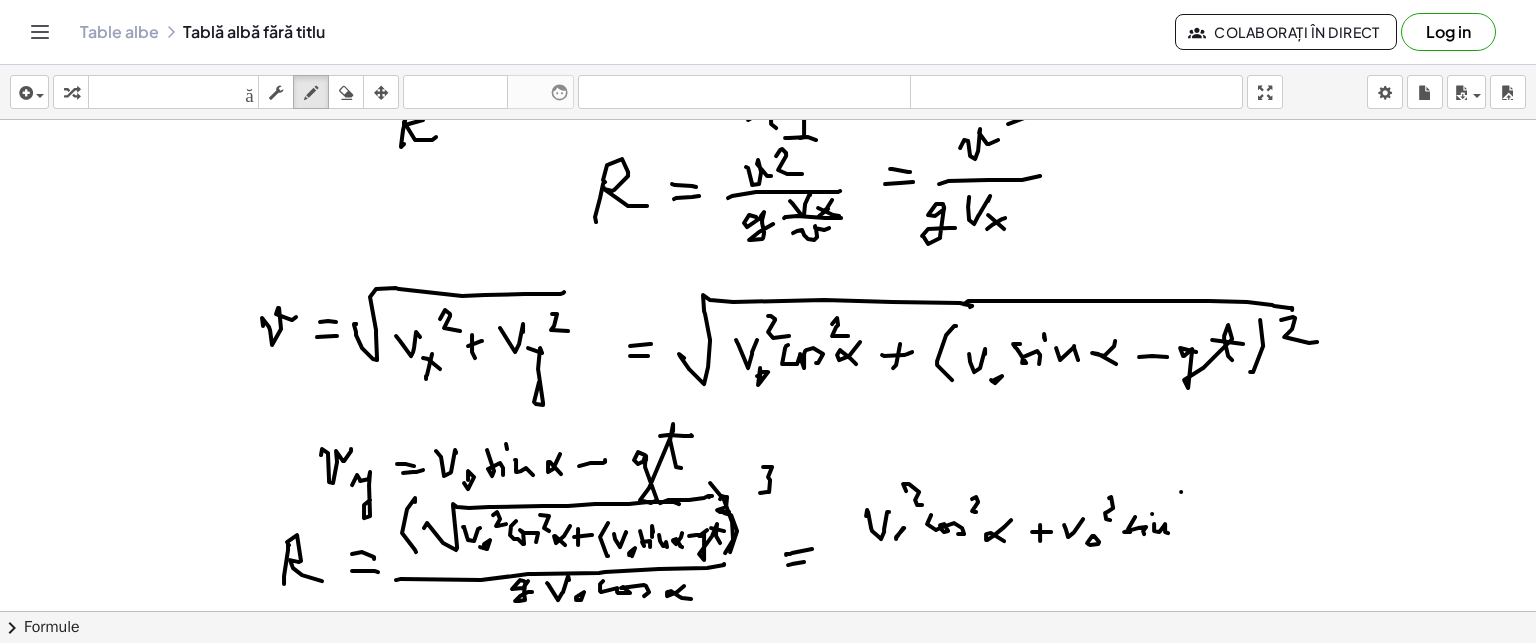 click at bounding box center (768, -606) 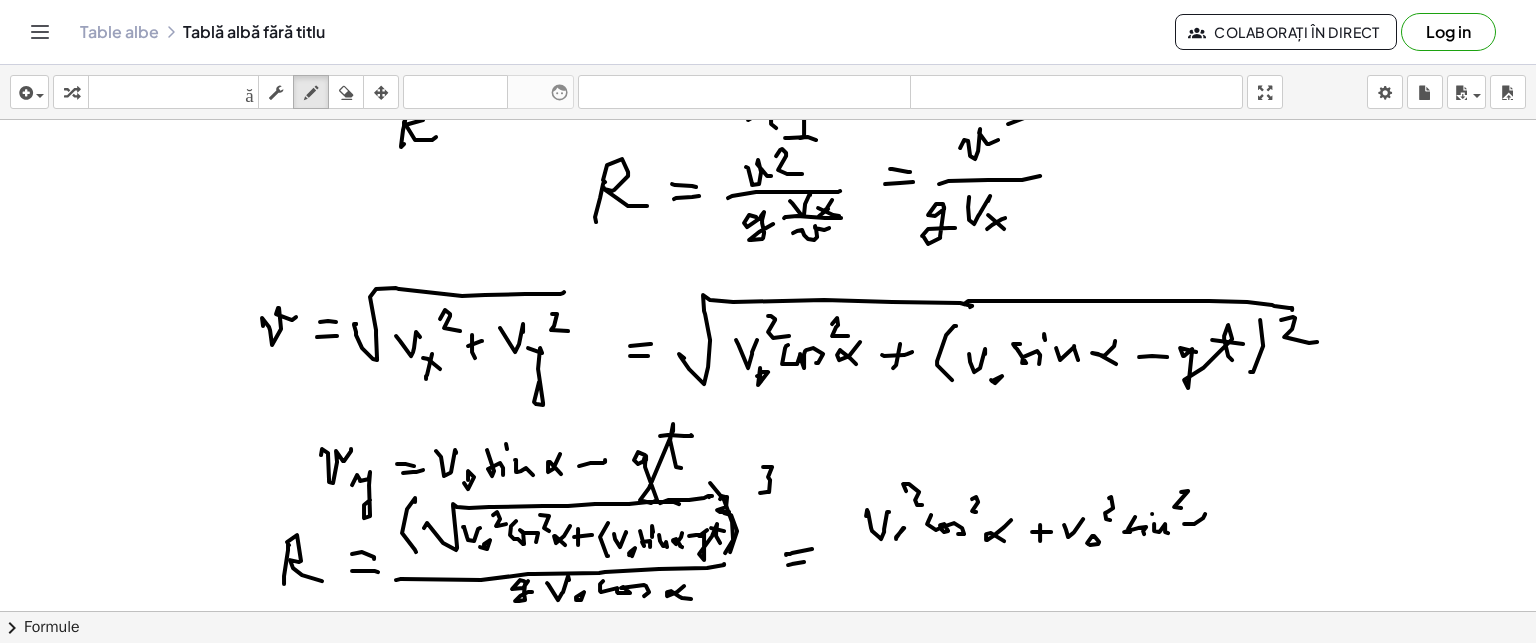 click at bounding box center [768, -606] 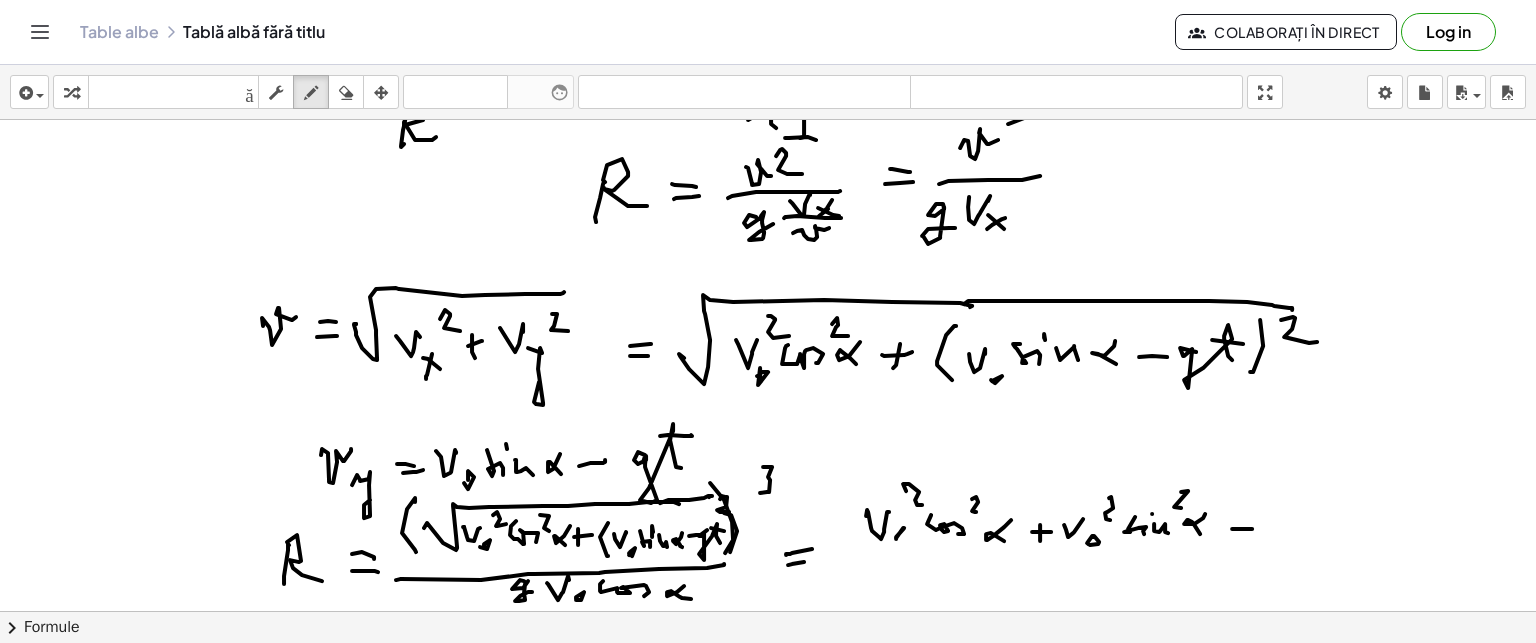 click at bounding box center [768, -606] 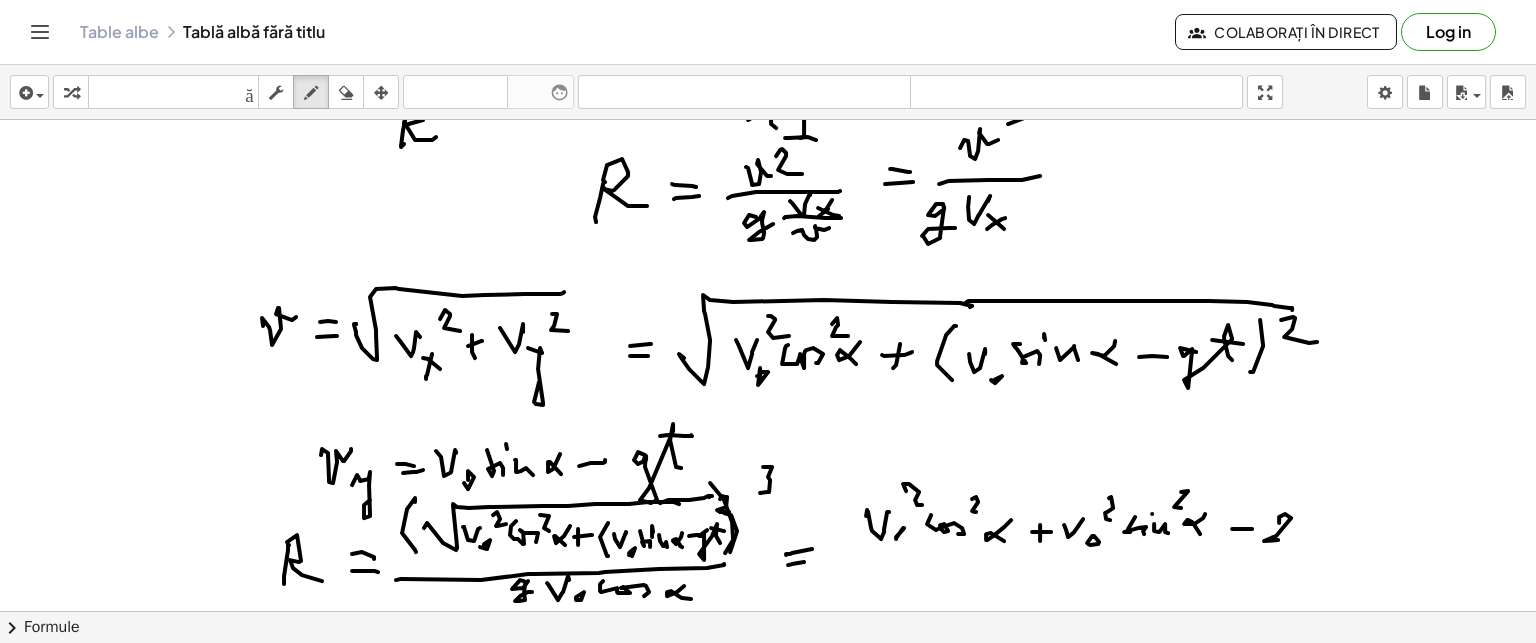 click at bounding box center (768, -606) 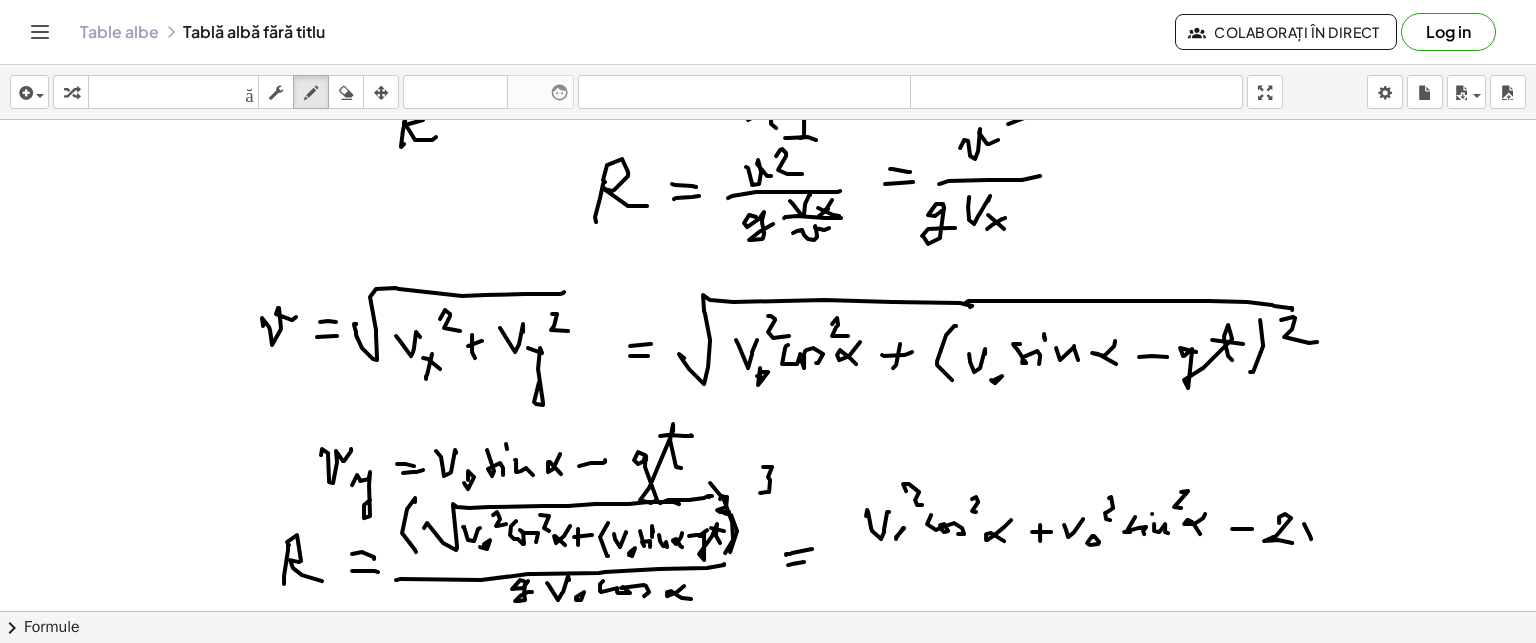 click at bounding box center (768, -606) 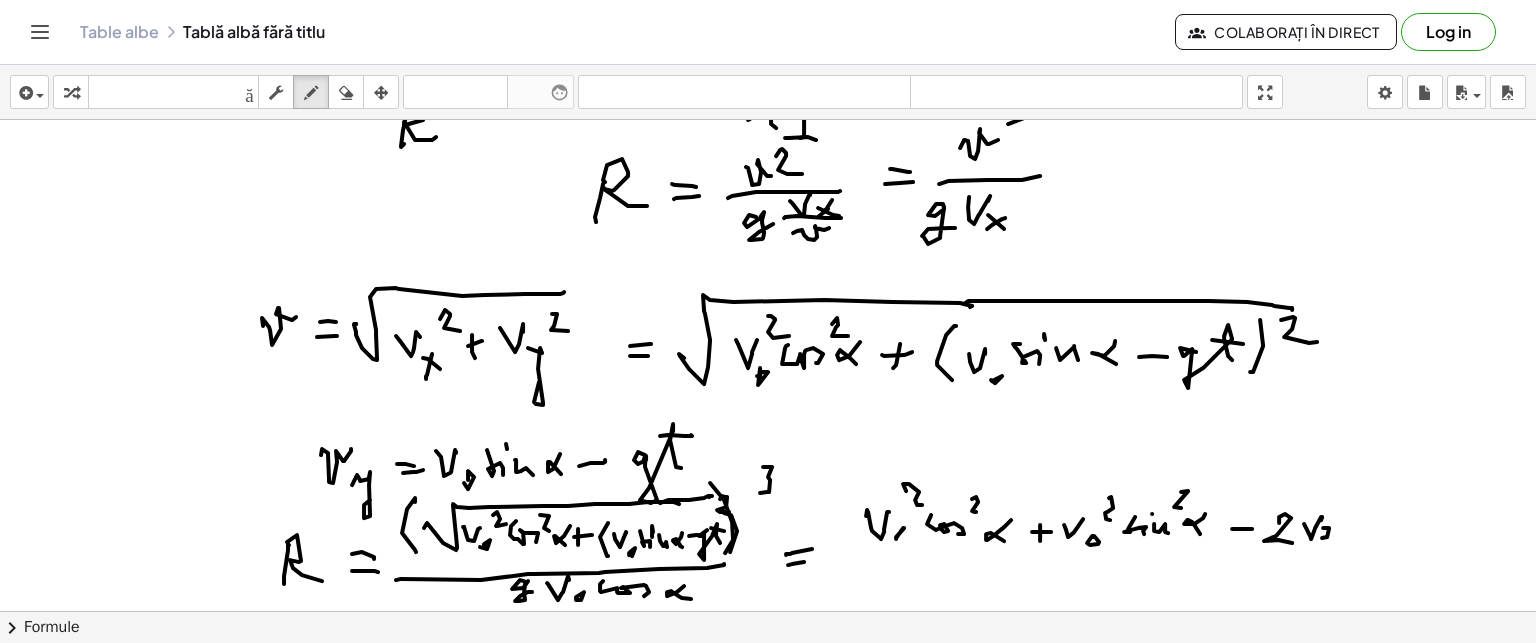 click at bounding box center [768, -606] 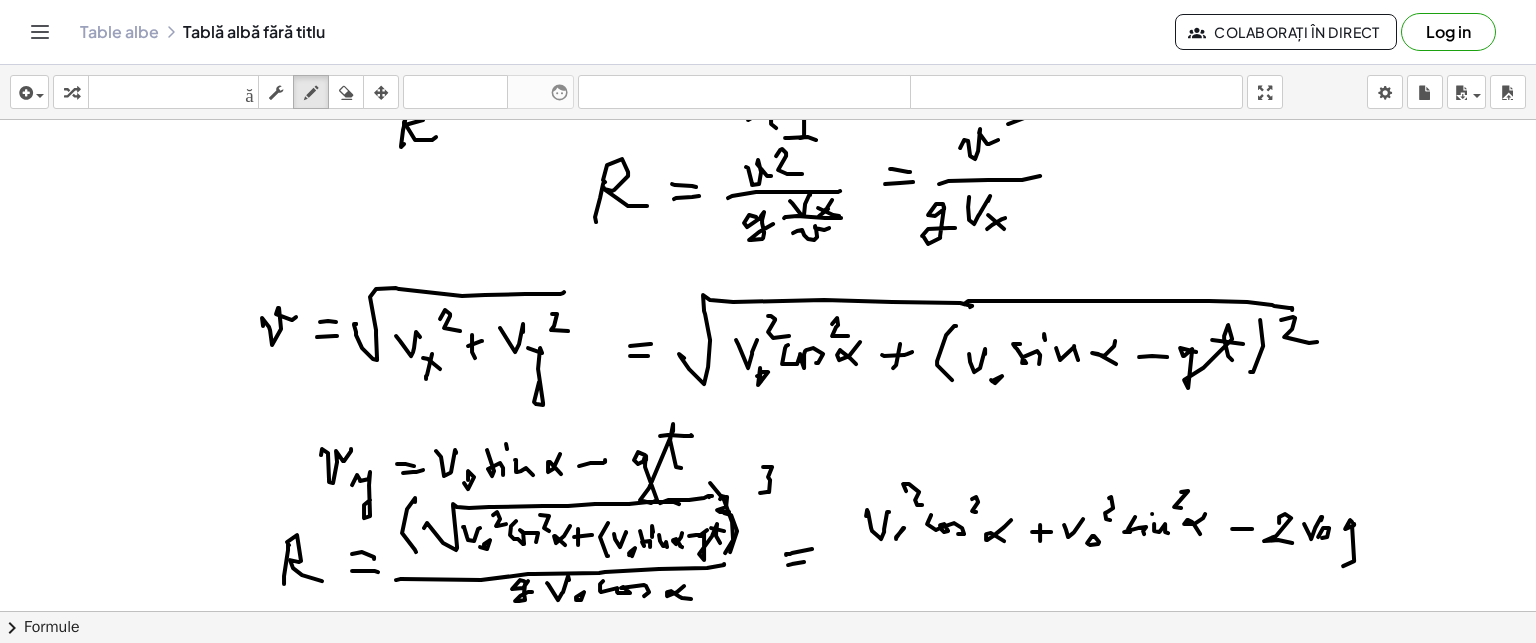 click at bounding box center (768, -606) 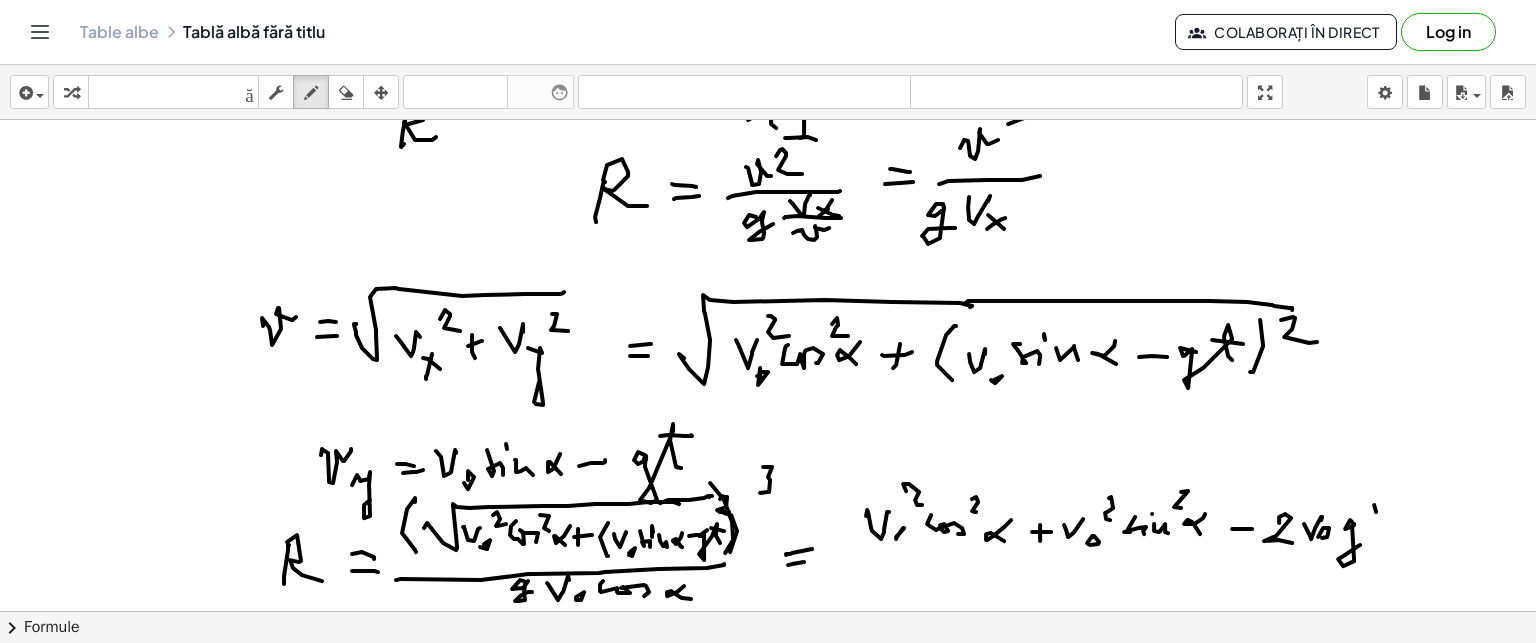 click at bounding box center [768, -606] 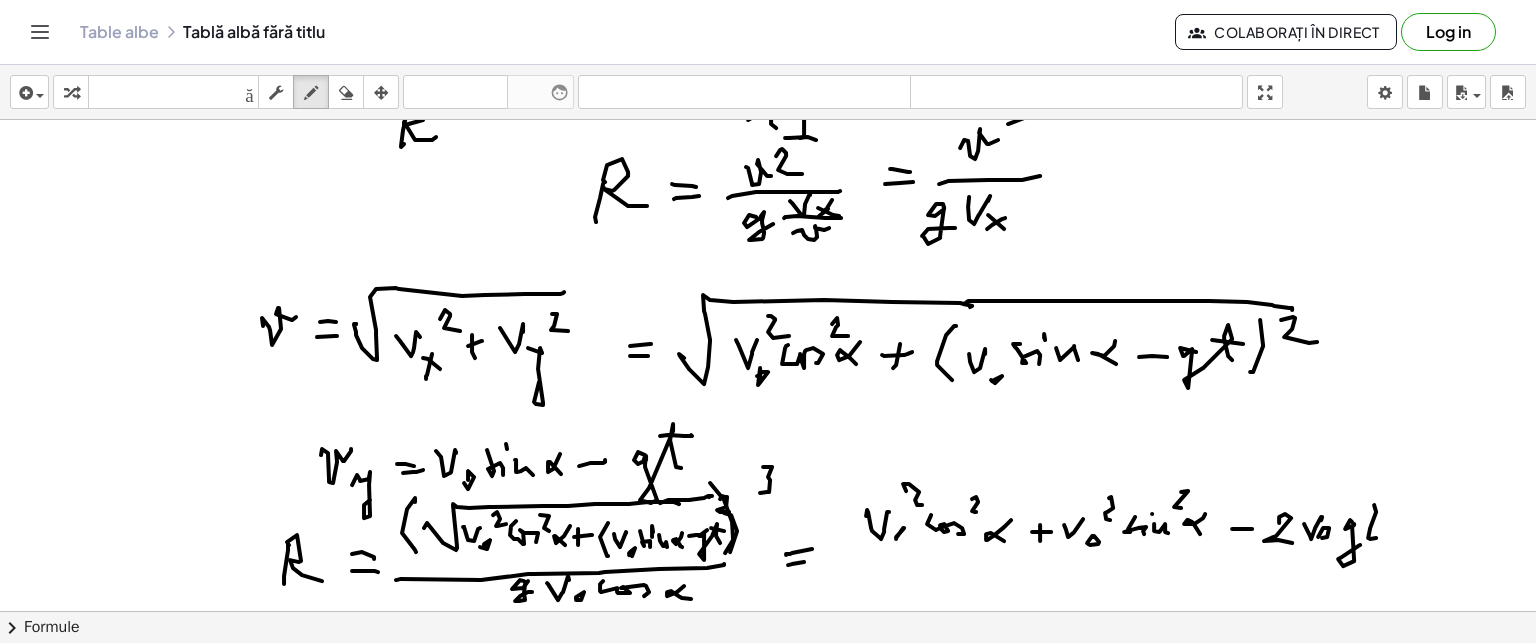 click at bounding box center [768, -606] 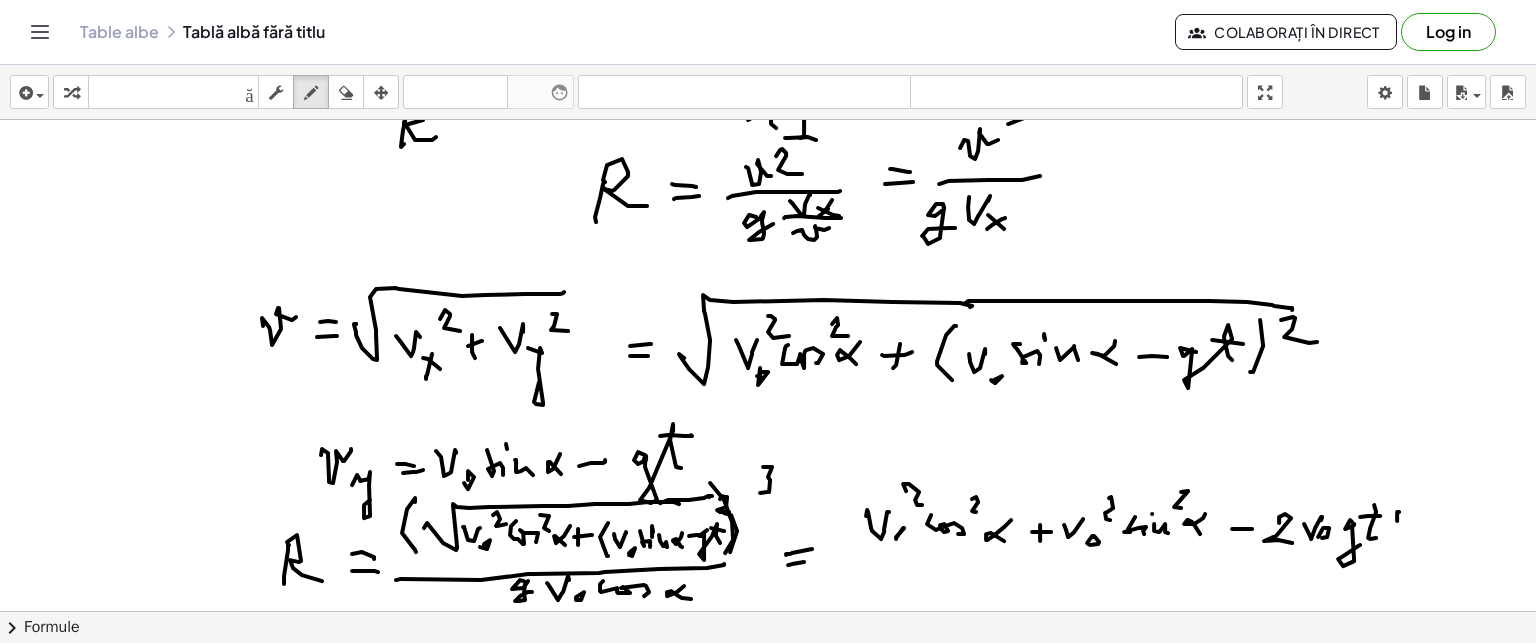 click at bounding box center [768, -606] 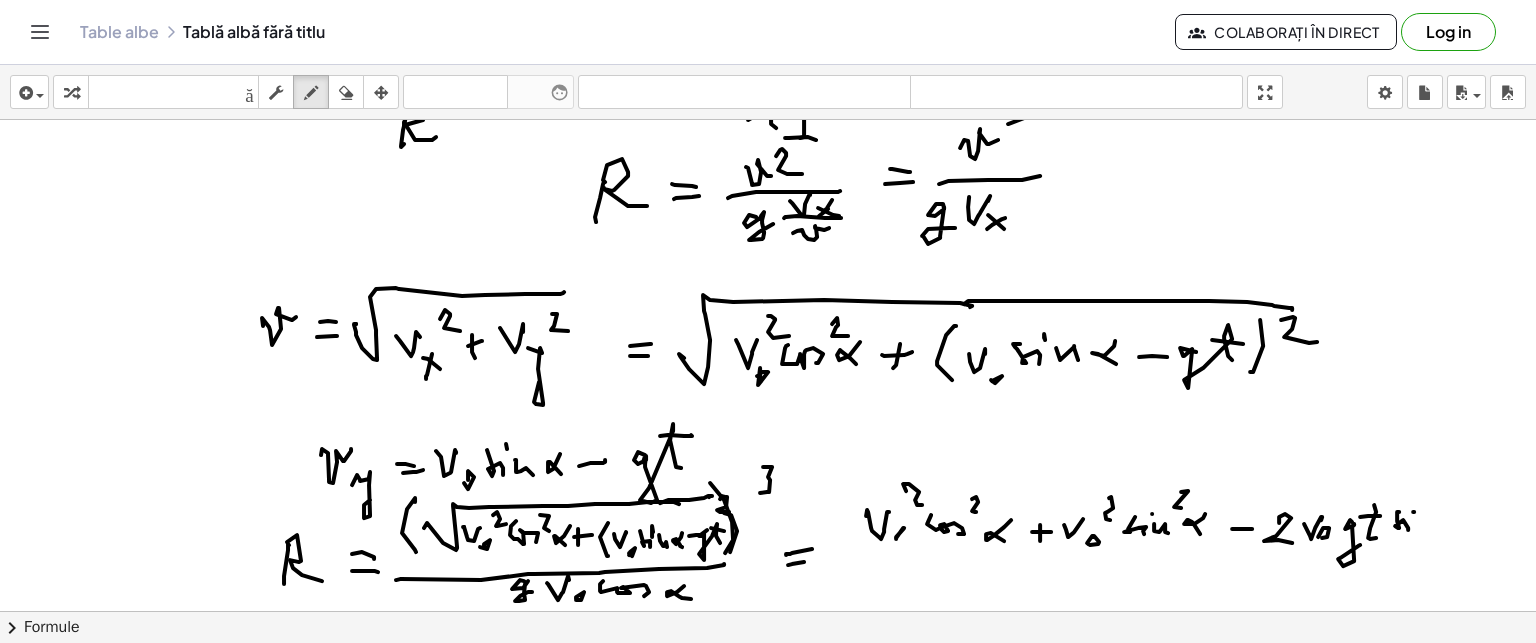 click at bounding box center (768, -606) 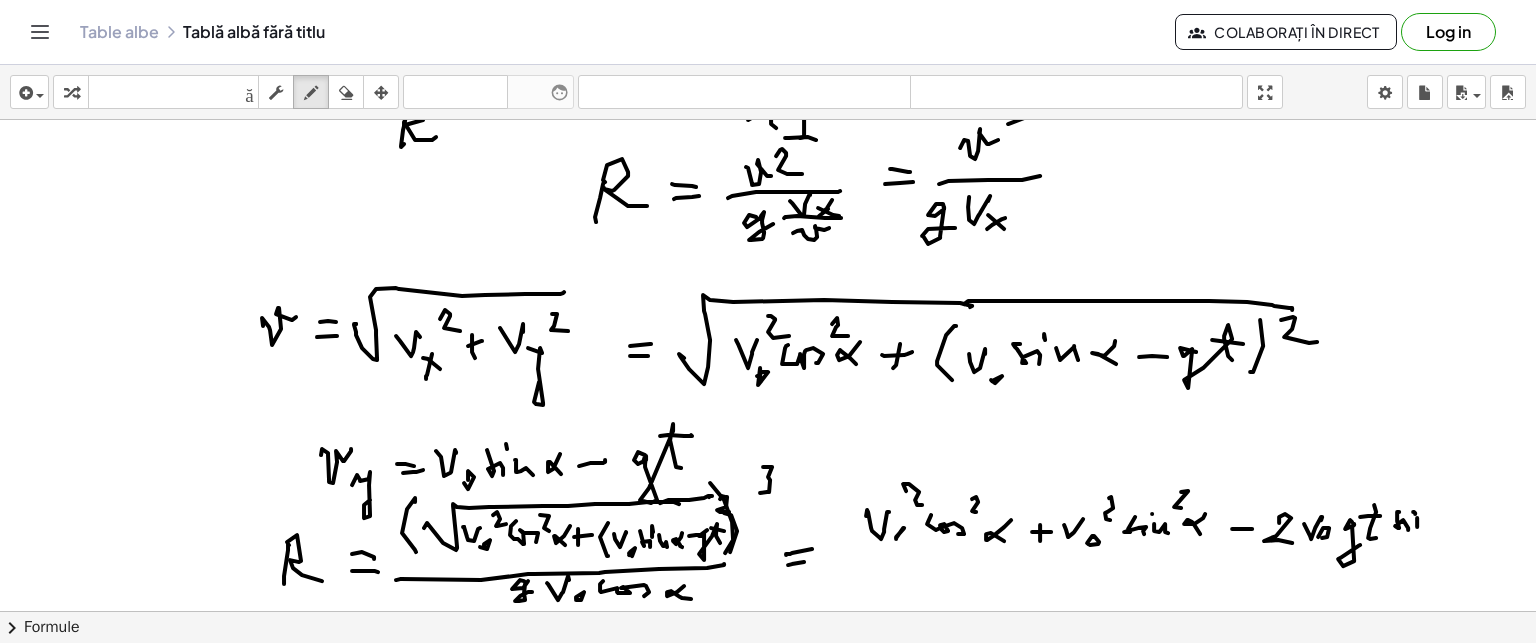 click at bounding box center [768, -606] 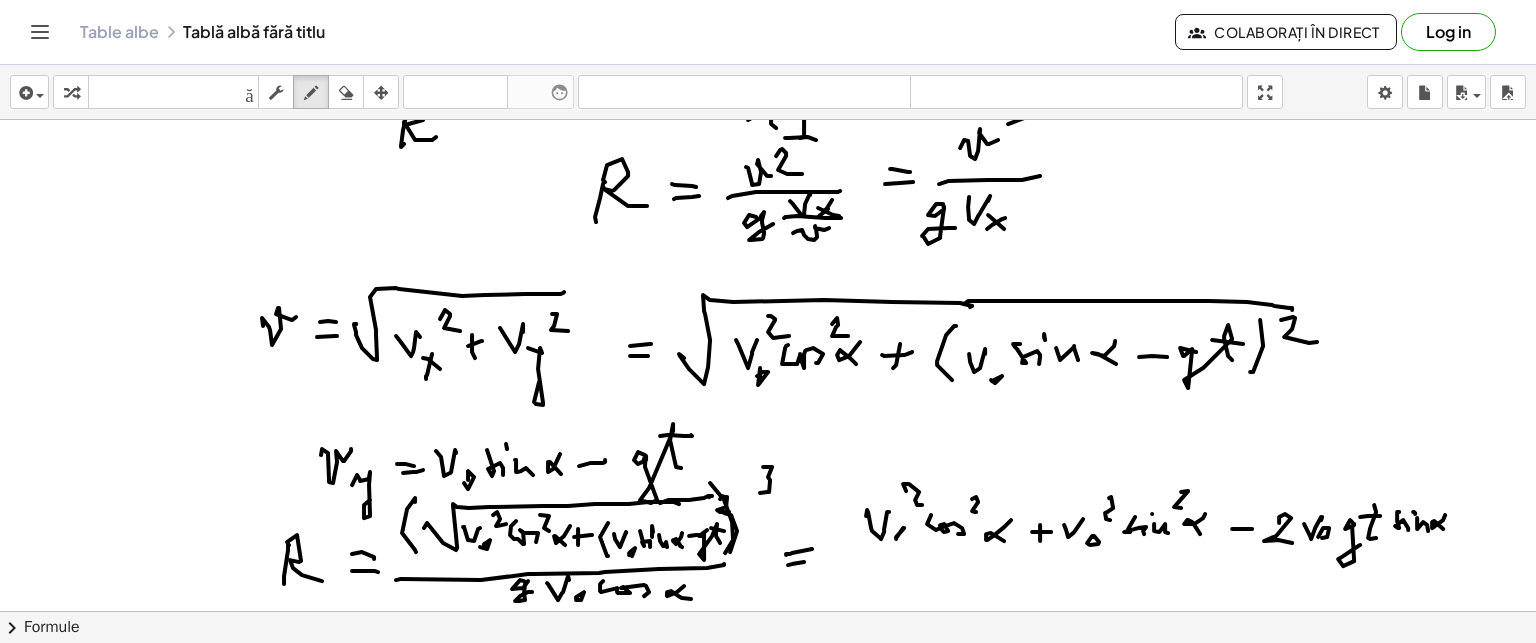 click at bounding box center [768, -606] 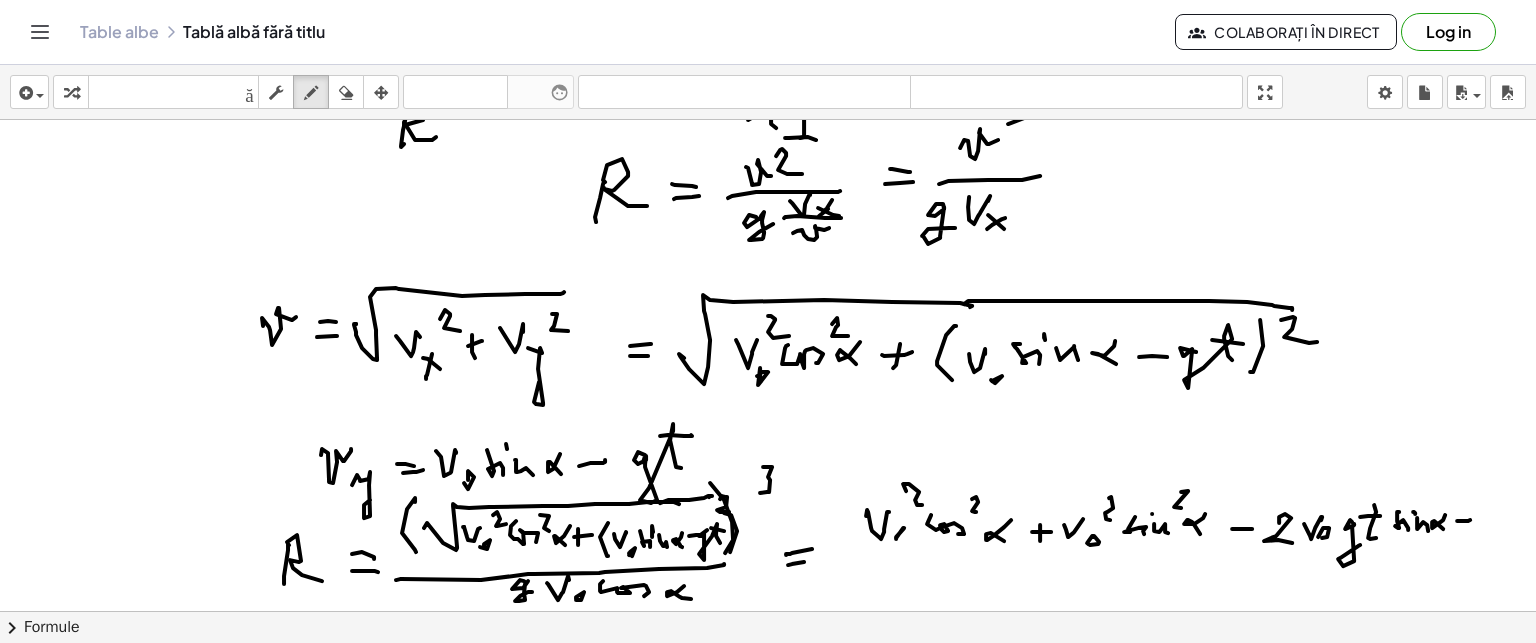 click at bounding box center (768, -606) 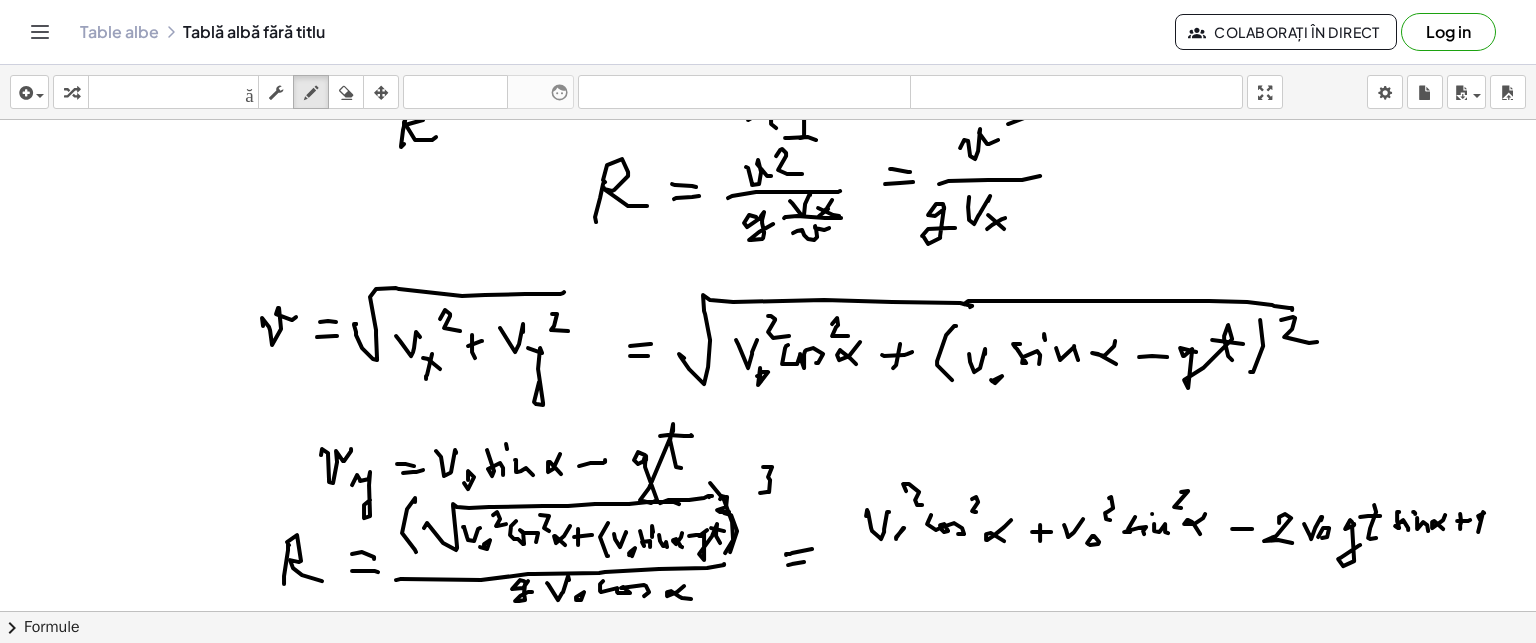 click at bounding box center [768, -606] 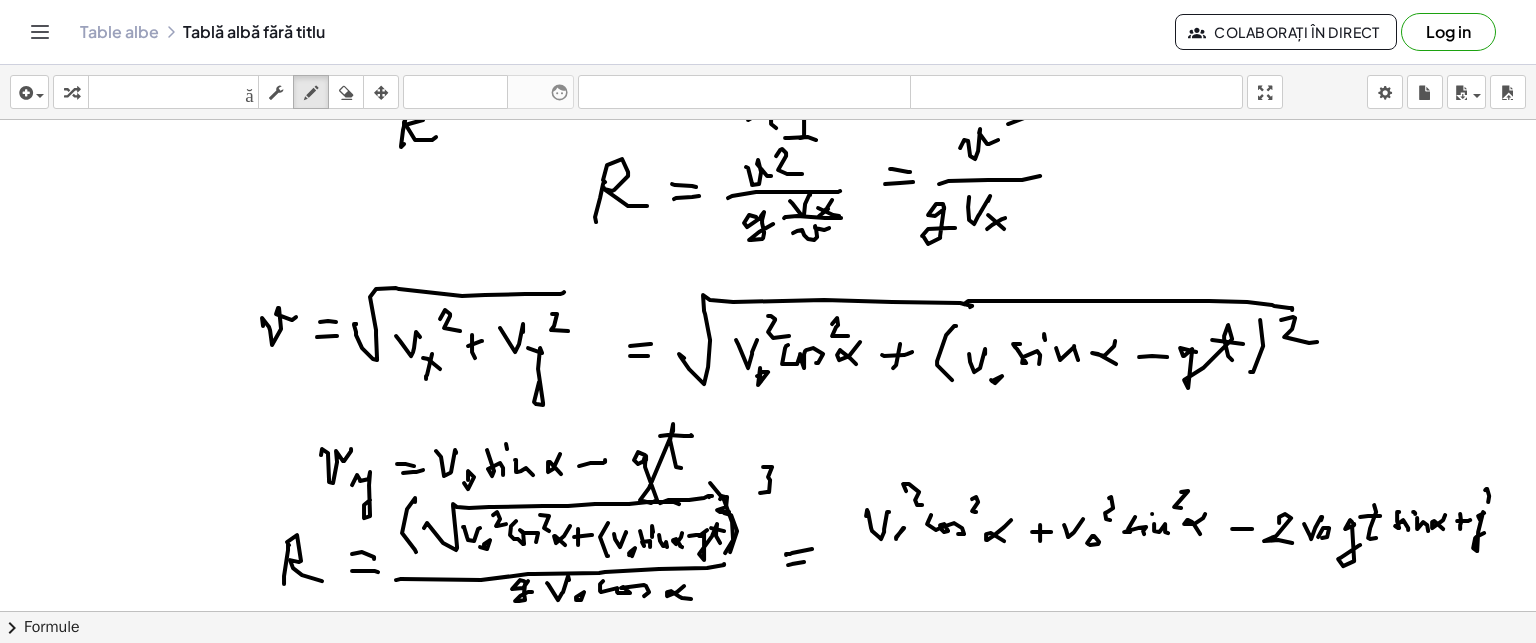 click at bounding box center [768, -606] 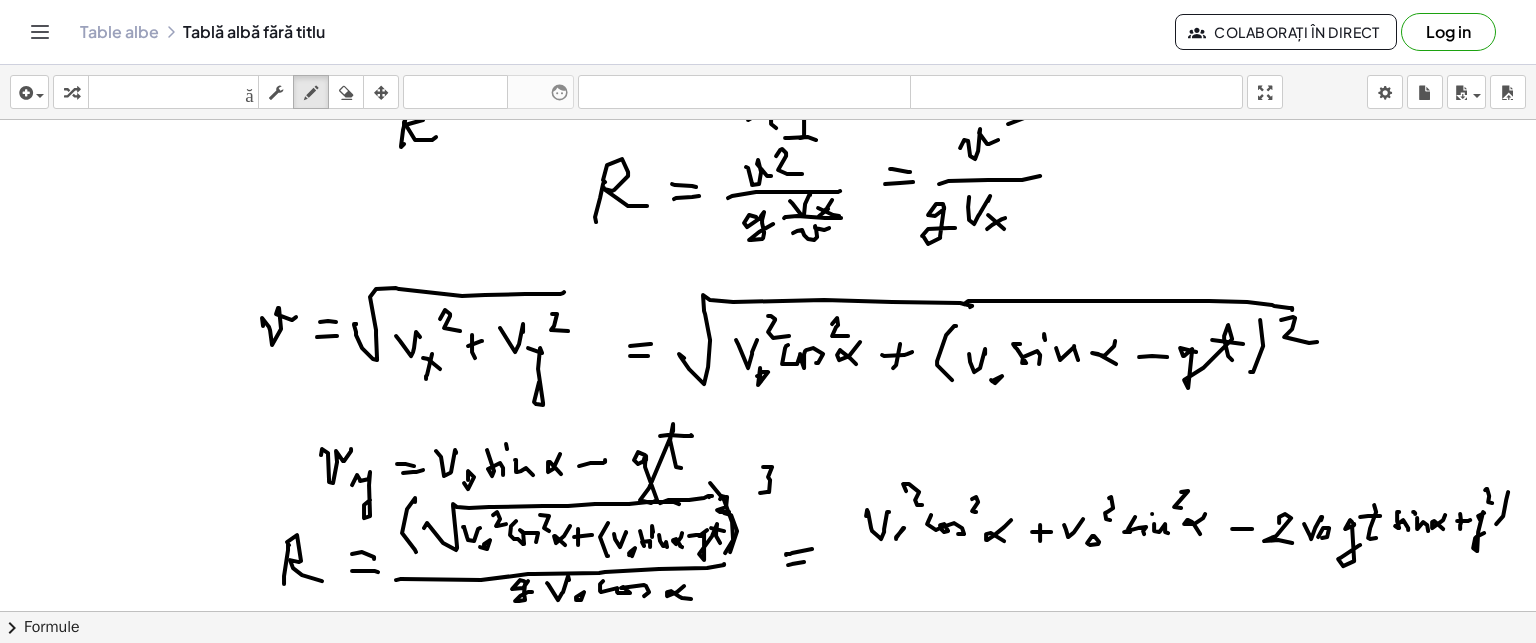click at bounding box center [768, -606] 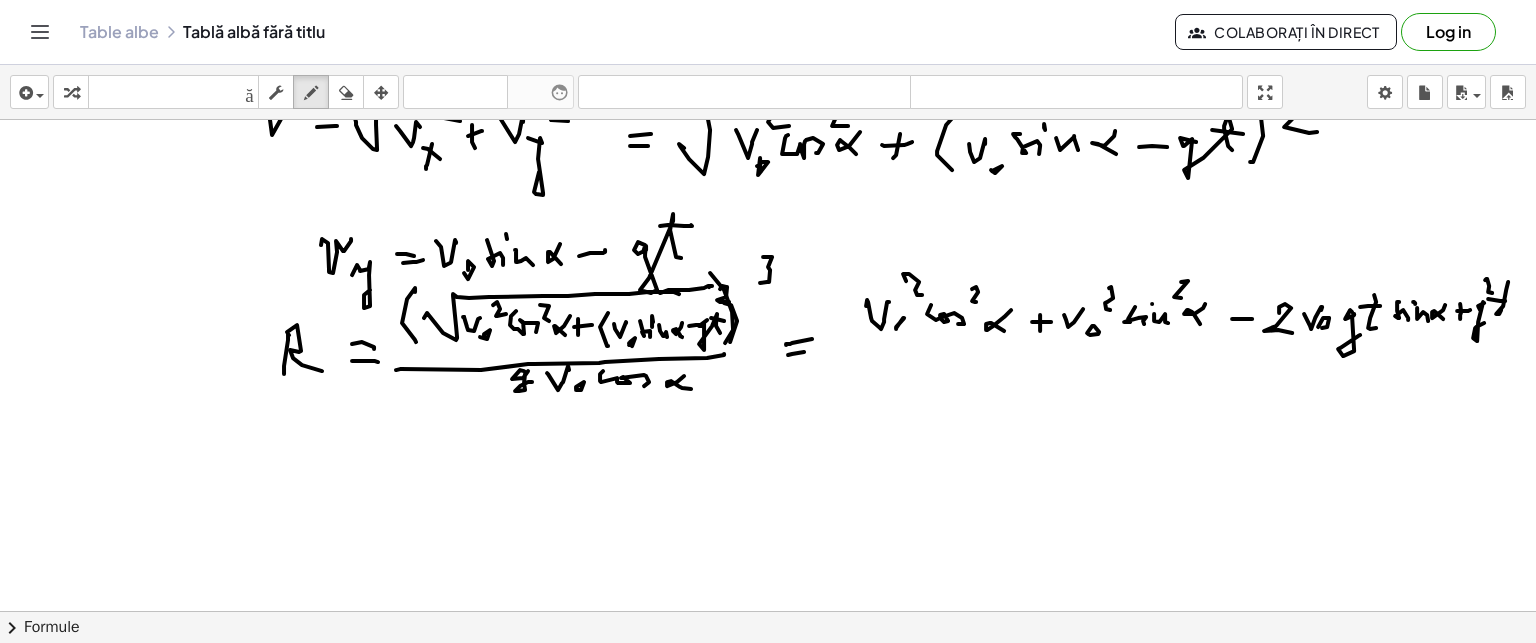 scroll, scrollTop: 2168, scrollLeft: 0, axis: vertical 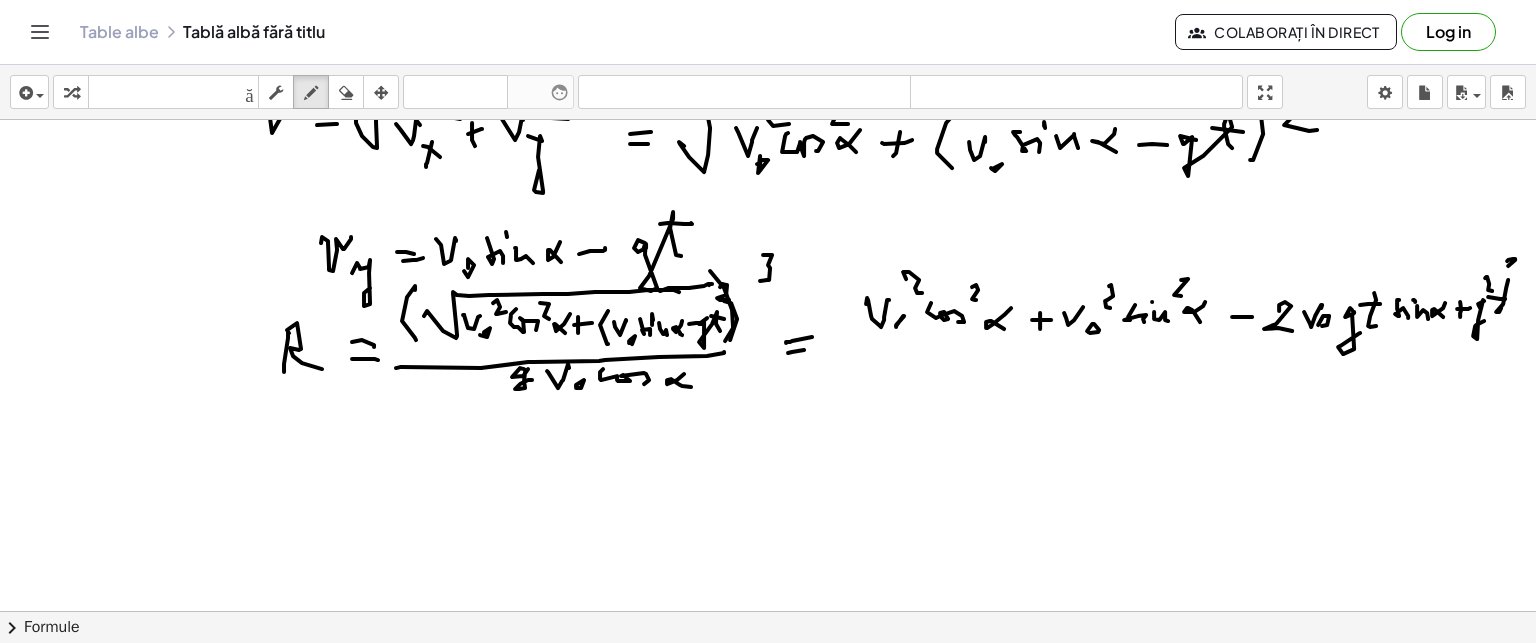 click on "×" at bounding box center [768, 365] 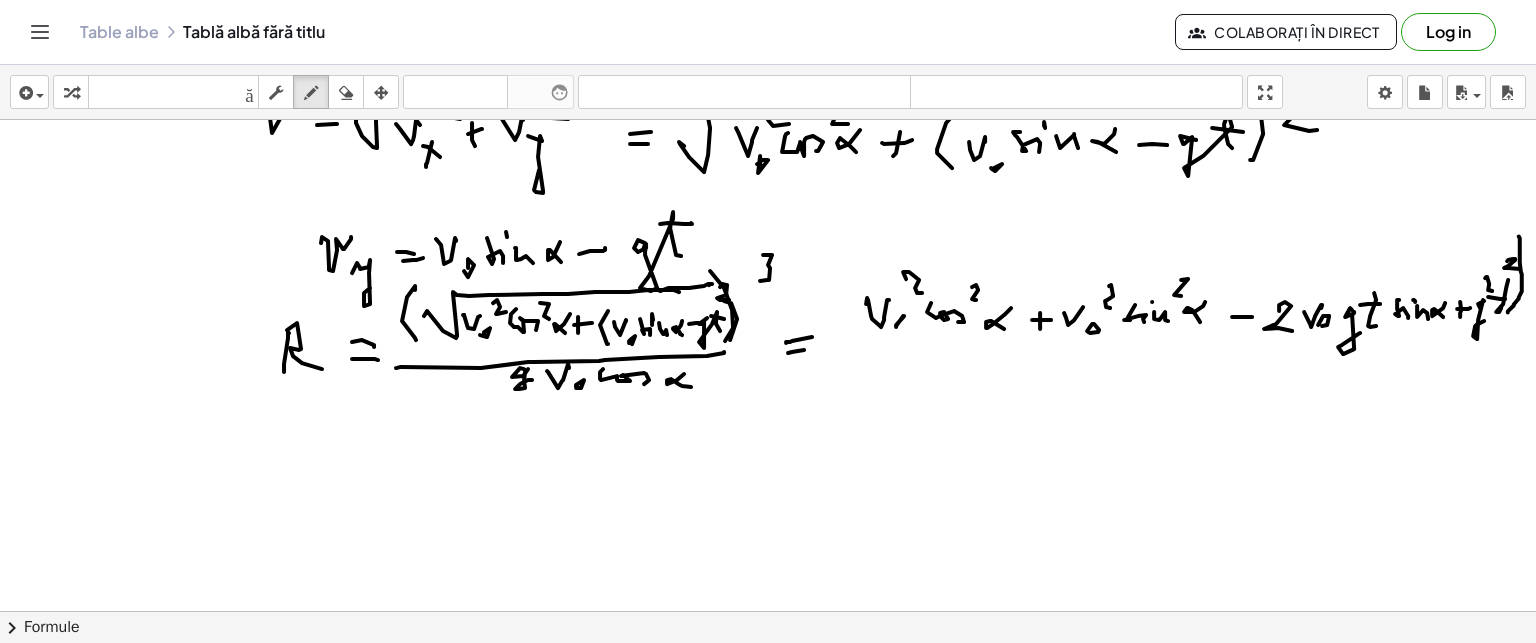 click at bounding box center (768, -572) 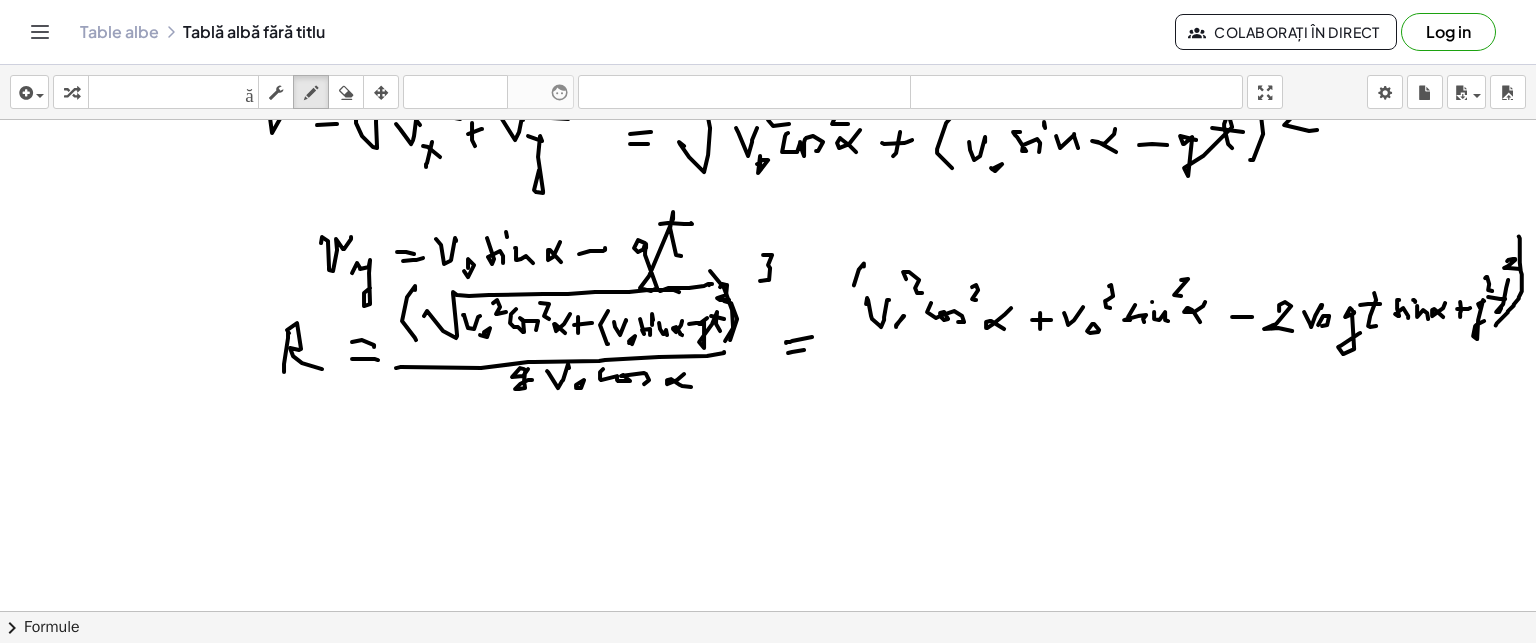 click at bounding box center [768, -572] 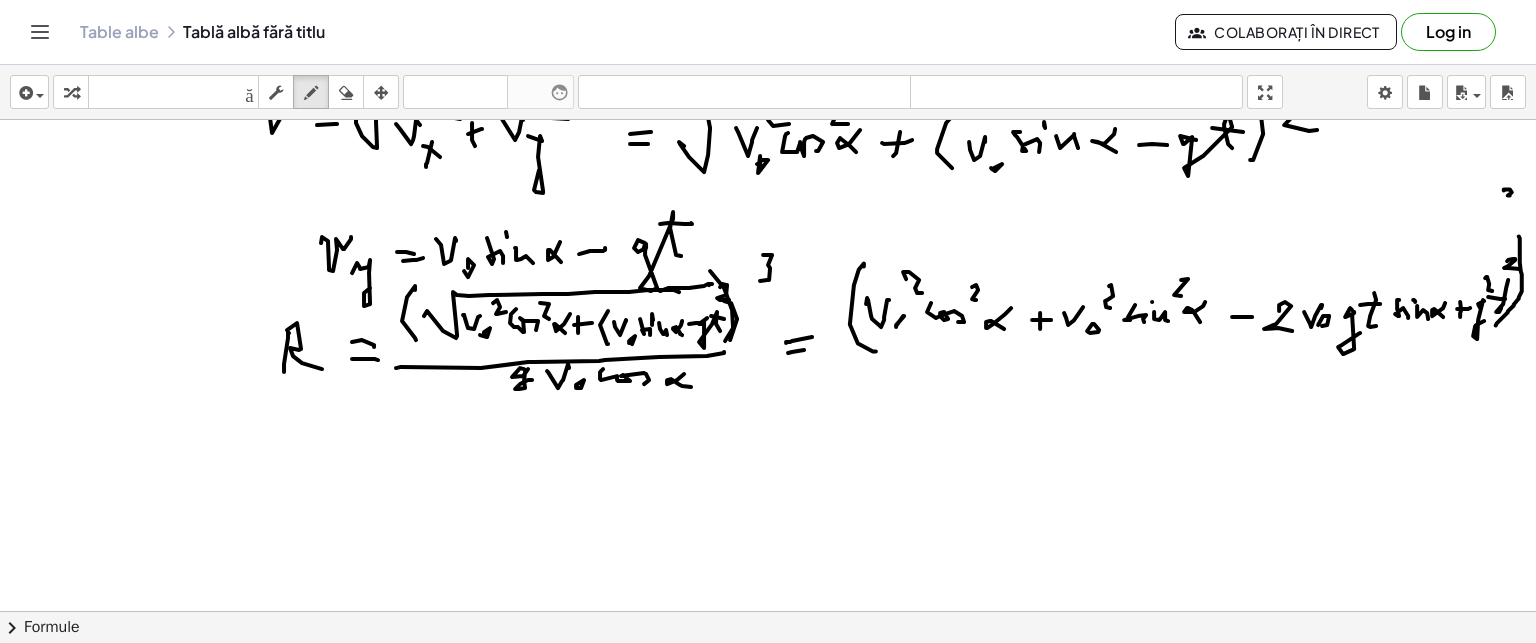 click at bounding box center (768, -572) 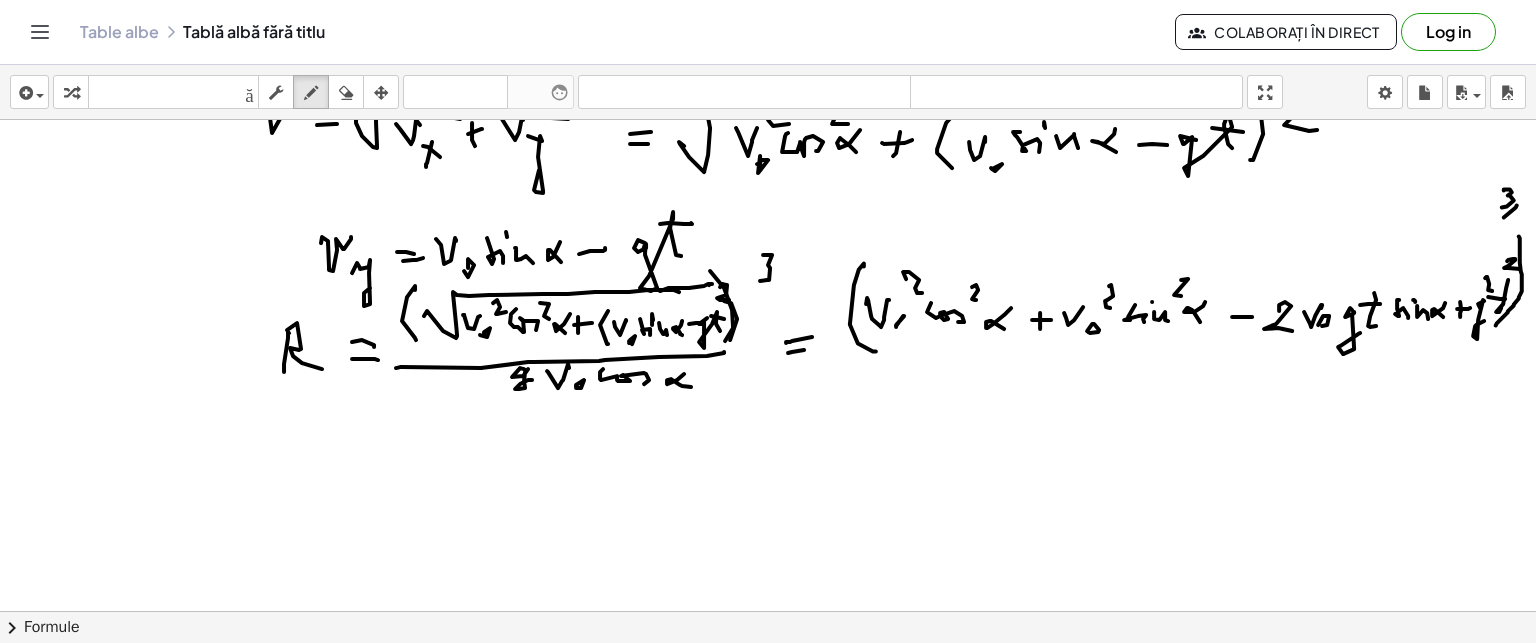 click at bounding box center (768, -572) 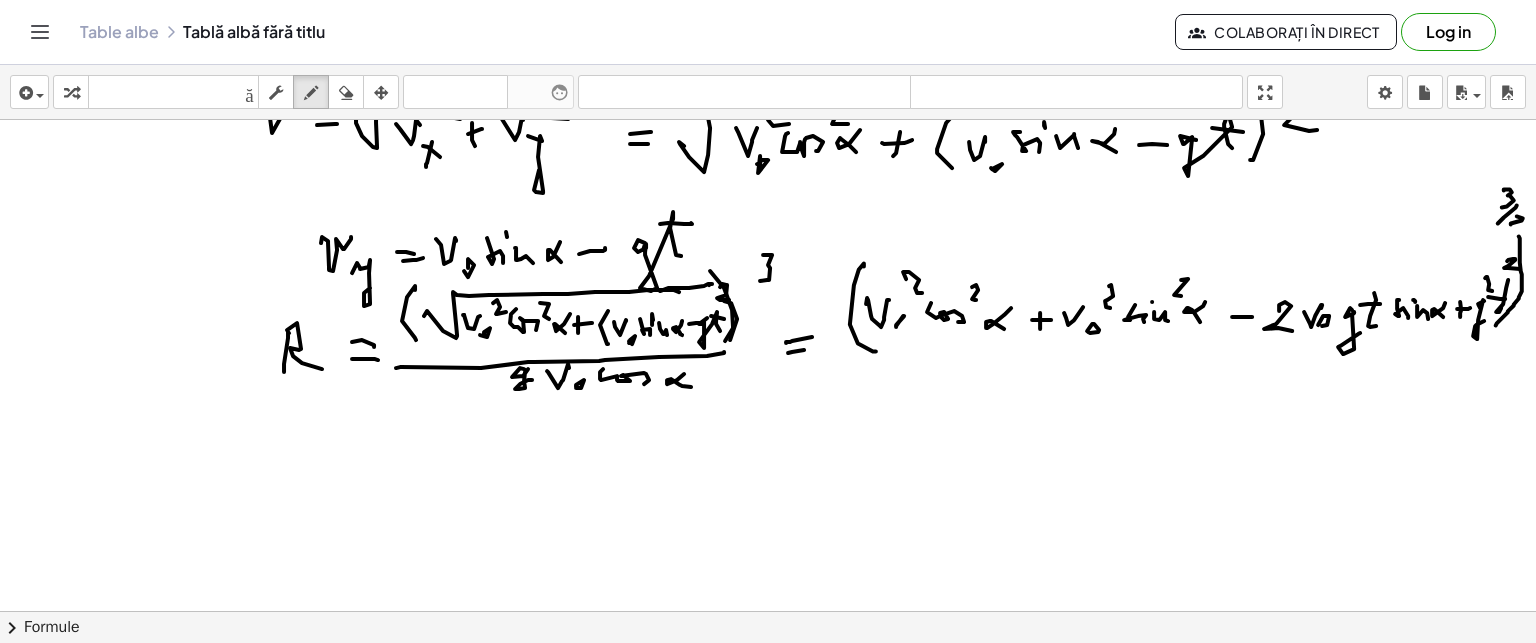 click on "×" at bounding box center (768, 365) 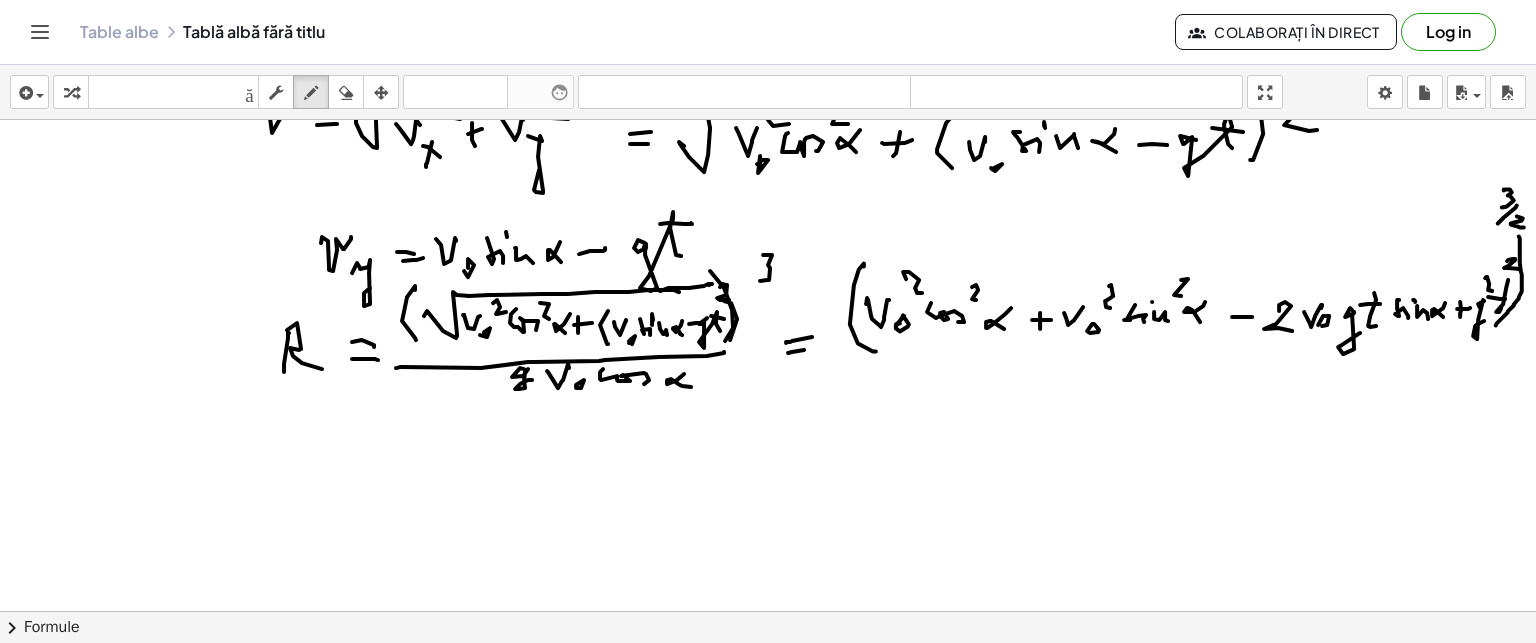 click at bounding box center (768, -572) 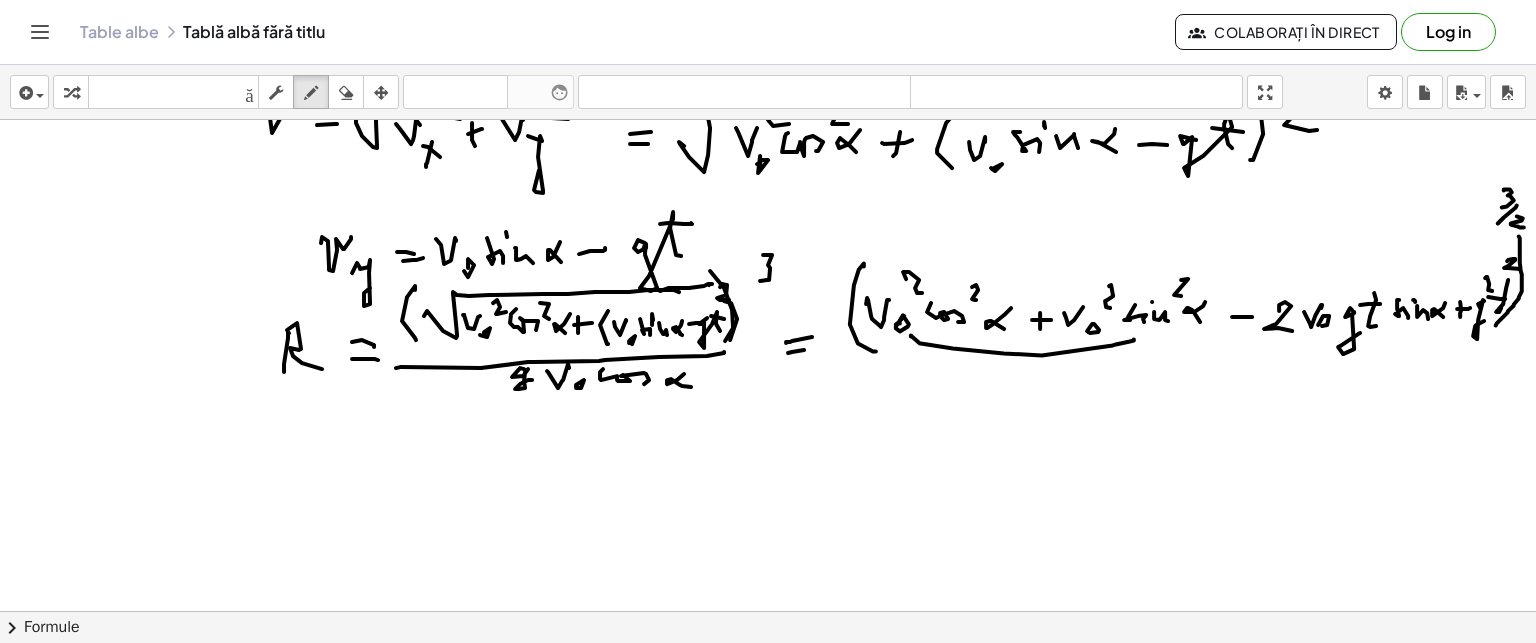 click at bounding box center (768, -572) 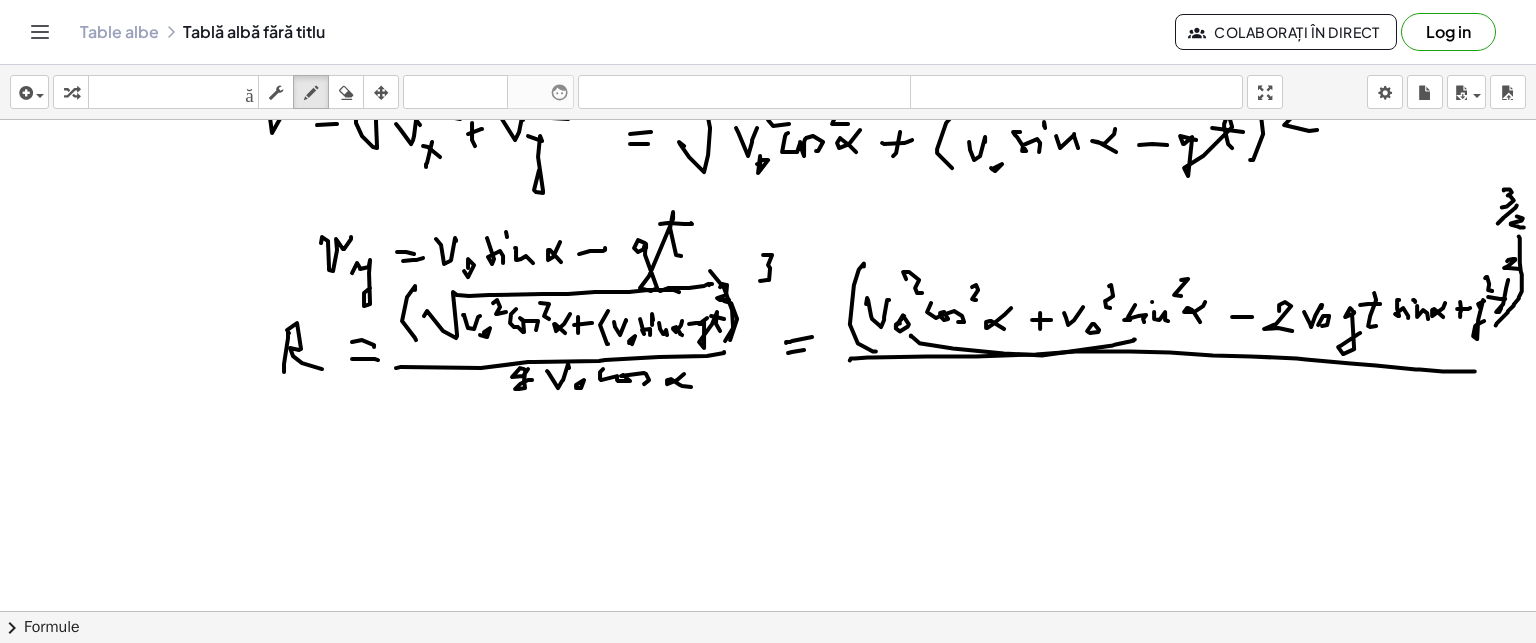 click at bounding box center [768, -572] 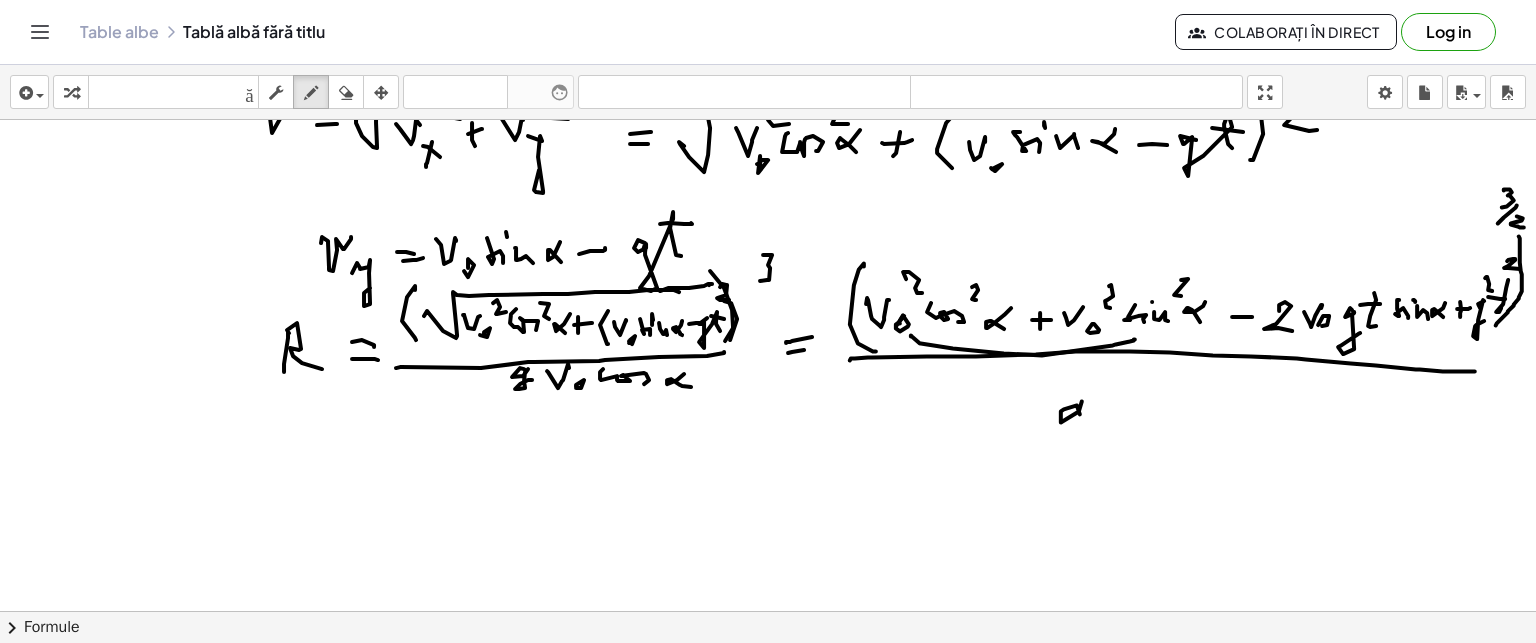 click at bounding box center (768, -572) 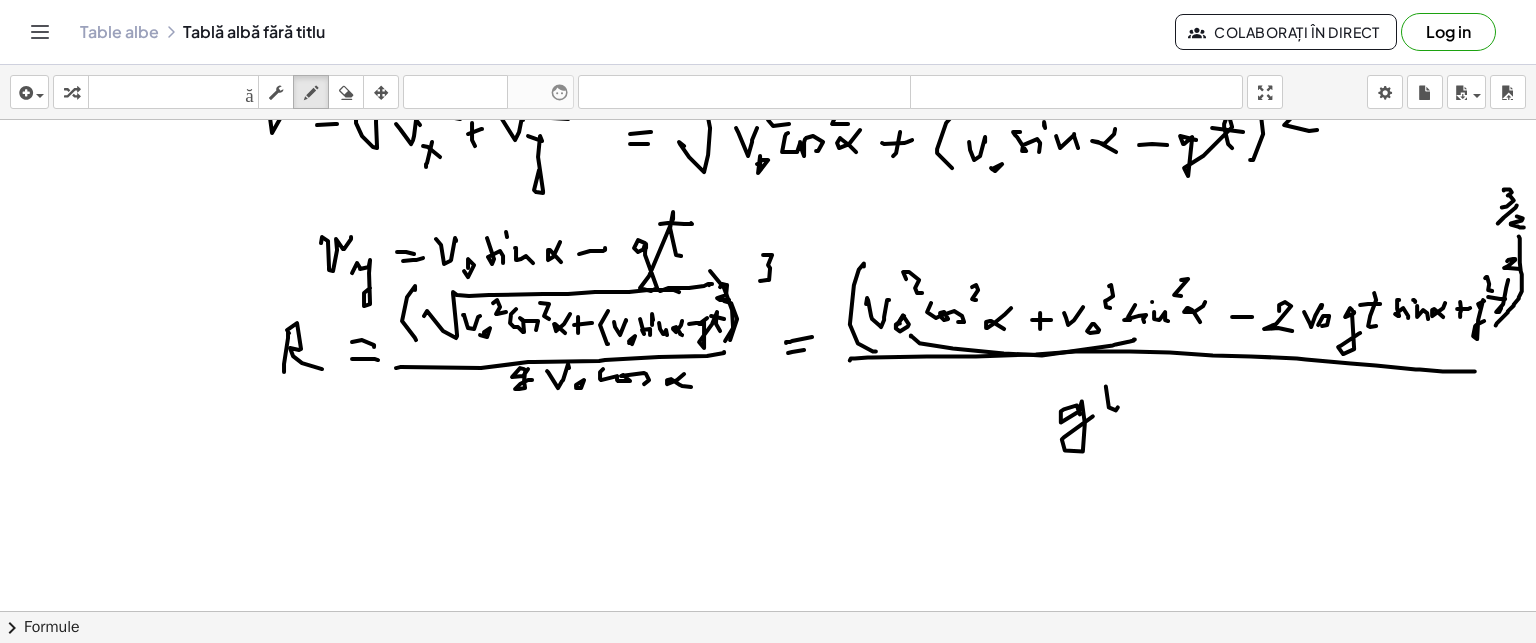click at bounding box center (768, -572) 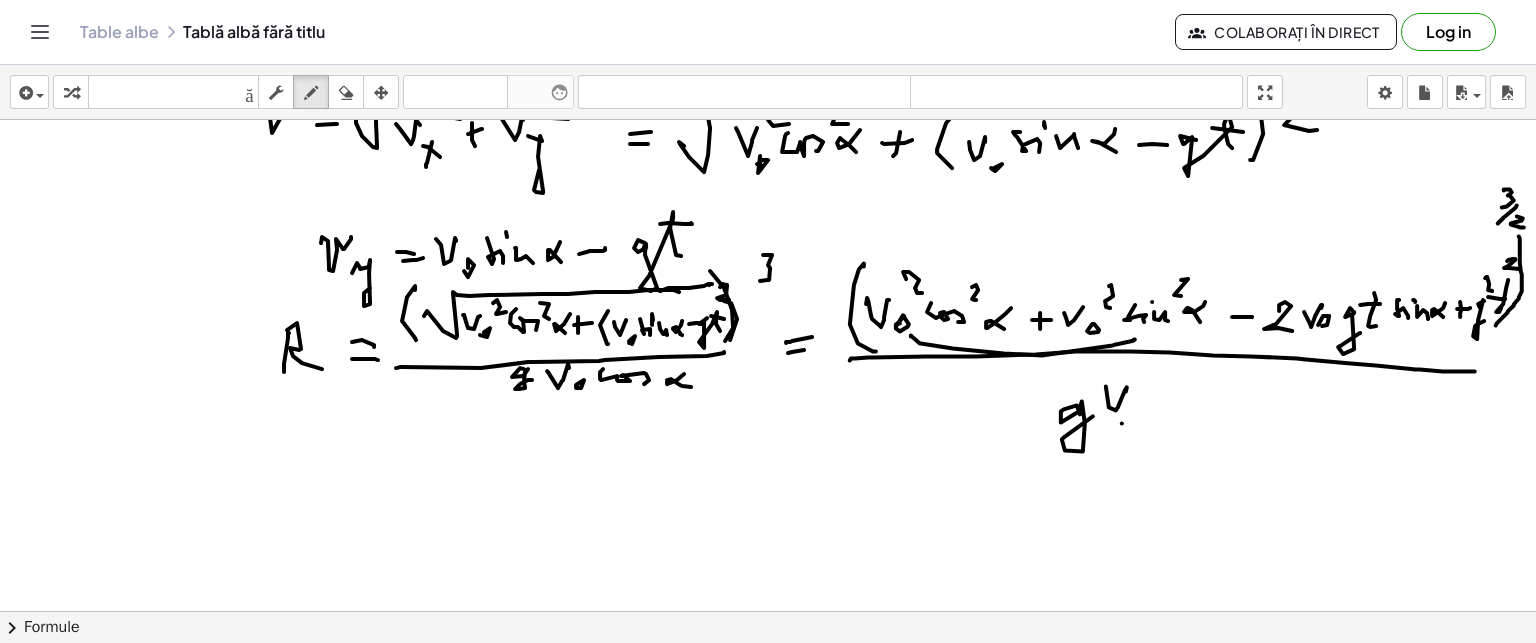 click at bounding box center [768, -572] 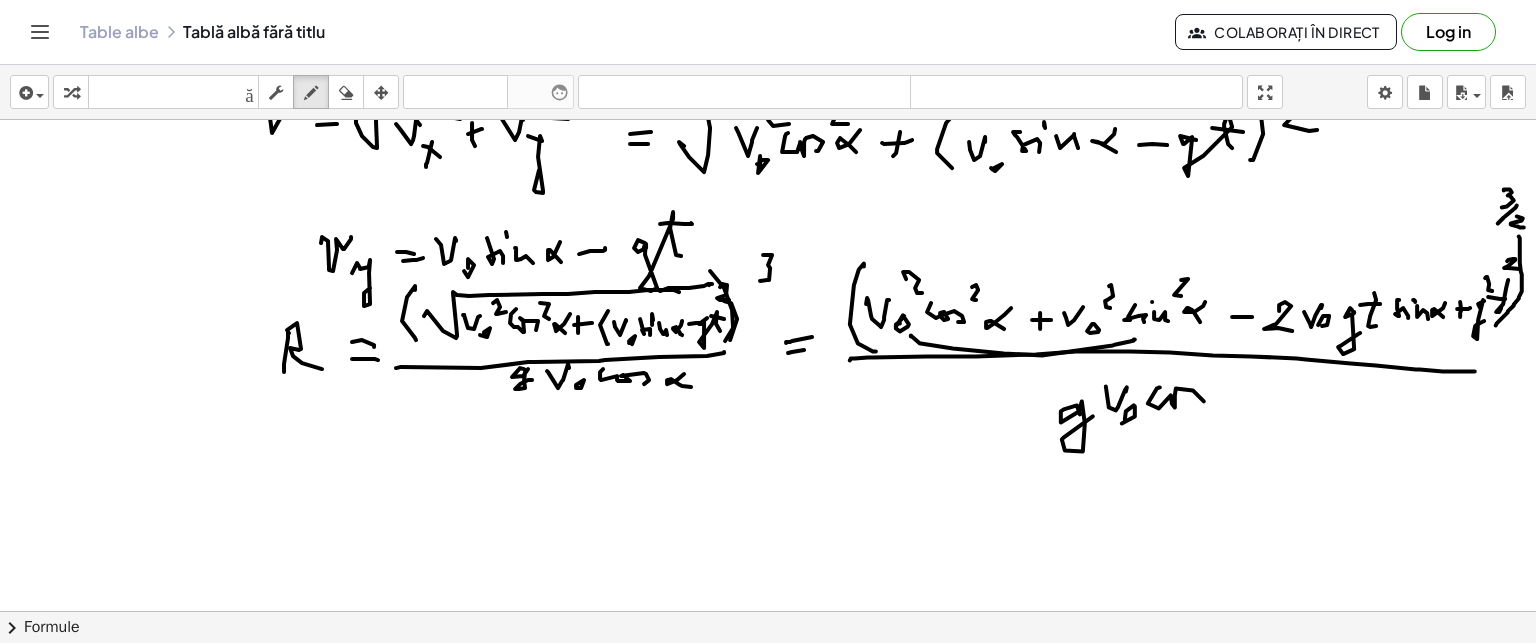 click at bounding box center (768, -572) 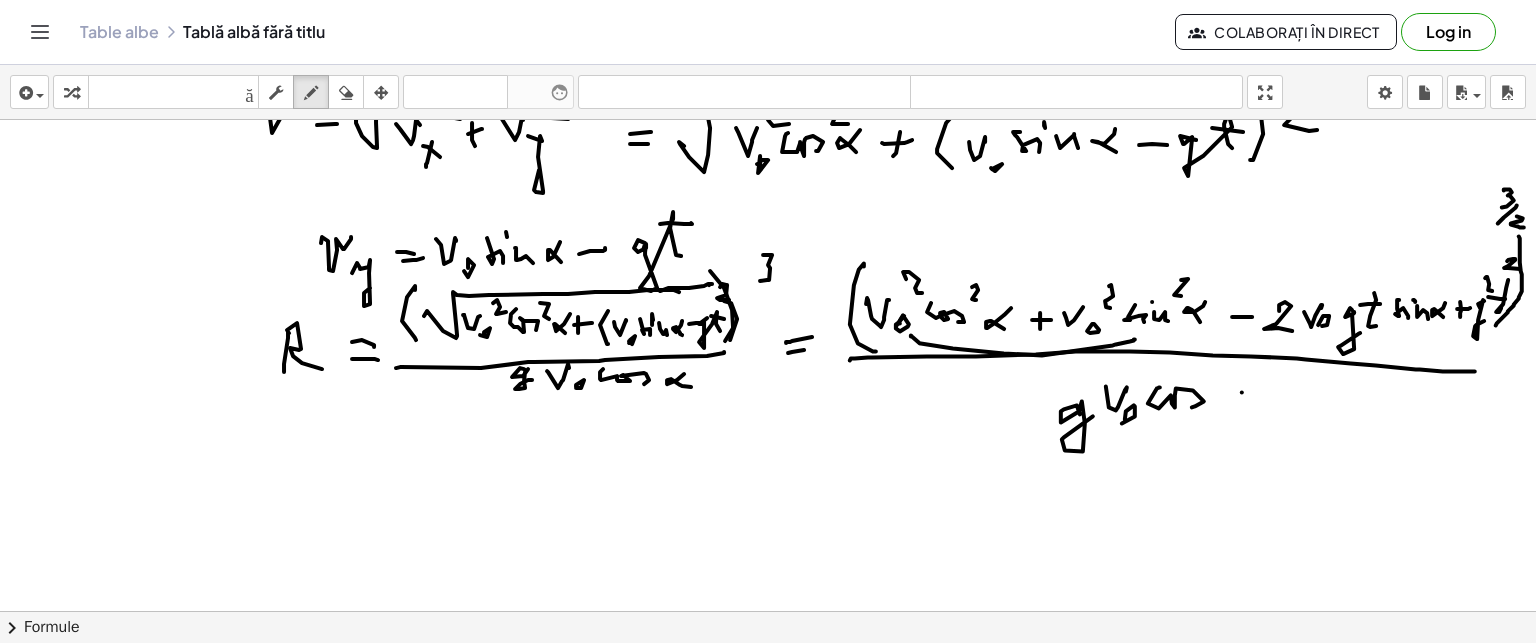 click at bounding box center (768, -572) 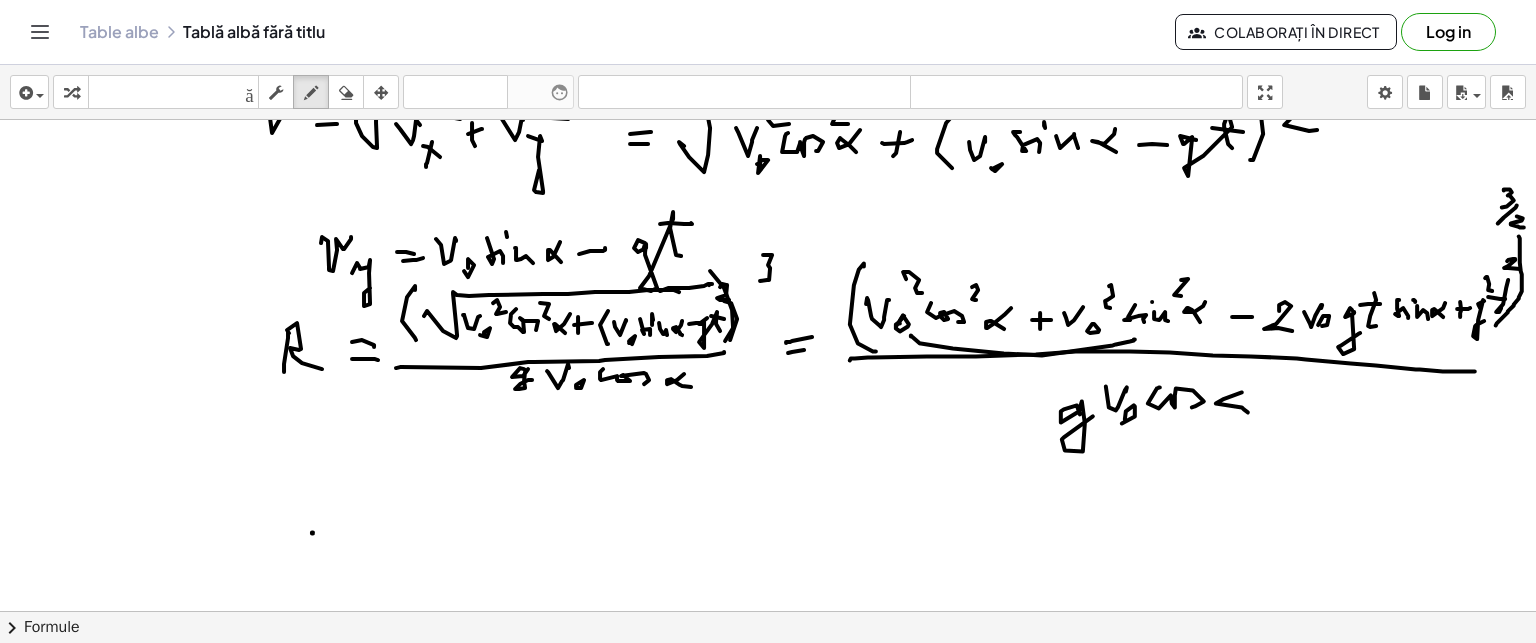 click at bounding box center (768, -572) 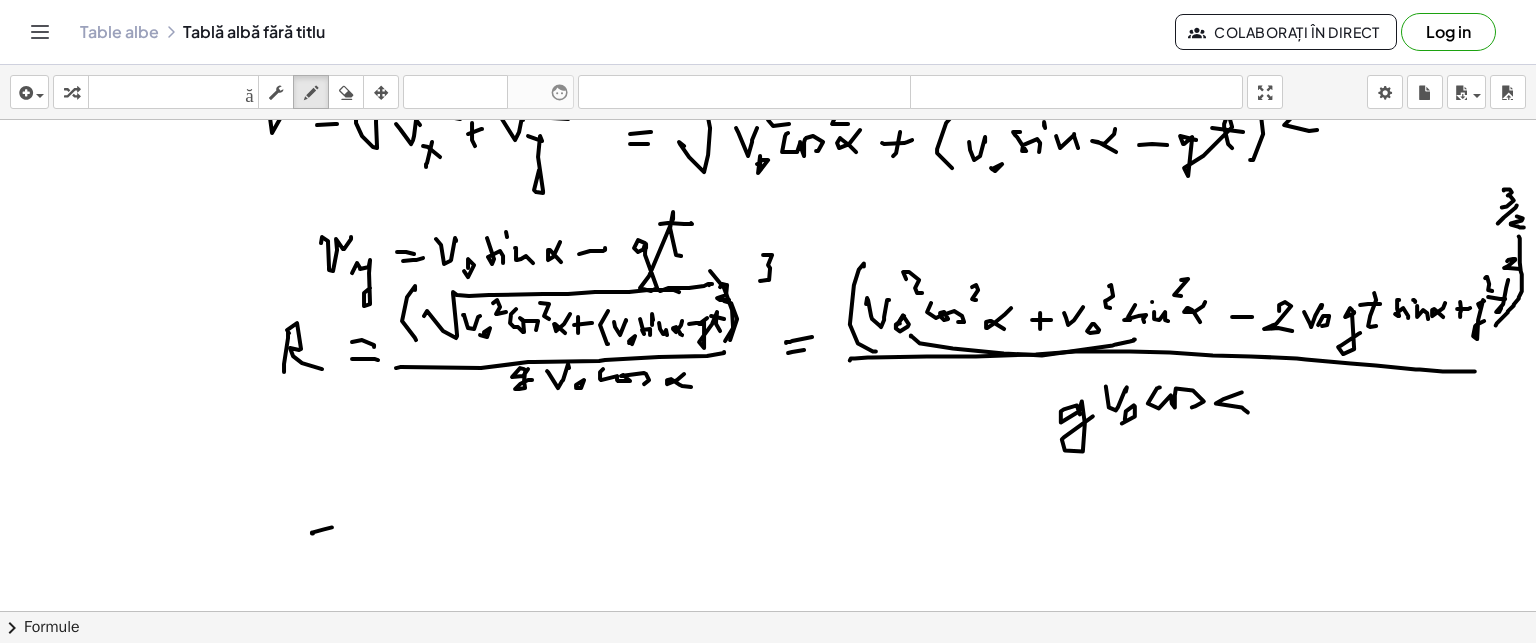 click at bounding box center (768, -572) 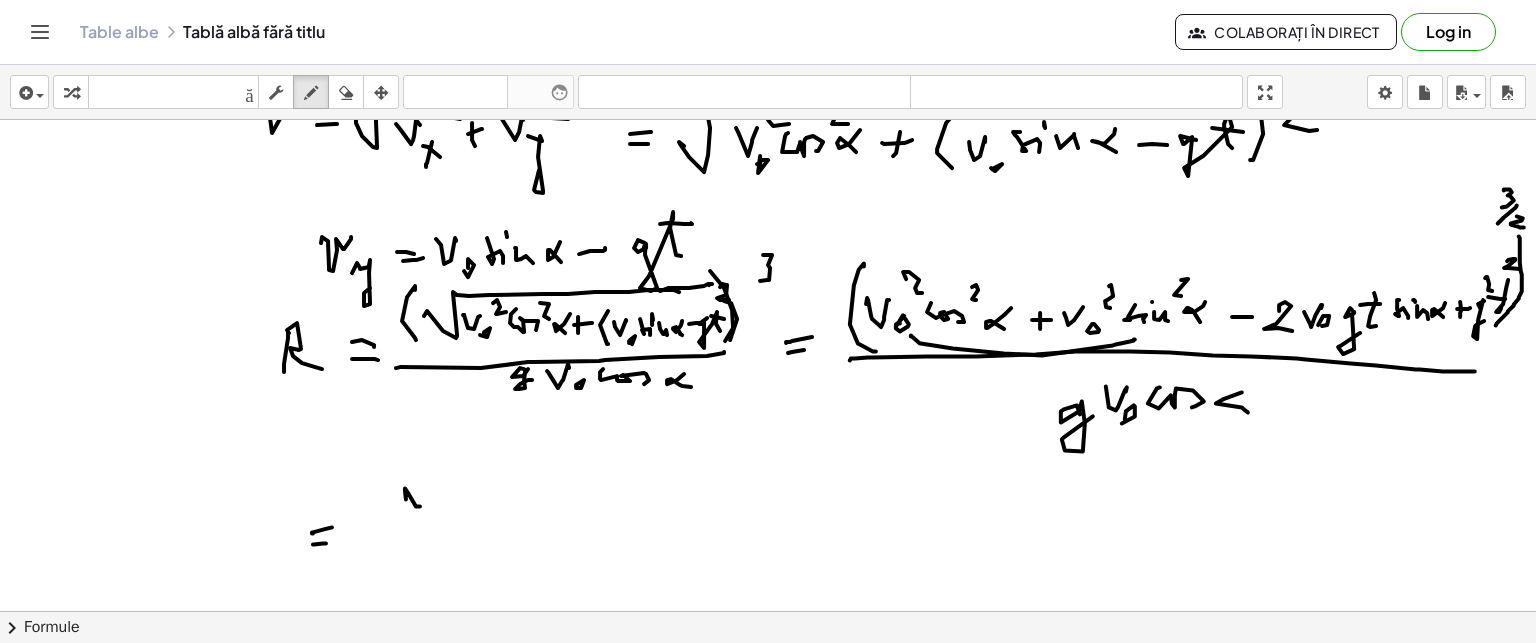 click at bounding box center [768, -572] 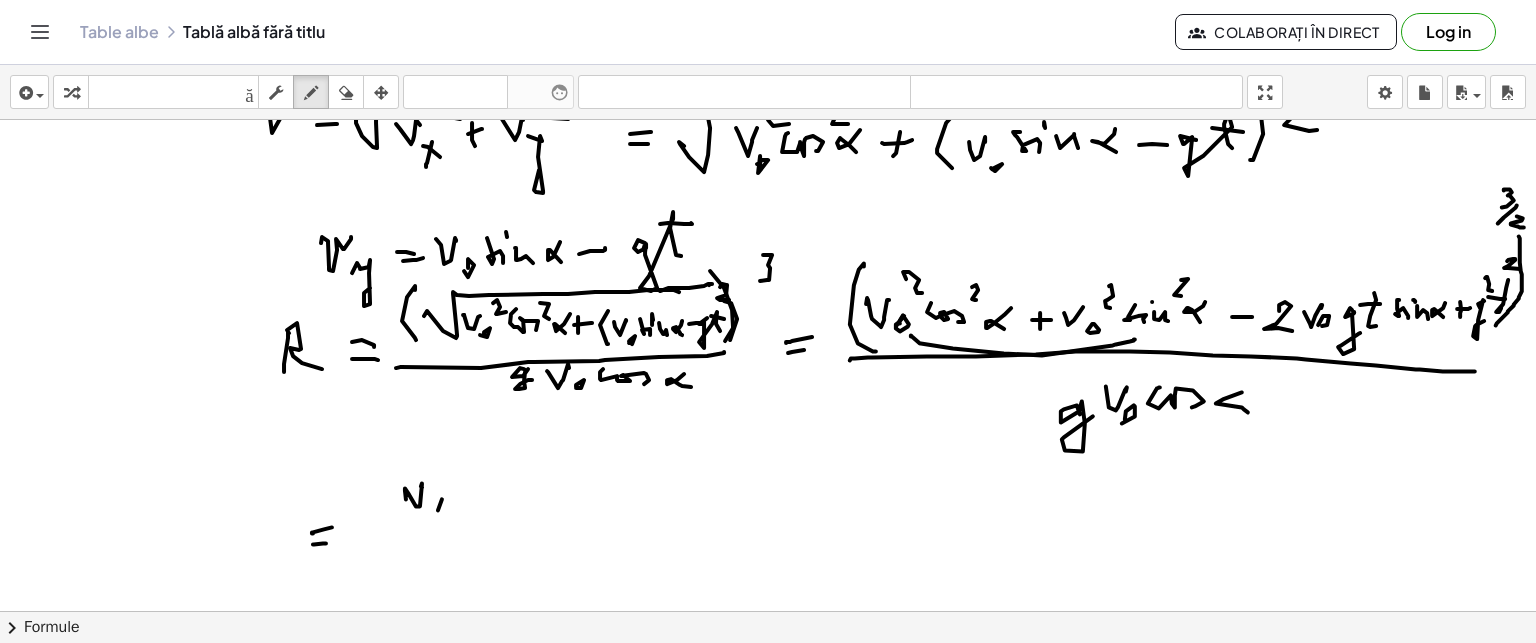 click at bounding box center (768, -572) 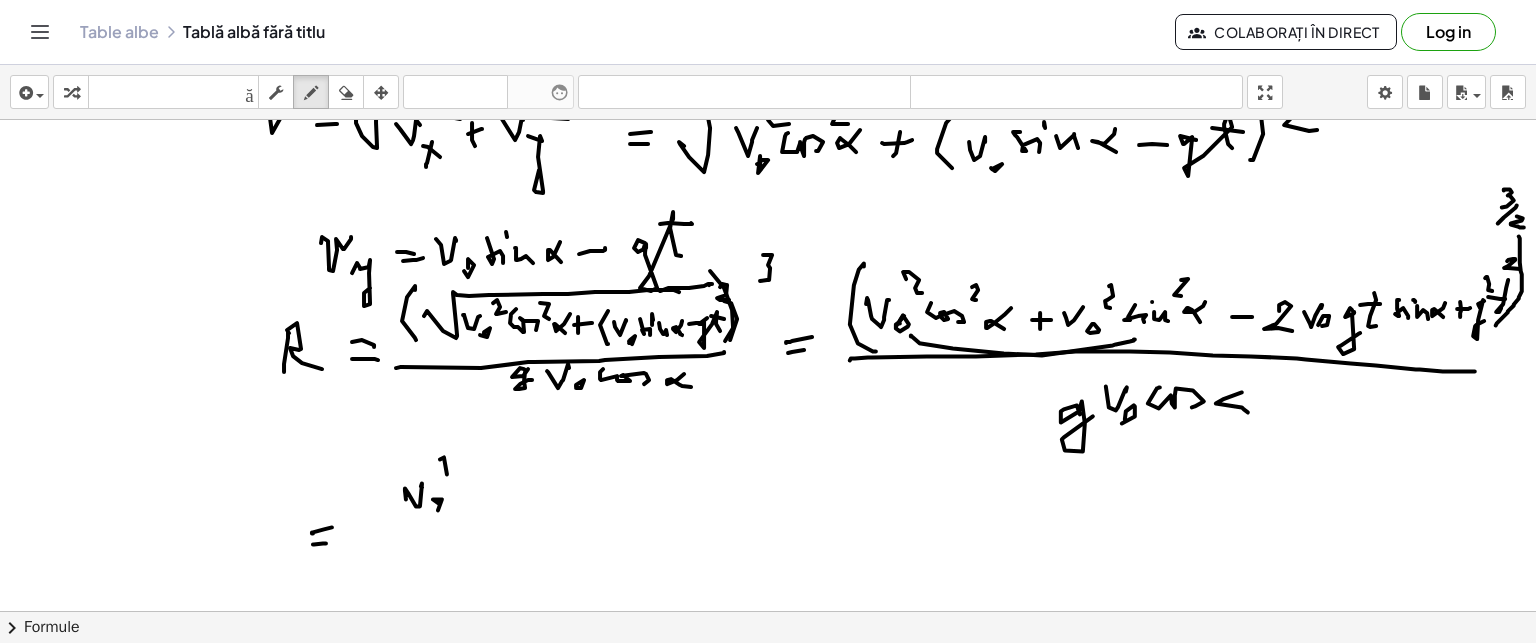 click at bounding box center [768, -572] 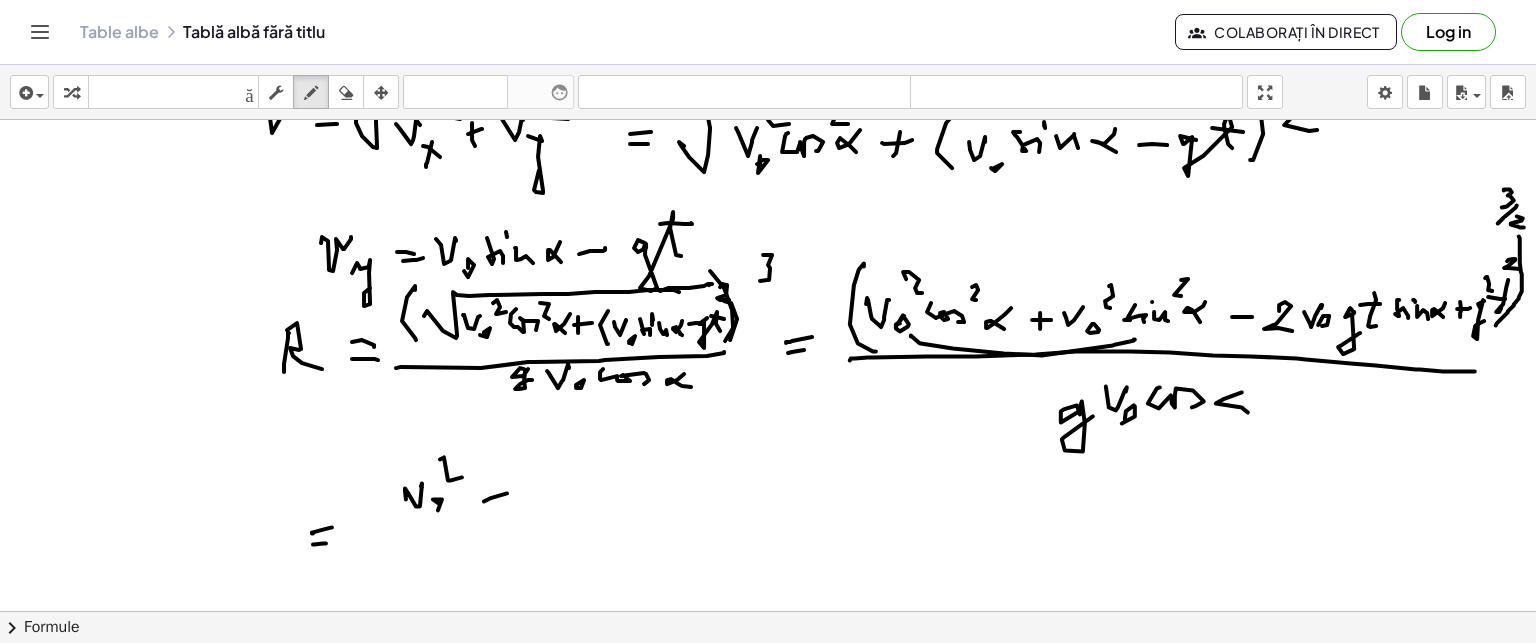 click at bounding box center (768, -572) 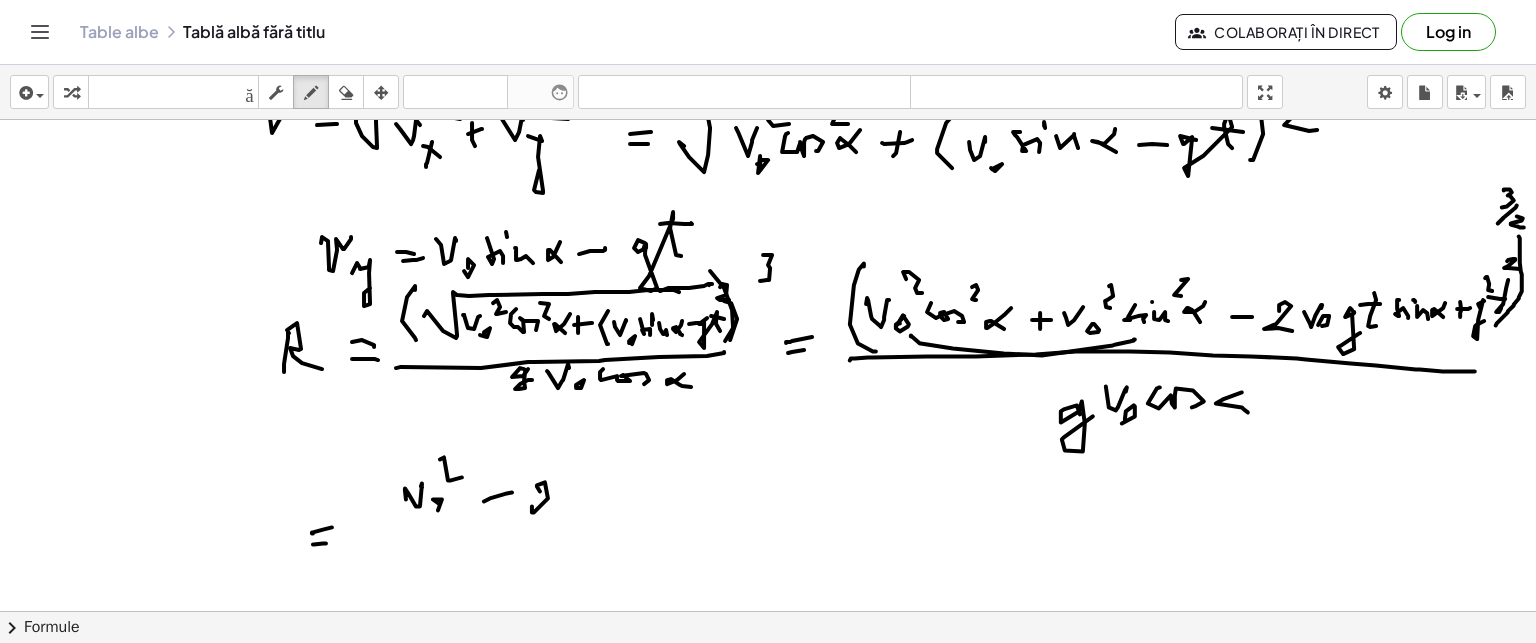 click at bounding box center (768, -572) 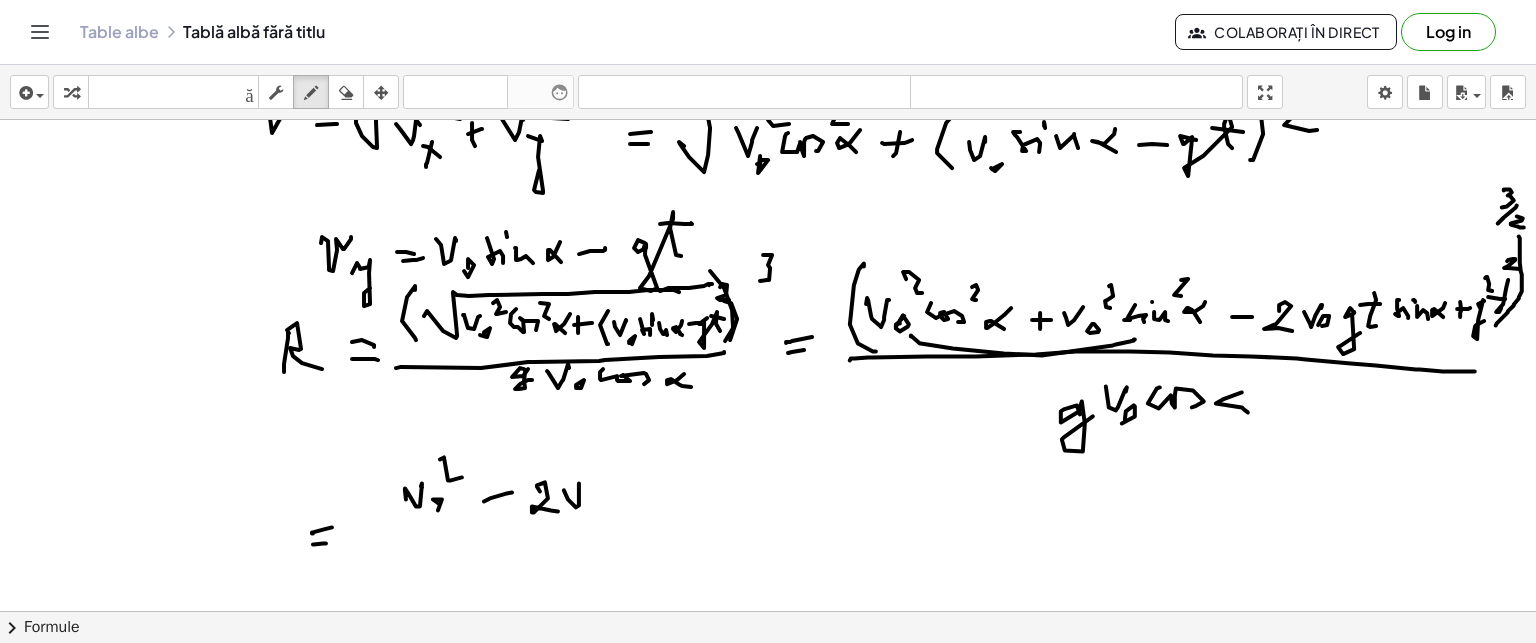 click at bounding box center (768, -572) 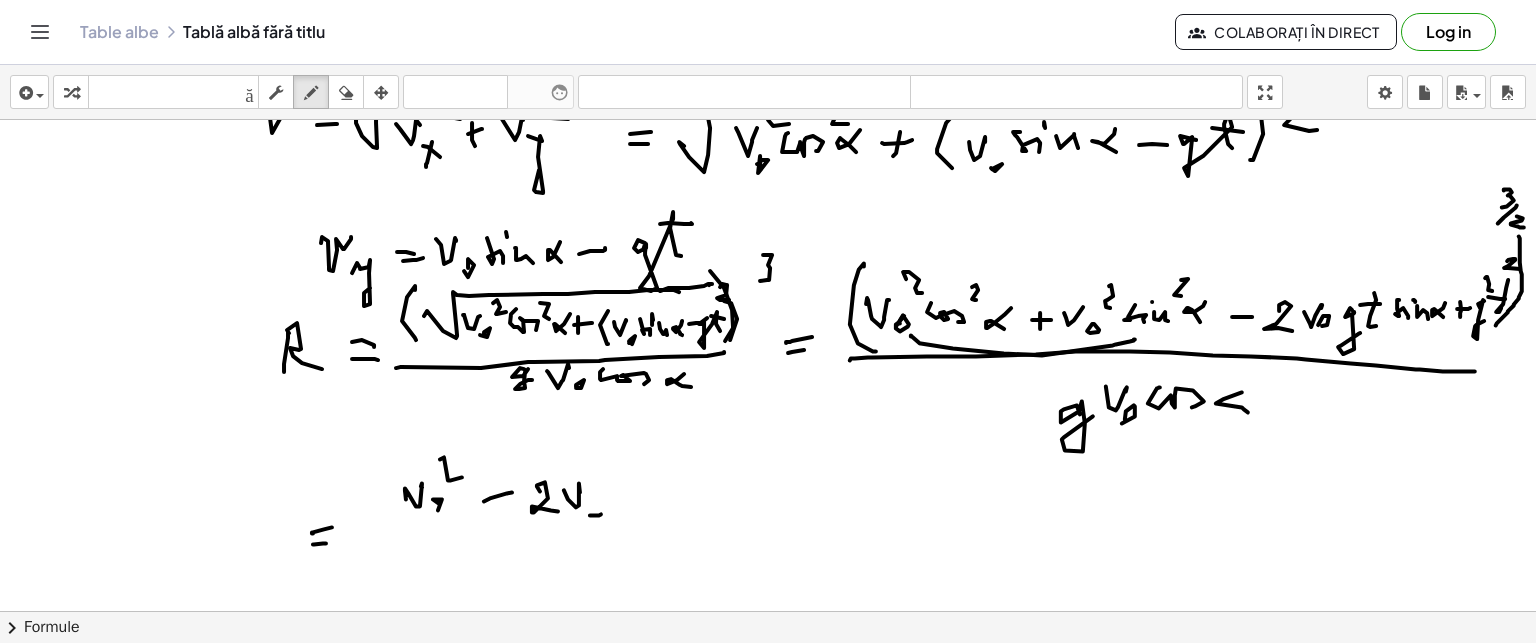 click at bounding box center [768, -572] 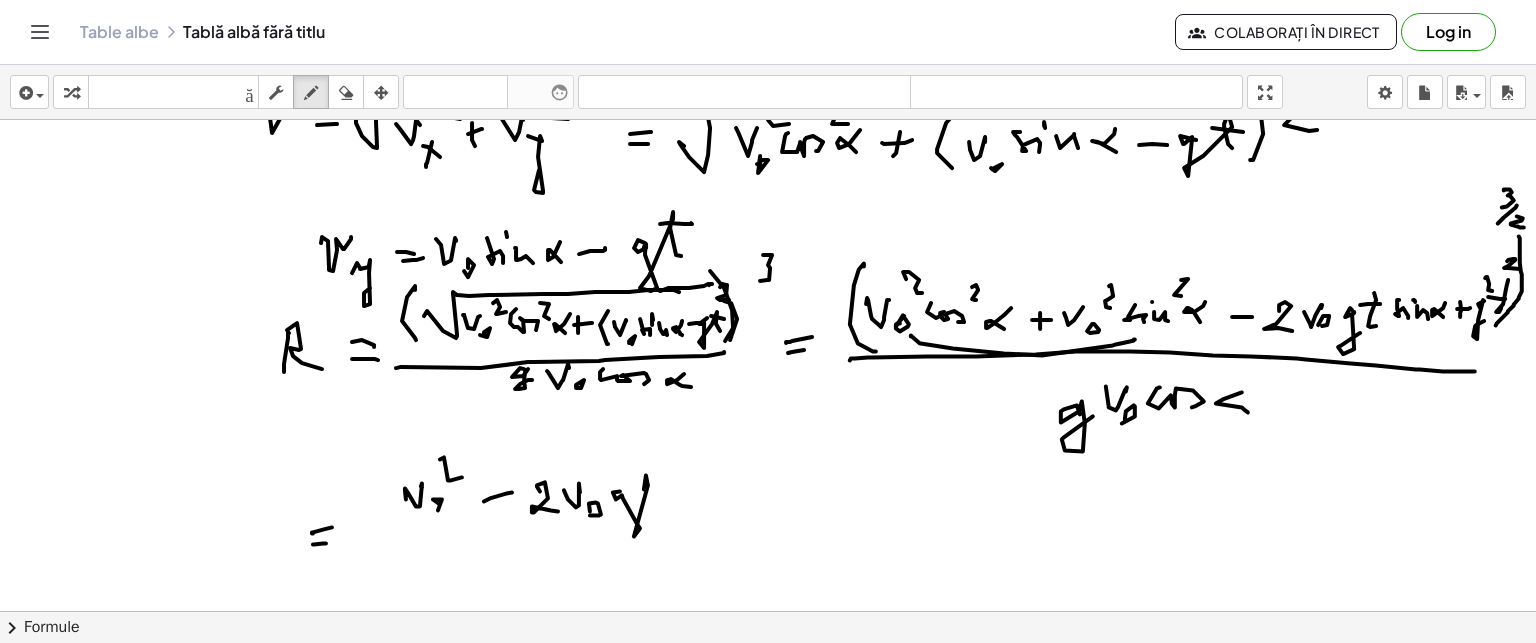 click at bounding box center (768, -572) 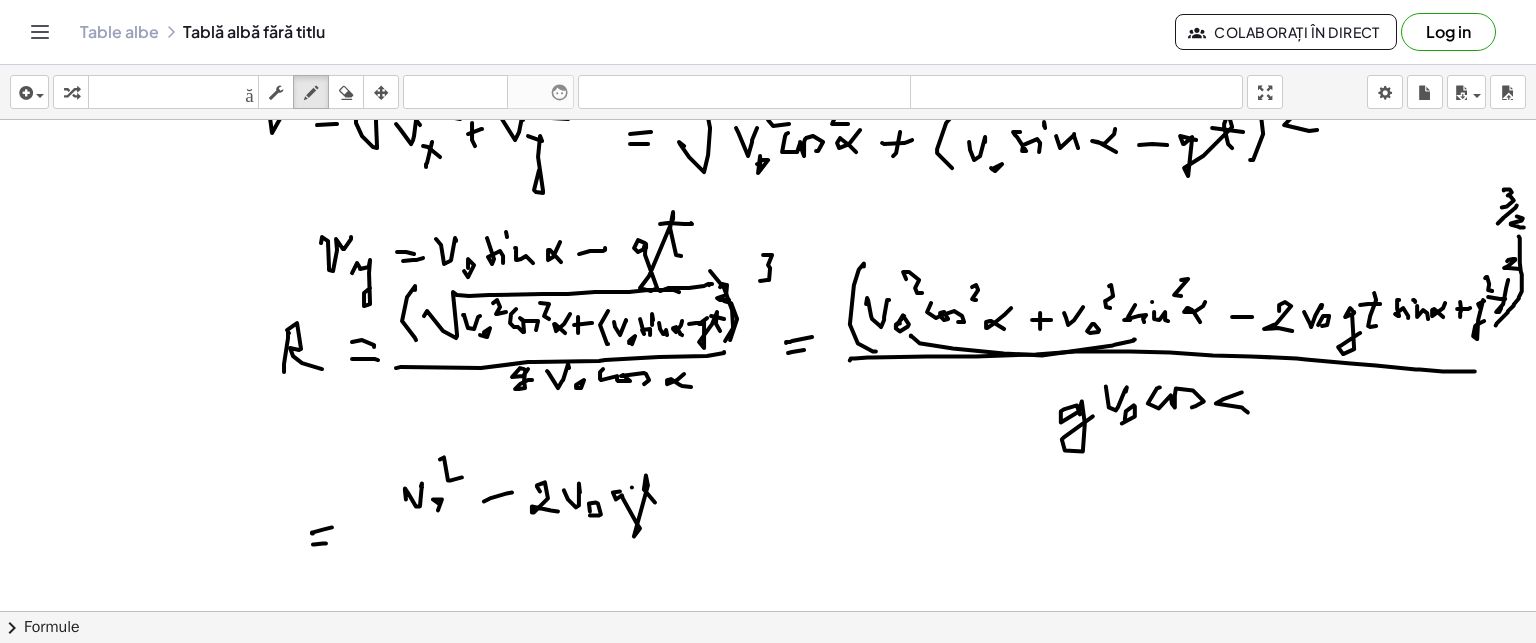 click at bounding box center [768, -572] 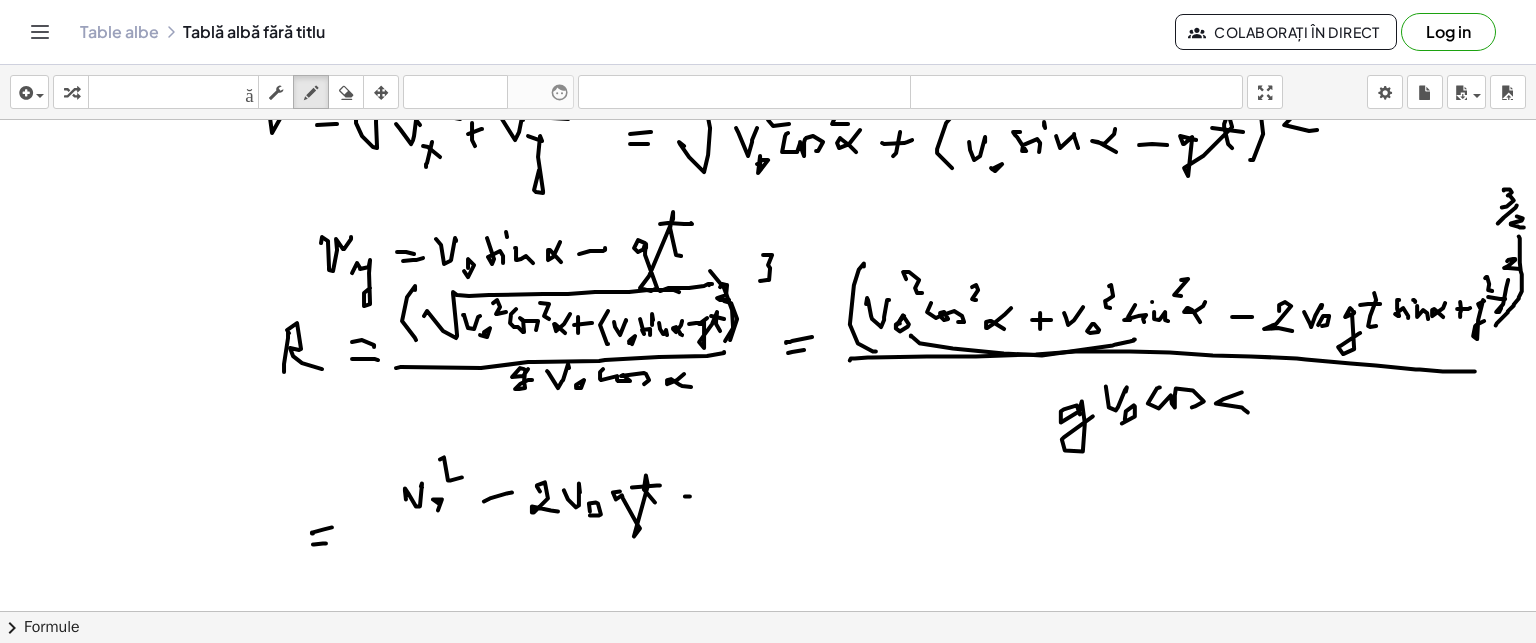 click at bounding box center (768, -572) 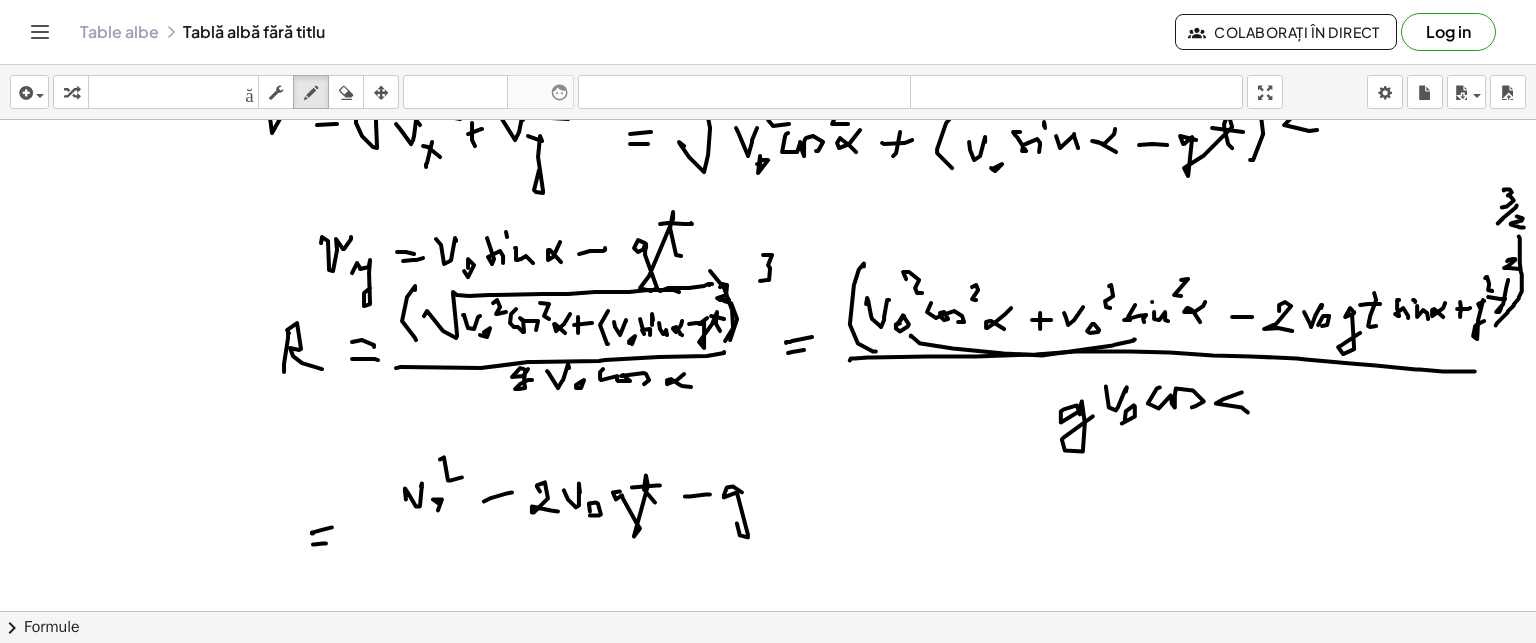 click at bounding box center (768, -572) 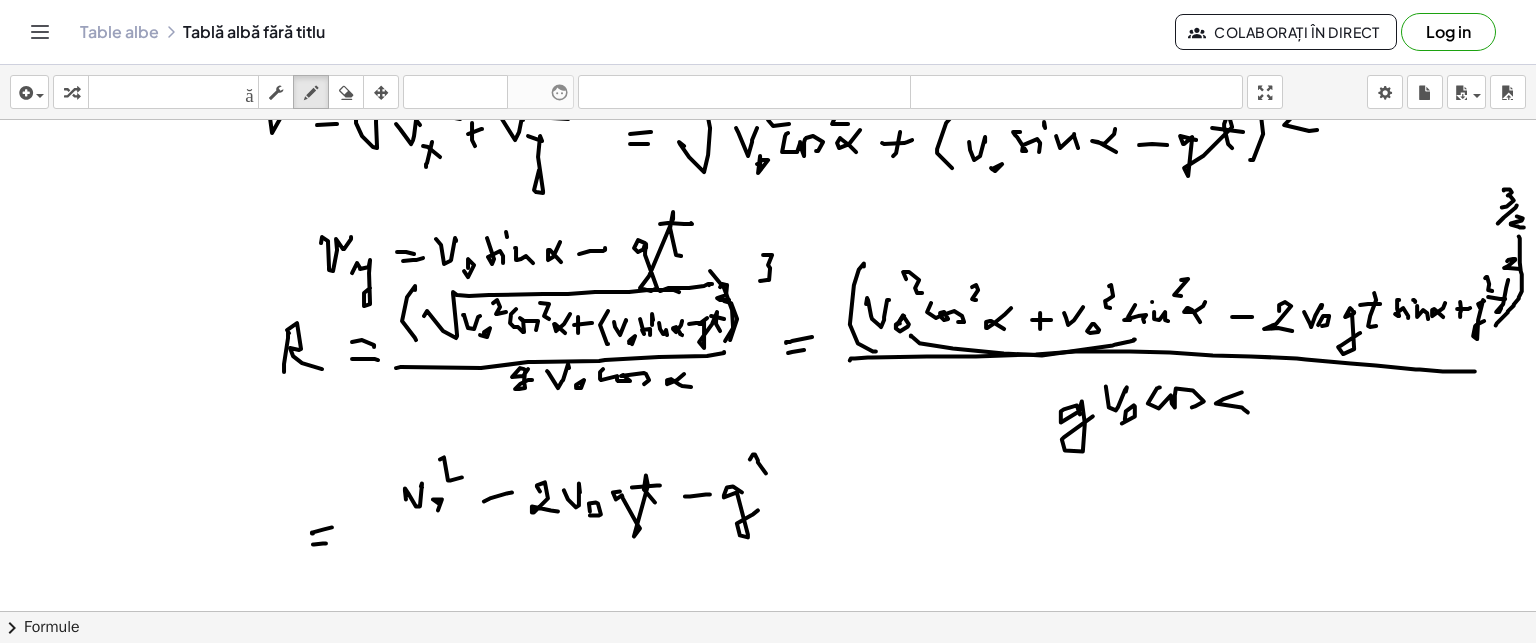 click at bounding box center [768, -572] 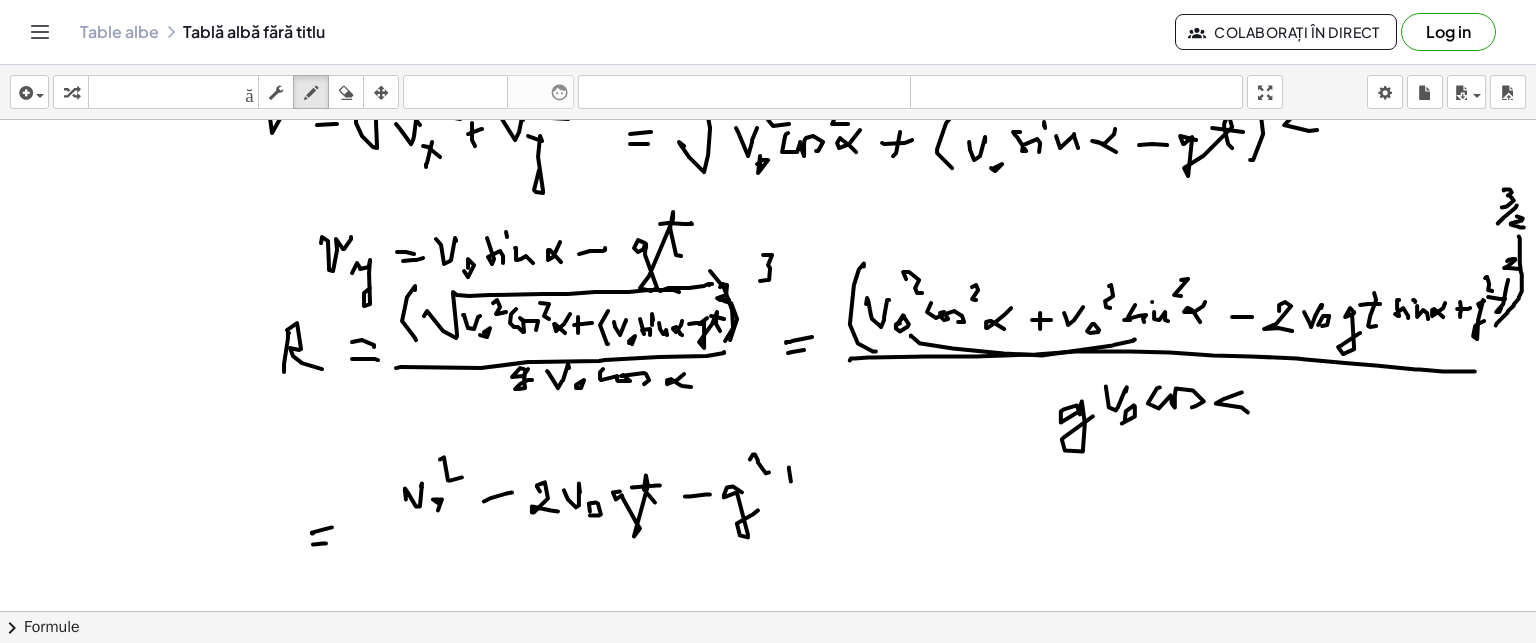 click at bounding box center (768, -572) 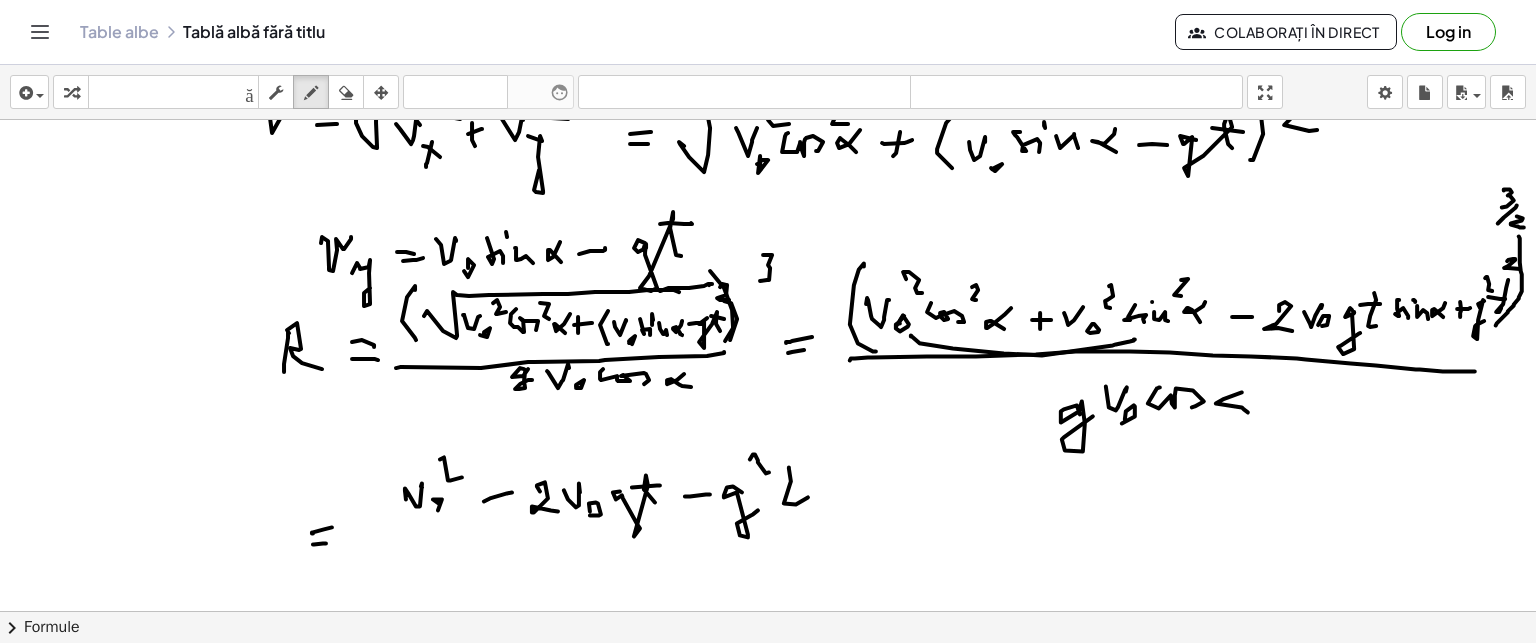 click at bounding box center (768, -572) 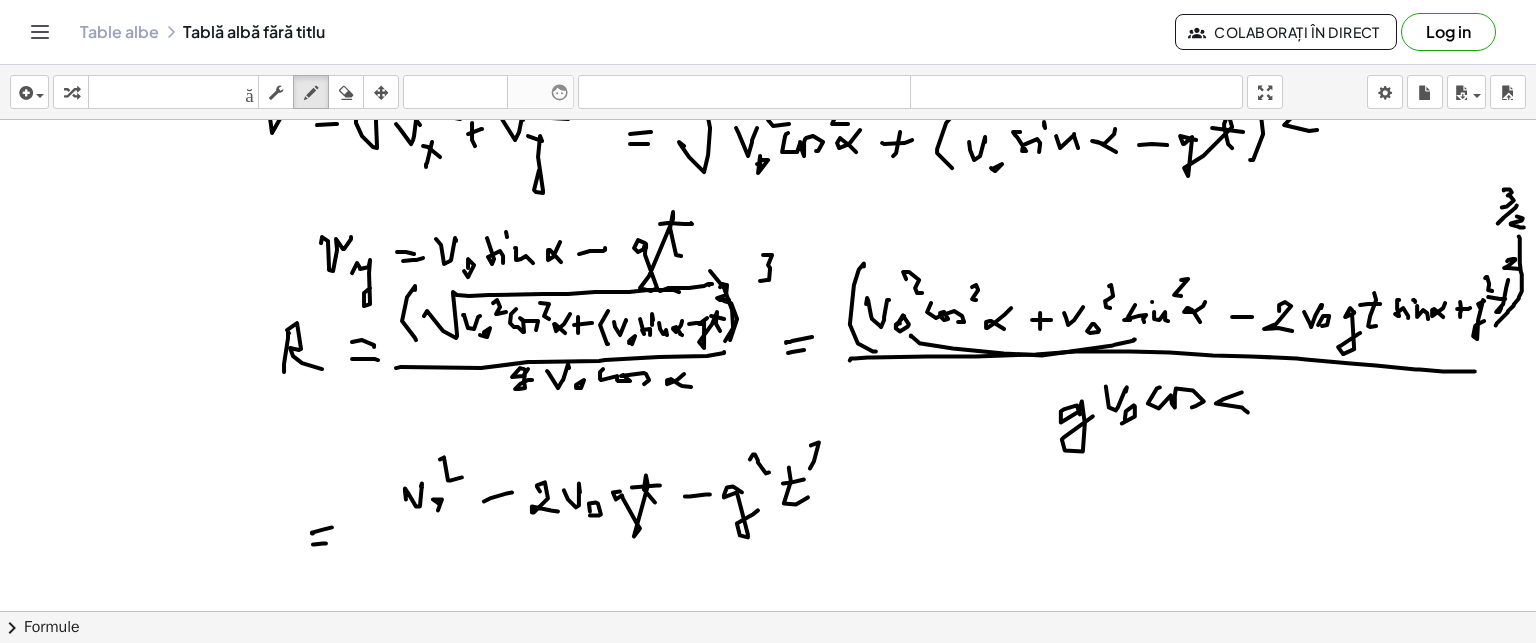 click at bounding box center [768, -572] 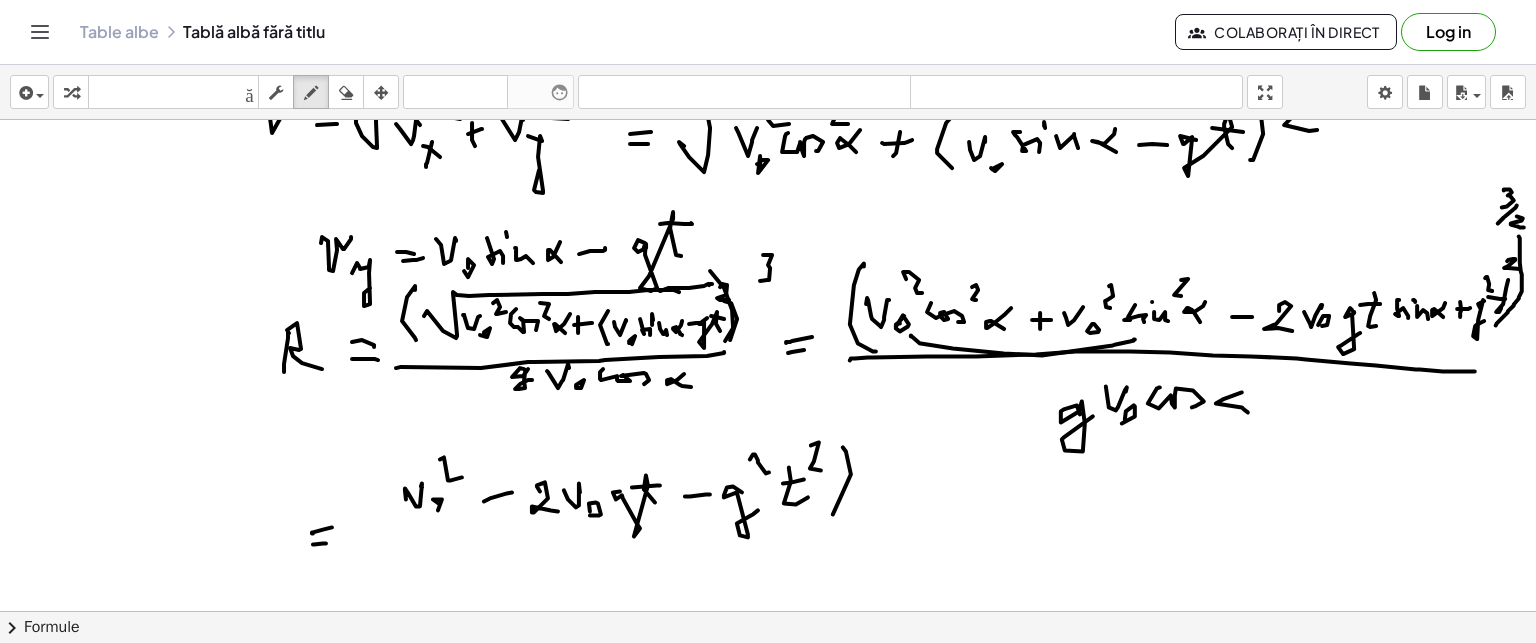 click at bounding box center [768, -572] 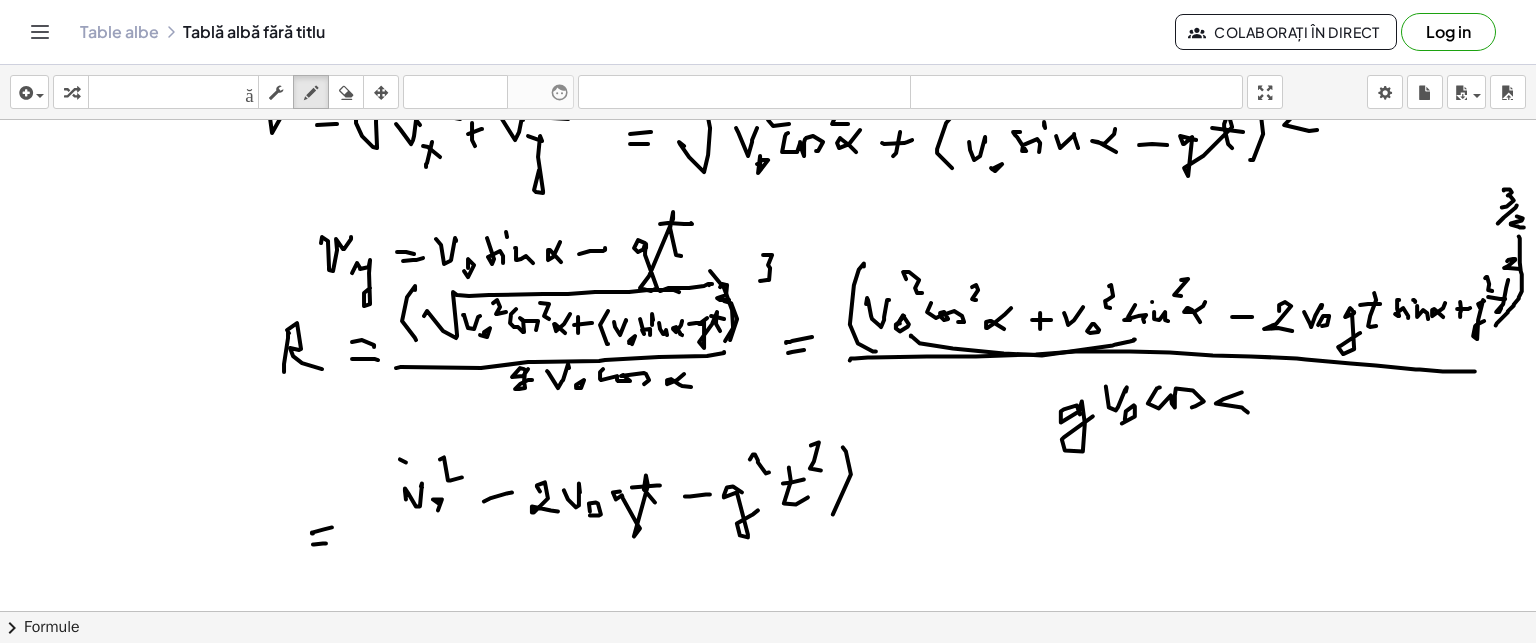 click at bounding box center (768, -572) 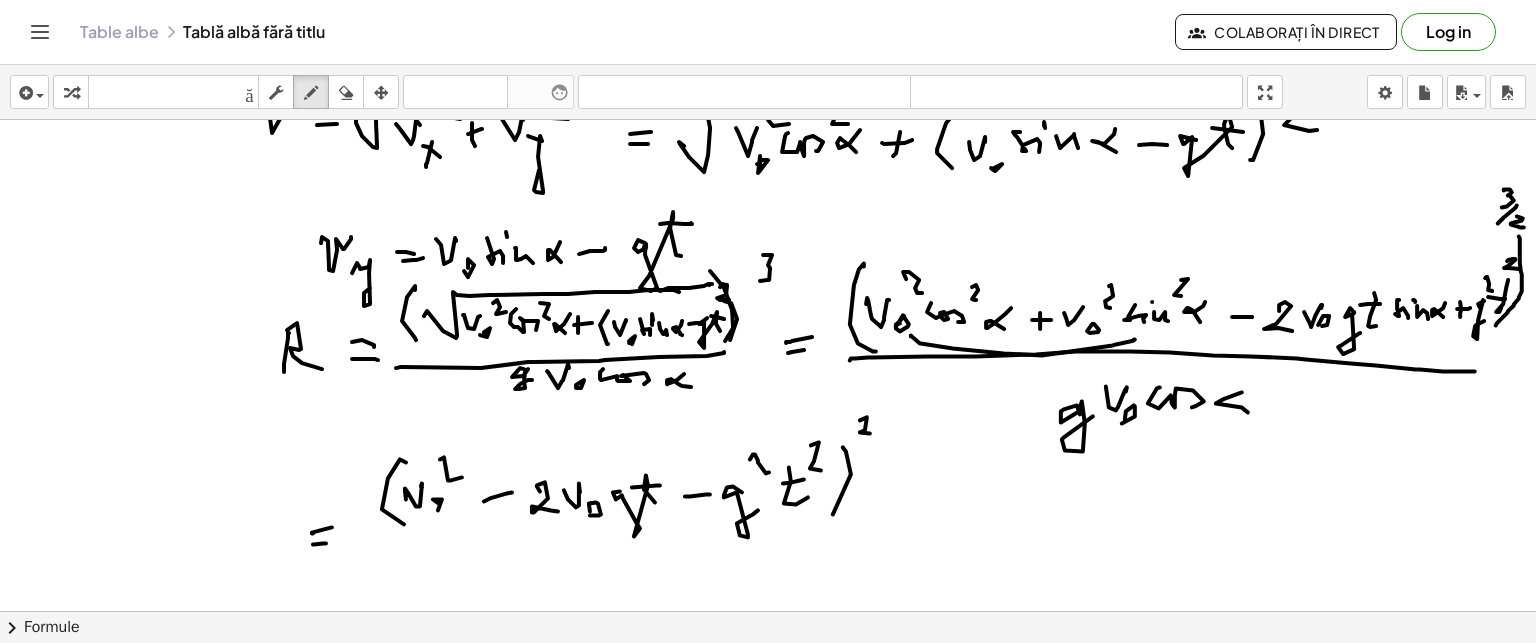 click at bounding box center [768, -572] 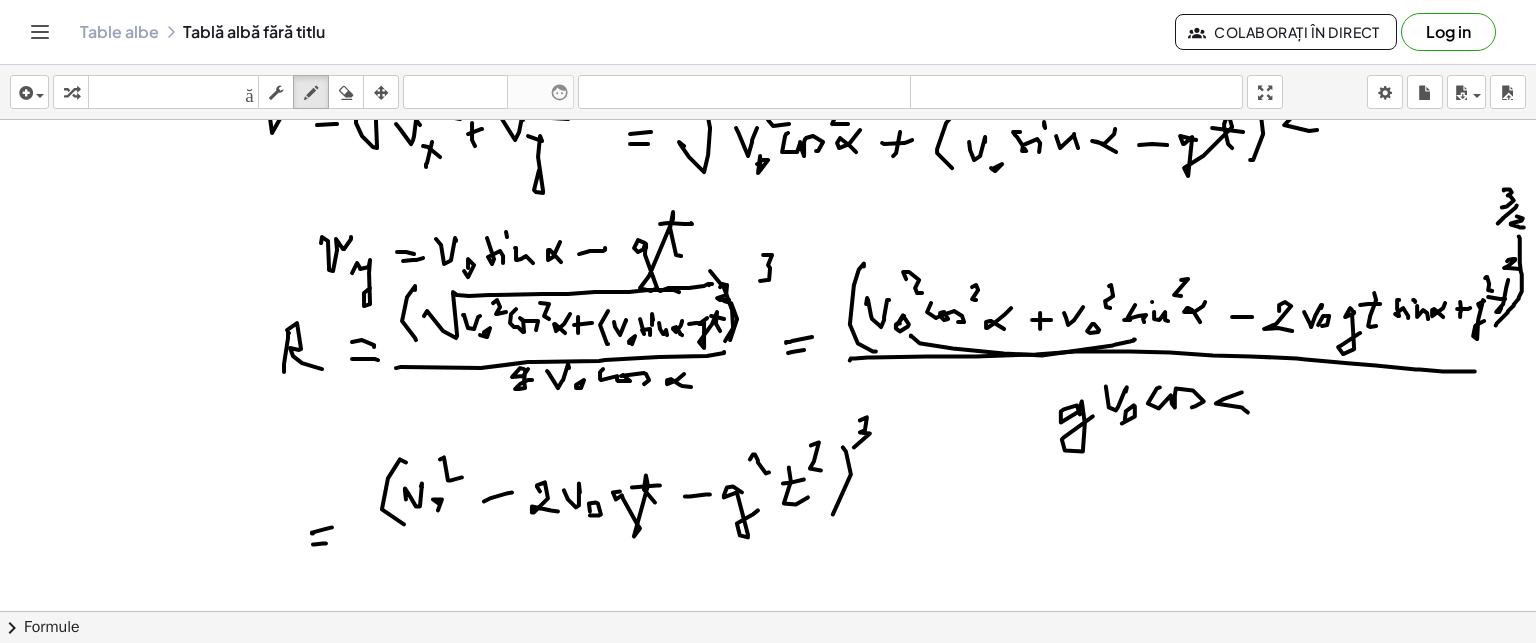 click at bounding box center [768, -572] 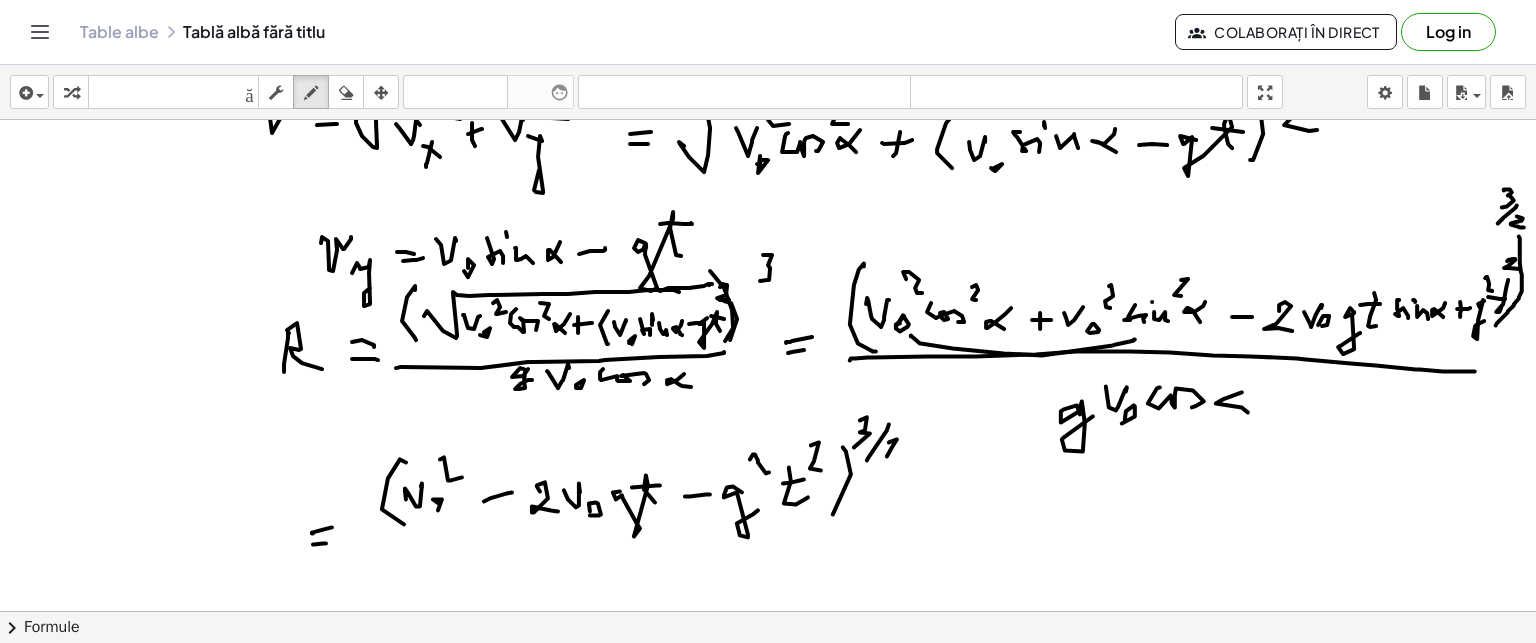 click at bounding box center (768, -572) 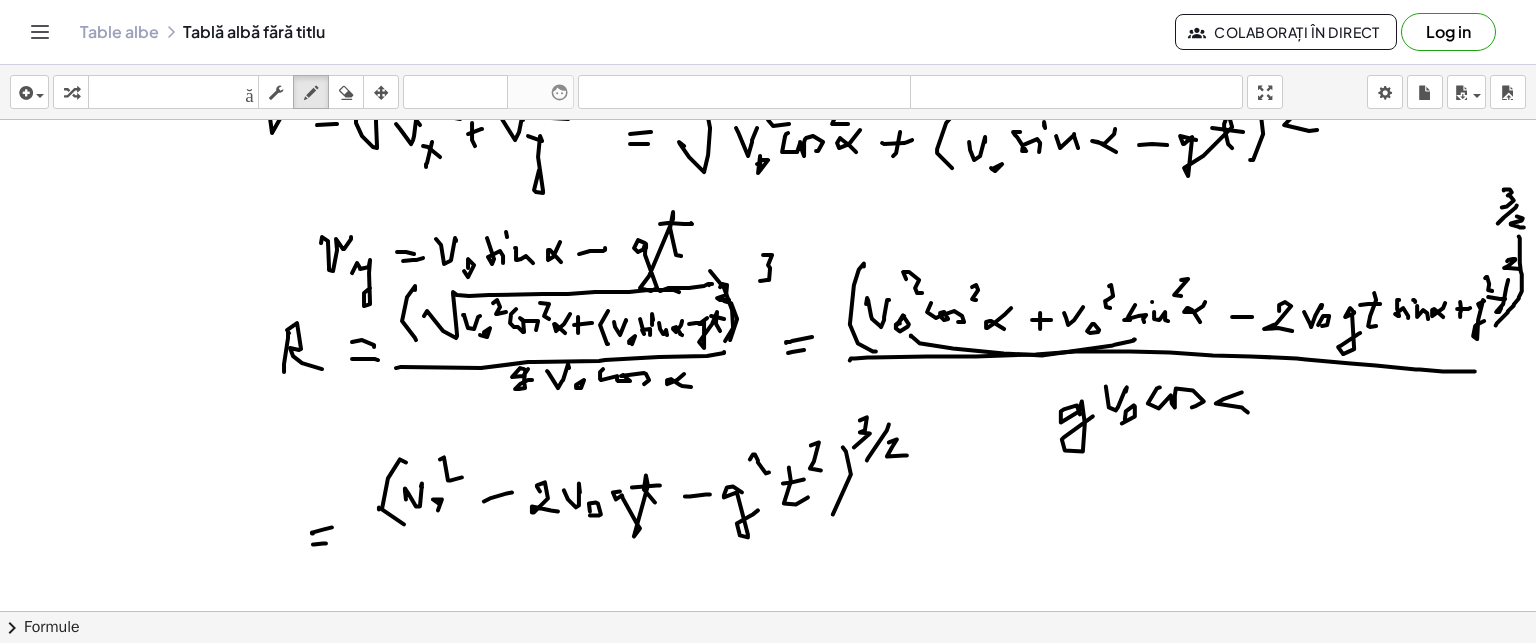 click at bounding box center (768, -572) 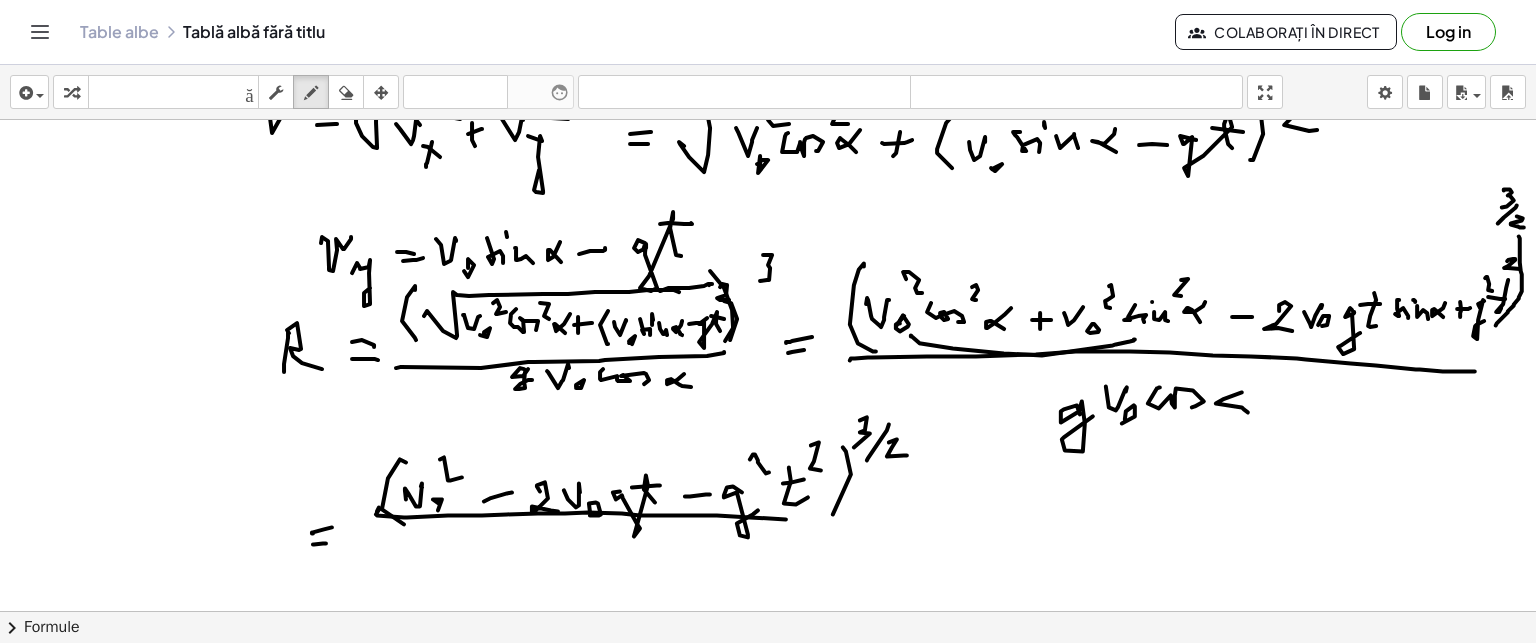click at bounding box center [768, -572] 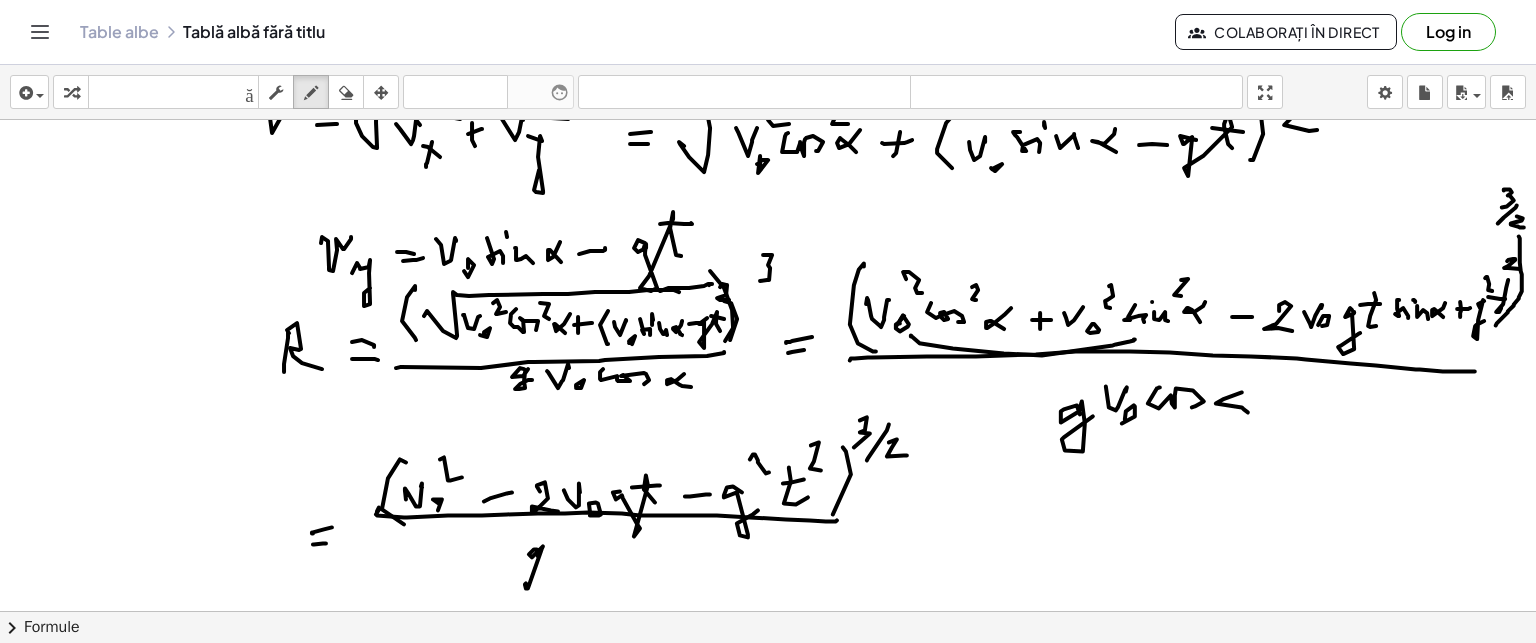 click at bounding box center (768, -572) 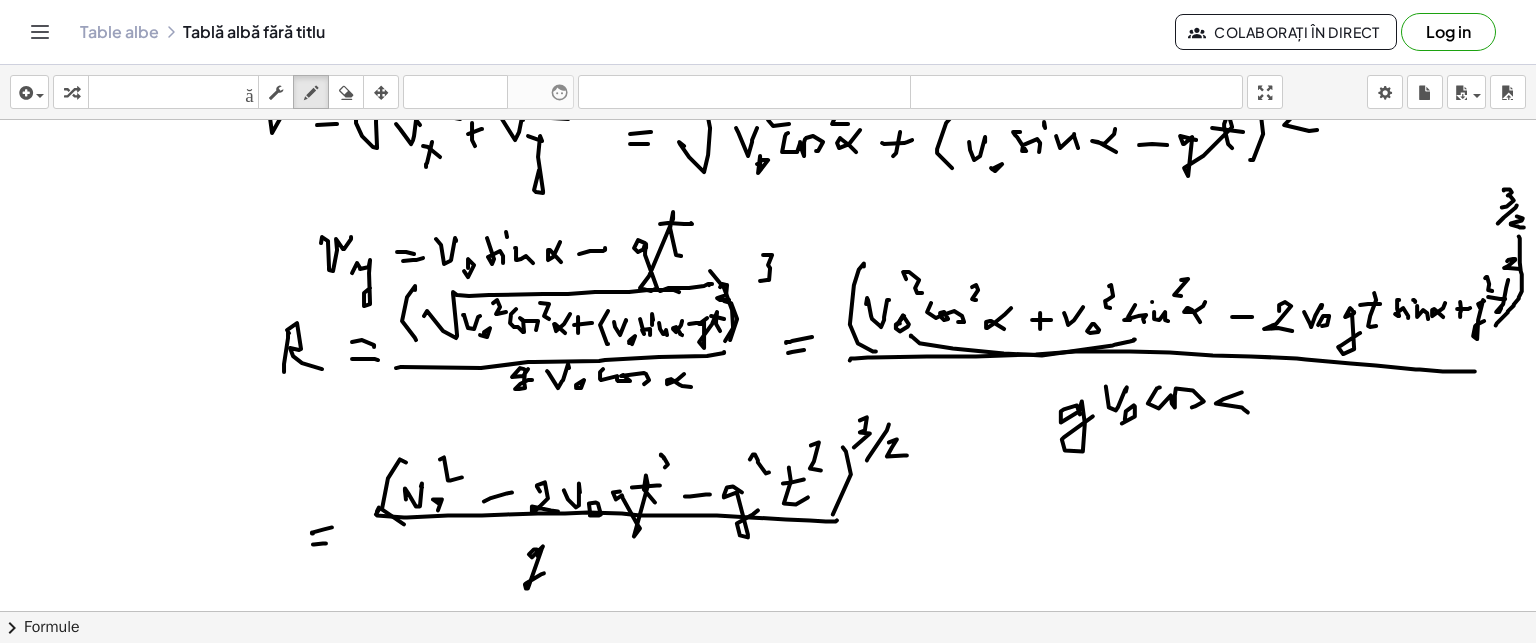 click at bounding box center [768, -572] 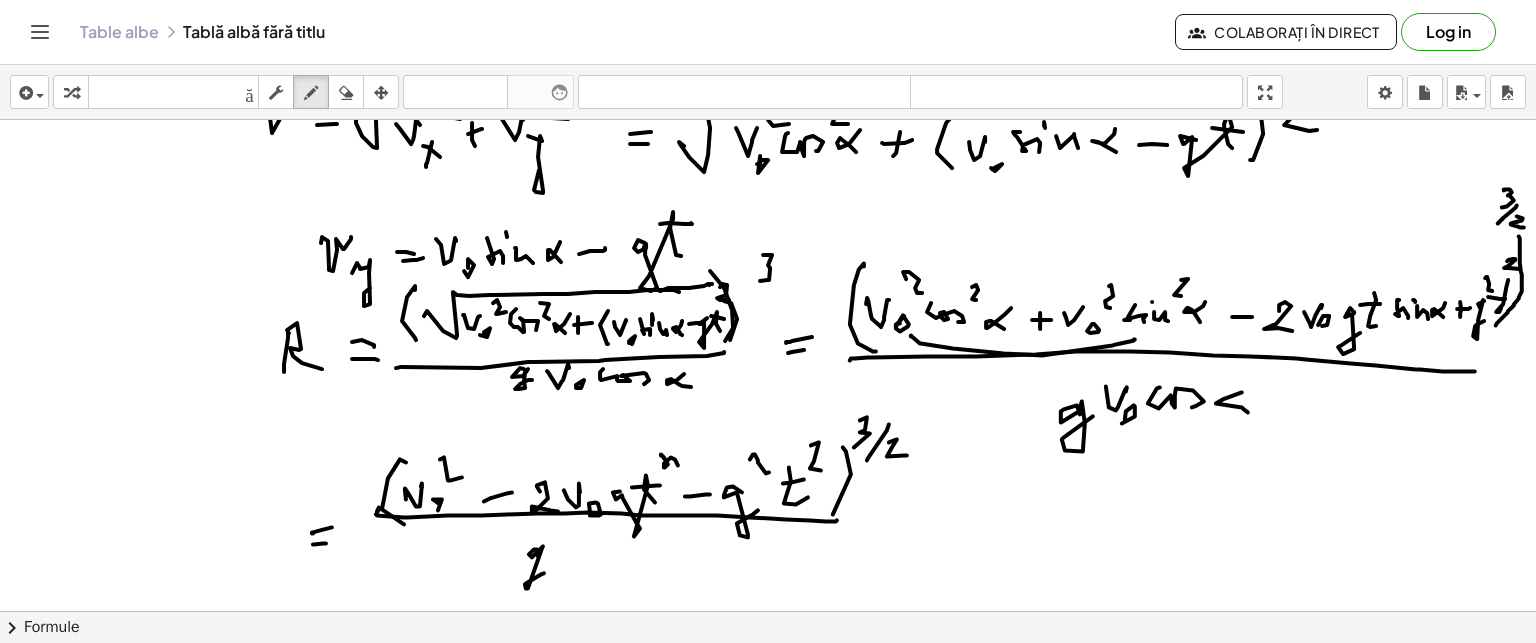 click at bounding box center [768, -572] 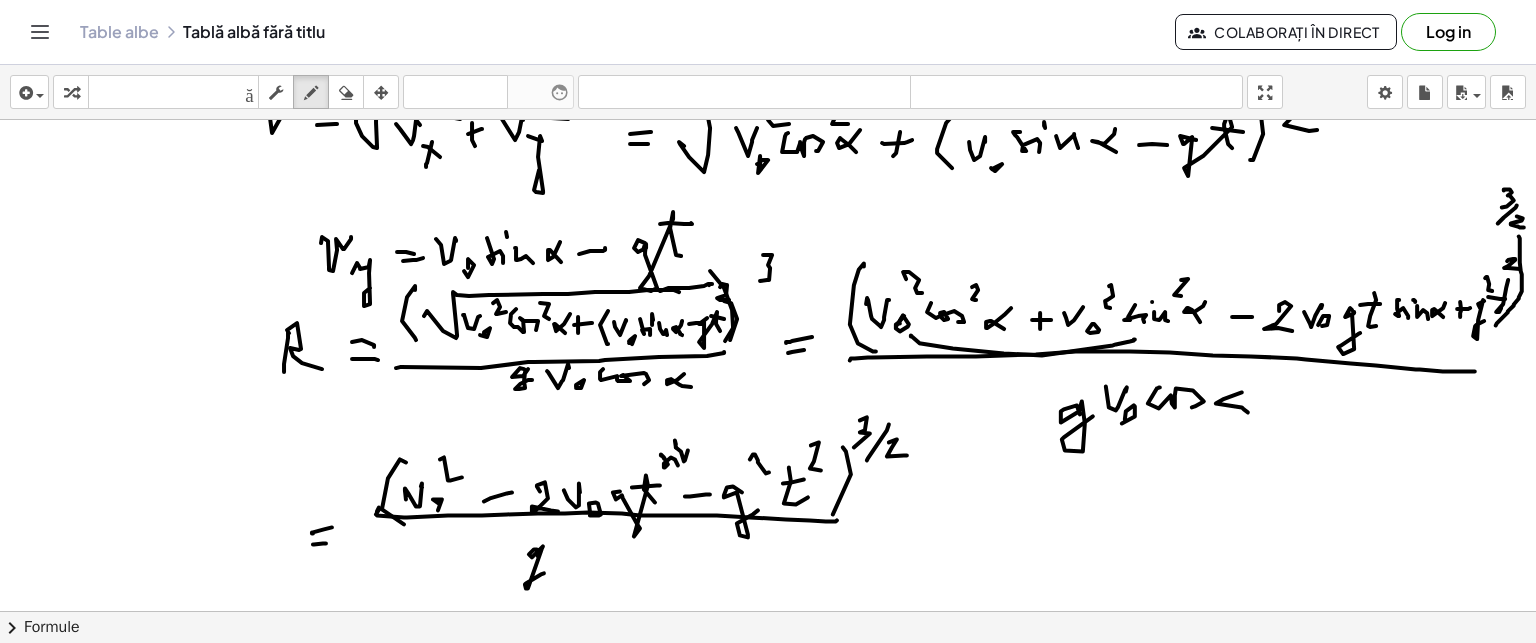 click at bounding box center [768, -572] 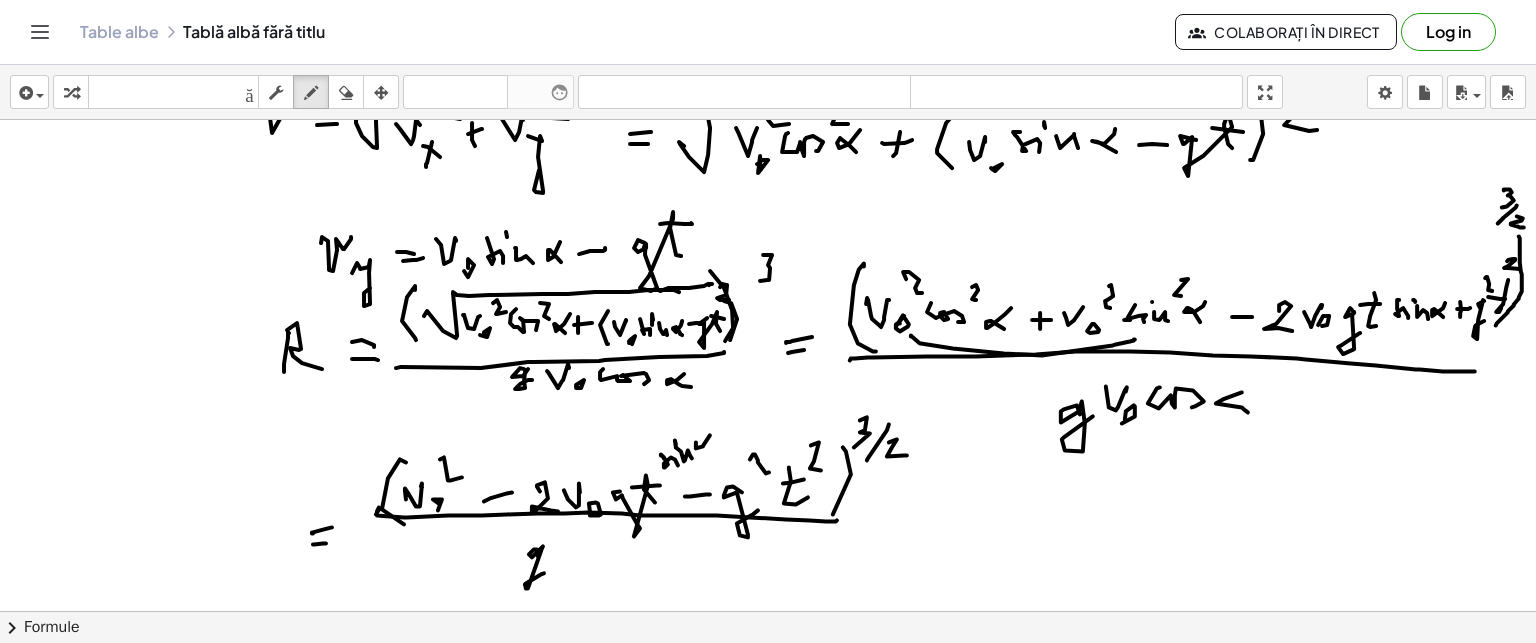 click at bounding box center [768, -572] 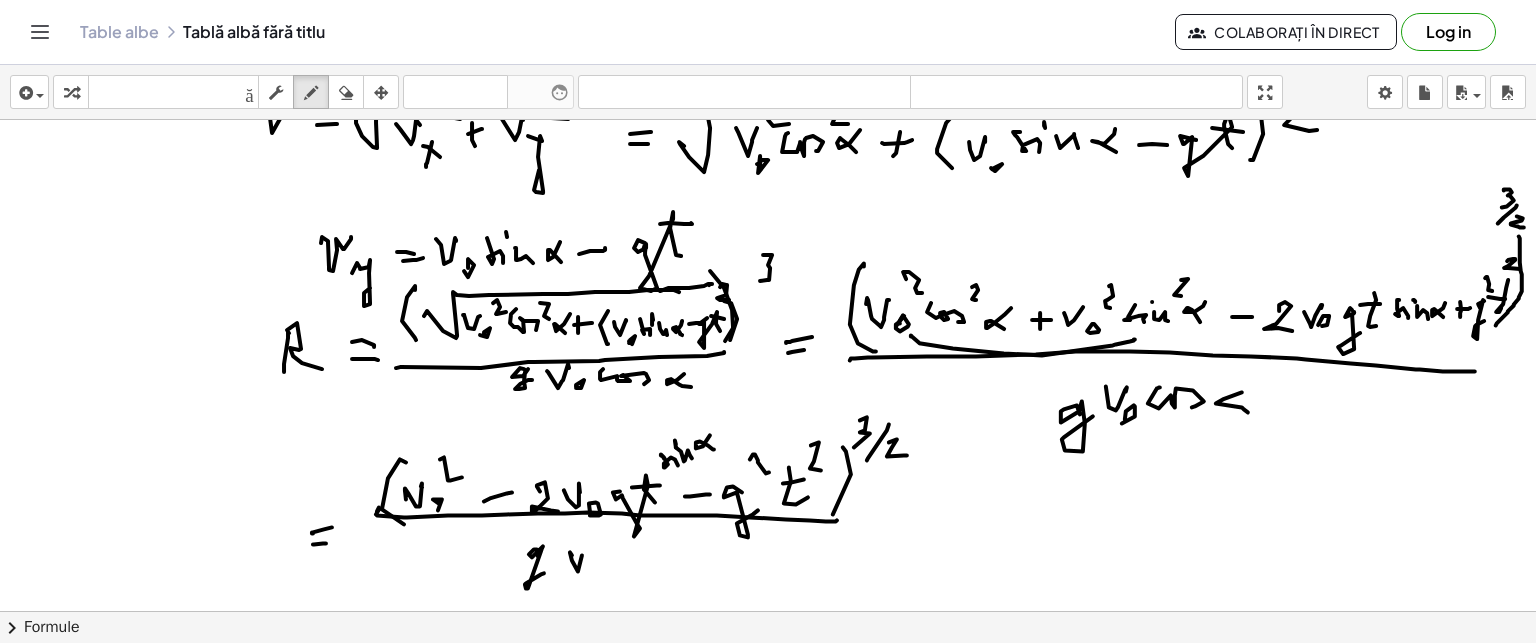 click at bounding box center (768, -572) 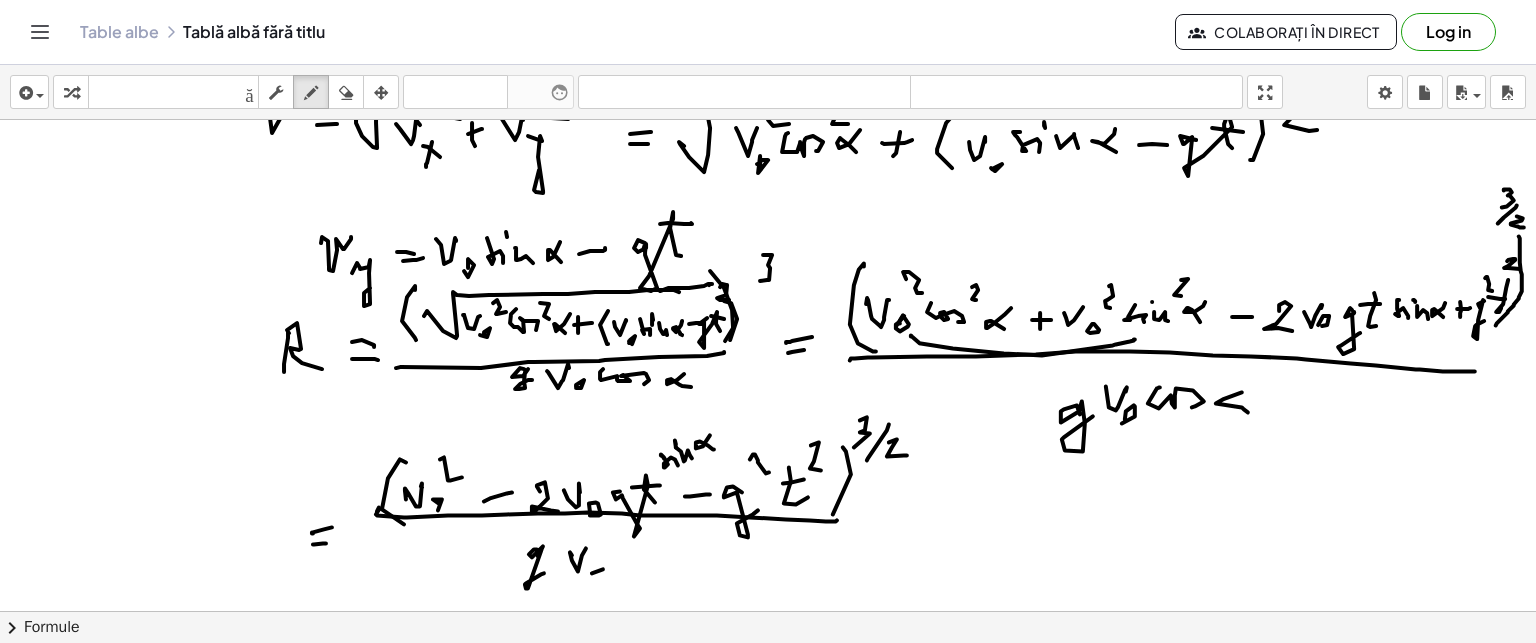 click at bounding box center [768, -572] 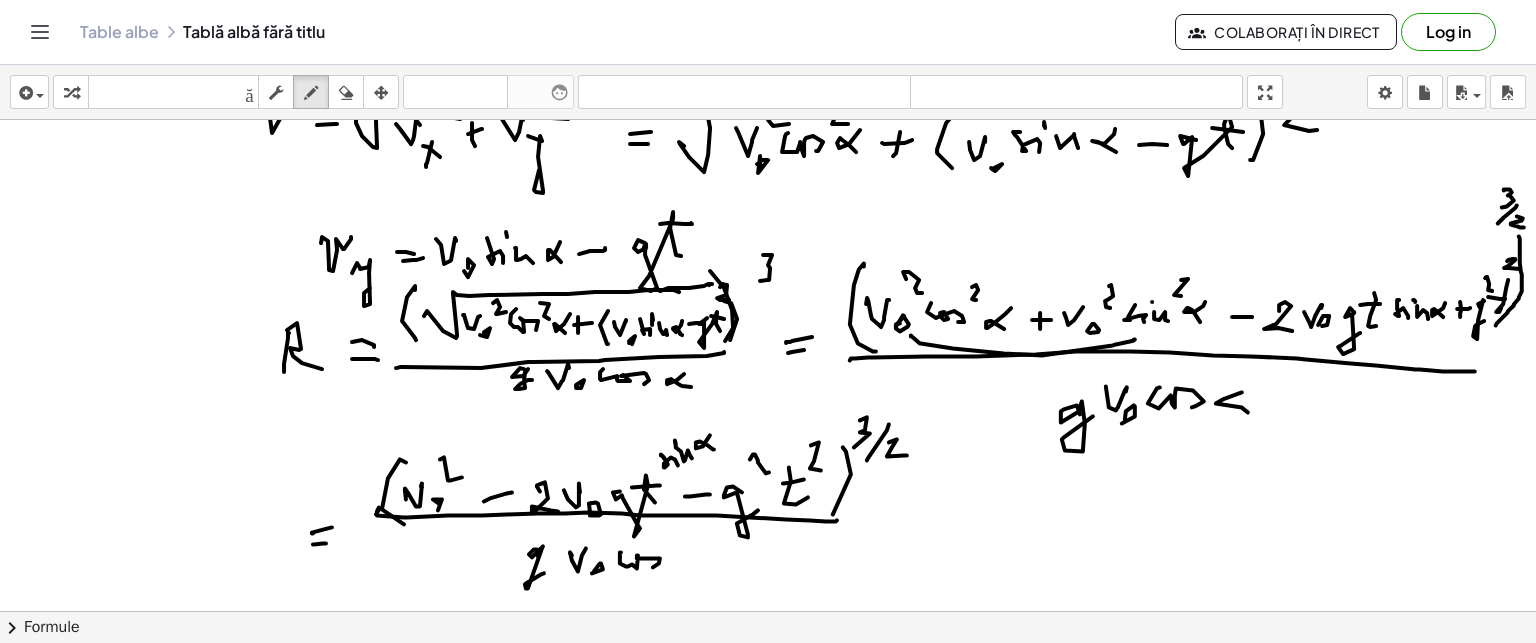 click at bounding box center (768, -572) 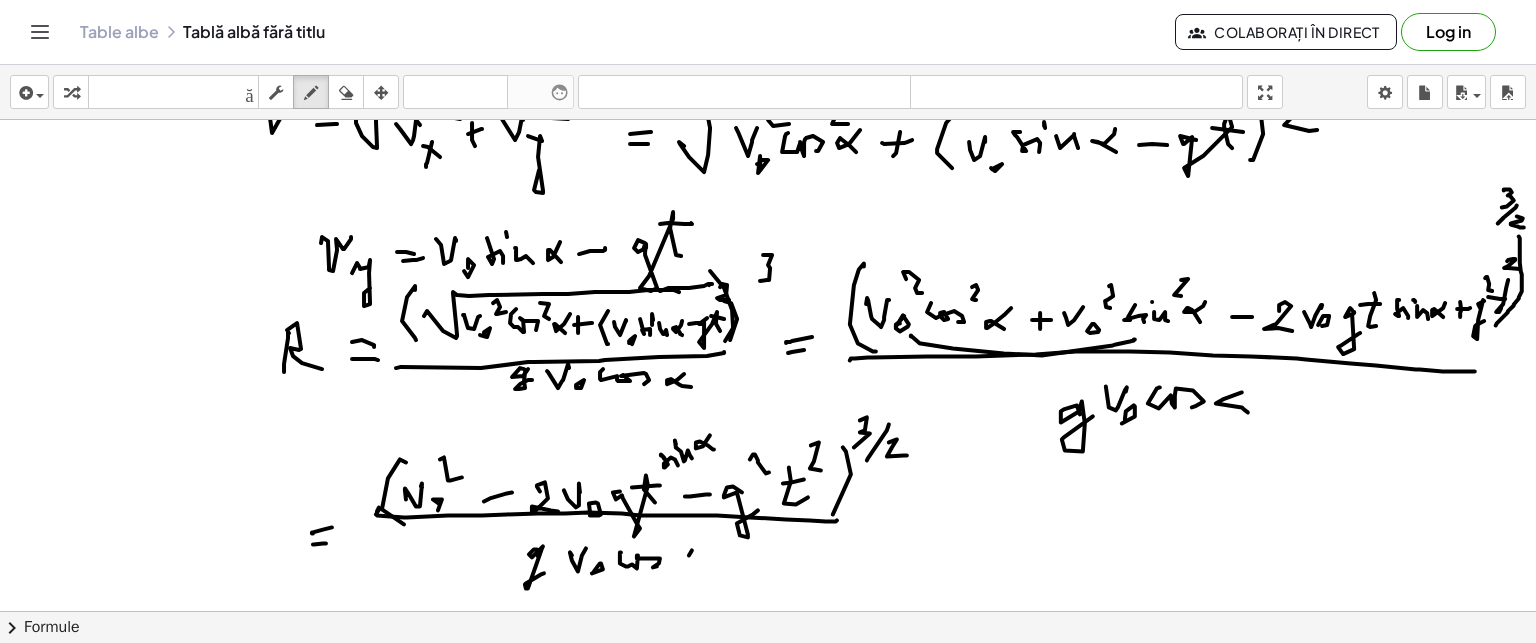 click at bounding box center (768, -572) 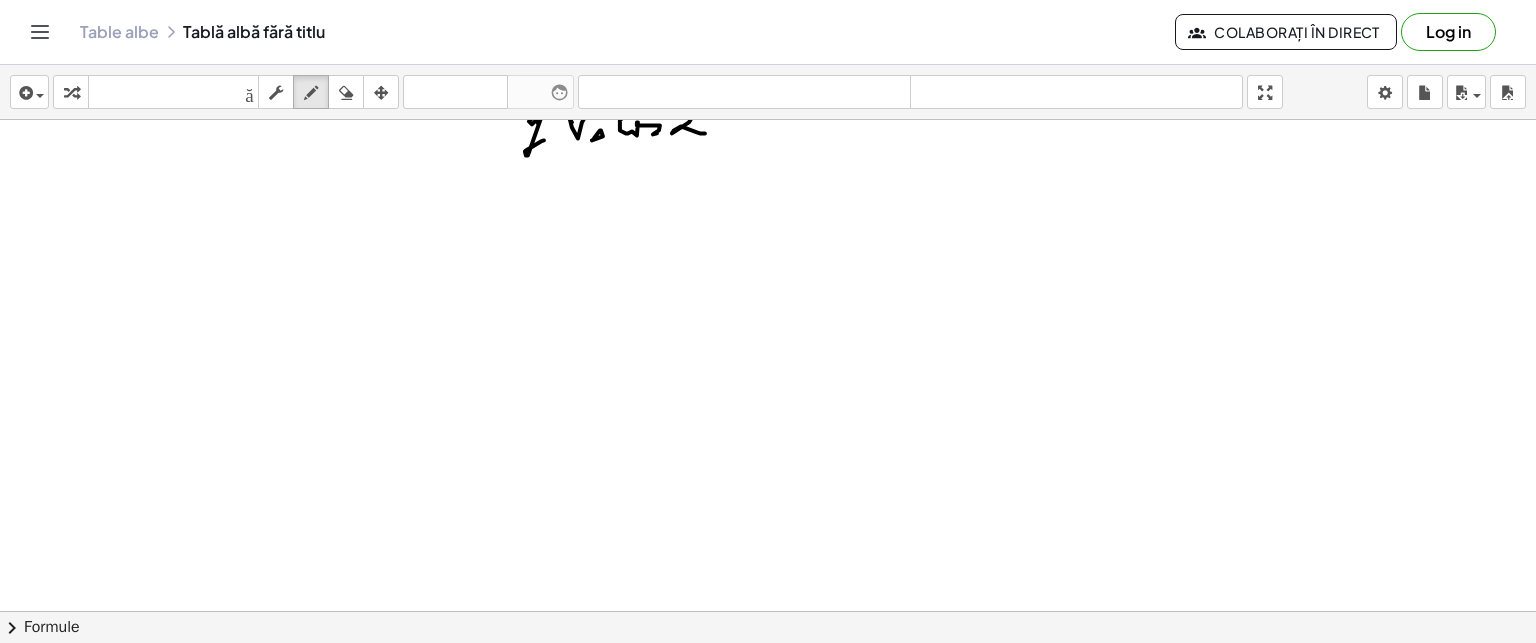 scroll, scrollTop: 2635, scrollLeft: 0, axis: vertical 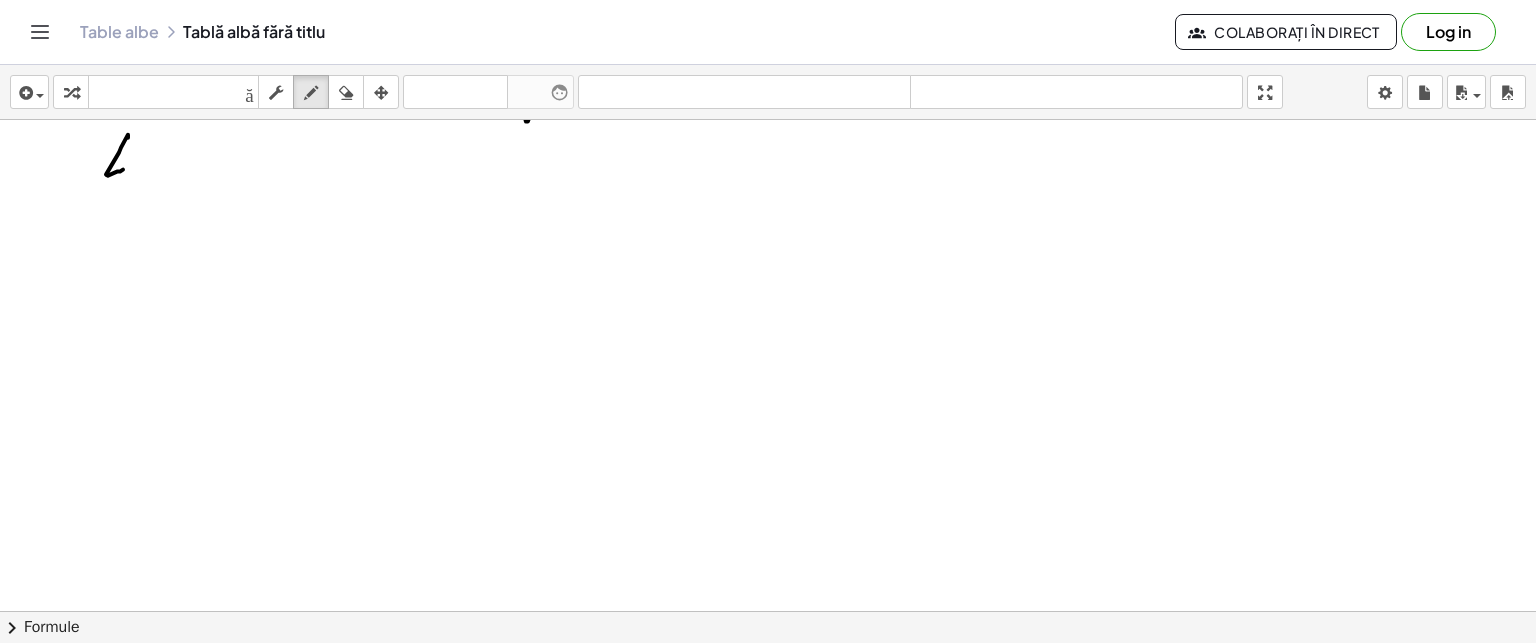 drag, startPoint x: 128, startPoint y: 137, endPoint x: 137, endPoint y: 175, distance: 39.051247 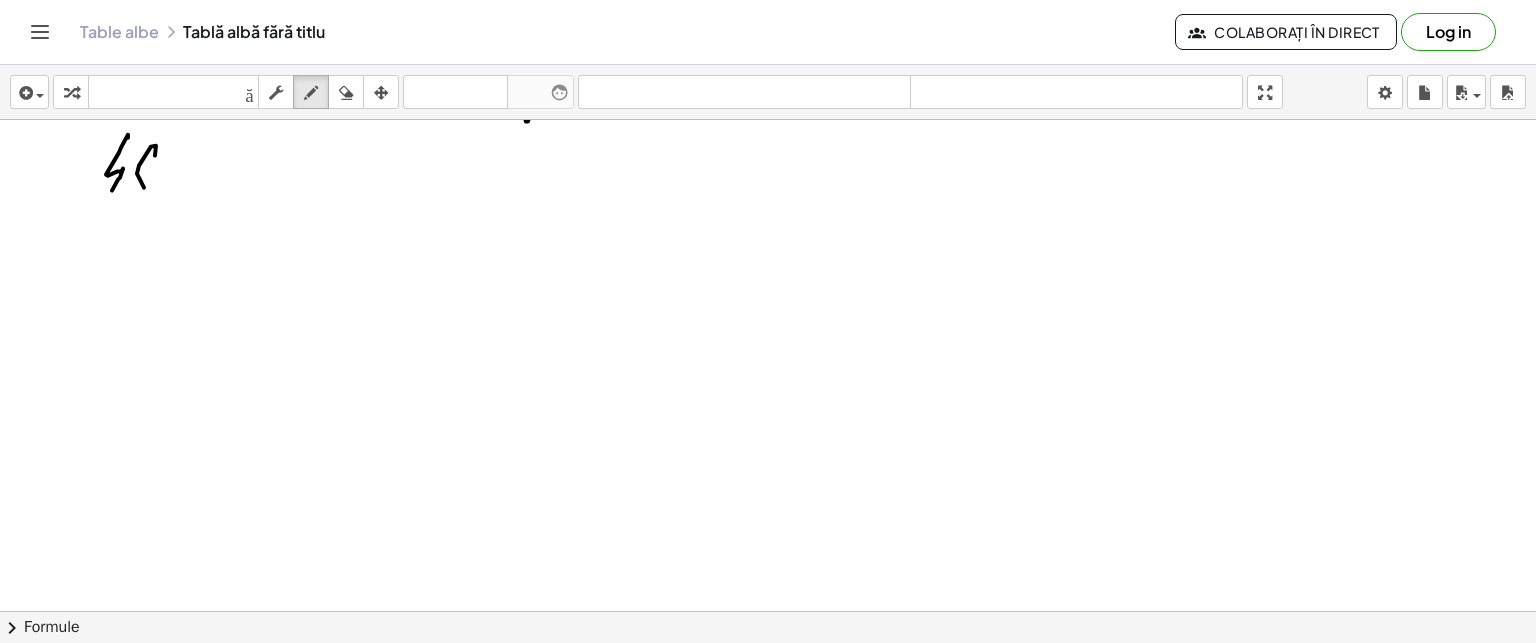 drag, startPoint x: 151, startPoint y: 146, endPoint x: 149, endPoint y: 194, distance: 48.04165 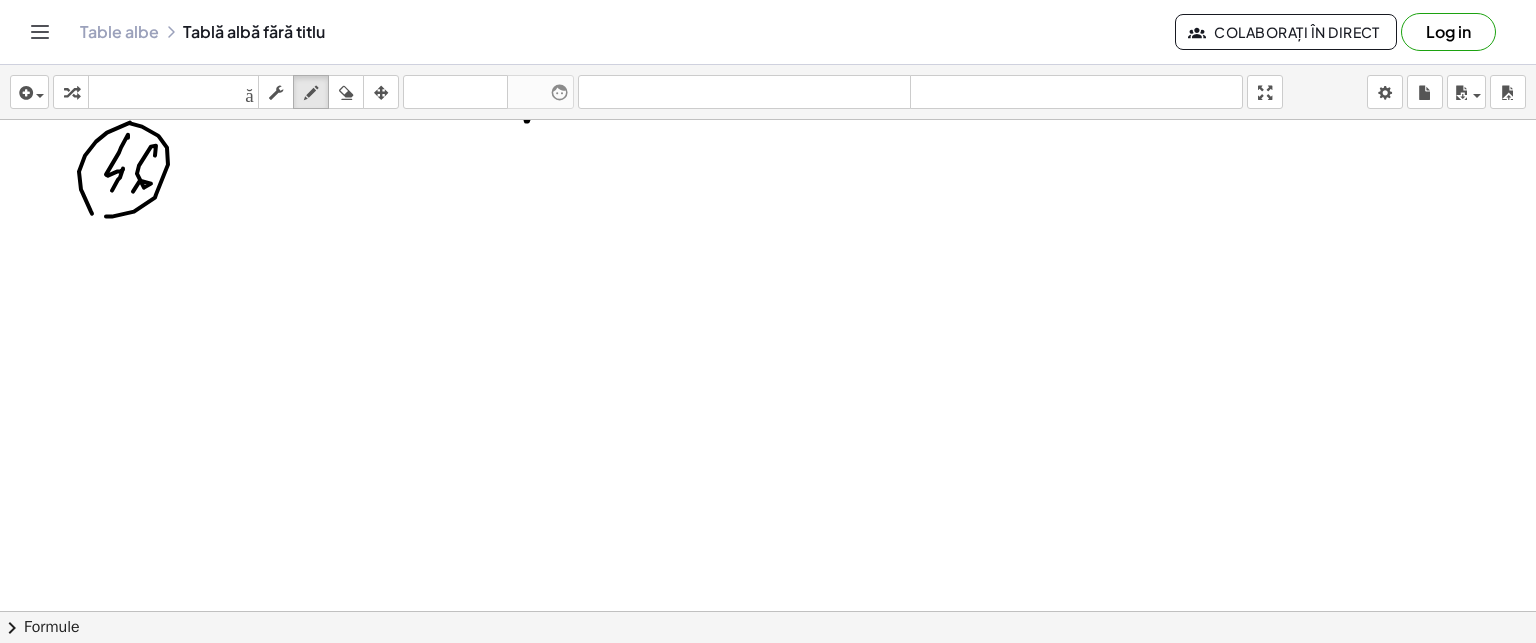 click at bounding box center [768, -793] 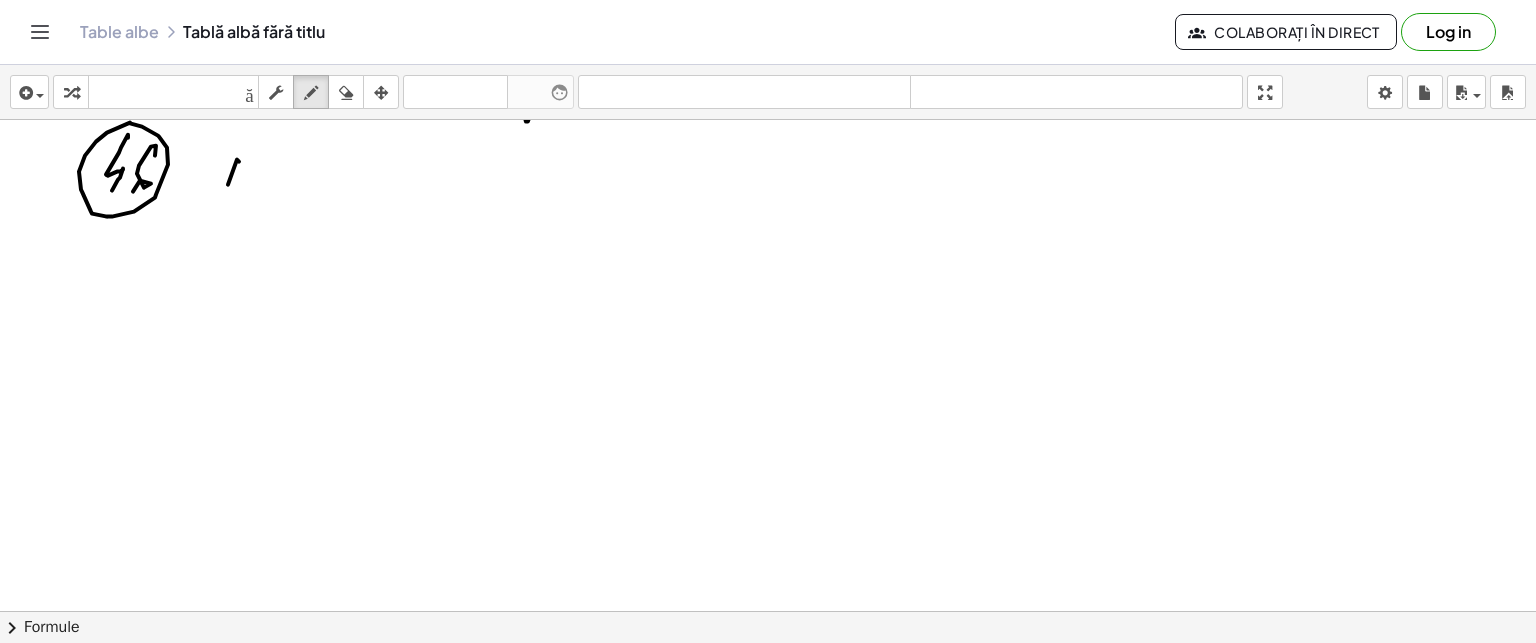 drag, startPoint x: 239, startPoint y: 161, endPoint x: 227, endPoint y: 183, distance: 25.059929 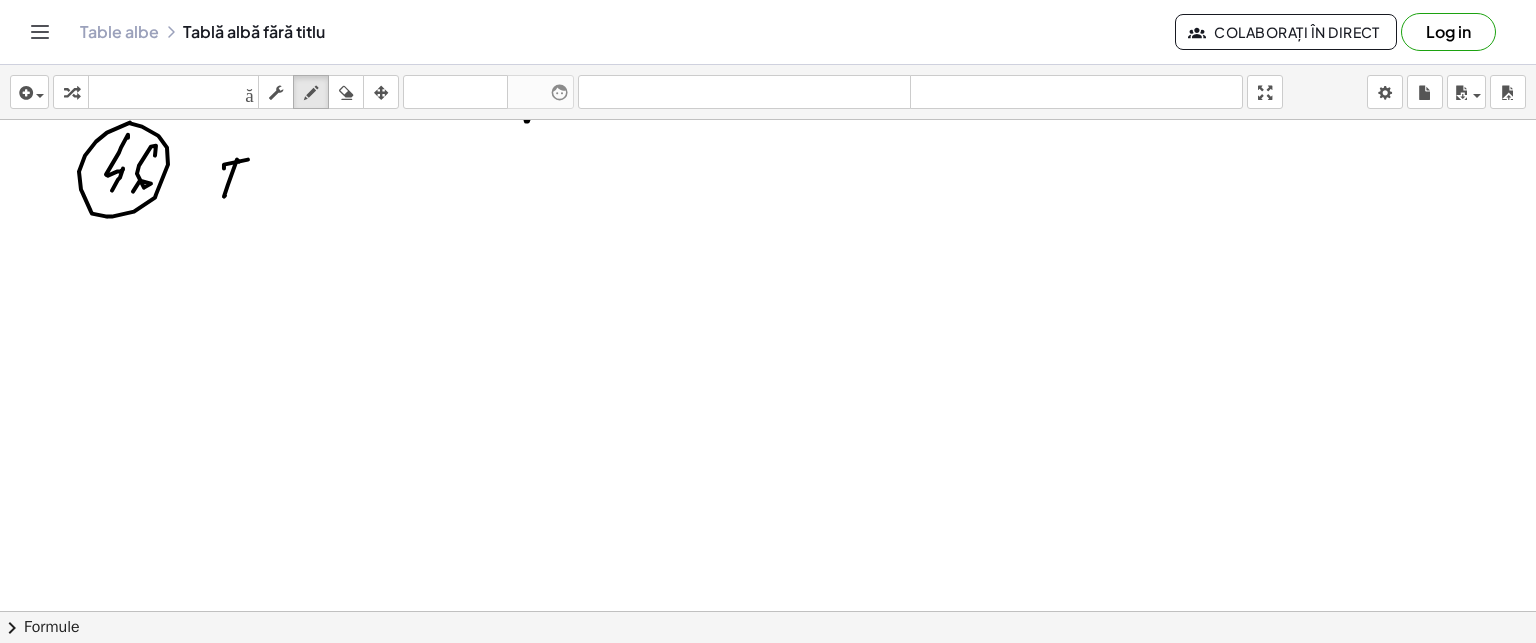 click at bounding box center [768, -793] 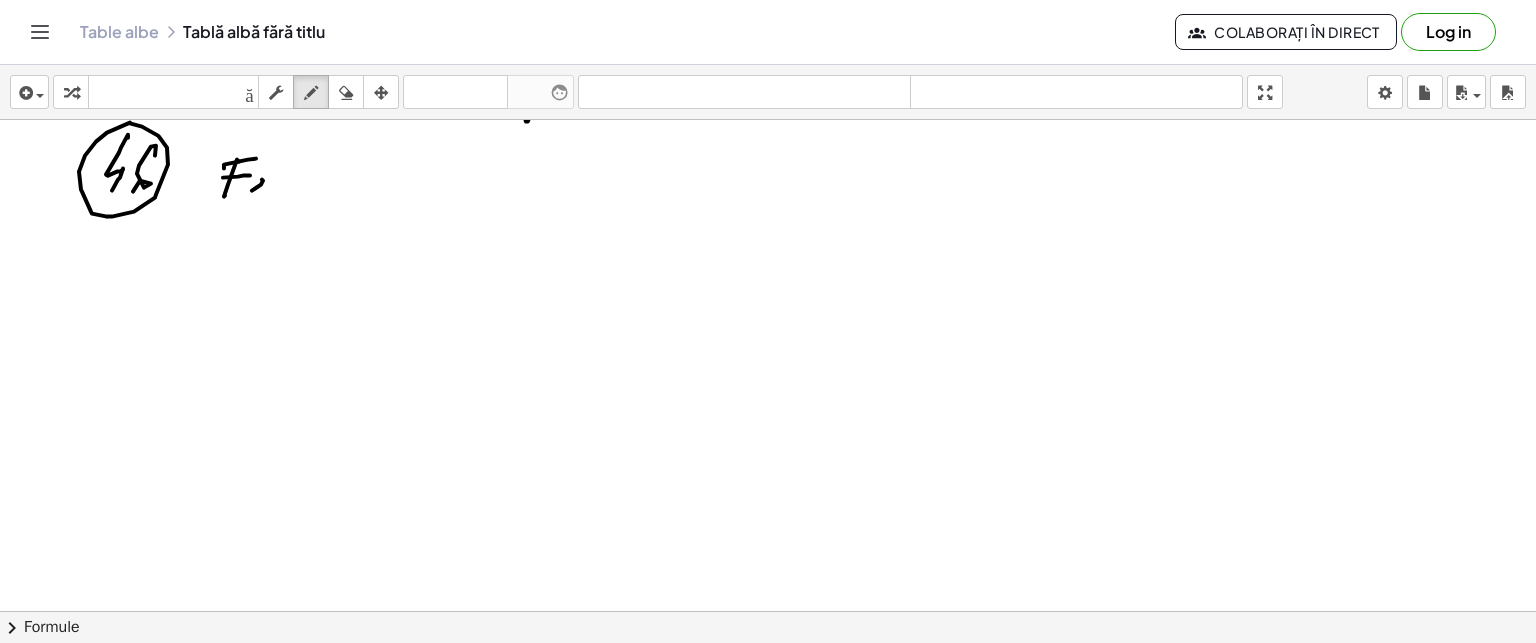 drag, startPoint x: 262, startPoint y: 179, endPoint x: 243, endPoint y: 229, distance: 53.488316 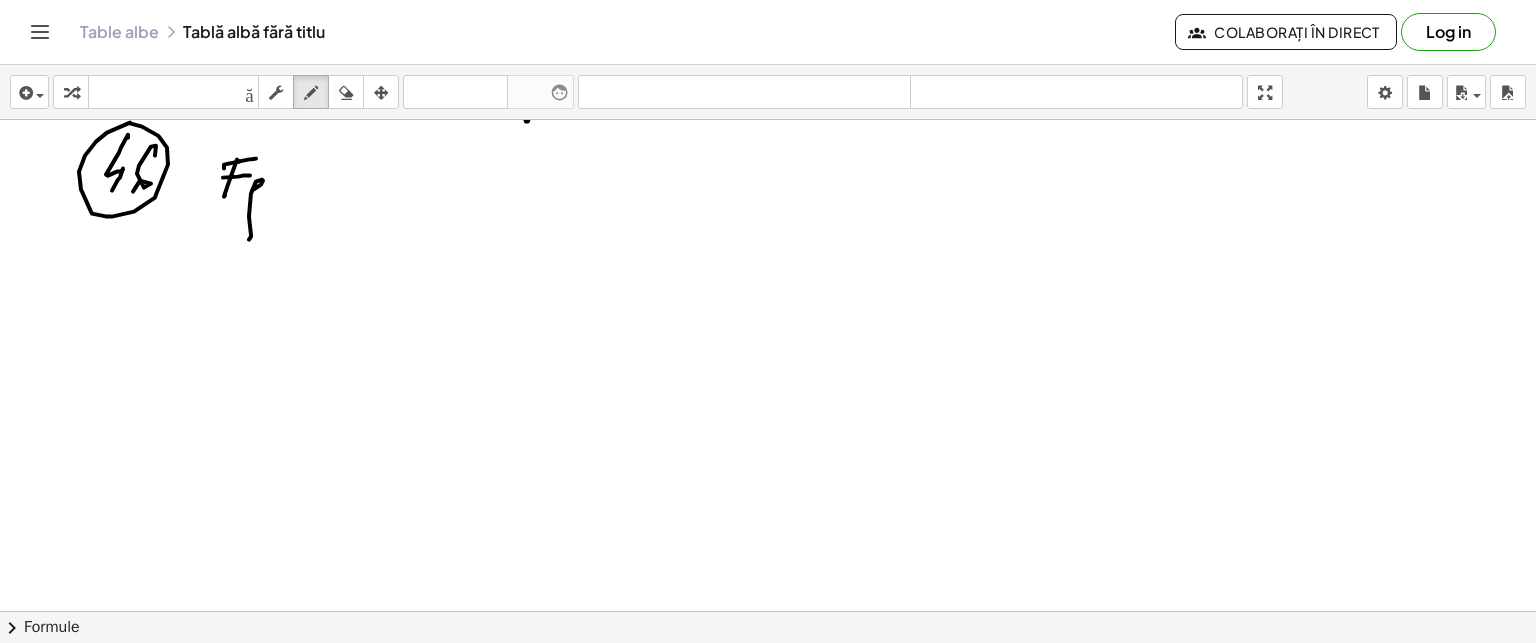 click at bounding box center (768, -793) 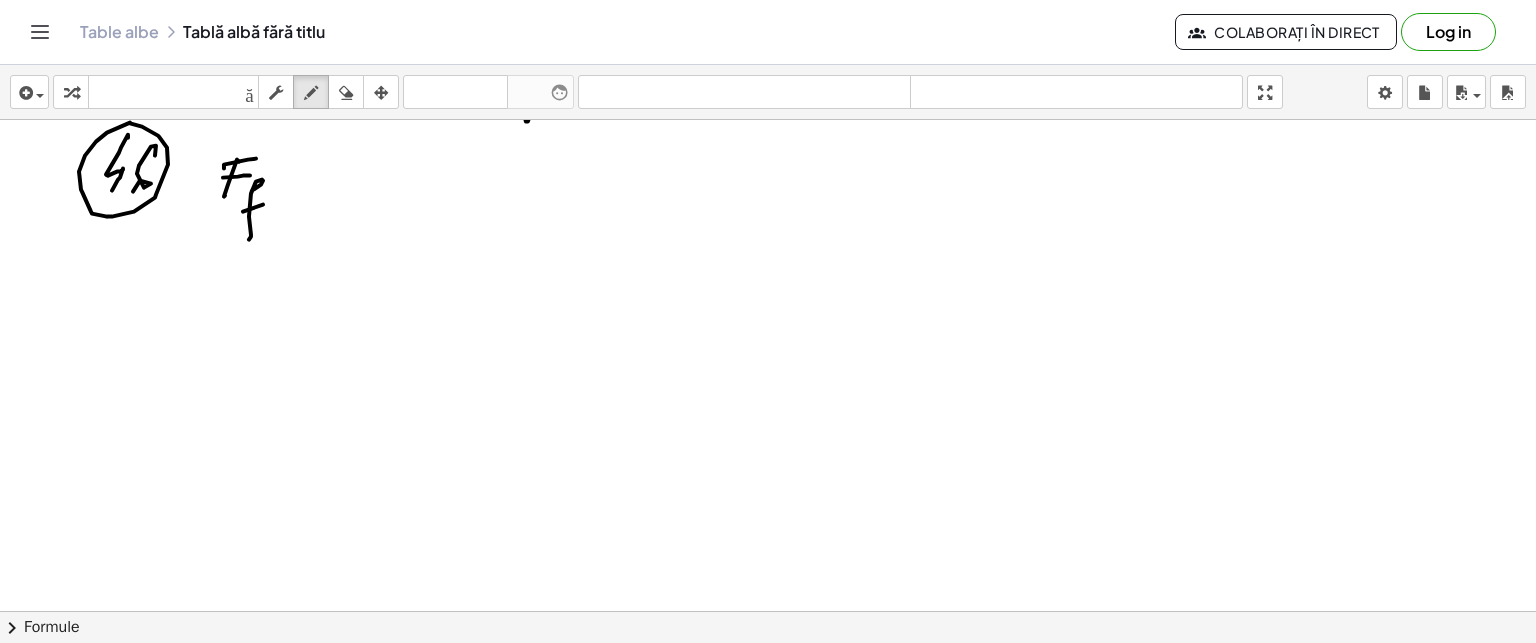 click at bounding box center [768, -793] 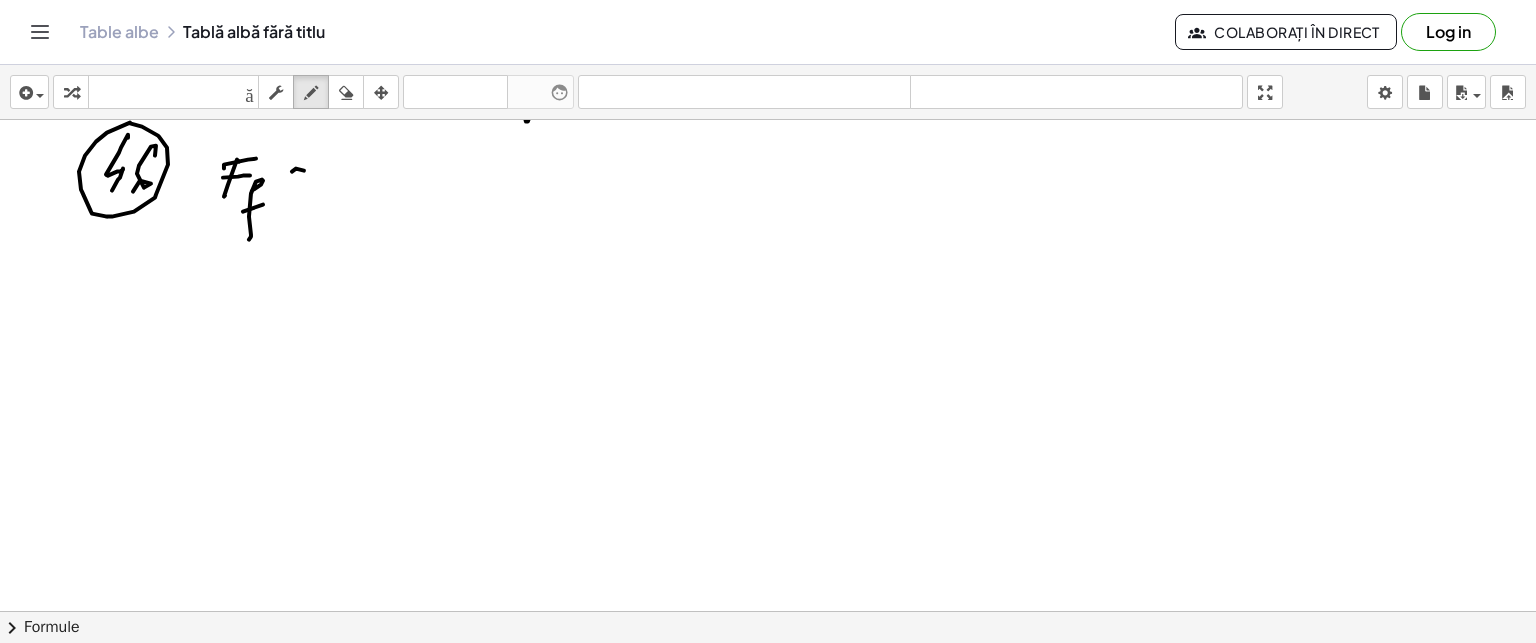 drag, startPoint x: 292, startPoint y: 179, endPoint x: 336, endPoint y: 165, distance: 46.173584 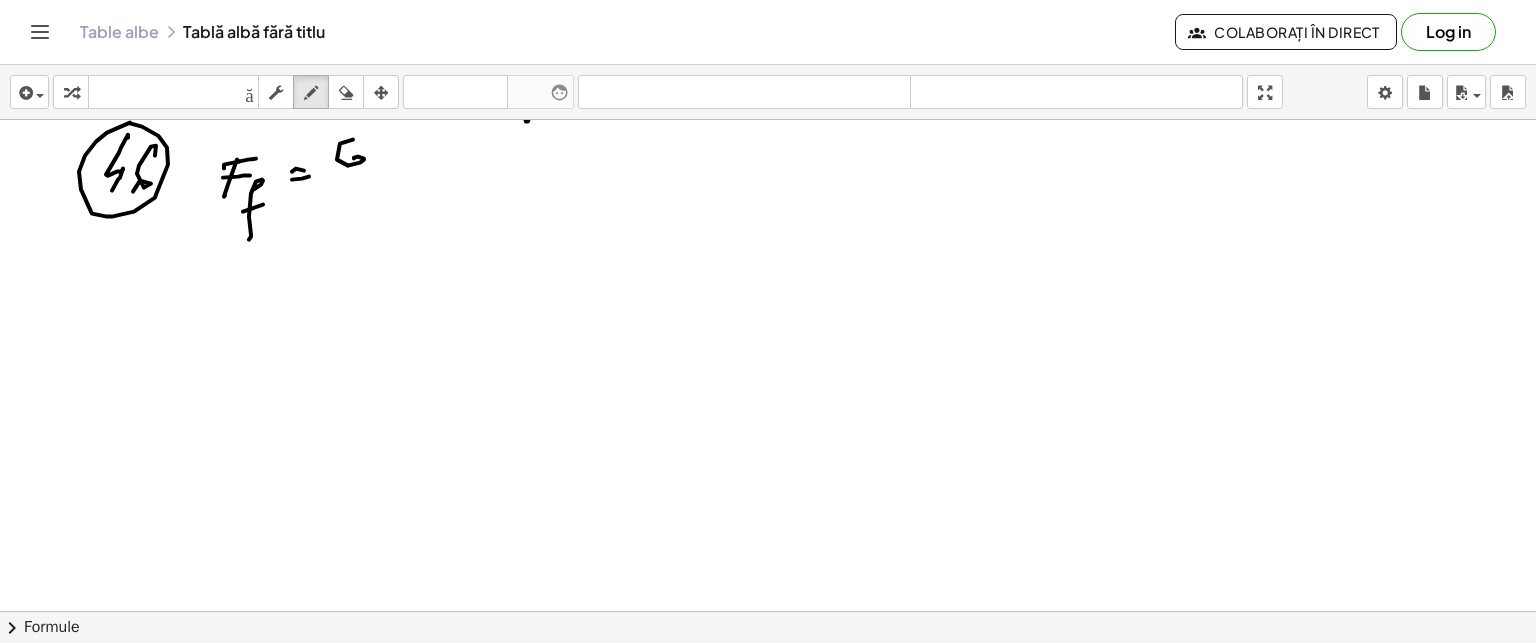 drag, startPoint x: 340, startPoint y: 143, endPoint x: 354, endPoint y: 158, distance: 20.518284 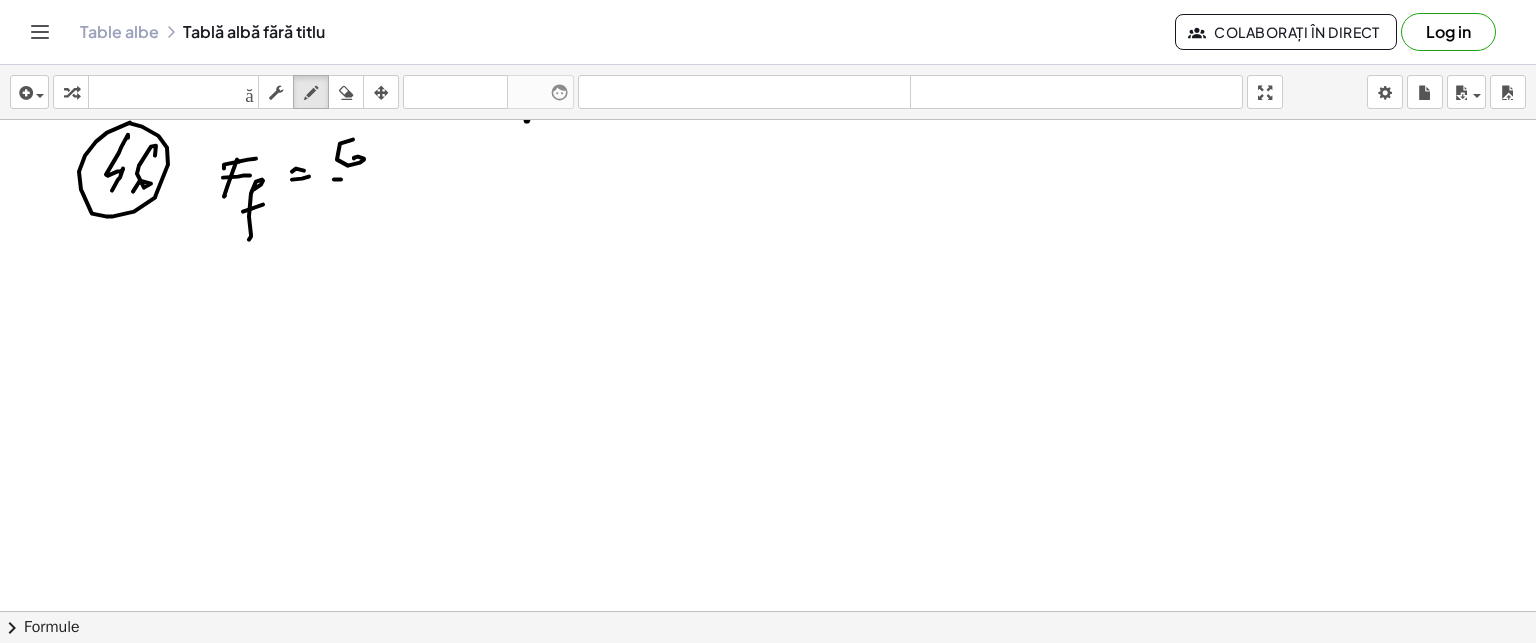 drag, startPoint x: 341, startPoint y: 179, endPoint x: 360, endPoint y: 201, distance: 29.068884 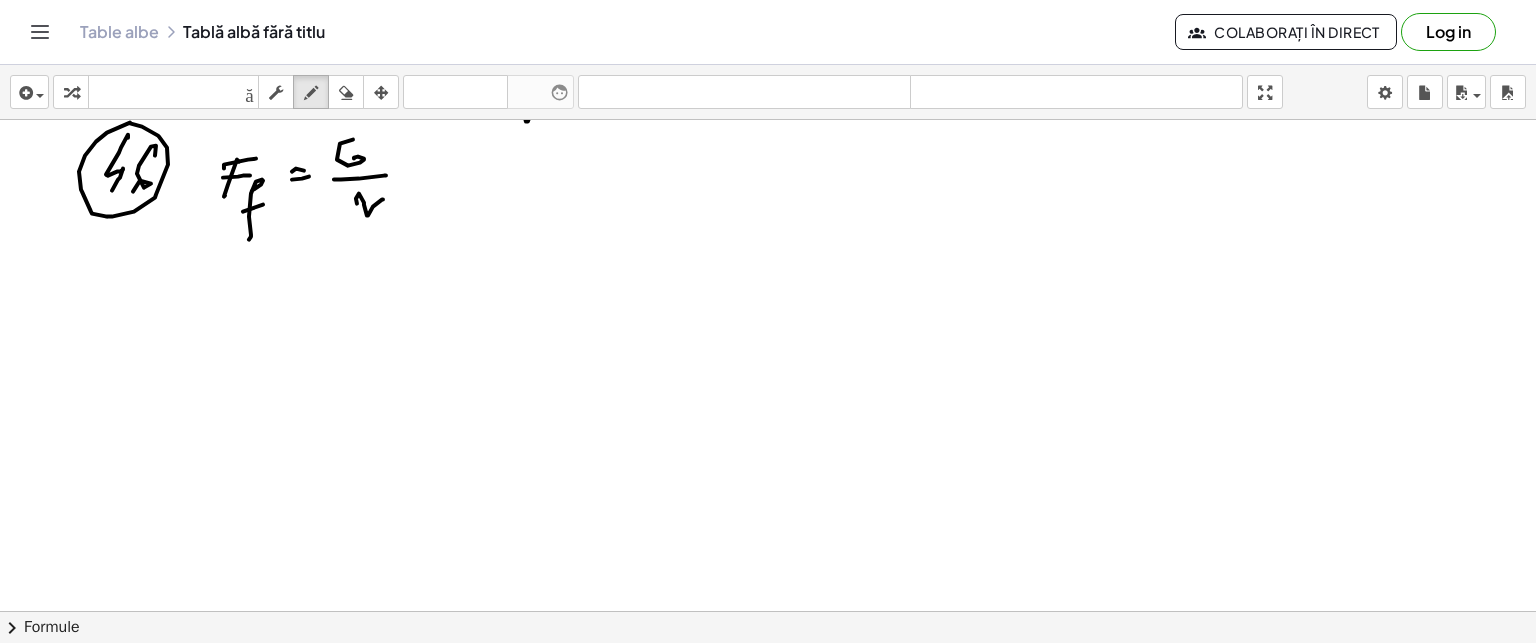drag, startPoint x: 364, startPoint y: 204, endPoint x: 428, endPoint y: 185, distance: 66.760765 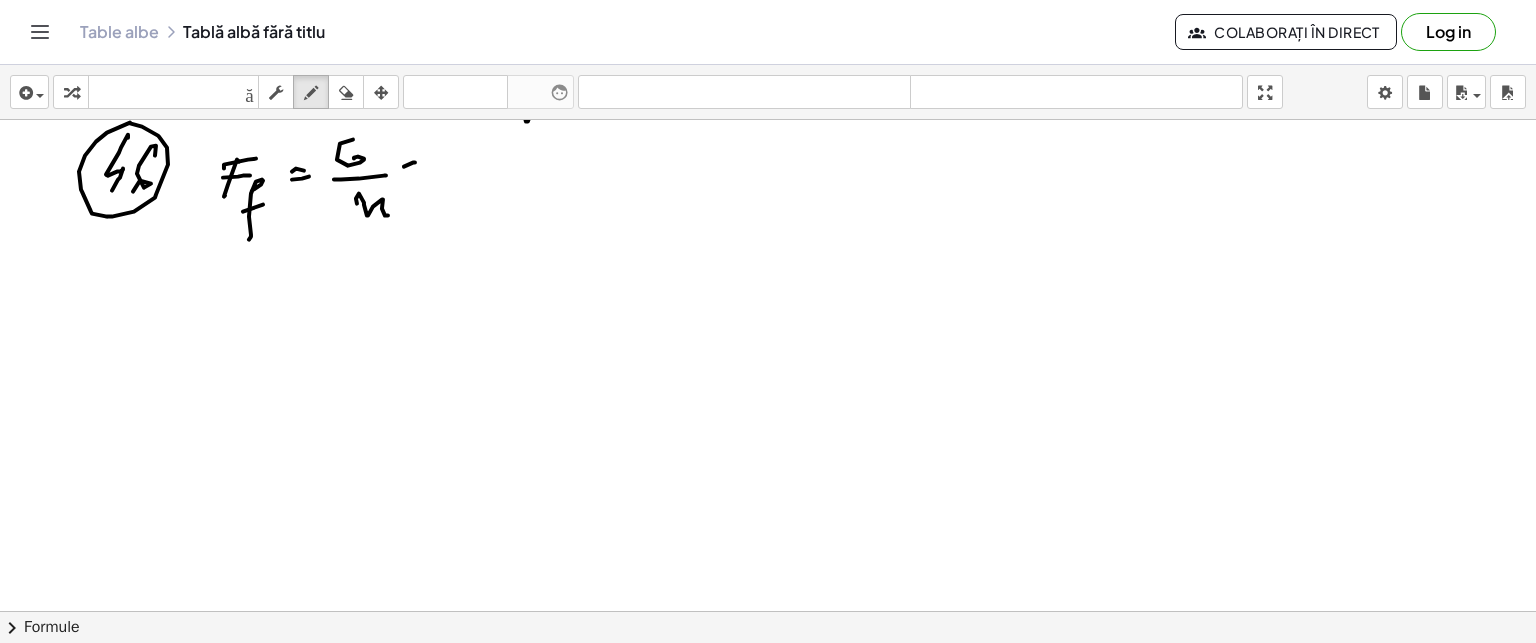 click at bounding box center (768, -793) 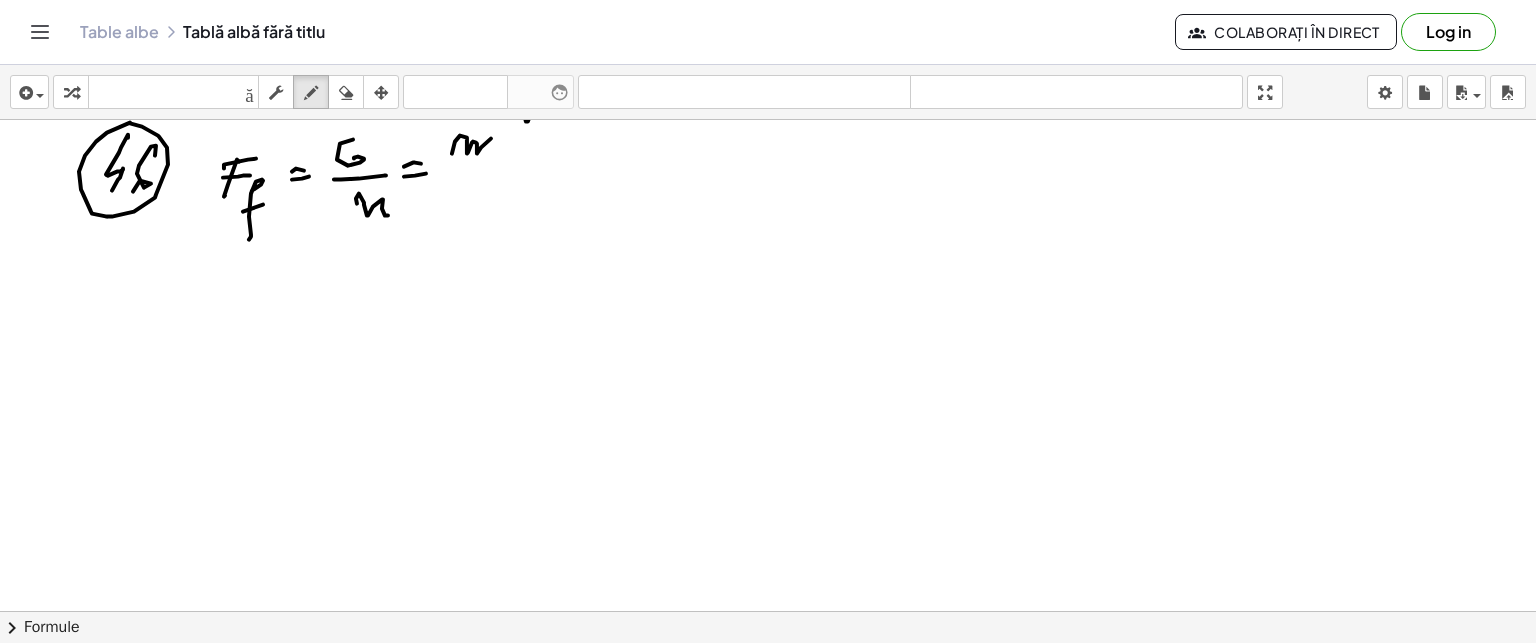 drag, startPoint x: 455, startPoint y: 141, endPoint x: 511, endPoint y: 135, distance: 56.32051 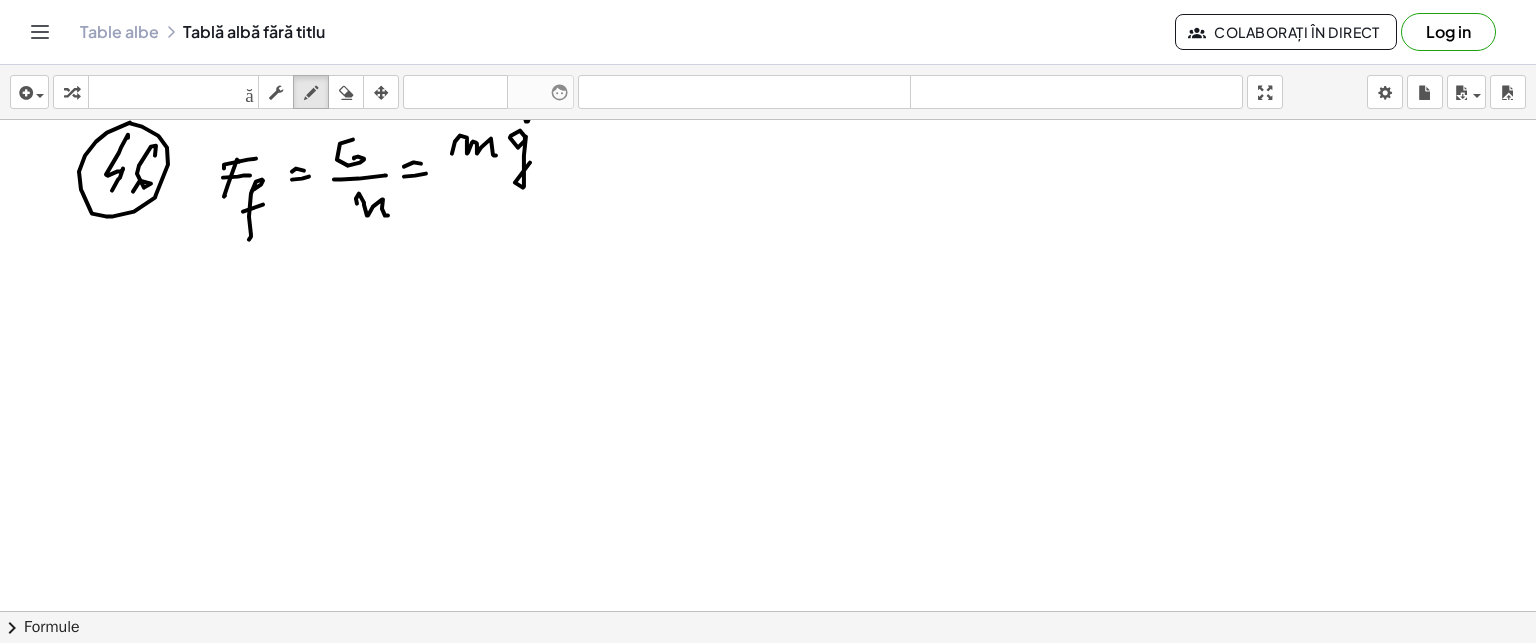 drag, startPoint x: 511, startPoint y: 135, endPoint x: 500, endPoint y: 167, distance: 33.83785 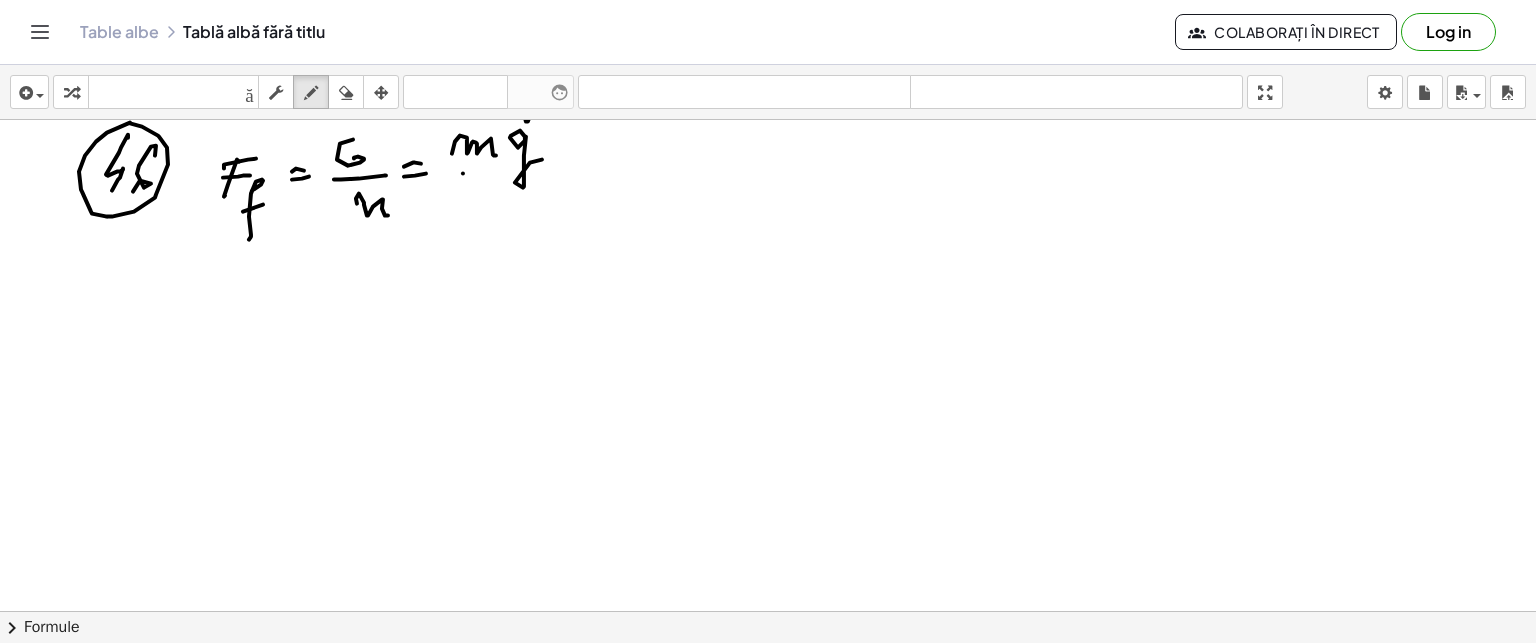 drag, startPoint x: 463, startPoint y: 173, endPoint x: 523, endPoint y: 176, distance: 60.074955 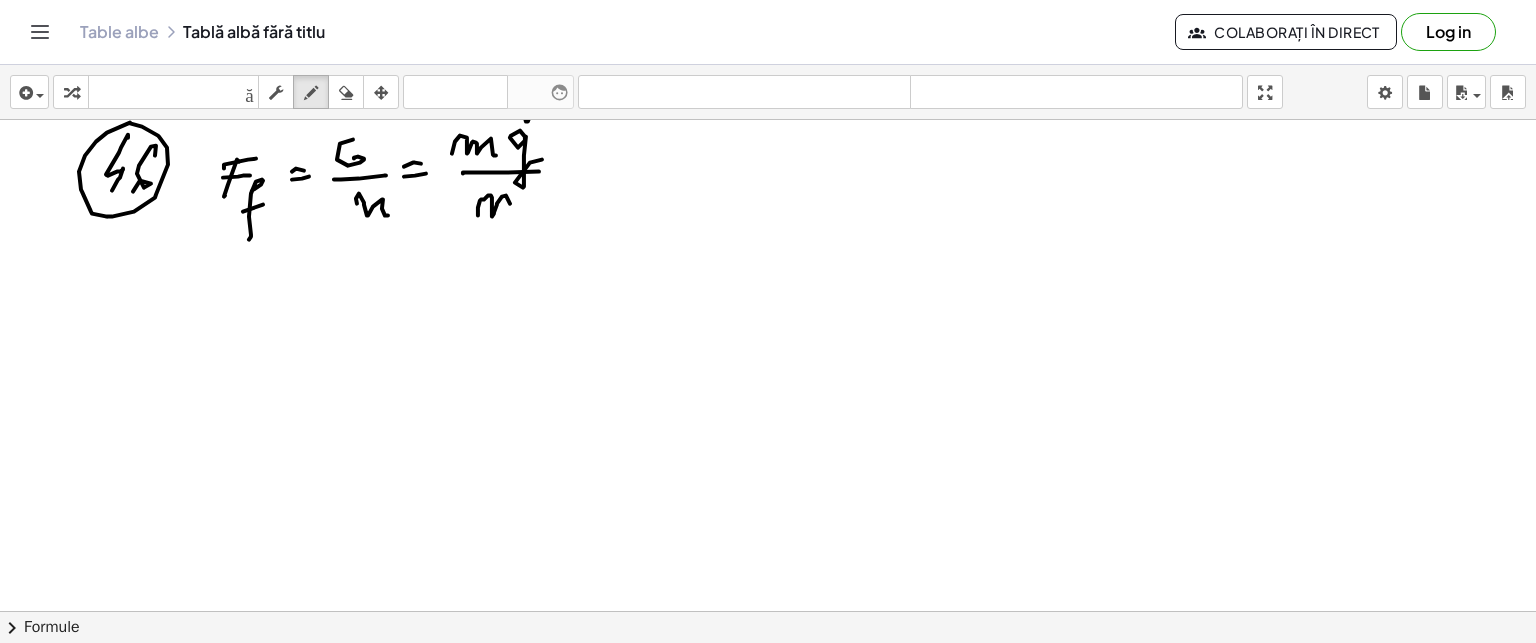 drag, startPoint x: 480, startPoint y: 200, endPoint x: 504, endPoint y: 197, distance: 24.186773 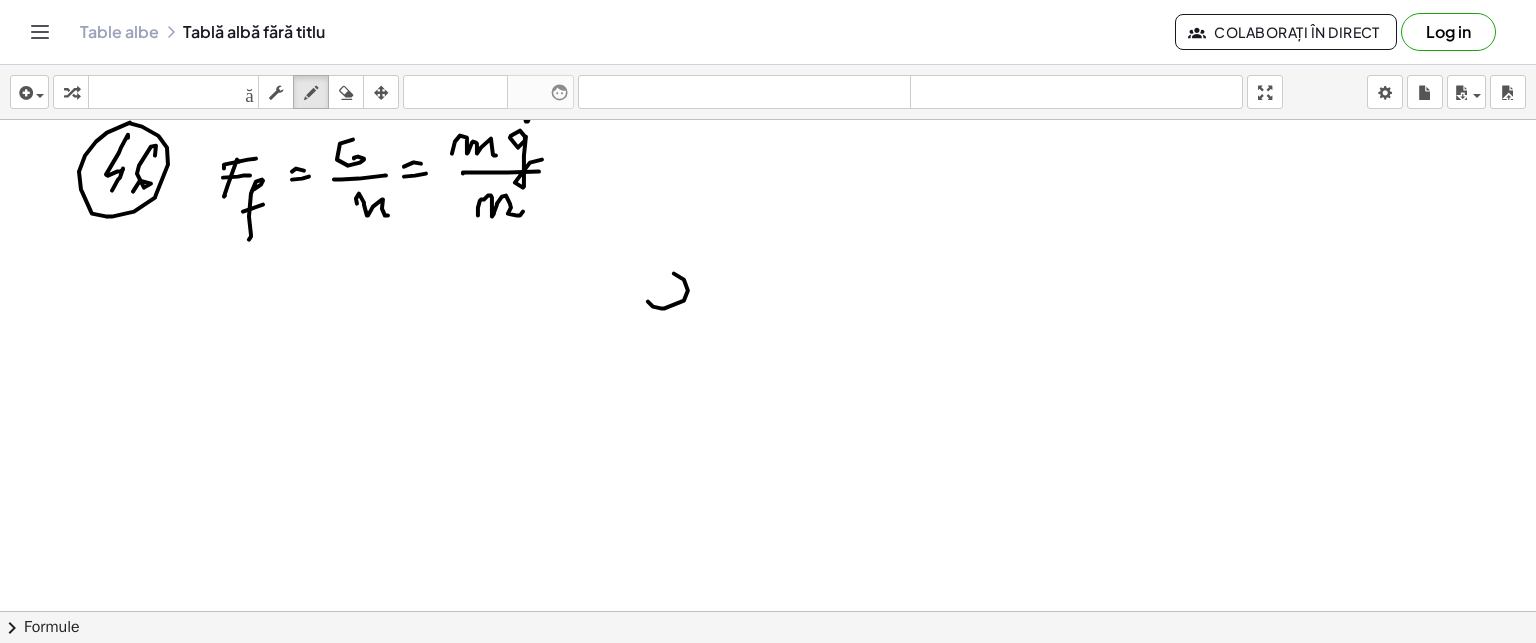 drag, startPoint x: 648, startPoint y: 301, endPoint x: 668, endPoint y: 302, distance: 20.024984 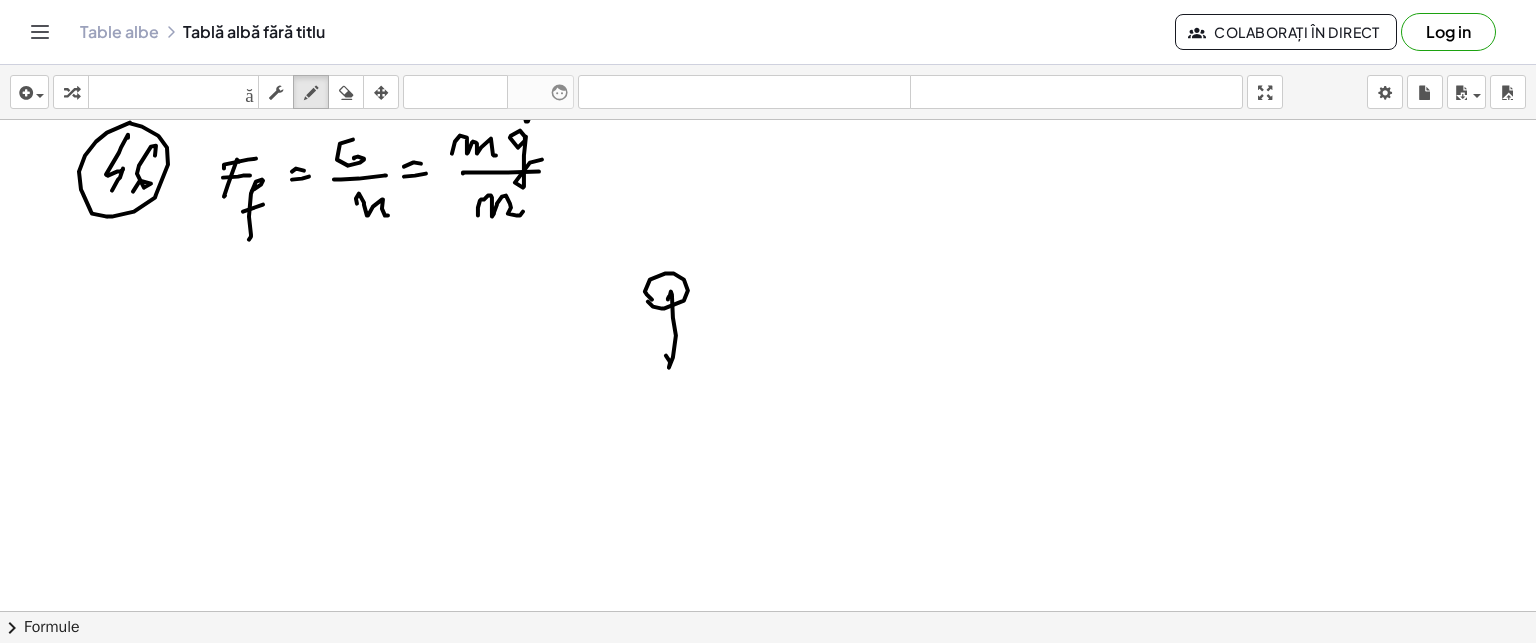 drag, startPoint x: 669, startPoint y: 296, endPoint x: 696, endPoint y: 361, distance: 70.38466 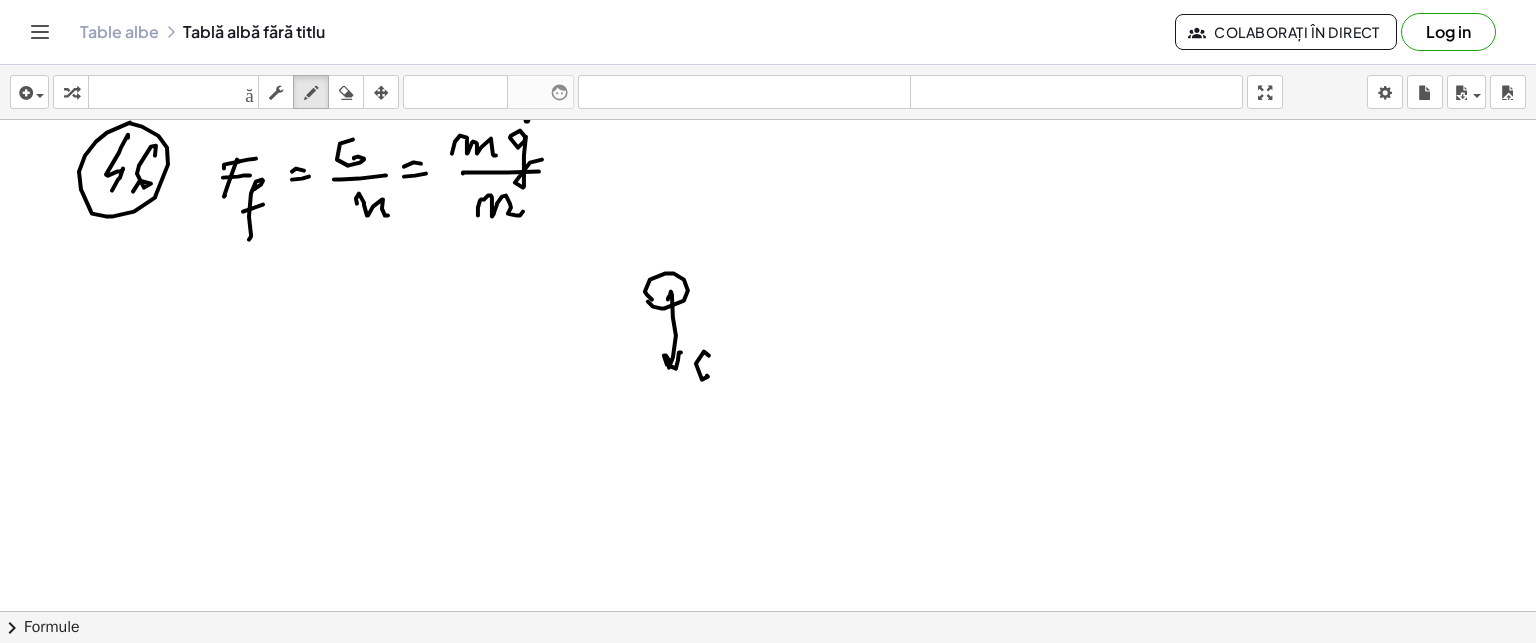 drag, startPoint x: 704, startPoint y: 351, endPoint x: 700, endPoint y: 373, distance: 22.36068 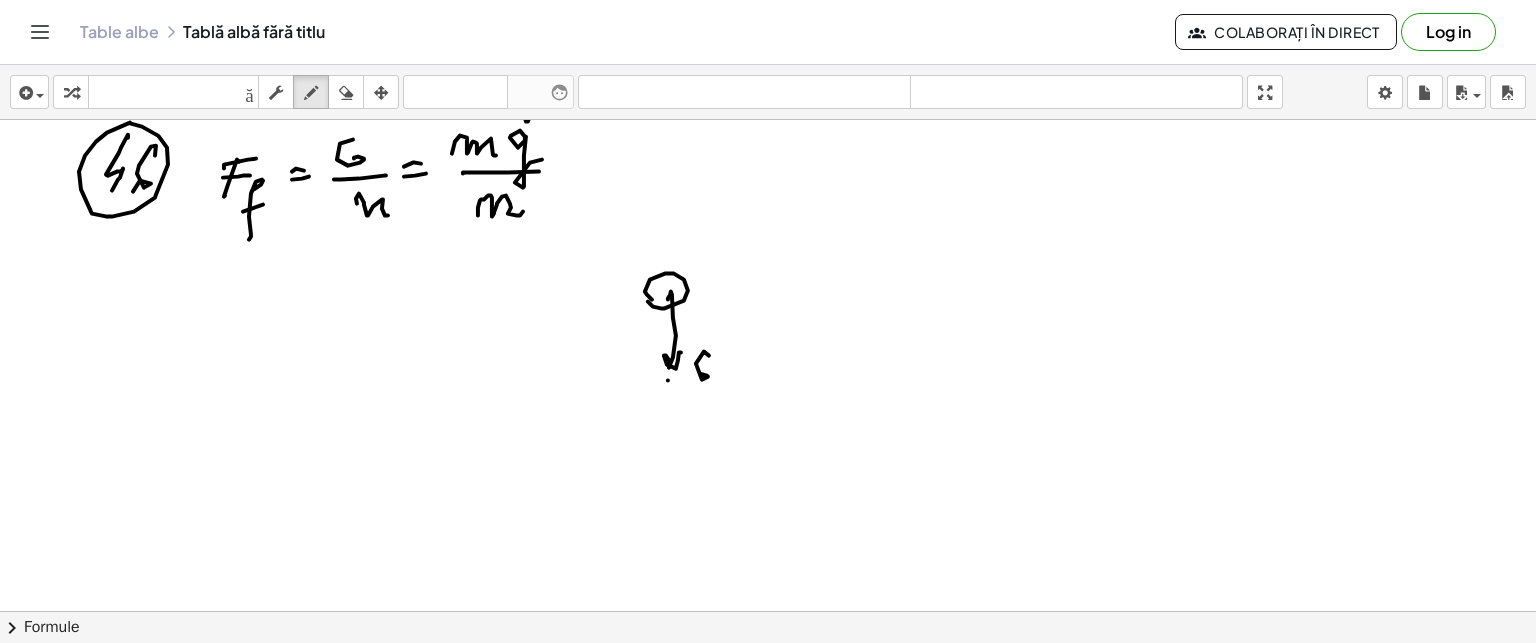 drag, startPoint x: 668, startPoint y: 380, endPoint x: 663, endPoint y: 406, distance: 26.476404 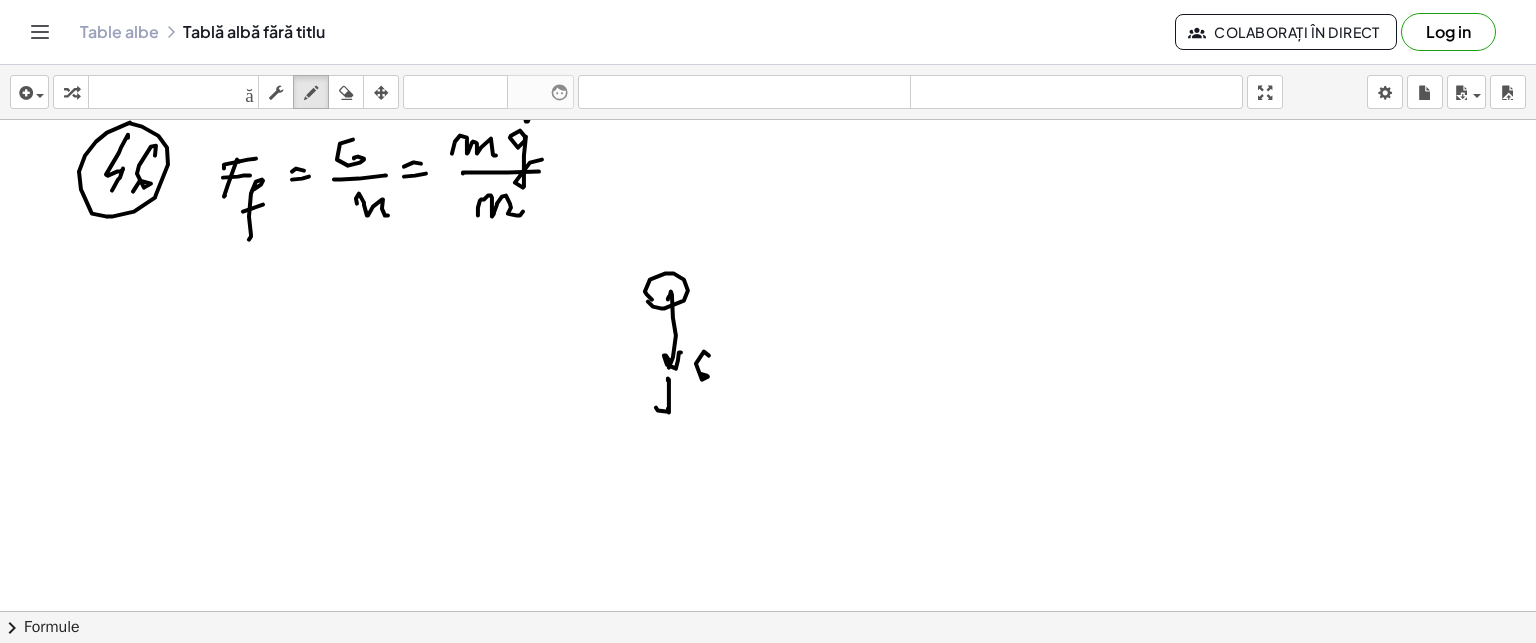 click at bounding box center [768, -793] 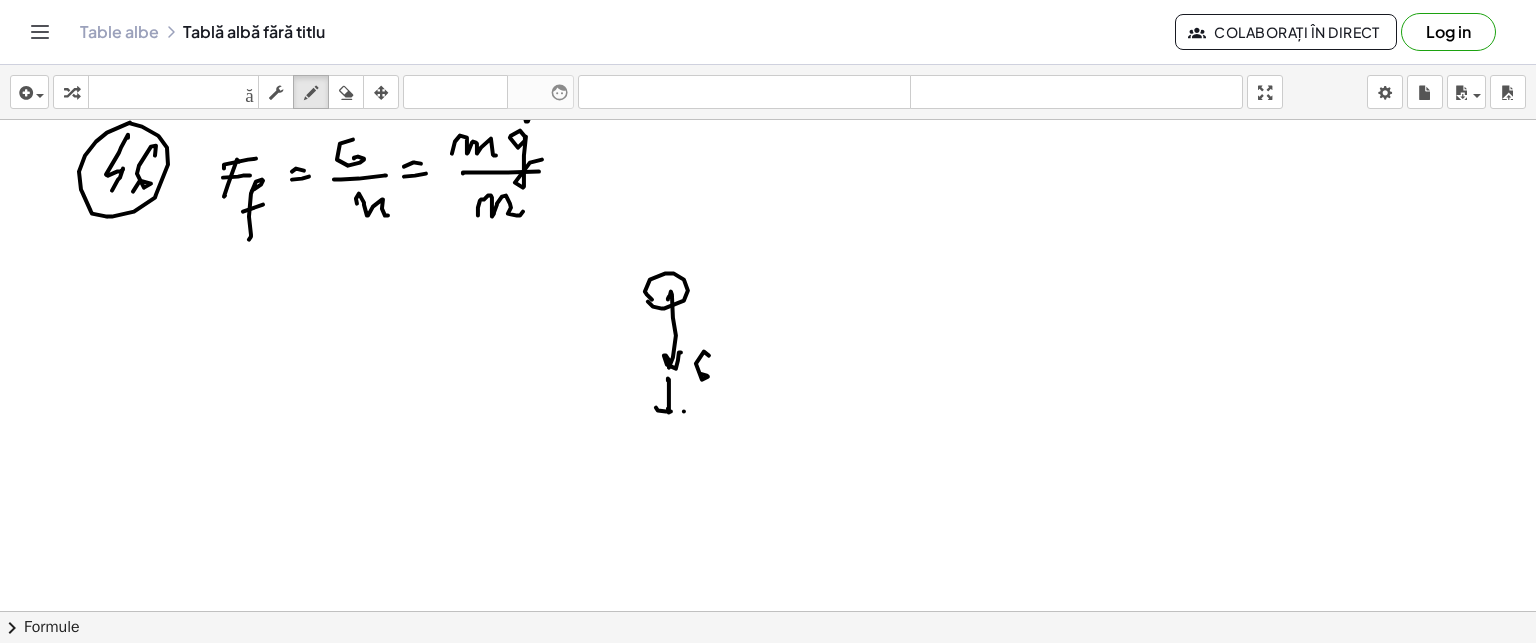 drag, startPoint x: 684, startPoint y: 411, endPoint x: 695, endPoint y: 403, distance: 13.601471 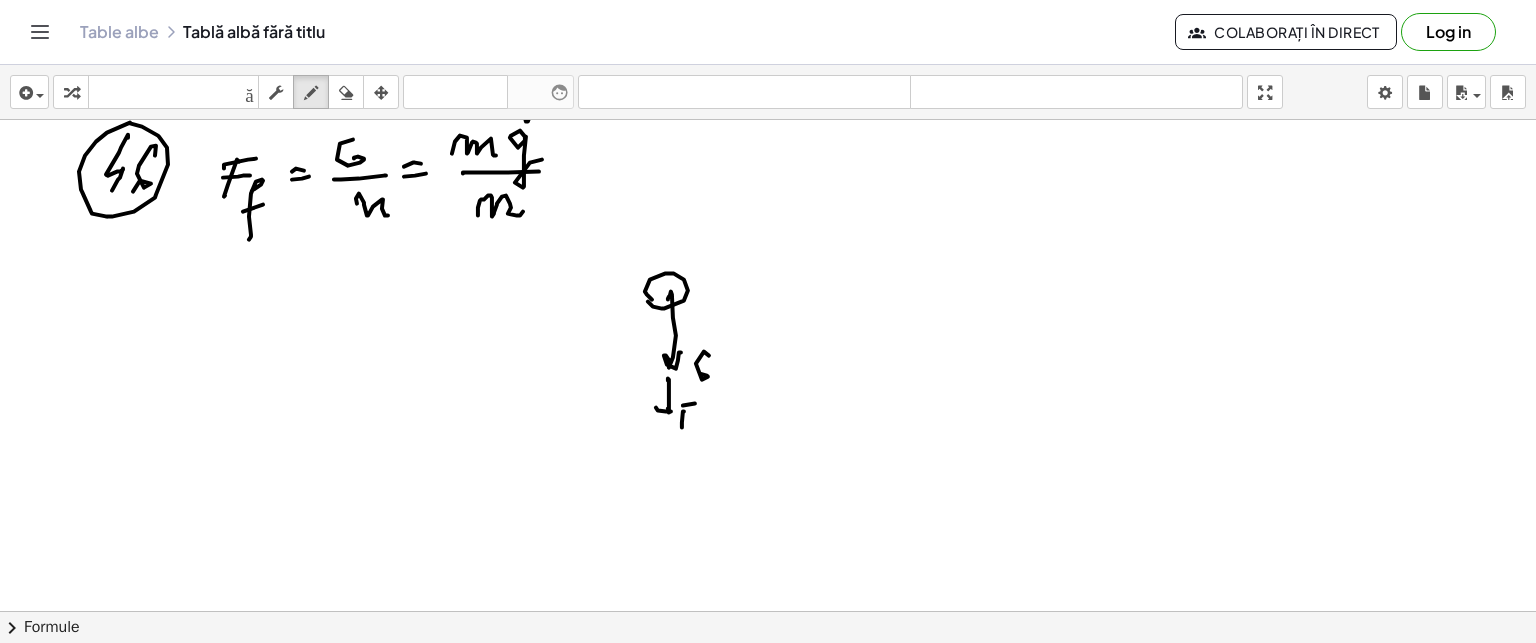 drag, startPoint x: 695, startPoint y: 403, endPoint x: 700, endPoint y: 413, distance: 11.18034 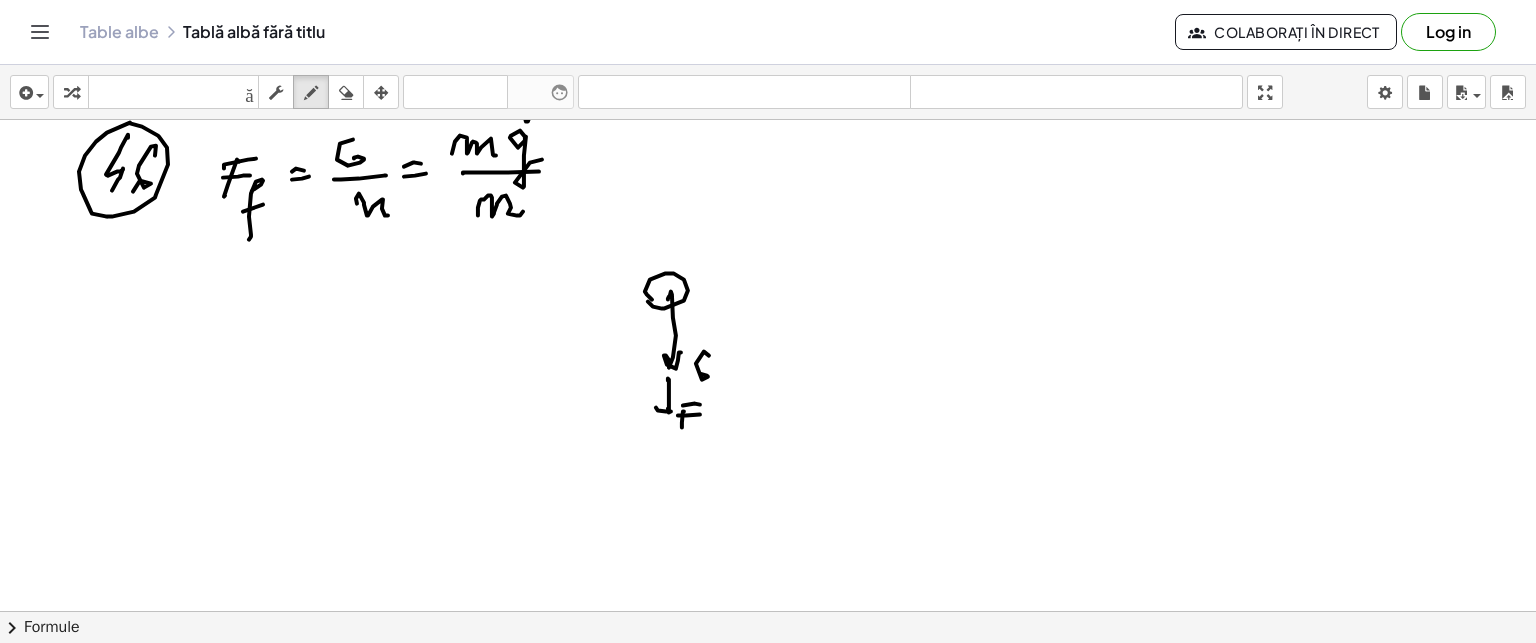 click at bounding box center [768, -793] 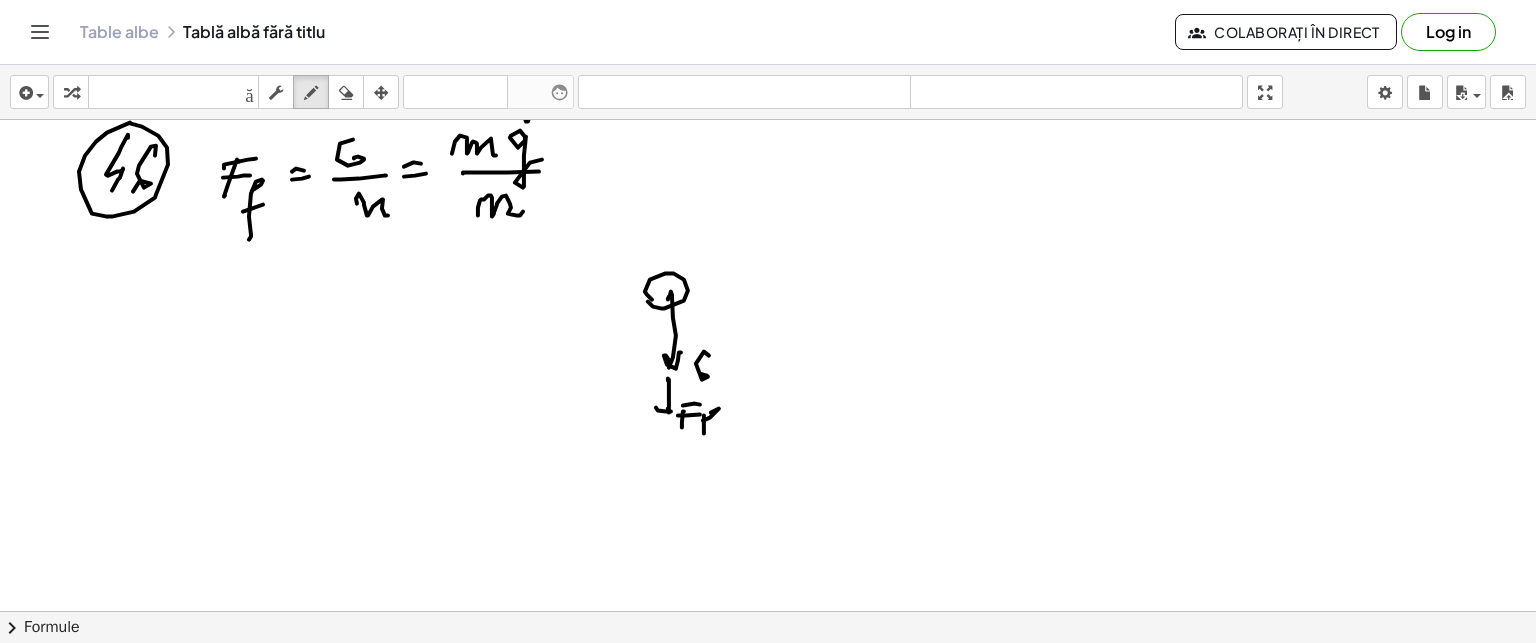 drag, startPoint x: 710, startPoint y: 417, endPoint x: 703, endPoint y: 427, distance: 12.206555 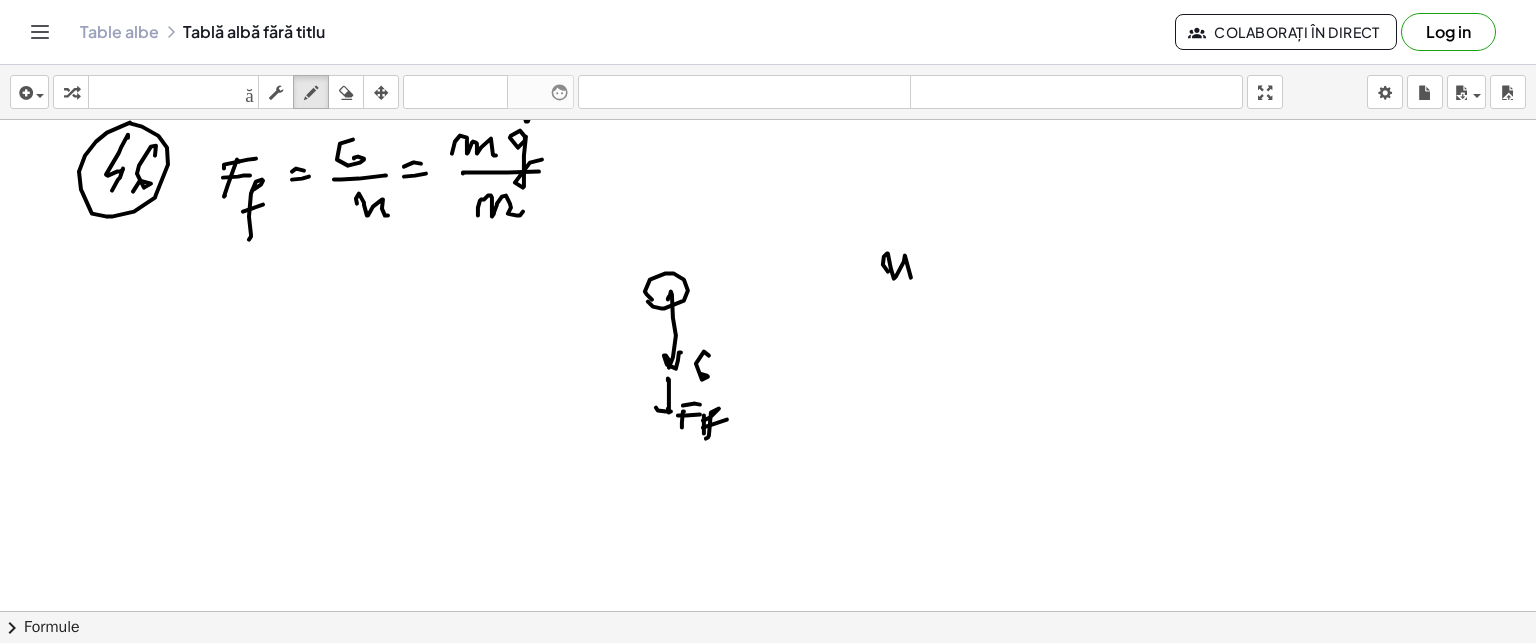 drag, startPoint x: 888, startPoint y: 271, endPoint x: 941, endPoint y: 279, distance: 53.600372 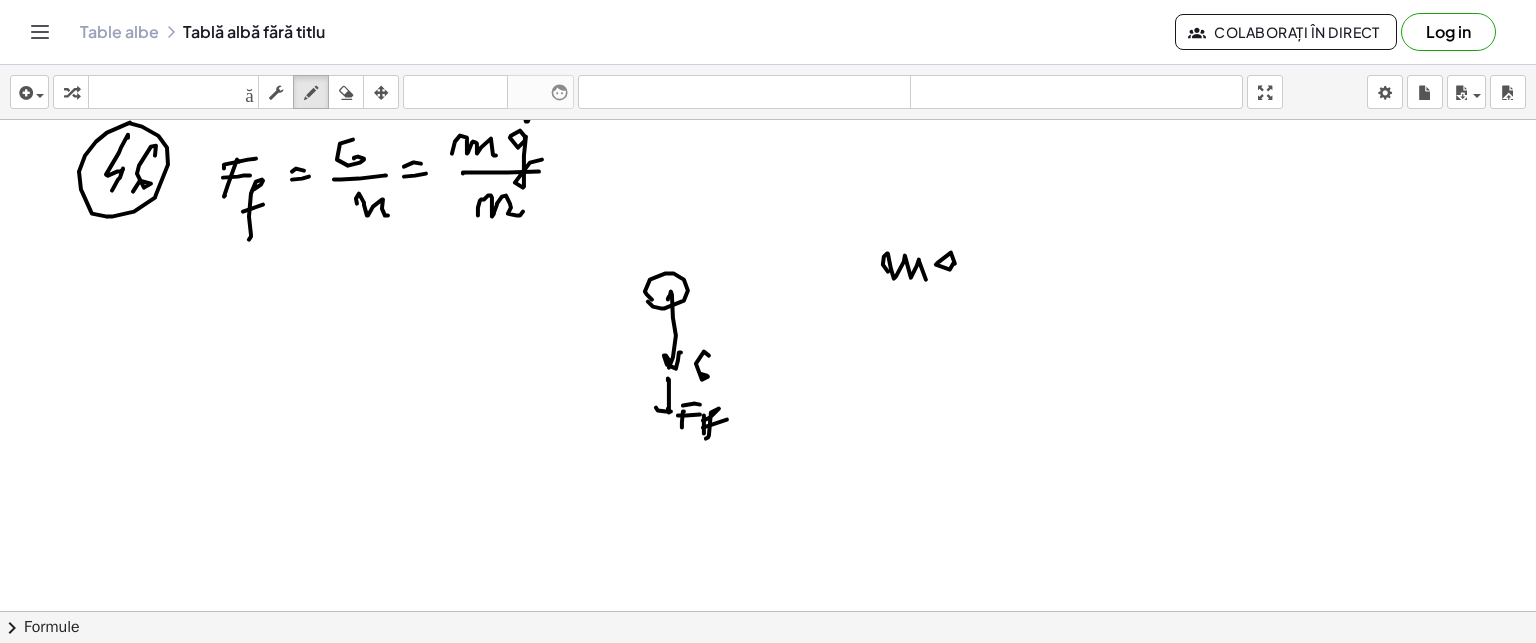 drag, startPoint x: 955, startPoint y: 263, endPoint x: 983, endPoint y: 264, distance: 28.01785 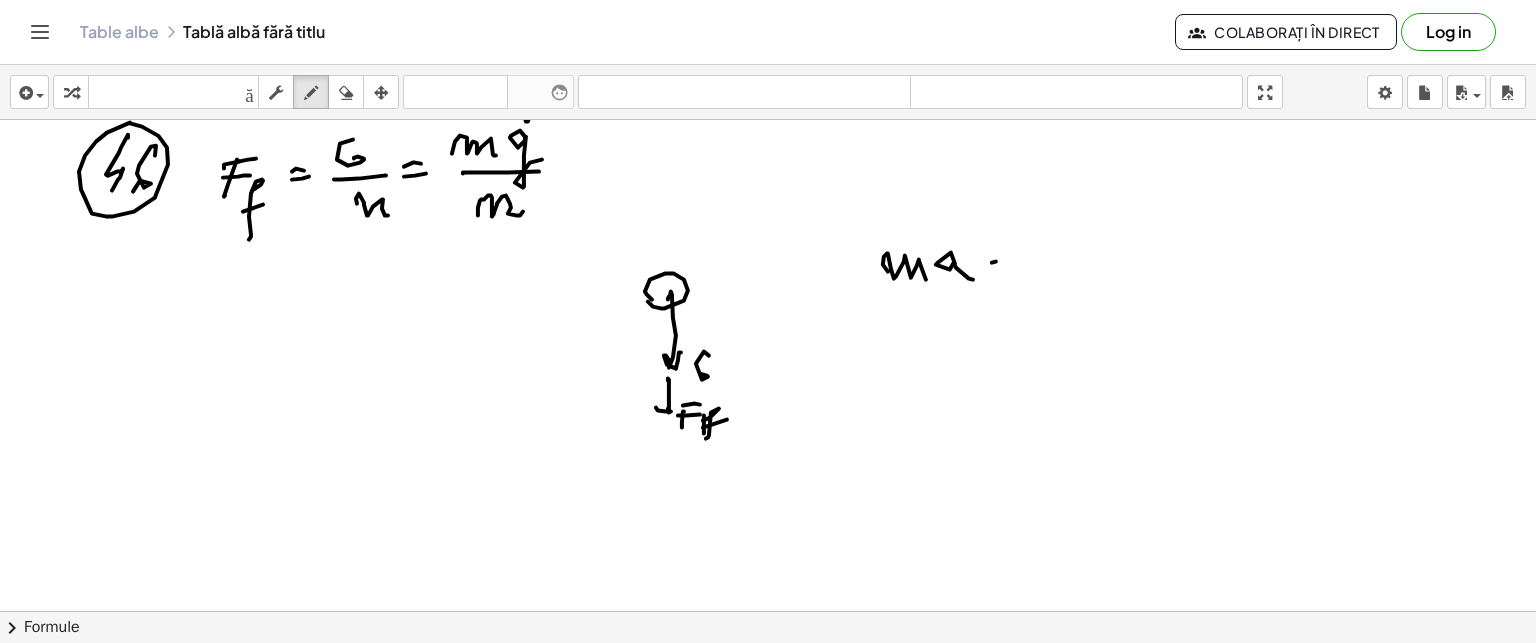 drag, startPoint x: 996, startPoint y: 261, endPoint x: 1032, endPoint y: 251, distance: 37.363083 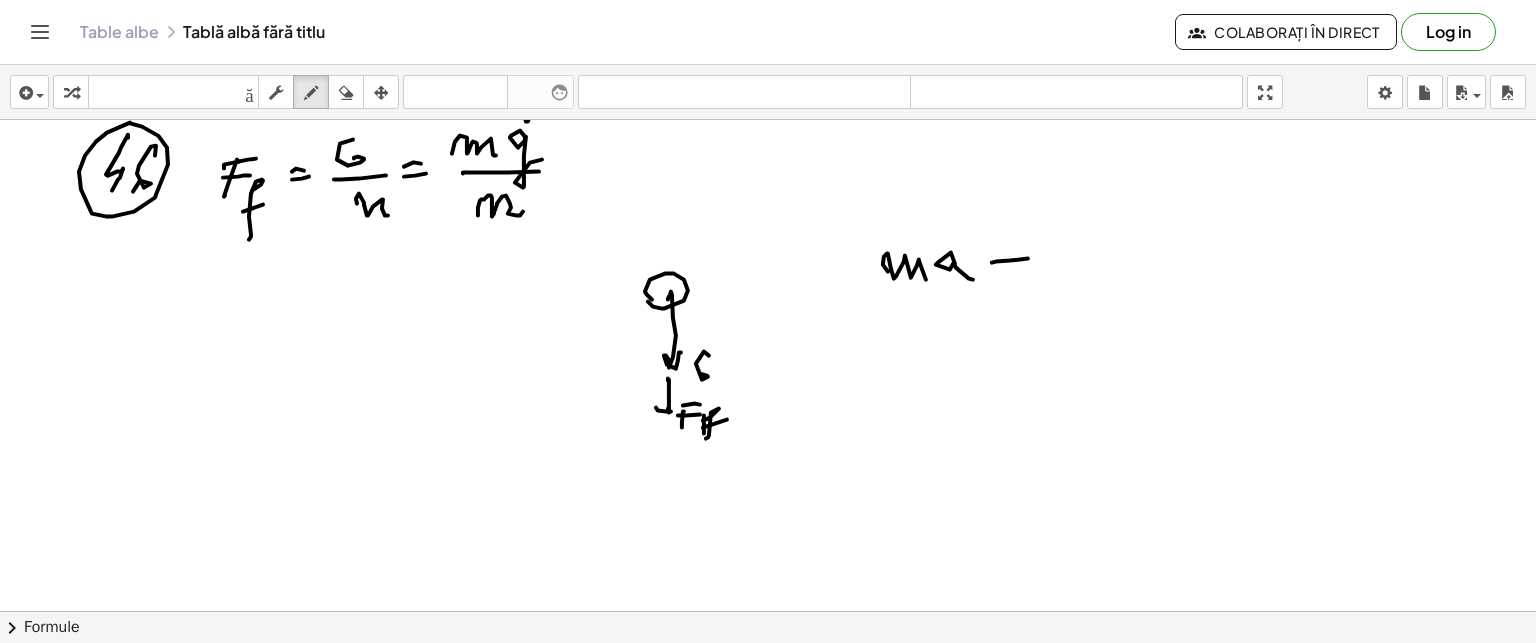 click at bounding box center (768, -793) 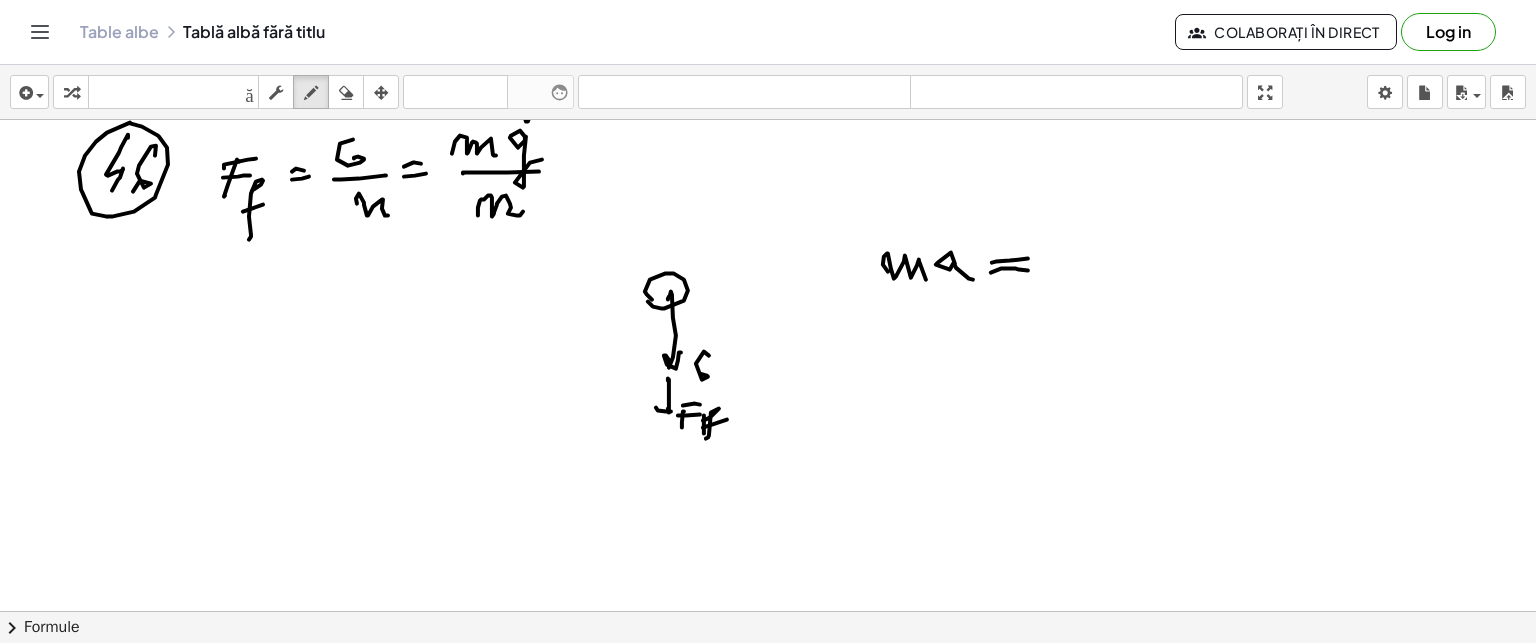 click at bounding box center (768, -793) 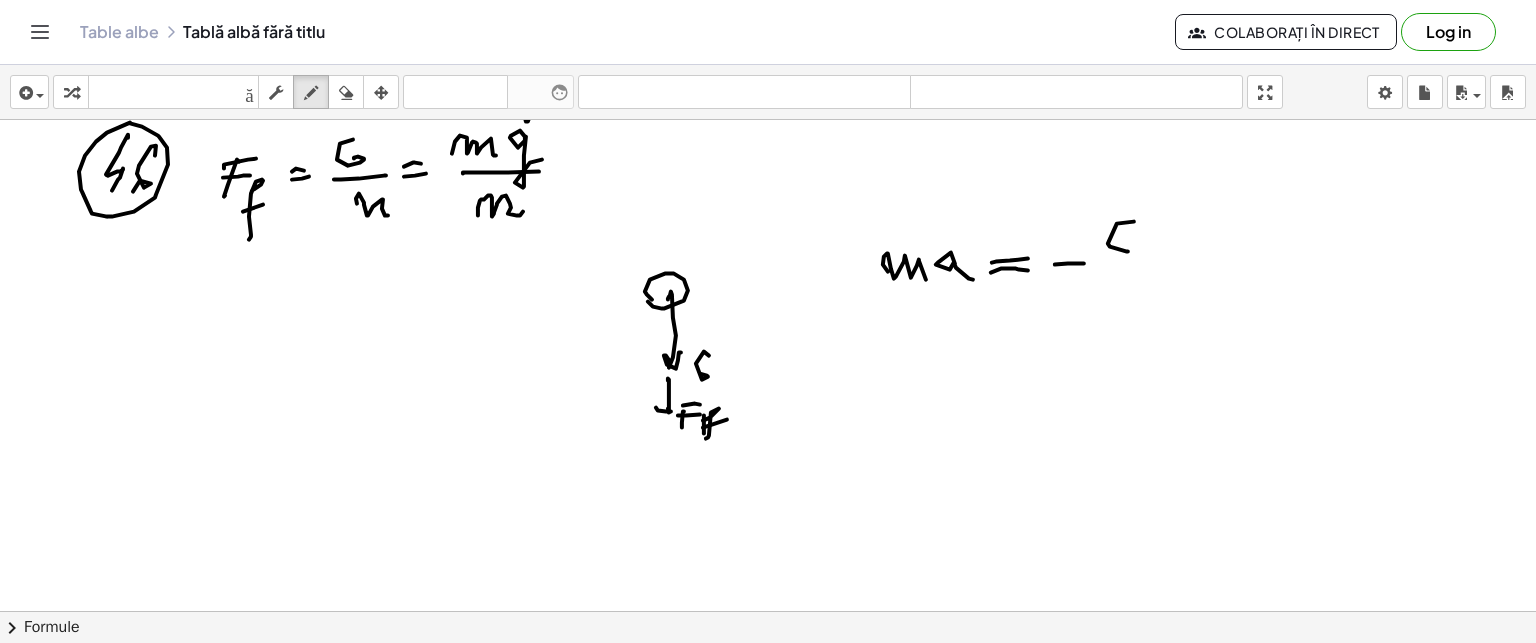 drag, startPoint x: 1110, startPoint y: 246, endPoint x: 1164, endPoint y: 252, distance: 54.33231 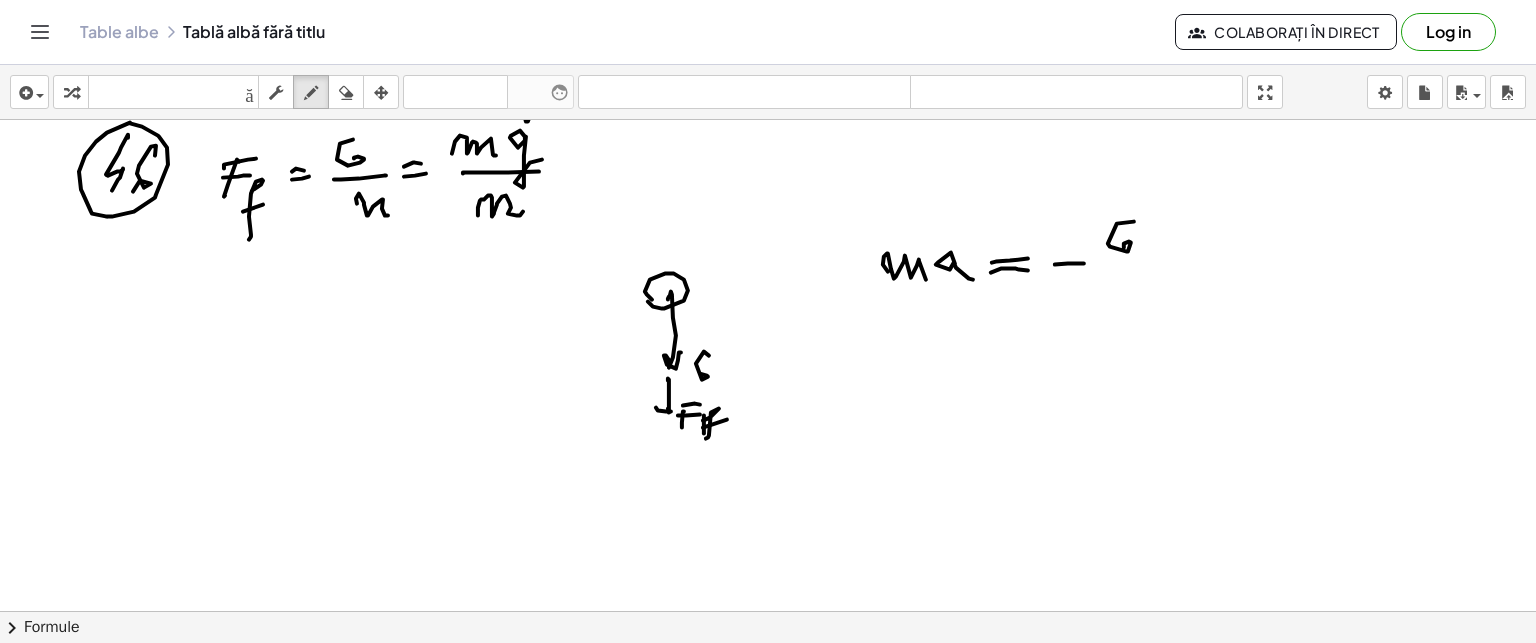 drag, startPoint x: 1184, startPoint y: 246, endPoint x: 1209, endPoint y: 240, distance: 25.70992 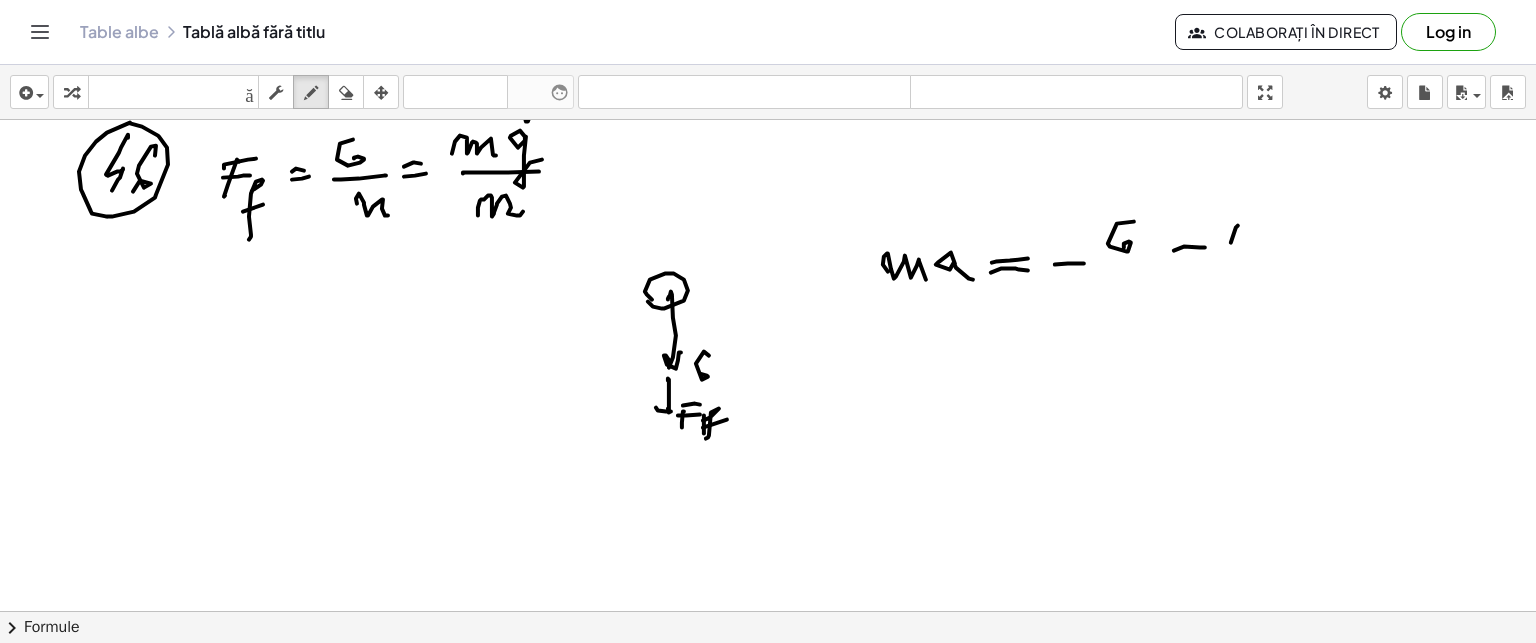 drag, startPoint x: 1238, startPoint y: 225, endPoint x: 1226, endPoint y: 239, distance: 18.439089 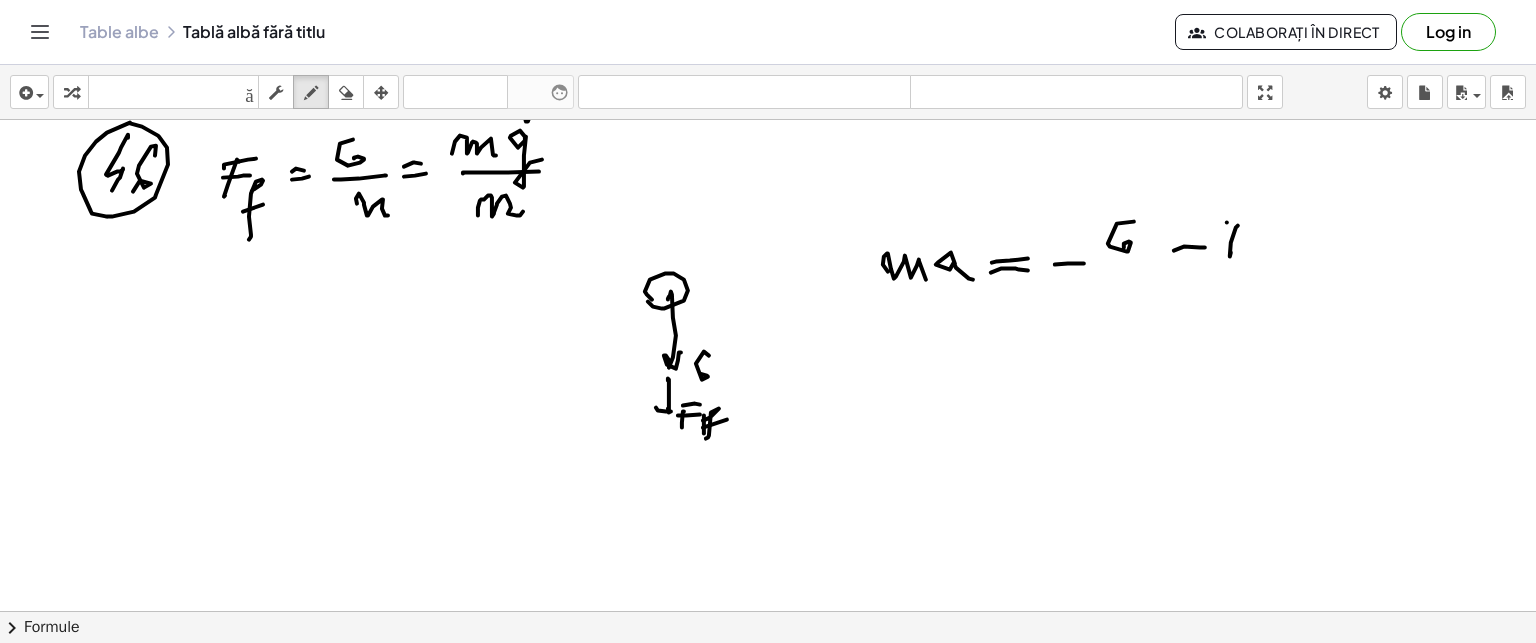 drag, startPoint x: 1227, startPoint y: 222, endPoint x: 1263, endPoint y: 221, distance: 36.013885 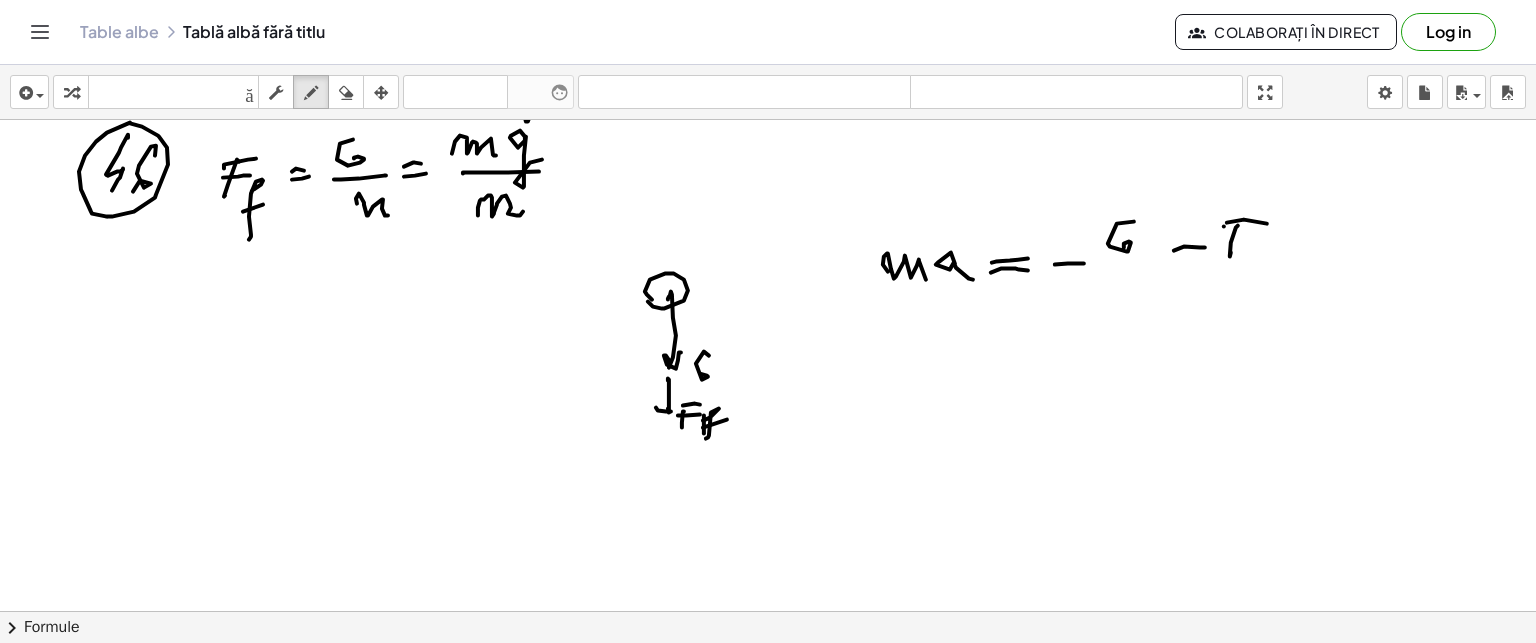 drag, startPoint x: 1224, startPoint y: 226, endPoint x: 1264, endPoint y: 238, distance: 41.761227 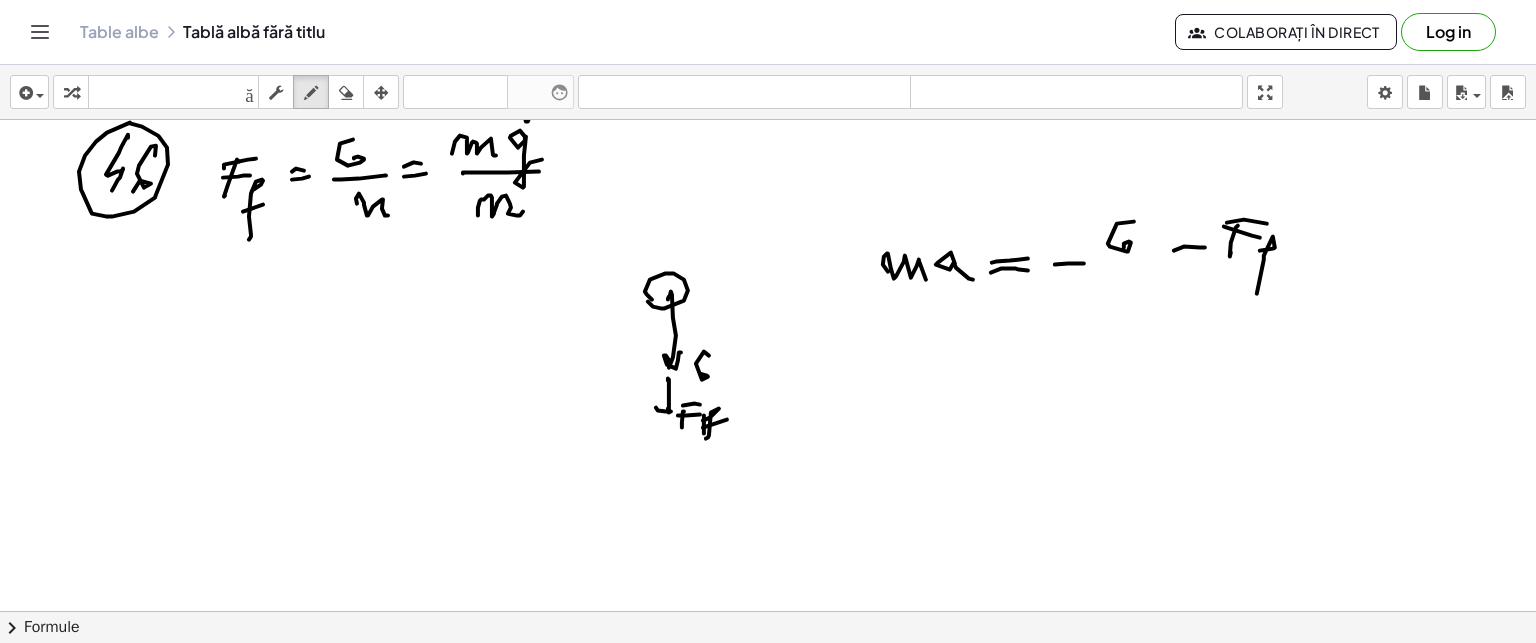 drag, startPoint x: 1275, startPoint y: 247, endPoint x: 1168, endPoint y: 271, distance: 109.65856 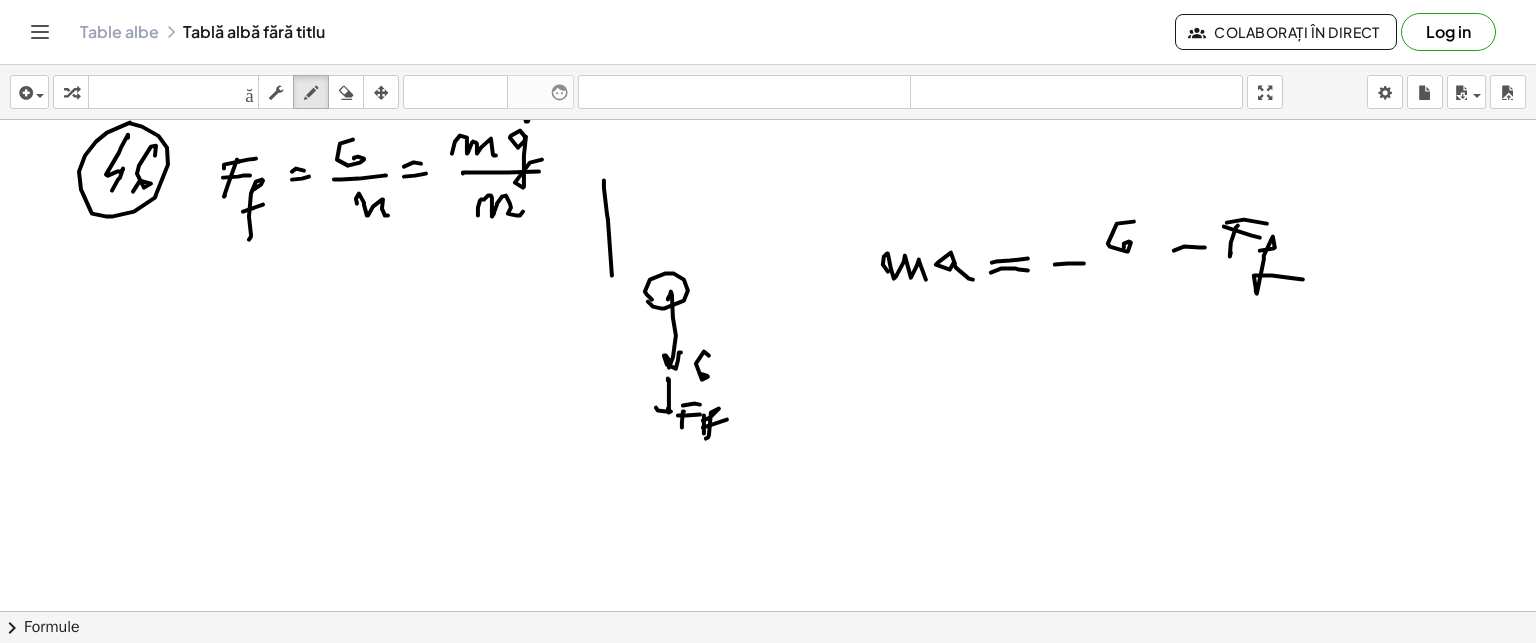 drag, startPoint x: 608, startPoint y: 219, endPoint x: 604, endPoint y: 407, distance: 188.04254 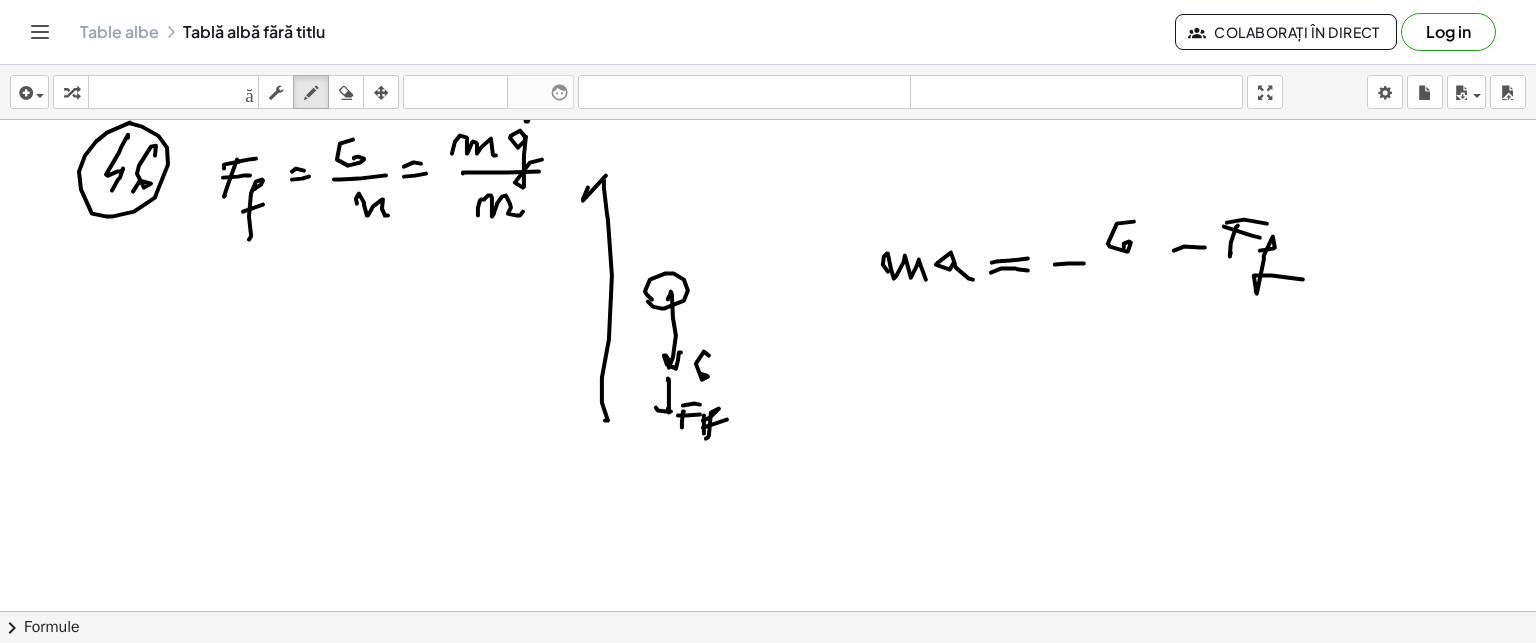 drag, startPoint x: 606, startPoint y: 175, endPoint x: 604, endPoint y: 199, distance: 24.083189 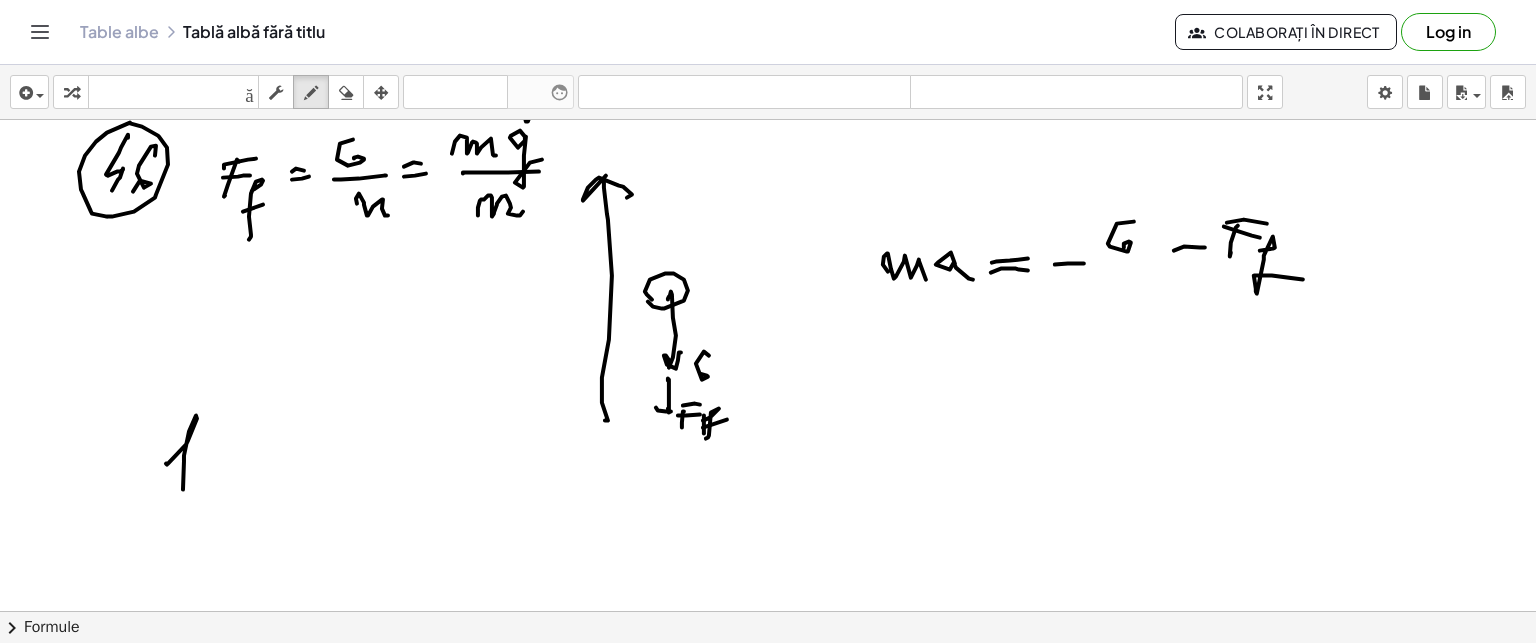 drag, startPoint x: 167, startPoint y: 464, endPoint x: 205, endPoint y: 487, distance: 44.418465 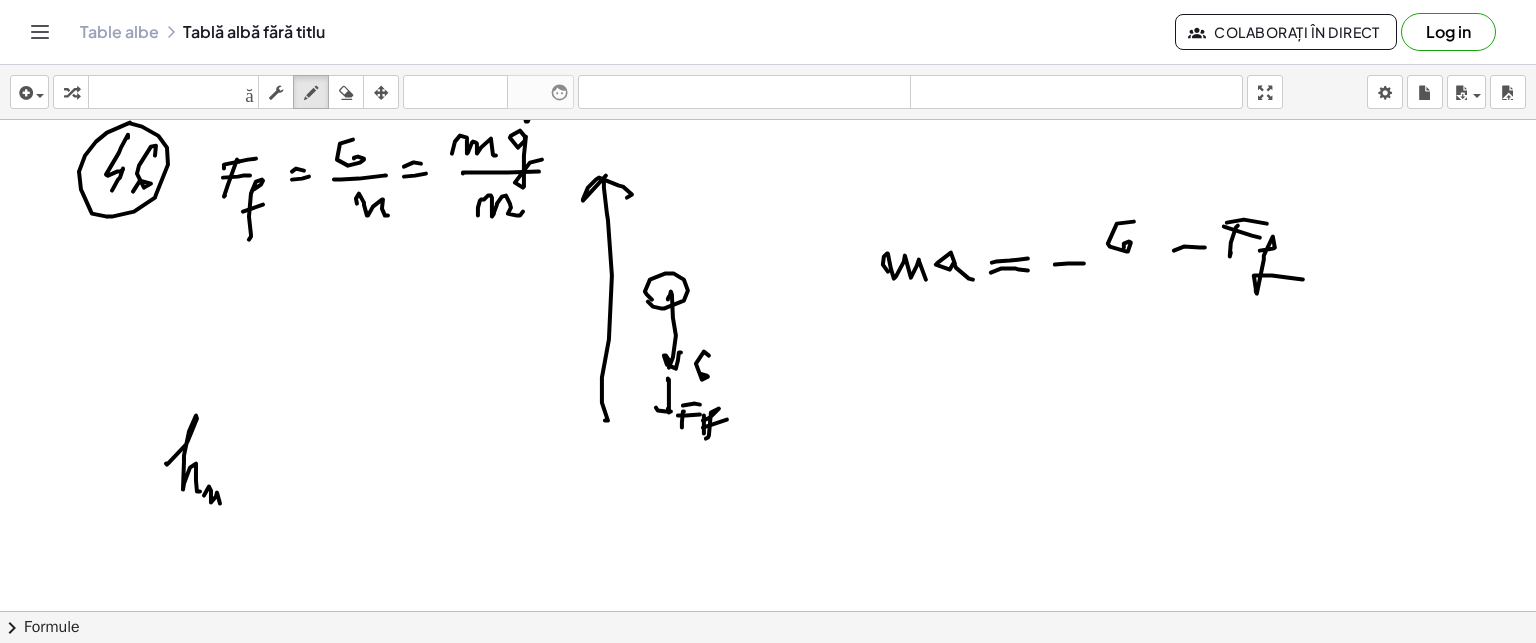 drag, startPoint x: 211, startPoint y: 491, endPoint x: 236, endPoint y: 494, distance: 25.179358 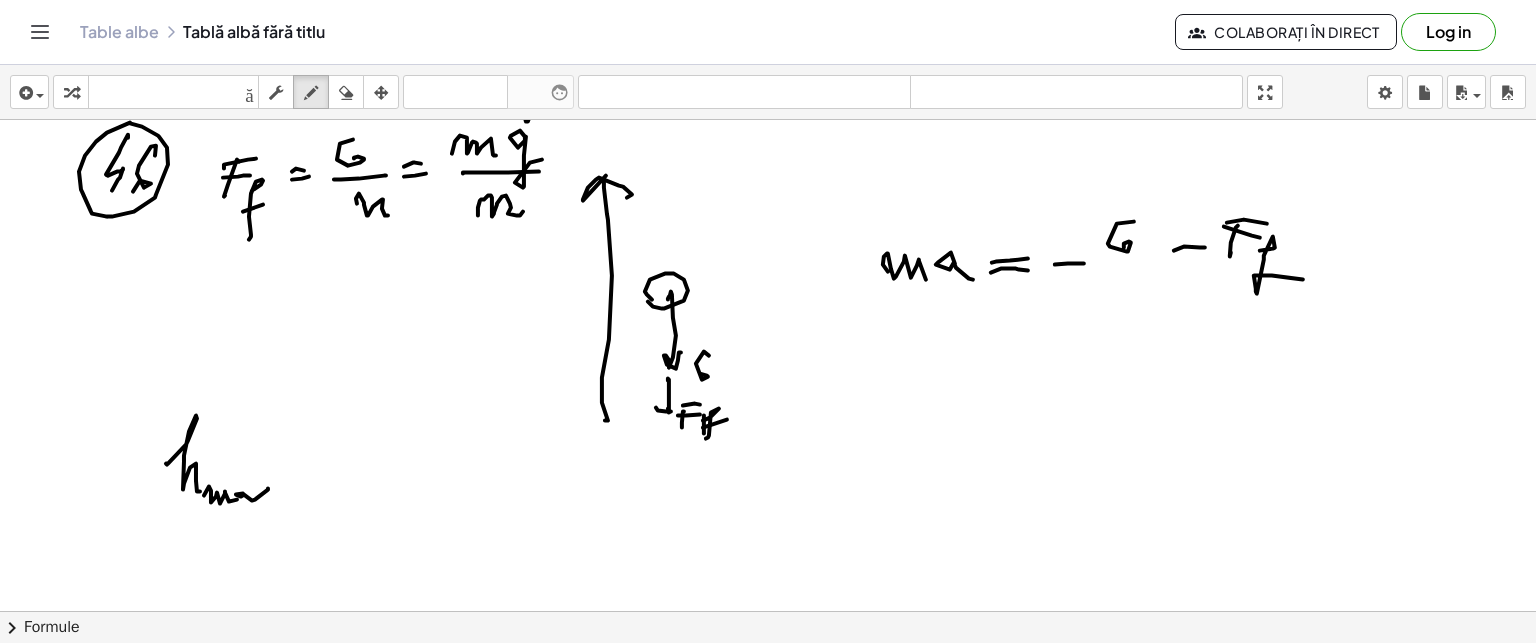 drag, startPoint x: 236, startPoint y: 494, endPoint x: 284, endPoint y: 497, distance: 48.09366 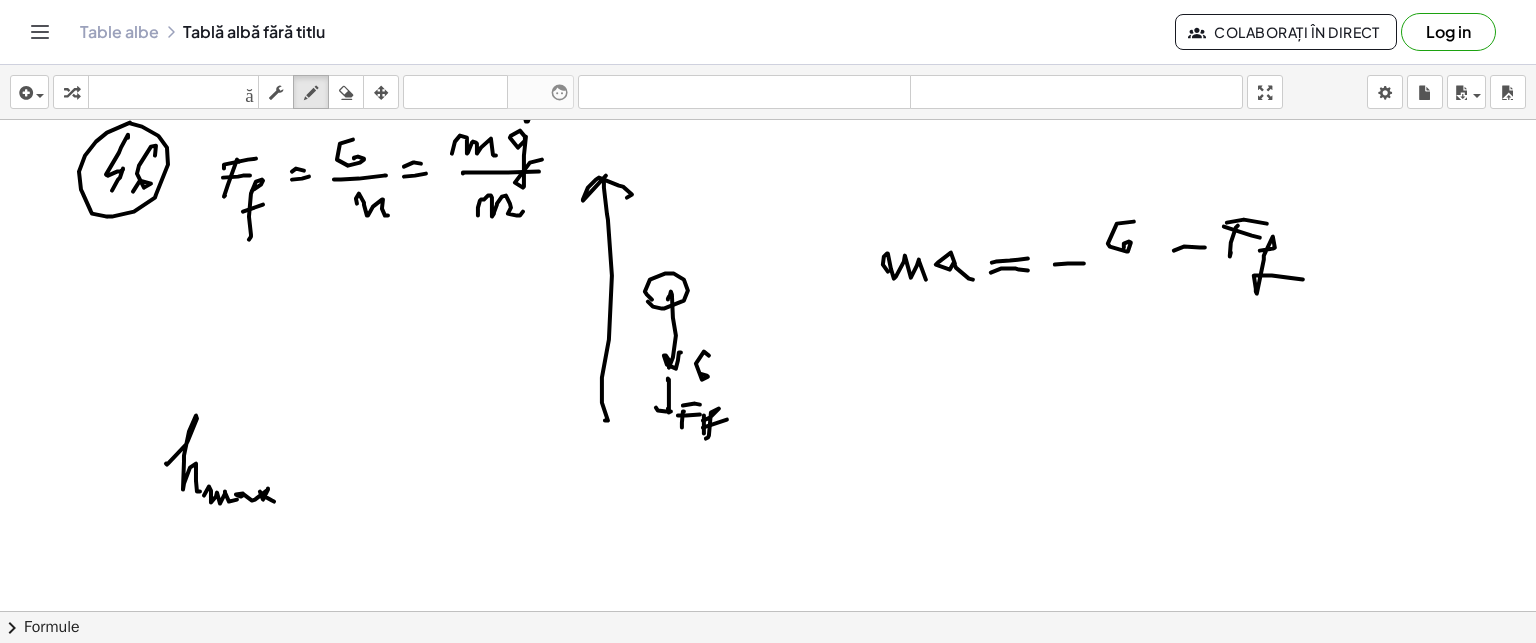 drag, startPoint x: 281, startPoint y: 457, endPoint x: 297, endPoint y: 460, distance: 16.27882 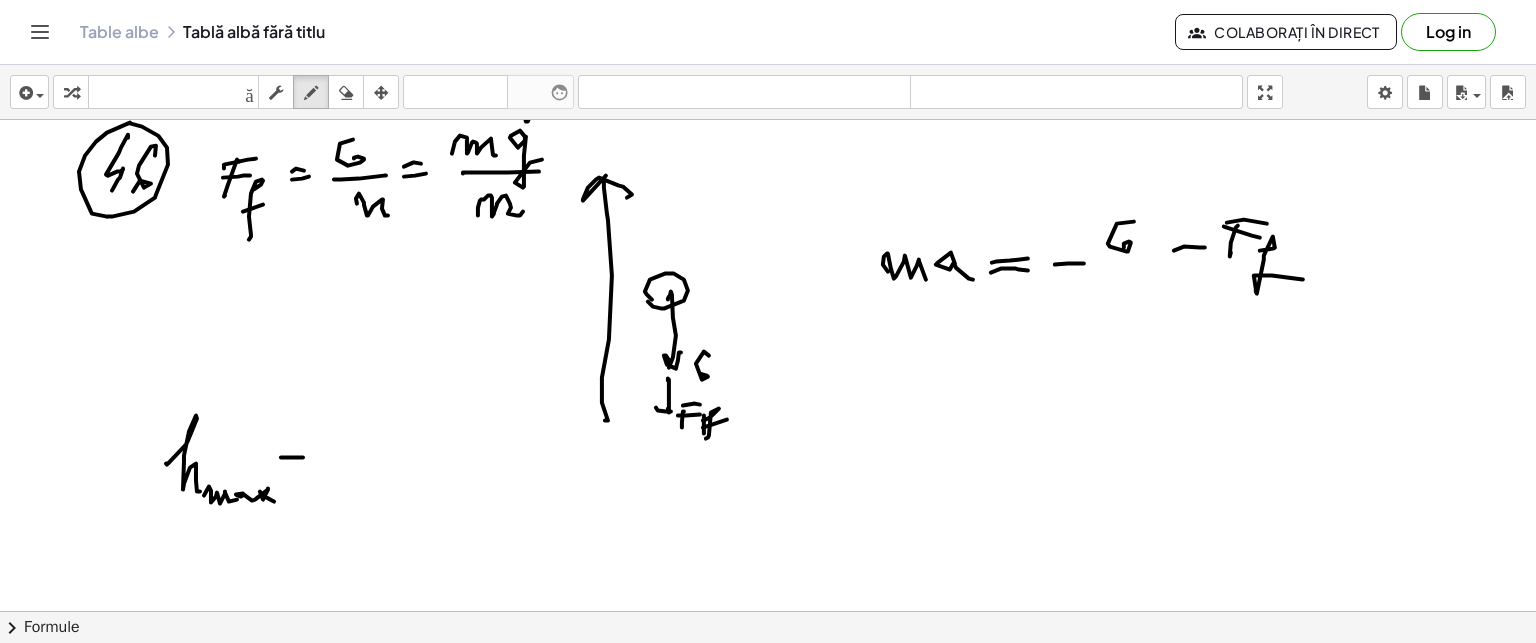 click at bounding box center [768, -793] 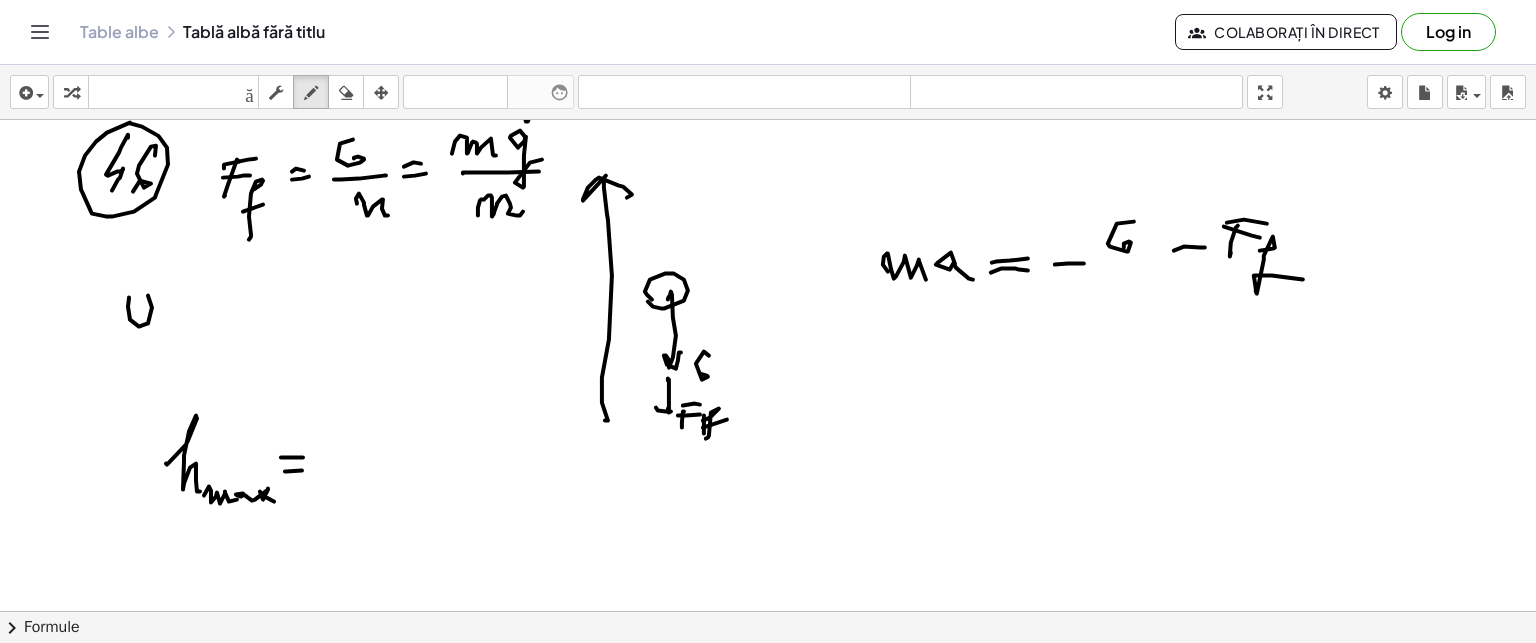 drag, startPoint x: 129, startPoint y: 297, endPoint x: 161, endPoint y: 319, distance: 38.832977 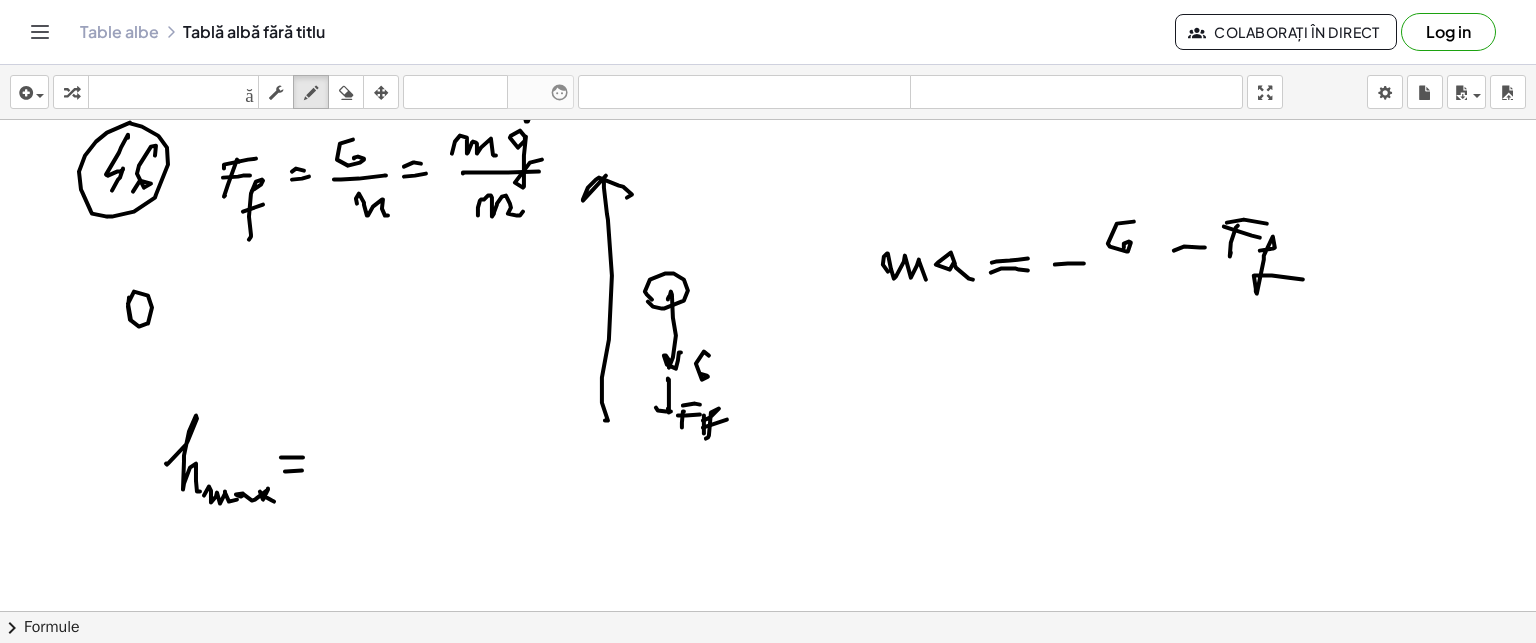 click at bounding box center [768, -793] 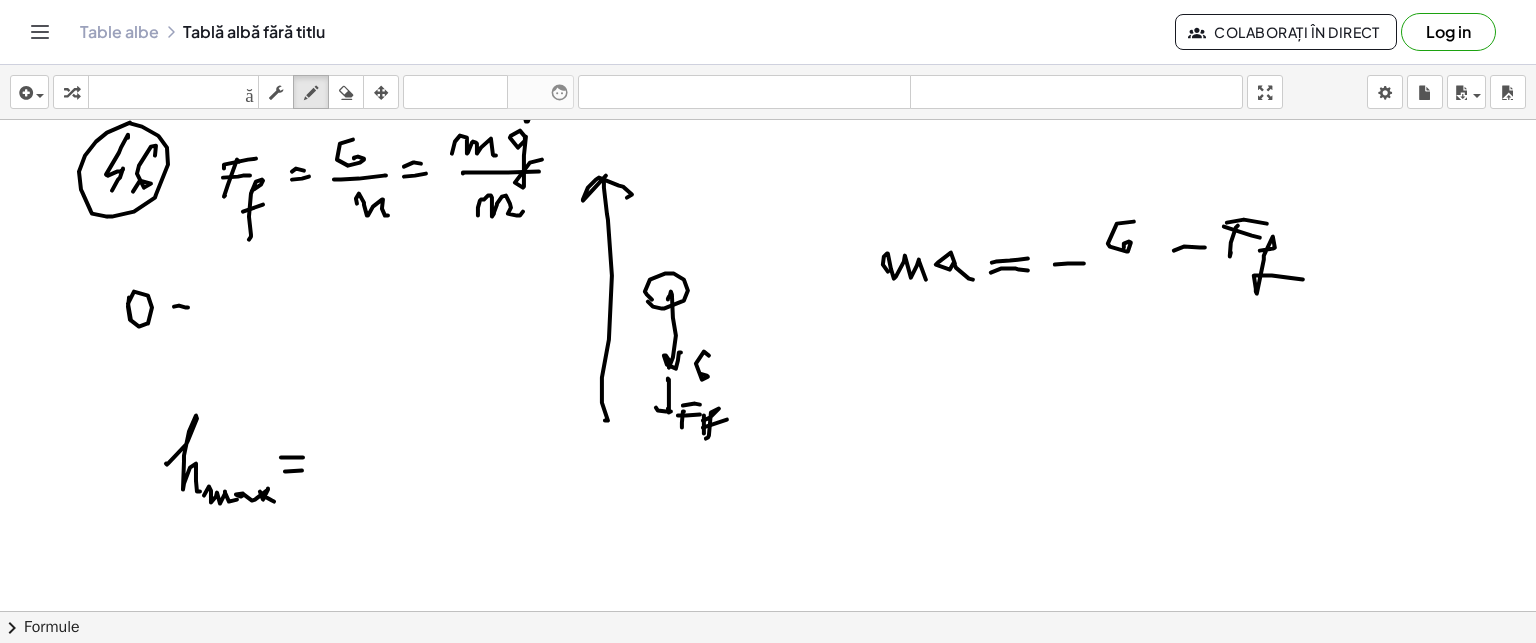 drag, startPoint x: 172, startPoint y: 315, endPoint x: 213, endPoint y: 317, distance: 41.04875 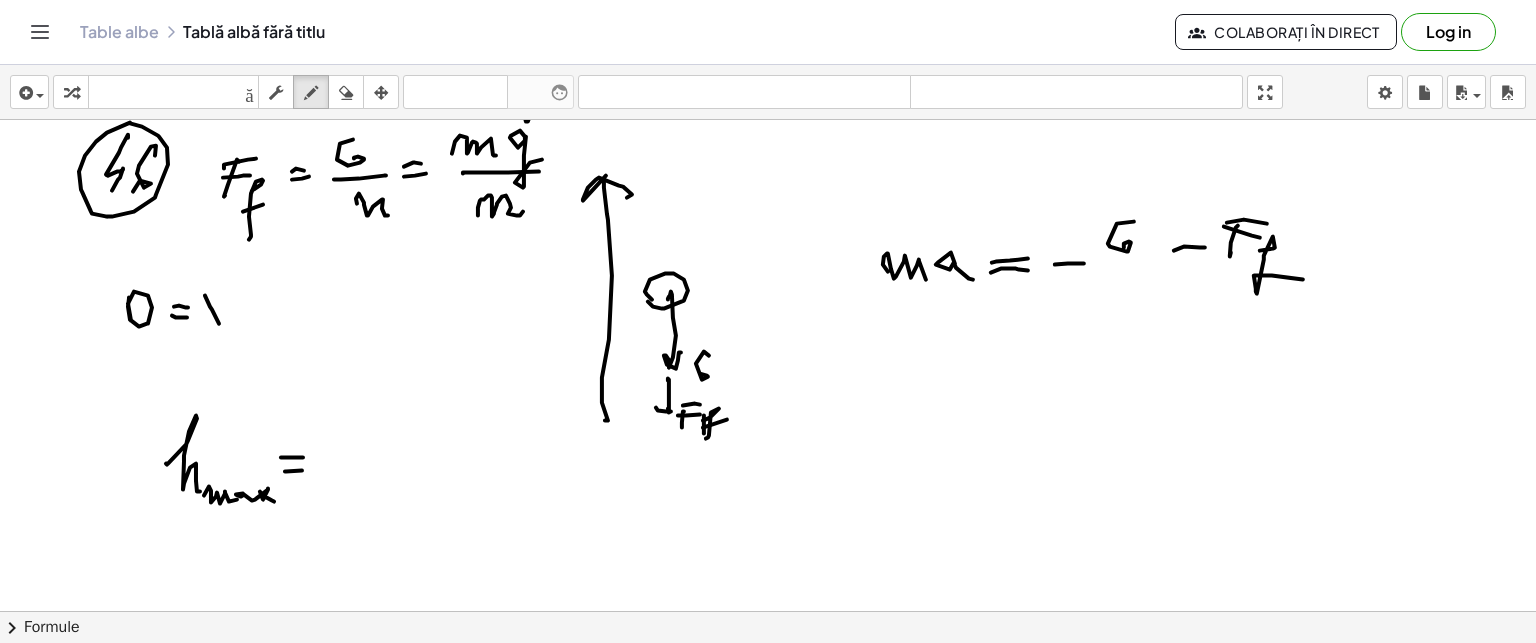 drag, startPoint x: 205, startPoint y: 295, endPoint x: 229, endPoint y: 320, distance: 34.655445 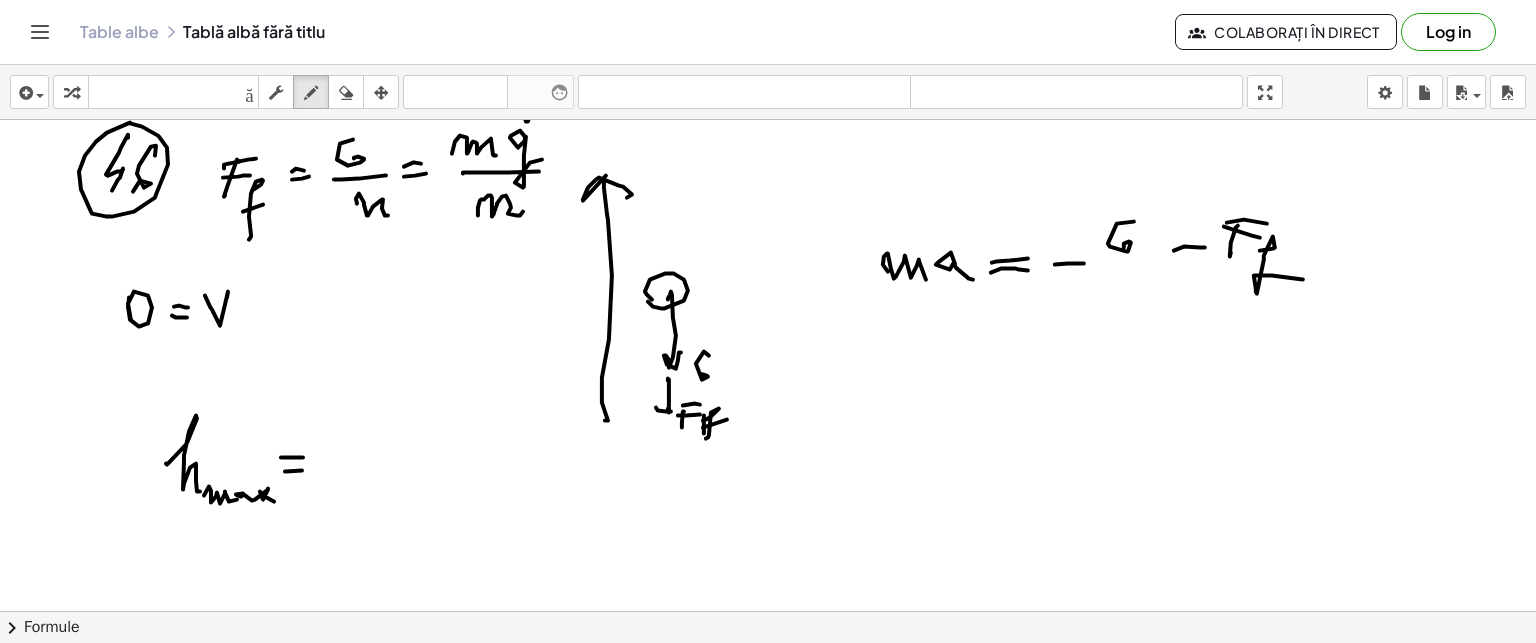 drag, startPoint x: 232, startPoint y: 332, endPoint x: 250, endPoint y: 307, distance: 30.805843 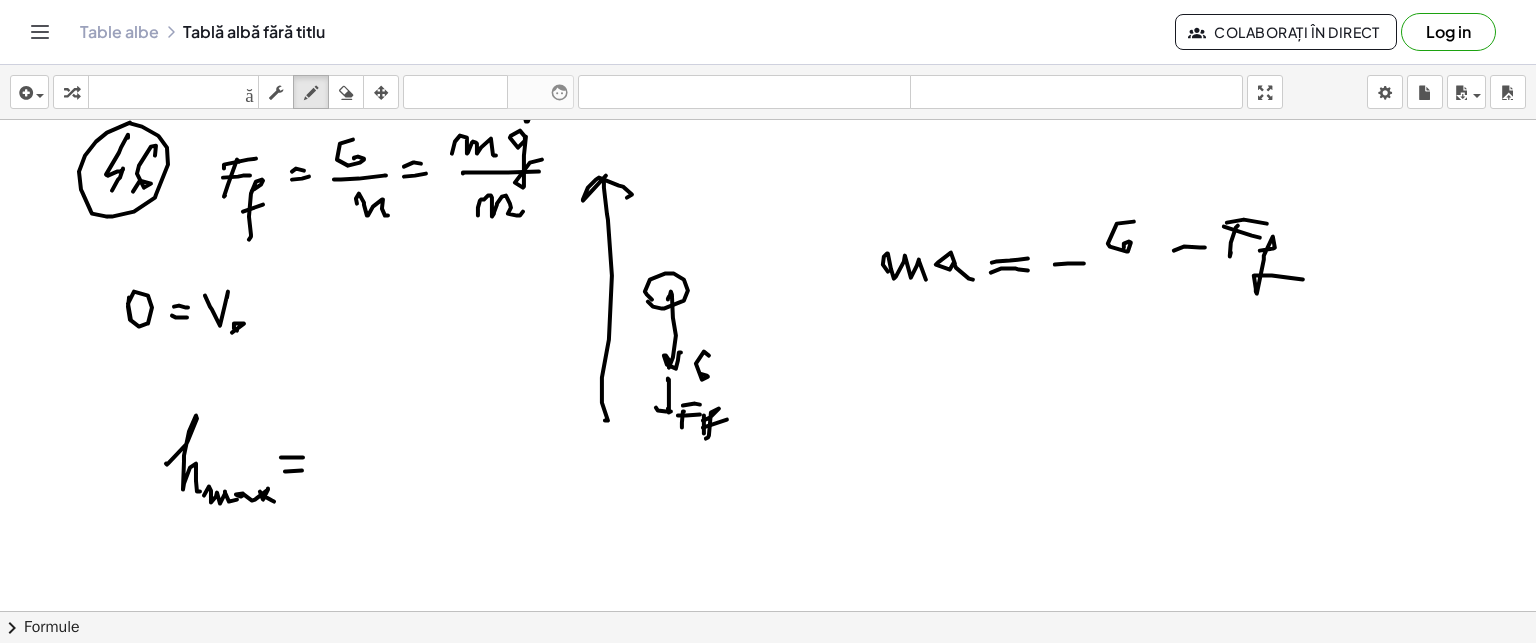drag, startPoint x: 252, startPoint y: 273, endPoint x: 276, endPoint y: 291, distance: 30 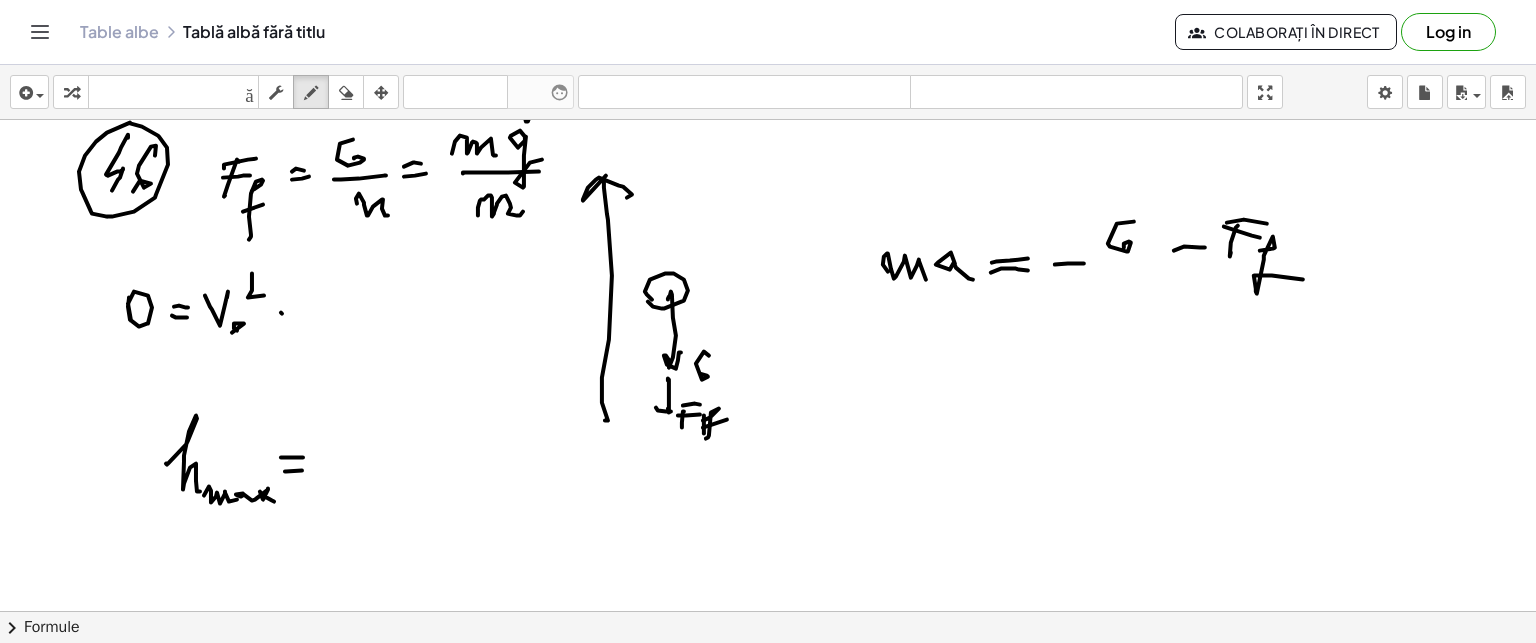 drag, startPoint x: 281, startPoint y: 312, endPoint x: 315, endPoint y: 309, distance: 34.132095 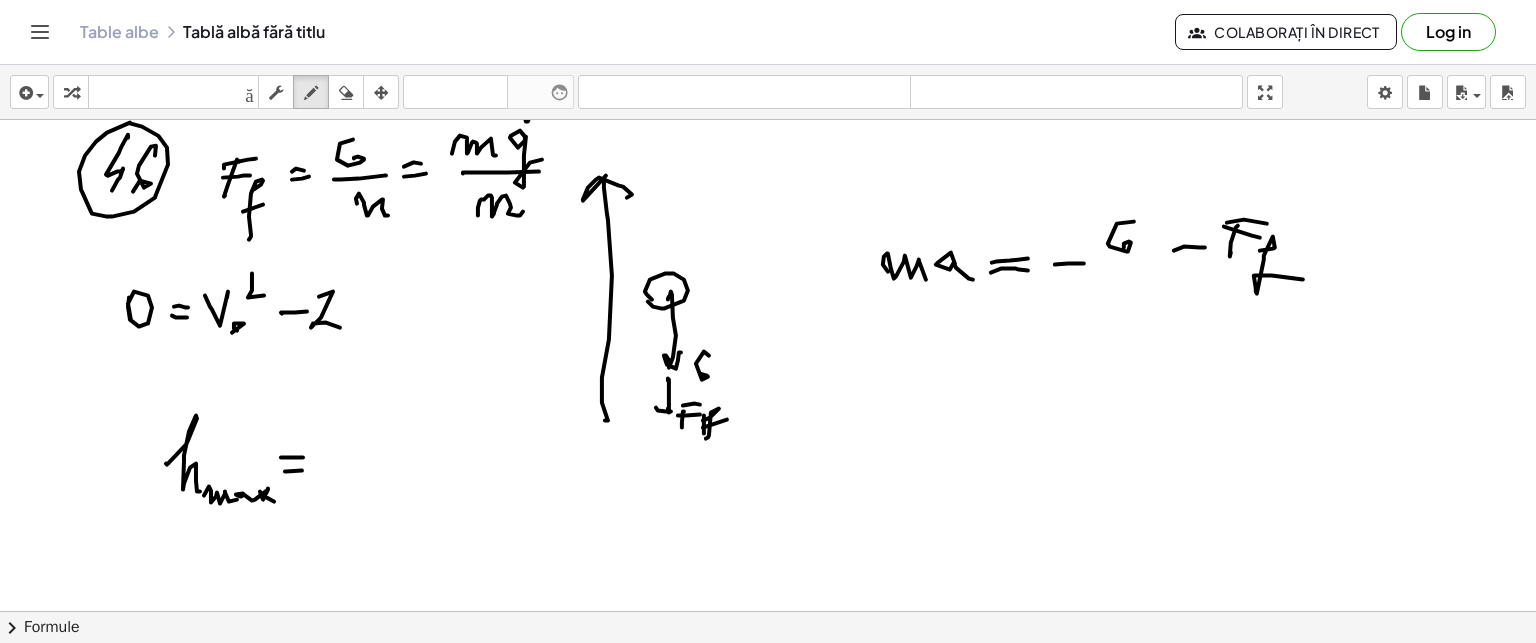 drag, startPoint x: 333, startPoint y: 291, endPoint x: 340, endPoint y: 327, distance: 36.67424 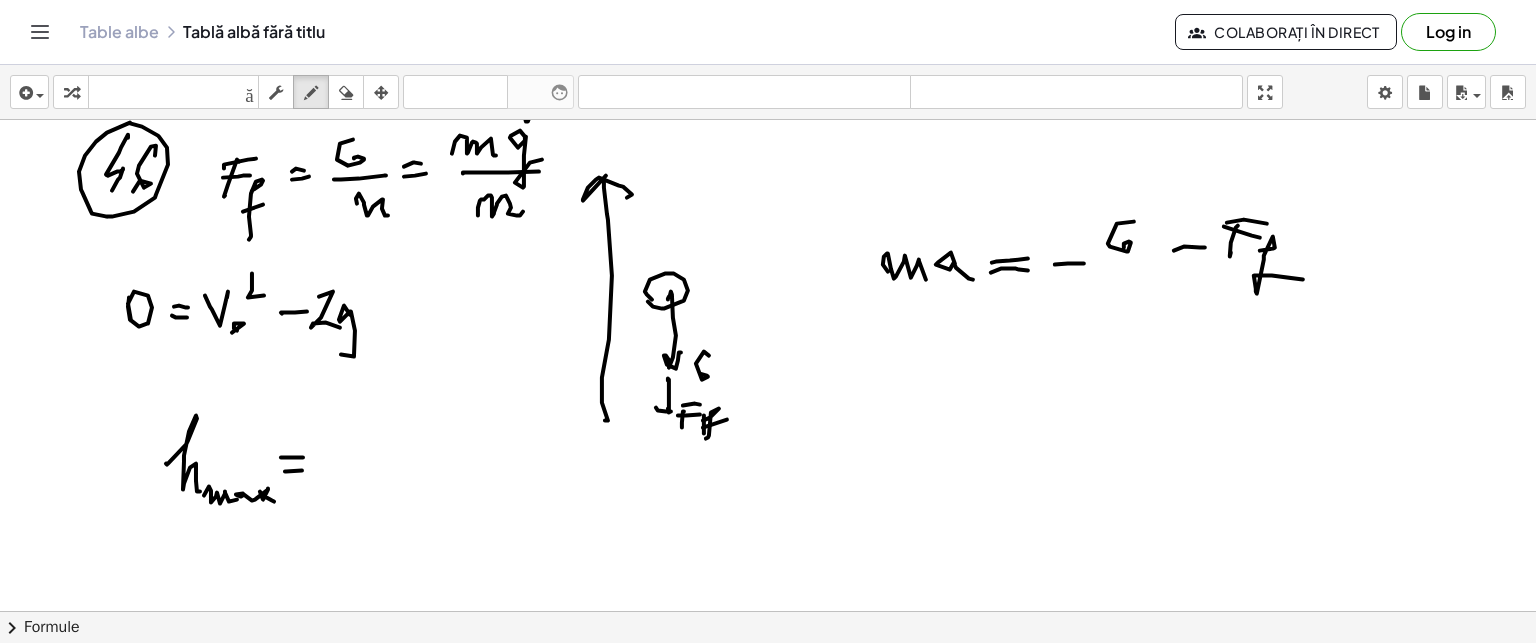 click at bounding box center [768, -793] 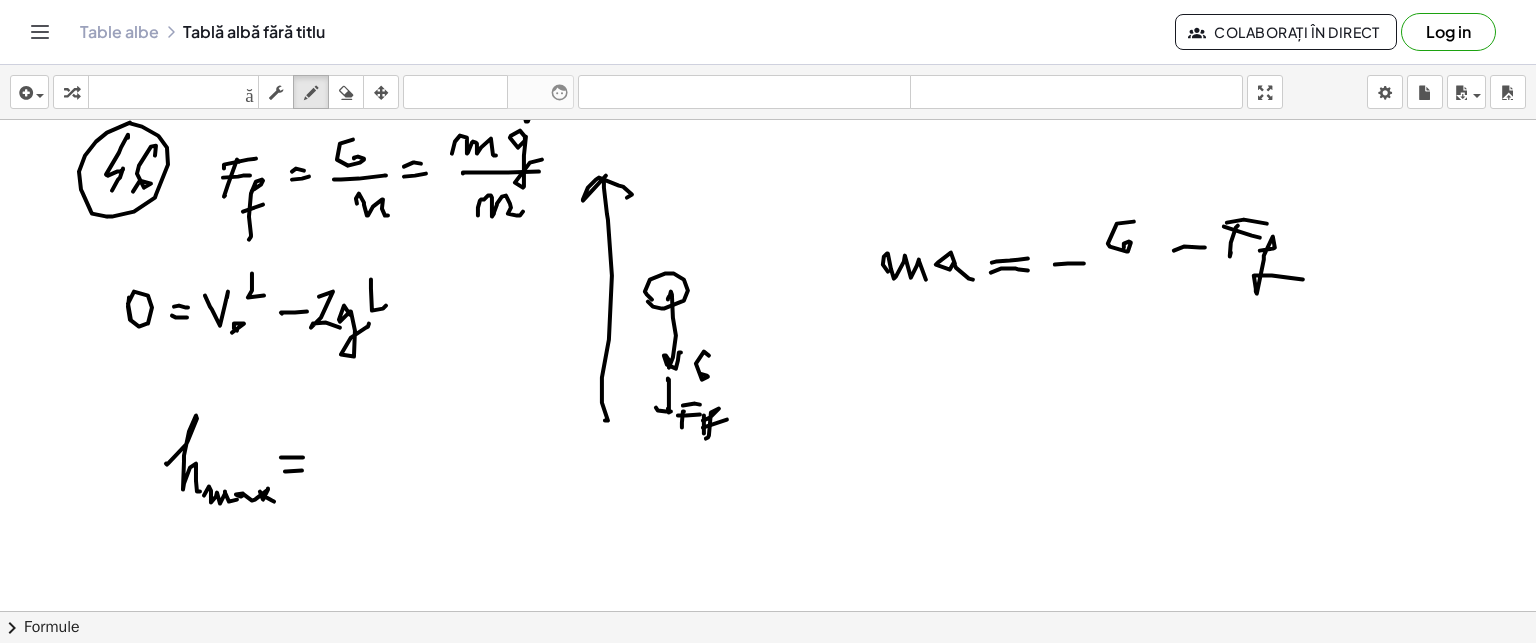 click at bounding box center (768, -793) 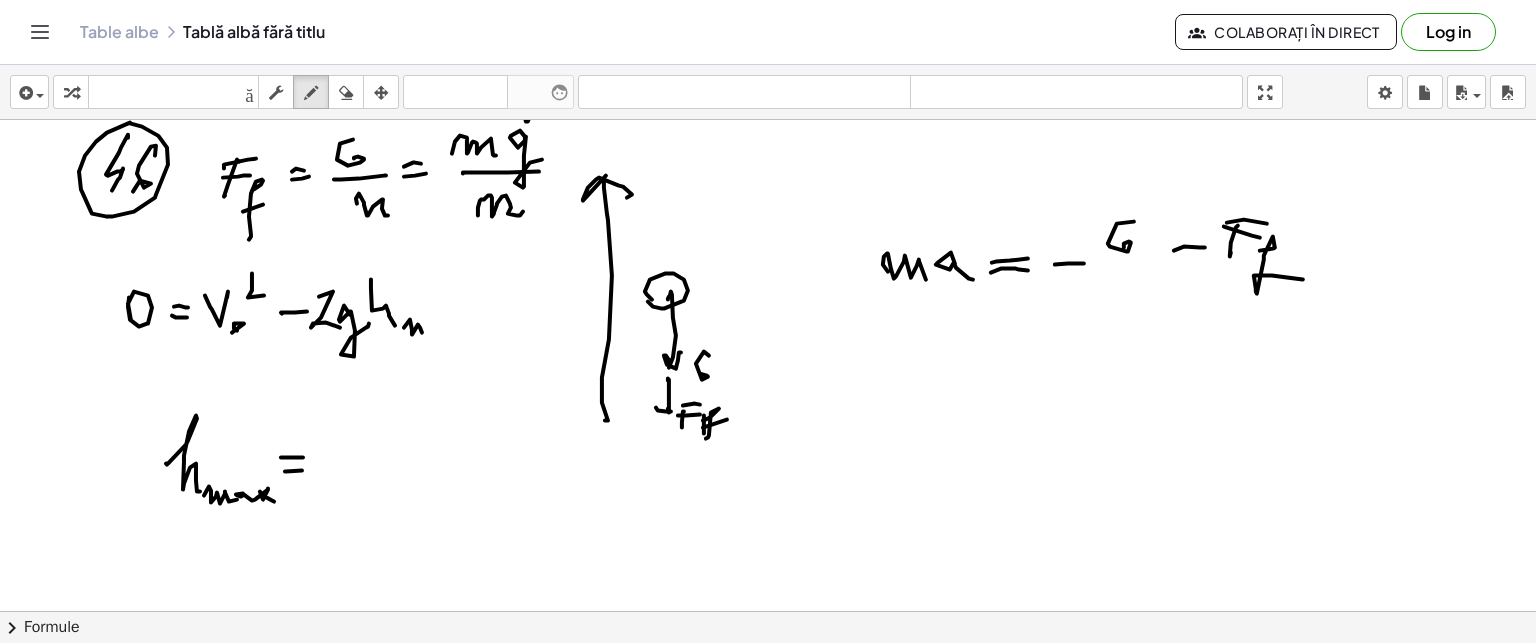 click at bounding box center [768, -793] 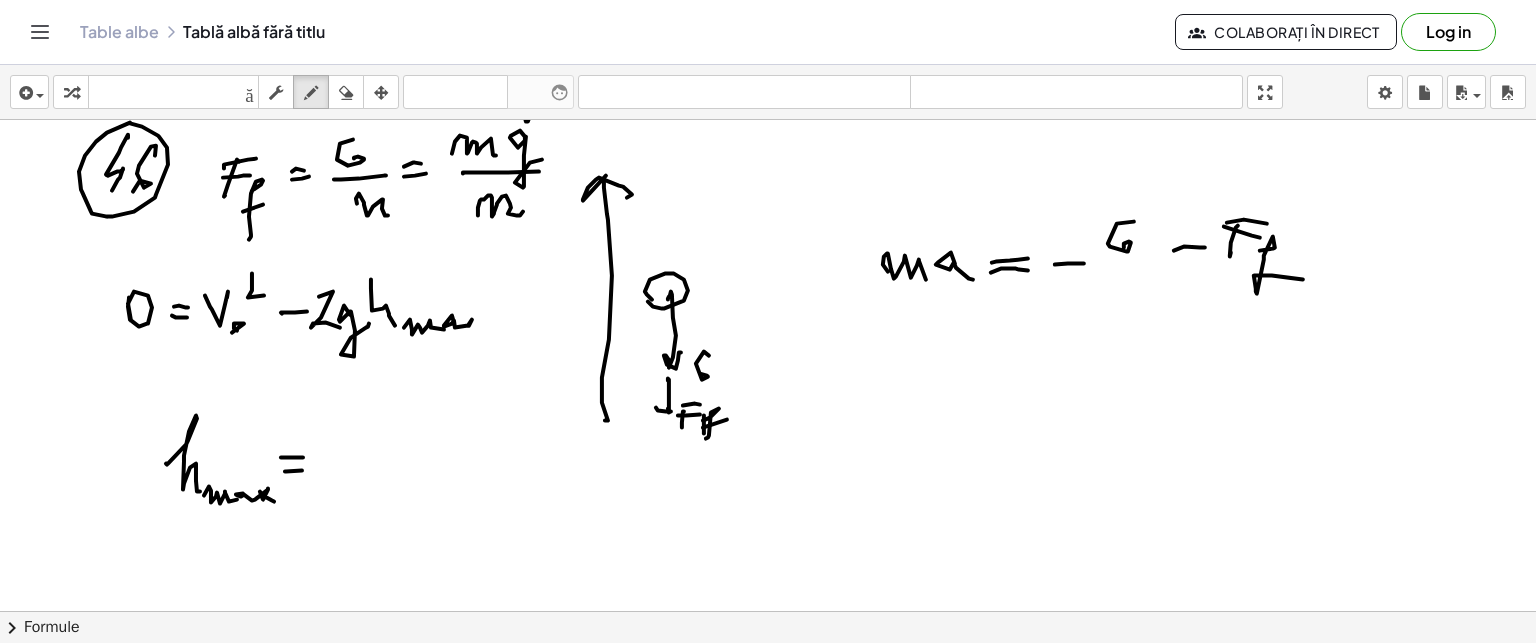 click at bounding box center [768, -793] 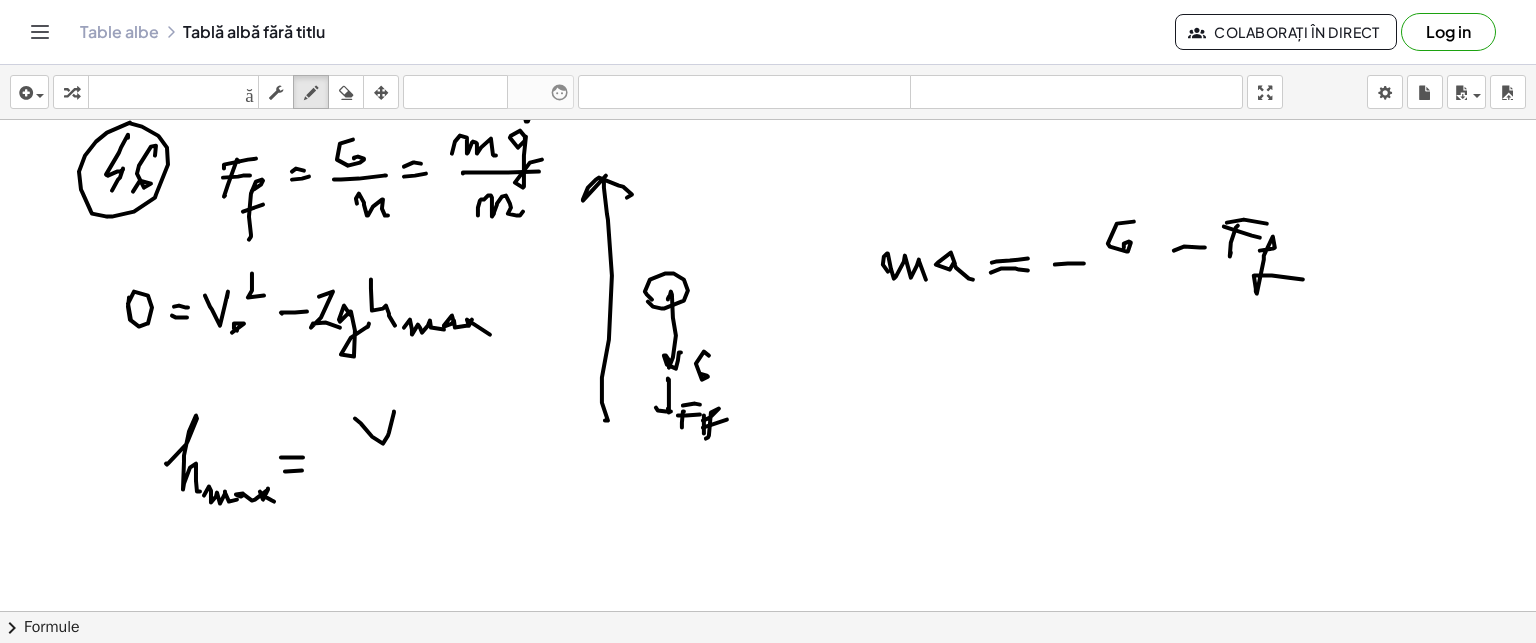 click at bounding box center (768, -793) 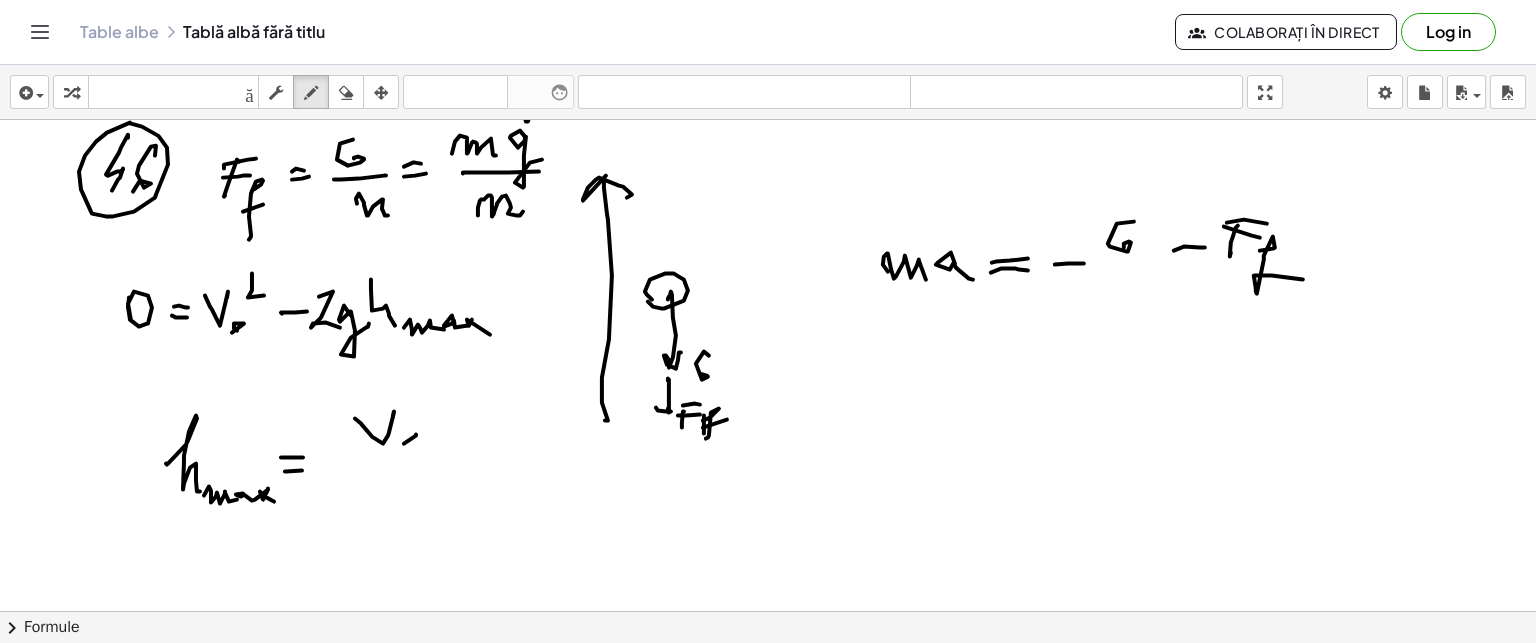 click at bounding box center [768, -793] 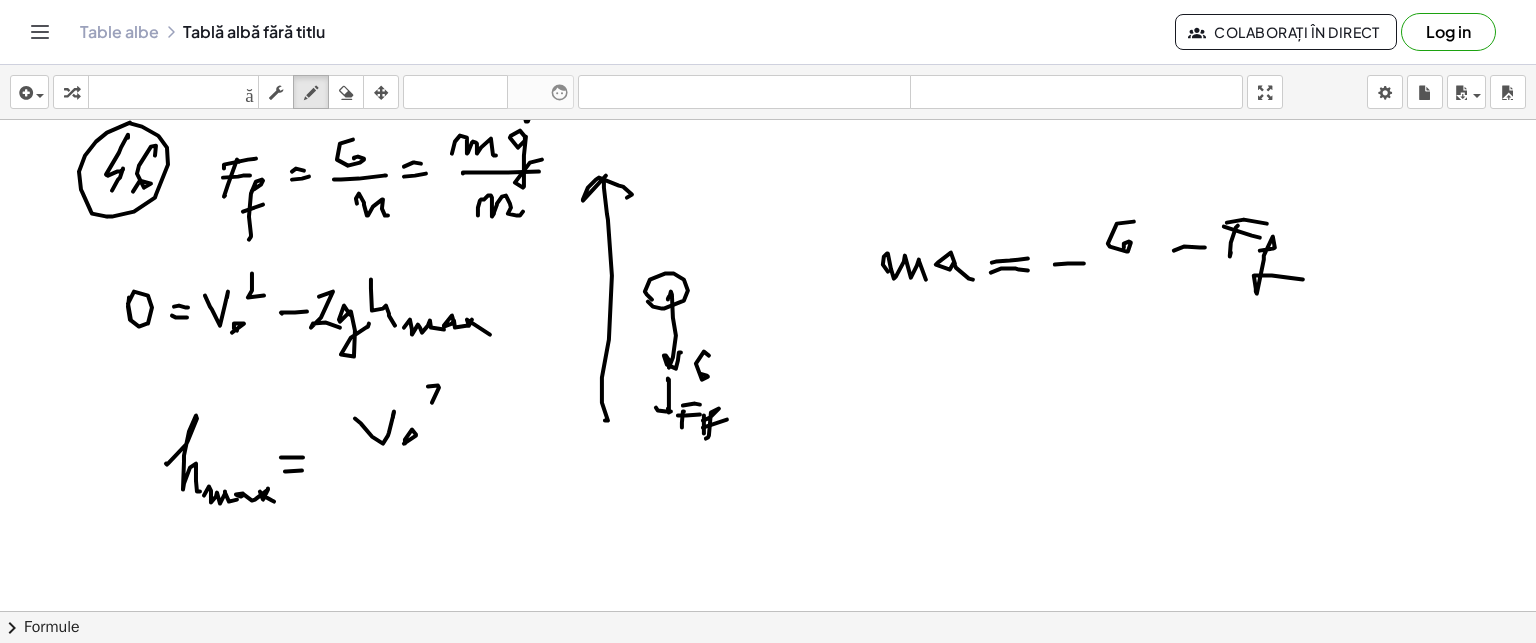 click at bounding box center [768, -793] 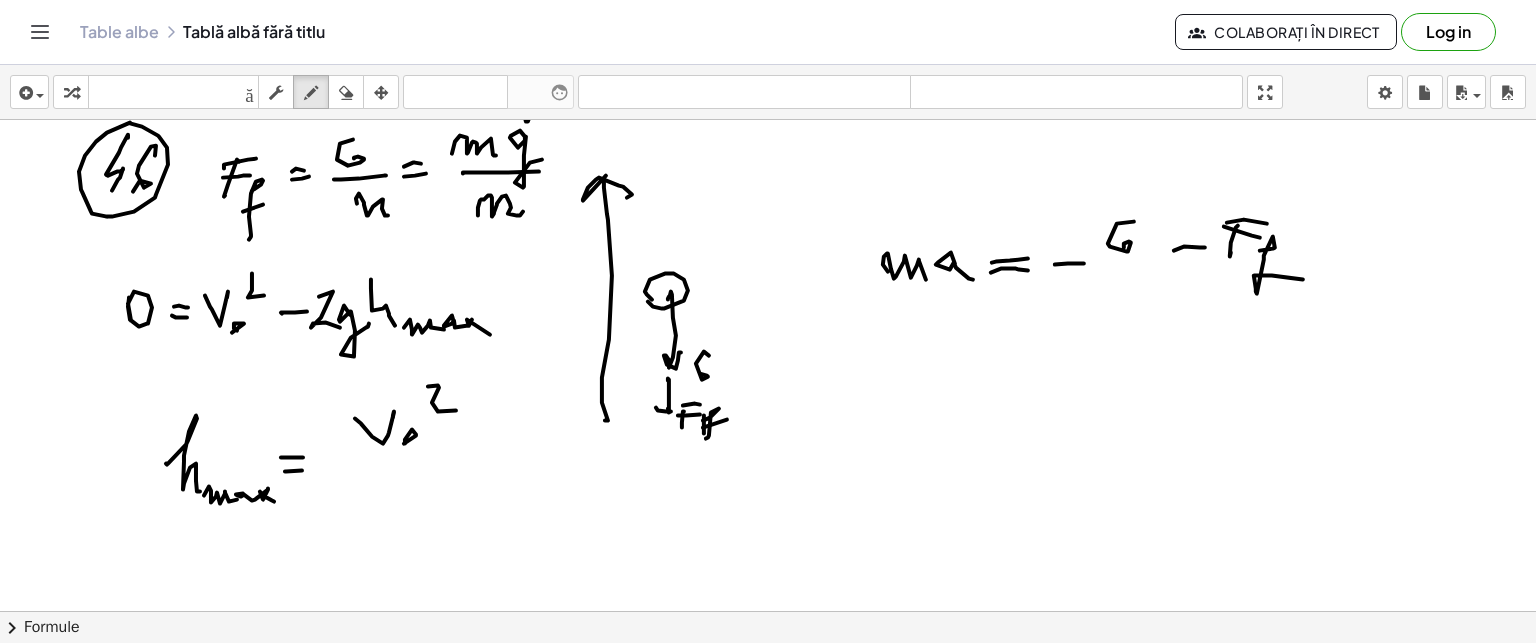 click at bounding box center [768, -793] 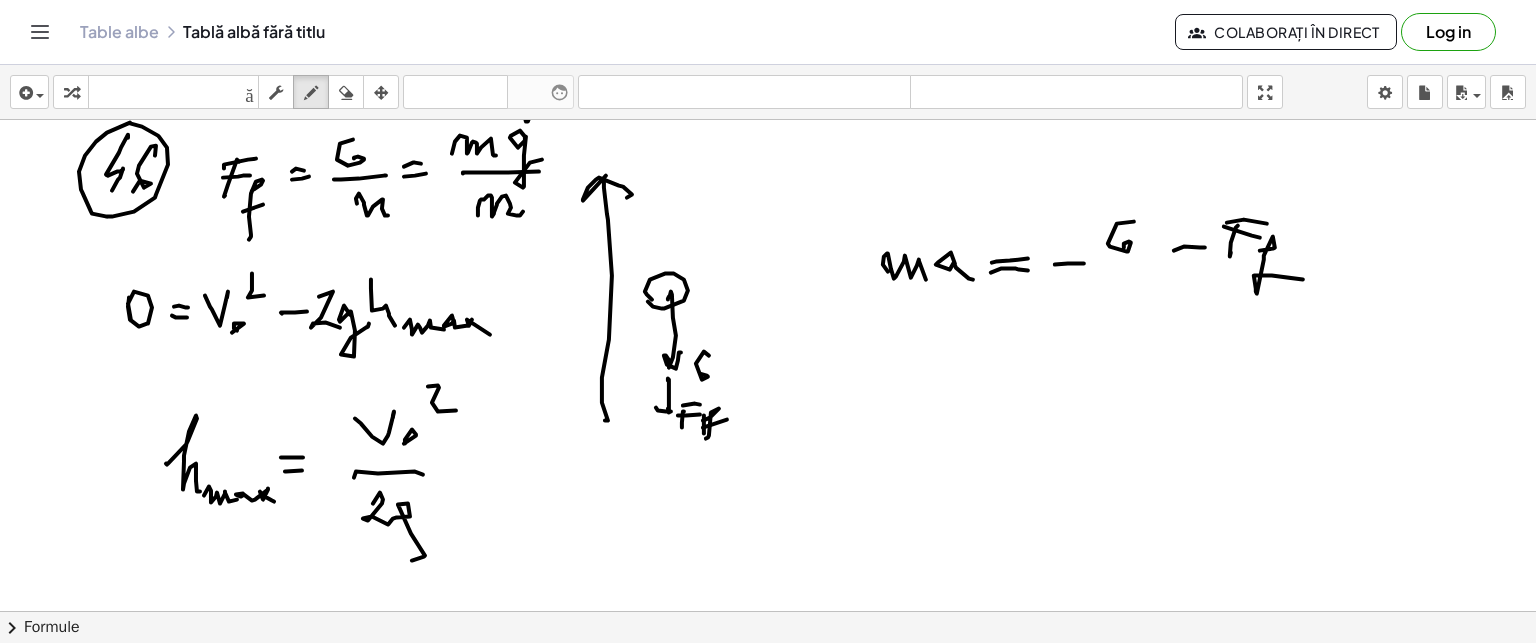 click at bounding box center [768, -793] 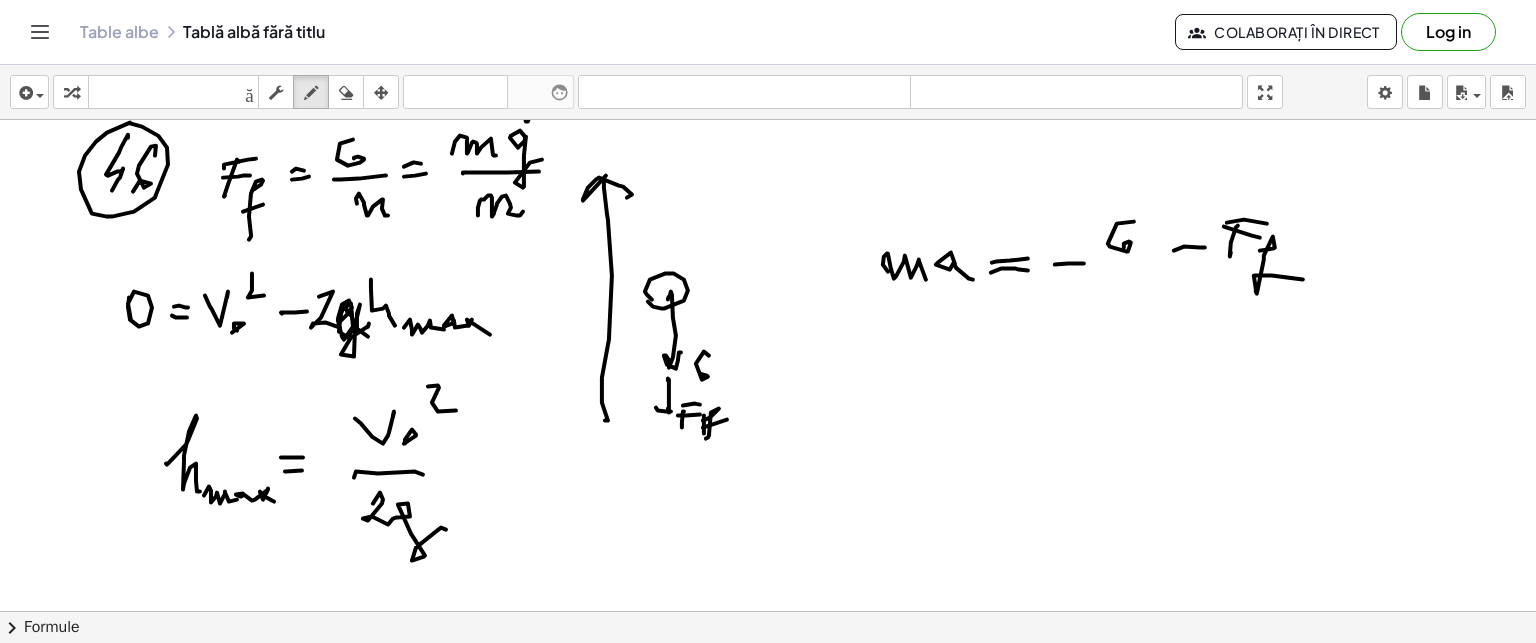 click at bounding box center (768, -793) 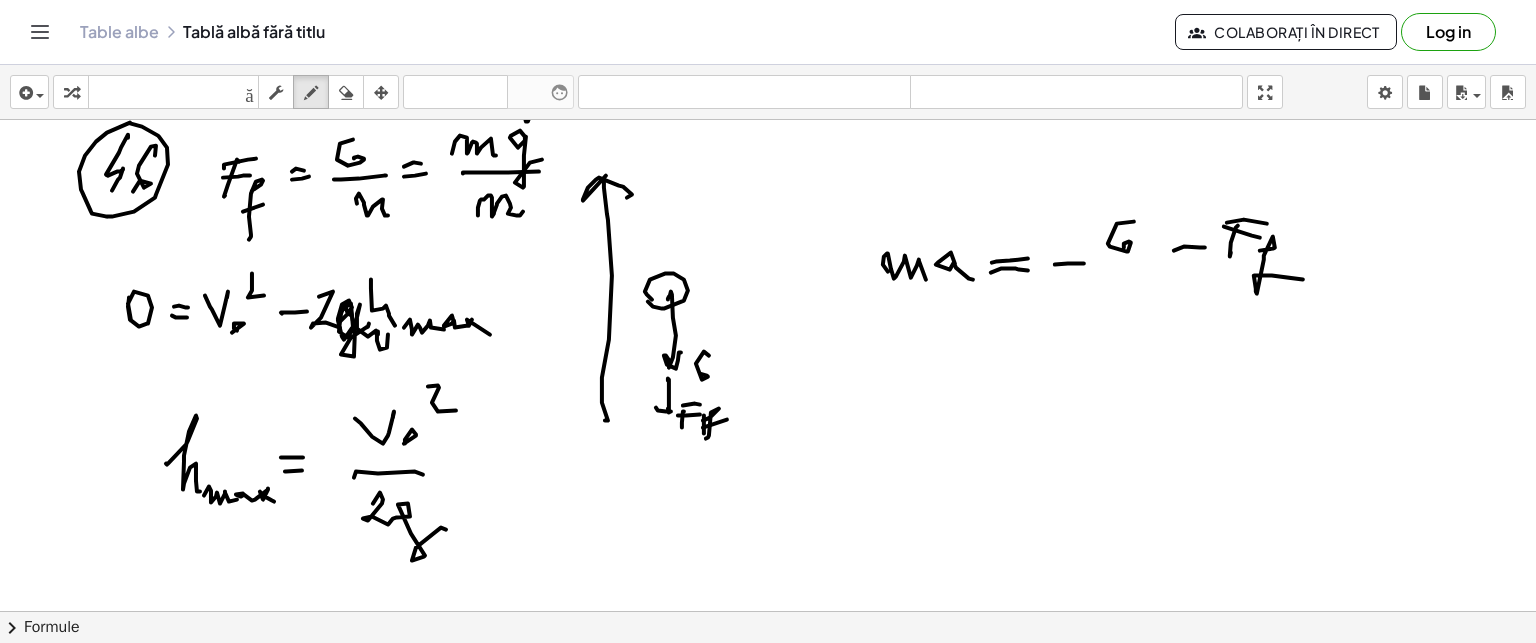 drag, startPoint x: 375, startPoint y: 332, endPoint x: 396, endPoint y: 362, distance: 36.619667 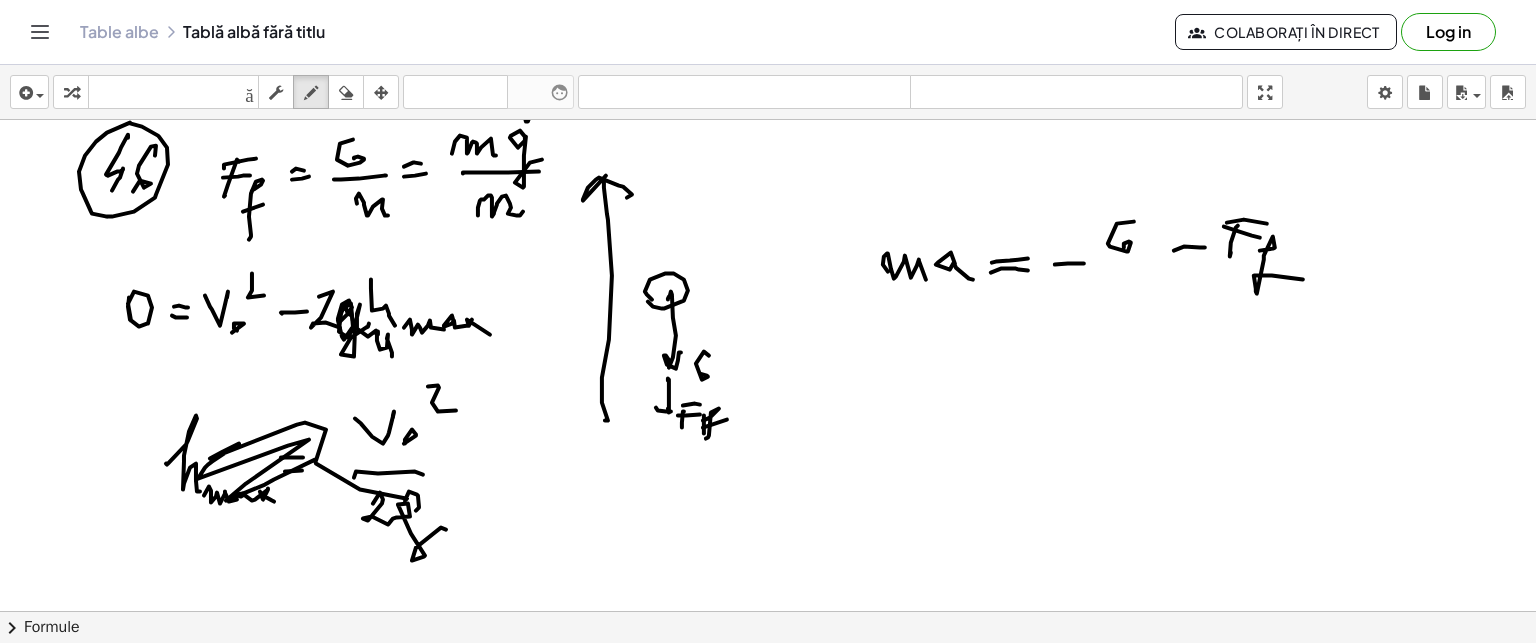 drag, startPoint x: 416, startPoint y: 510, endPoint x: 443, endPoint y: 506, distance: 27.294687 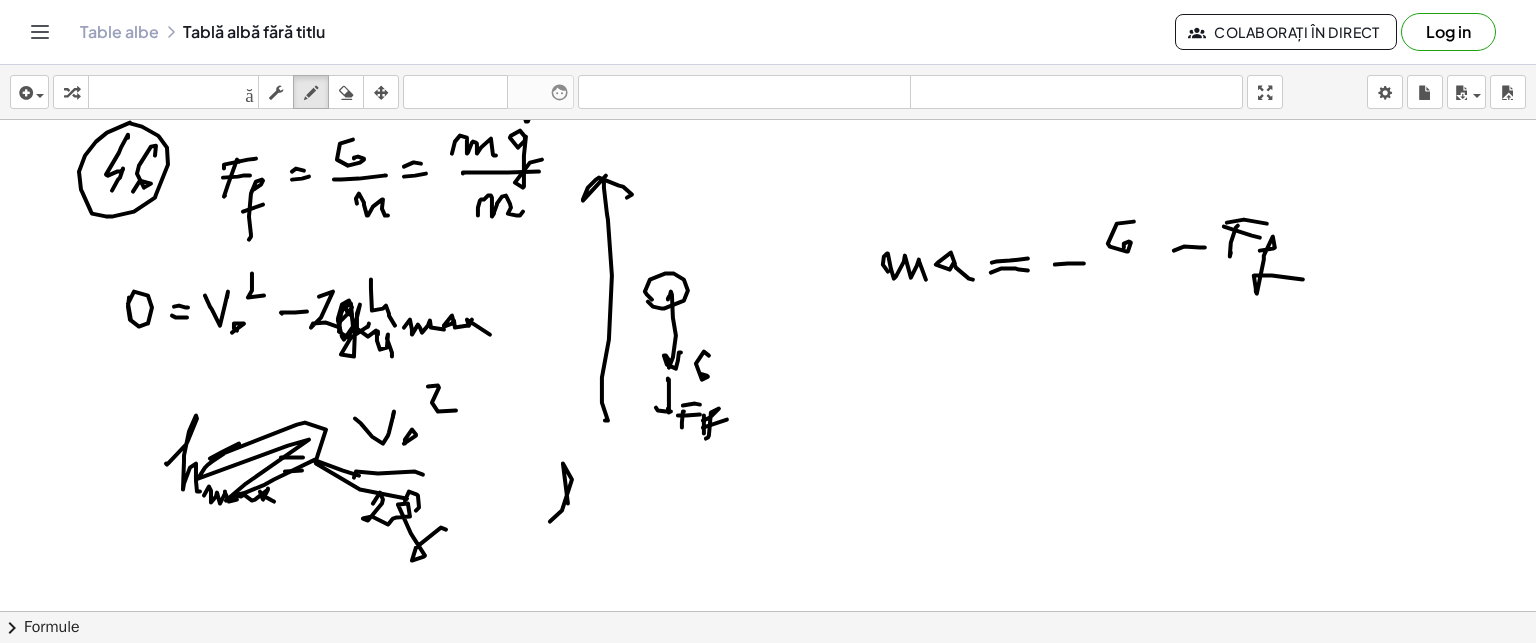 drag, startPoint x: 562, startPoint y: 510, endPoint x: 600, endPoint y: 519, distance: 39.051247 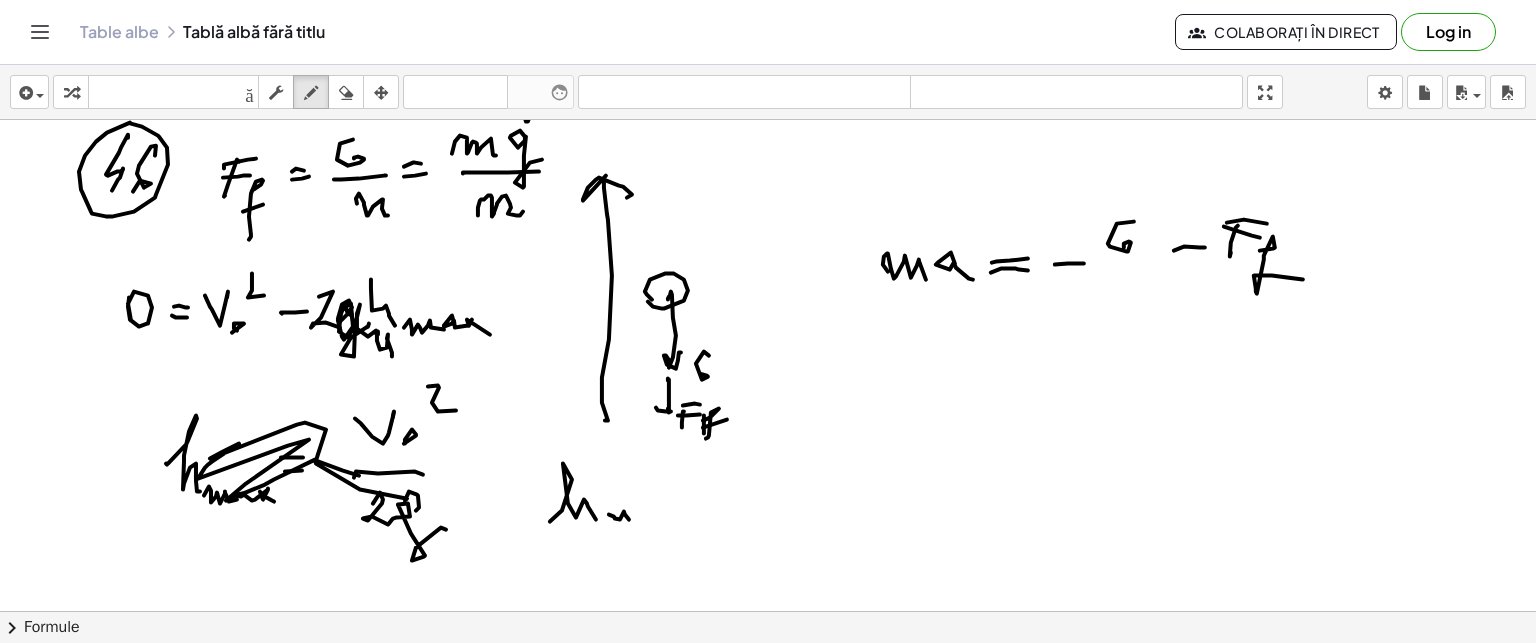 drag, startPoint x: 615, startPoint y: 518, endPoint x: 656, endPoint y: 516, distance: 41.04875 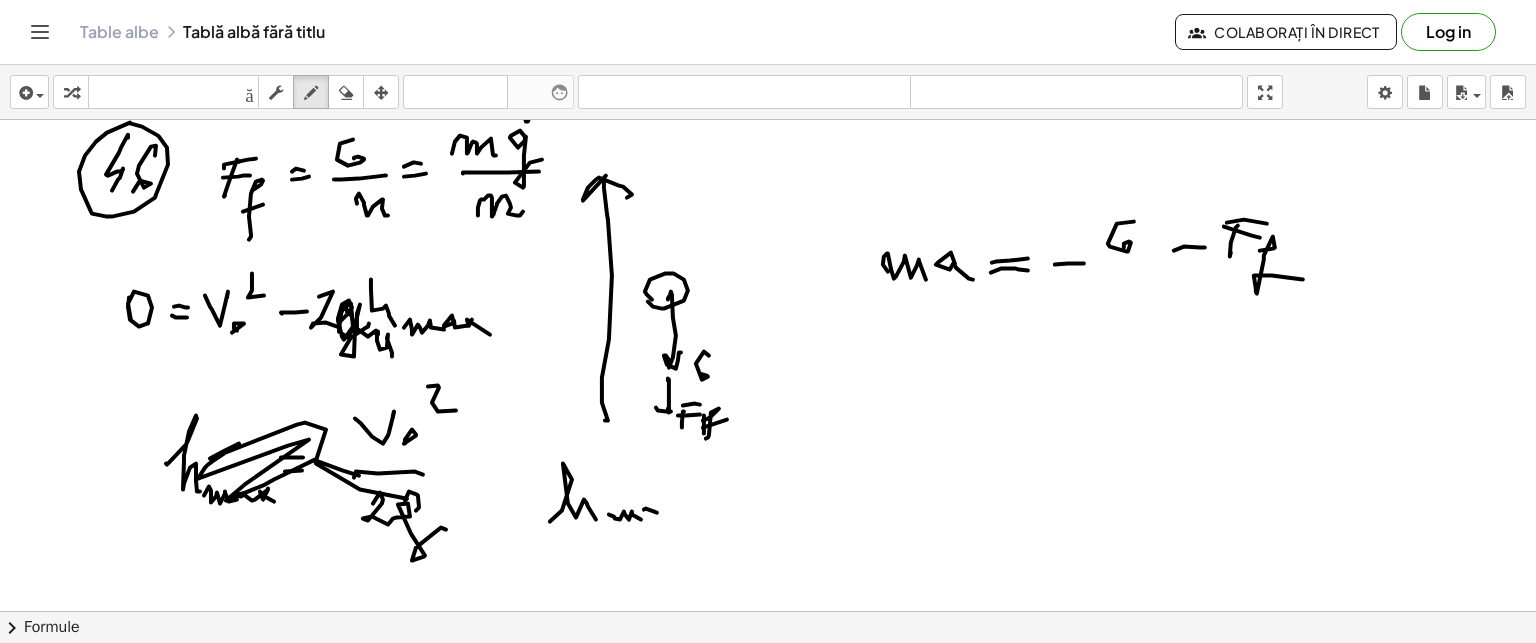 drag, startPoint x: 644, startPoint y: 509, endPoint x: 680, endPoint y: 515, distance: 36.496574 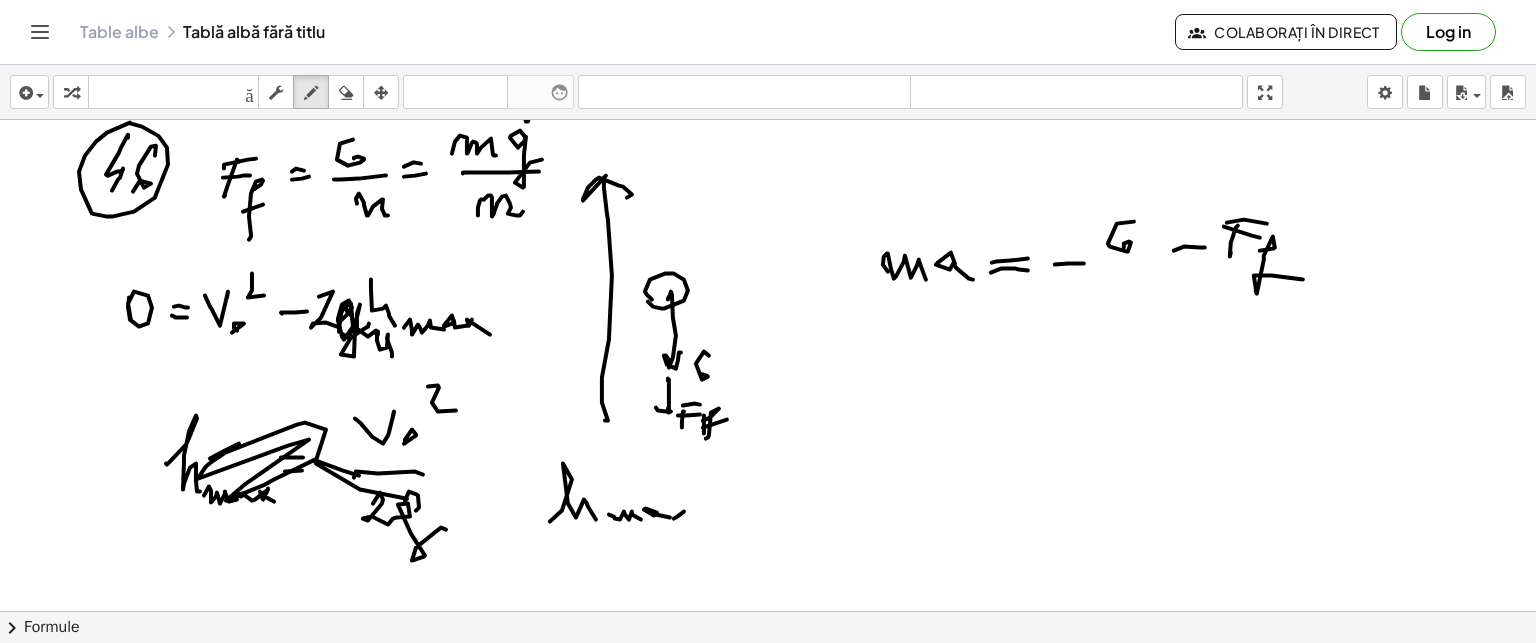 drag, startPoint x: 674, startPoint y: 518, endPoint x: 708, endPoint y: 512, distance: 34.525352 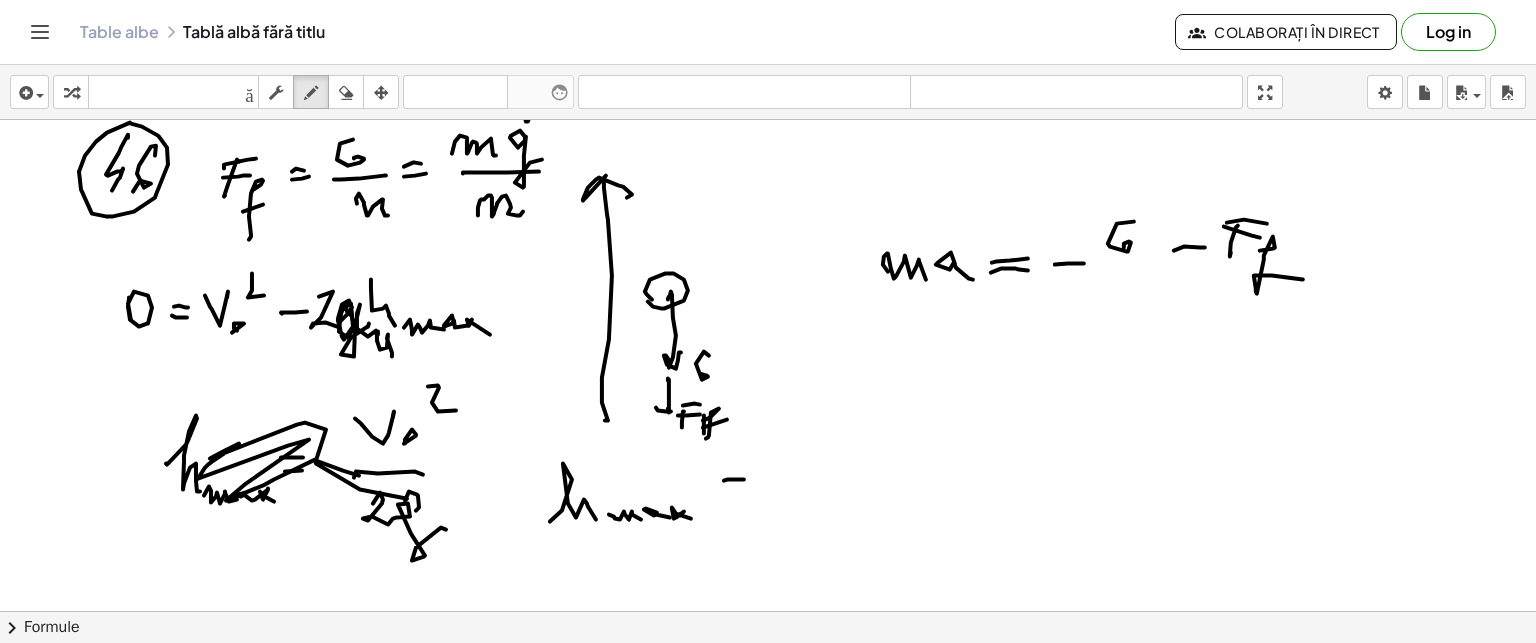 drag, startPoint x: 724, startPoint y: 480, endPoint x: 744, endPoint y: 479, distance: 20.024984 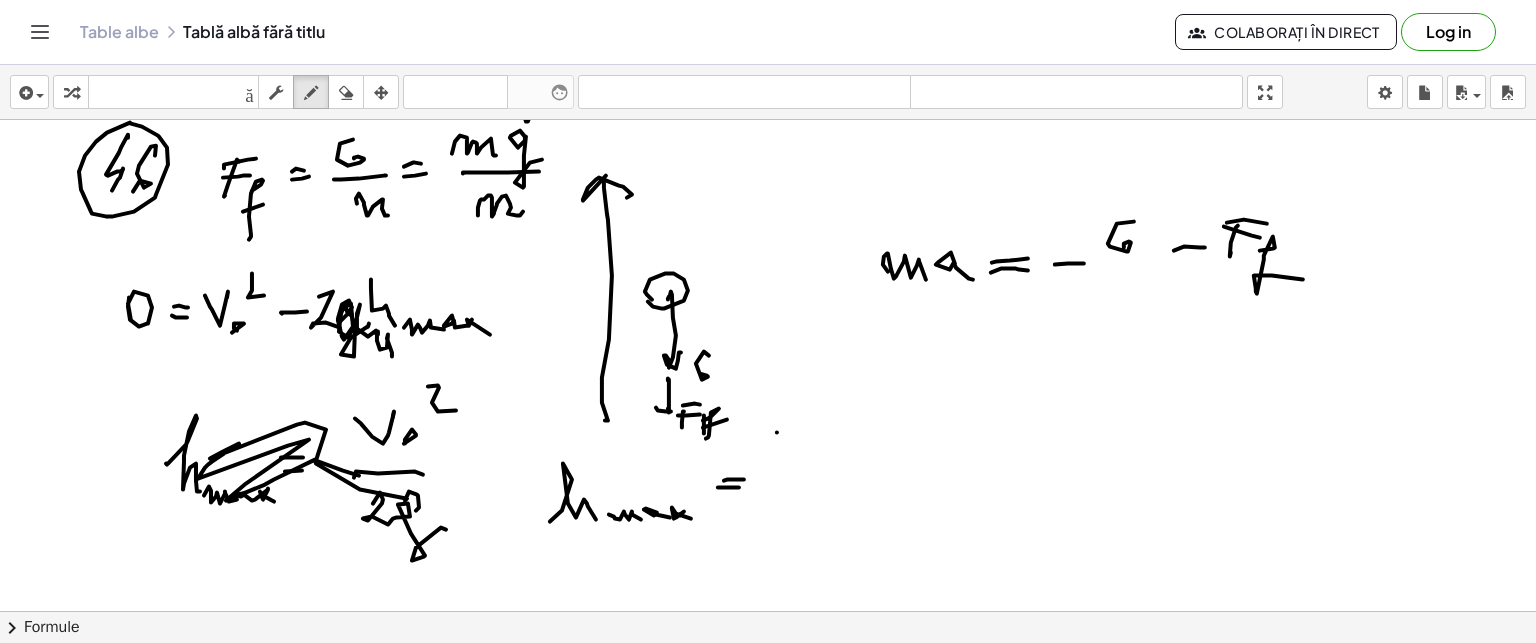drag, startPoint x: 777, startPoint y: 432, endPoint x: 810, endPoint y: 440, distance: 33.955853 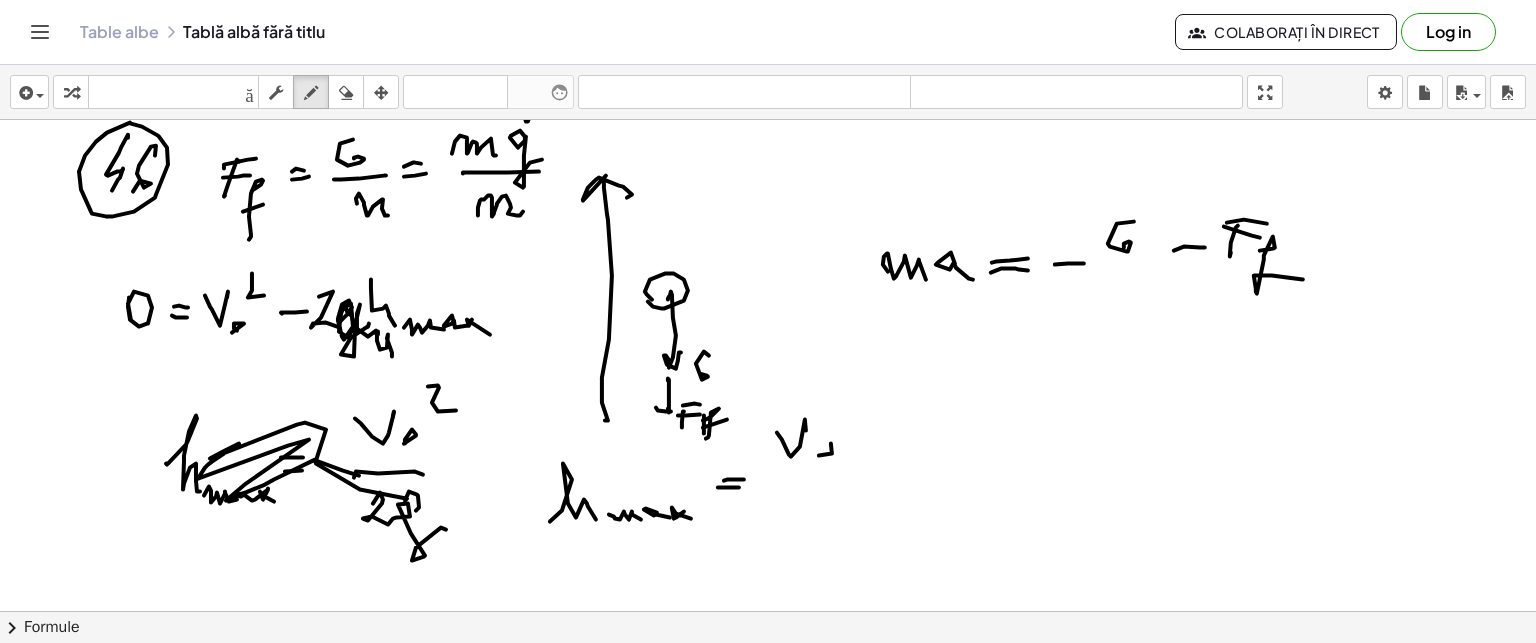 click at bounding box center (768, -793) 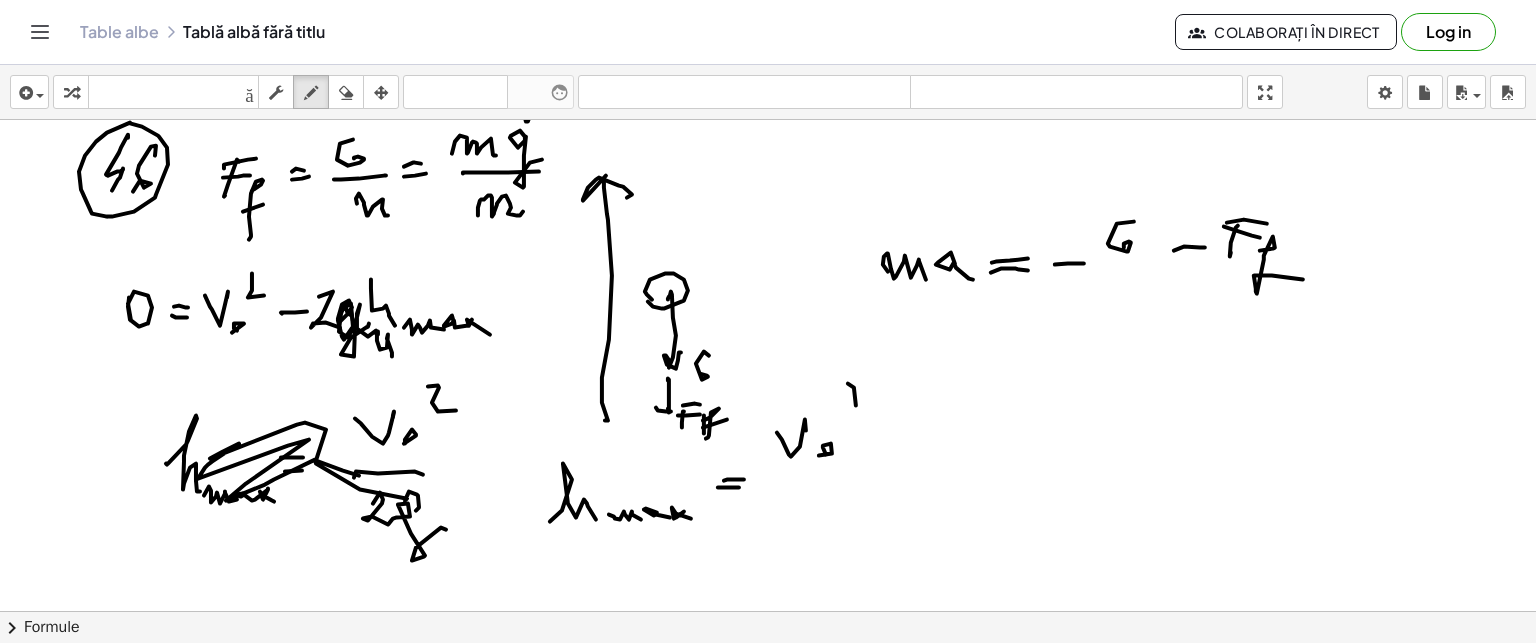 click at bounding box center [768, -793] 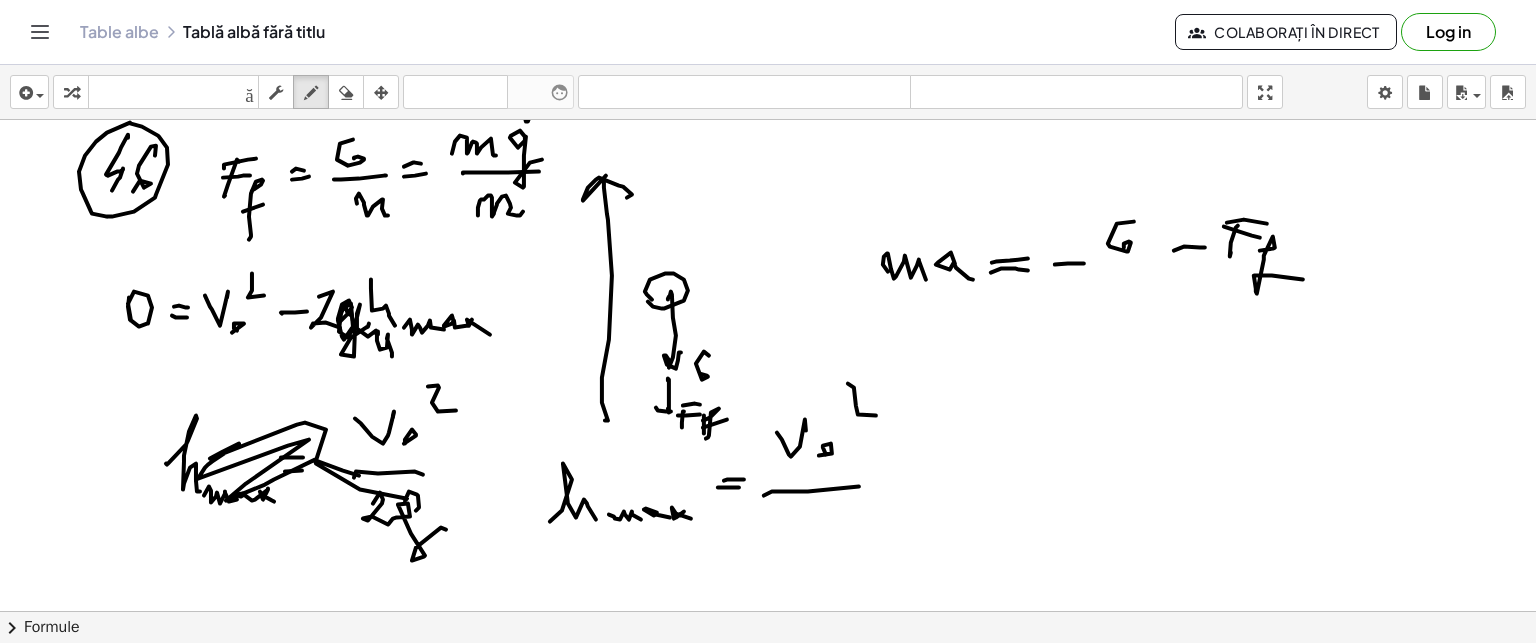 click at bounding box center [768, -793] 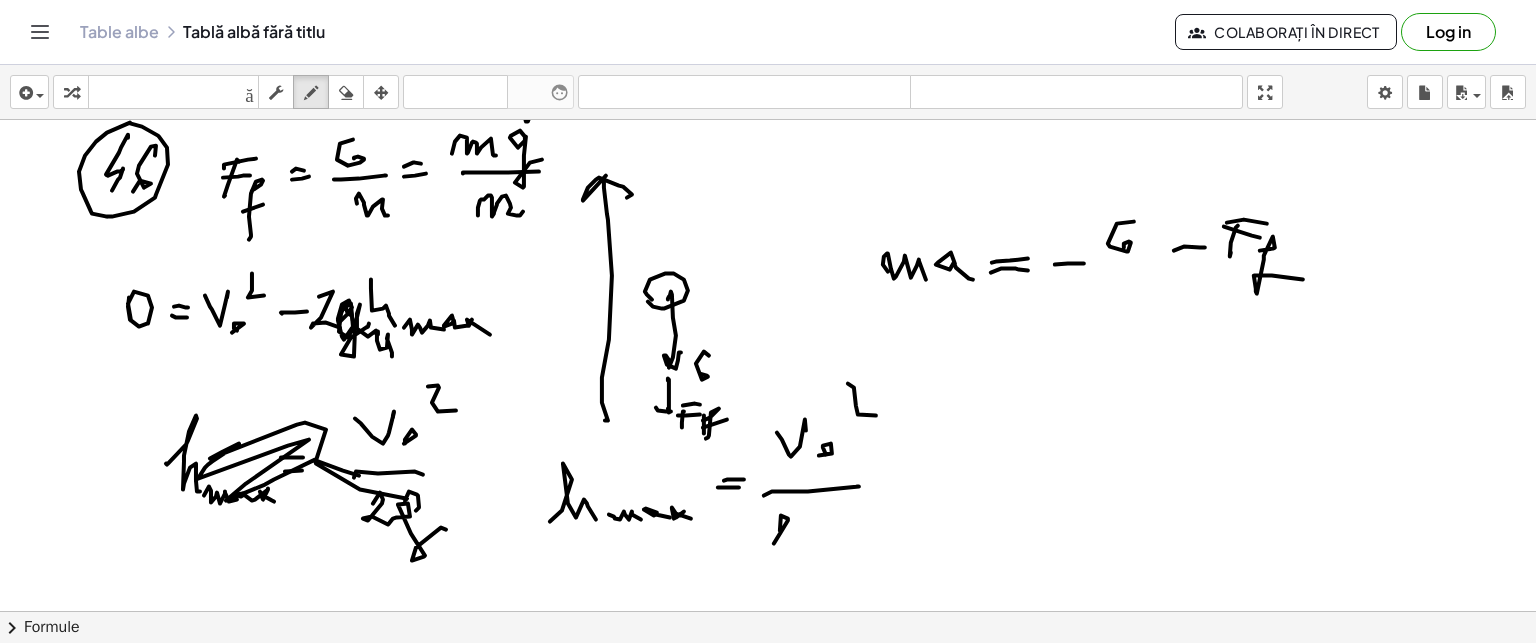 click at bounding box center (768, -793) 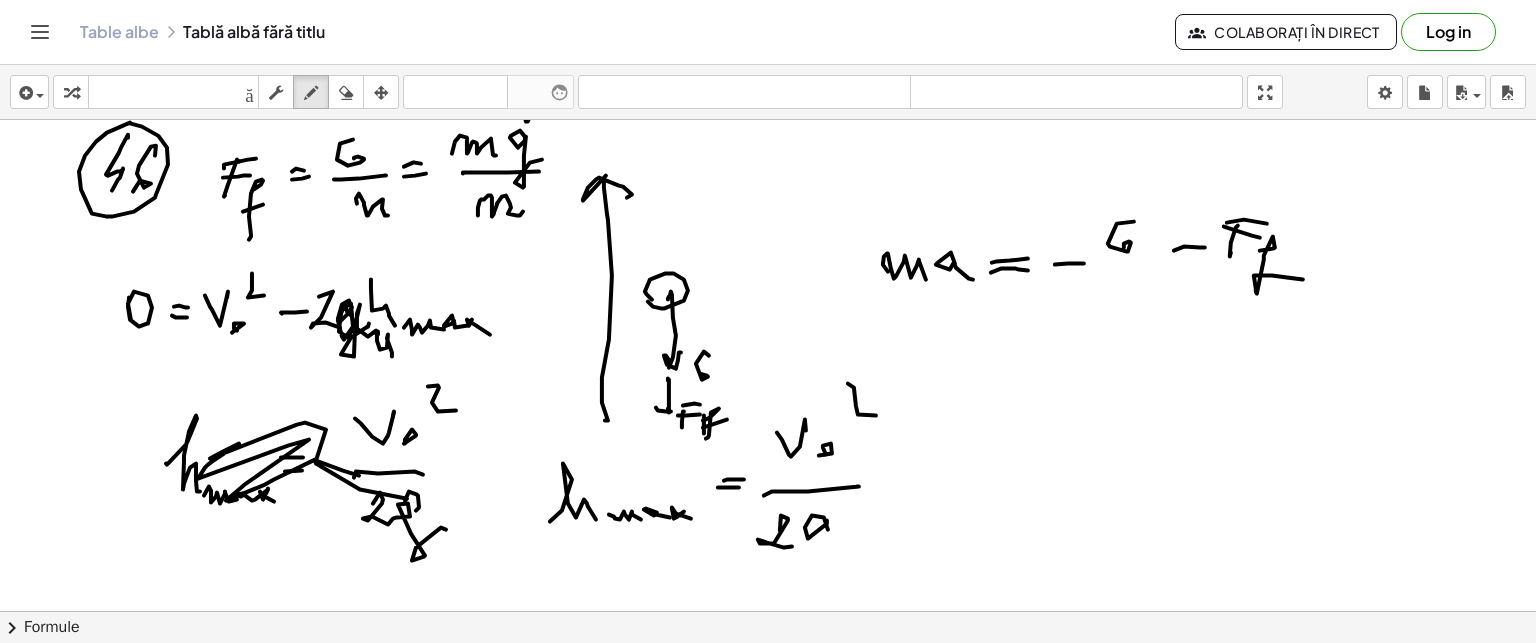 click at bounding box center (768, -793) 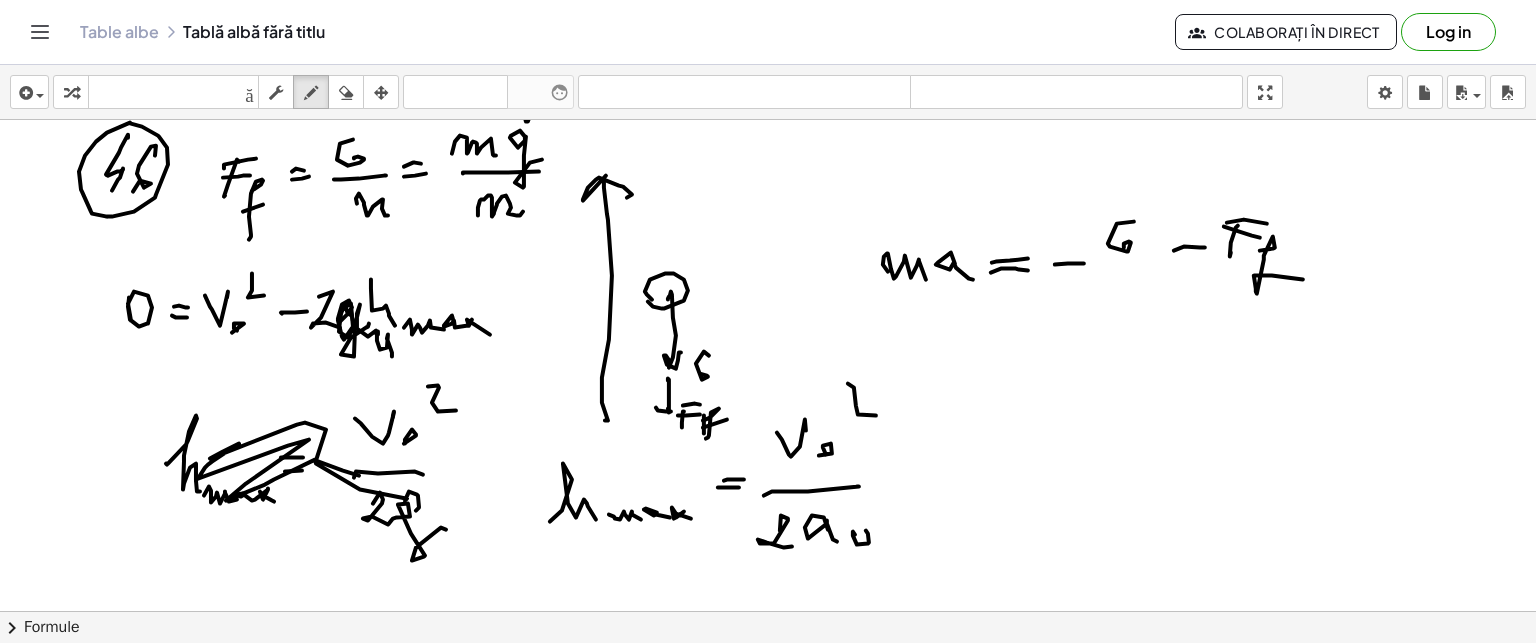 click at bounding box center (768, -793) 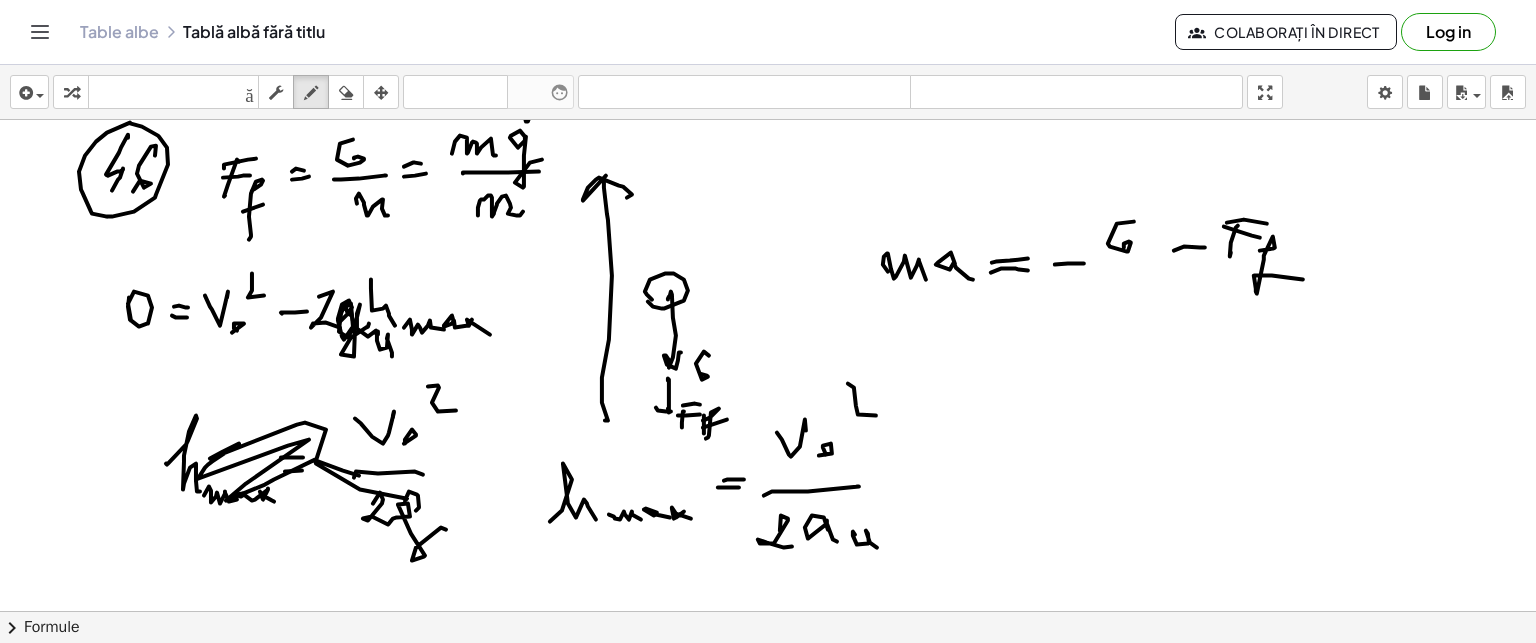 click at bounding box center [768, -793] 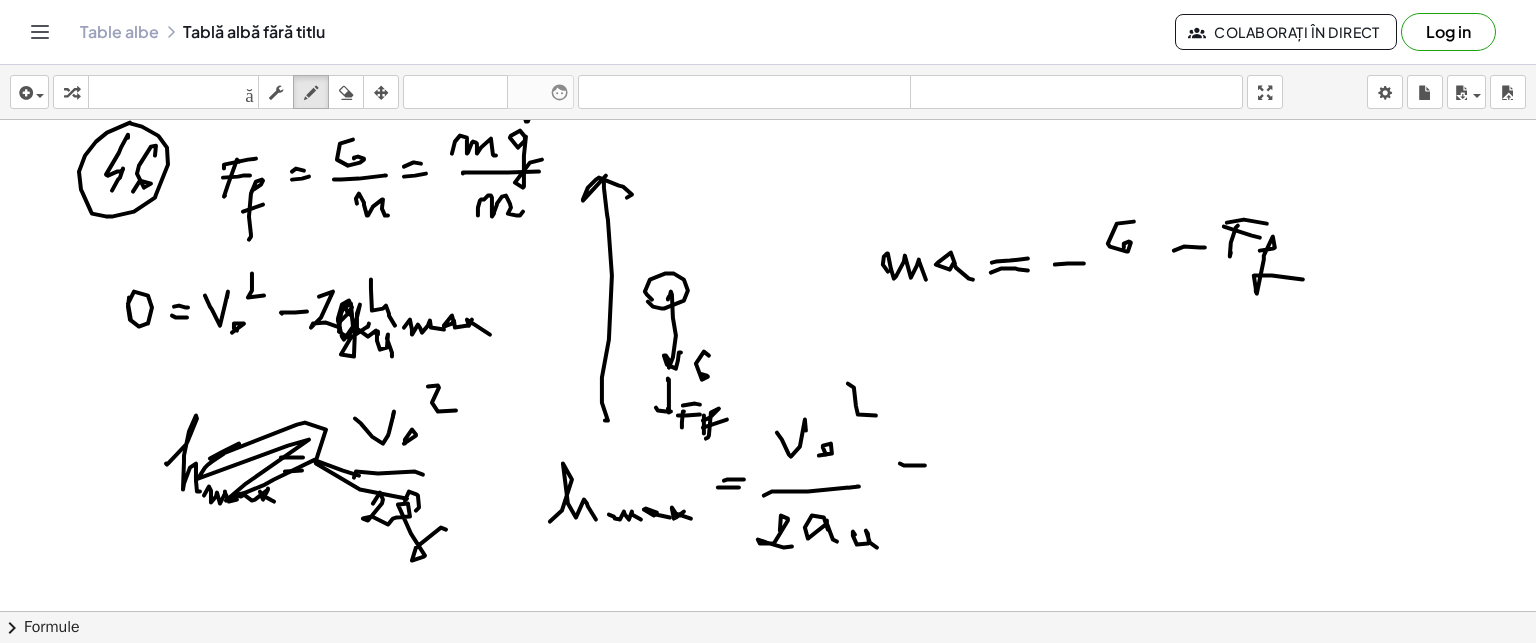 click at bounding box center [768, -793] 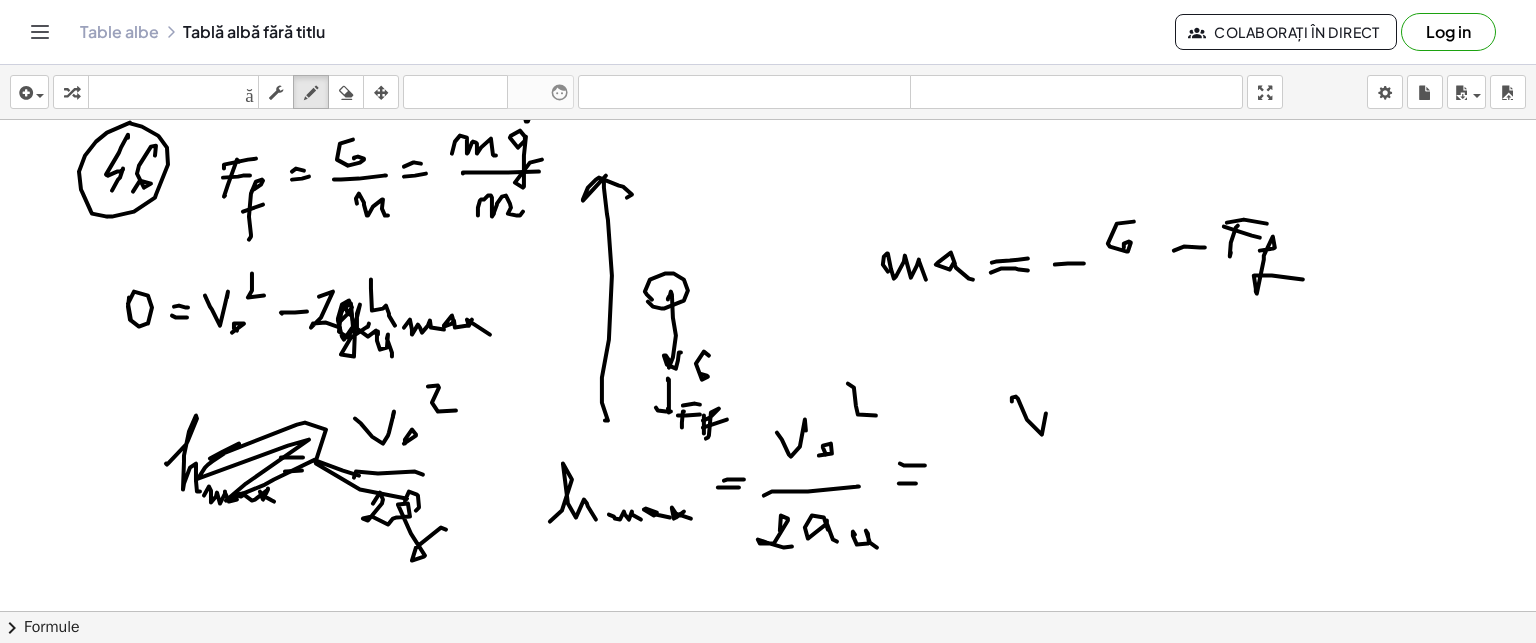 click at bounding box center [768, -793] 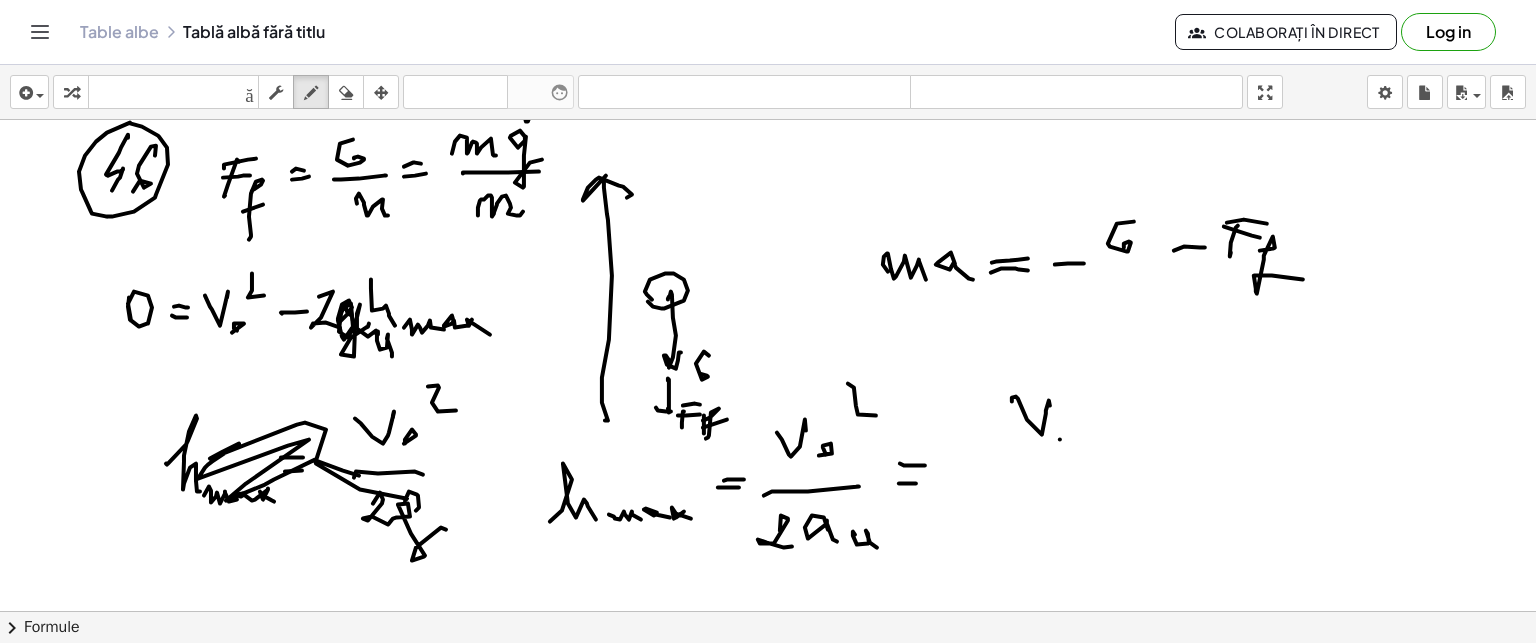 click at bounding box center (768, -793) 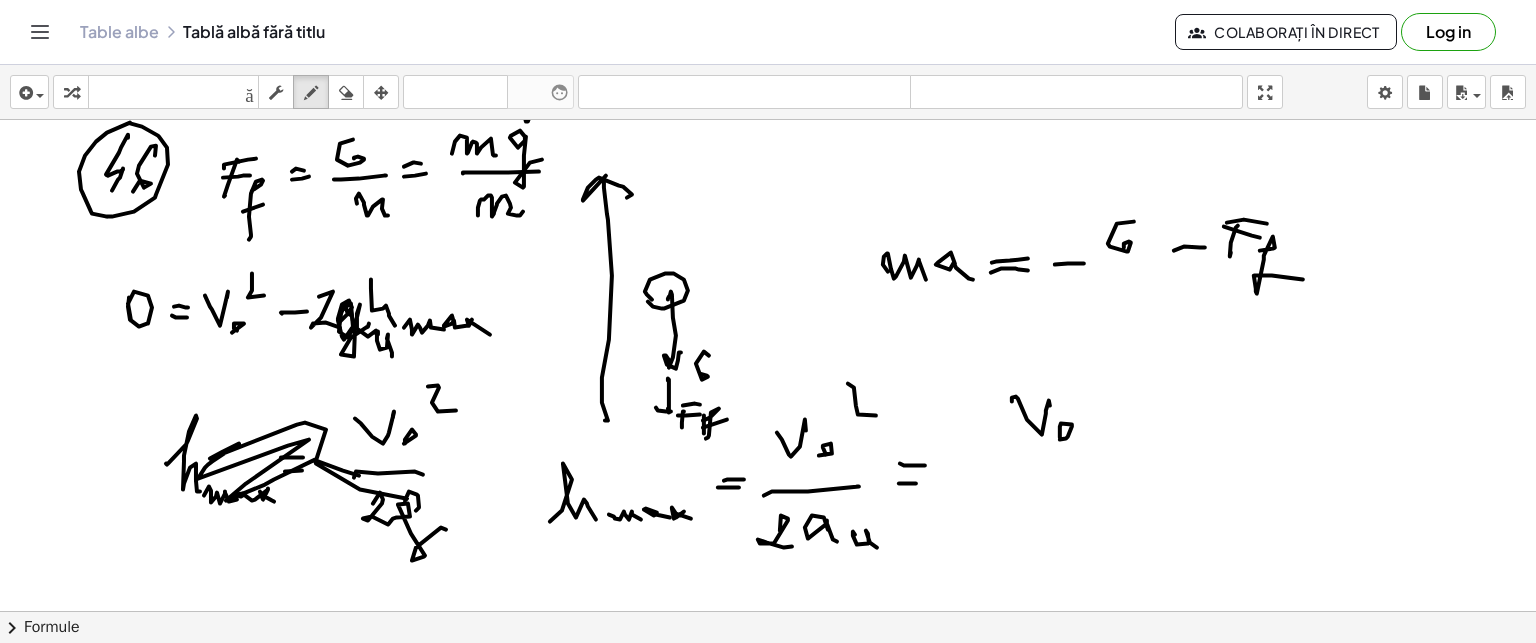 click at bounding box center (768, -793) 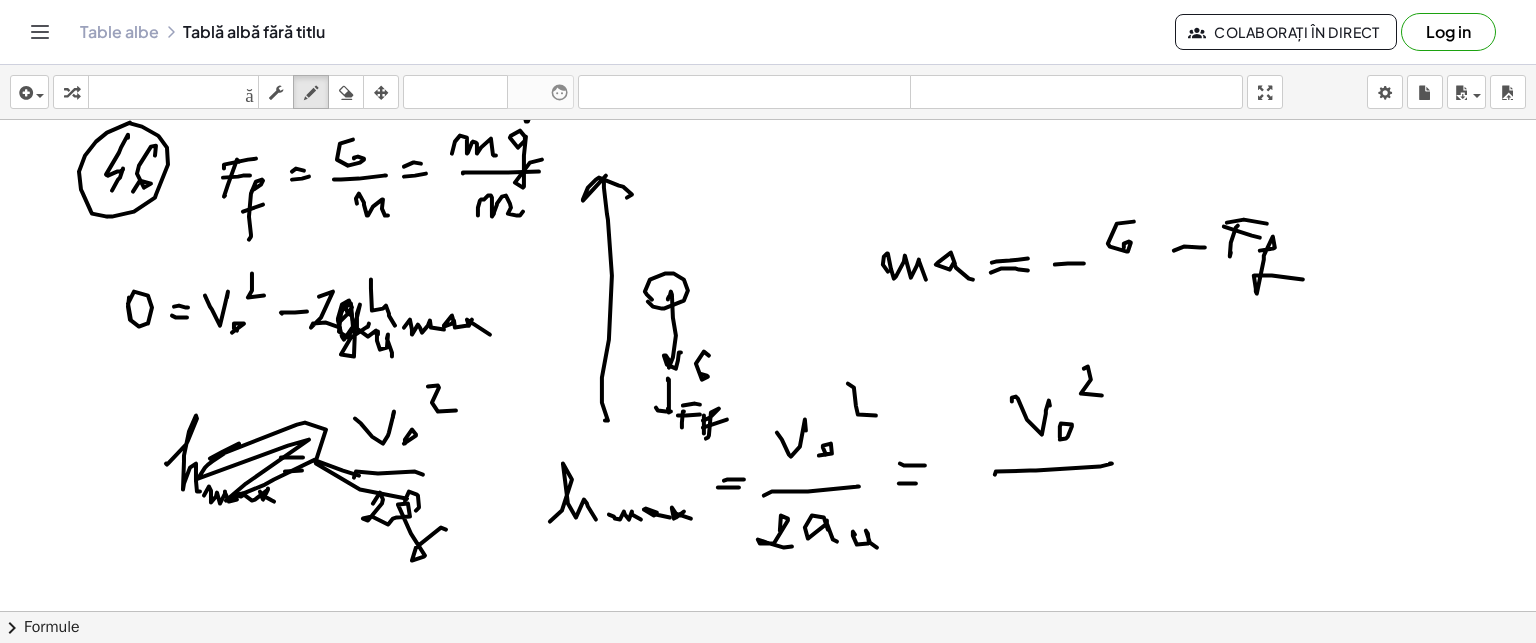 click at bounding box center [768, -793] 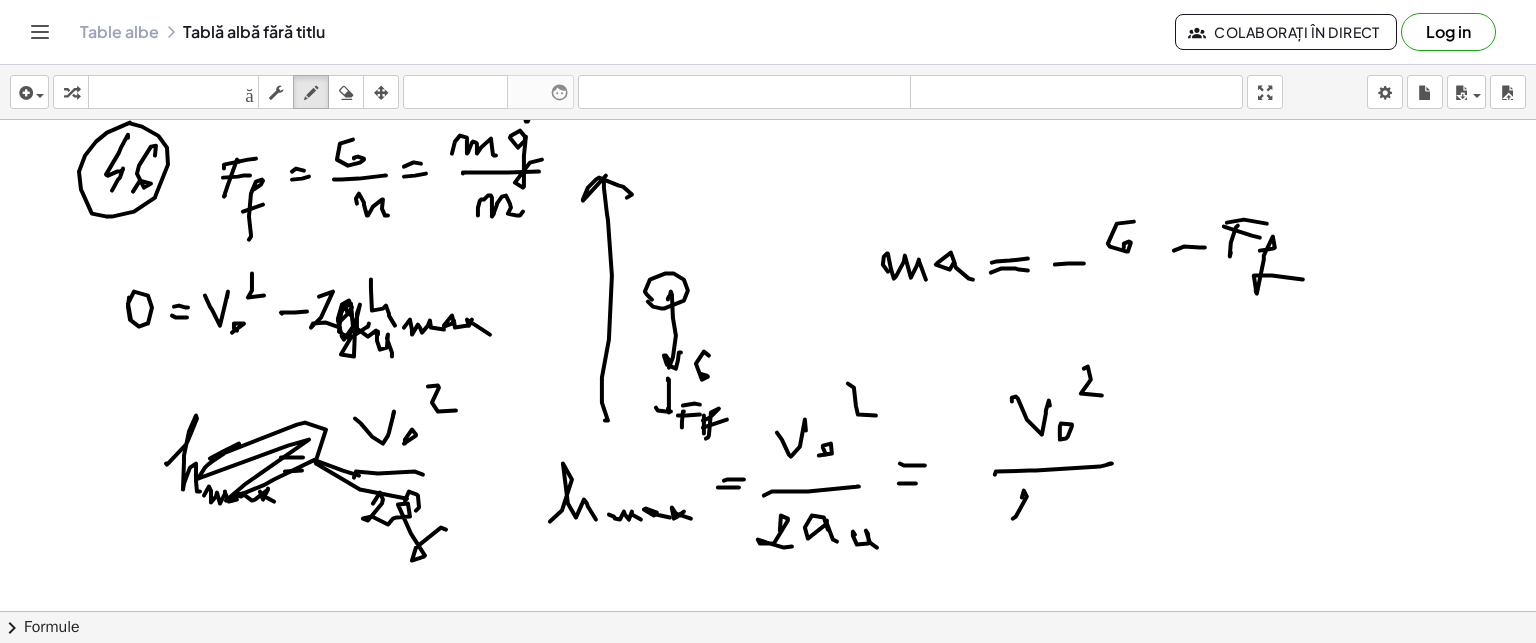 click at bounding box center [768, -793] 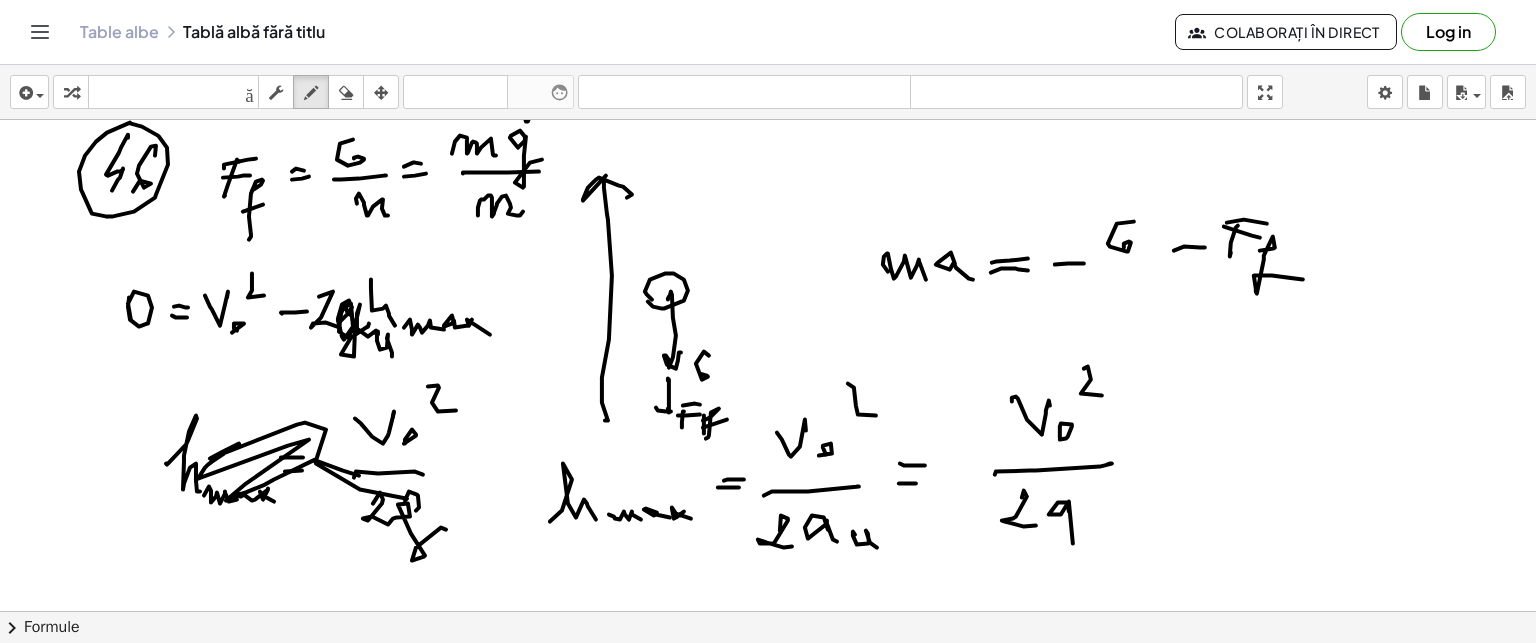click at bounding box center (768, -793) 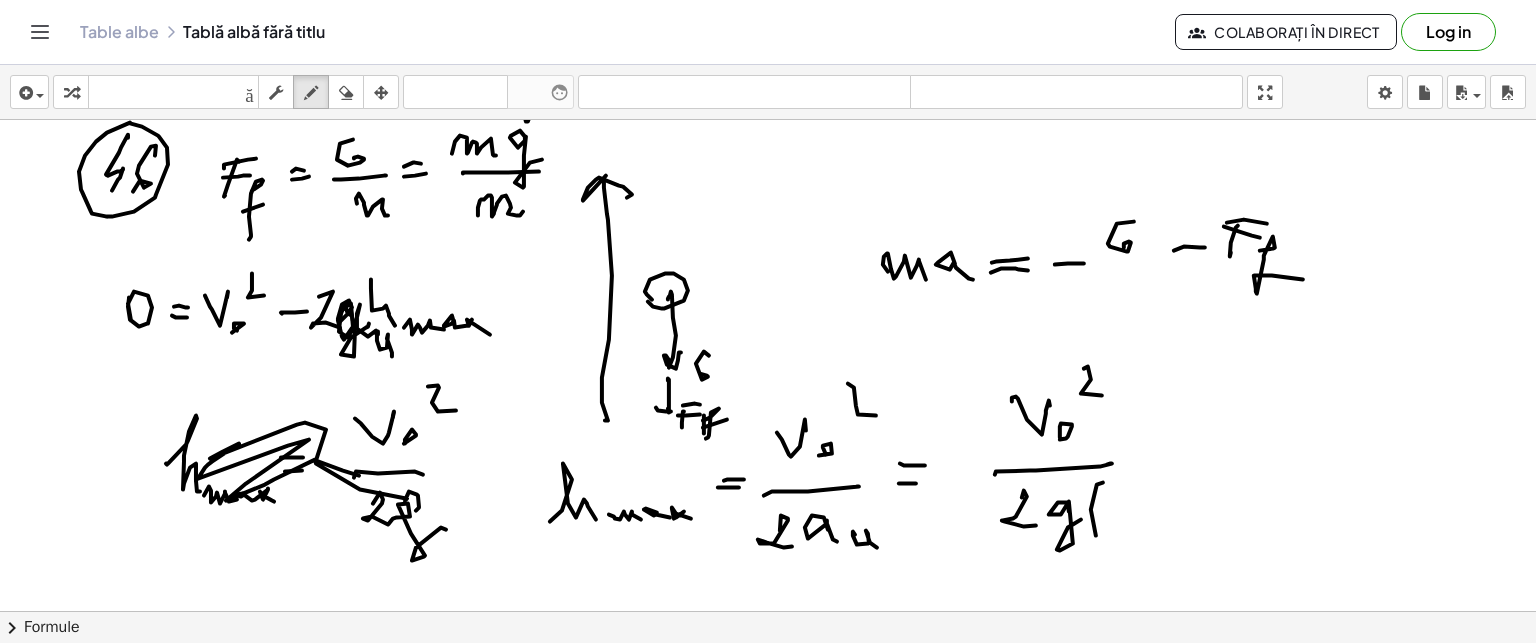 click at bounding box center [768, -793] 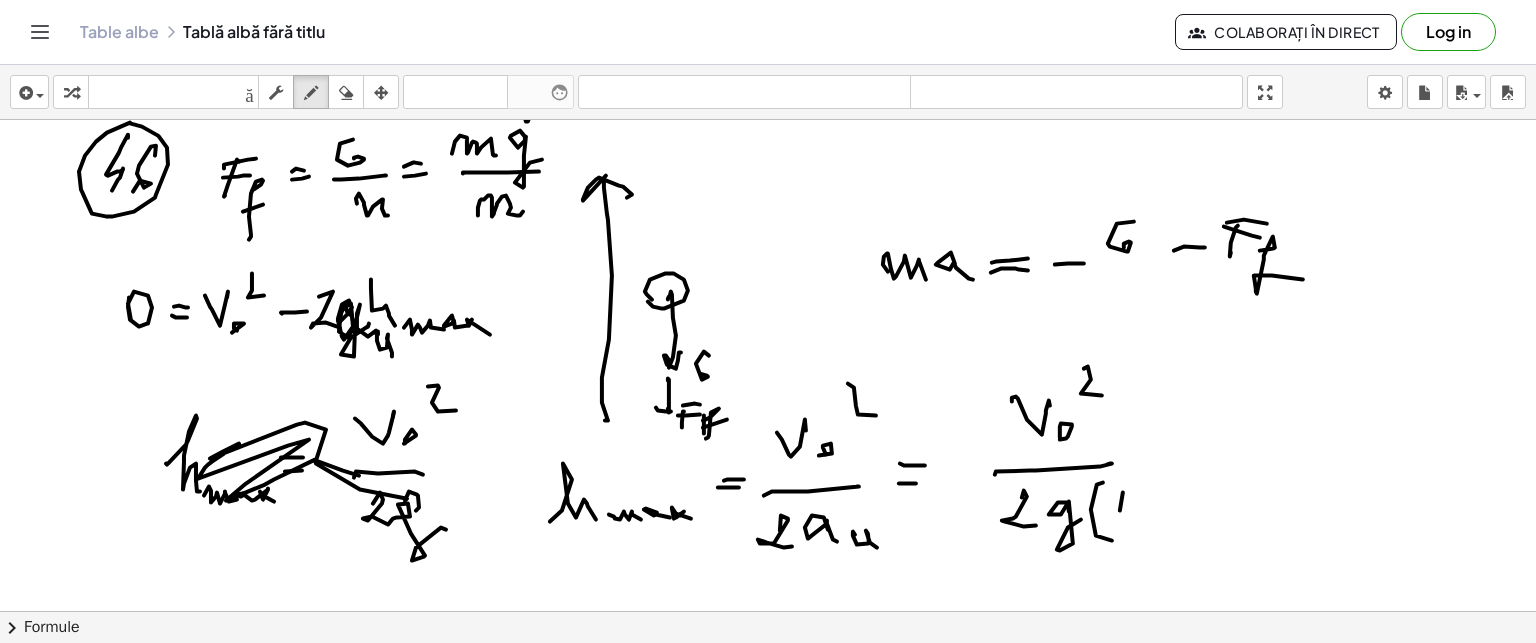 click at bounding box center (768, -793) 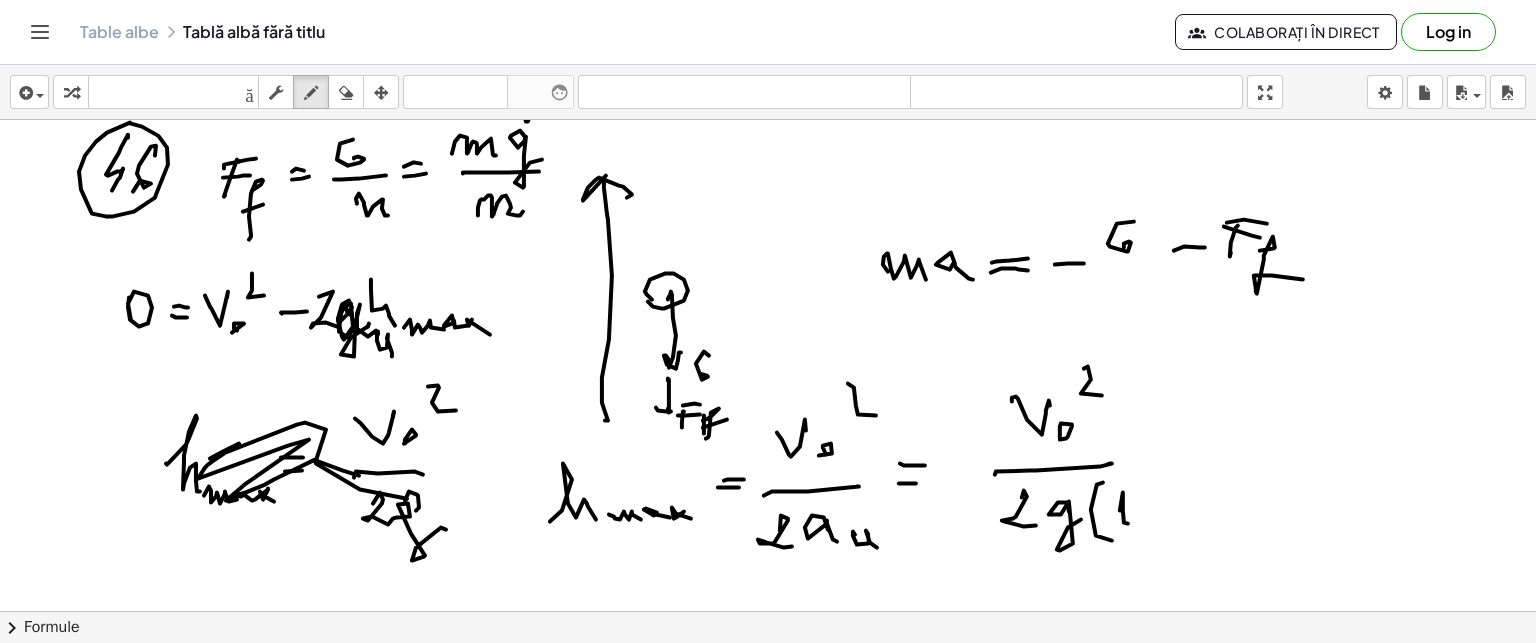 click at bounding box center (768, -793) 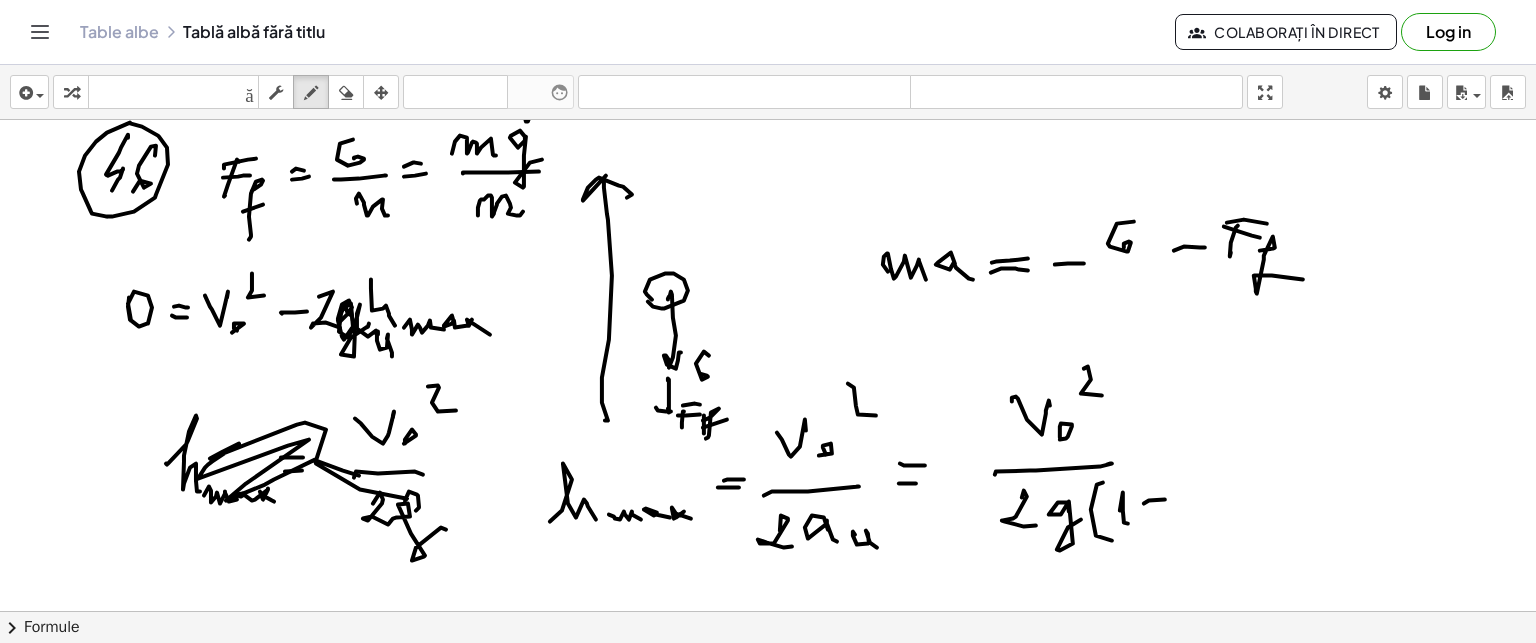 click at bounding box center [768, -793] 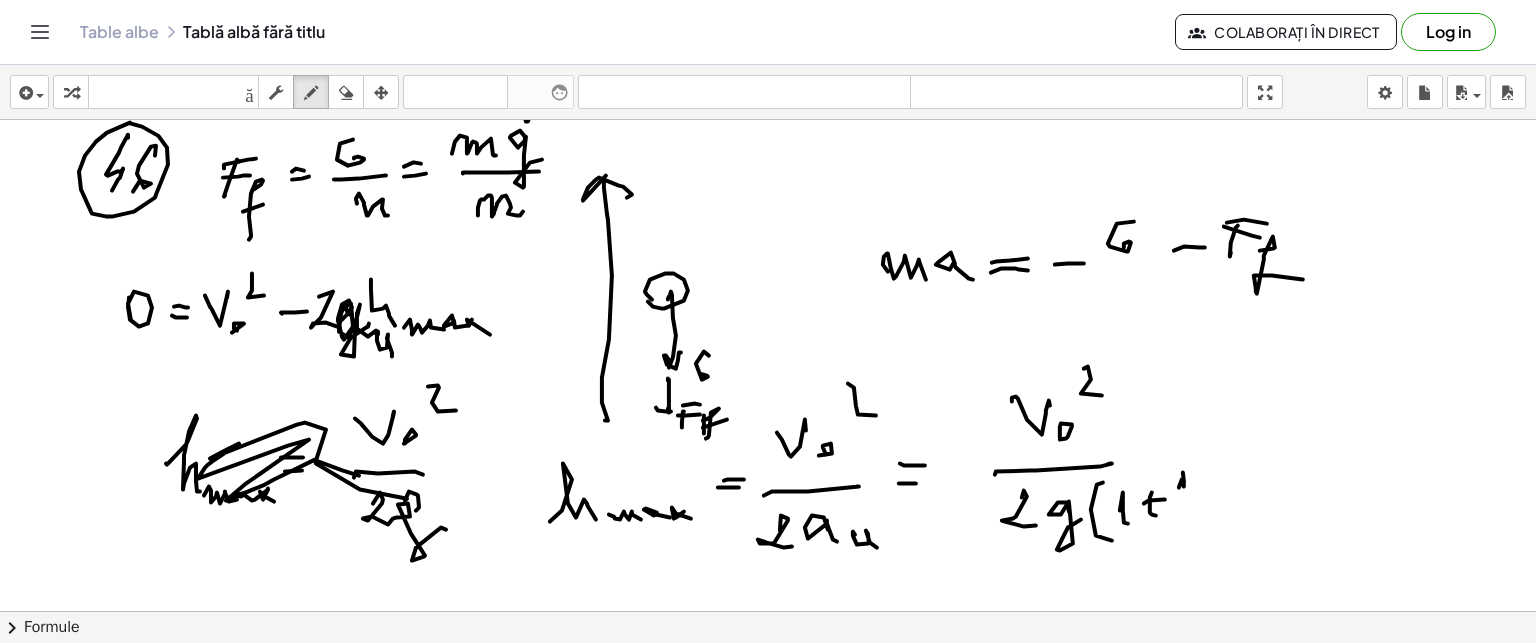 click at bounding box center [768, -793] 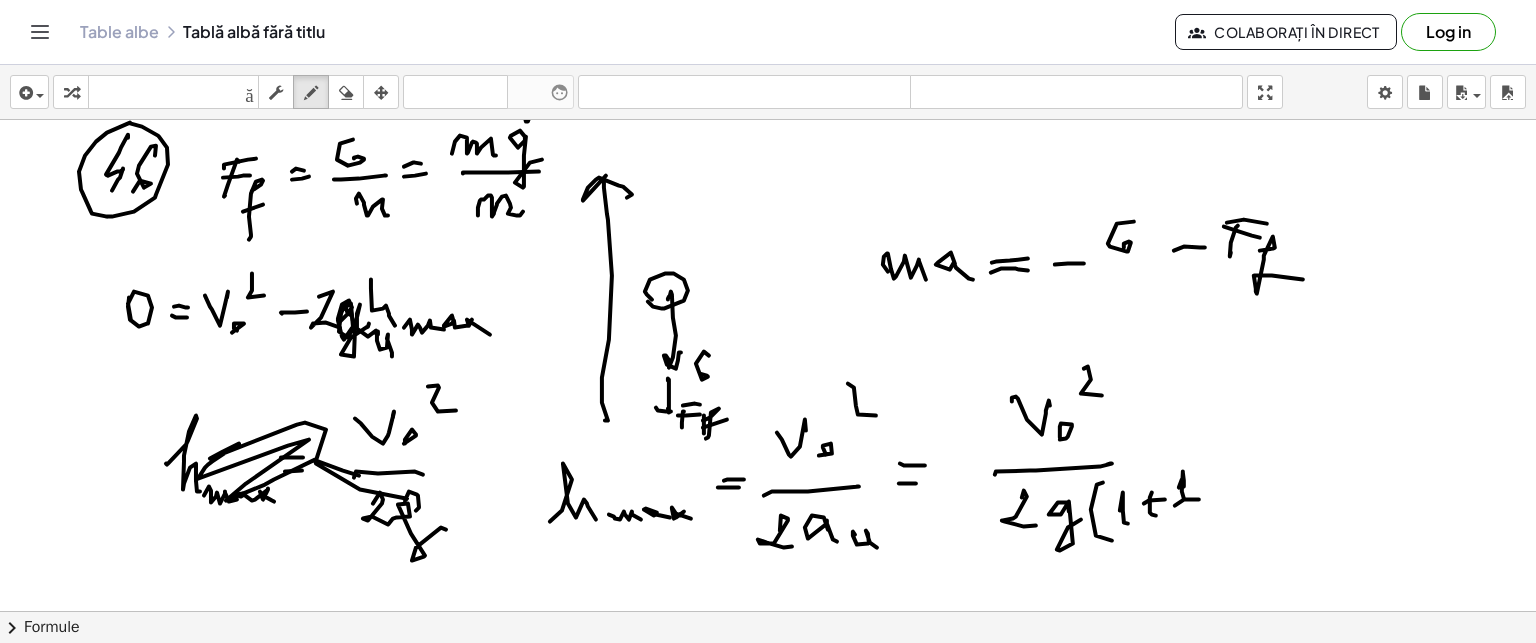 click at bounding box center (768, -793) 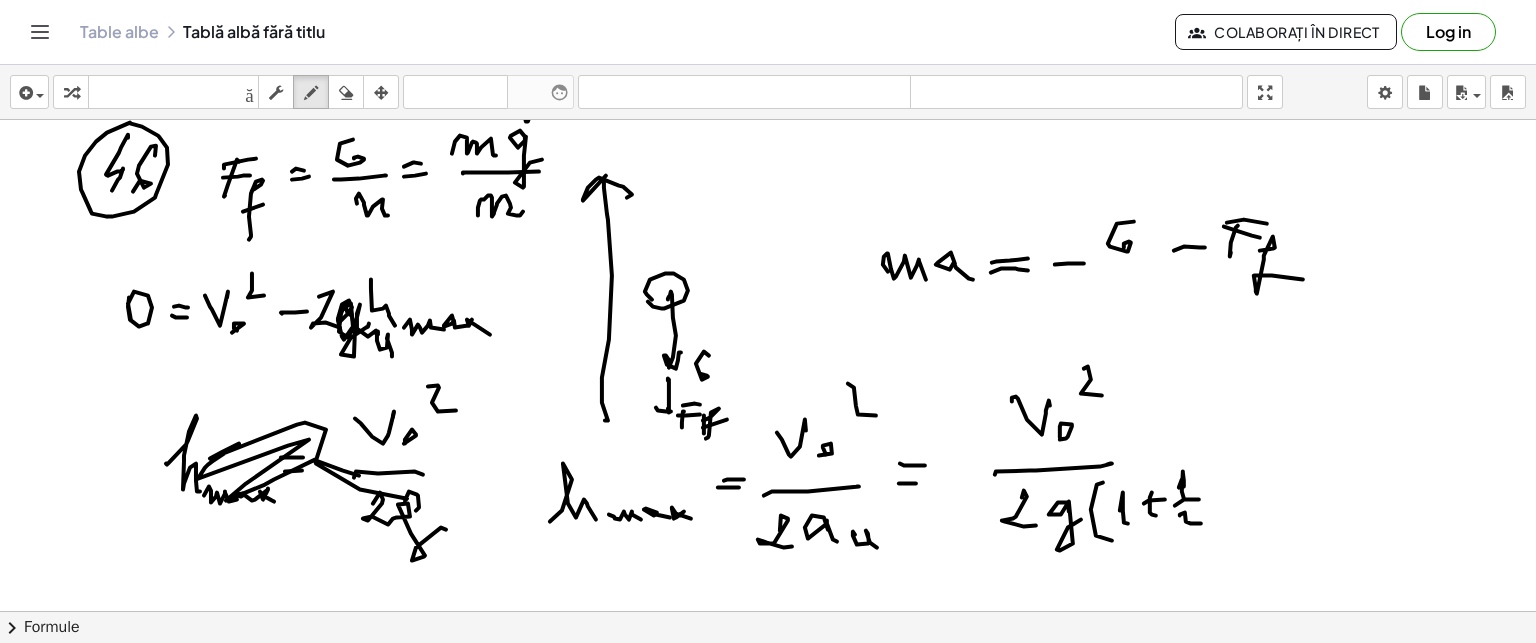 click at bounding box center [768, -793] 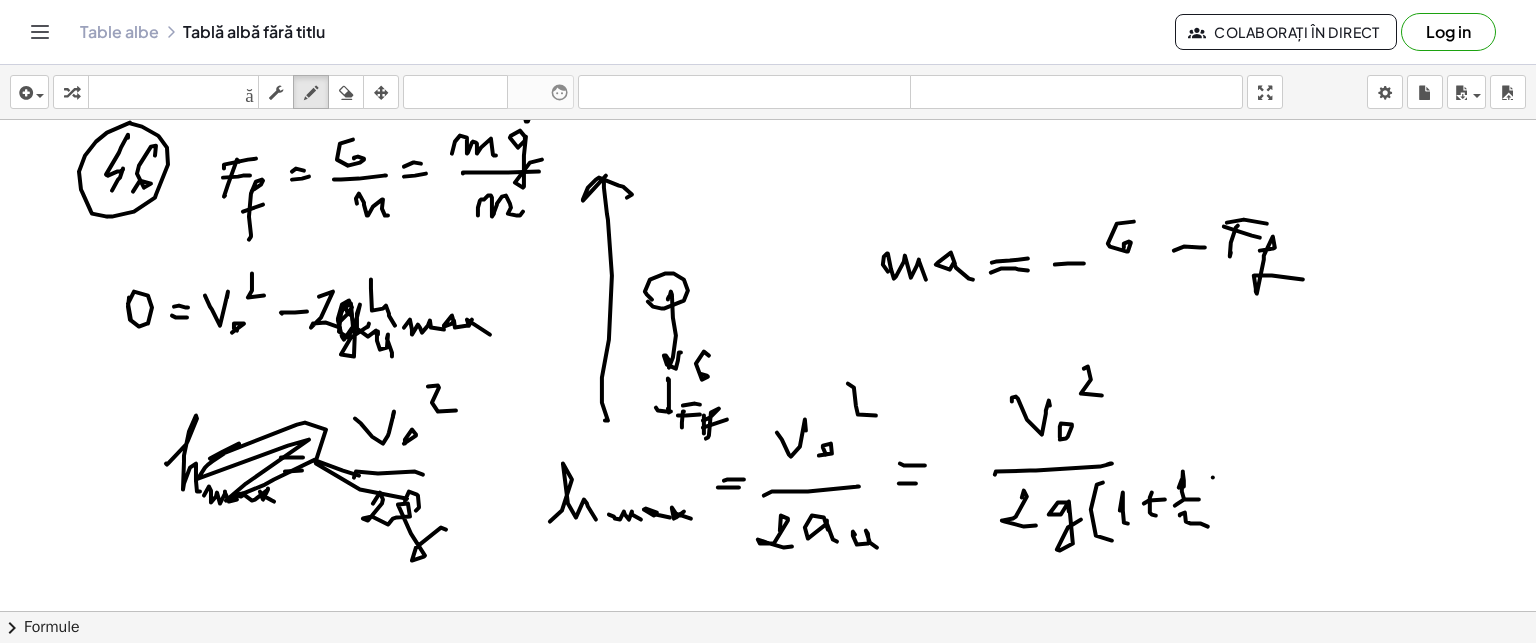 click at bounding box center (768, -793) 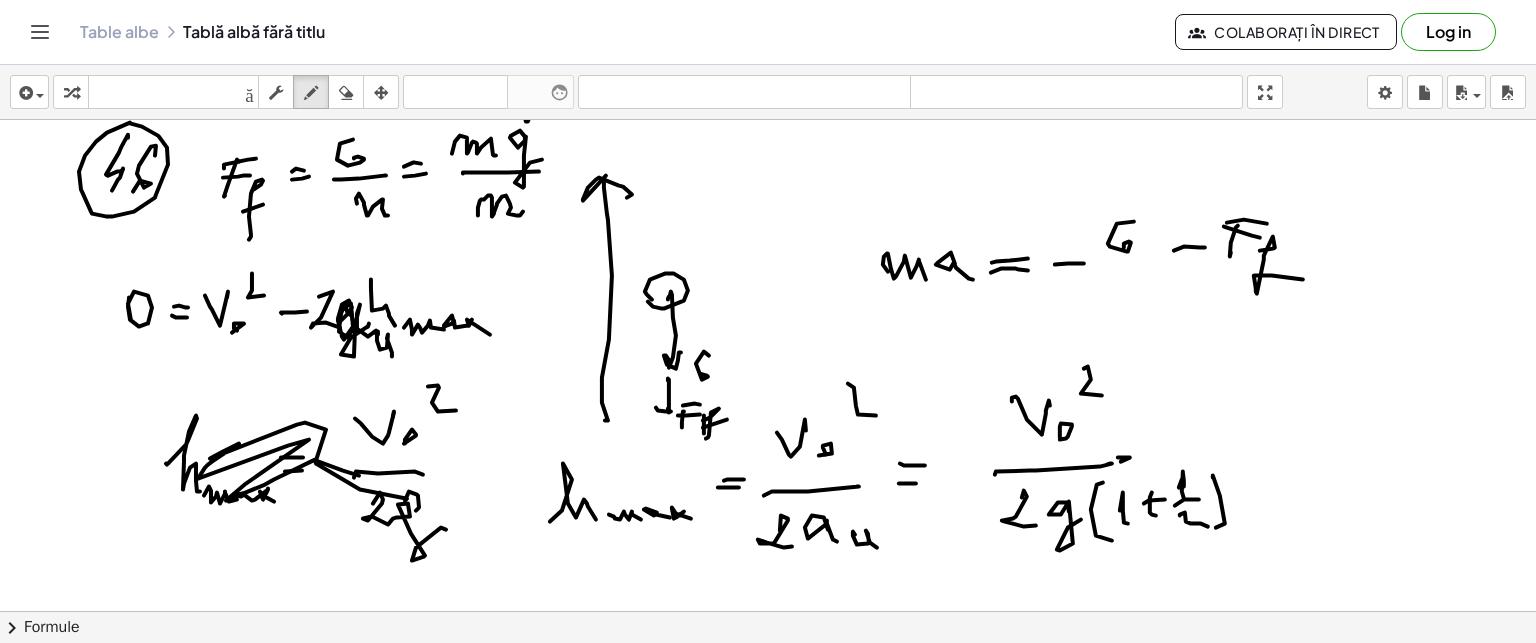 click at bounding box center (768, -793) 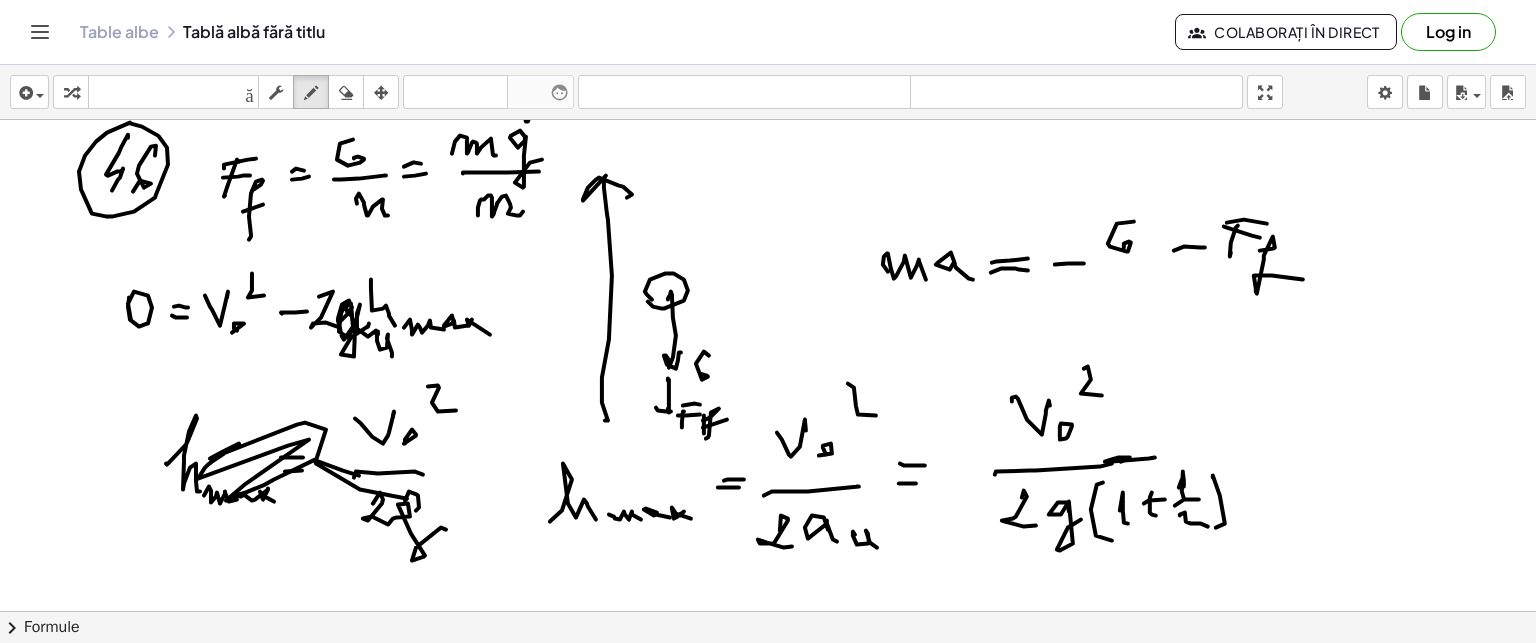 click at bounding box center (768, -793) 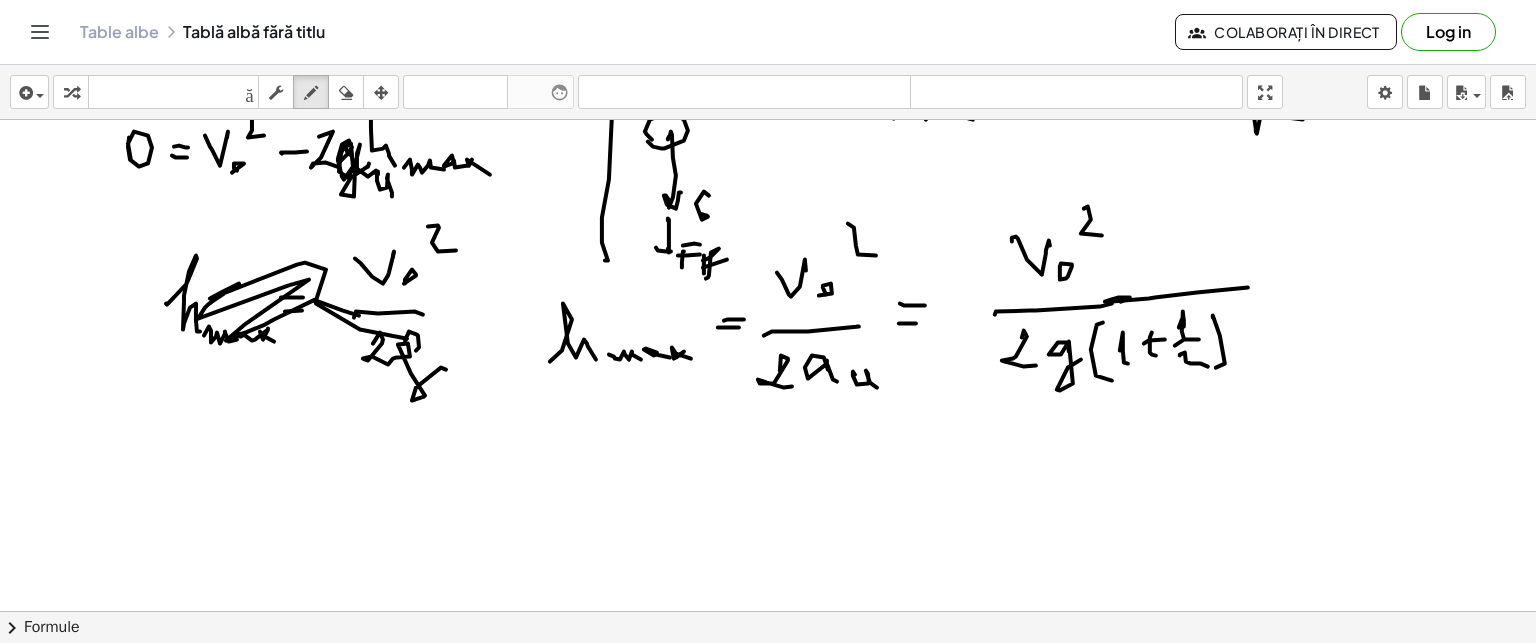 scroll, scrollTop: 2835, scrollLeft: 0, axis: vertical 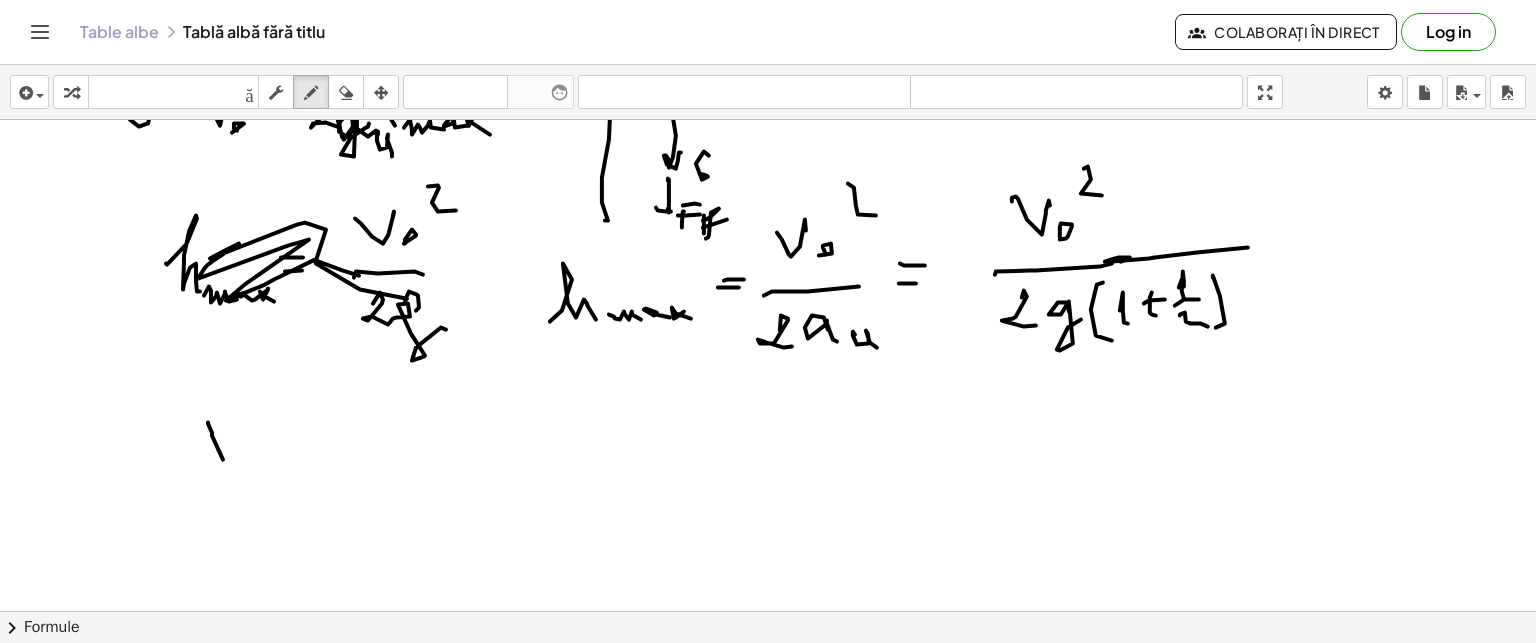 click 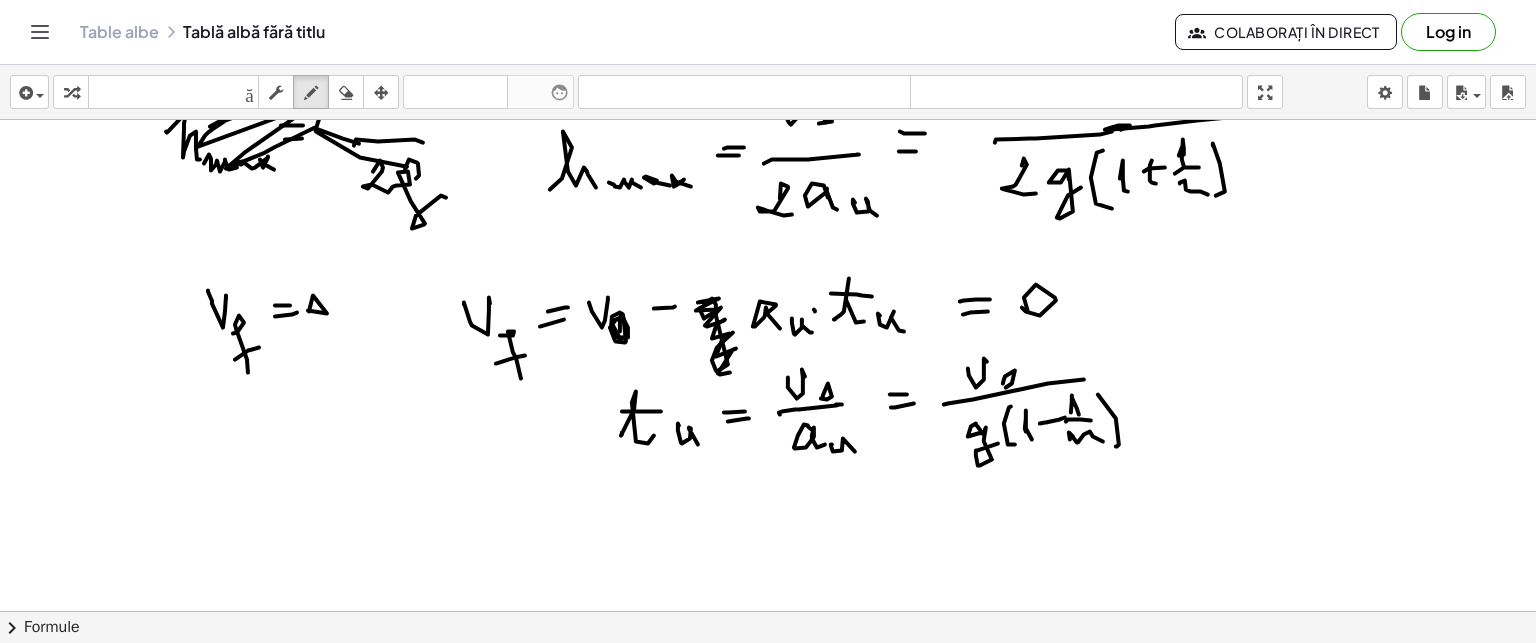 scroll, scrollTop: 2995, scrollLeft: 0, axis: vertical 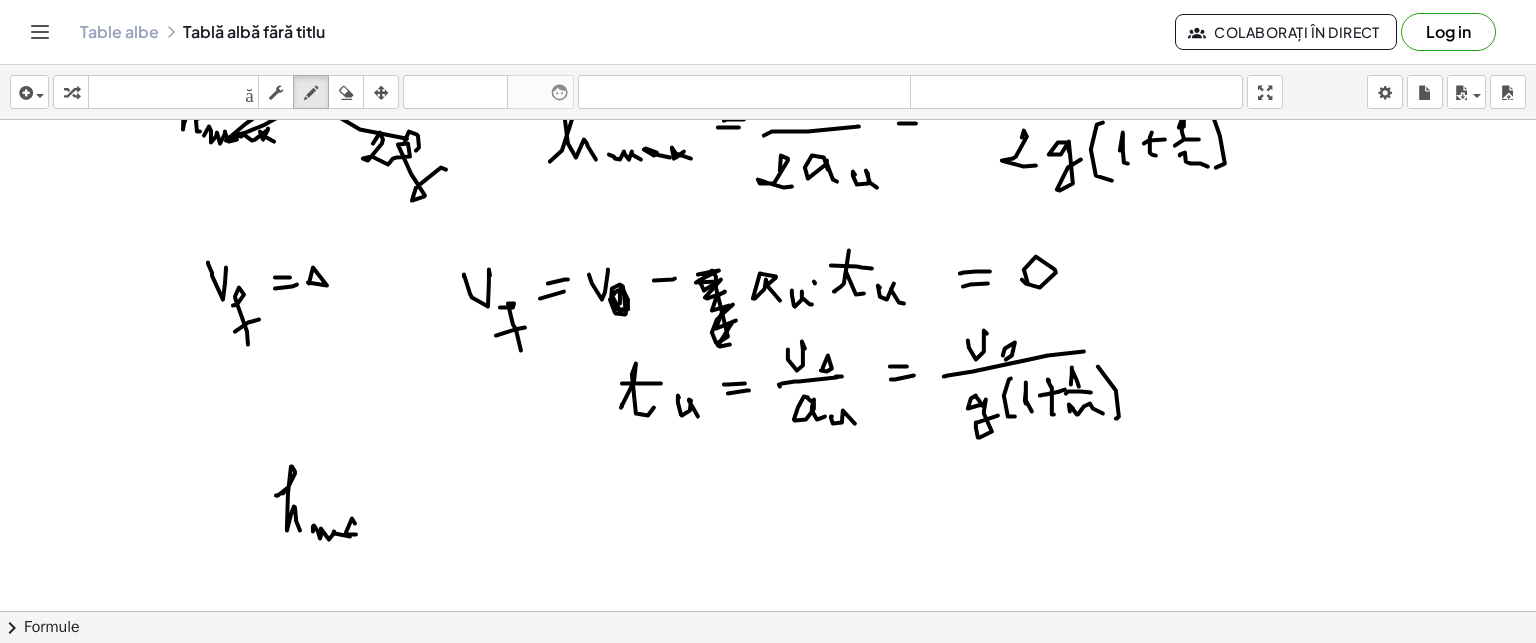 drag, startPoint x: 356, startPoint y: 534, endPoint x: 383, endPoint y: 523, distance: 29.15476 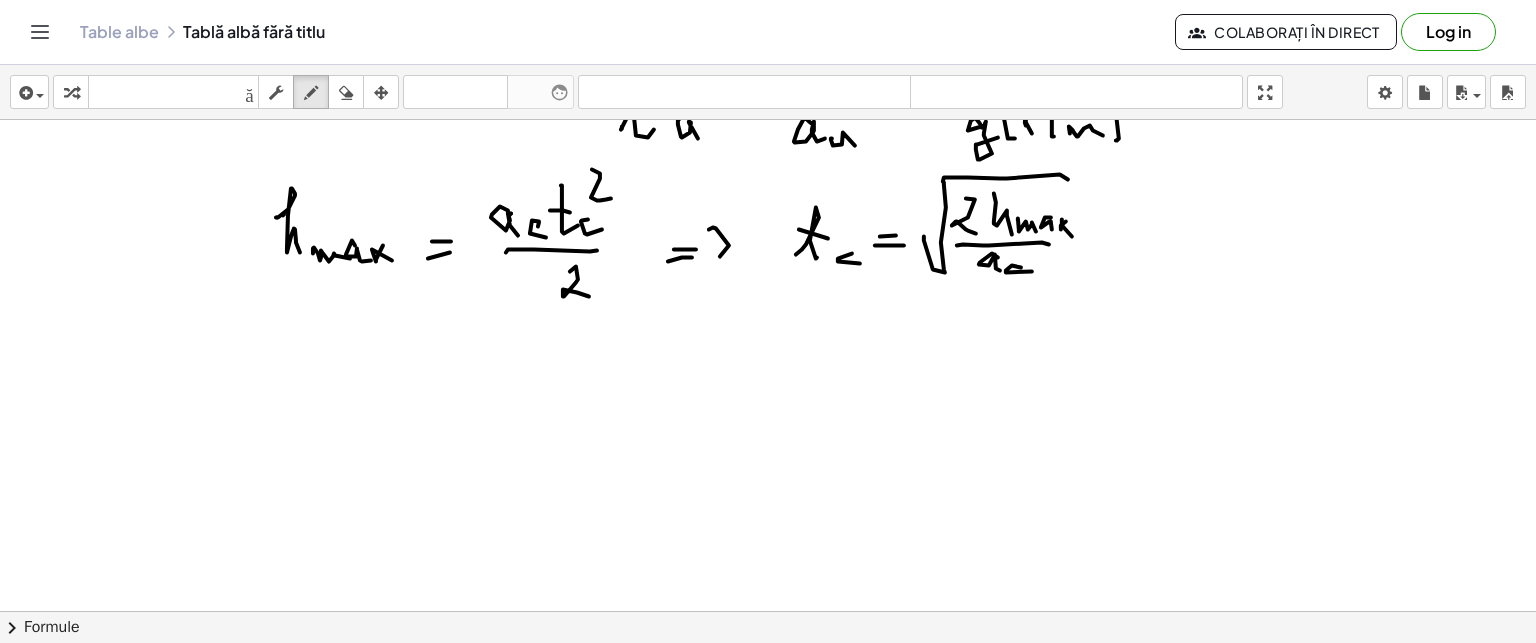 scroll, scrollTop: 3275, scrollLeft: 0, axis: vertical 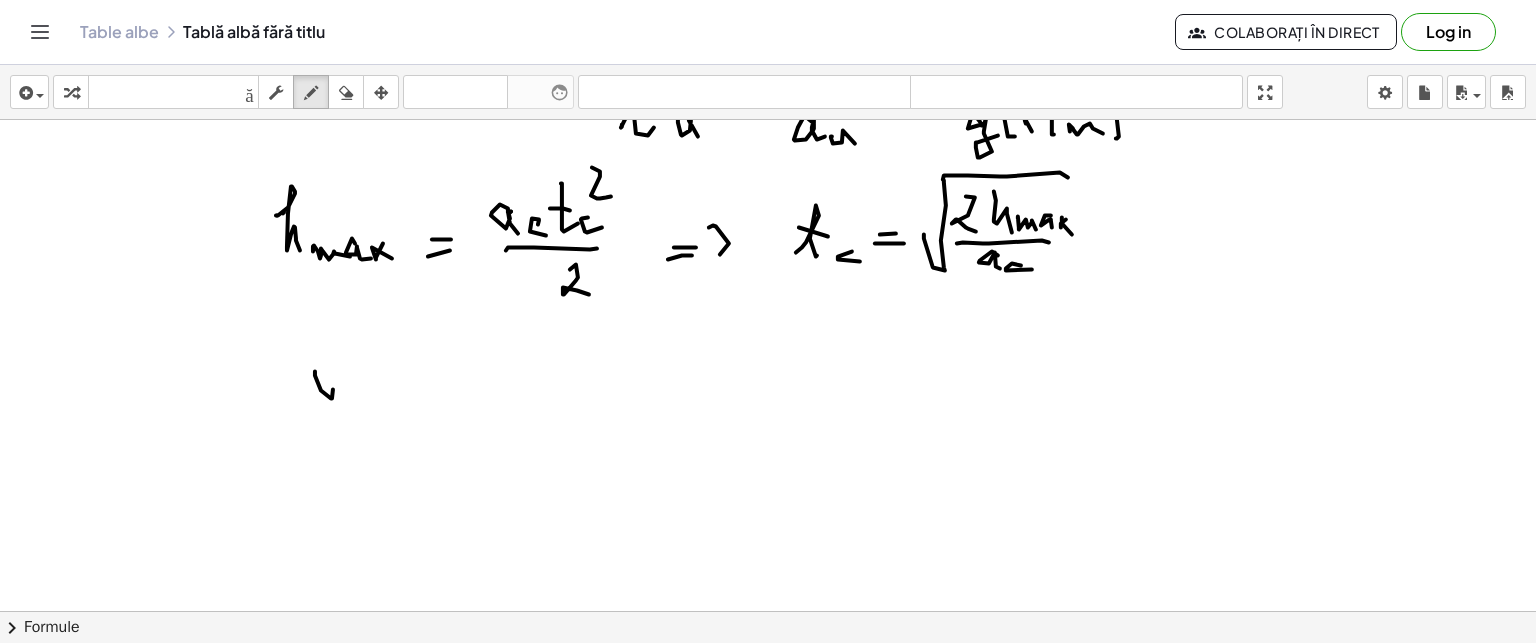 drag, startPoint x: 315, startPoint y: 373, endPoint x: 360, endPoint y: 400, distance: 52.478565 